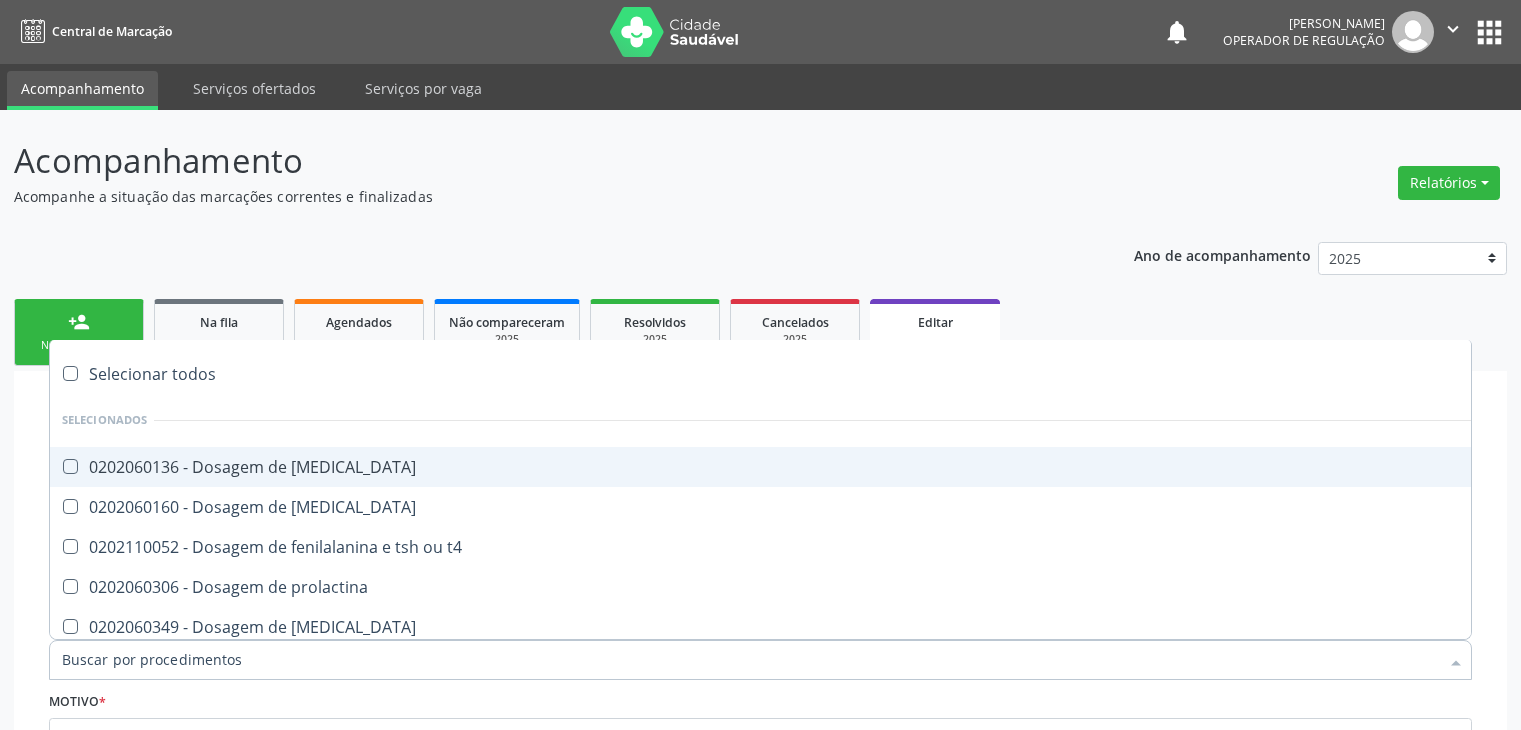 scroll, scrollTop: 214, scrollLeft: 0, axis: vertical 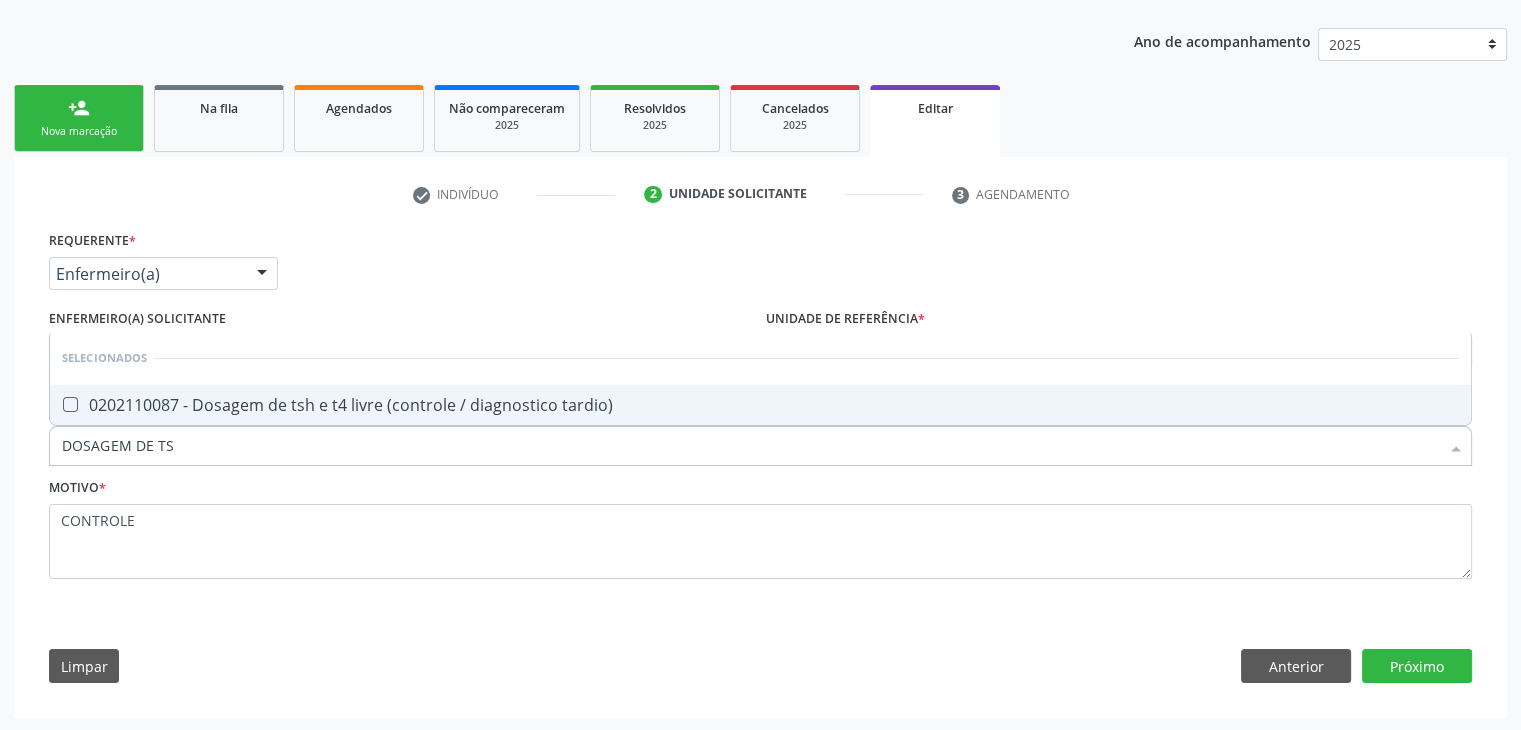 type on "DOSAGEM DE TSH" 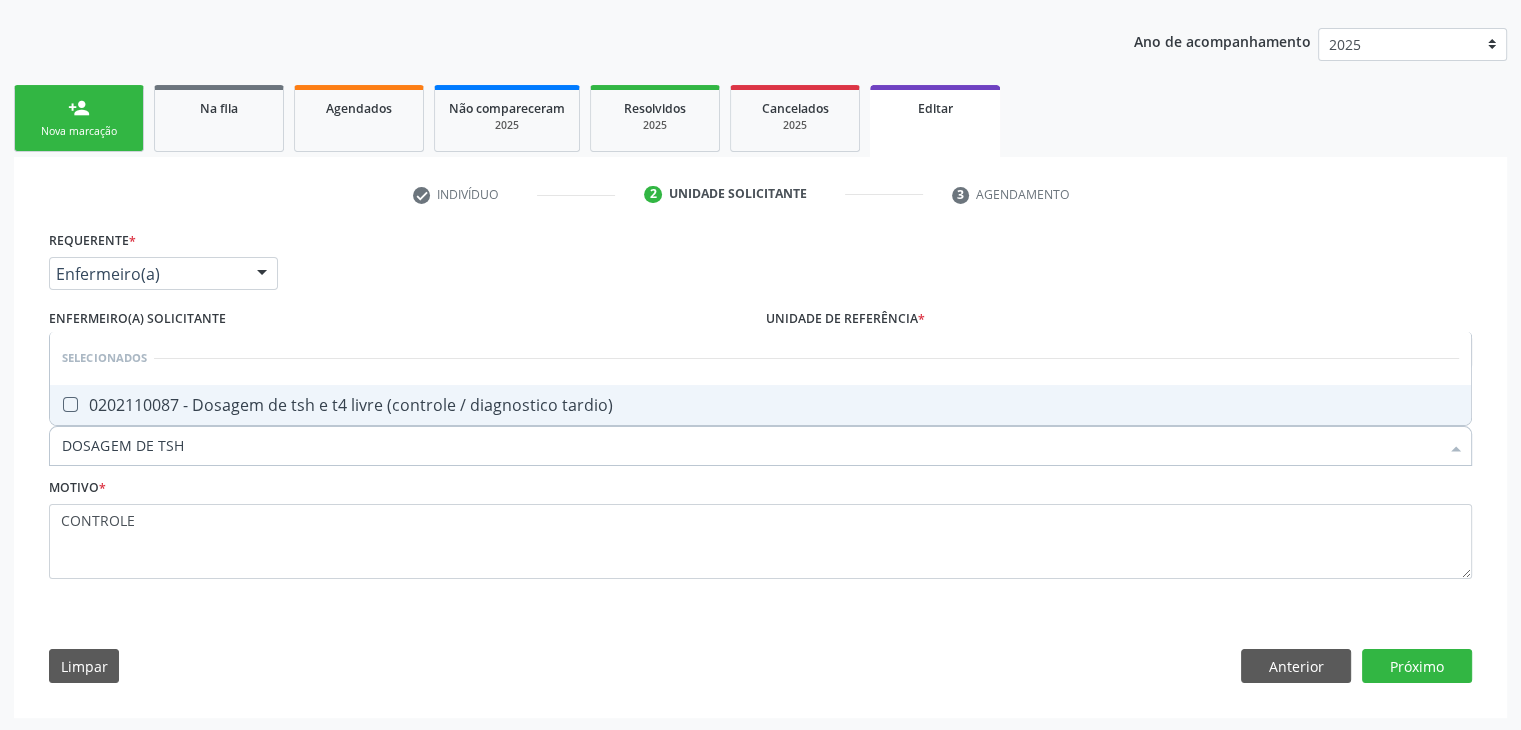 click on "0202110087 - Dosagem de tsh e t4 livre (controle / diagnostico tardio)" at bounding box center (760, 405) 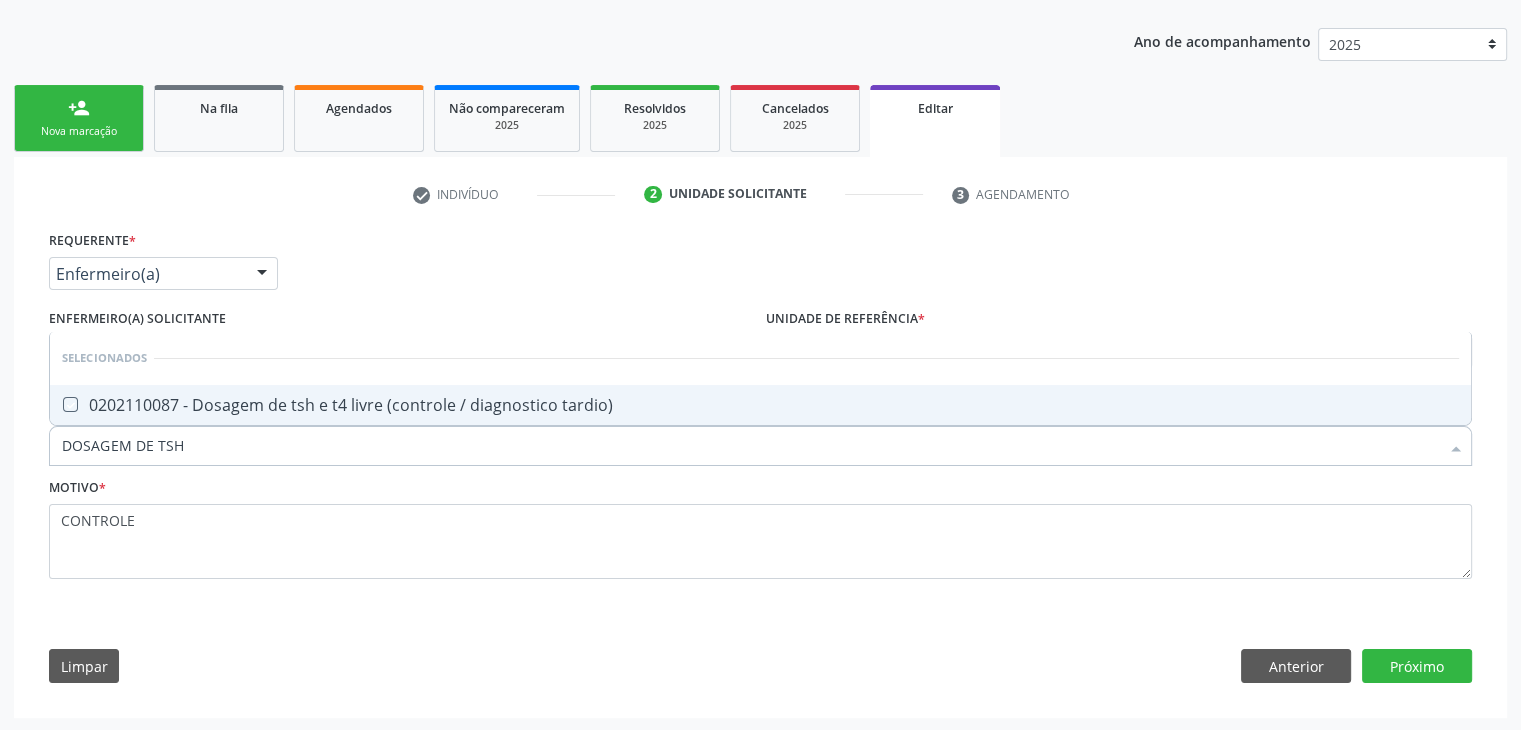 checkbox on "true" 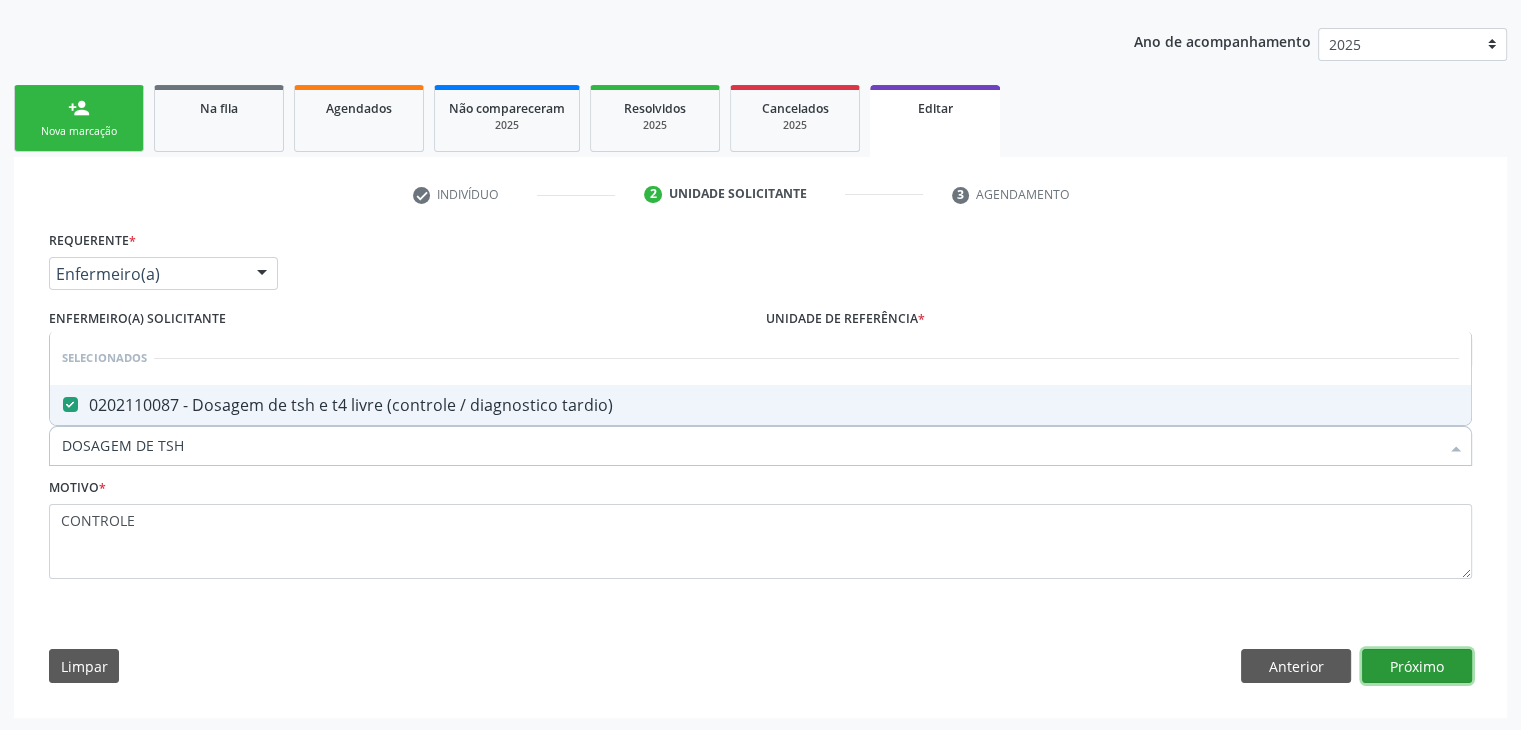 click on "Próximo" at bounding box center (1417, 666) 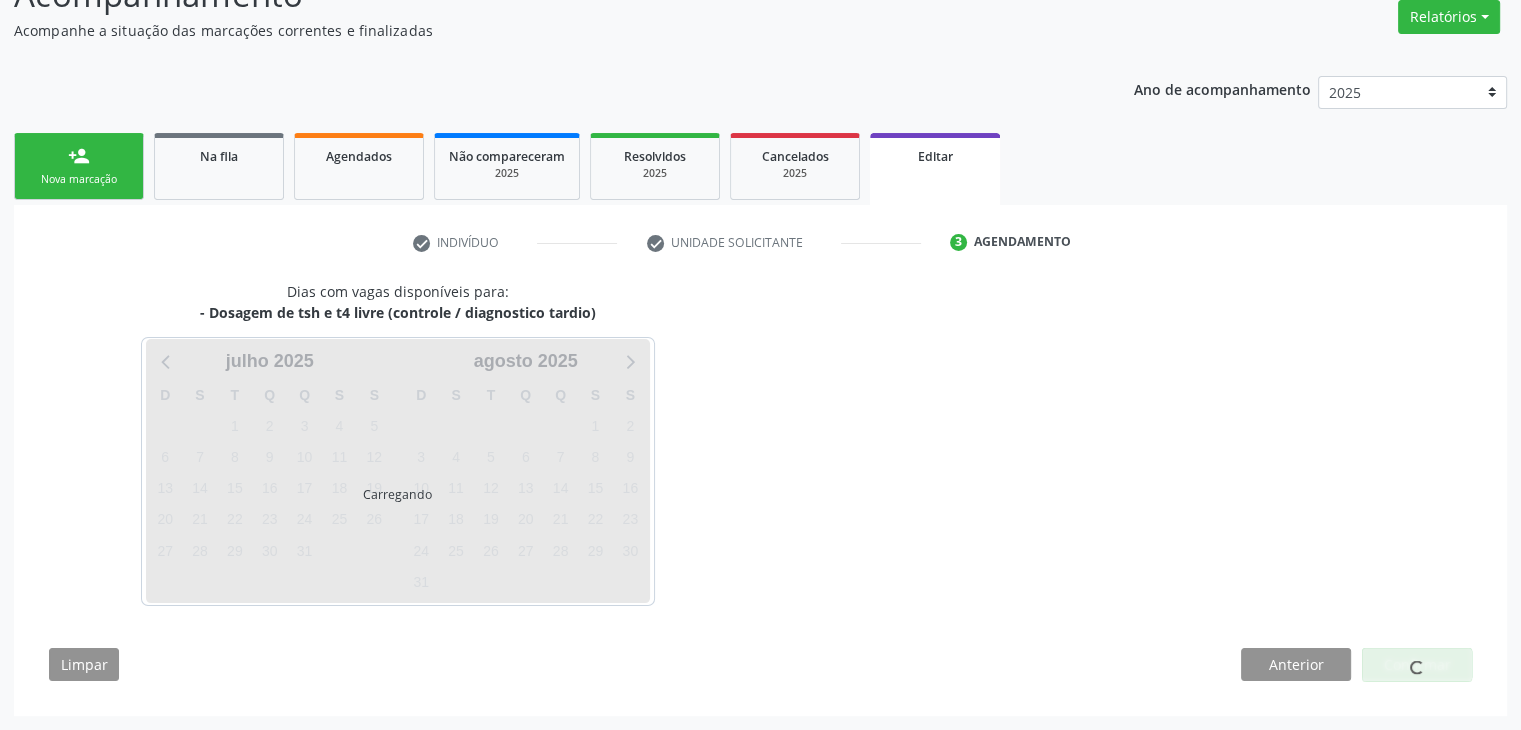 scroll, scrollTop: 165, scrollLeft: 0, axis: vertical 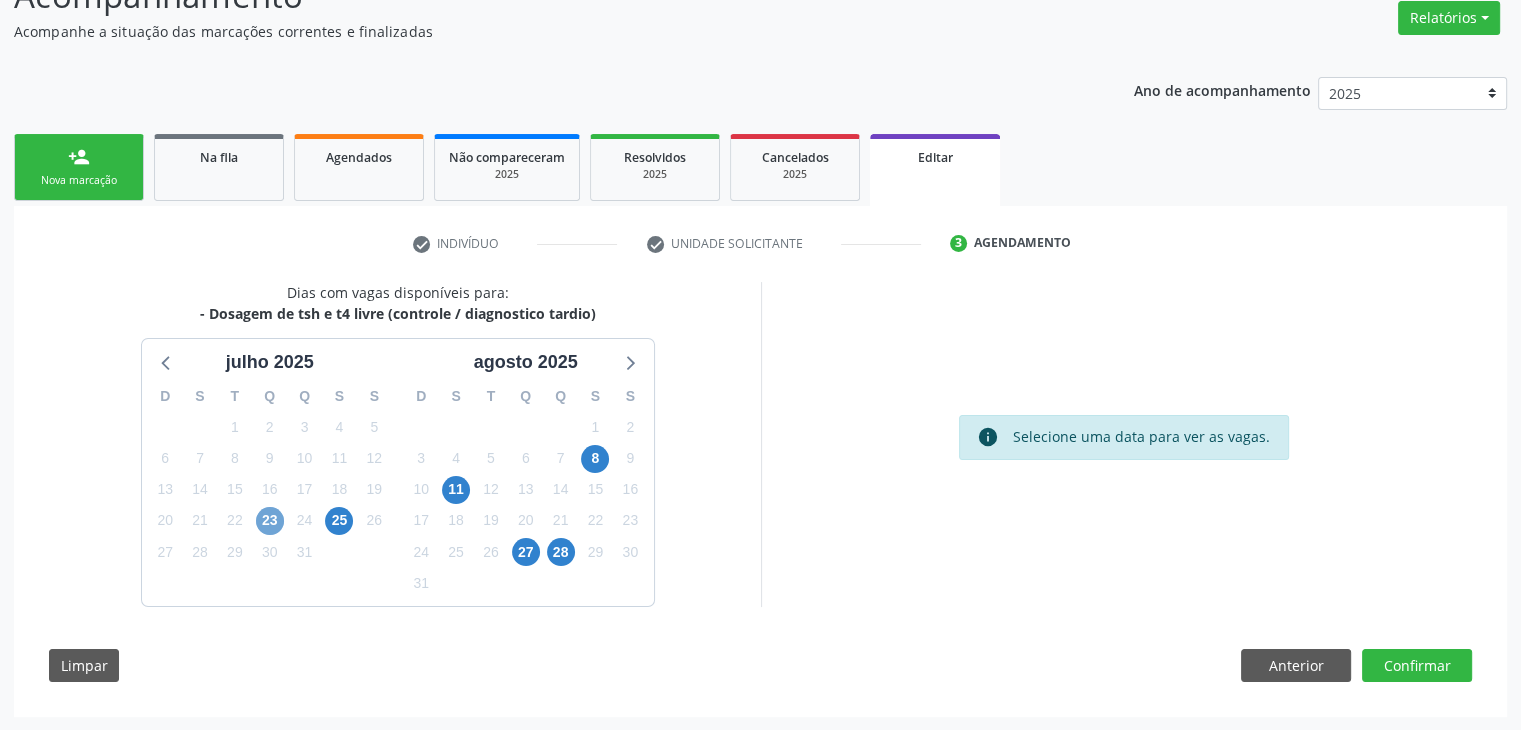 click on "23" at bounding box center (270, 521) 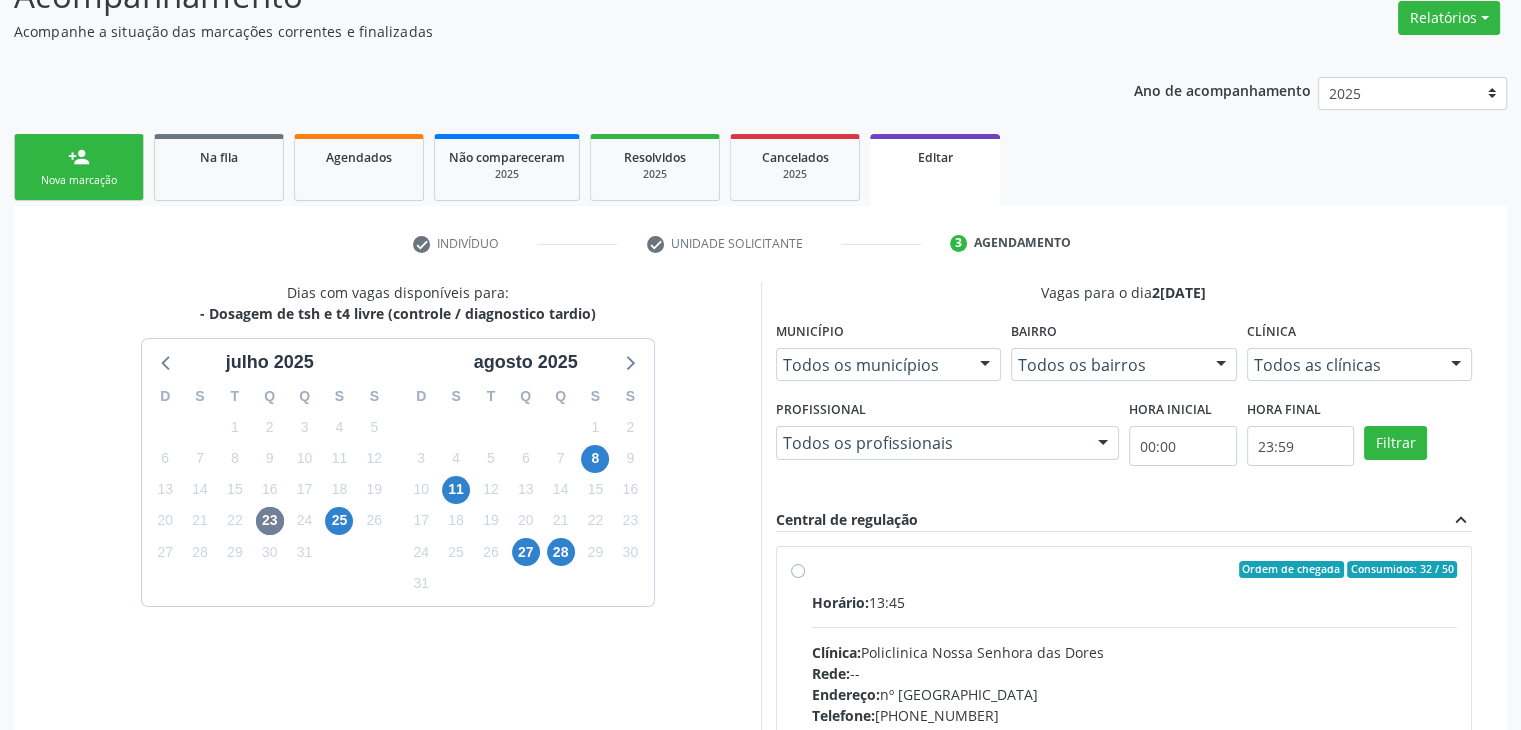 click on "Horário:   13:45" at bounding box center (1135, 602) 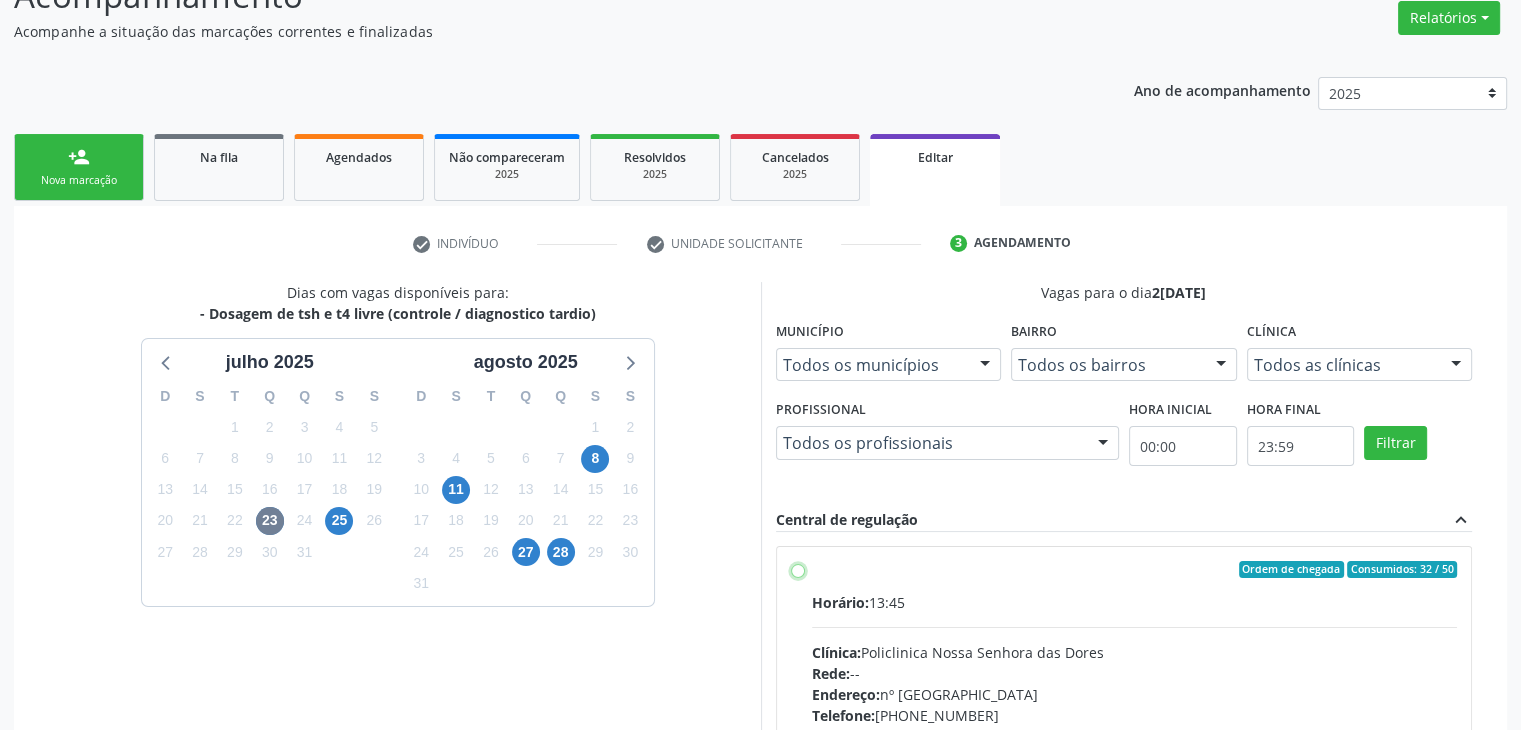 click on "Ordem de chegada
Consumidos: 32 / 50
Horário:   13:45
Clínica:  Policlinica Nossa Senhora das Dores
Rede:
--
Endereço:   nº 94, Centro, Mairi - BA
Telefone:   (74) 36322104
Profissional:
--
Informações adicionais sobre o atendimento
Idade de atendimento:
Sem restrição
Gênero(s) atendido(s):
Sem restrição
Informações adicionais:
--" at bounding box center [798, 570] 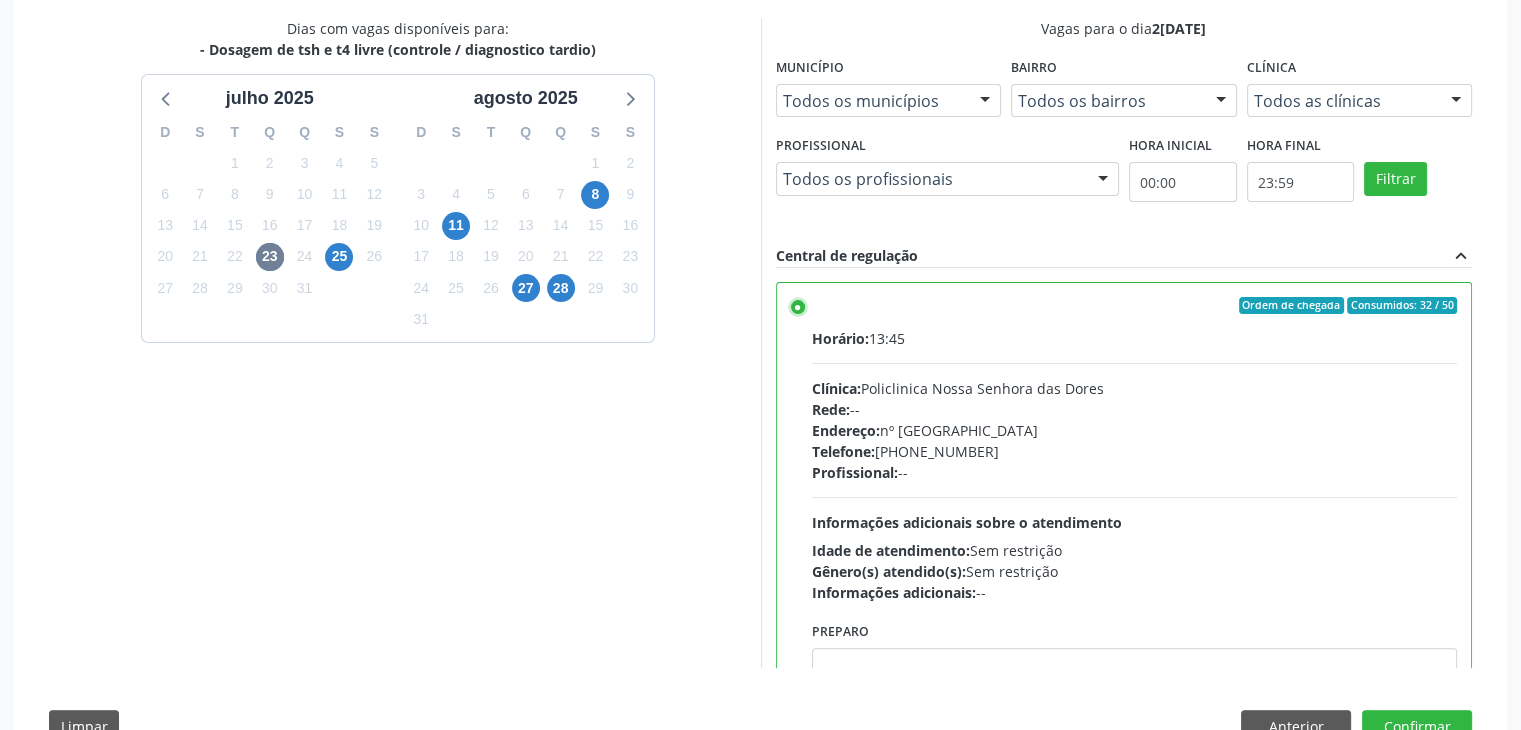 scroll, scrollTop: 490, scrollLeft: 0, axis: vertical 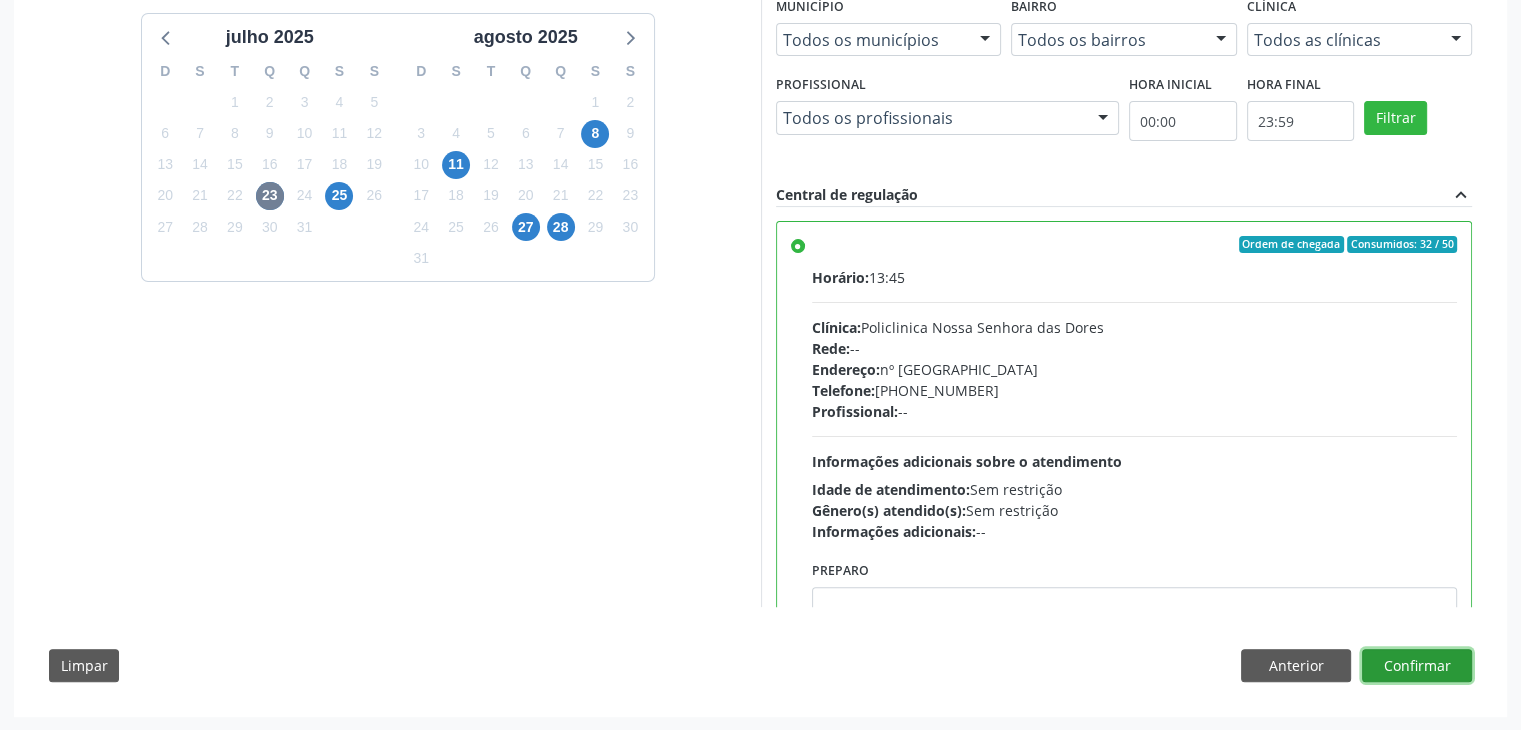 click on "Confirmar" at bounding box center (1417, 666) 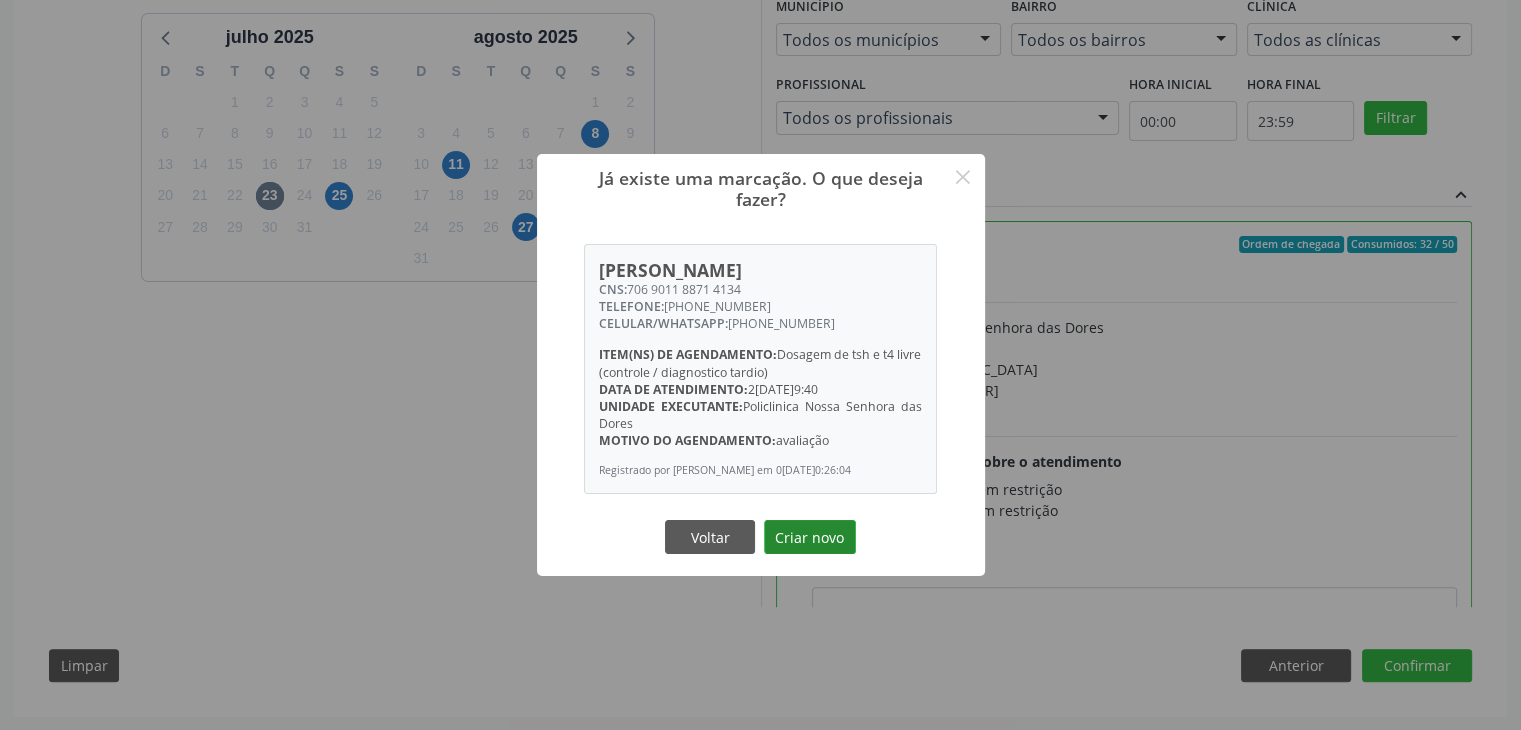 click on "Criar novo" at bounding box center (810, 537) 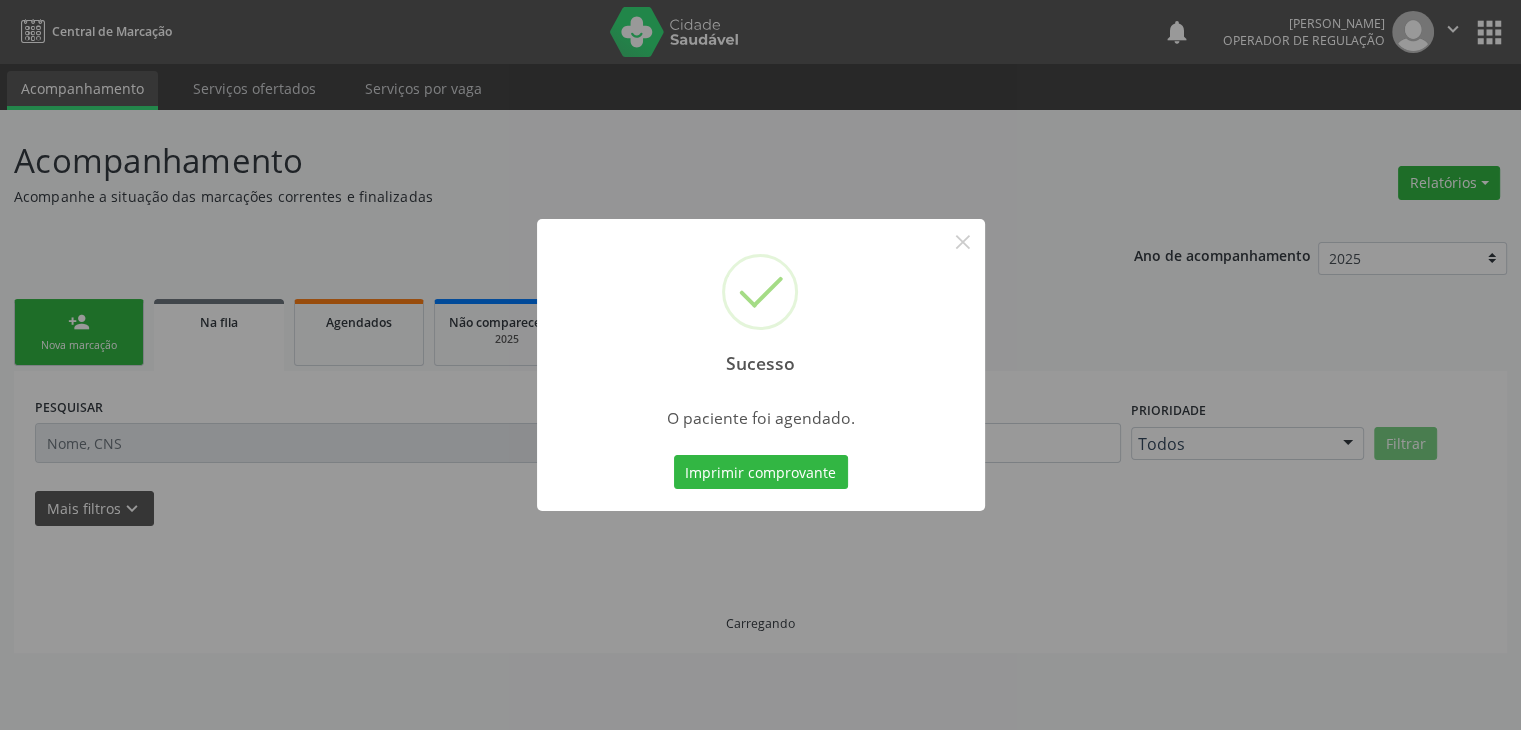 scroll, scrollTop: 0, scrollLeft: 0, axis: both 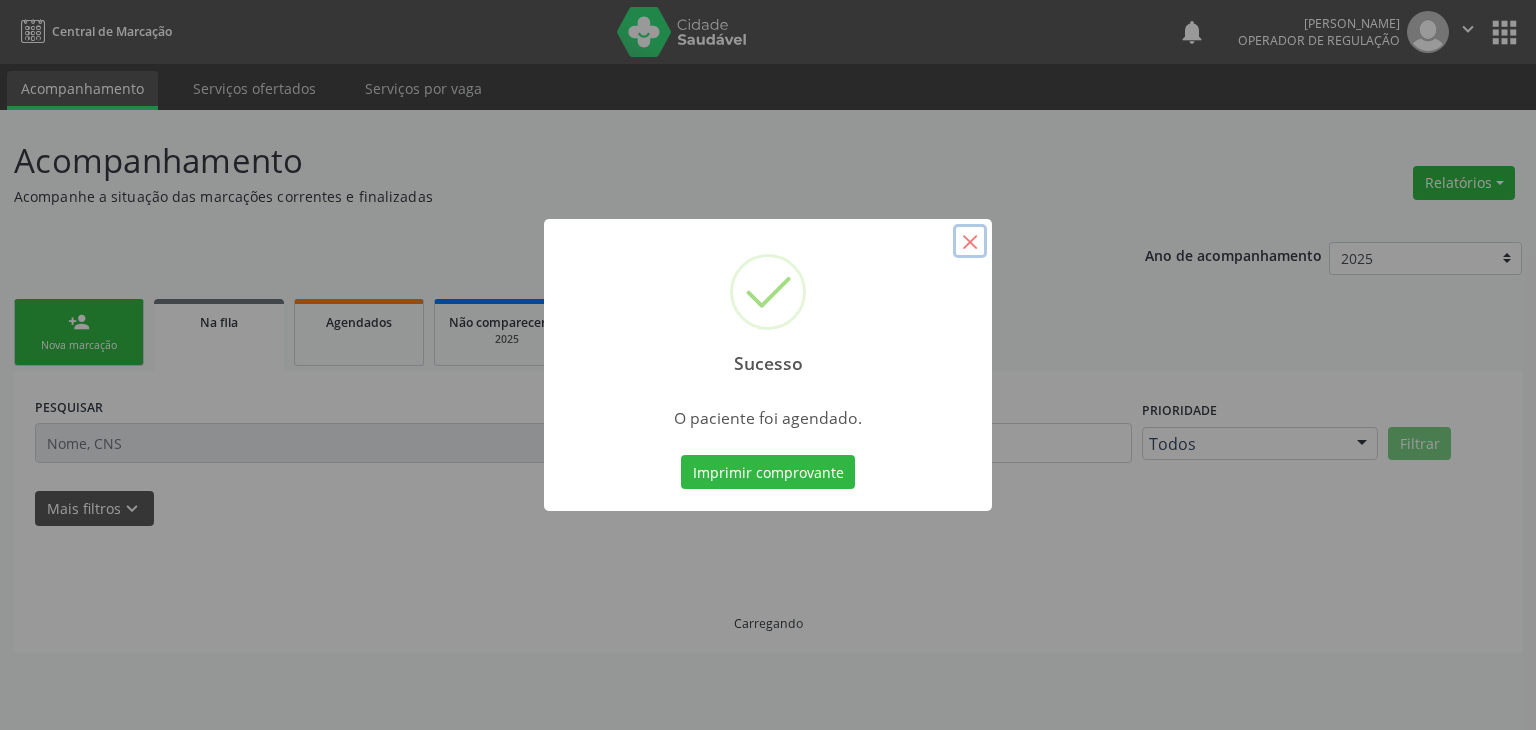 click on "×" at bounding box center (970, 241) 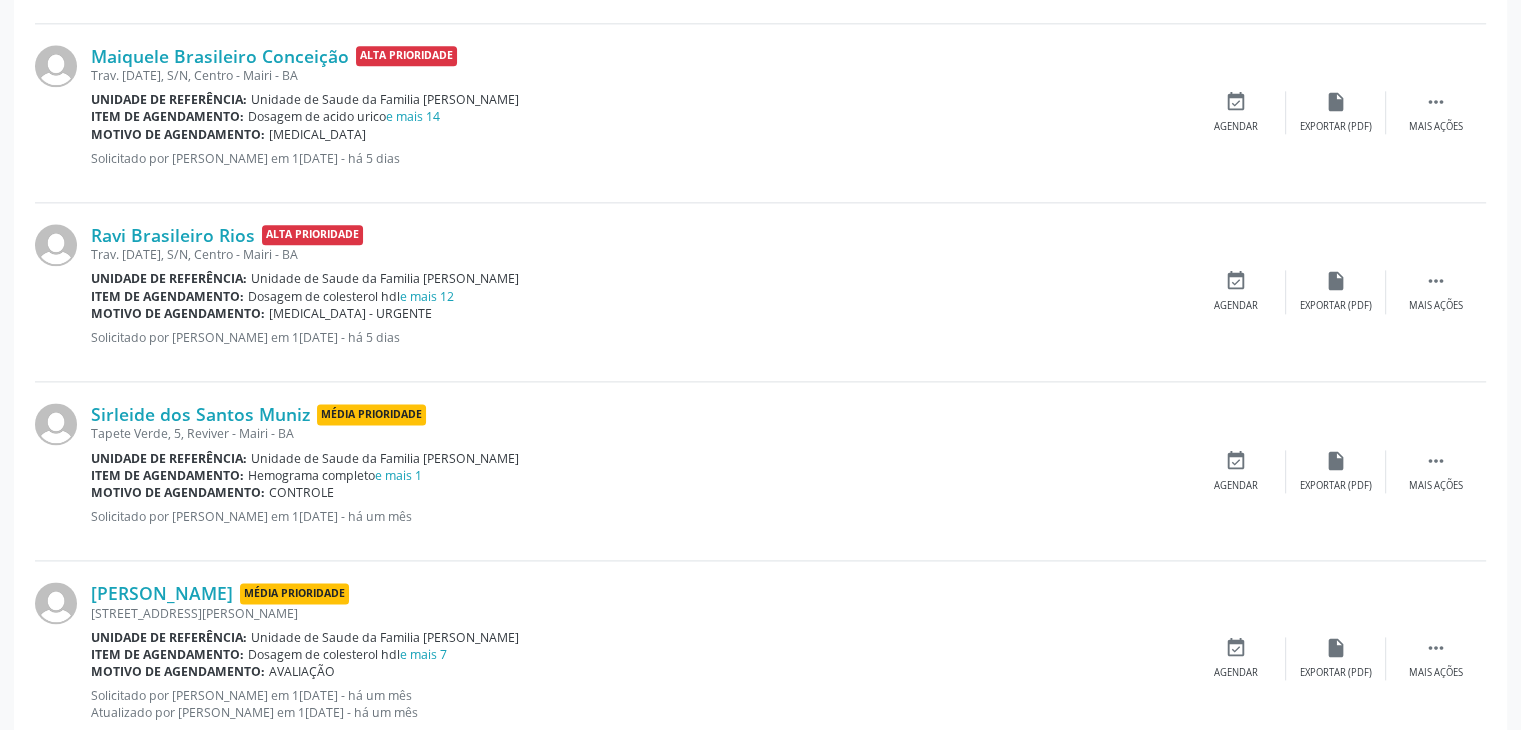 scroll, scrollTop: 2667, scrollLeft: 0, axis: vertical 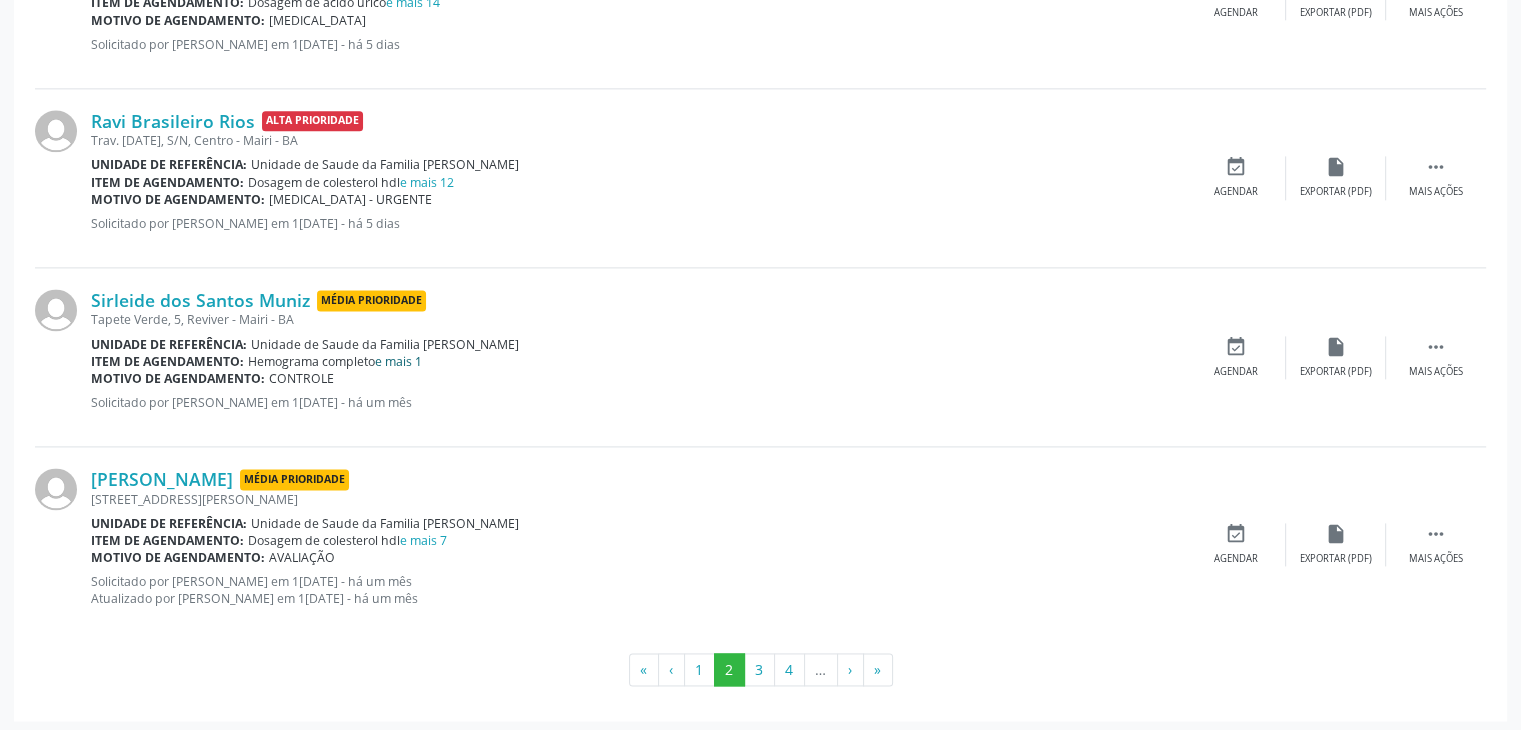 click on "e mais 1" at bounding box center (398, 361) 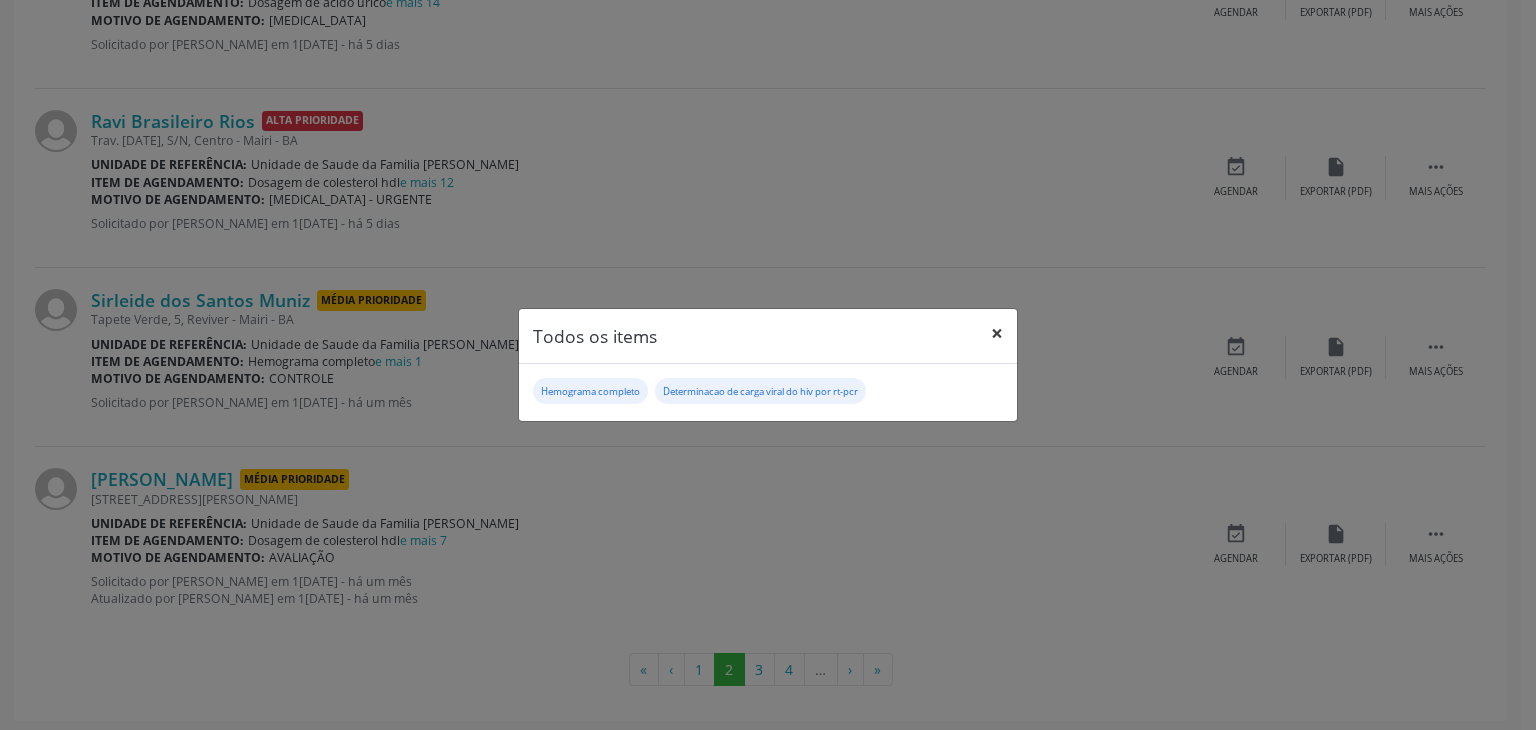 click on "×" at bounding box center (997, 333) 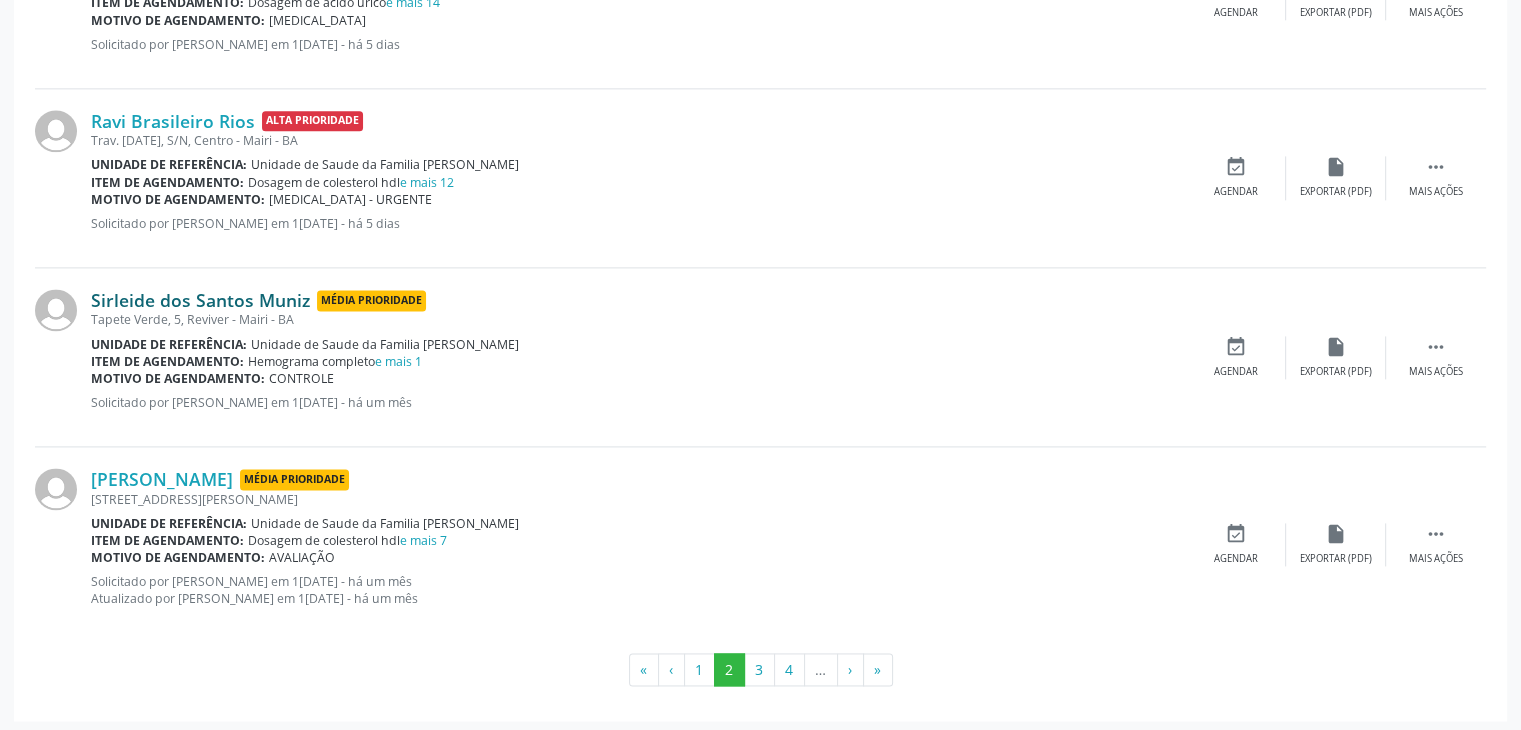 click on "Sirleide dos Santos Muniz" at bounding box center (200, 300) 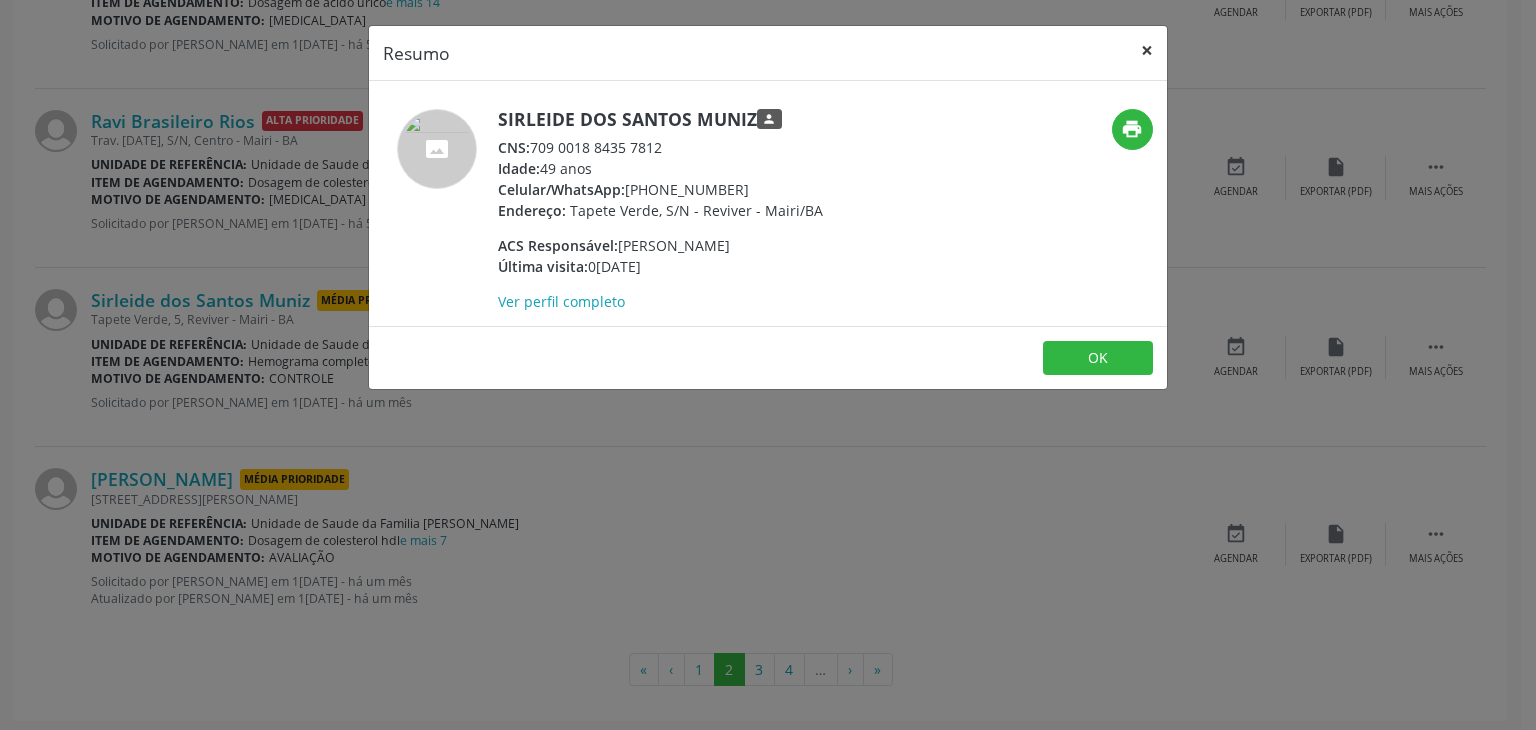 click on "×" at bounding box center (1147, 50) 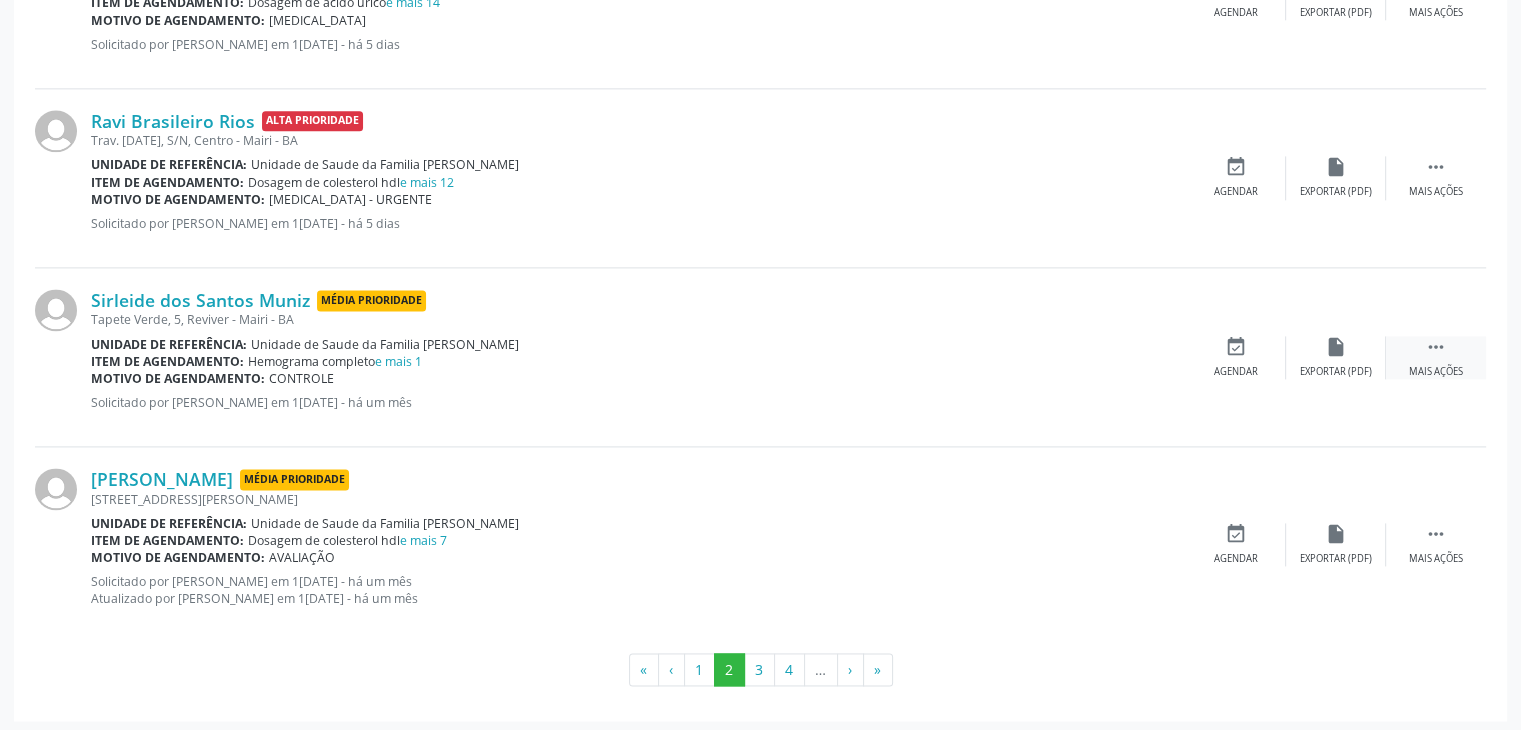 click on "
Mais ações" at bounding box center [1436, 357] 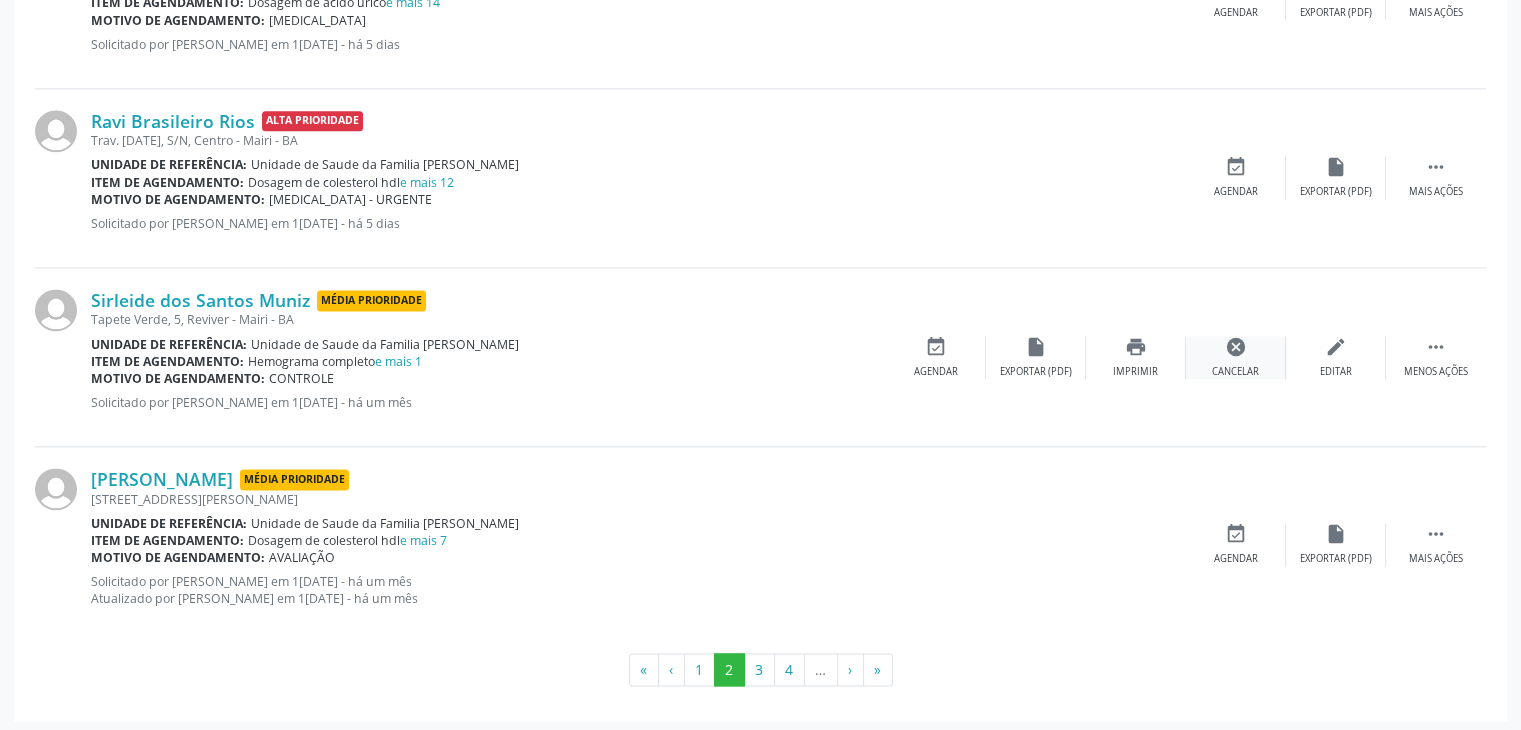 click on "cancel
Cancelar" at bounding box center [1236, 357] 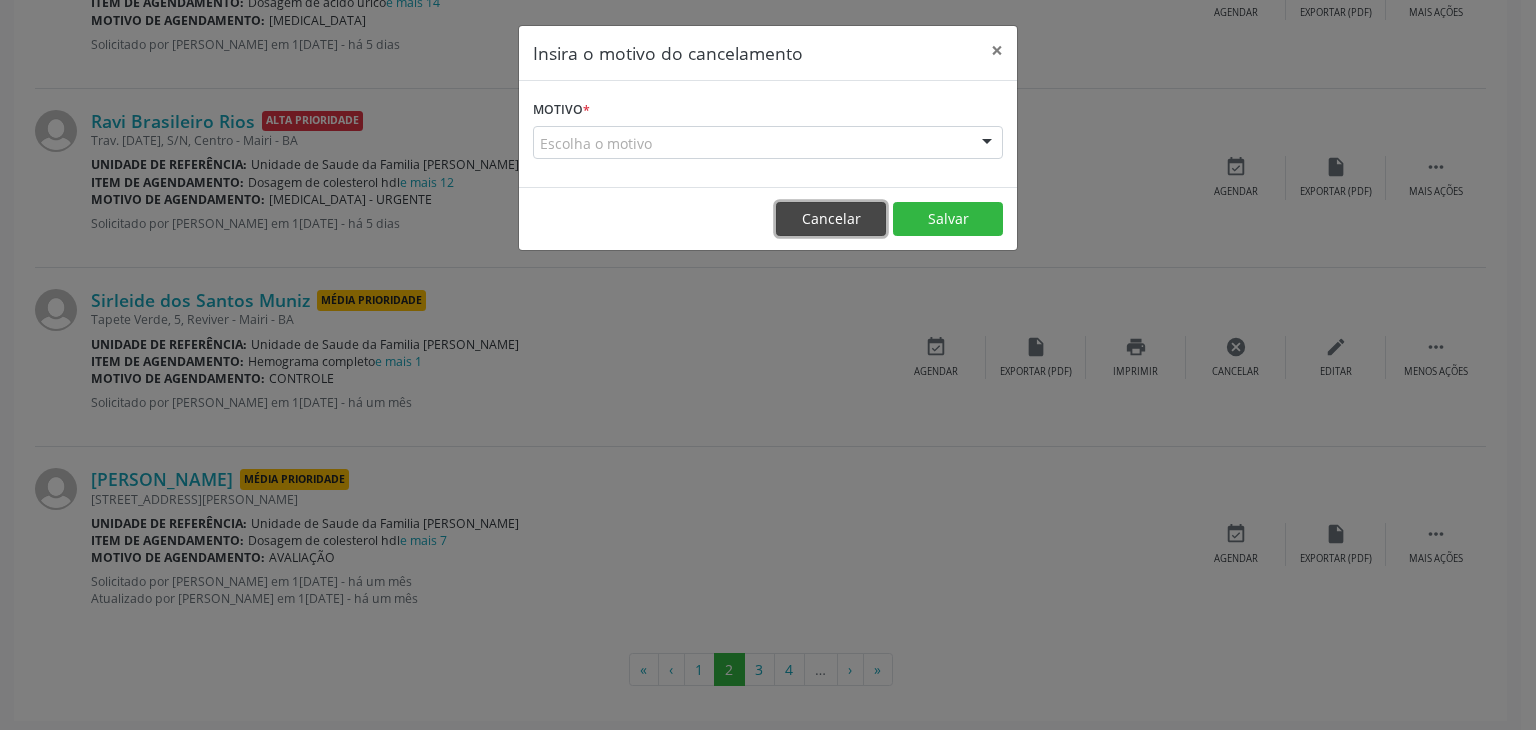 click on "Cancelar" at bounding box center (831, 219) 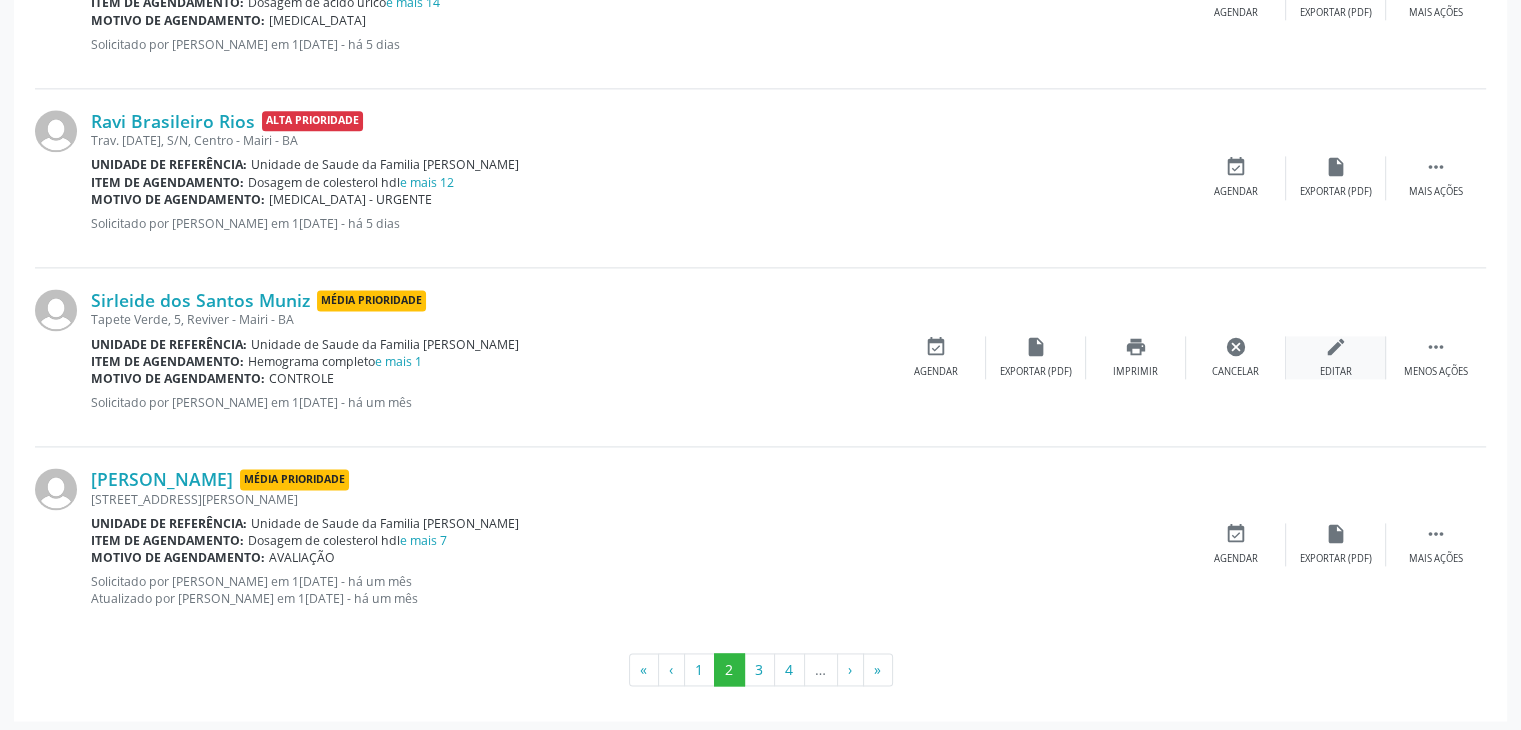 click on "edit
Editar" at bounding box center (1336, 357) 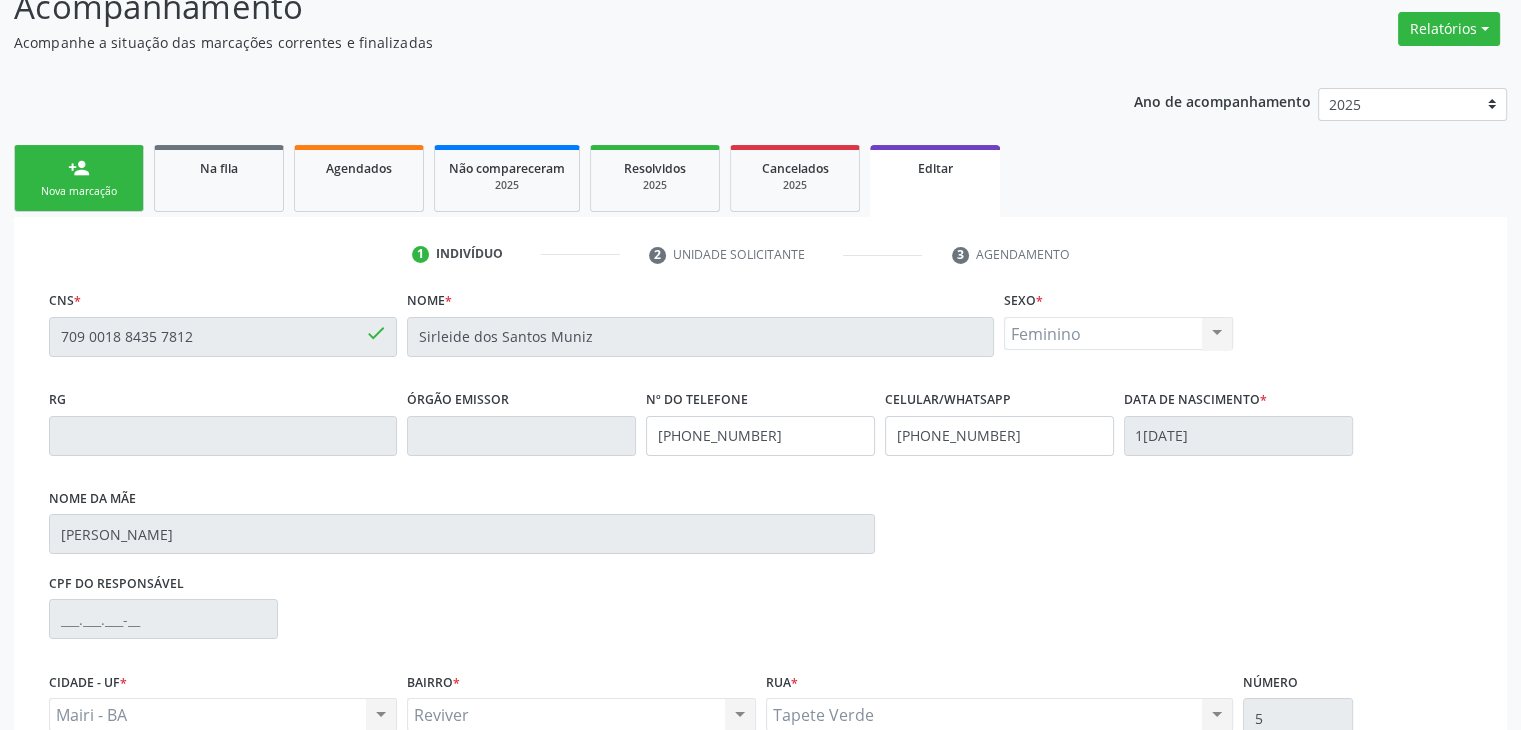 scroll, scrollTop: 365, scrollLeft: 0, axis: vertical 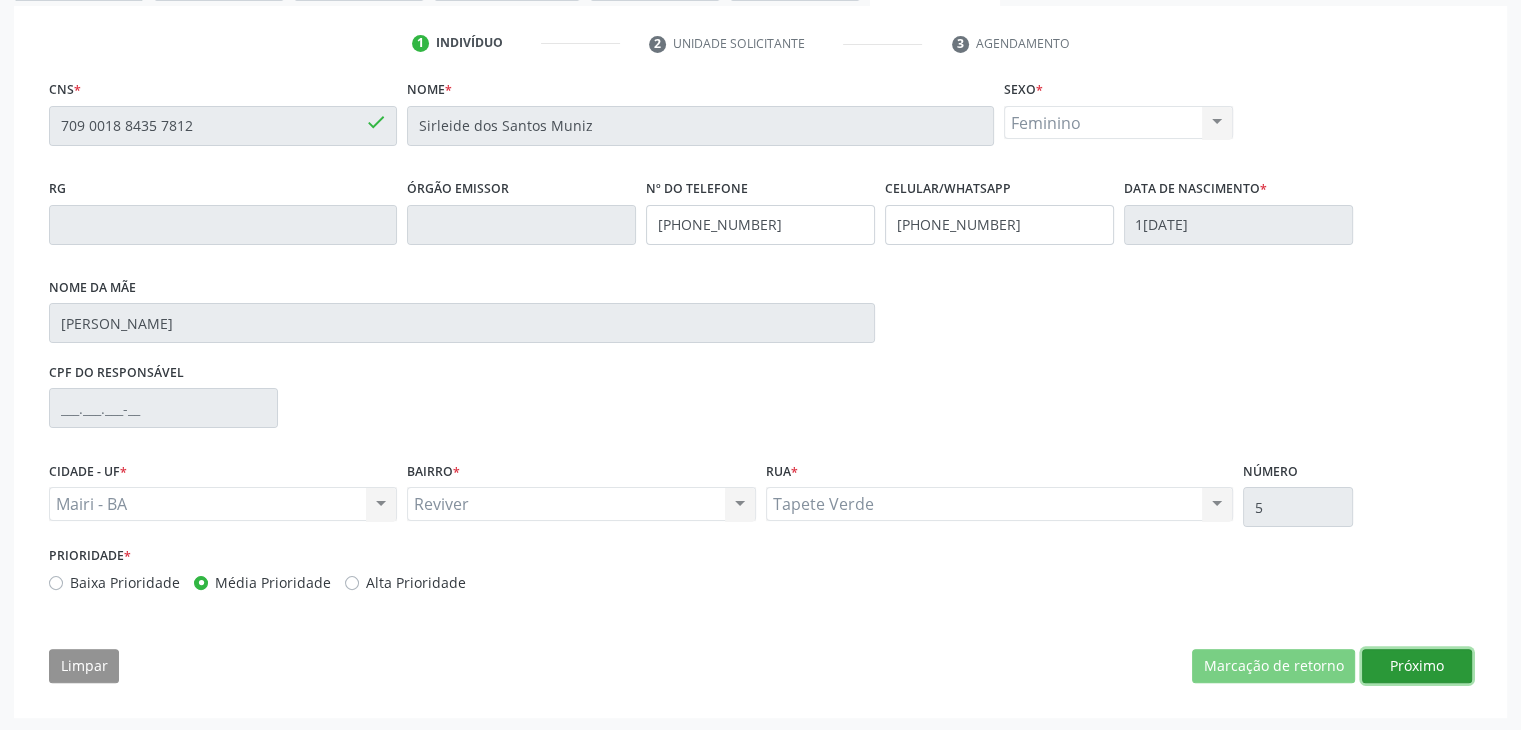 click on "Próximo" at bounding box center [1417, 666] 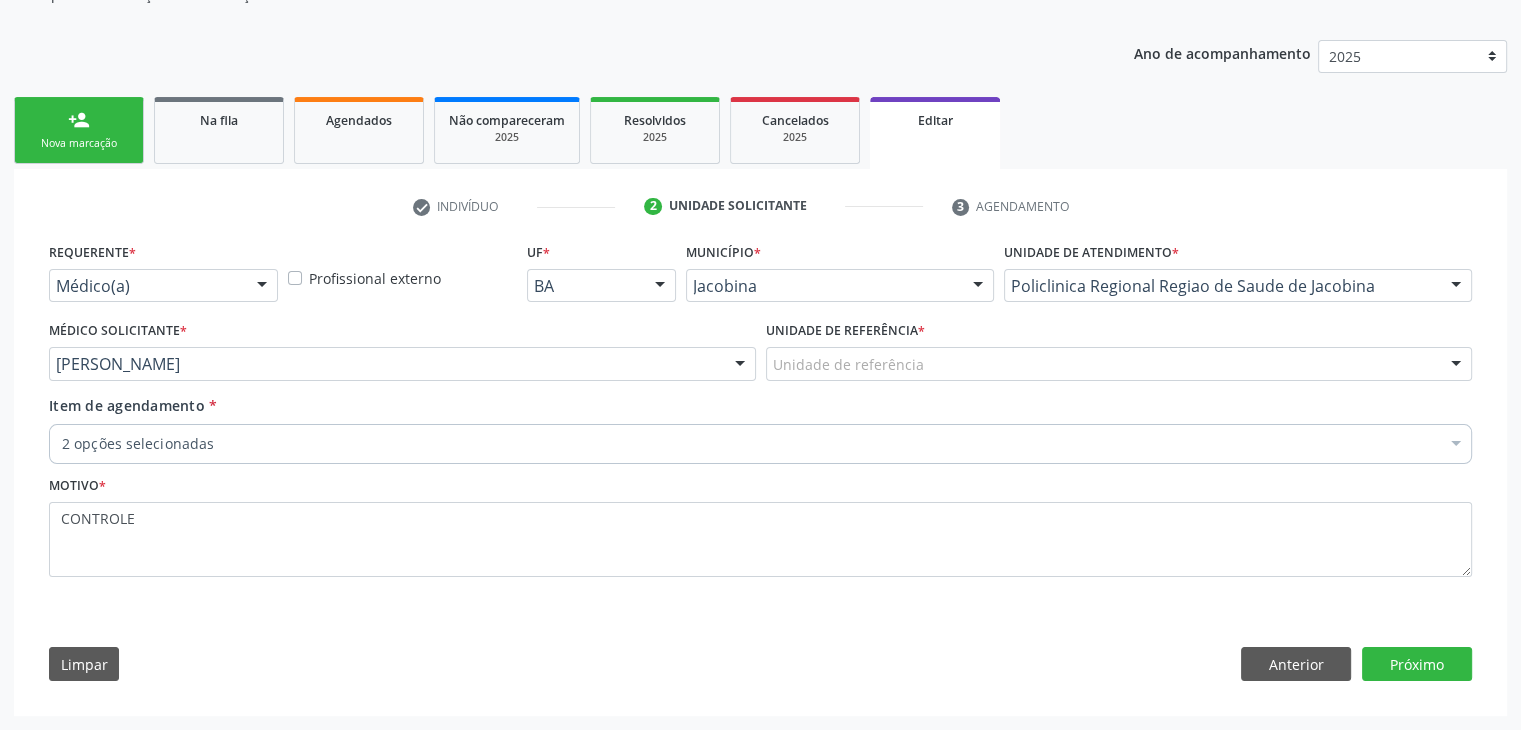 scroll, scrollTop: 200, scrollLeft: 0, axis: vertical 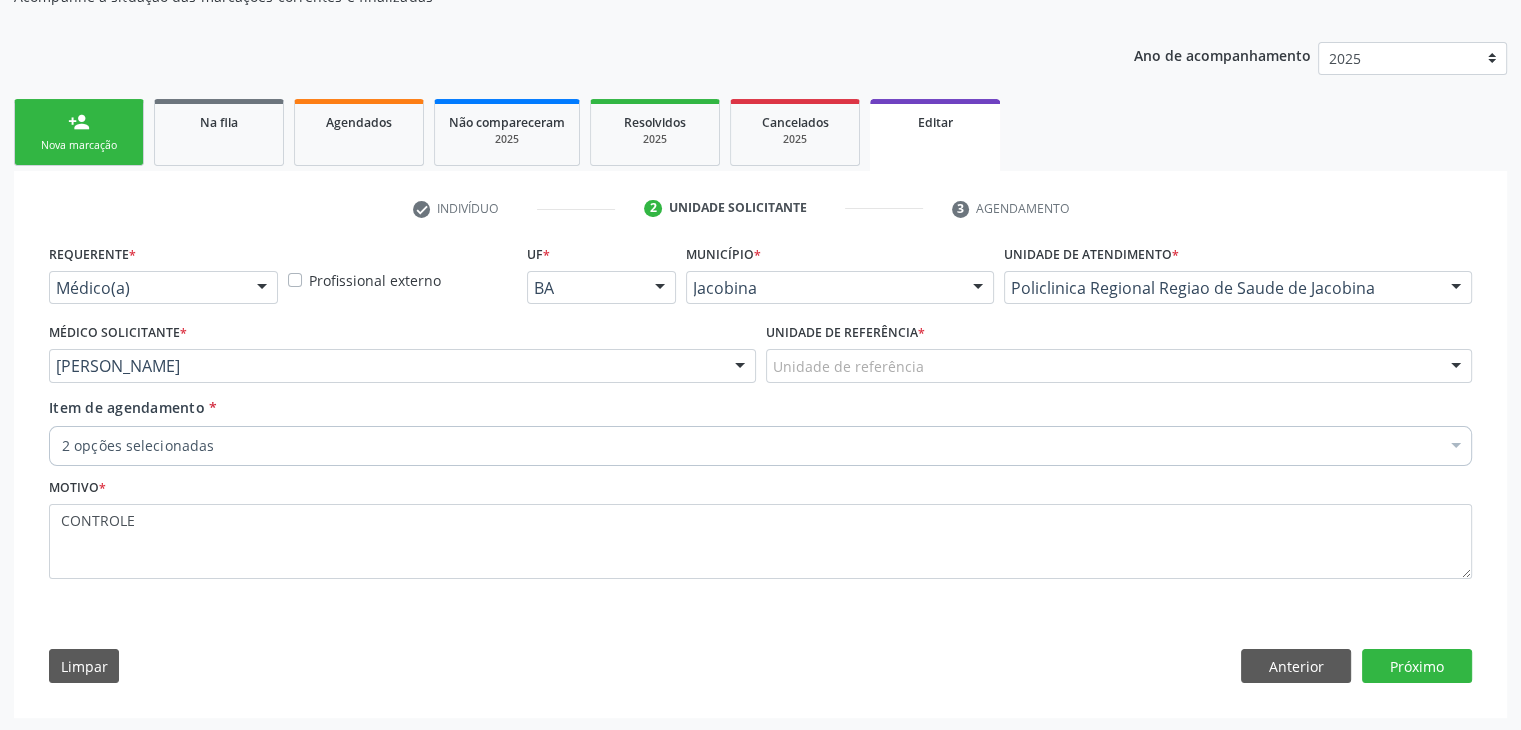 click on "Unidade de referência" at bounding box center [1119, 366] 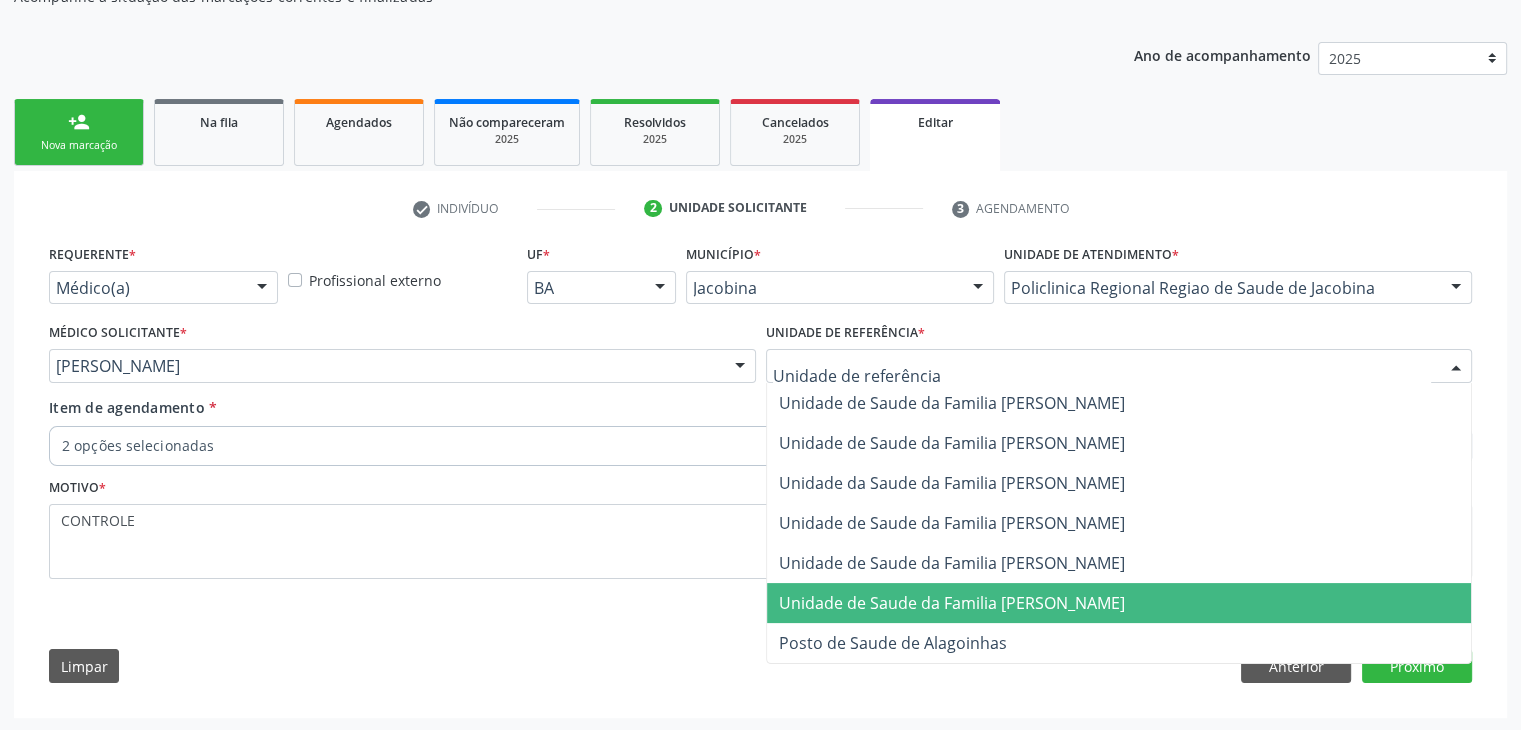 click on "Unidade de Saude da Familia [PERSON_NAME]" at bounding box center (952, 603) 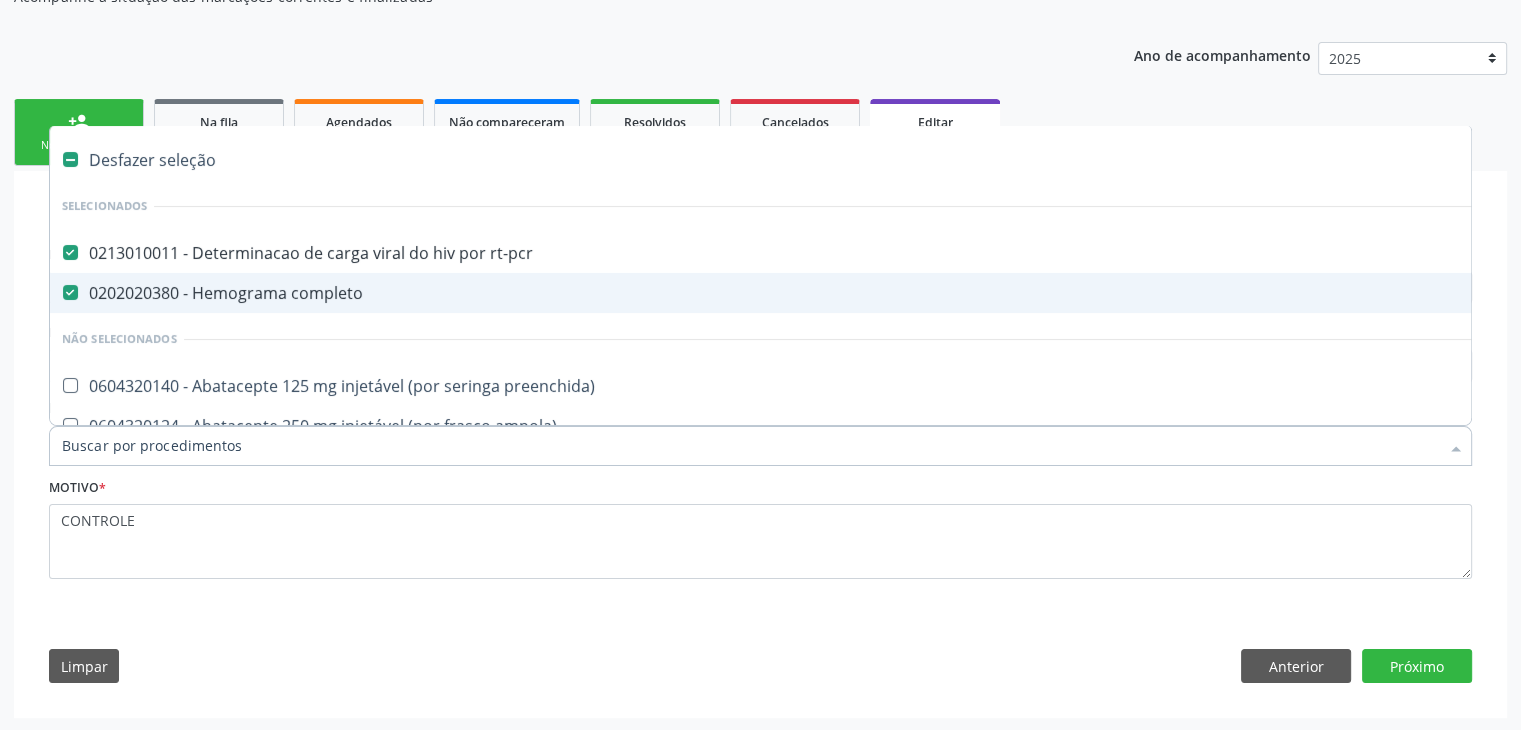 click on "Desfazer seleção" at bounding box center [831, 160] 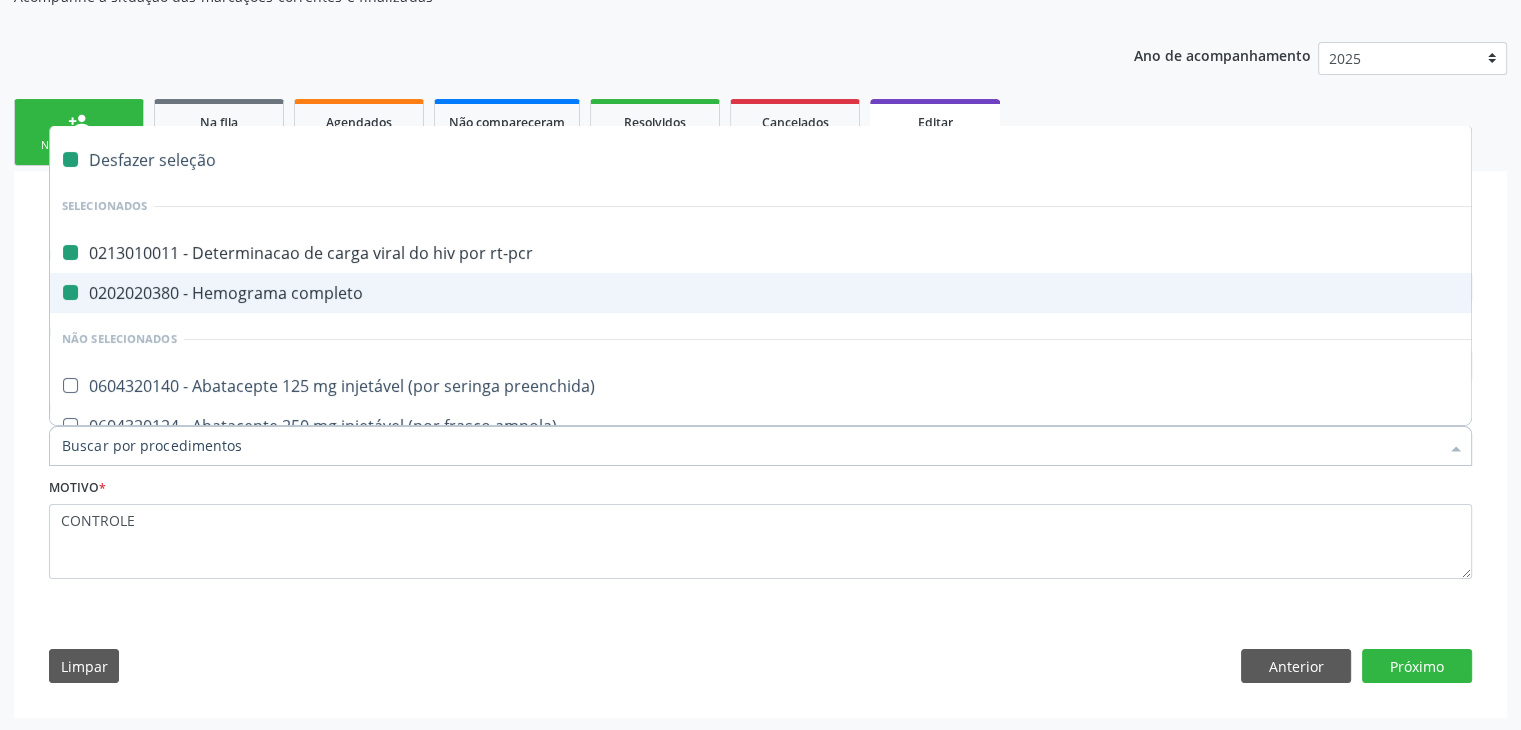 checkbox on "false" 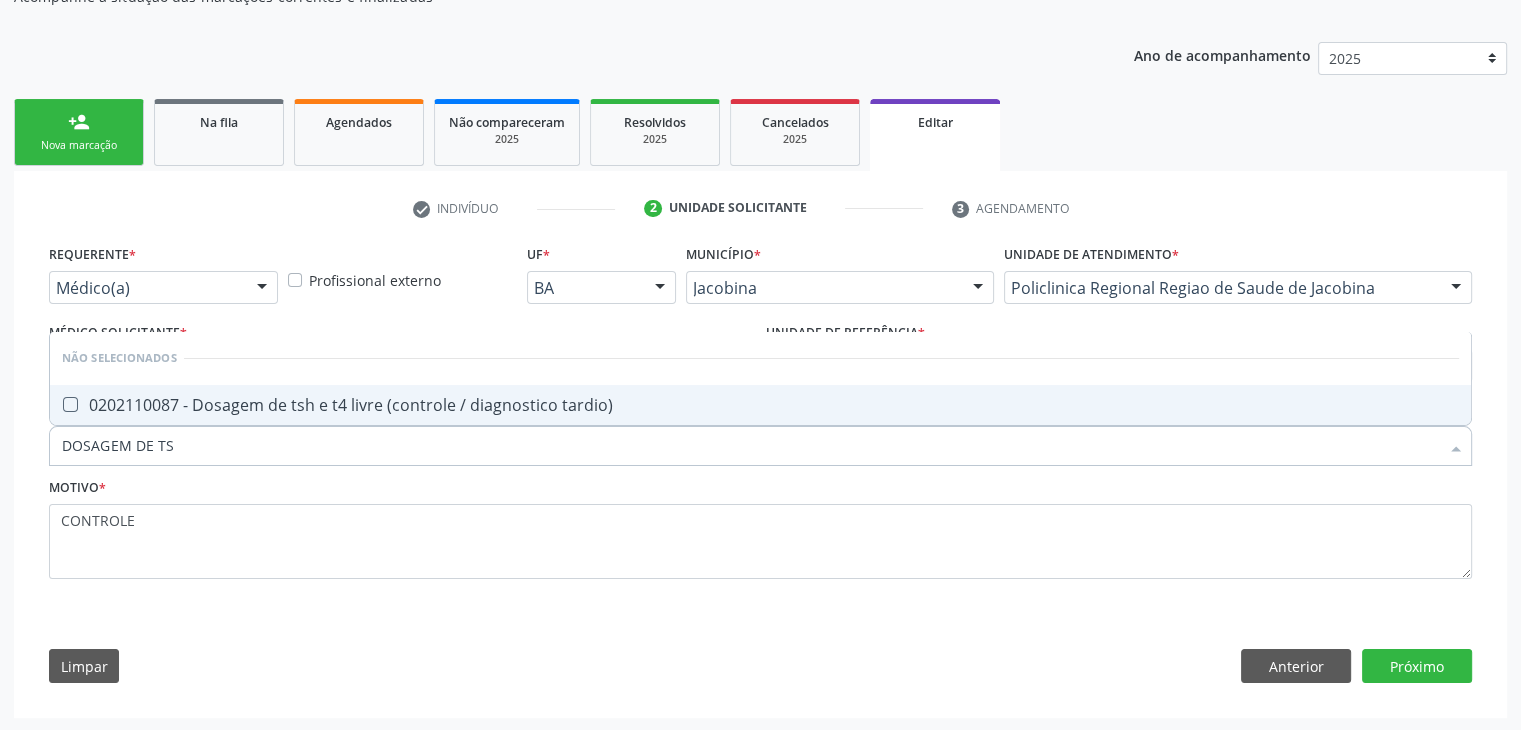 type on "DOSAGEM DE TSH" 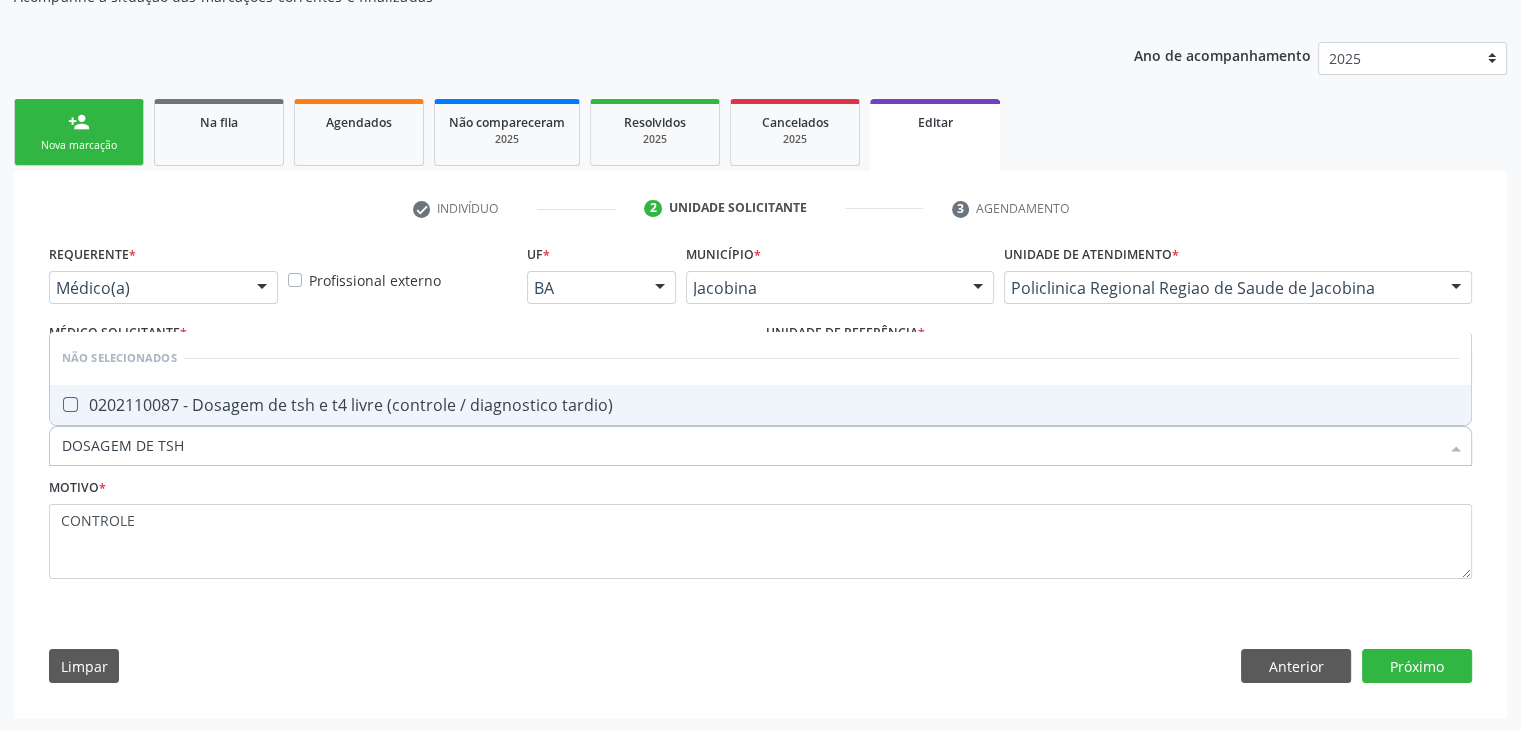 click on "0202110087 - Dosagem de tsh e t4 livre (controle / diagnostico tardio)" at bounding box center [760, 405] 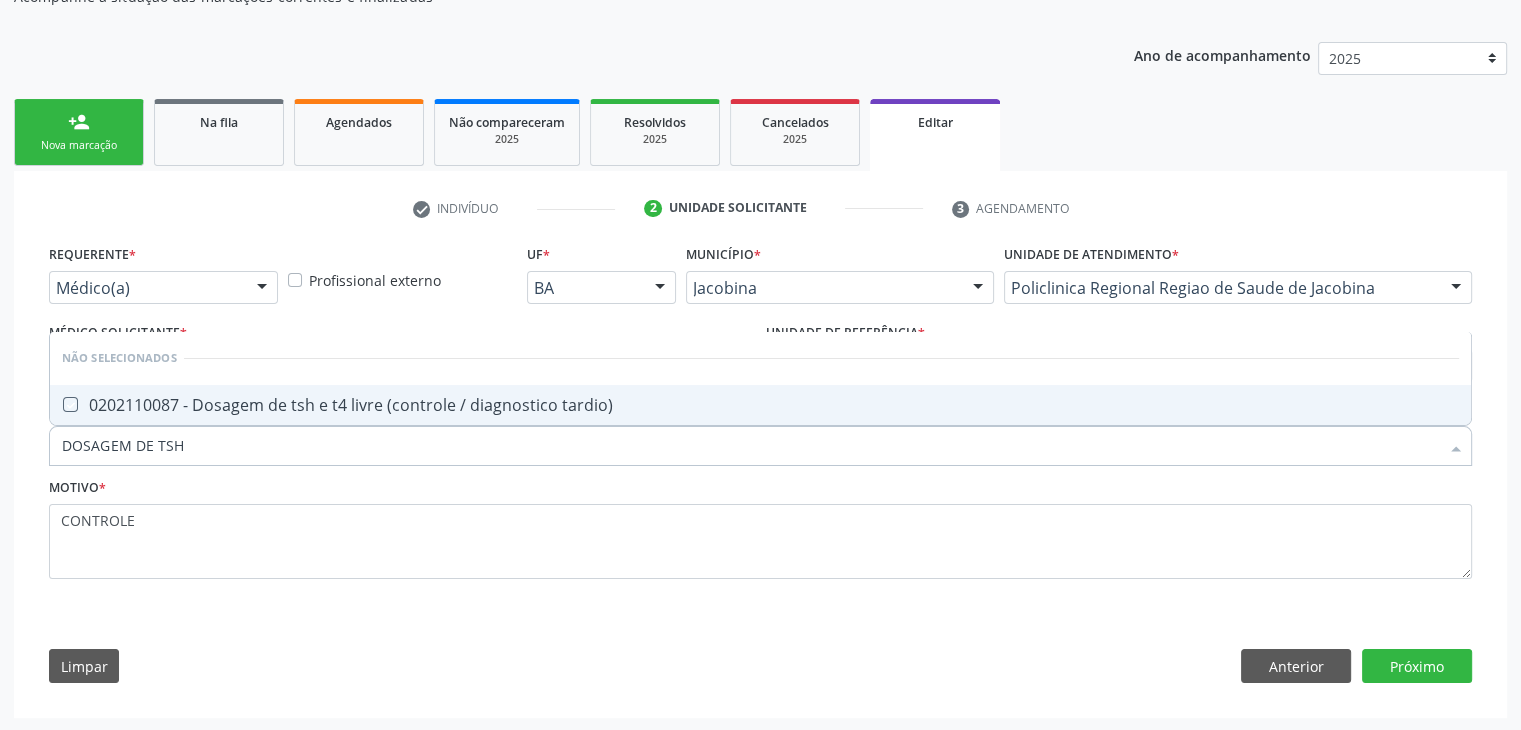 checkbox on "true" 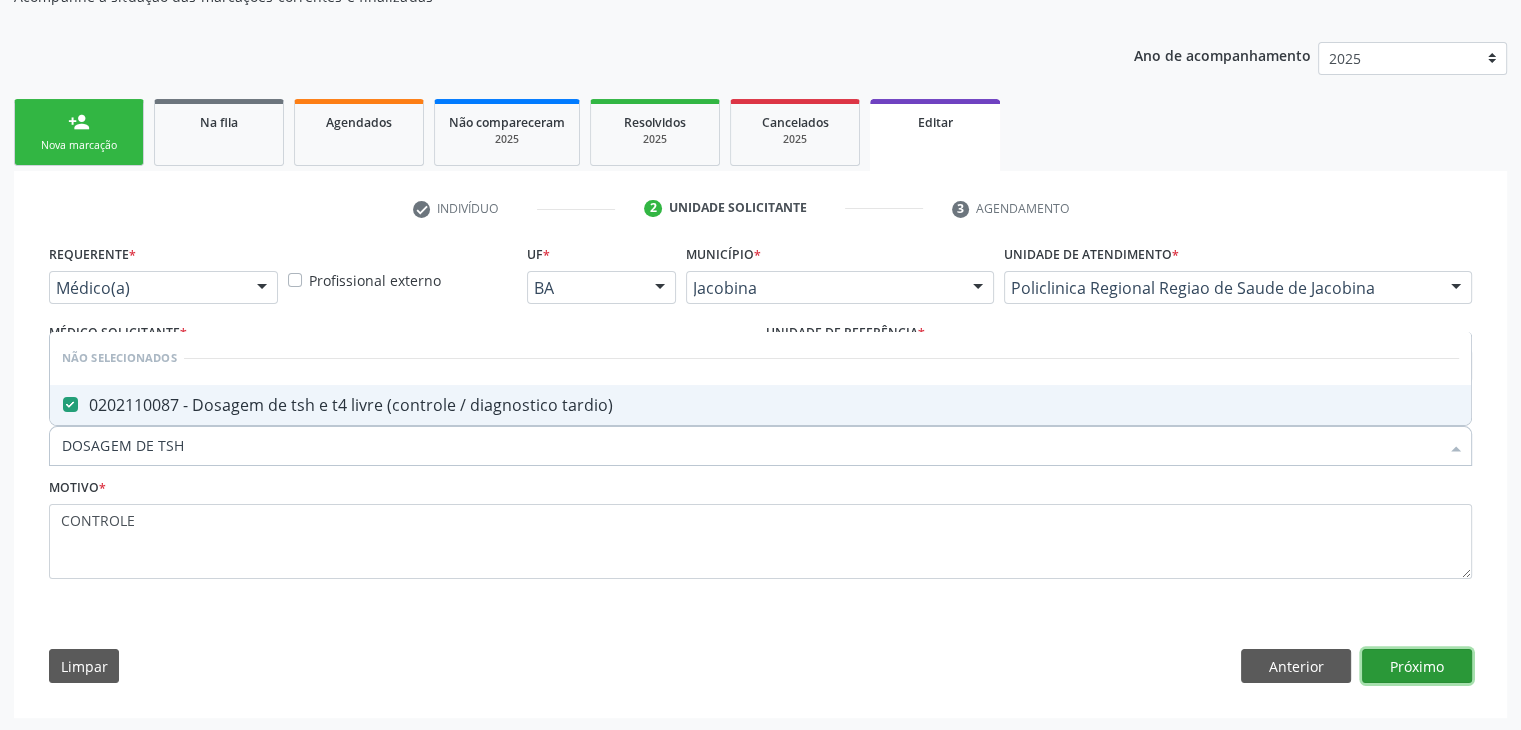 click on "Próximo" at bounding box center (1417, 666) 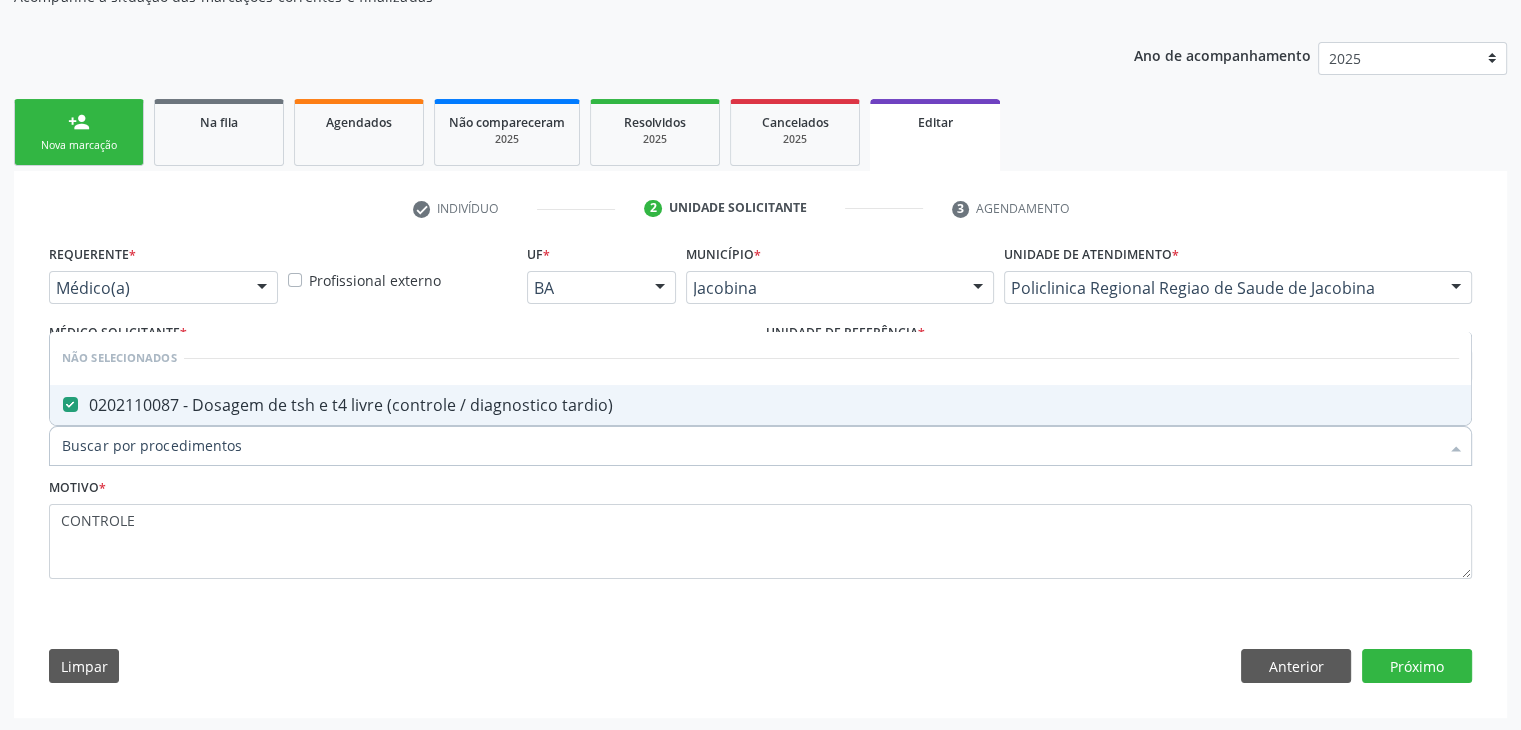 scroll, scrollTop: 165, scrollLeft: 0, axis: vertical 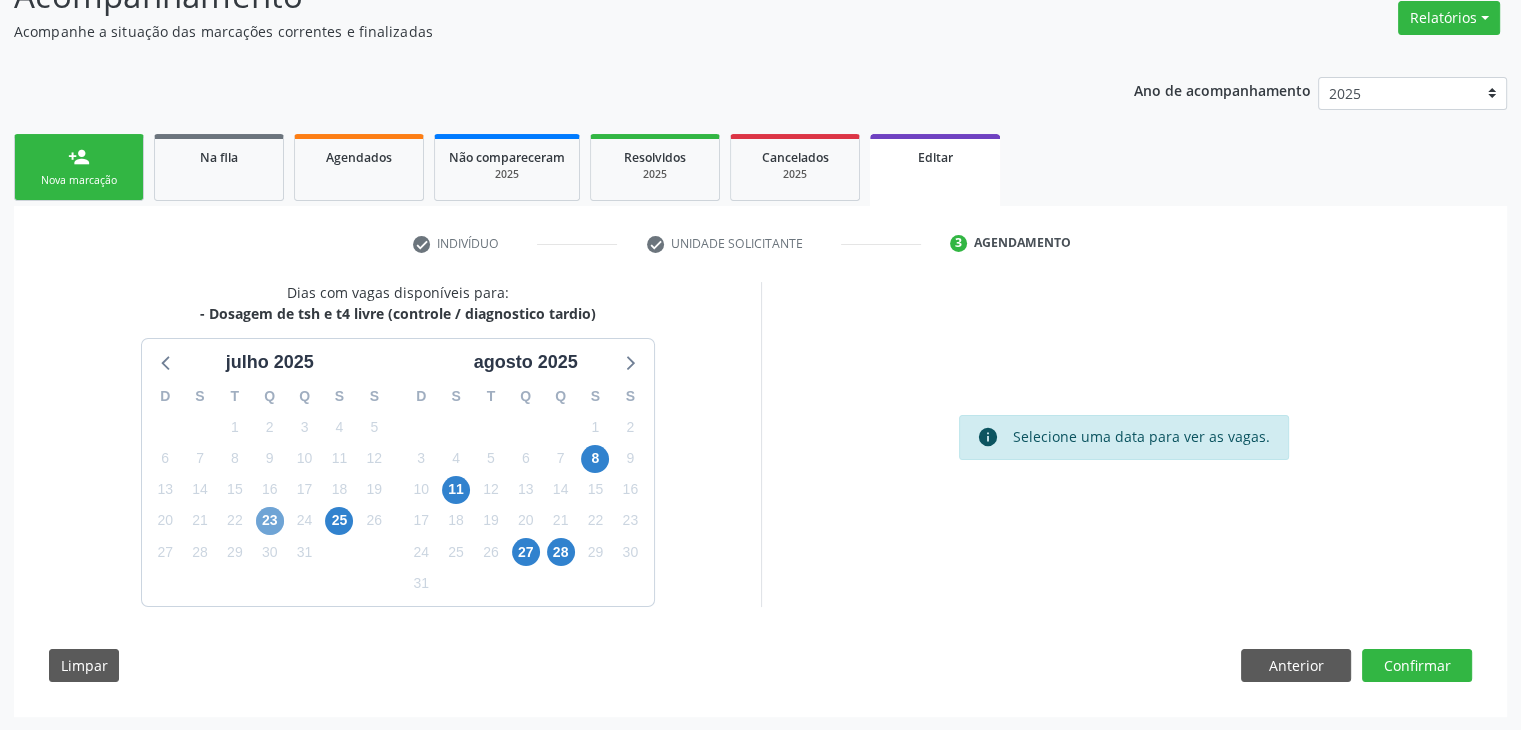 click on "23" at bounding box center [270, 521] 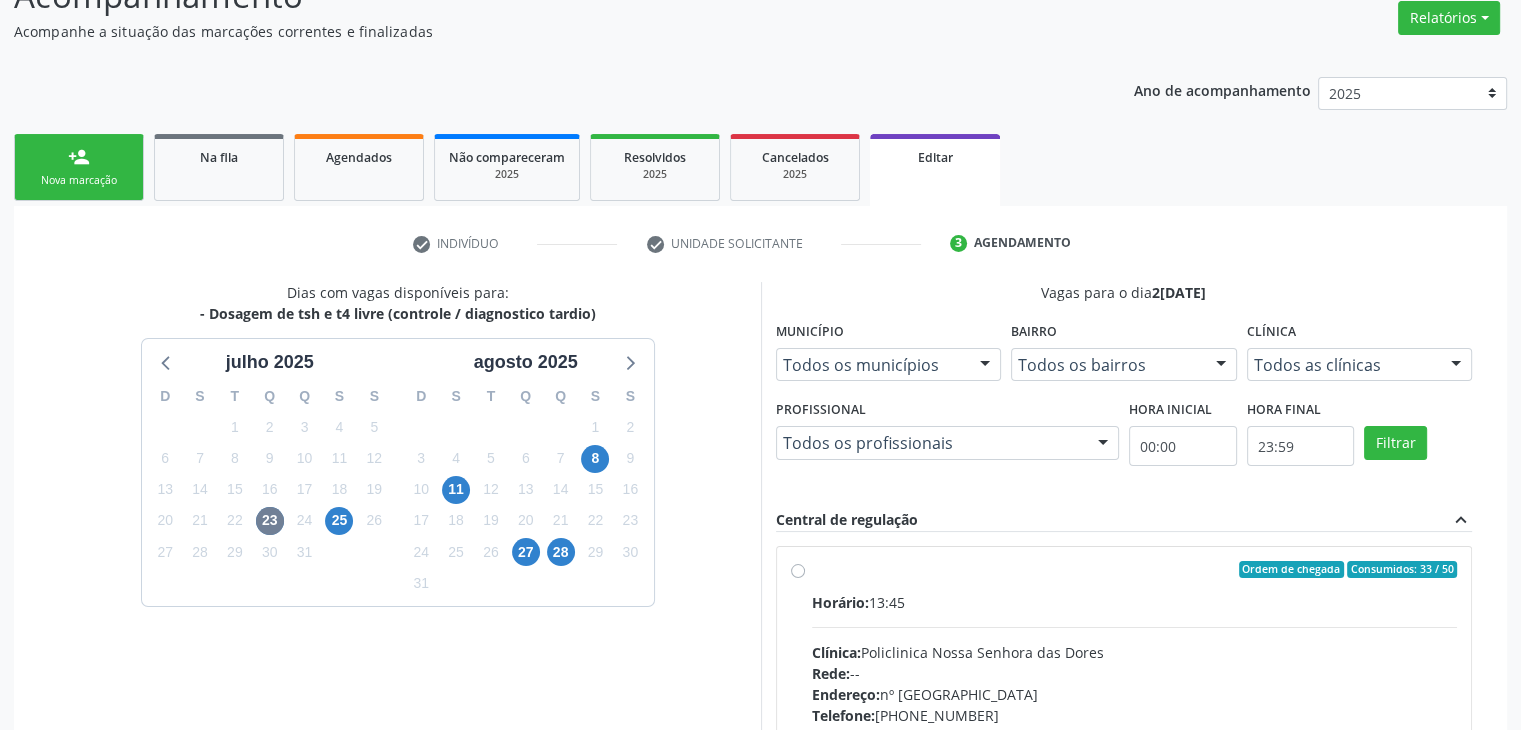 click on "Horário:   13:45" at bounding box center [1135, 602] 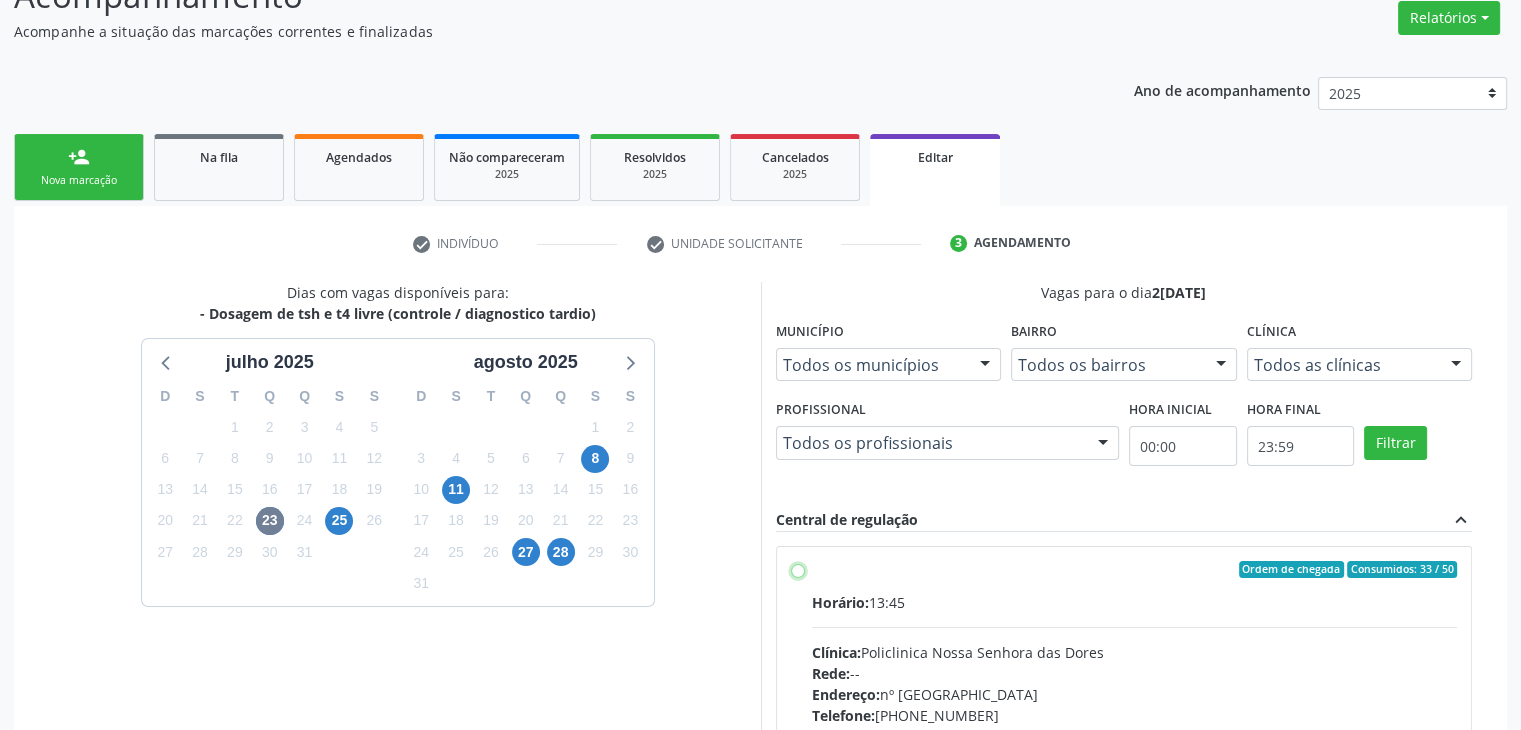 click on "Ordem de chegada
Consumidos: 33 / 50
Horário:   13:45
Clínica:  Policlinica Nossa Senhora das Dores
Rede:
--
Endereço:   nº 94, Centro, Mairi - BA
Telefone:   (74) 36322104
Profissional:
--
Informações adicionais sobre o atendimento
Idade de atendimento:
Sem restrição
Gênero(s) atendido(s):
Sem restrição
Informações adicionais:
--" at bounding box center (798, 570) 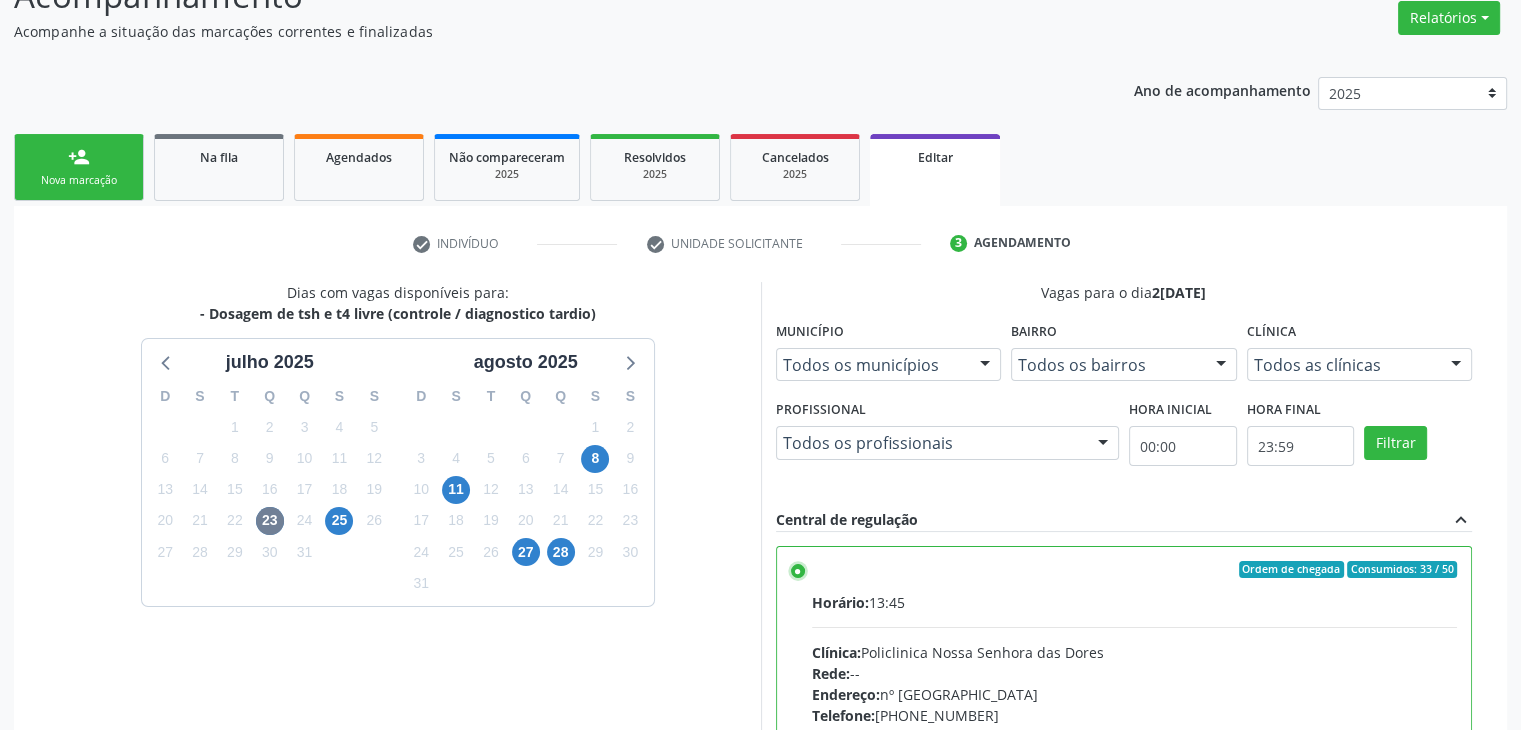 scroll, scrollTop: 490, scrollLeft: 0, axis: vertical 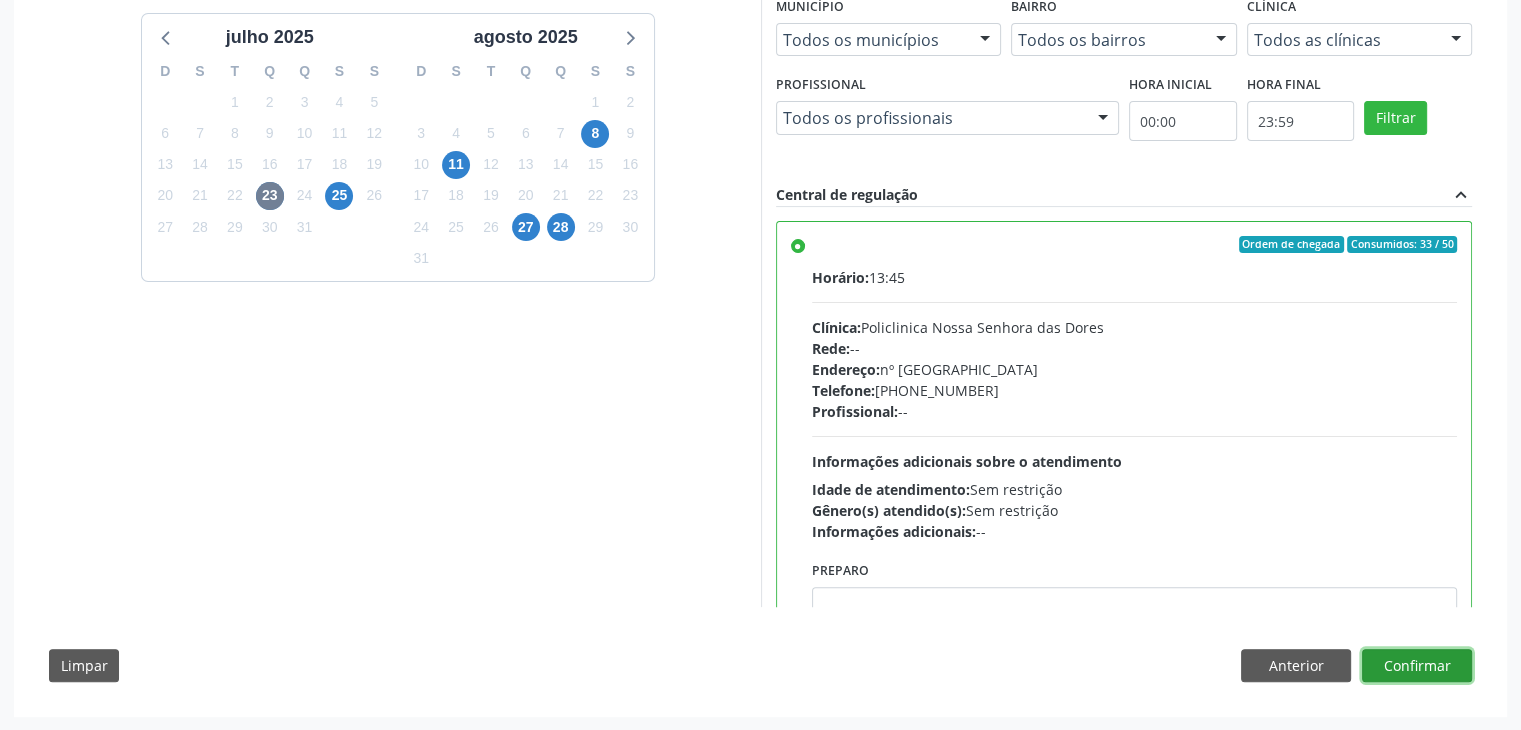 click on "Confirmar" at bounding box center [1417, 666] 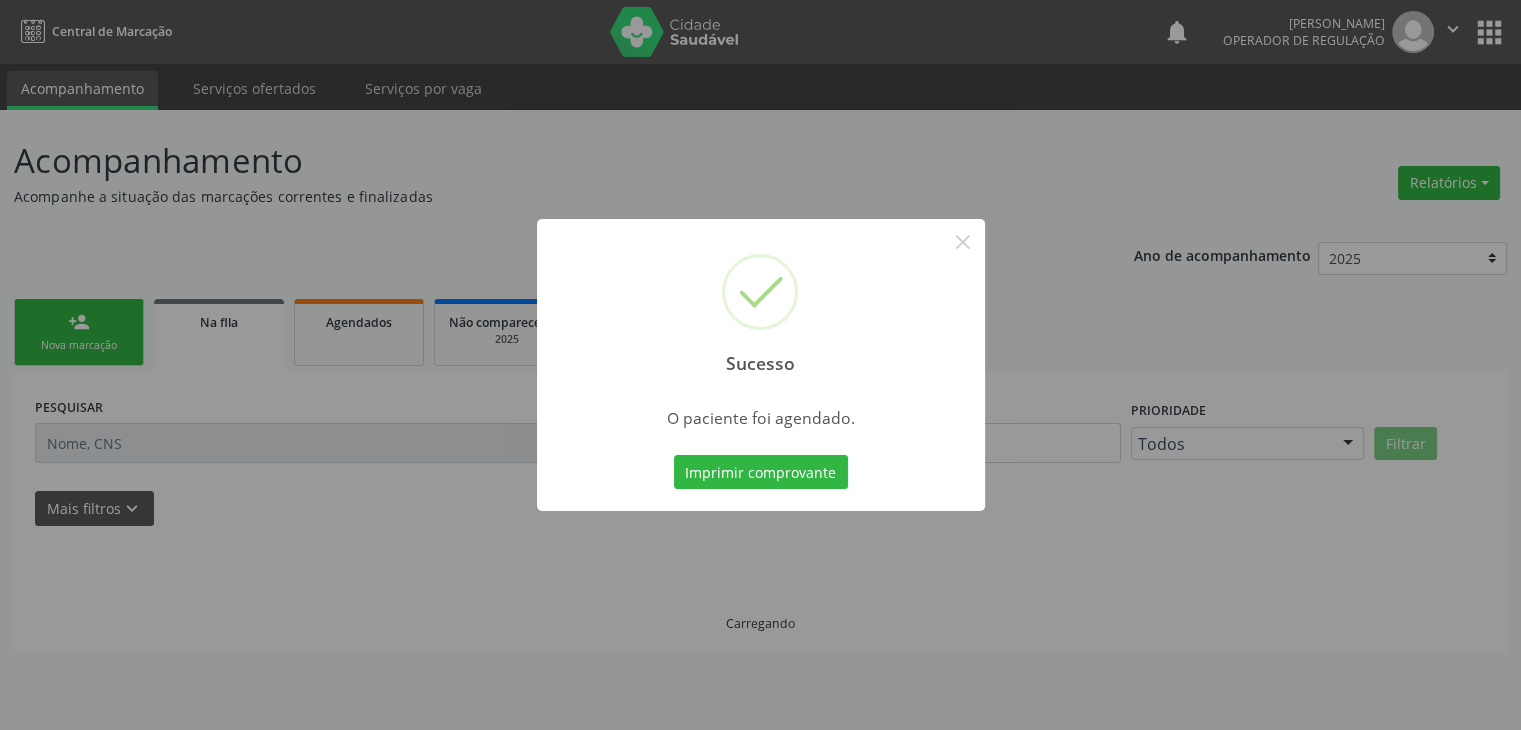 scroll, scrollTop: 0, scrollLeft: 0, axis: both 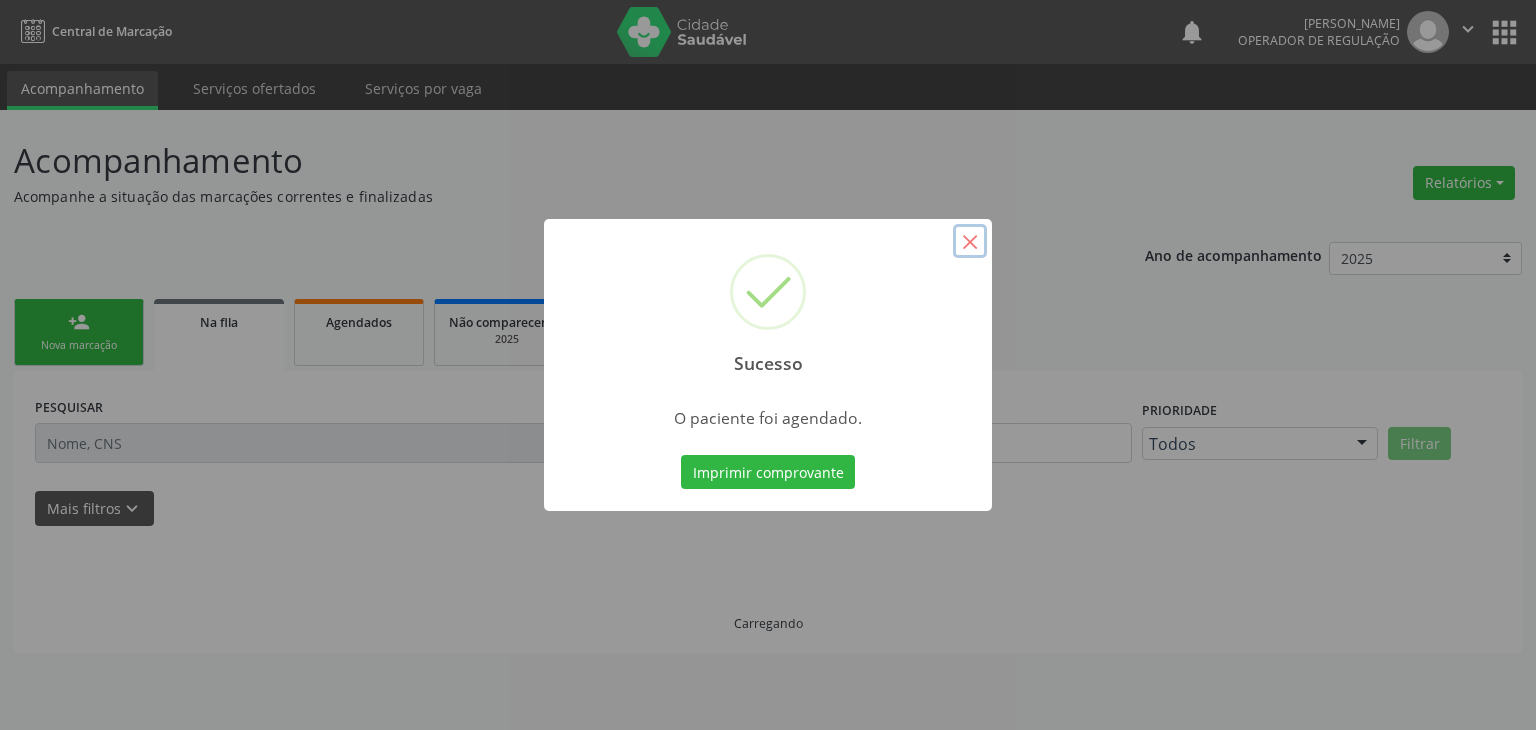 click on "×" at bounding box center [970, 241] 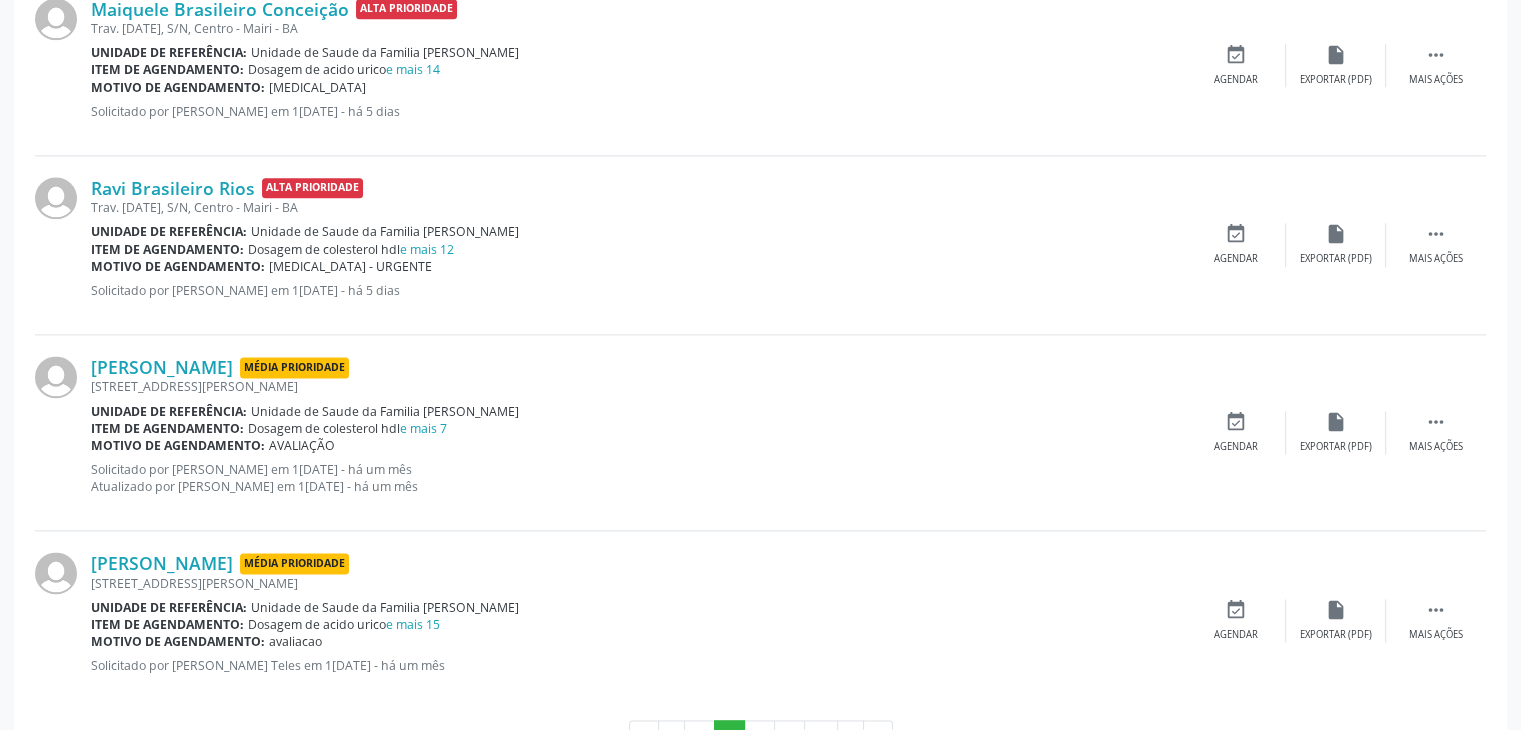 scroll, scrollTop: 2667, scrollLeft: 0, axis: vertical 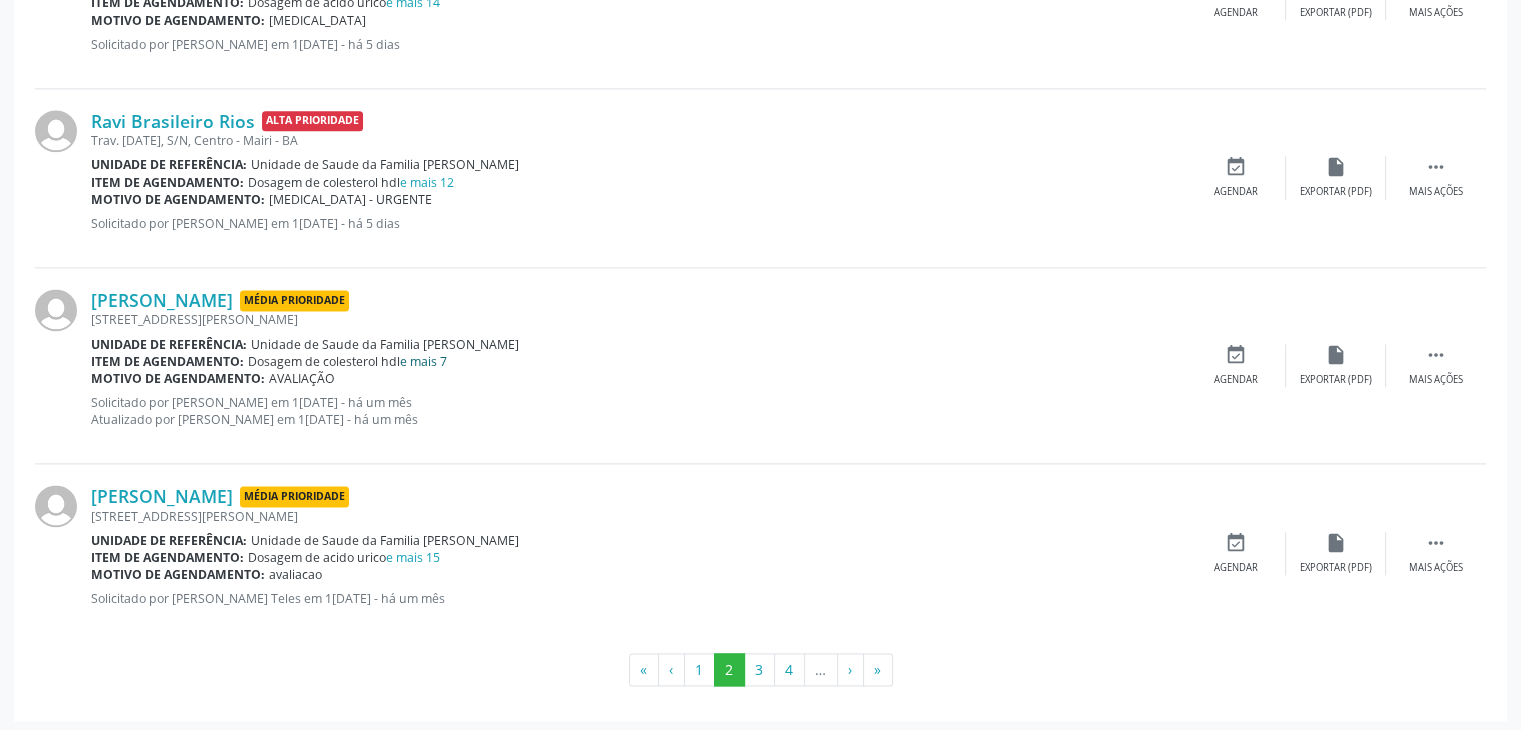 click on "e mais 7" at bounding box center (423, 361) 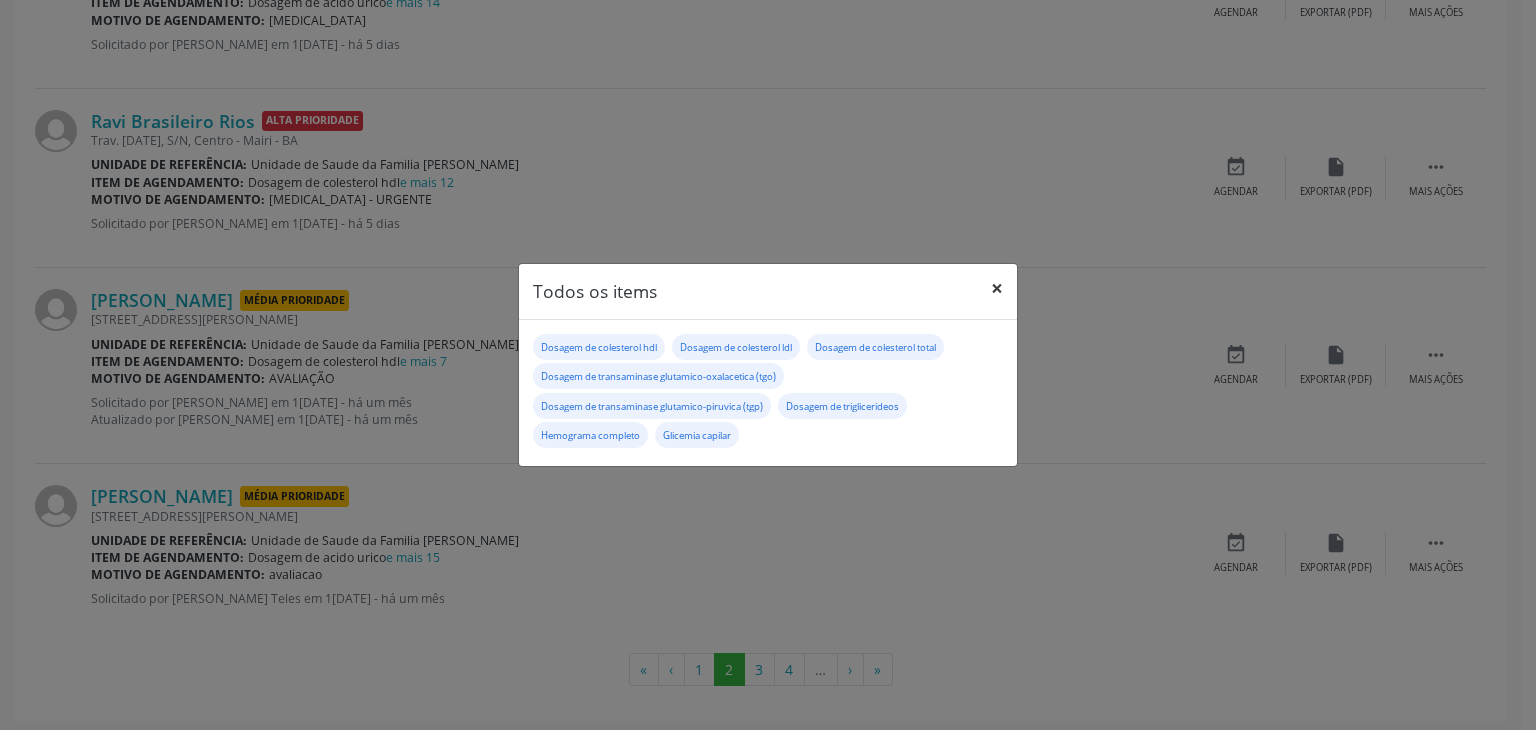 click on "×" at bounding box center (997, 288) 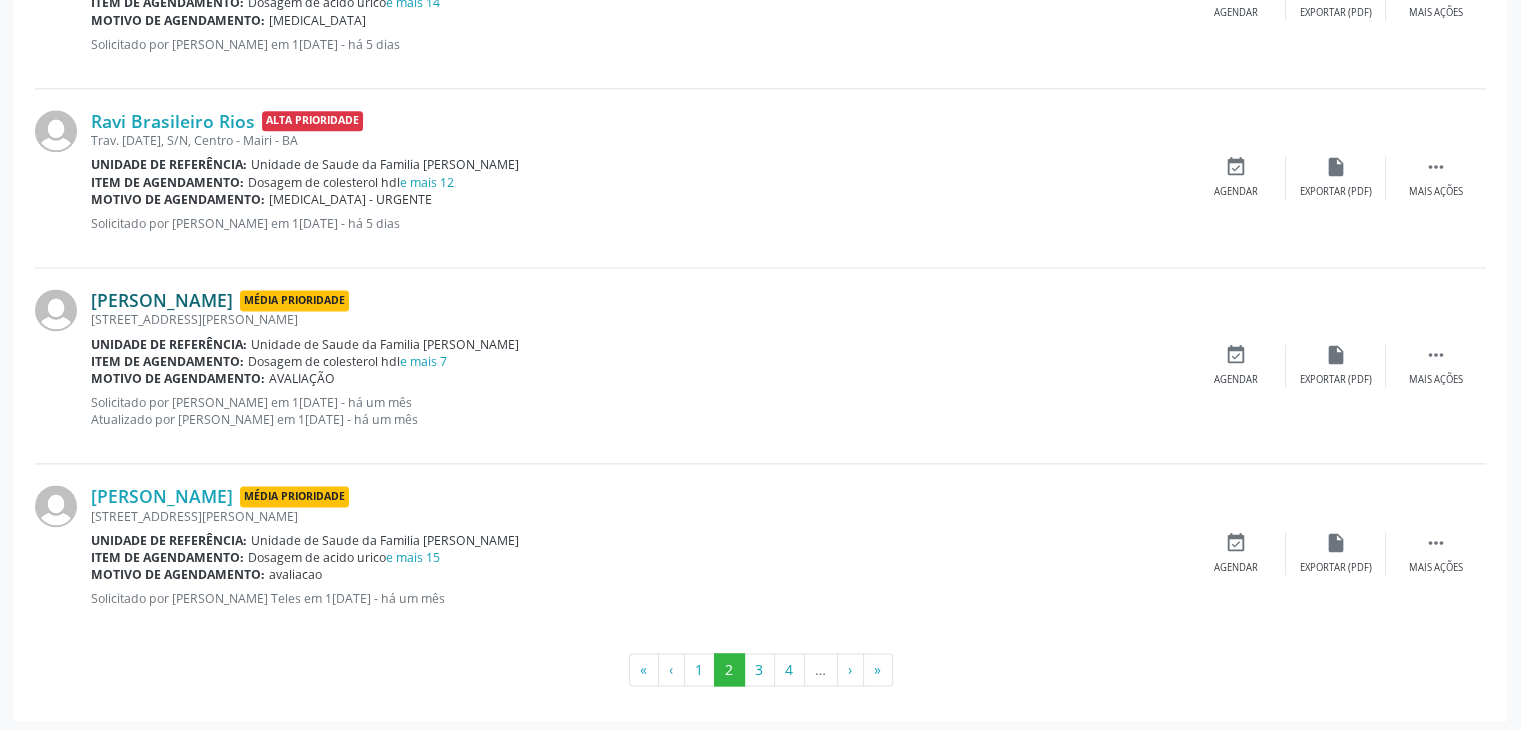 click on "Nelson Lima Rios" at bounding box center [162, 300] 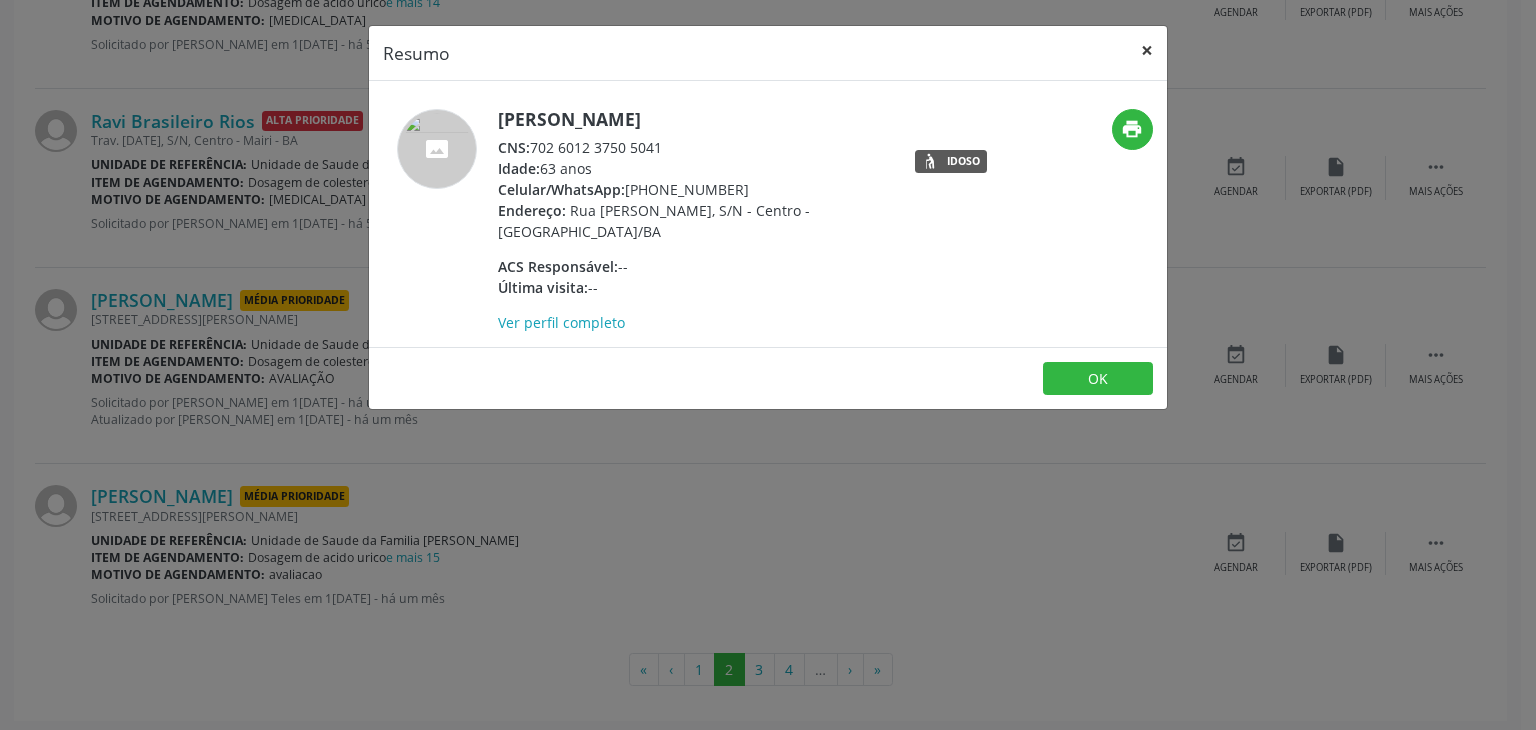 click on "×" at bounding box center (1147, 50) 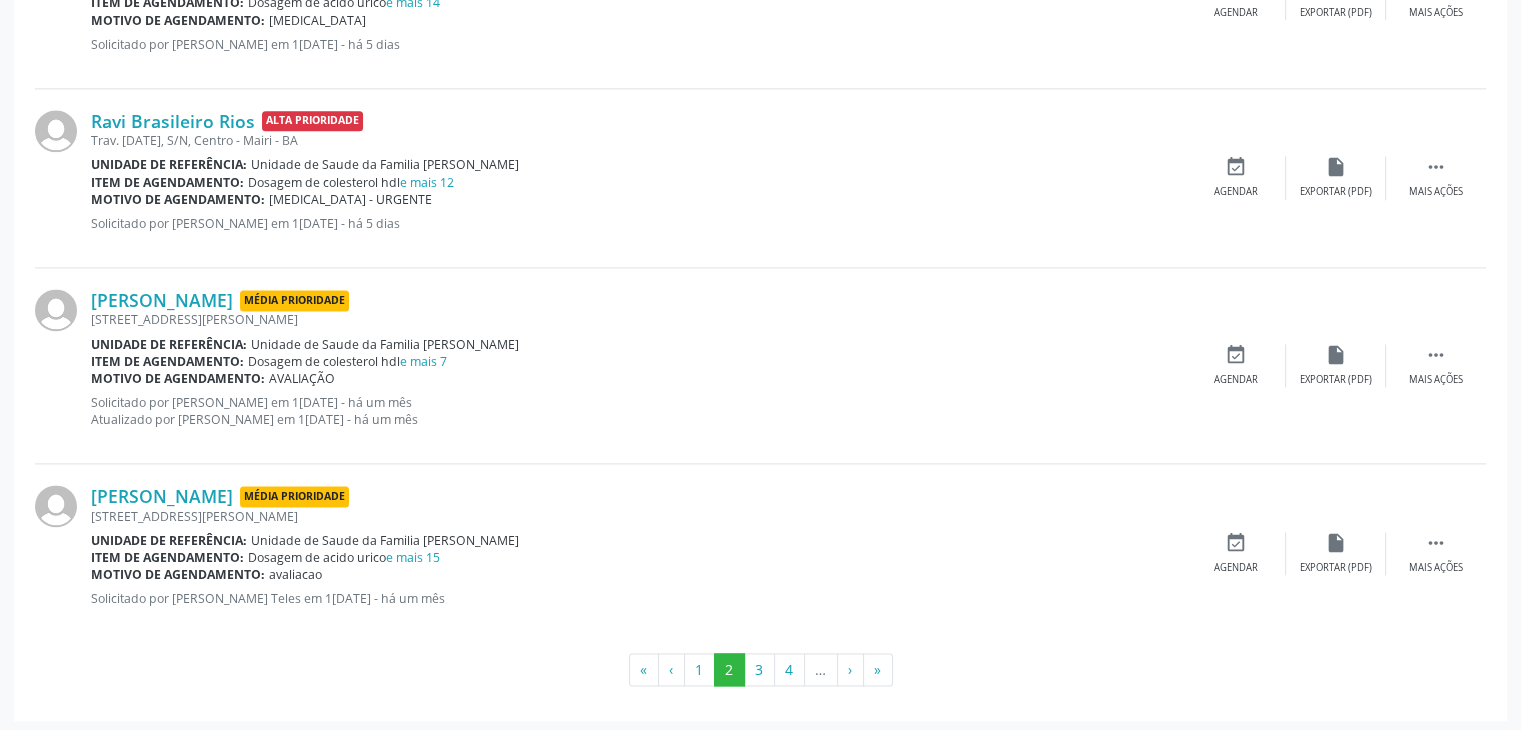 click on "Unidade de Saude da Familia [PERSON_NAME]" at bounding box center [385, 344] 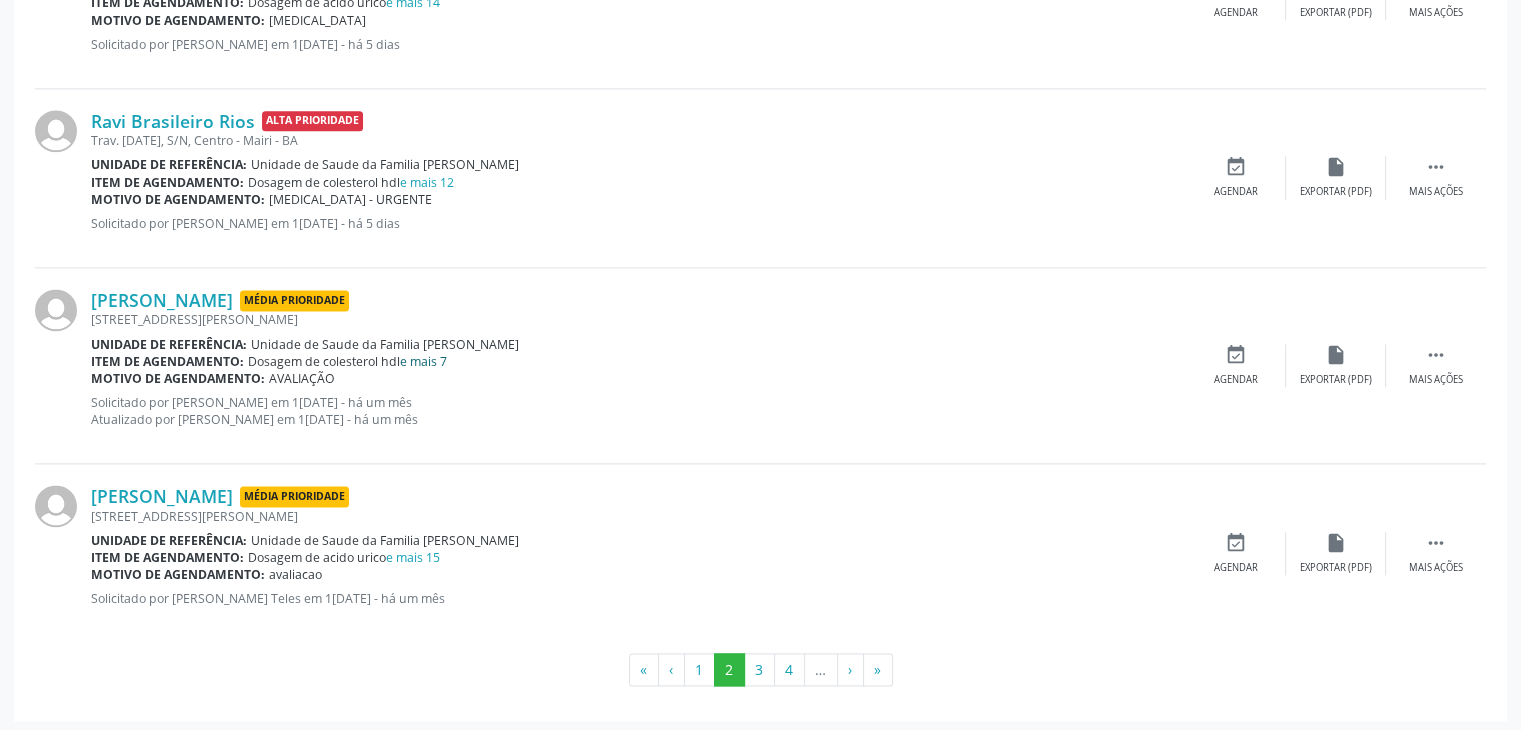 click on "e mais 7" at bounding box center [423, 361] 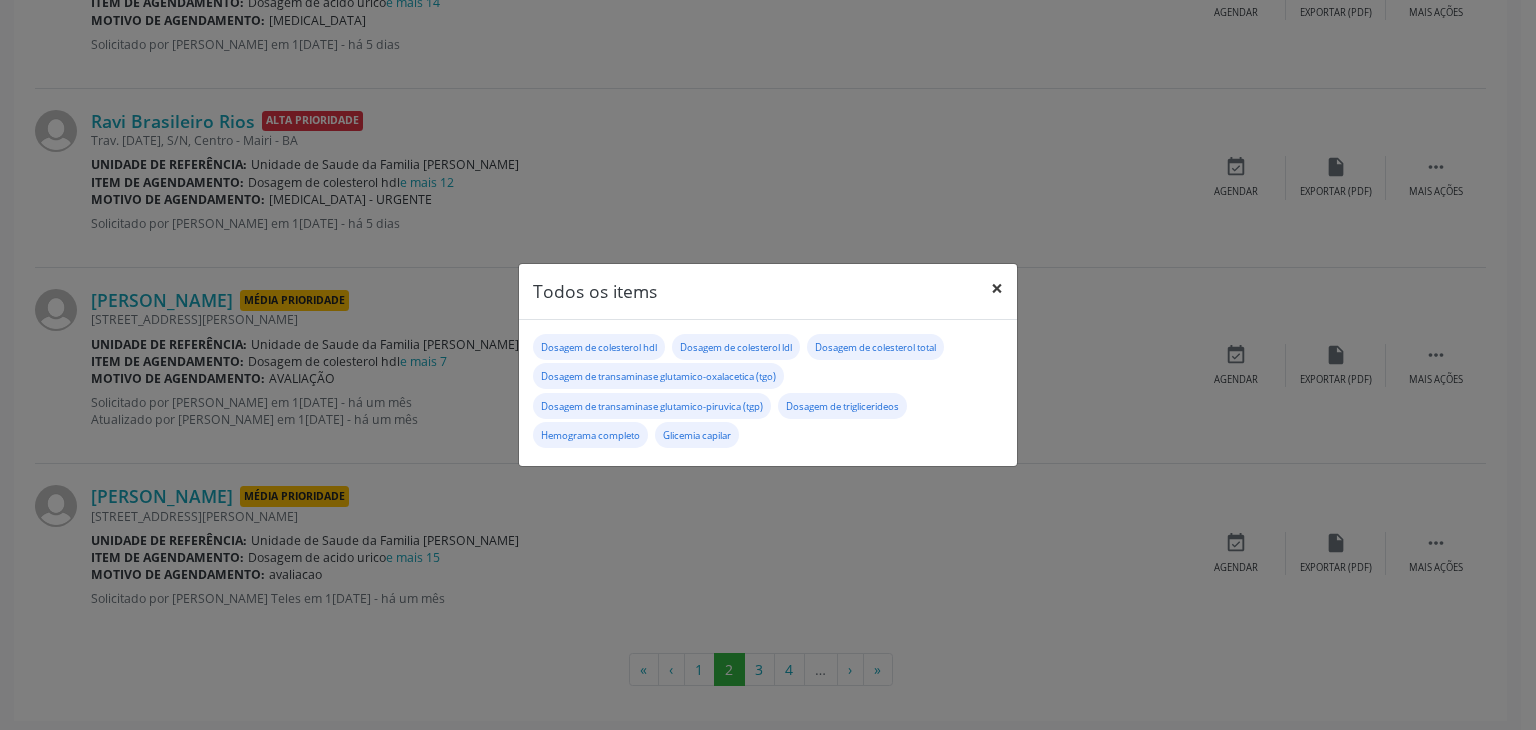 click on "×" at bounding box center (997, 288) 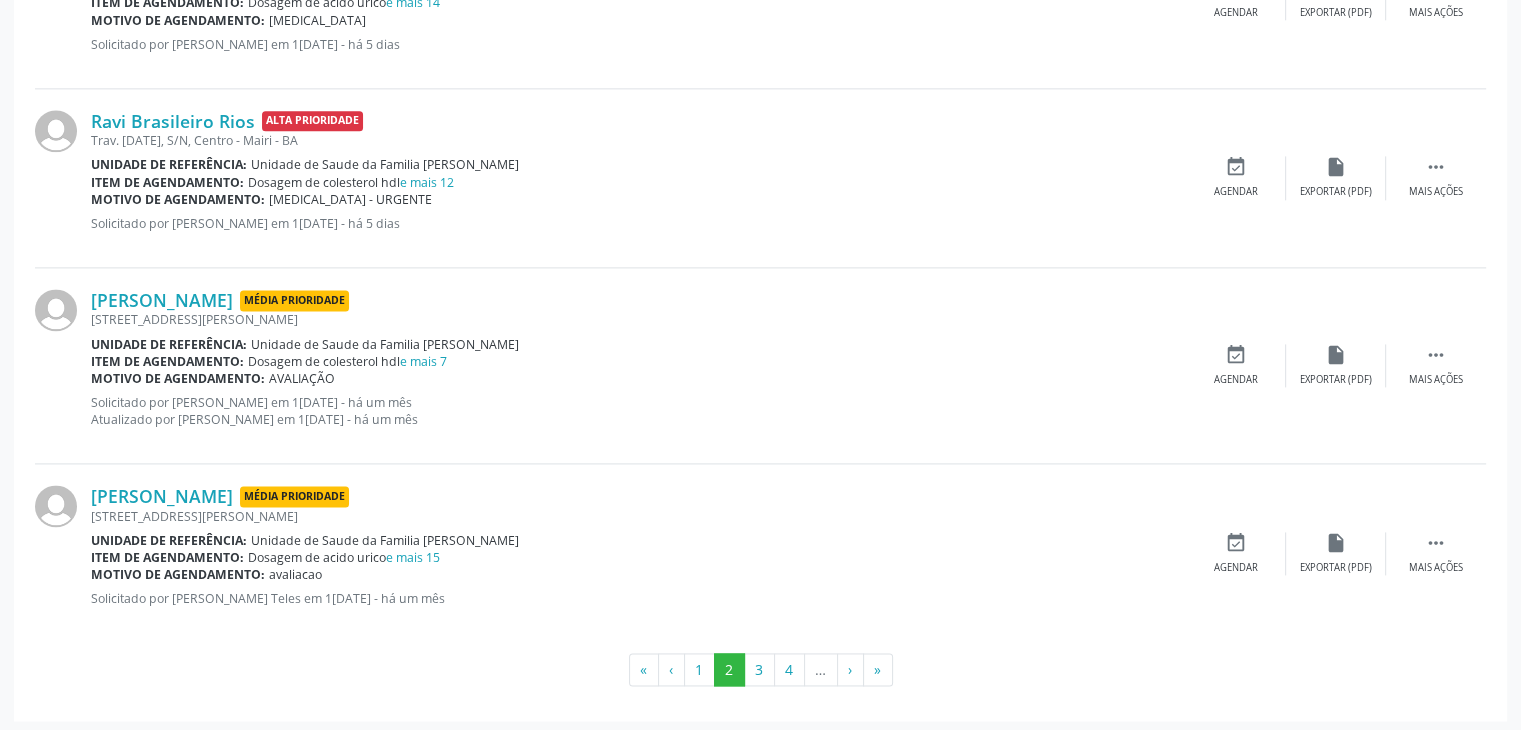 click on "Nelson Lima Rios
Média Prioridade
Rua Marechal Deodoro, 08, Centro, Mairi - BA
Unidade de referência:
Unidade de Saude da Familia Dilton Oliveira Santos
Item de agendamento:
Dosagem de colesterol hdl
e mais 7
Motivo de agendamento:
AVALIAÇÃO
Solicitado por Rosana Mendes Borges Santos em 13/06/2025 - há um mês
Atualizado por Rosana Mendes Borges Santos em 13/06/2025 - há um mês

Mais ações
insert_drive_file
Exportar (PDF)
event_available
Agendar" at bounding box center (760, 366) 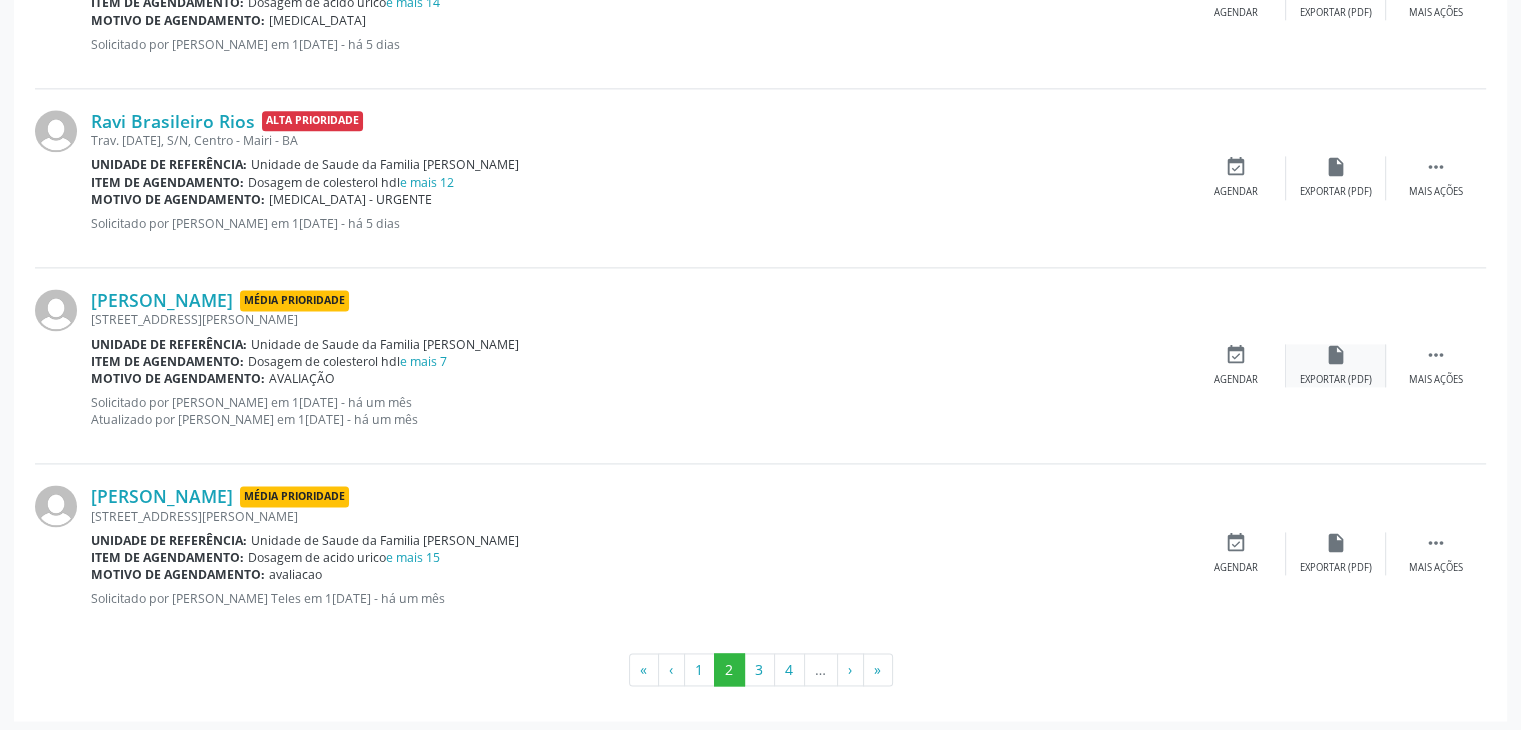 click on "insert_drive_file
Exportar (PDF)" at bounding box center (1336, 365) 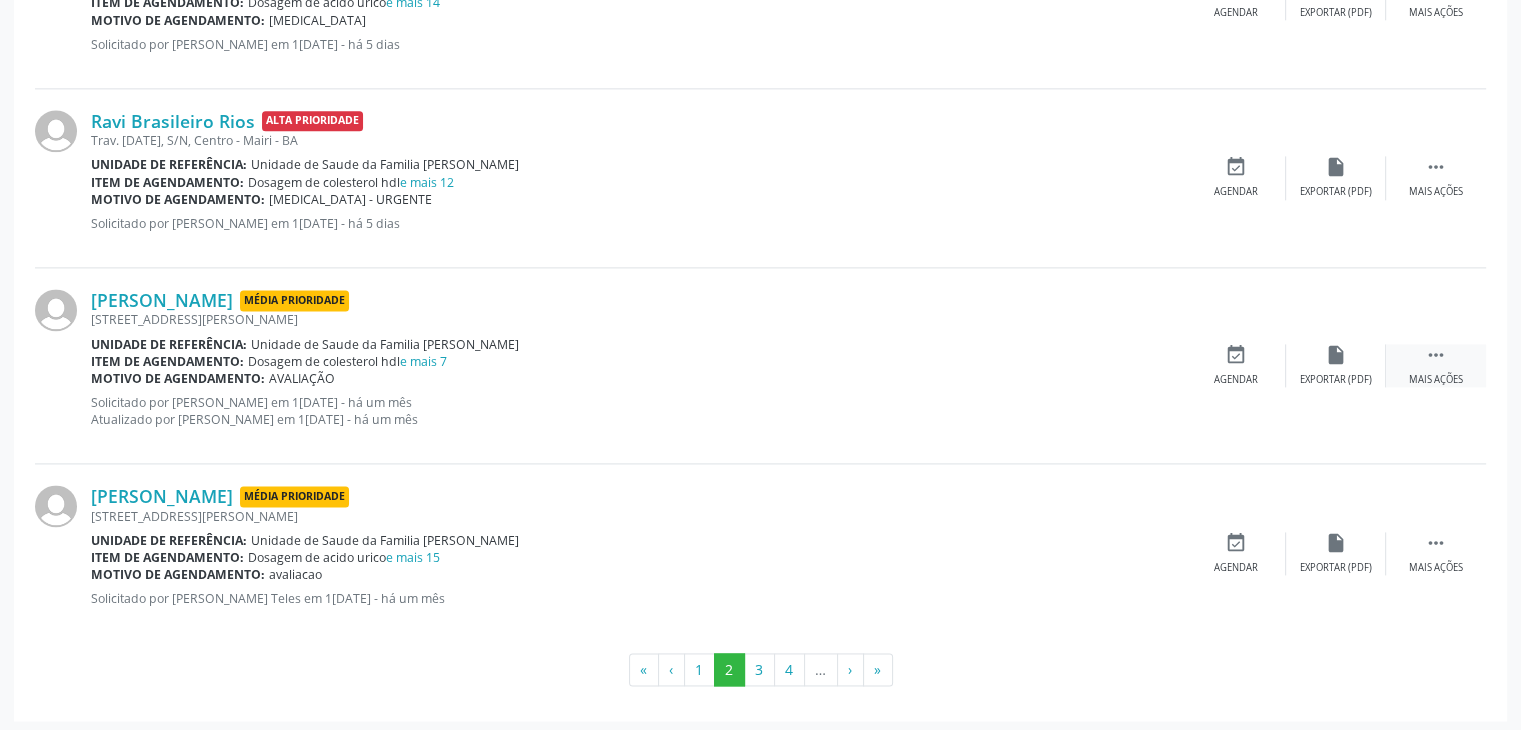 click on "" at bounding box center [1436, 355] 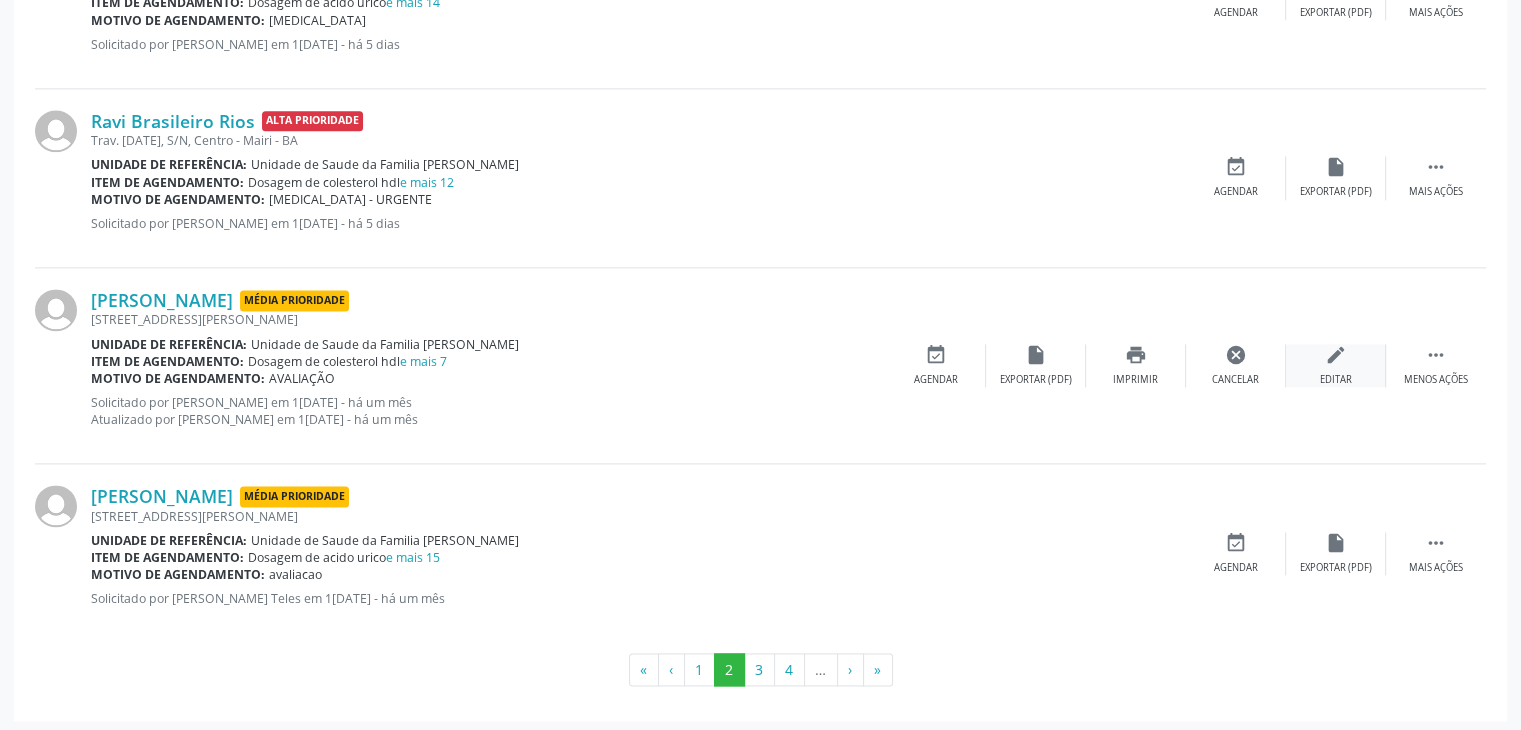 click on "edit
Editar" at bounding box center (1336, 365) 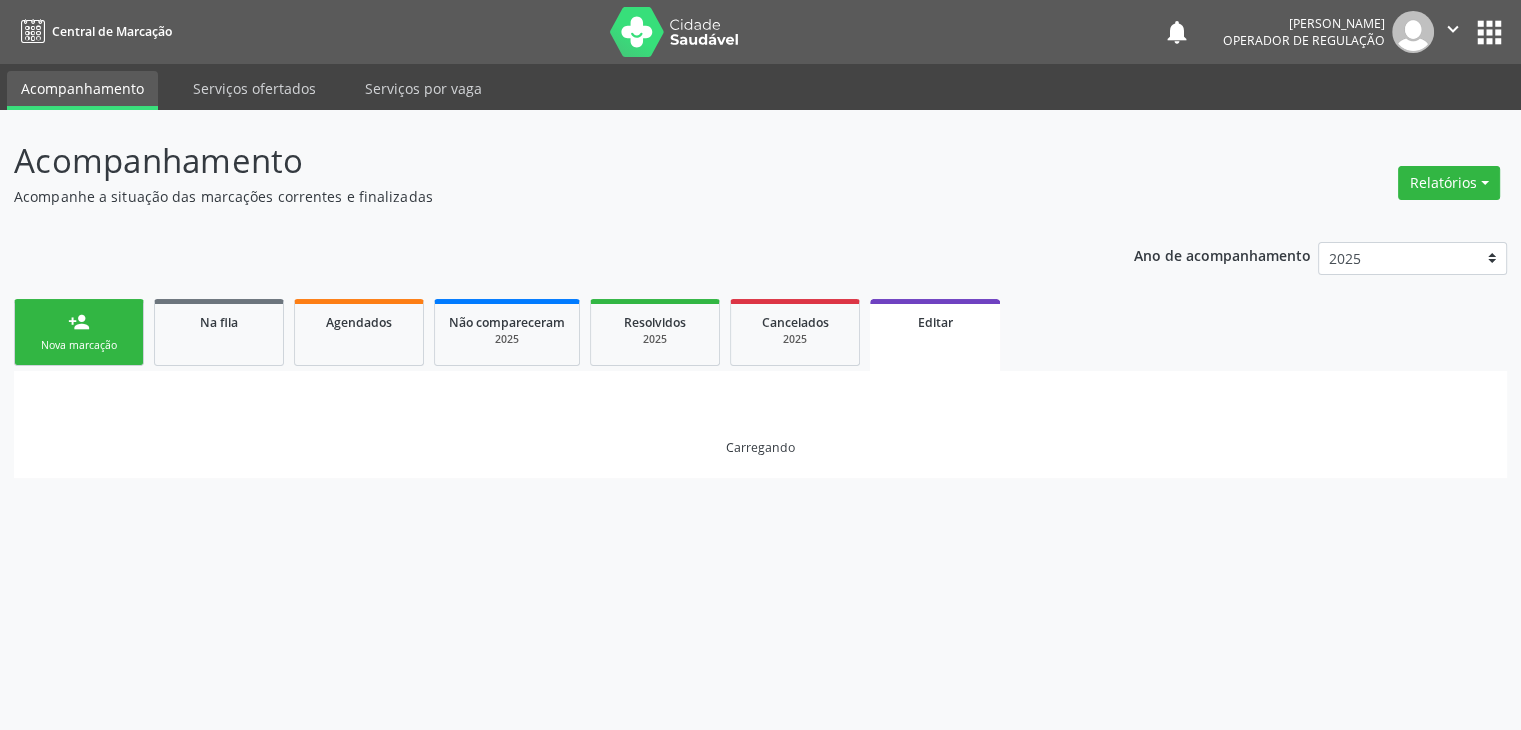 scroll, scrollTop: 0, scrollLeft: 0, axis: both 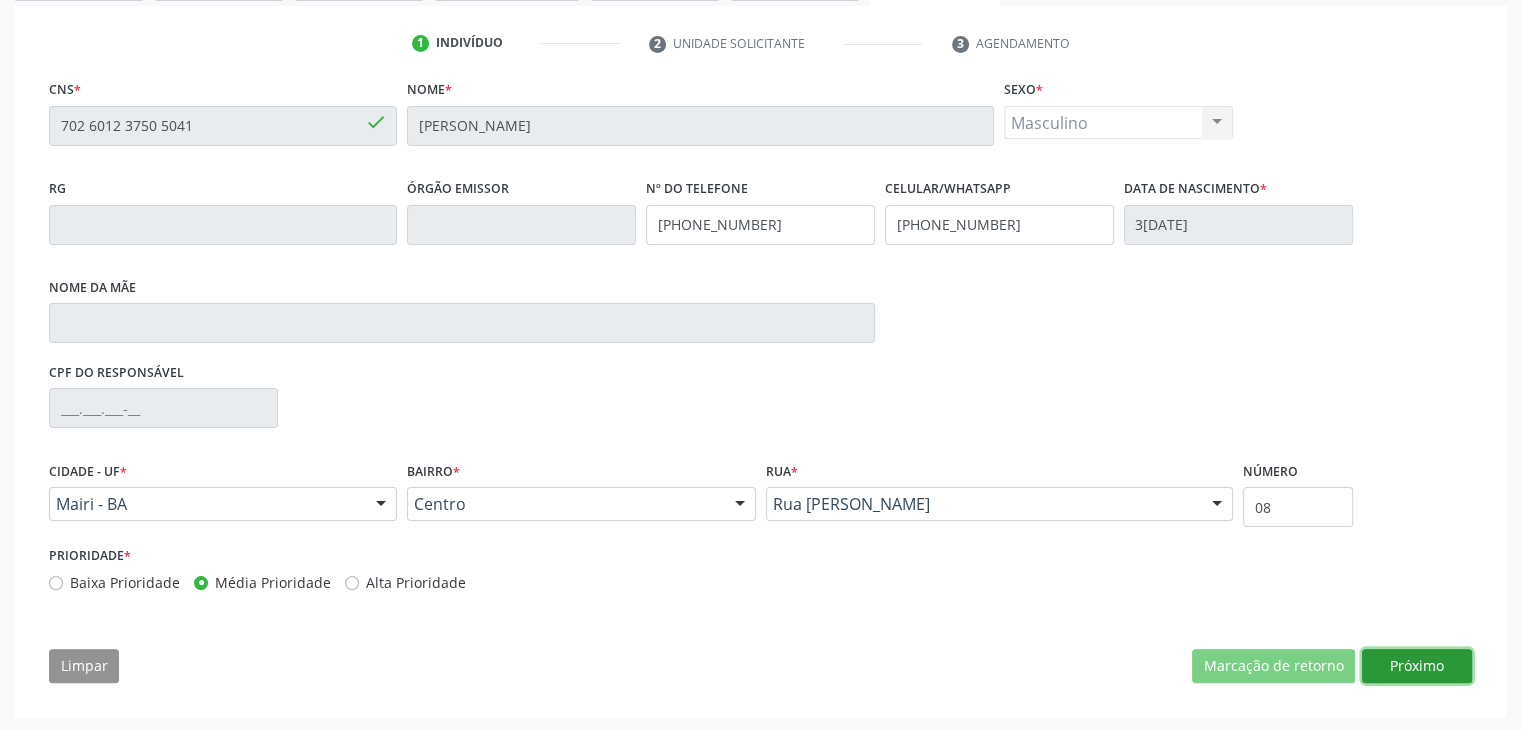 click on "Próximo" at bounding box center (1417, 666) 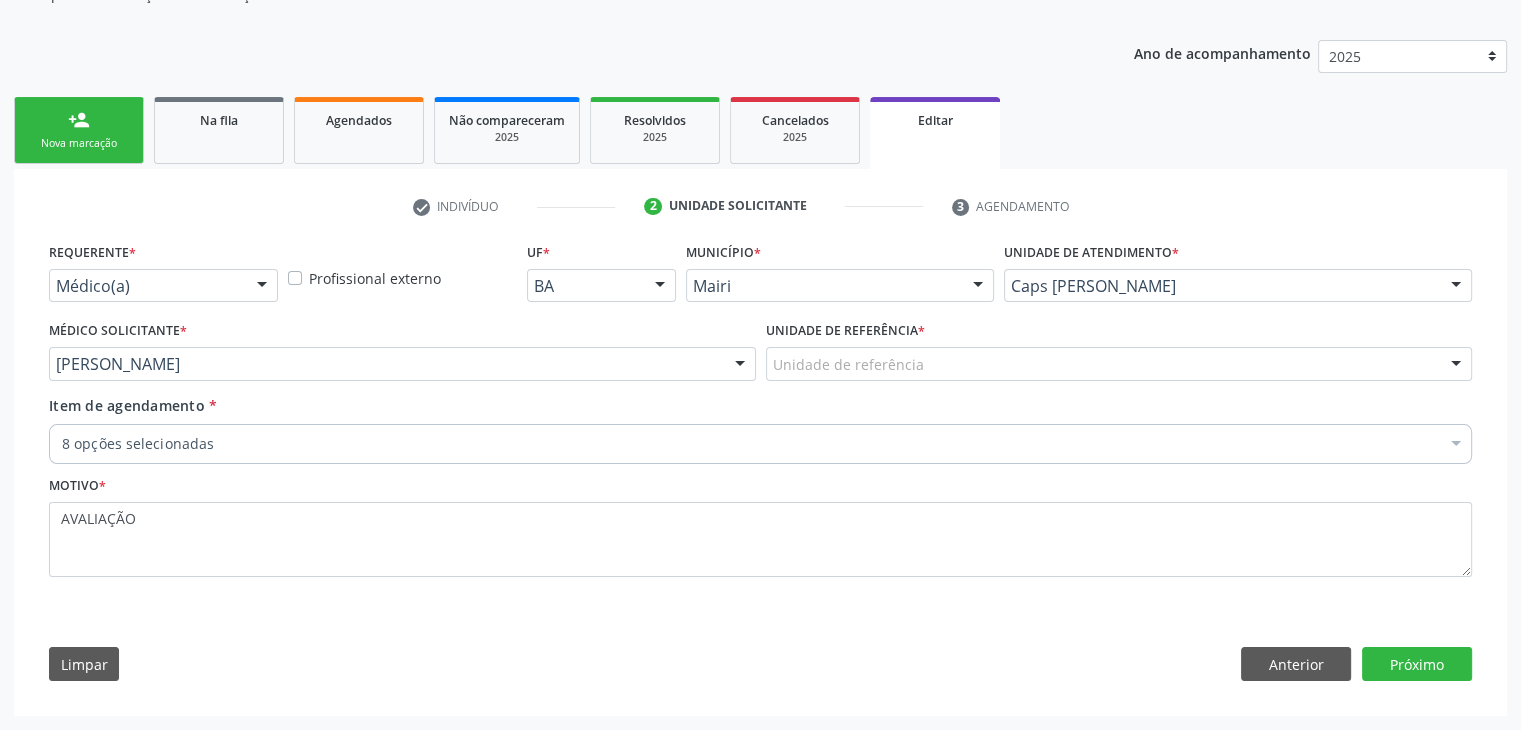 scroll, scrollTop: 200, scrollLeft: 0, axis: vertical 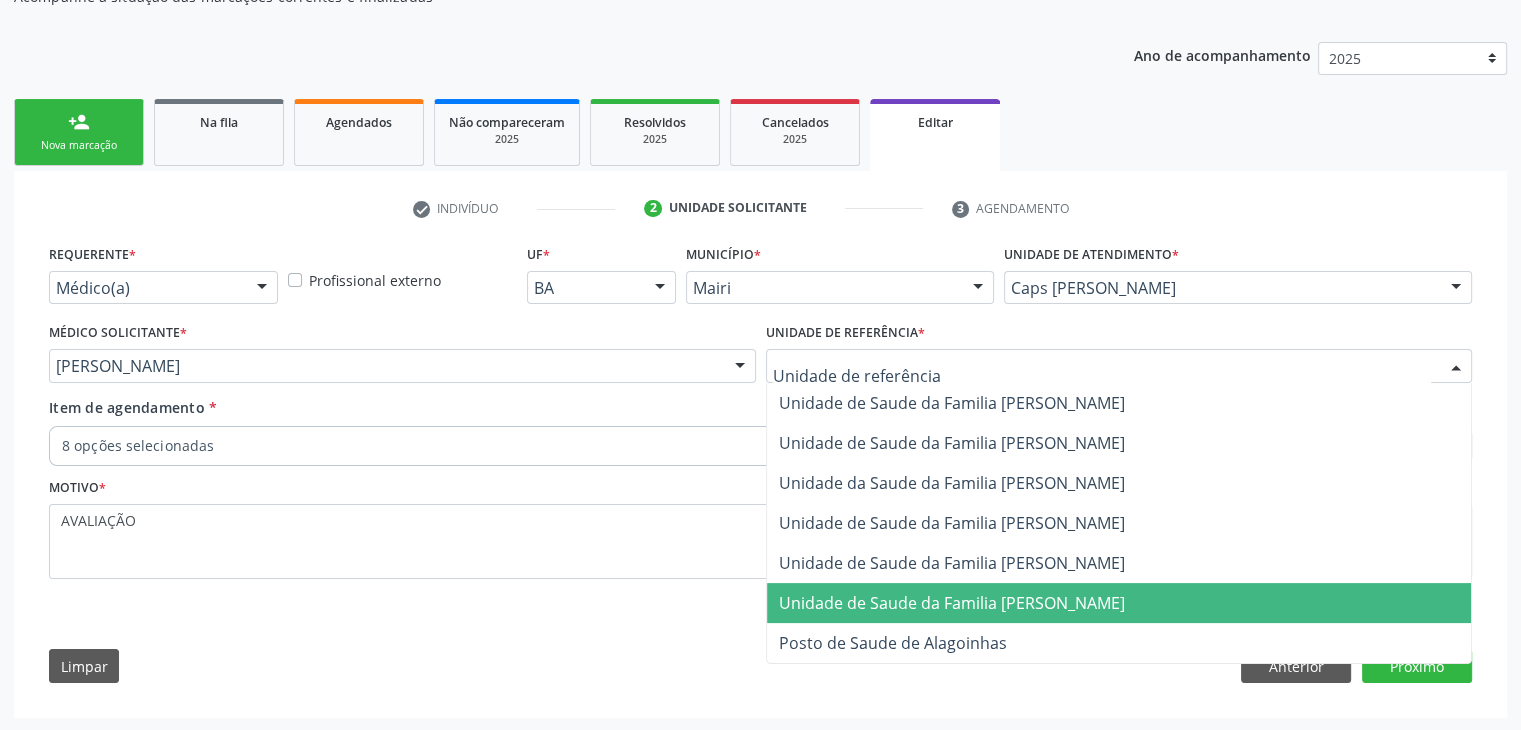 click on "Unidade de Saude da Familia [PERSON_NAME]" at bounding box center [1119, 603] 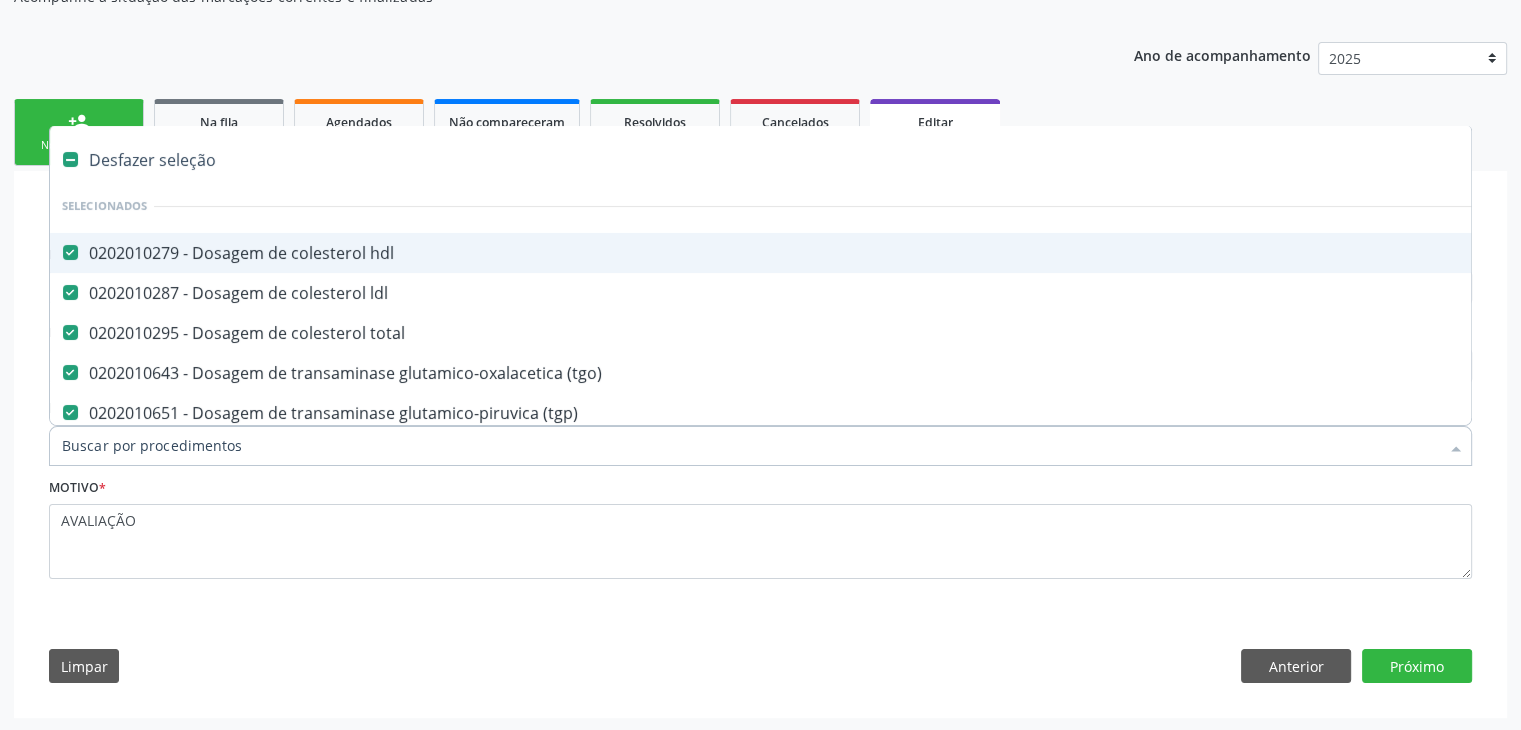 click on "Desfazer seleção" at bounding box center (831, 160) 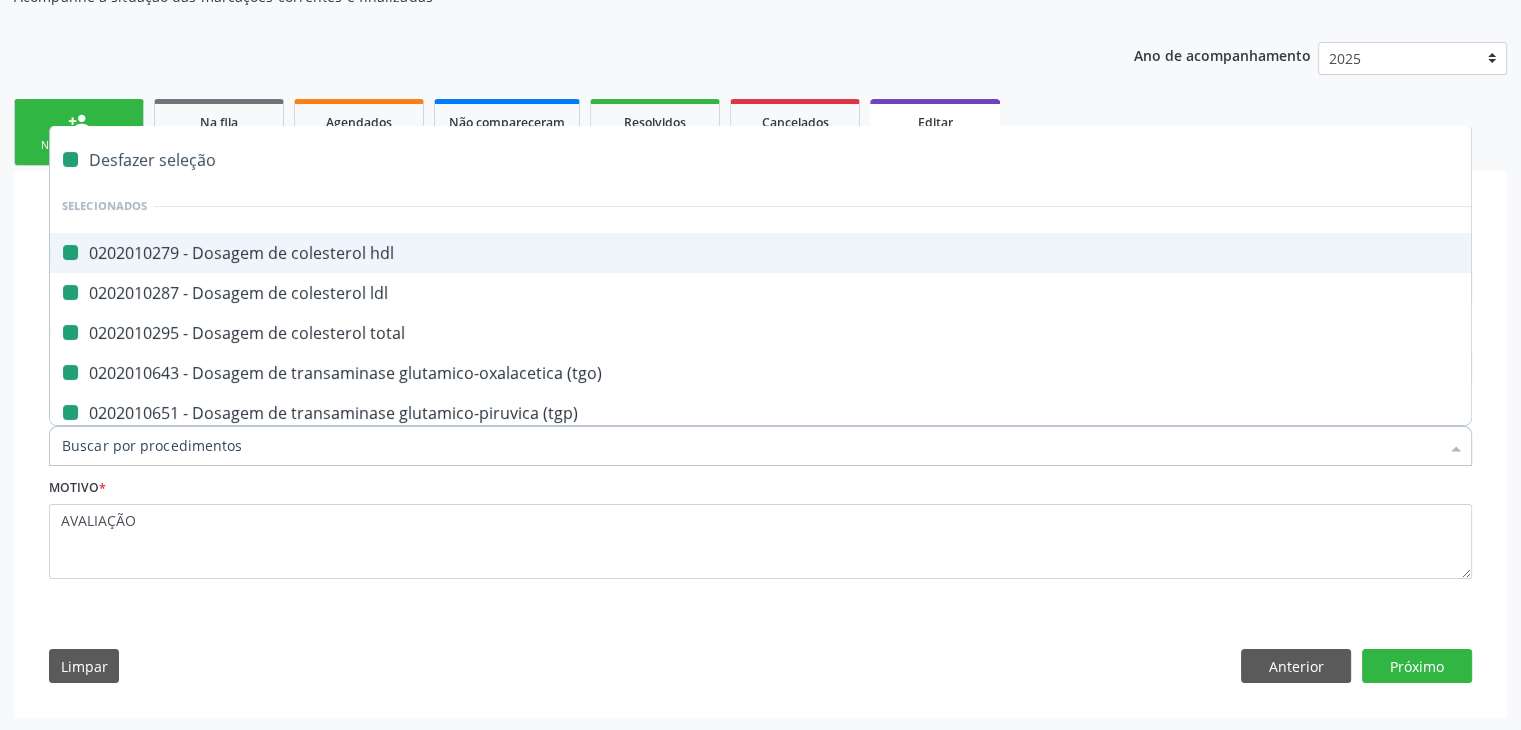 checkbox on "false" 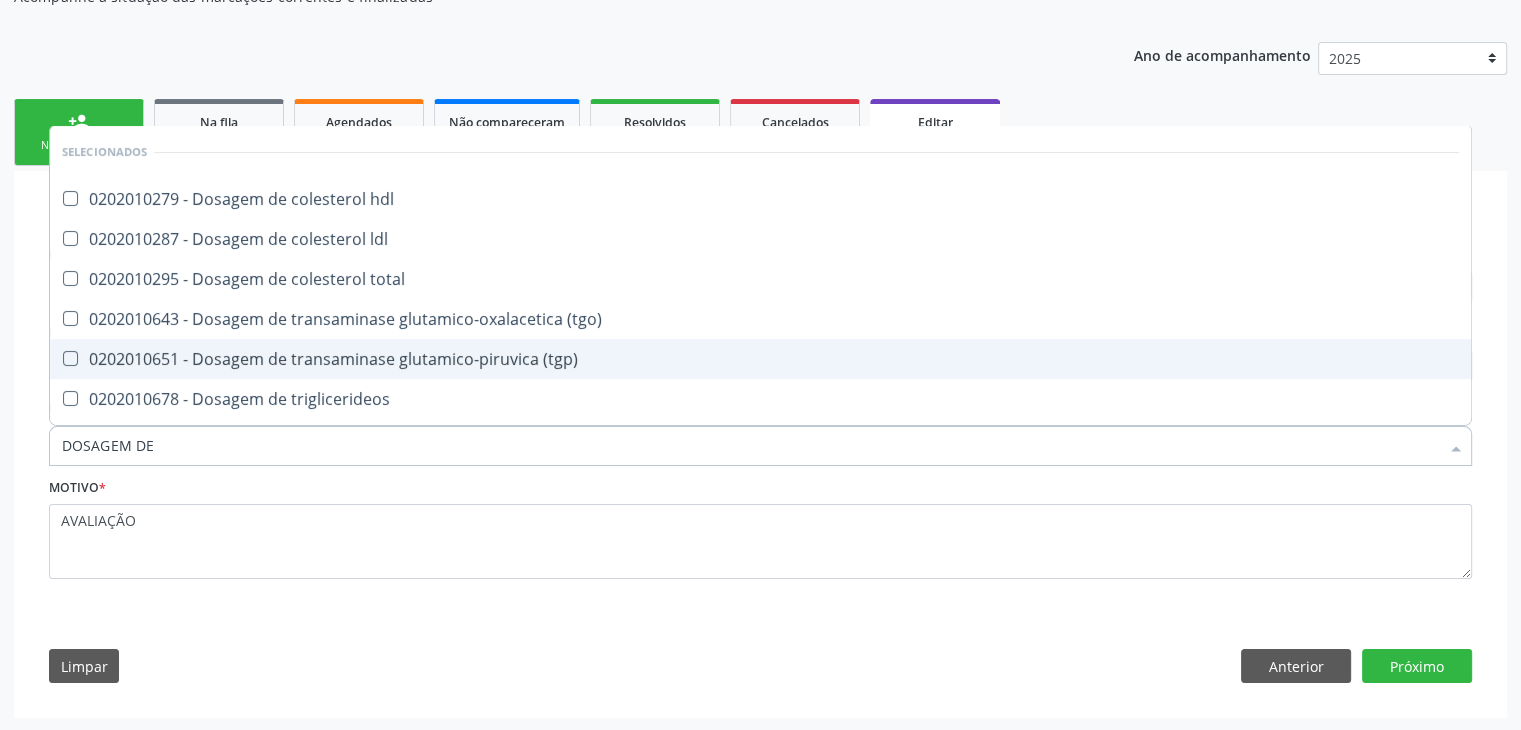 type on "DOSAGEM DE TSH" 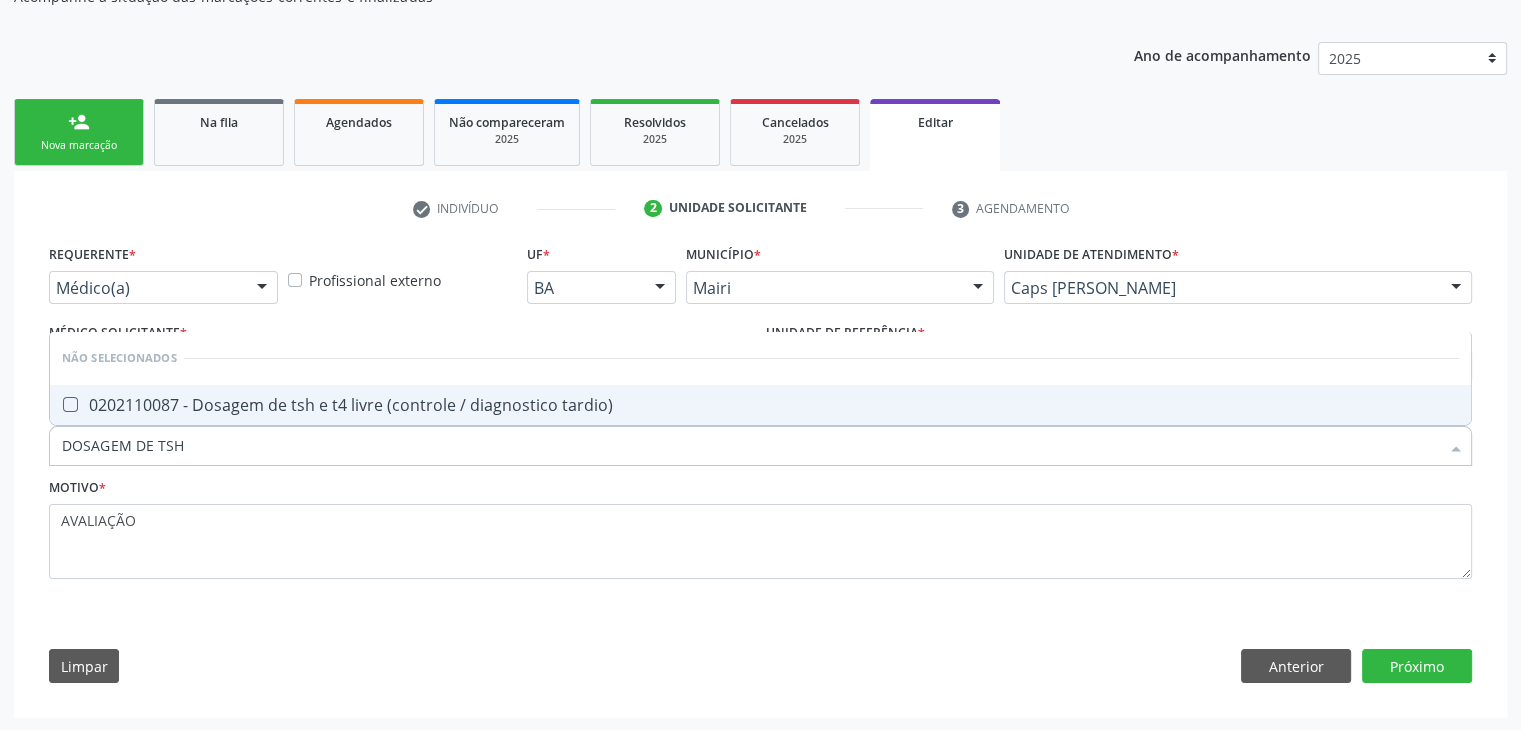 click on "0202110087 - Dosagem de tsh e t4 livre (controle / diagnostico tardio)" at bounding box center [760, 405] 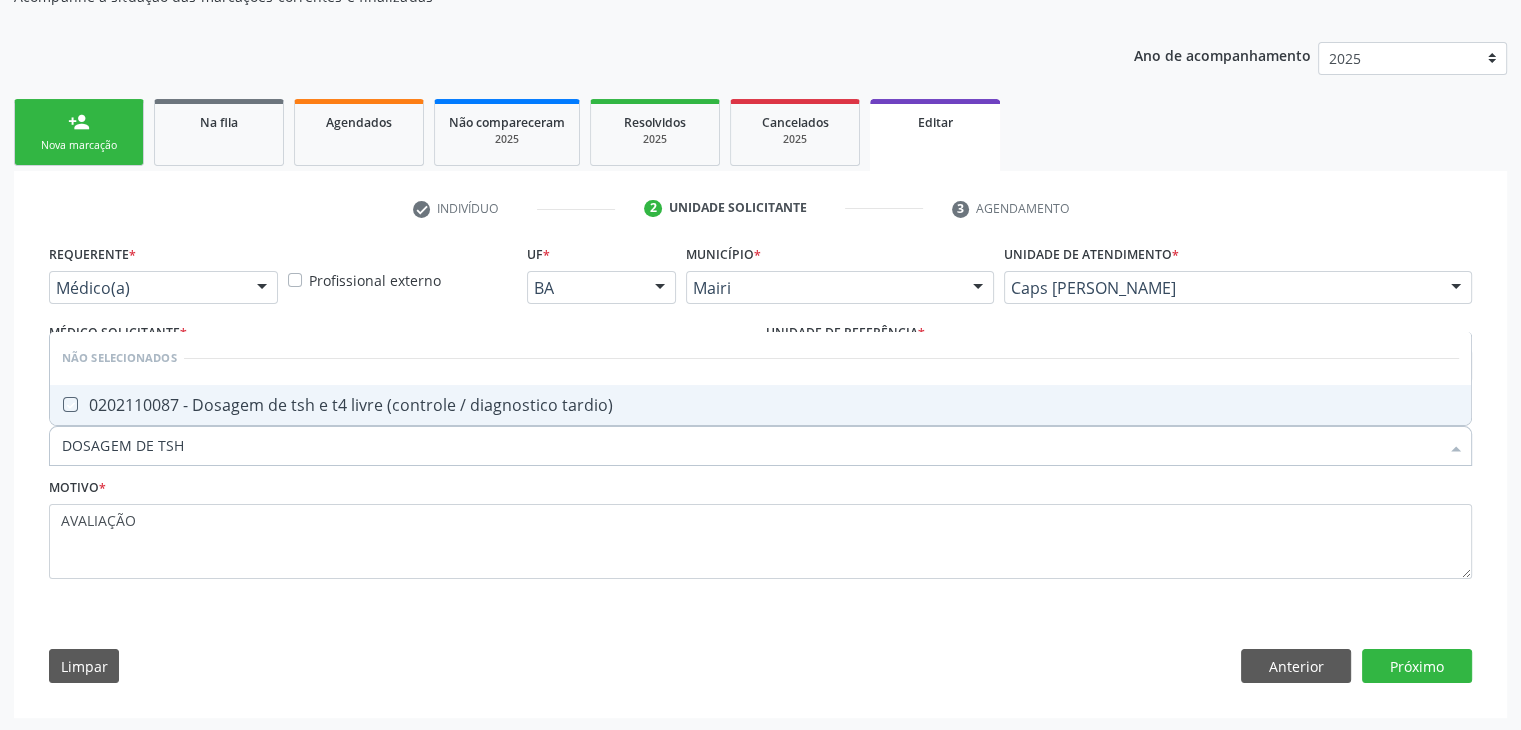 checkbox on "true" 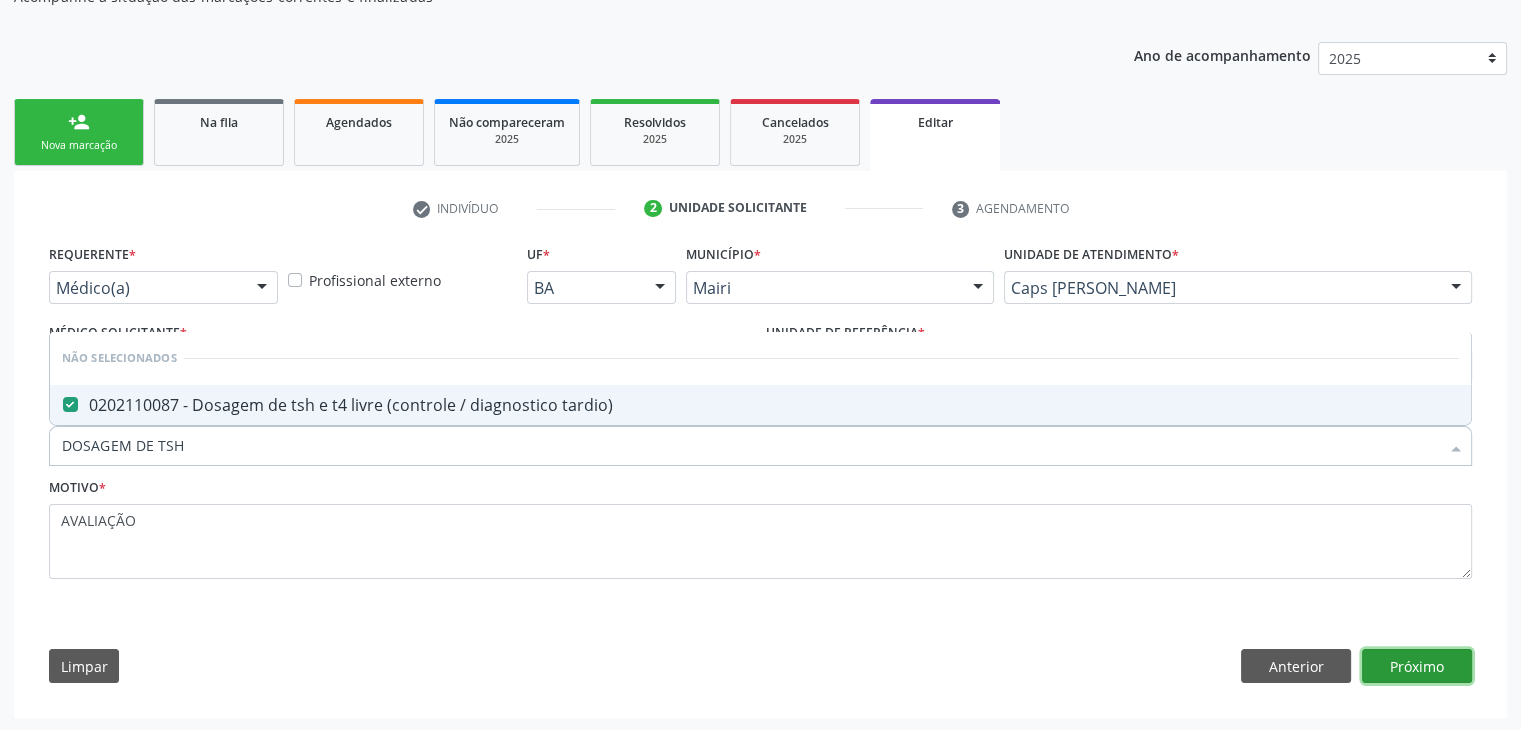 click on "Próximo" at bounding box center [1417, 666] 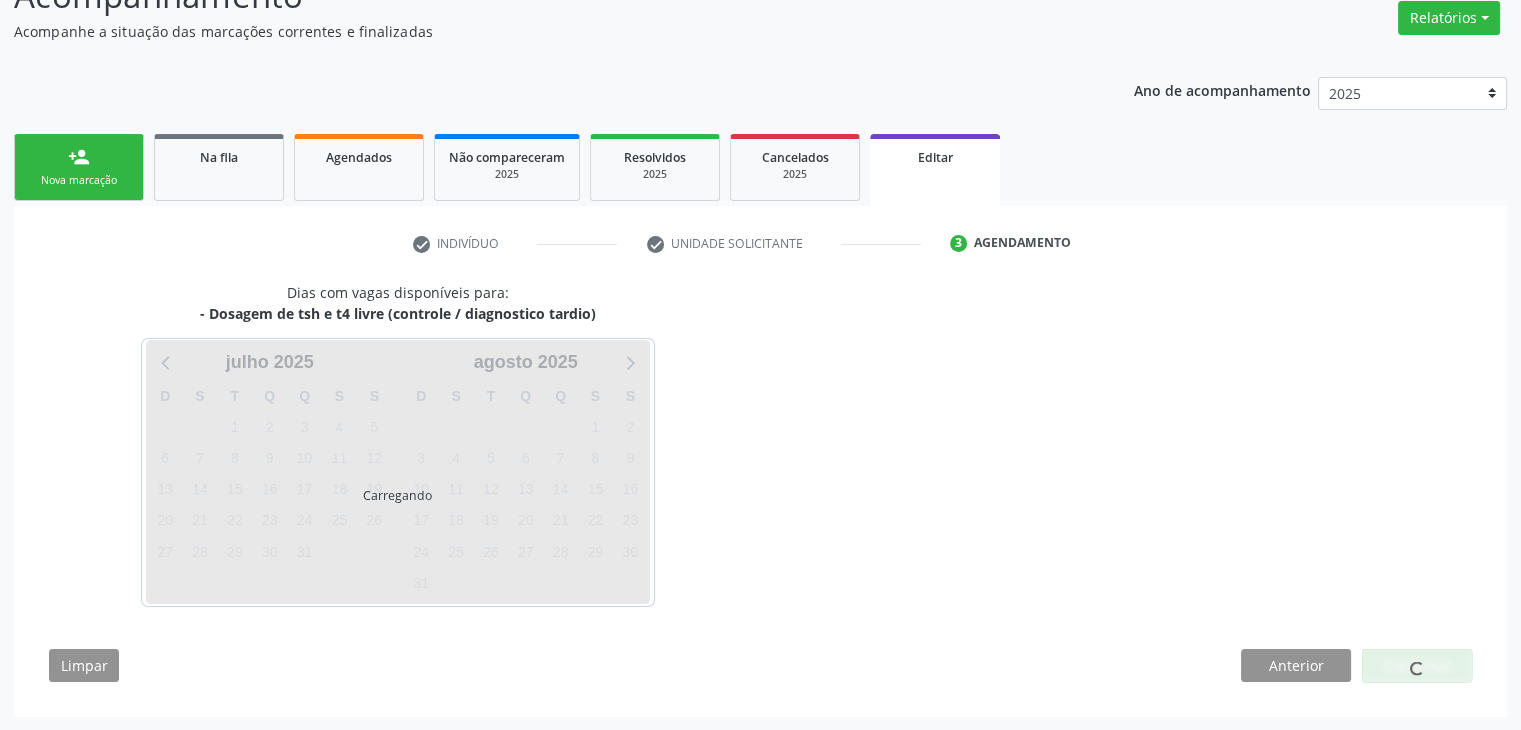 scroll, scrollTop: 165, scrollLeft: 0, axis: vertical 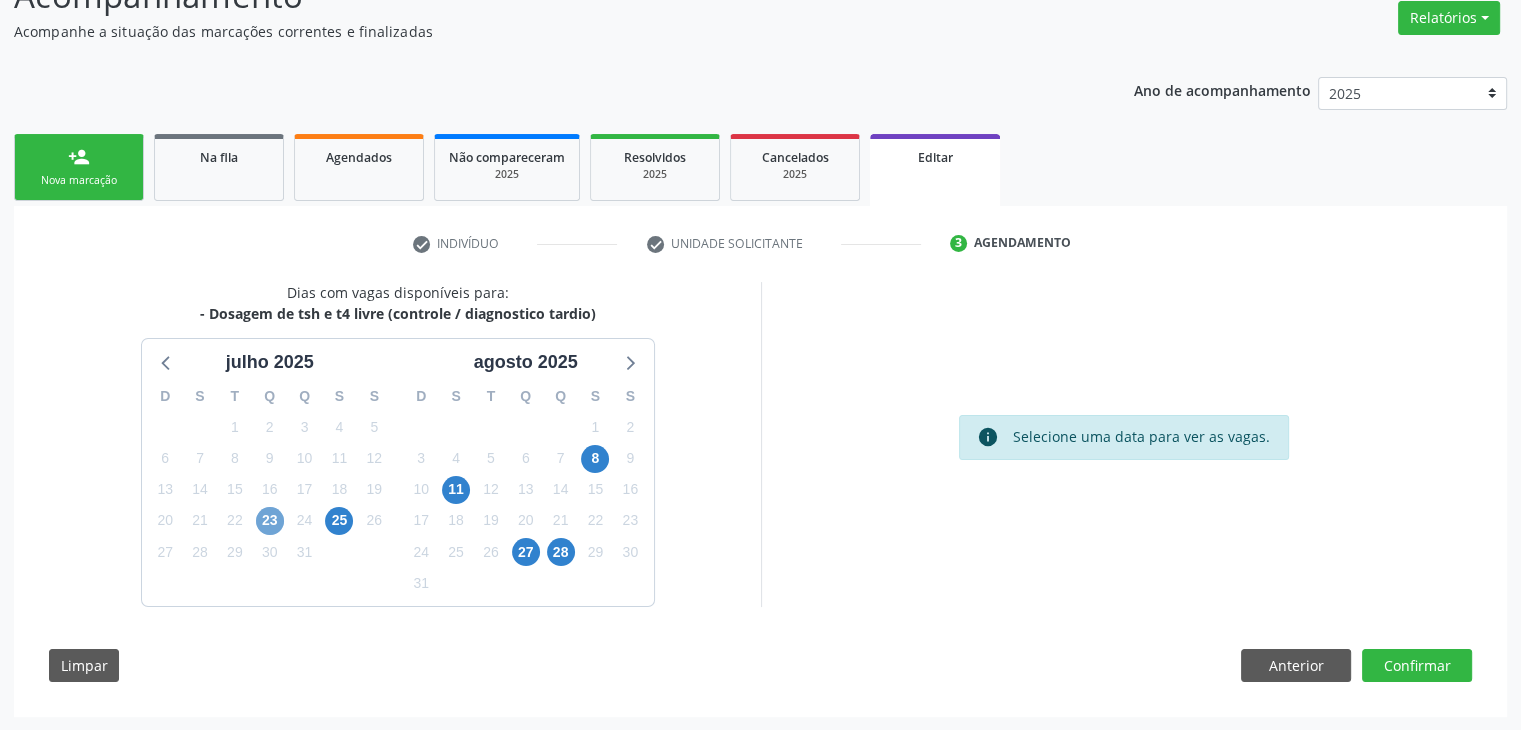 click on "23" at bounding box center [270, 521] 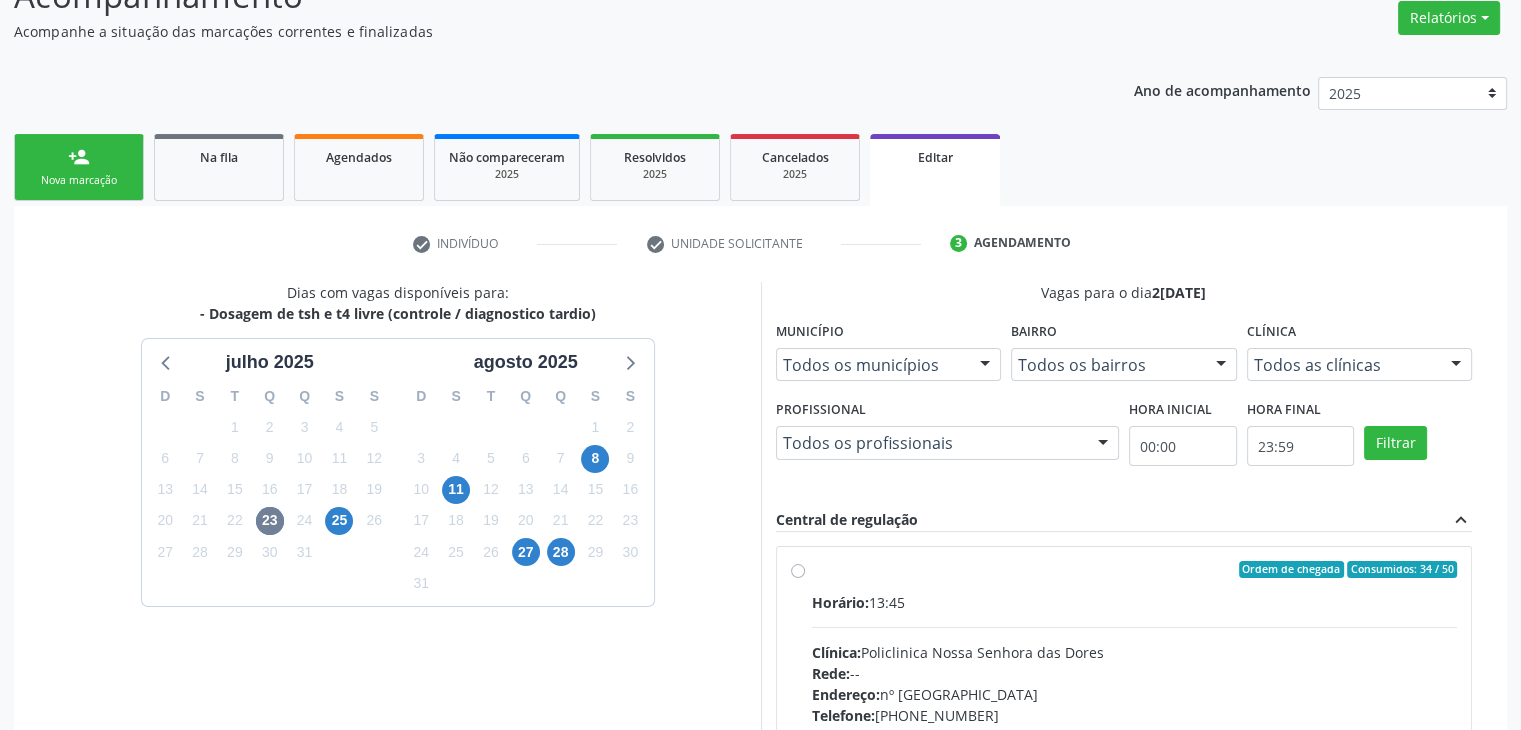click on "Horário:   13:45" at bounding box center (1135, 602) 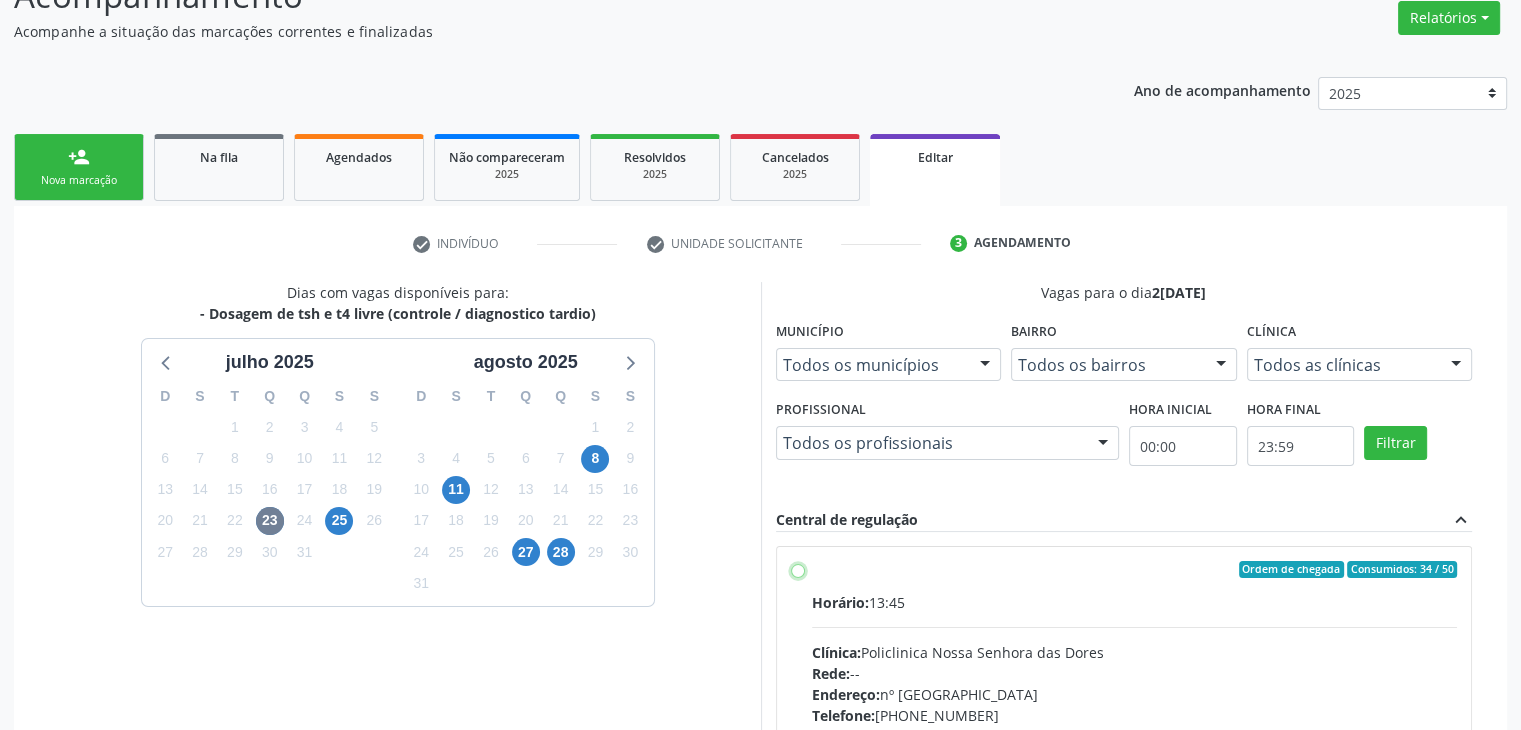 click on "Ordem de chegada
Consumidos: 34 / 50
Horário:   13:45
Clínica:  Policlinica Nossa Senhora das Dores
Rede:
--
Endereço:   nº 94, Centro, Mairi - BA
Telefone:   (74) 36322104
Profissional:
--
Informações adicionais sobre o atendimento
Idade de atendimento:
Sem restrição
Gênero(s) atendido(s):
Sem restrição
Informações adicionais:
--" at bounding box center [798, 570] 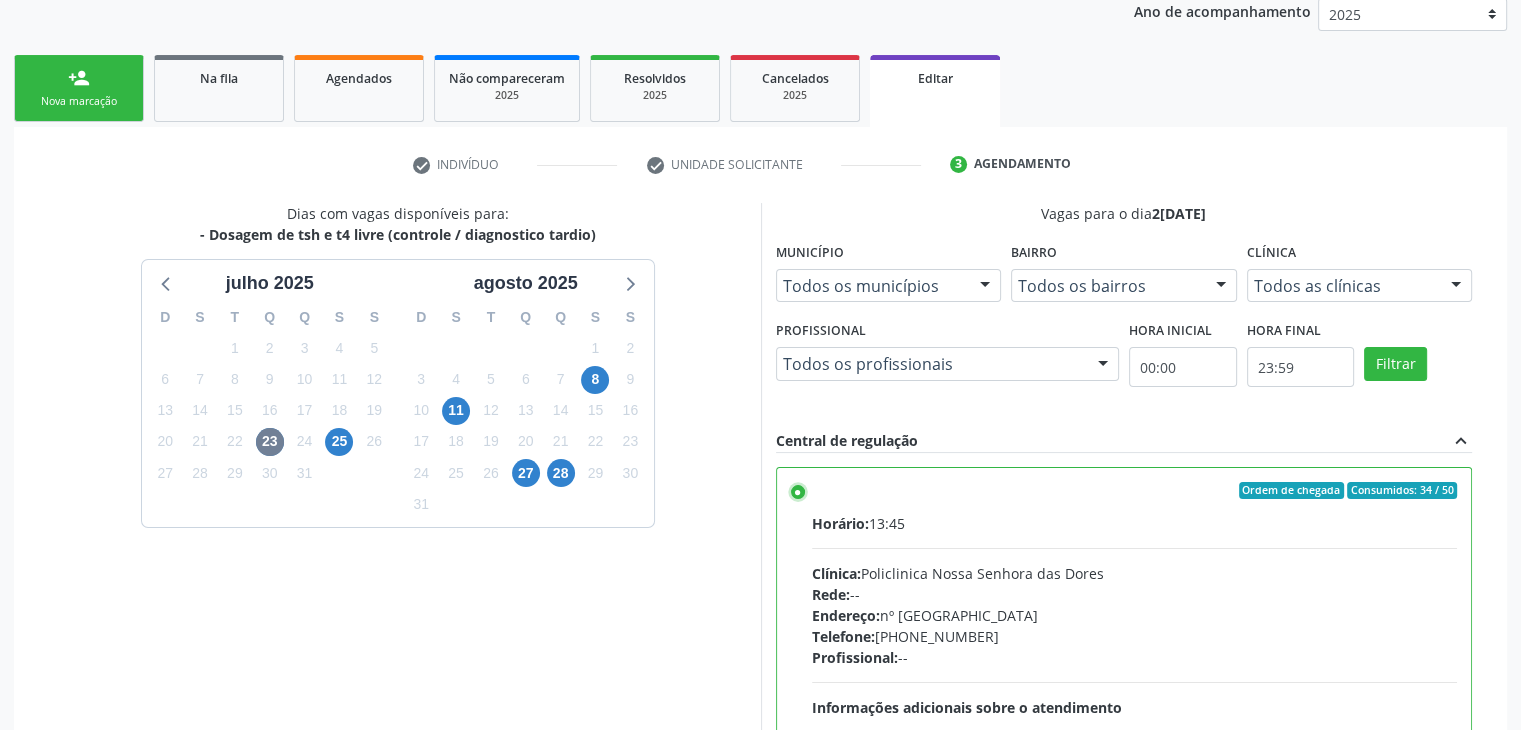 scroll, scrollTop: 490, scrollLeft: 0, axis: vertical 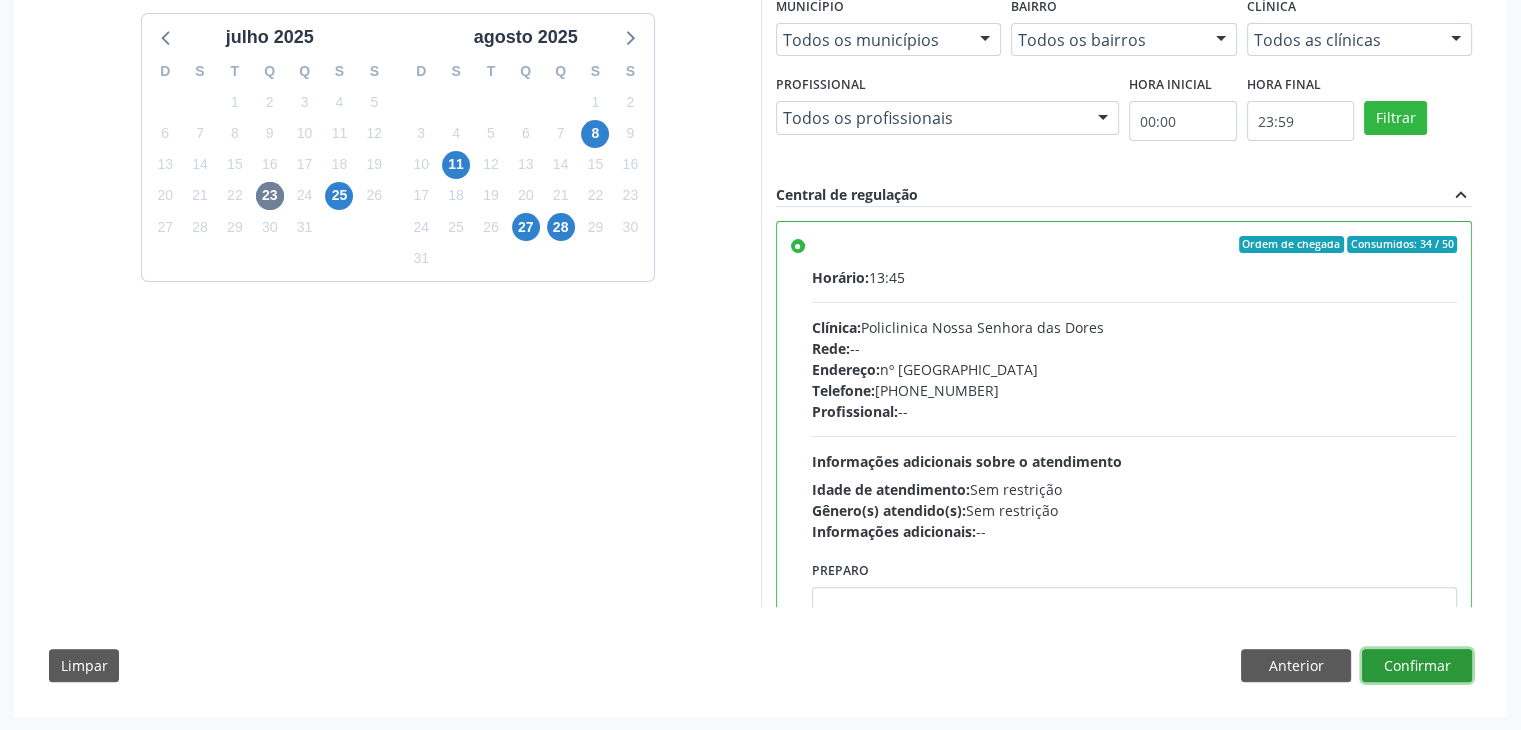 click on "Confirmar" at bounding box center [1417, 666] 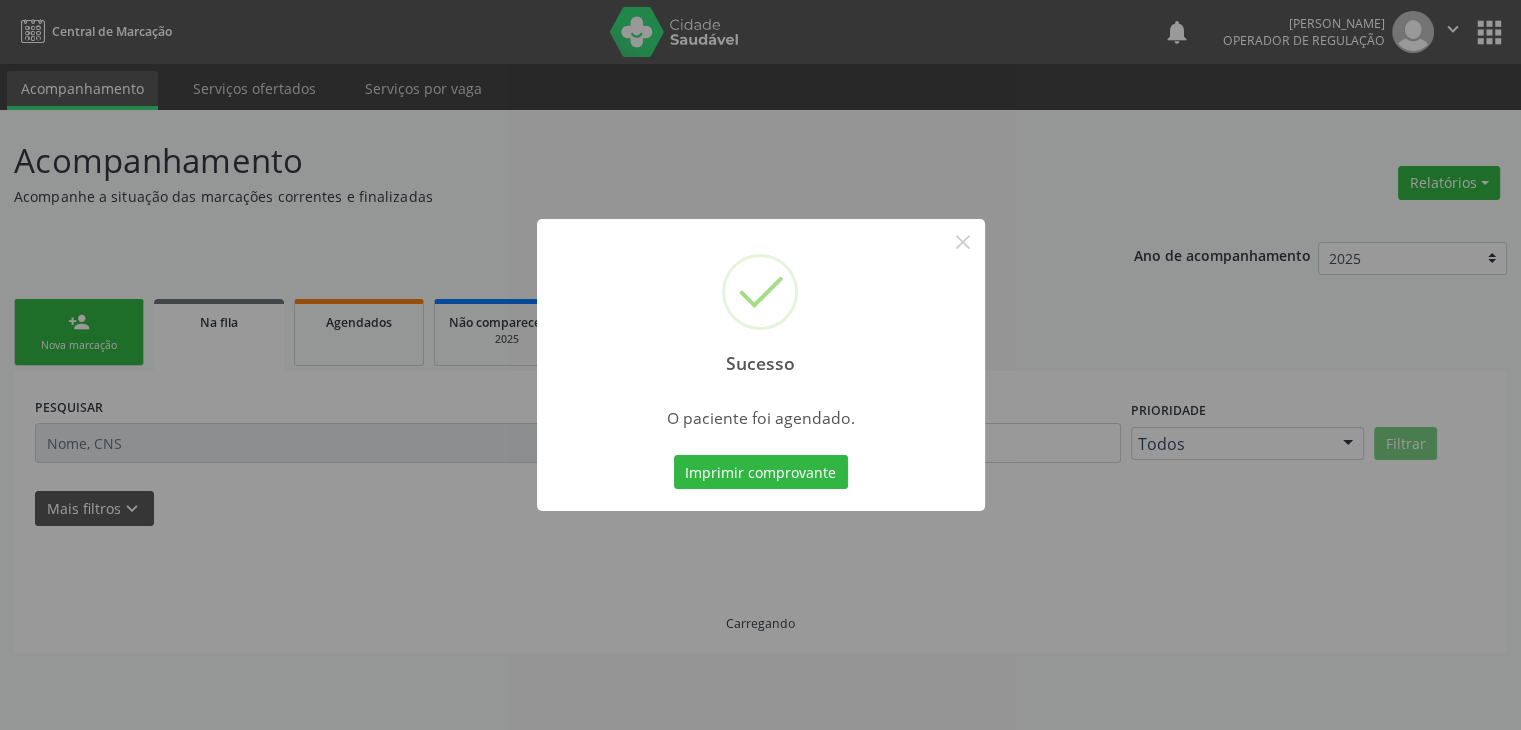 scroll, scrollTop: 0, scrollLeft: 0, axis: both 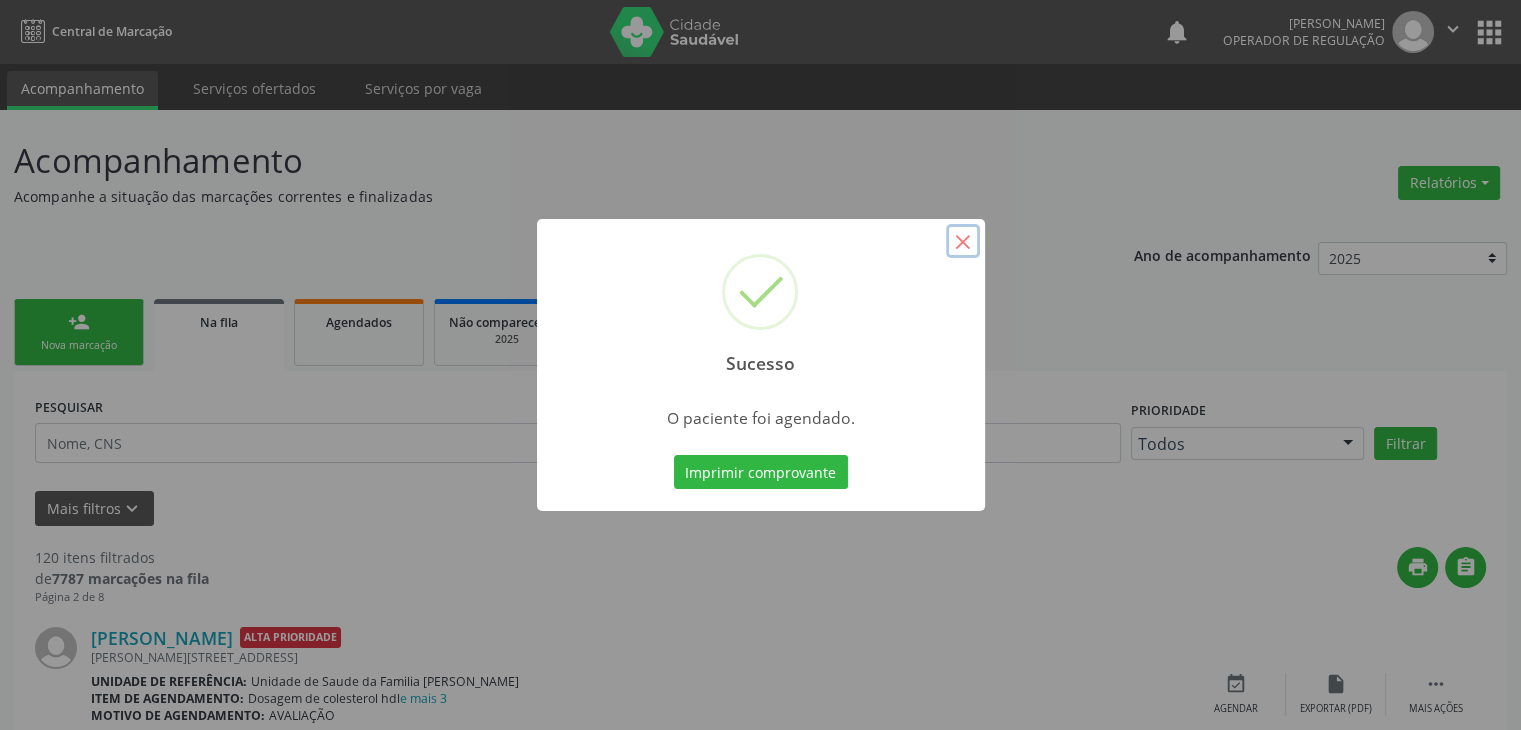click on "×" at bounding box center [963, 241] 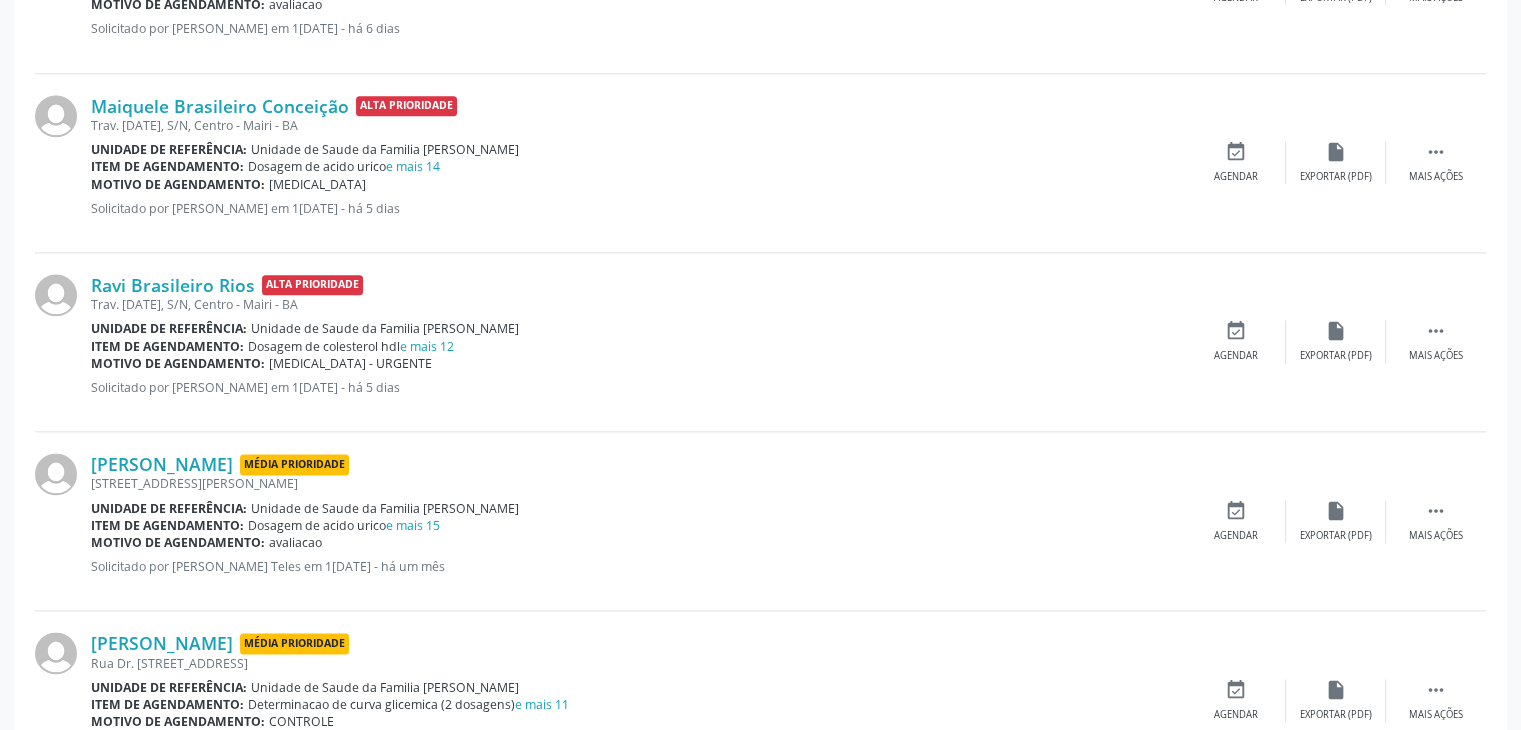scroll, scrollTop: 2650, scrollLeft: 0, axis: vertical 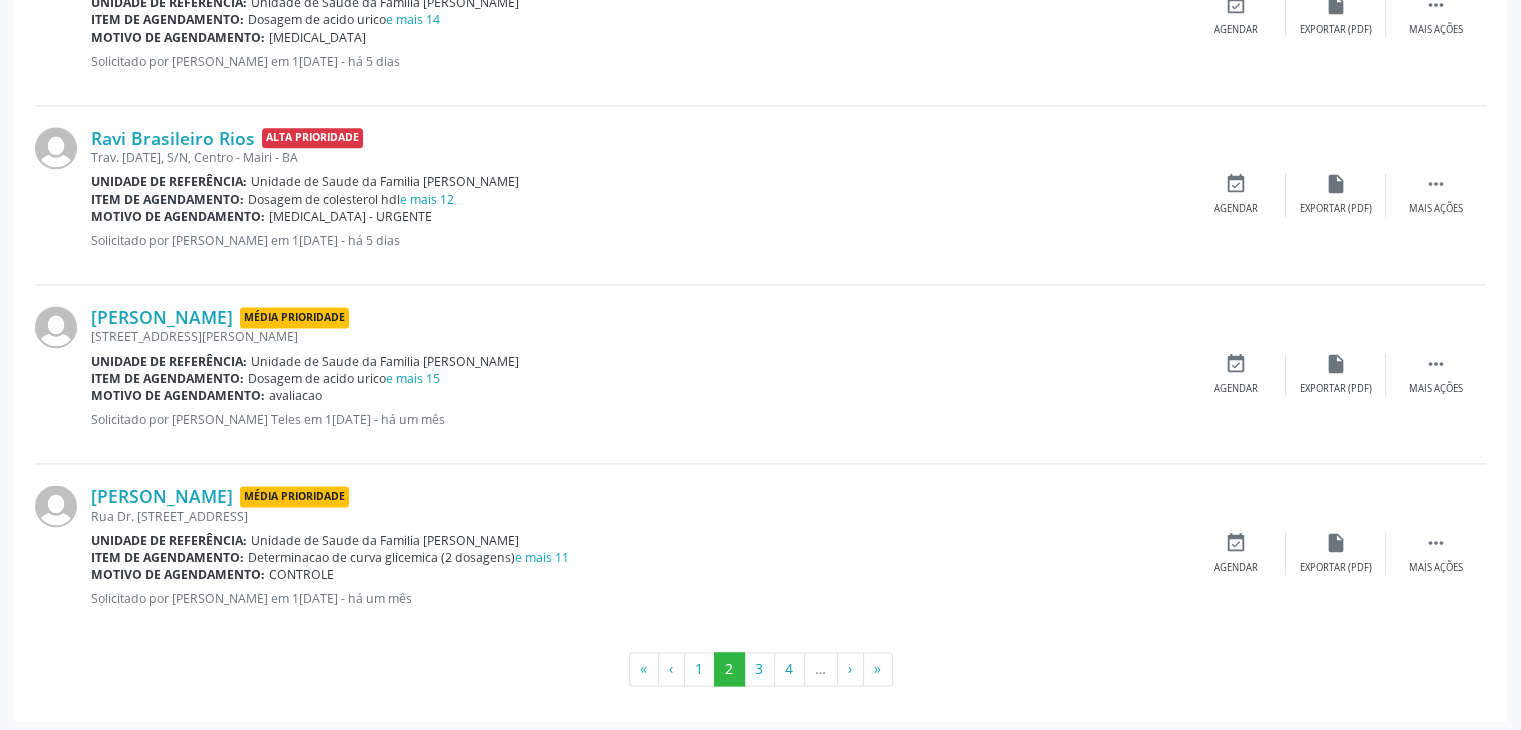 click on "Unidade de Saude da Familia [PERSON_NAME]" at bounding box center [385, 361] 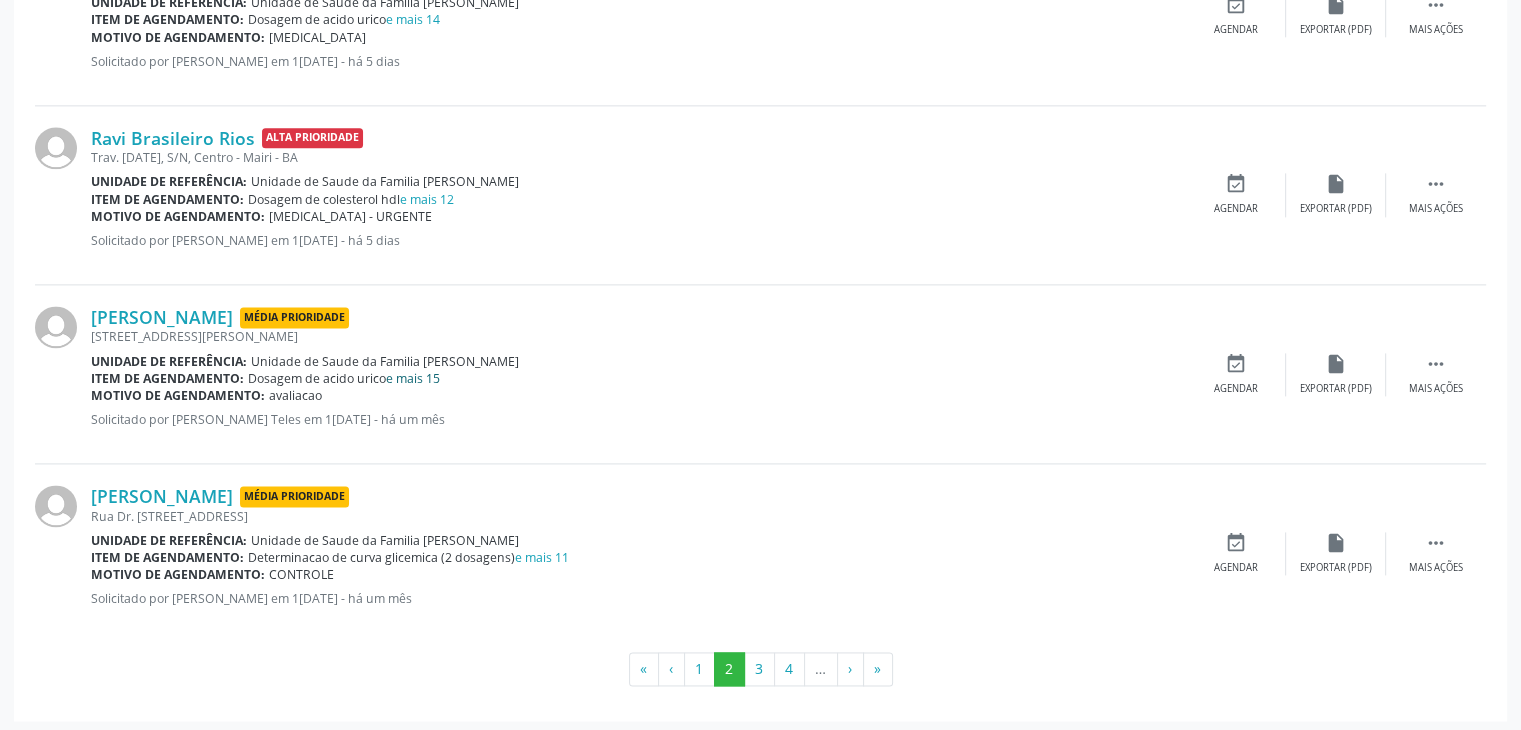 click on "e mais 15" at bounding box center (413, 378) 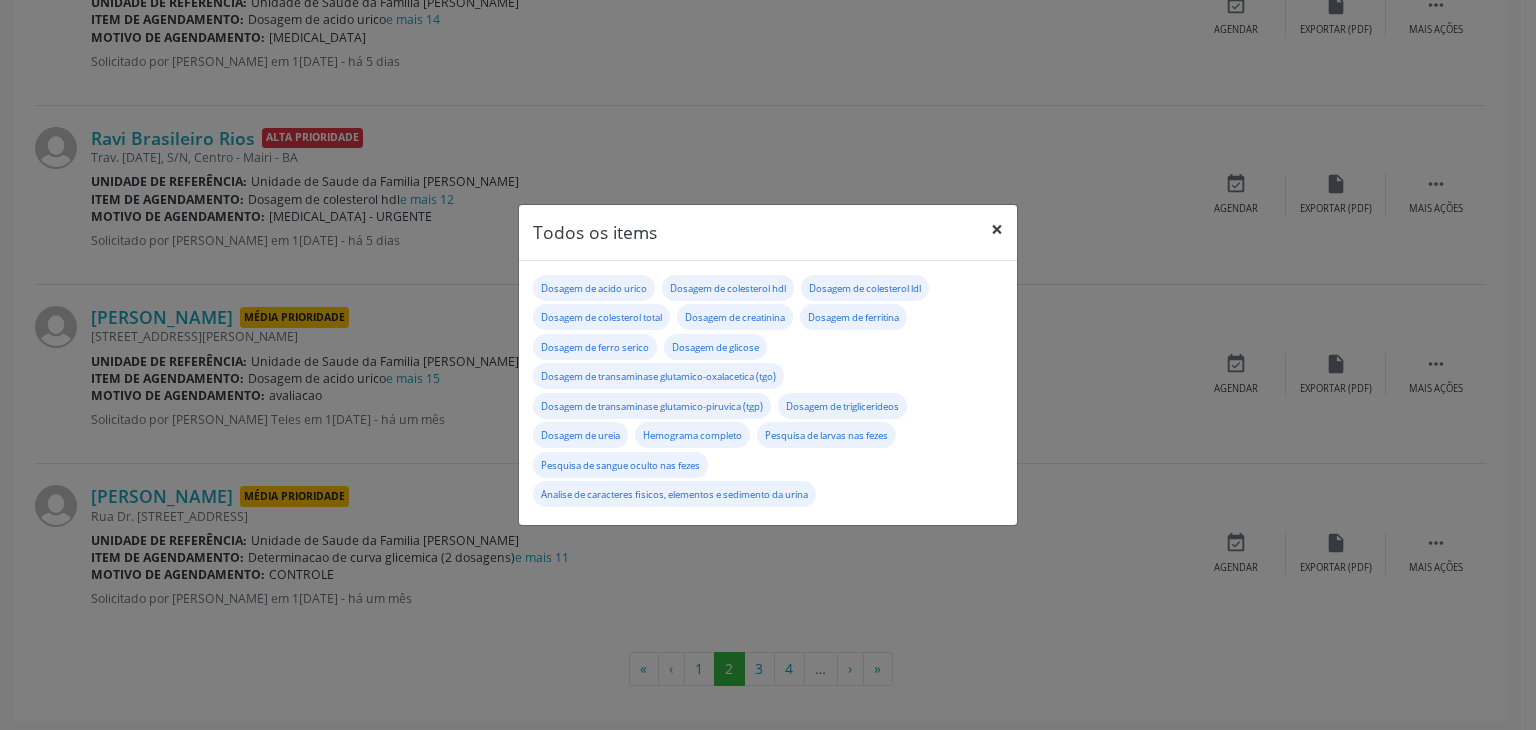 click on "×" at bounding box center (997, 229) 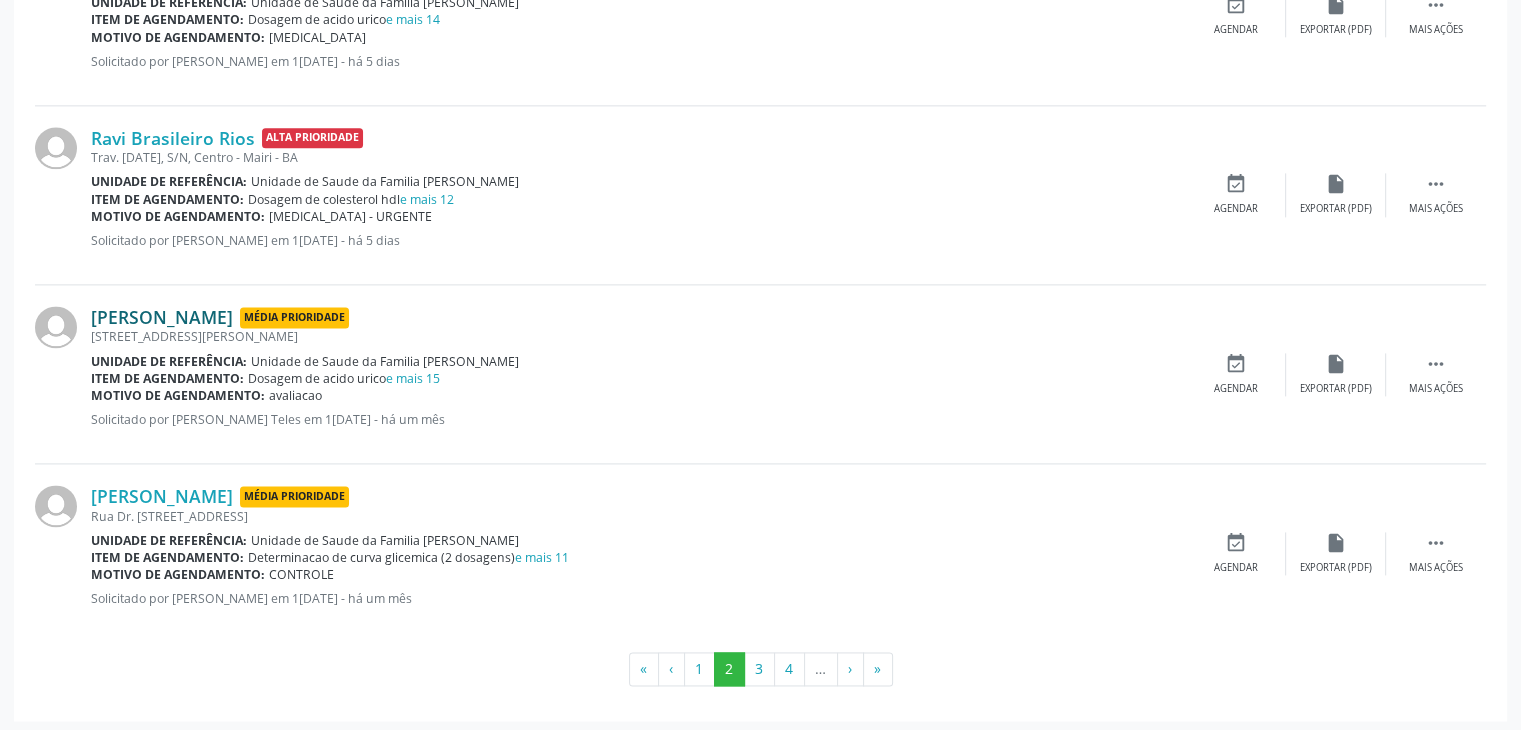 click on "Julya Valentinna Gomes de Oliveira" at bounding box center [162, 317] 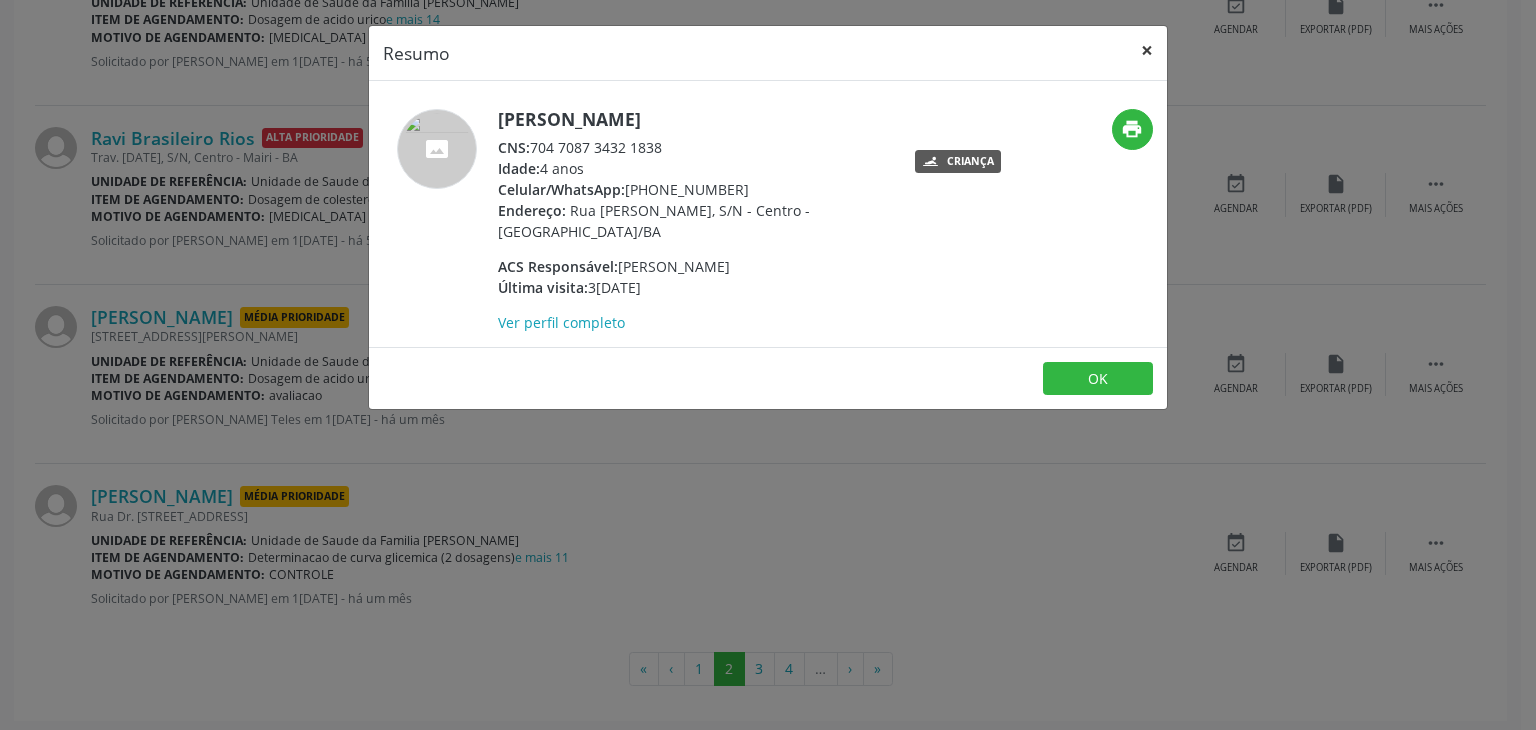 click on "×" at bounding box center (1147, 50) 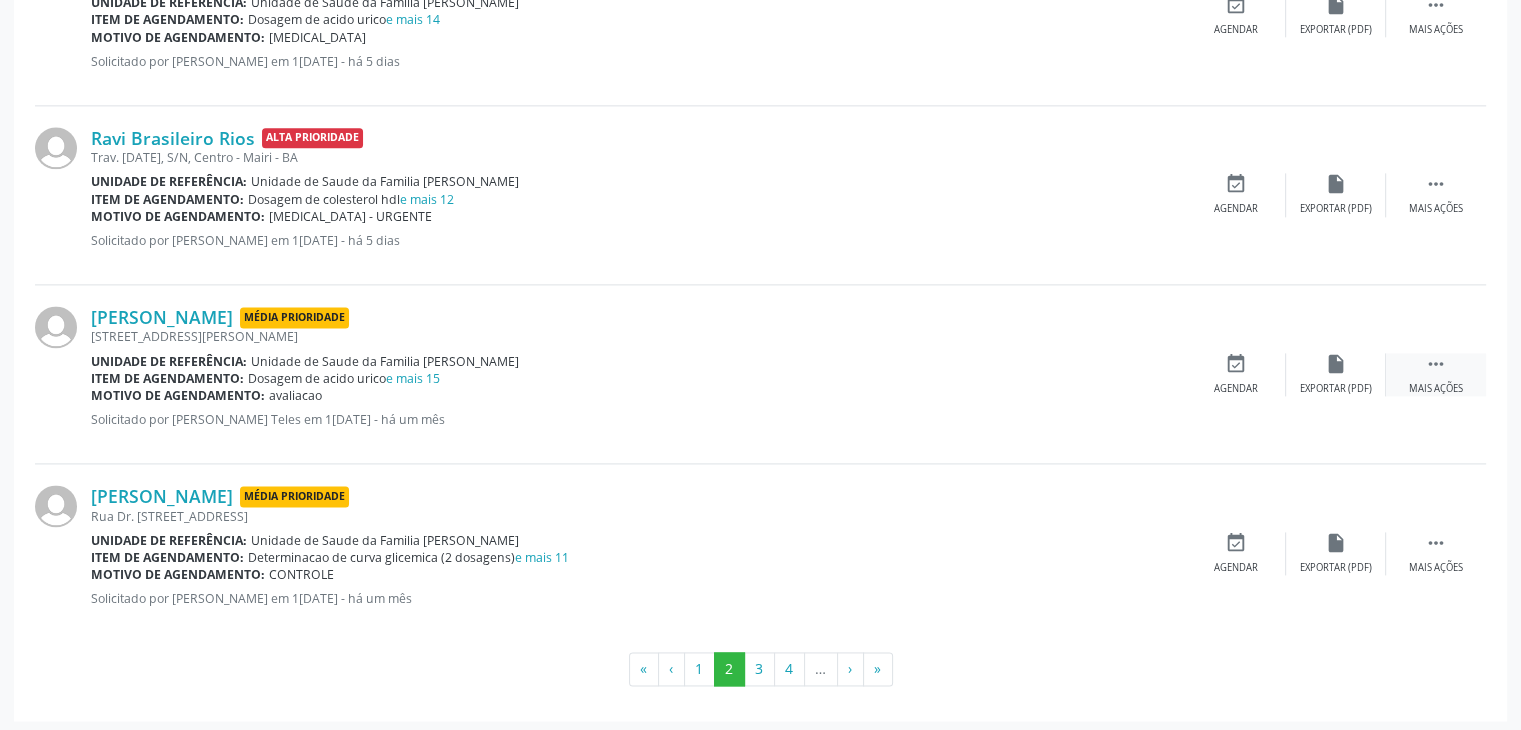 click on "
Mais ações" at bounding box center [1436, 374] 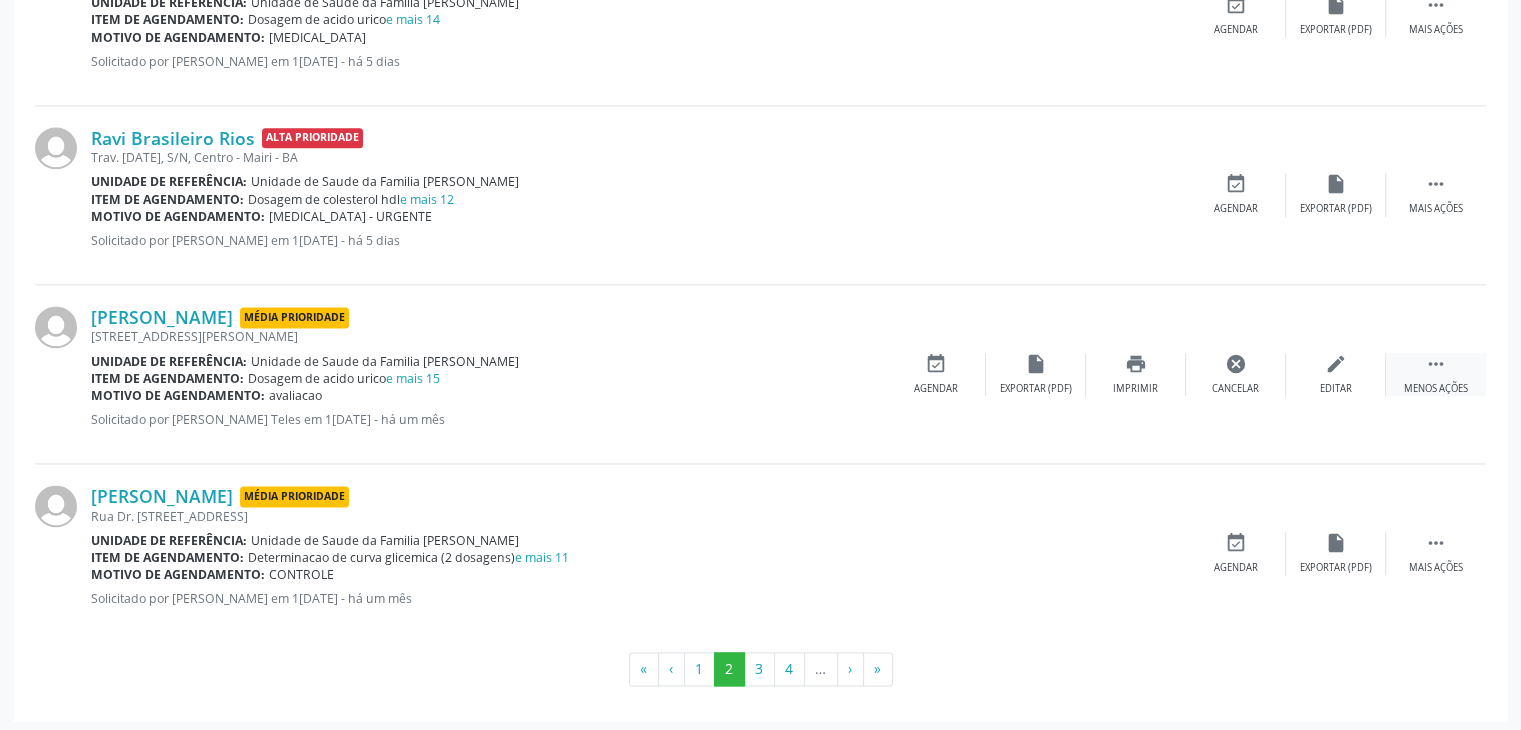 click on "edit
Editar" at bounding box center (1336, 374) 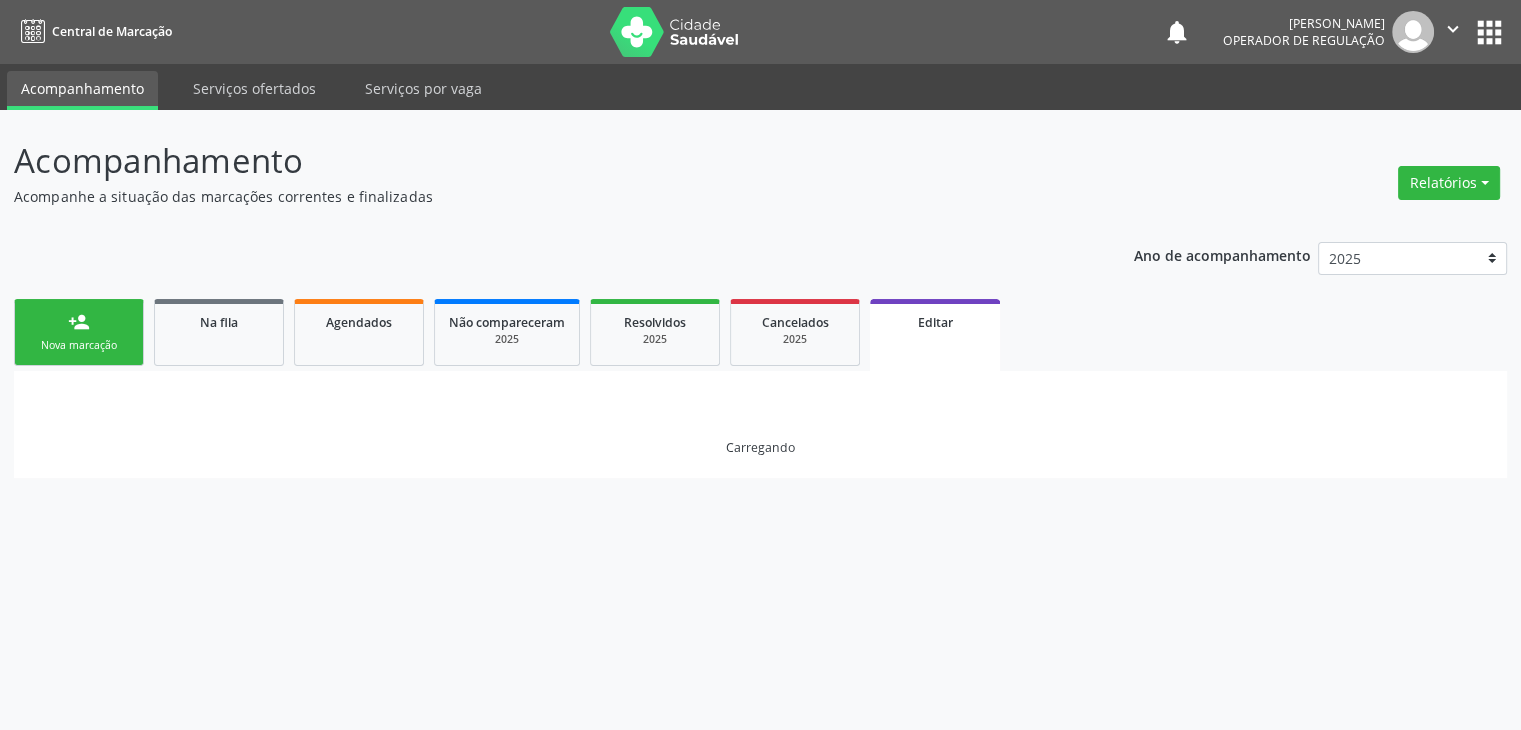 scroll, scrollTop: 0, scrollLeft: 0, axis: both 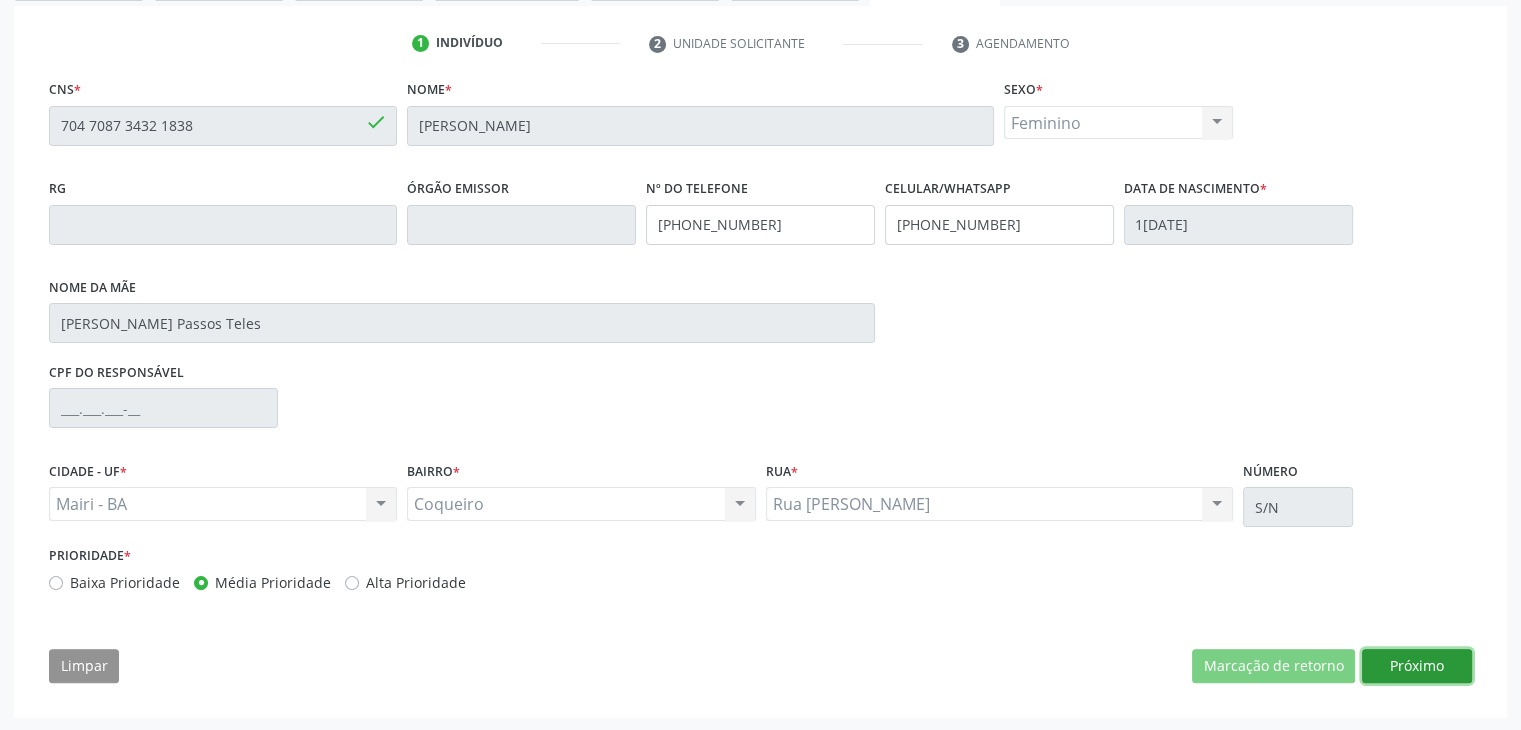 click on "Próximo" at bounding box center [1417, 666] 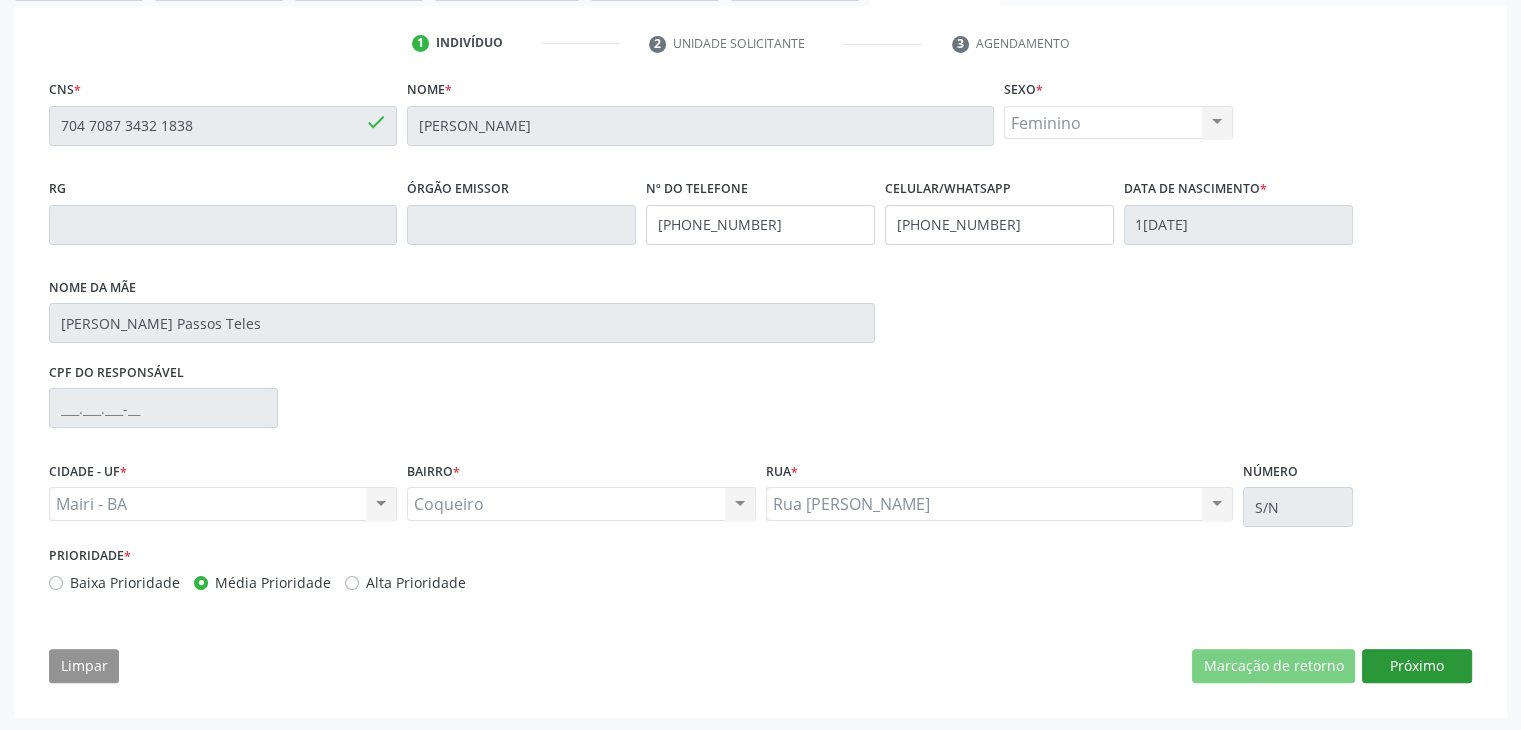 scroll, scrollTop: 200, scrollLeft: 0, axis: vertical 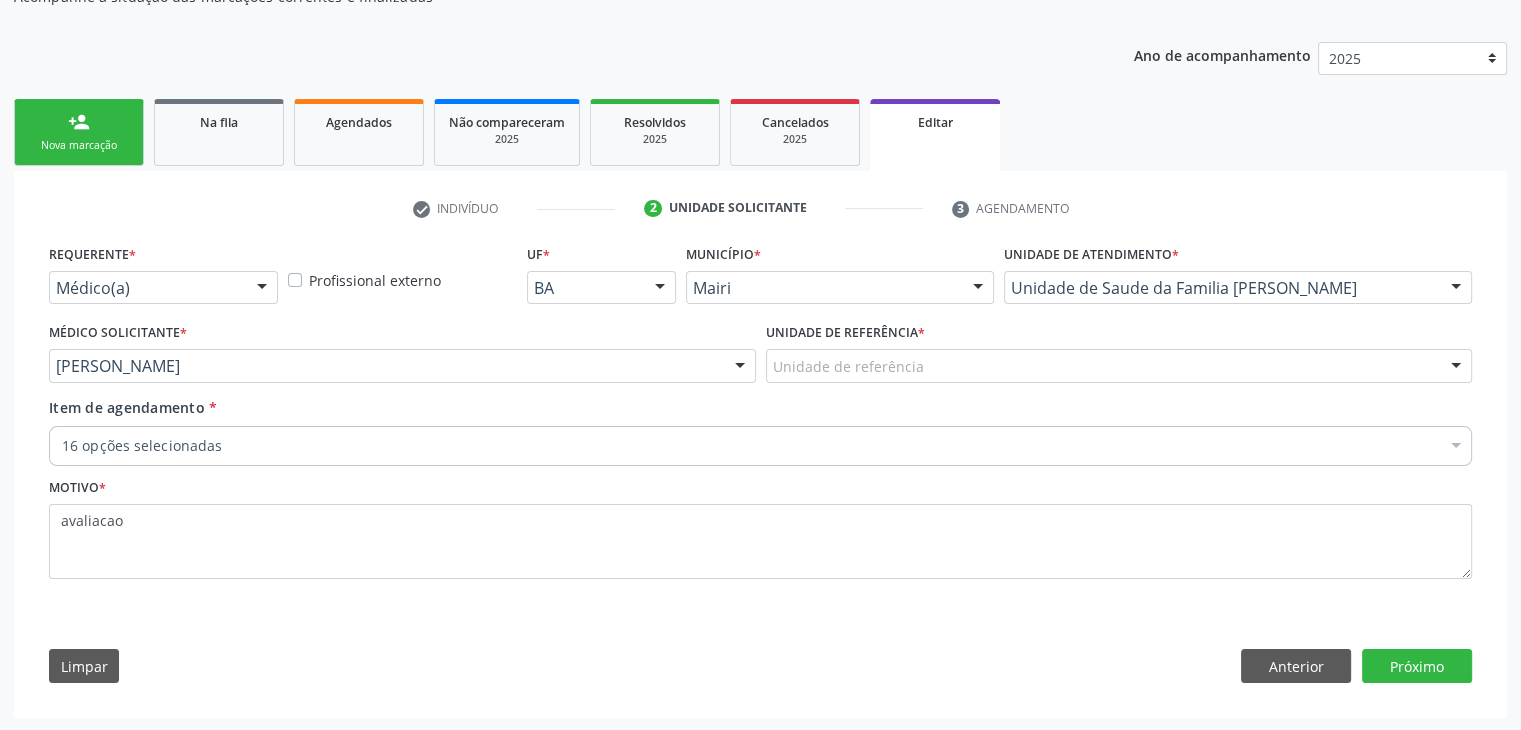 click on "Unidade de referência" at bounding box center [1119, 366] 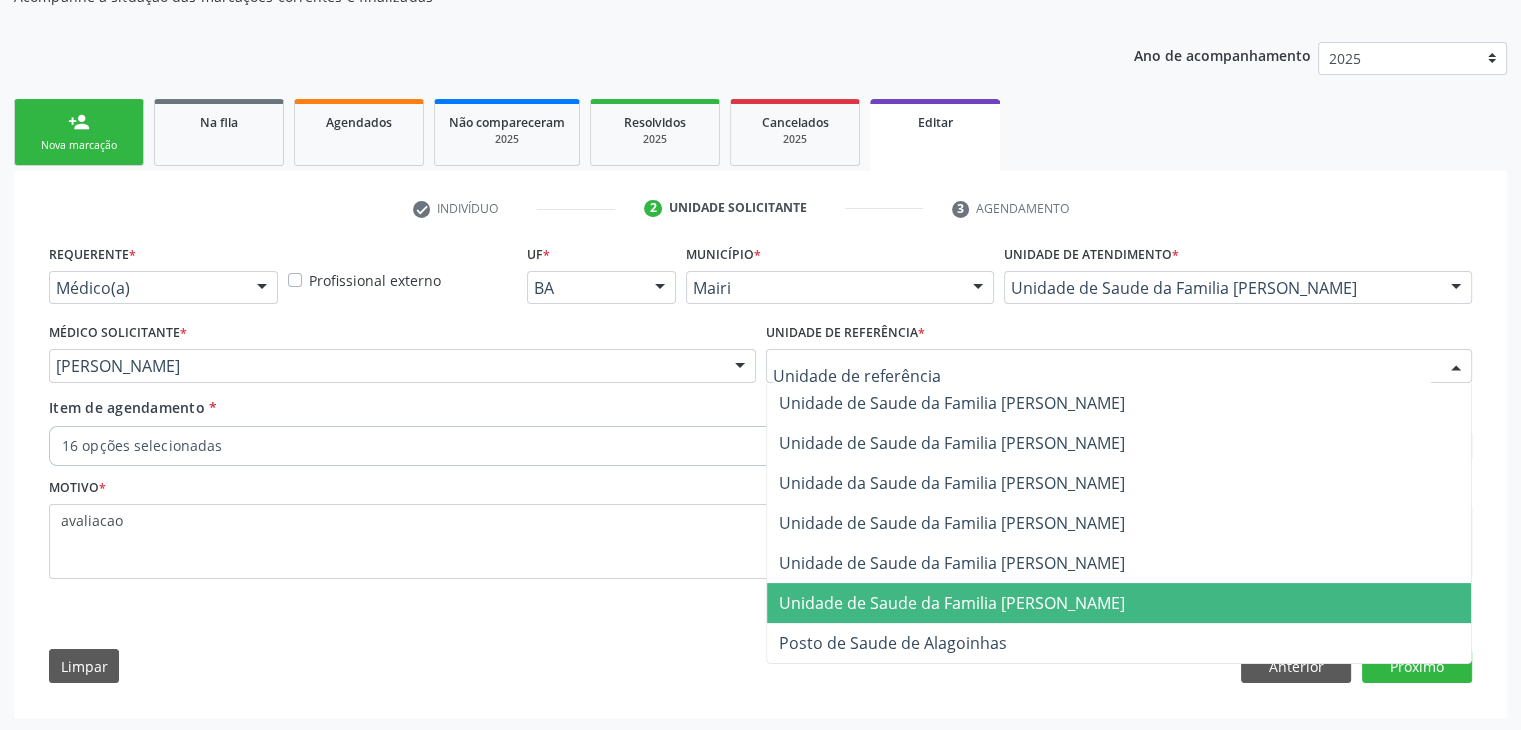 click on "Unidade de Saude da Familia [PERSON_NAME]" at bounding box center [952, 603] 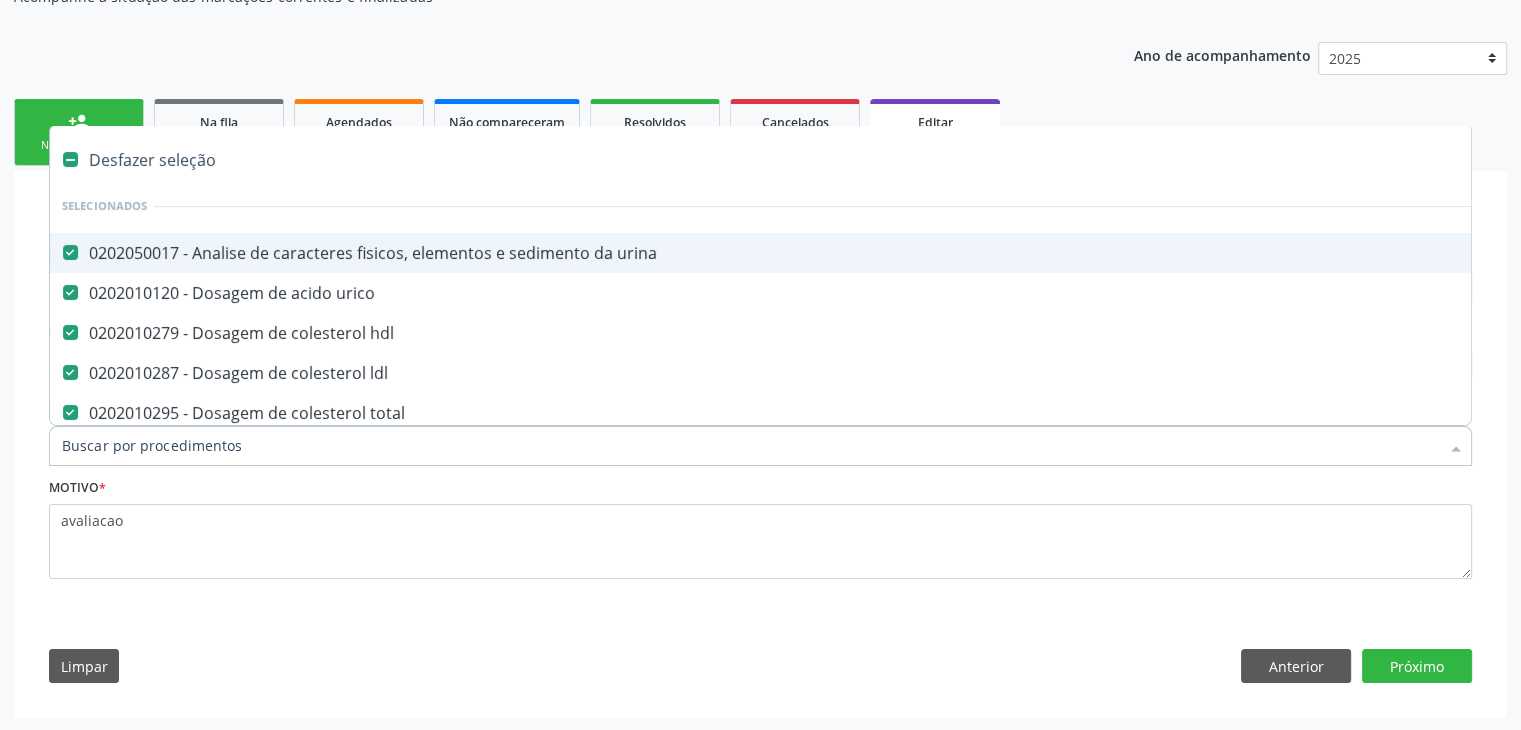 click on "Desfazer seleção" at bounding box center (831, 160) 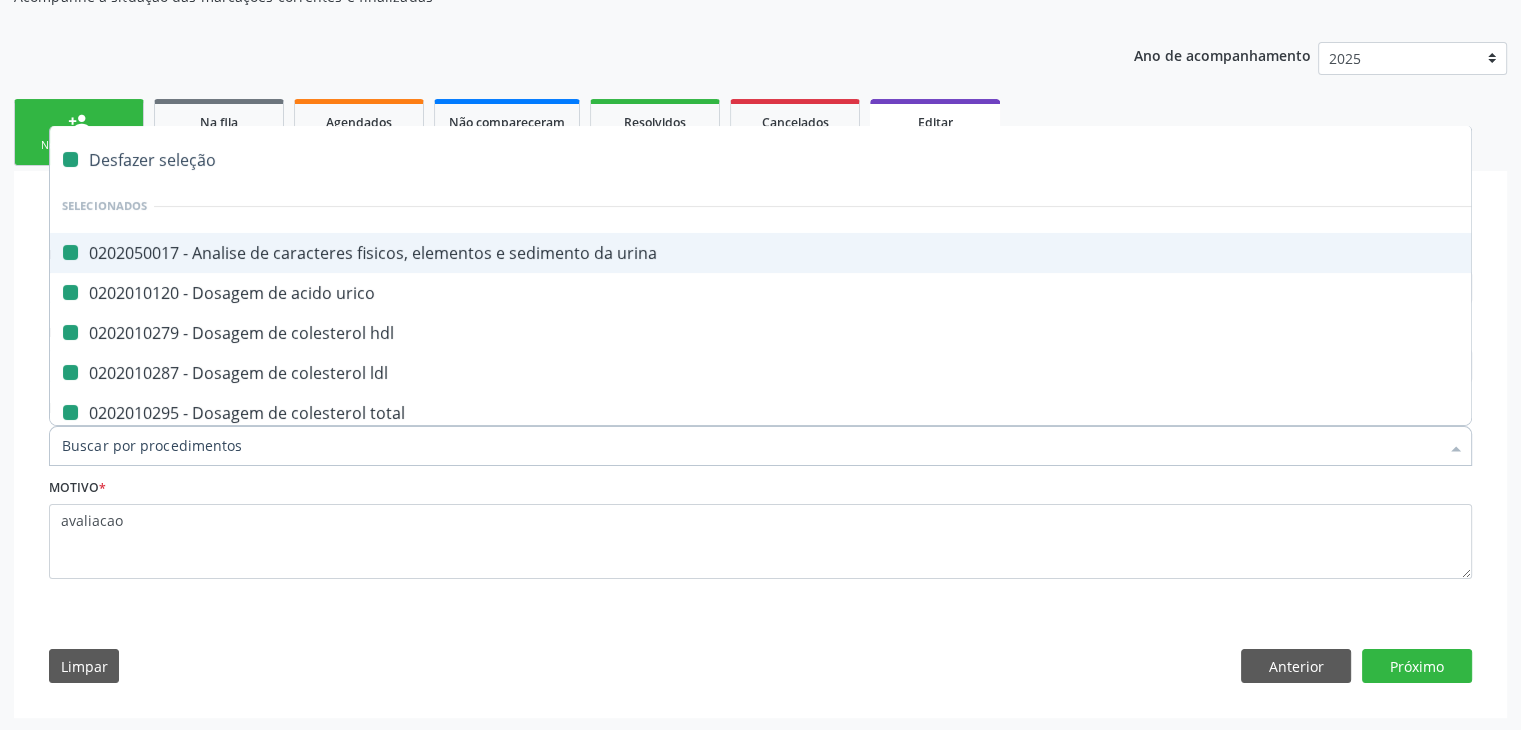 checkbox on "false" 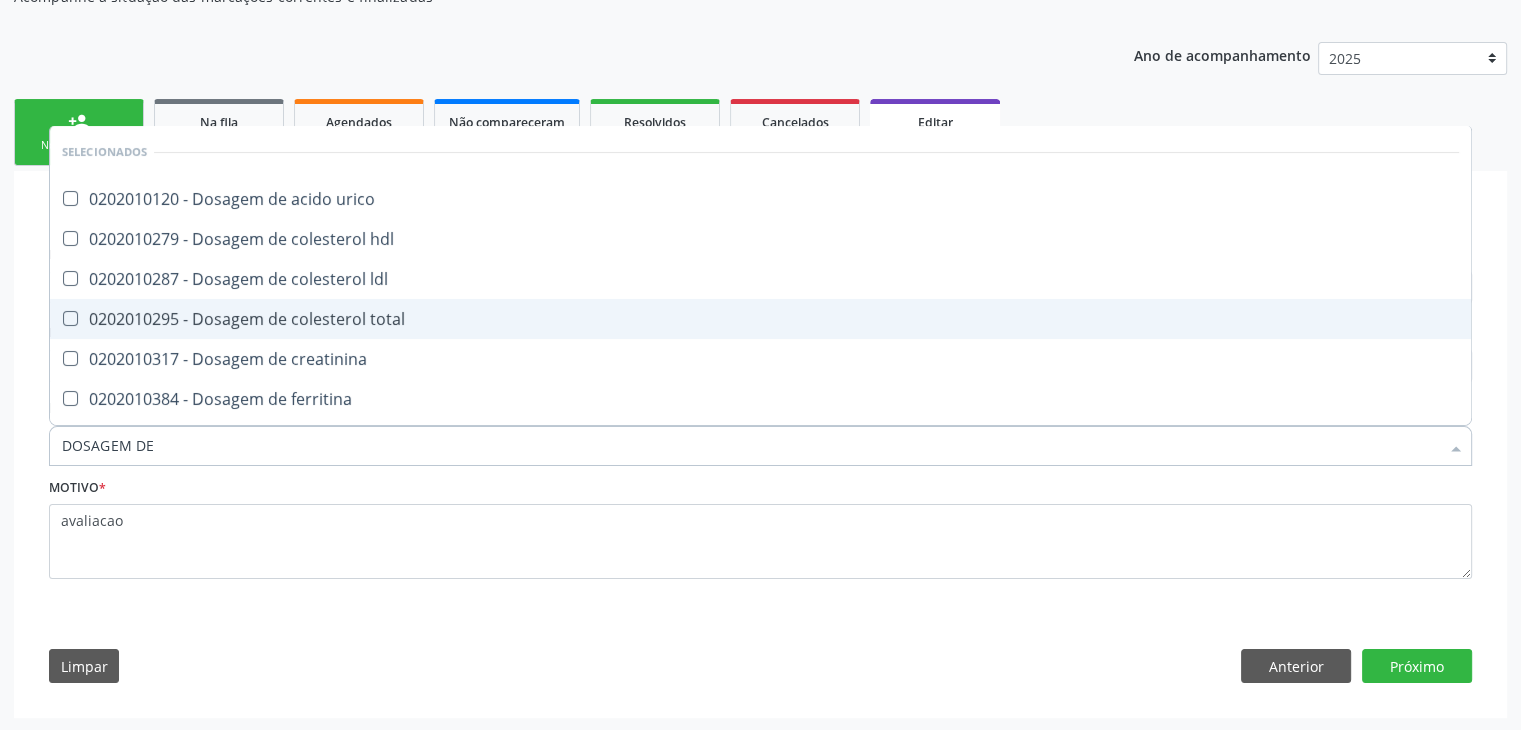 type on "DOSAGEM DE TSH" 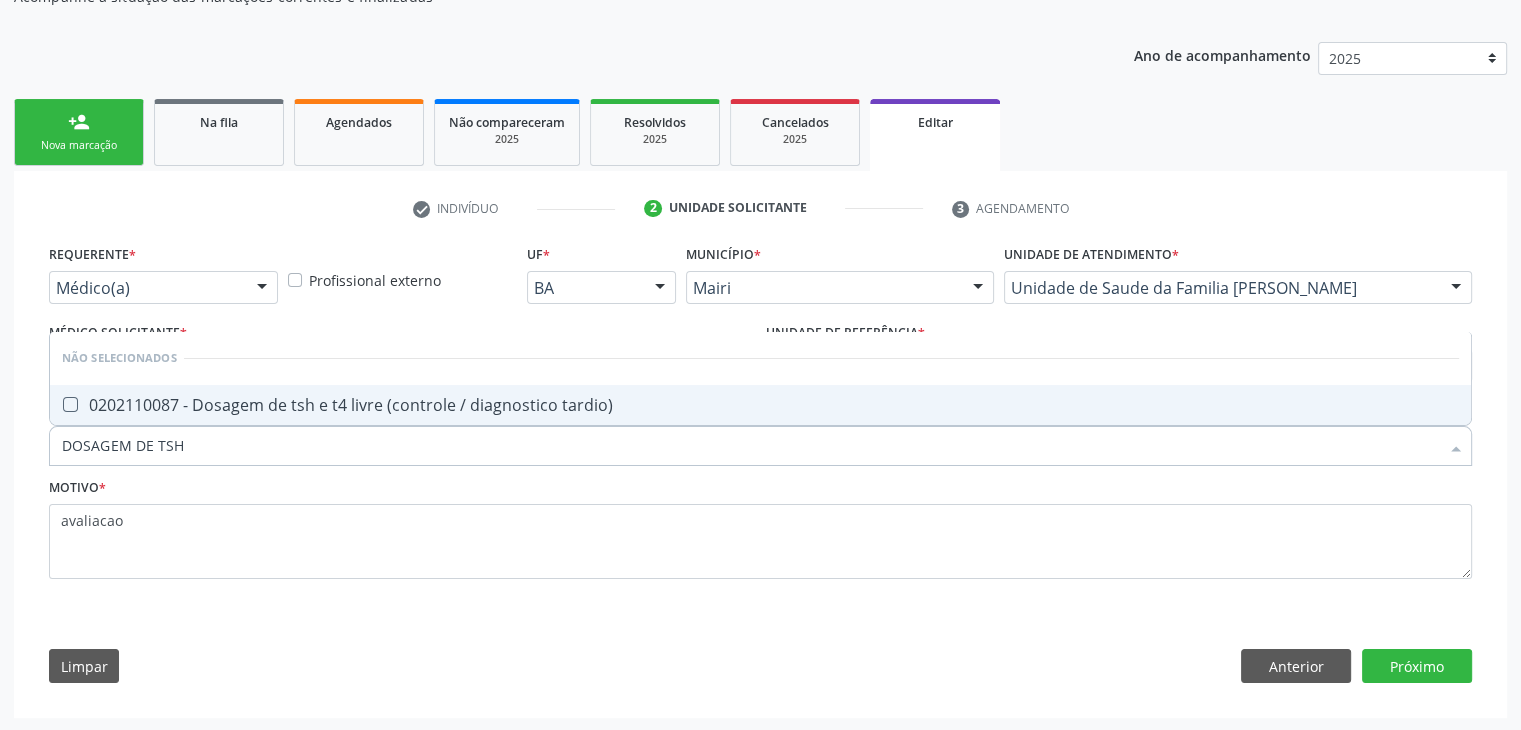 click on "0202110087 - Dosagem de tsh e t4 livre (controle / diagnostico tardio)" at bounding box center (760, 405) 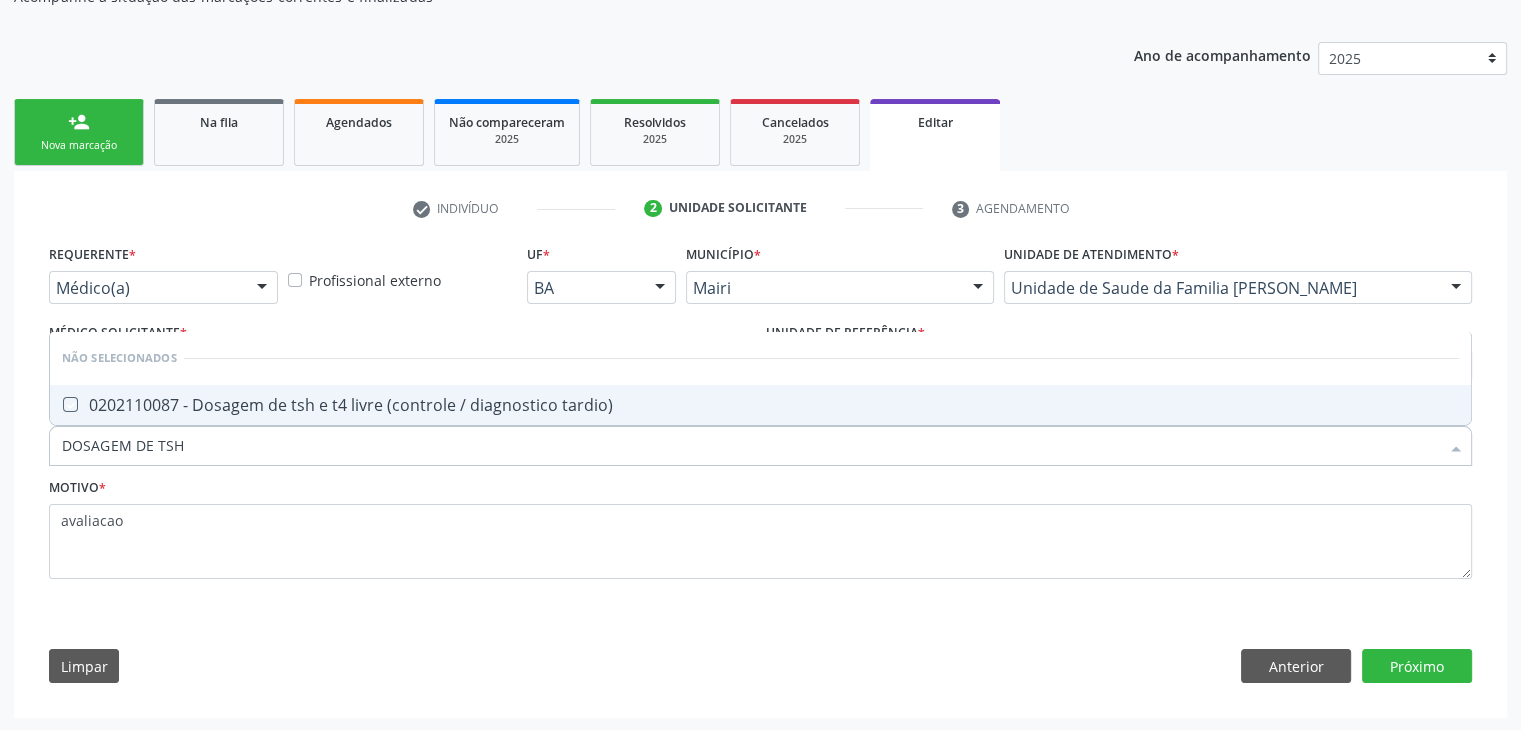 checkbox on "true" 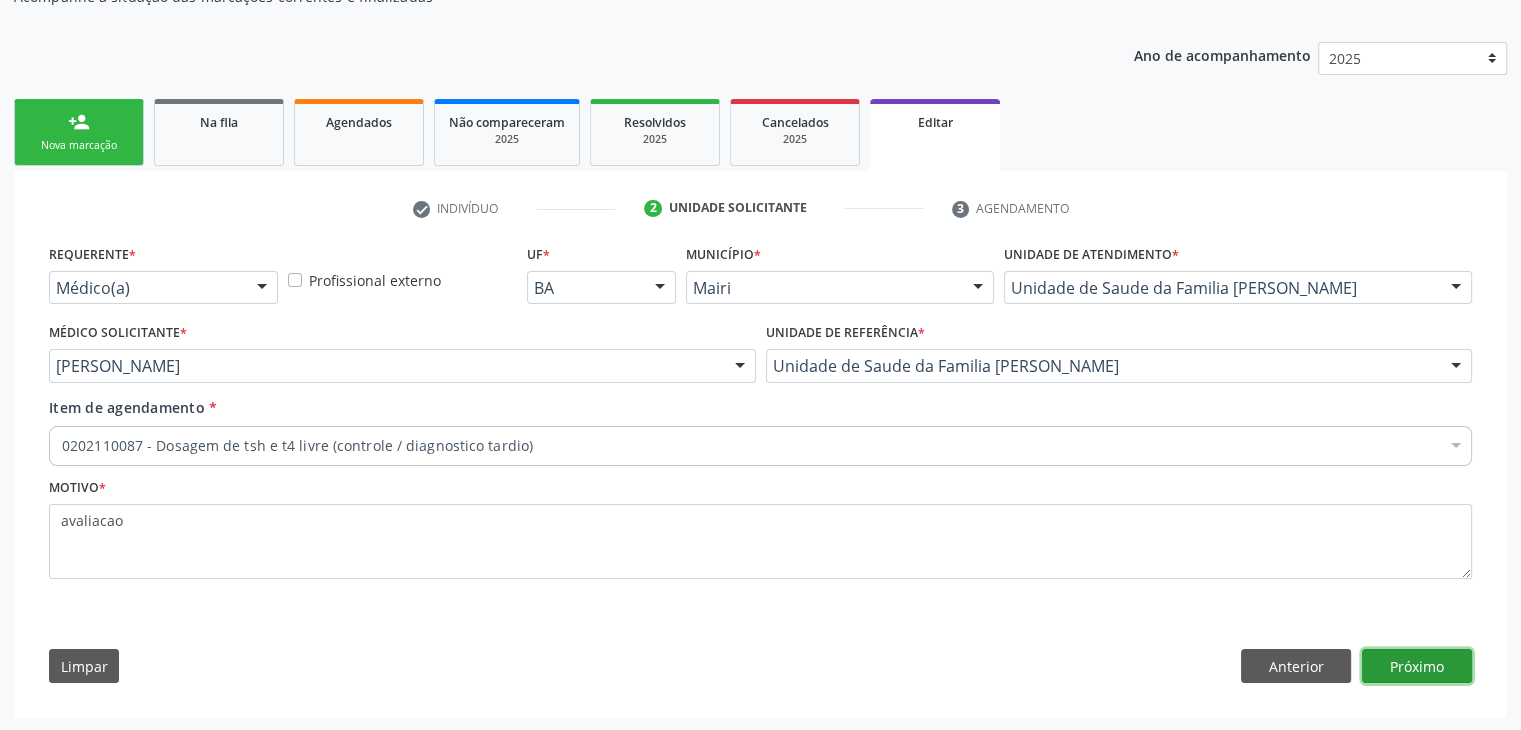 click on "Próximo" at bounding box center [1417, 666] 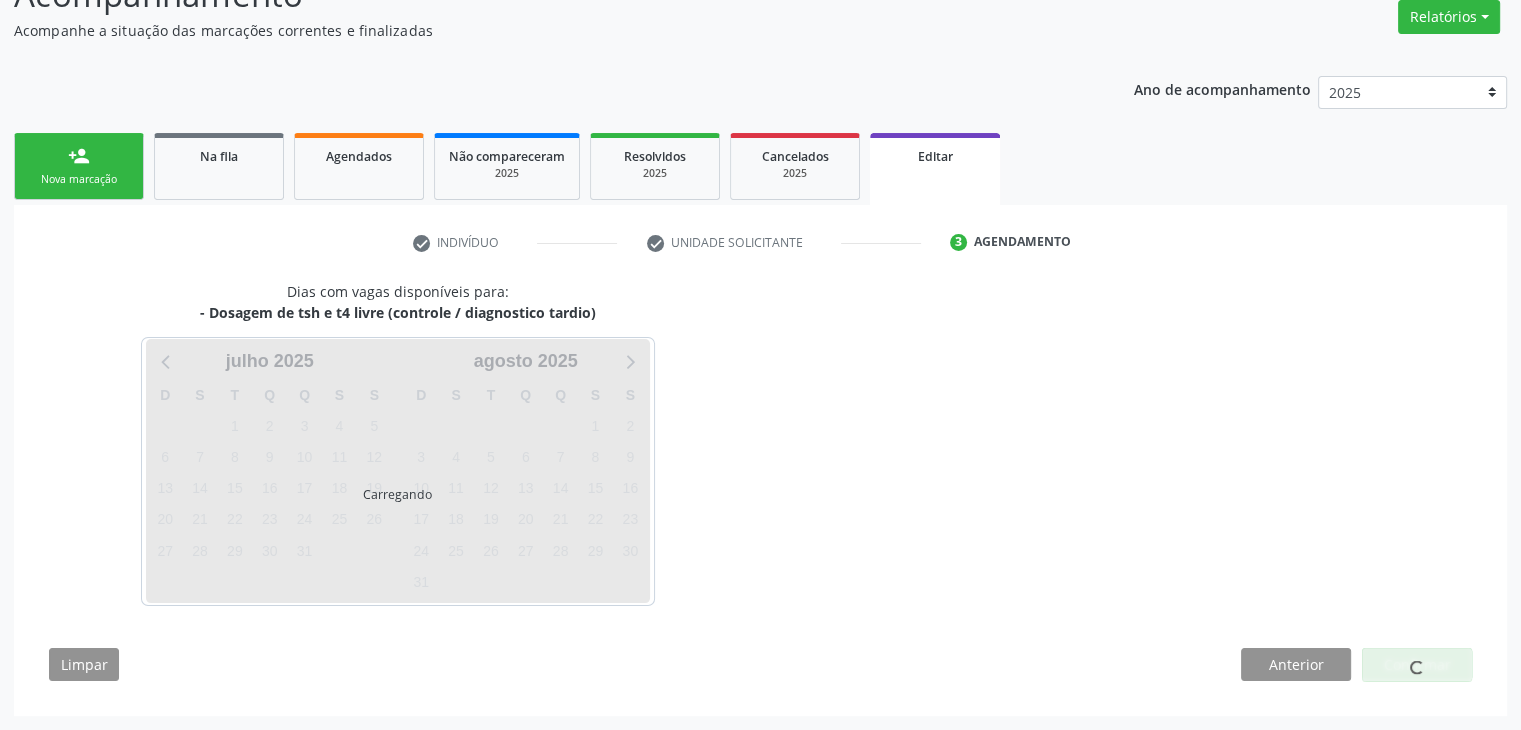 scroll, scrollTop: 165, scrollLeft: 0, axis: vertical 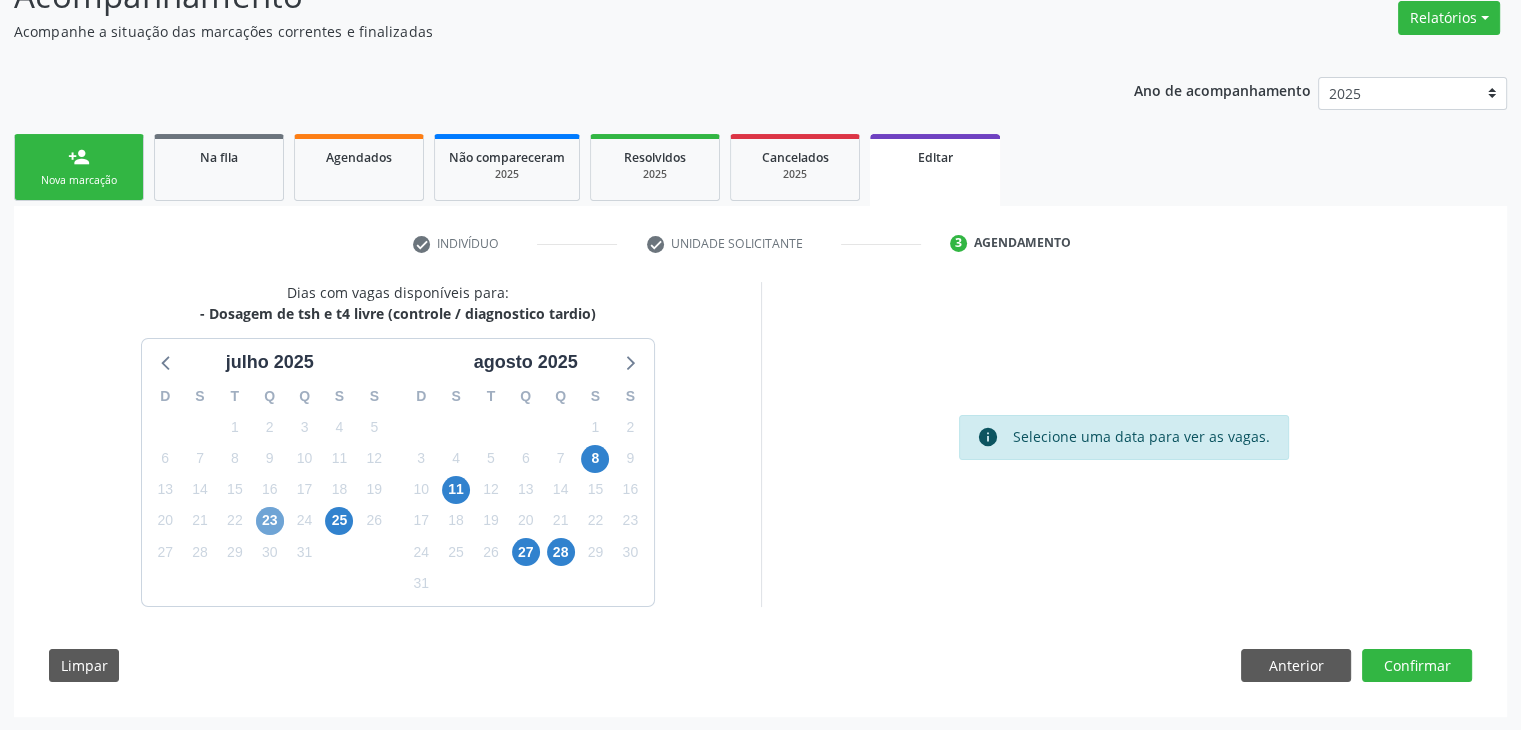 click on "23" at bounding box center [270, 521] 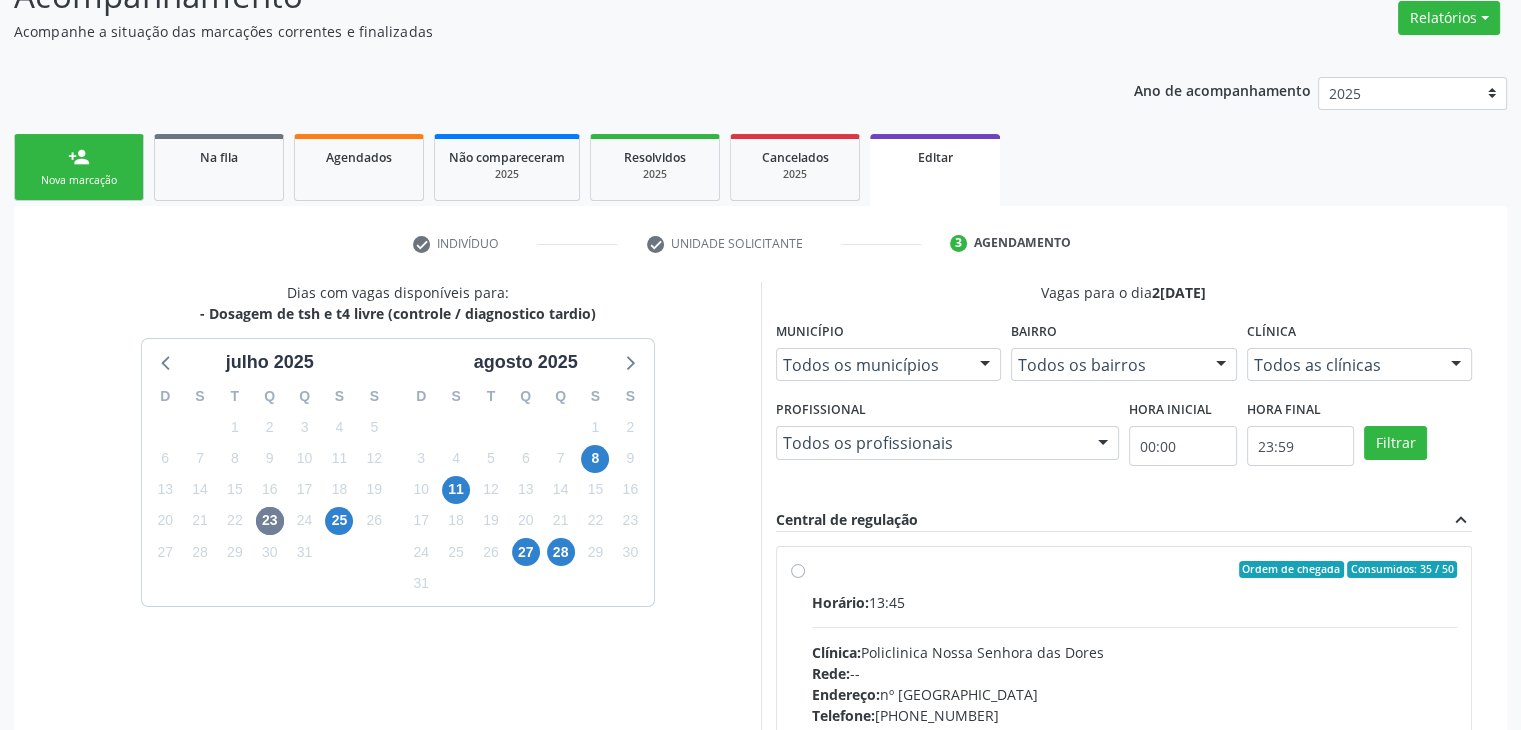 click on "Horário:   13:45
Clínica:  Policlinica [GEOGRAPHIC_DATA]
Rede:
--
Endereço:   [STREET_ADDRESS]
Telefone:   [PHONE_NUMBER]
Profissional:
--
Informações adicionais sobre o atendimento
Idade de atendimento:
Sem restrição
Gênero(s) atendido(s):
Sem restrição
Informações adicionais:
--" at bounding box center (1135, 729) 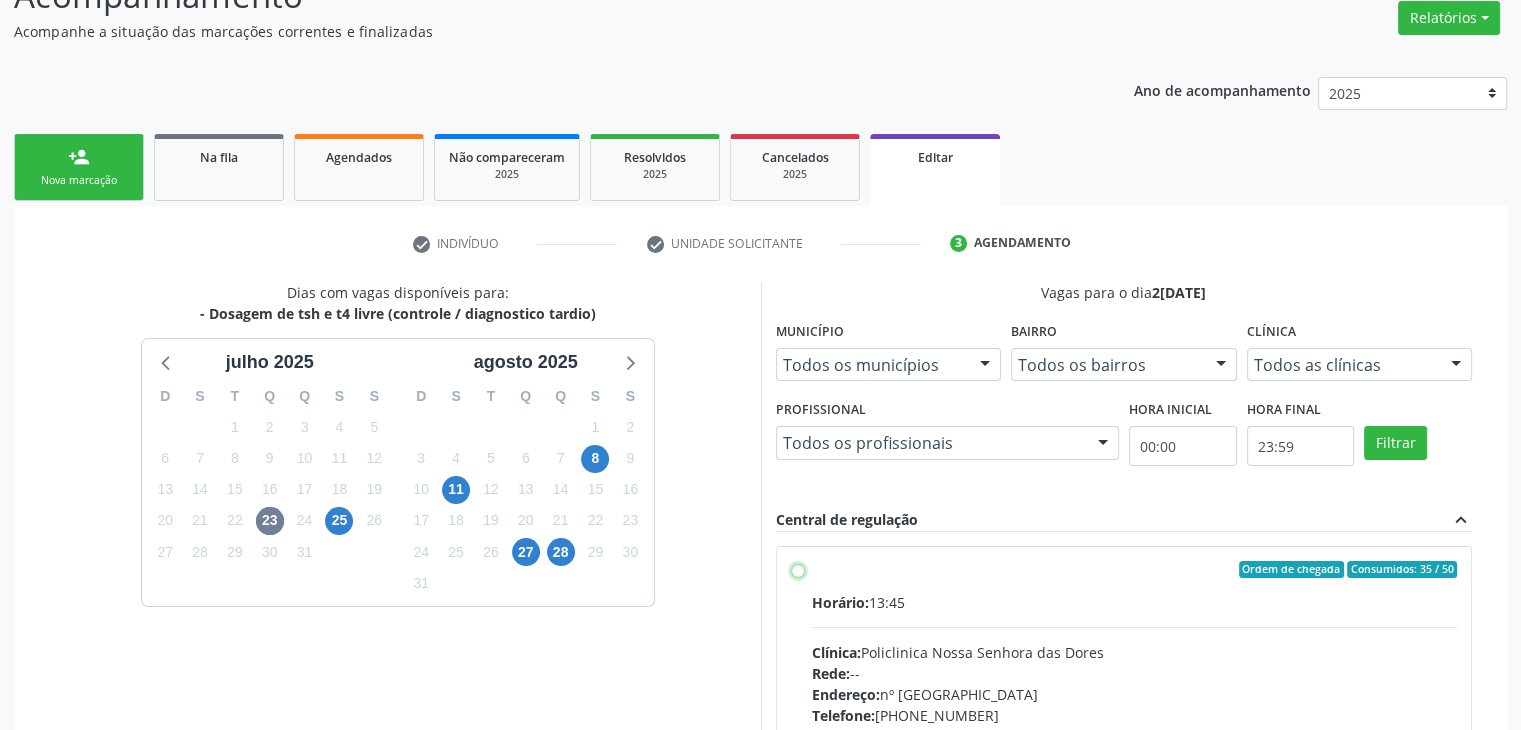 click on "Ordem de chegada
Consumidos: 35 / 50
Horário:   13:45
Clínica:  Policlinica Nossa Senhora das Dores
Rede:
--
Endereço:   nº 94, Centro, Mairi - BA
Telefone:   (74) 36322104
Profissional:
--
Informações adicionais sobre o atendimento
Idade de atendimento:
Sem restrição
Gênero(s) atendido(s):
Sem restrição
Informações adicionais:
--" at bounding box center [798, 570] 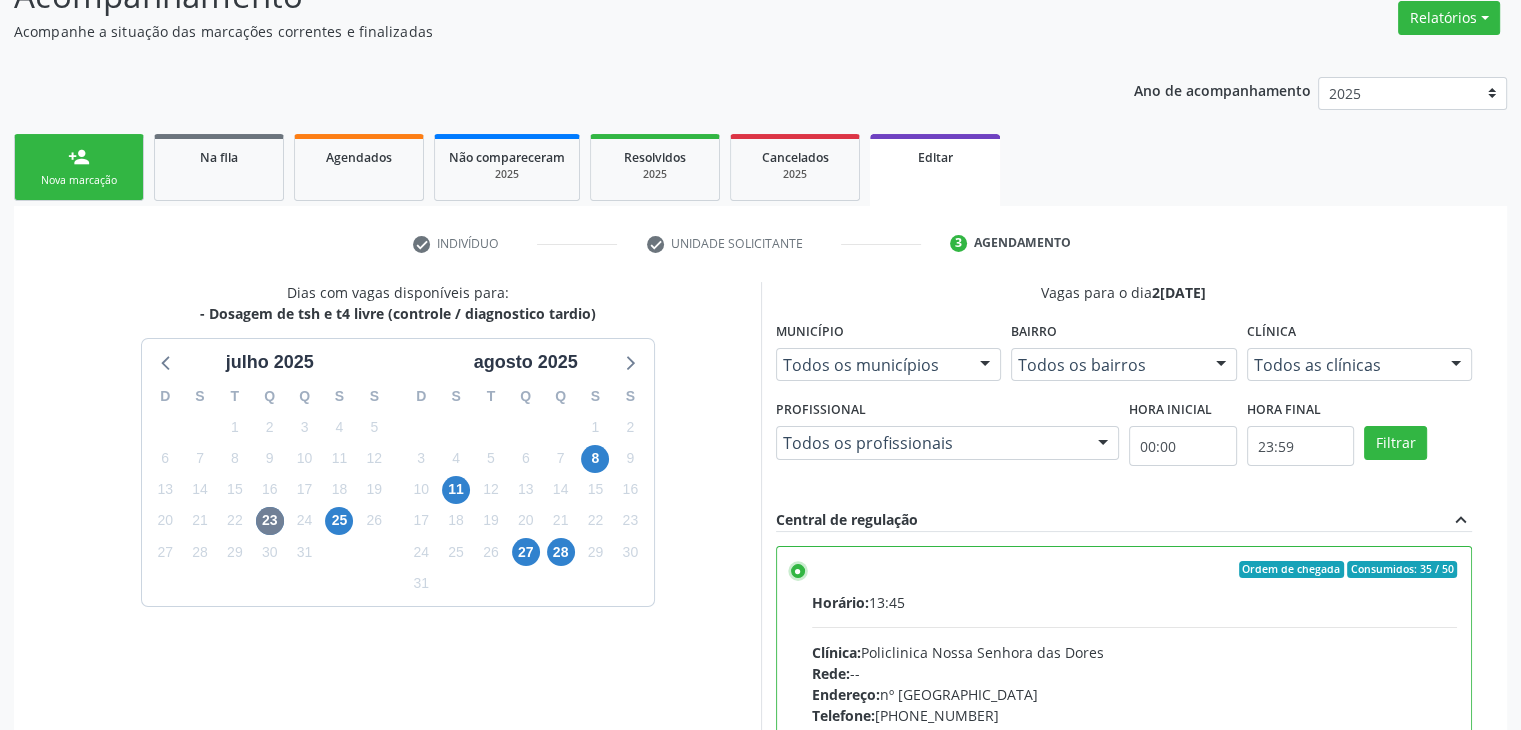 scroll, scrollTop: 490, scrollLeft: 0, axis: vertical 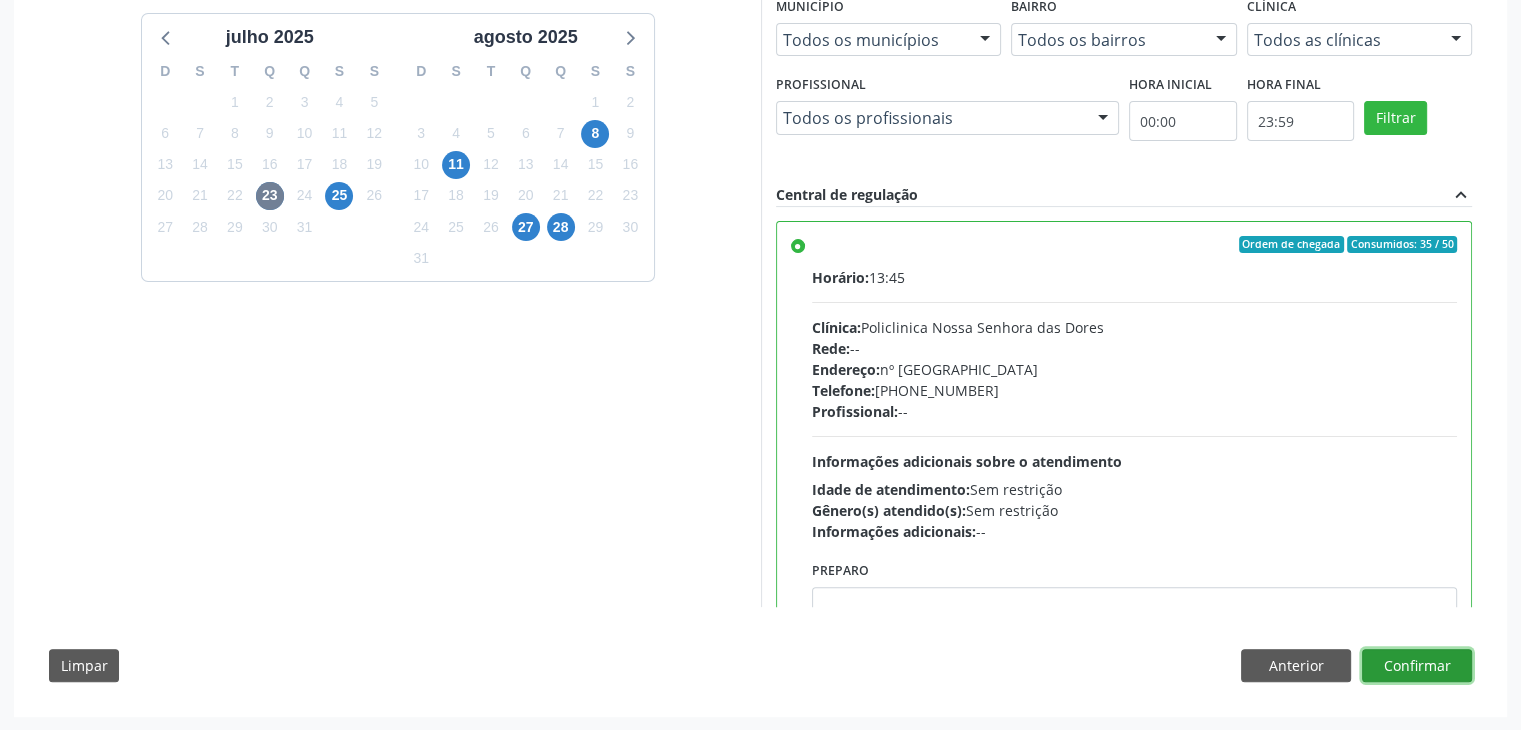 click on "Confirmar" at bounding box center [1417, 666] 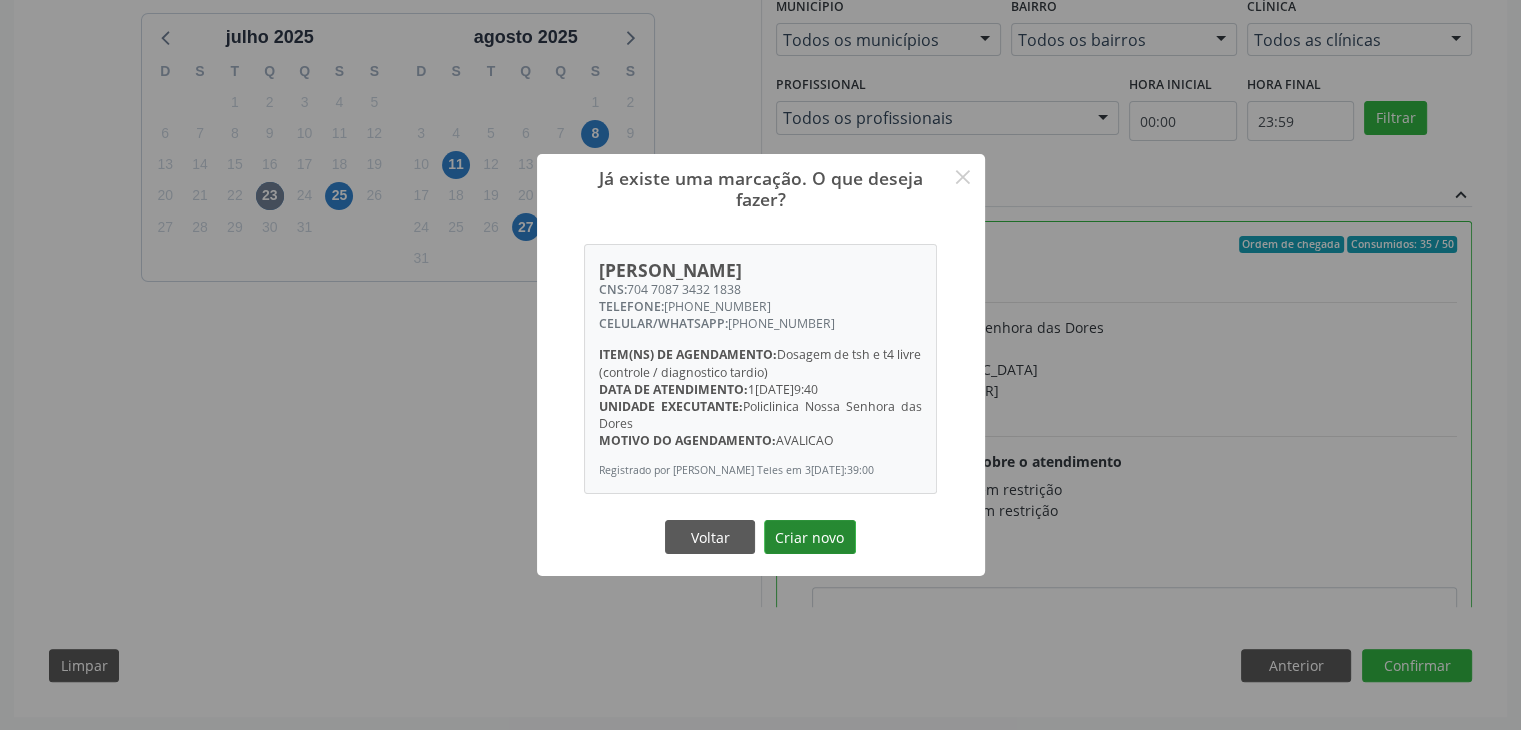 click on "Criar novo" at bounding box center (810, 537) 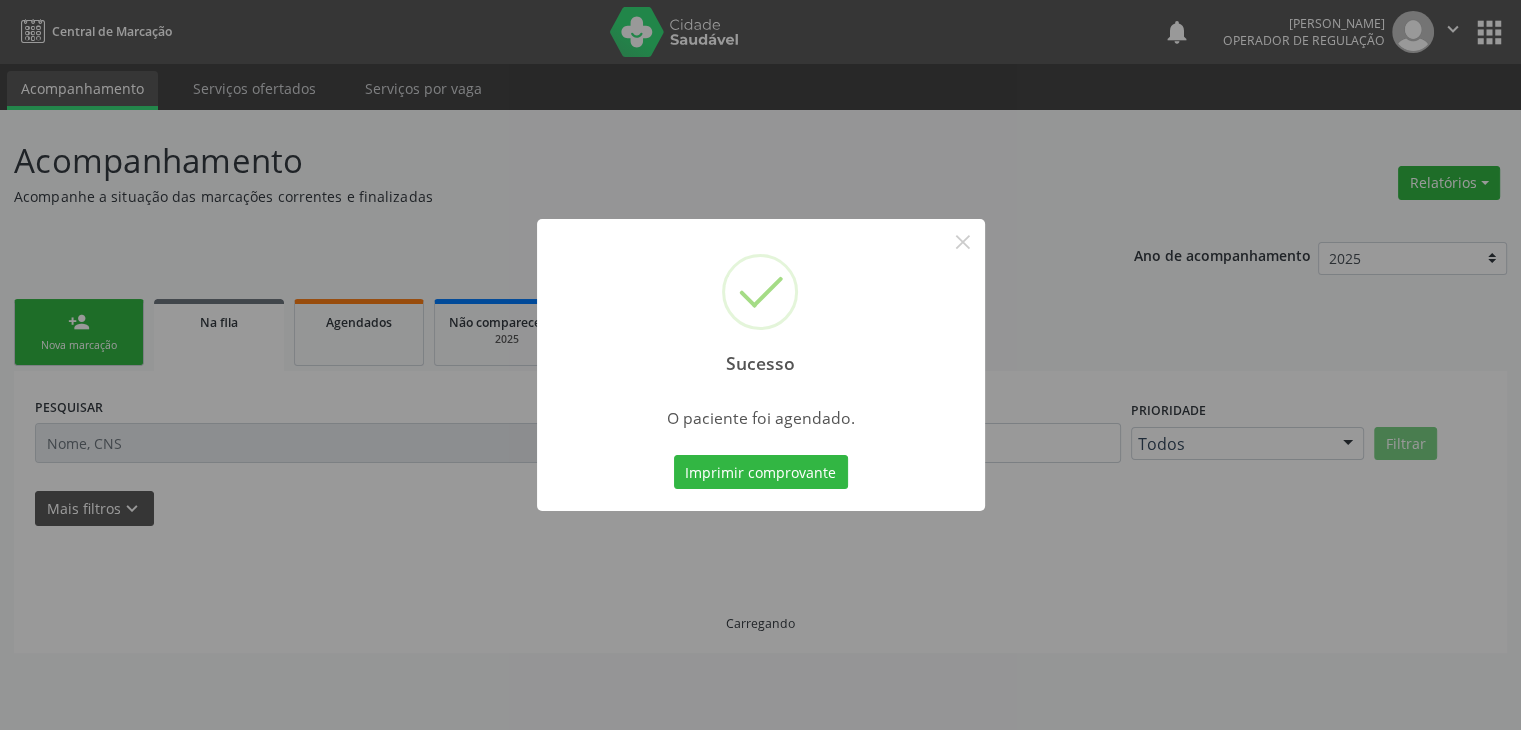 scroll, scrollTop: 0, scrollLeft: 0, axis: both 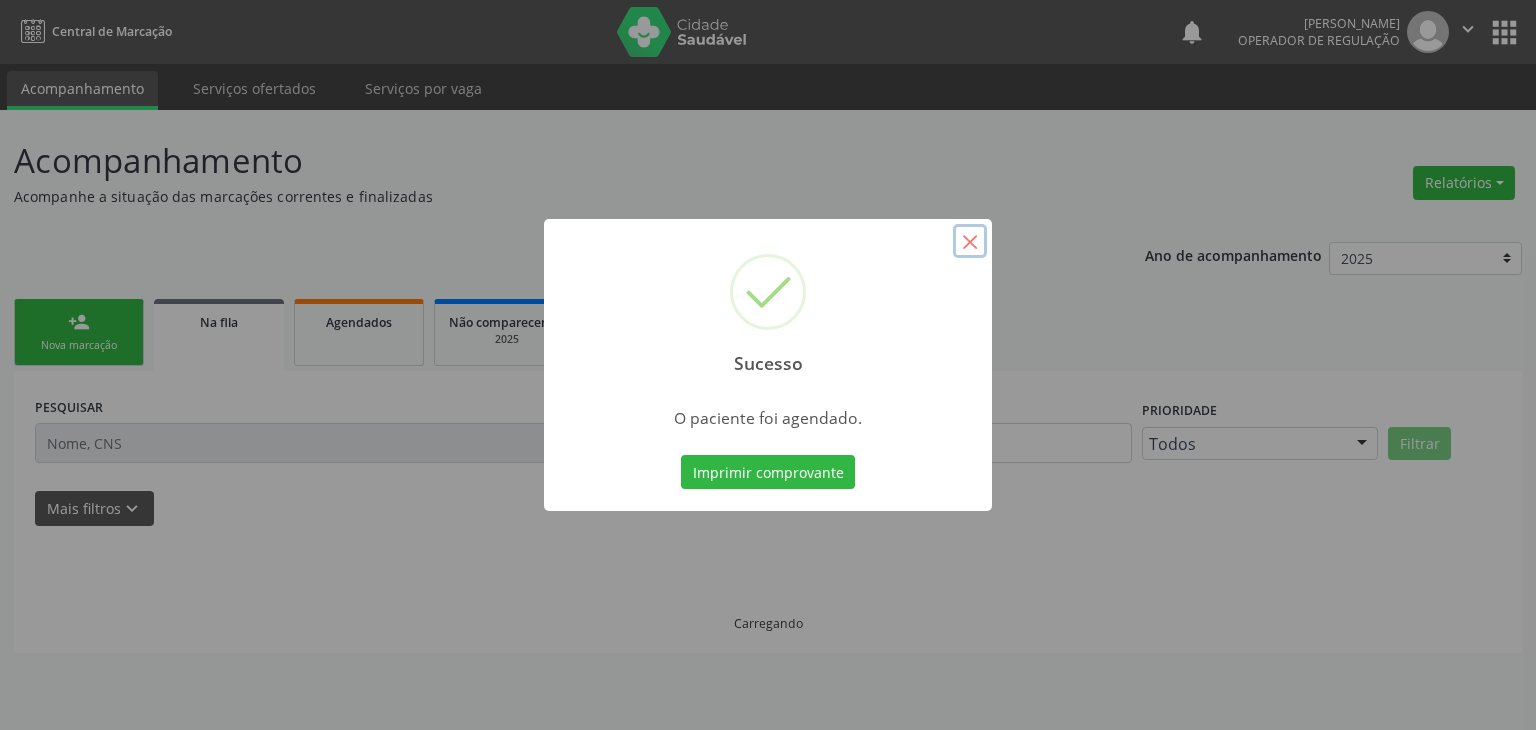 click on "×" at bounding box center [970, 241] 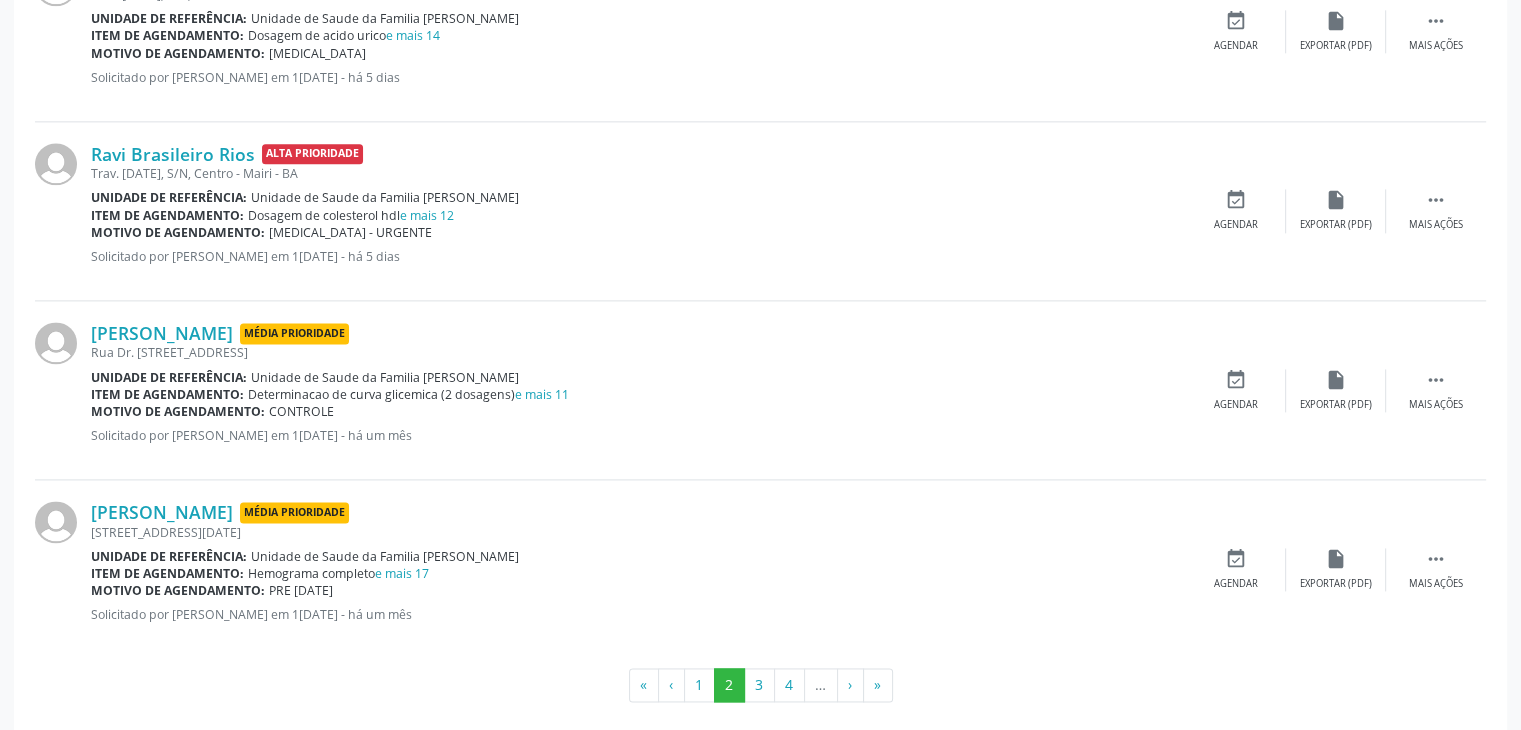 scroll, scrollTop: 2650, scrollLeft: 0, axis: vertical 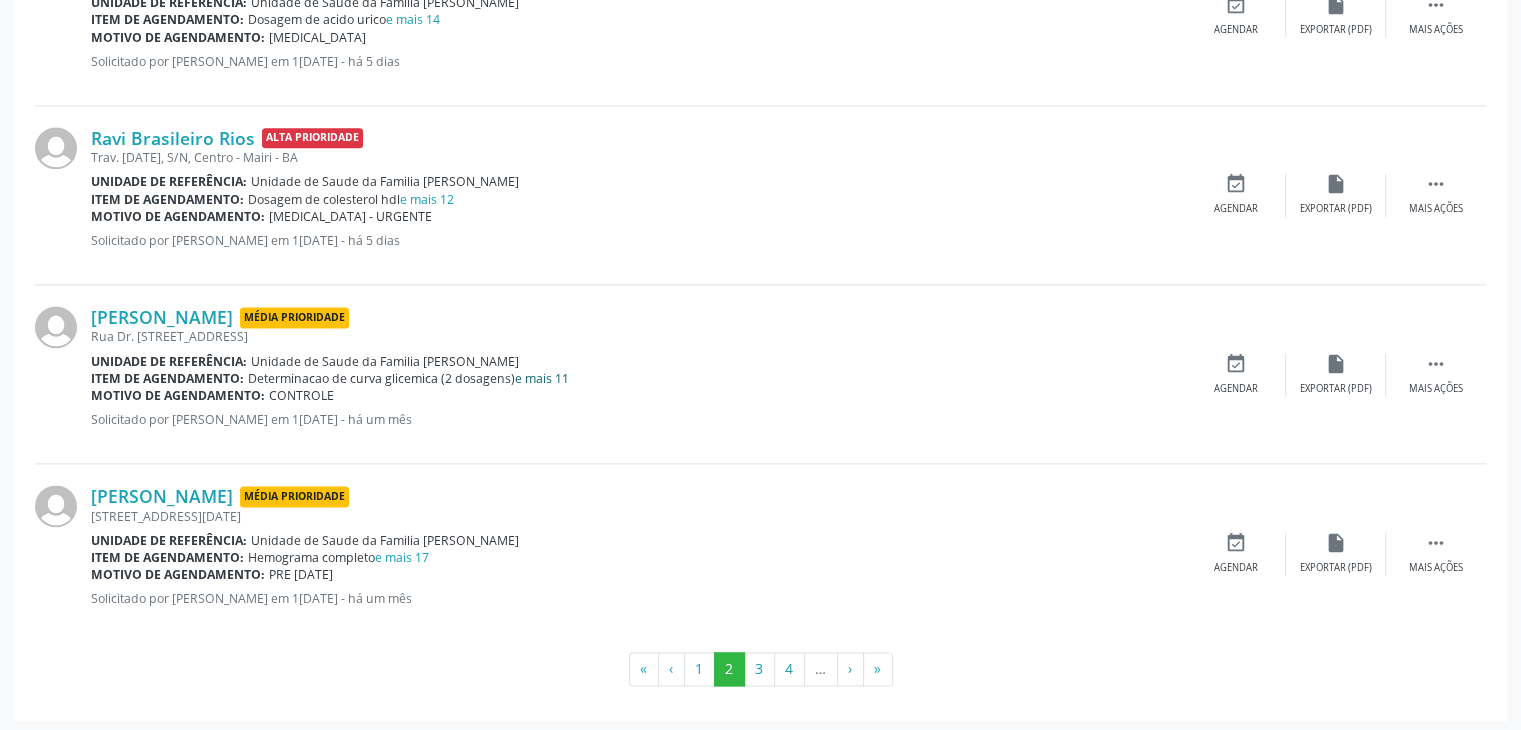 click on "e mais 11" at bounding box center [542, 378] 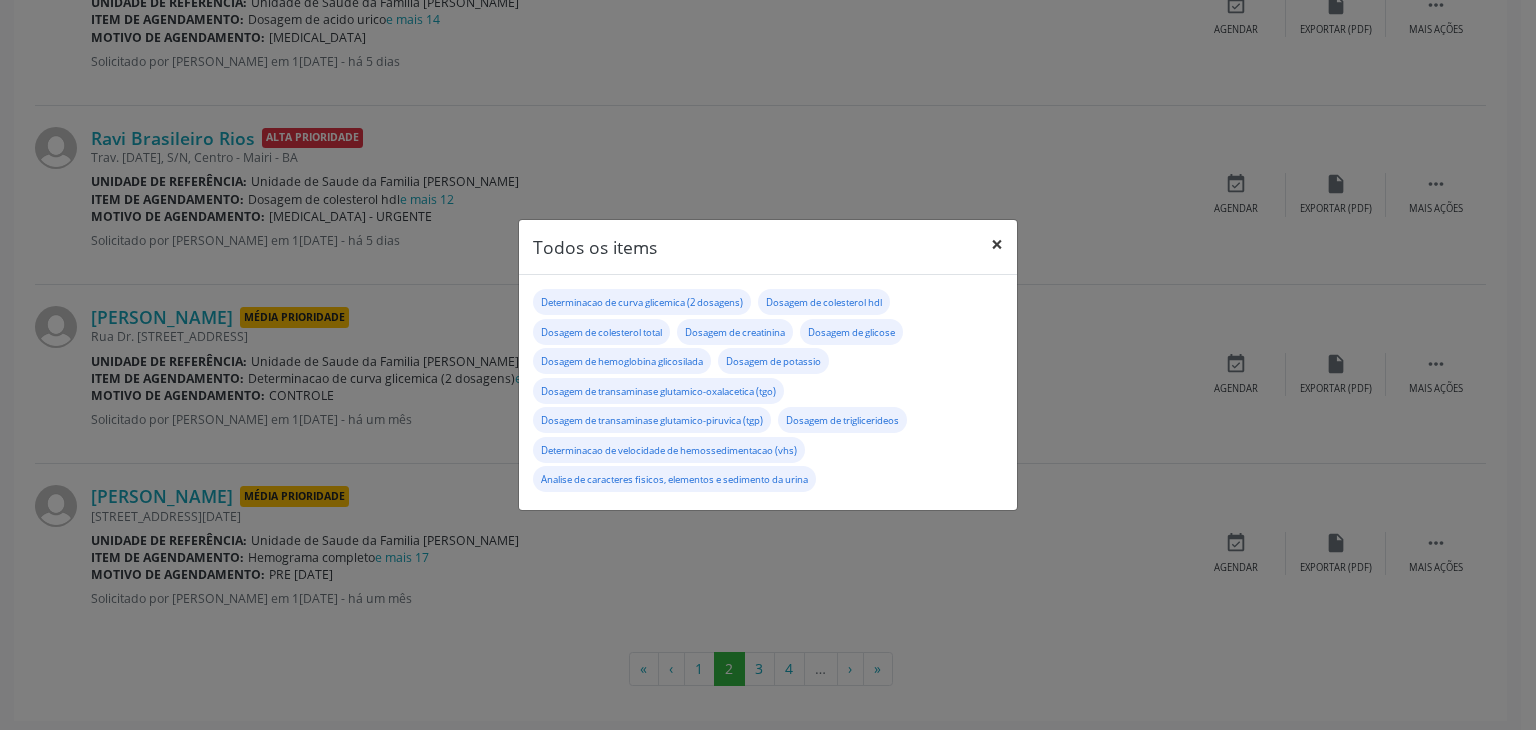 click on "×" at bounding box center [997, 244] 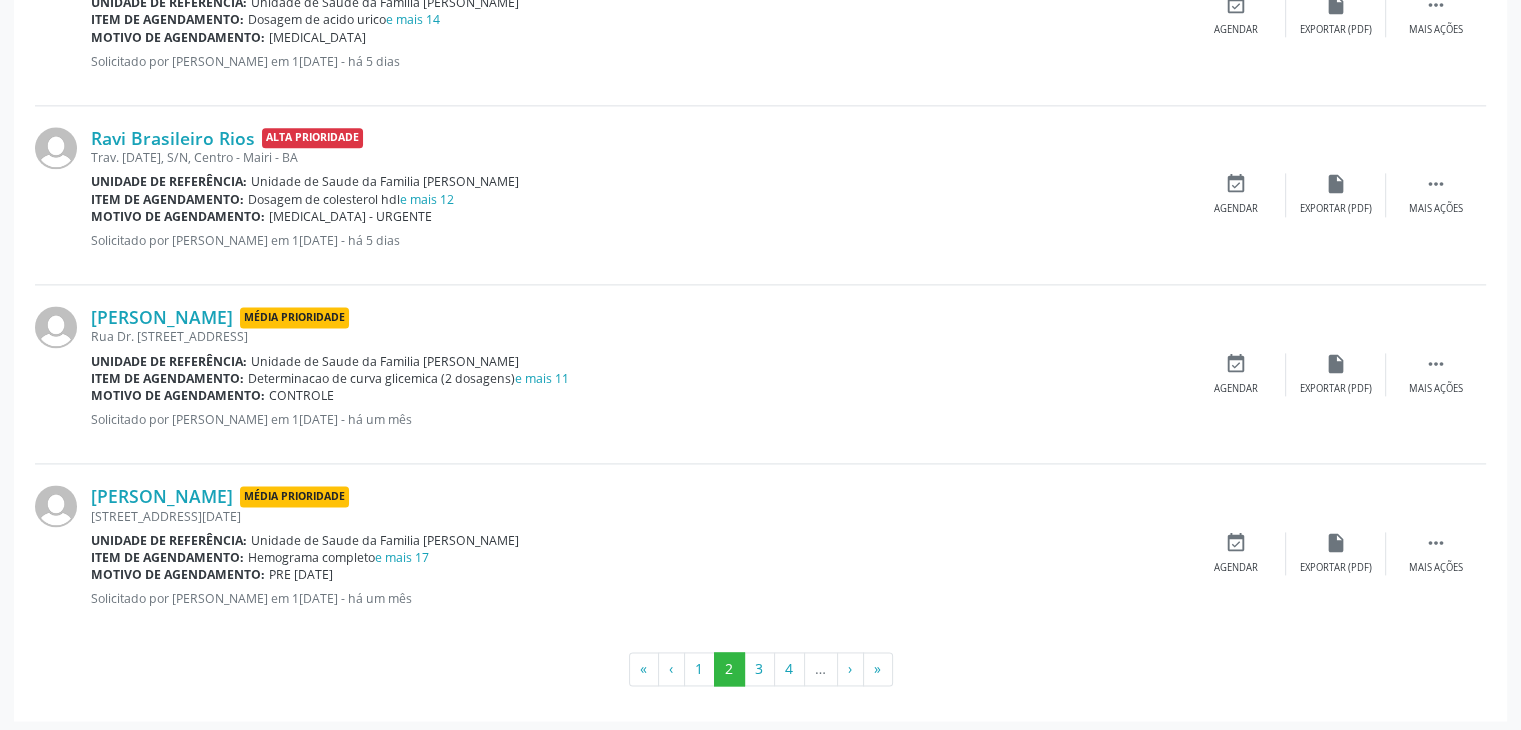 click on "Determinacao de curva glicemica (2 dosagens)
e mais 11" at bounding box center (408, 378) 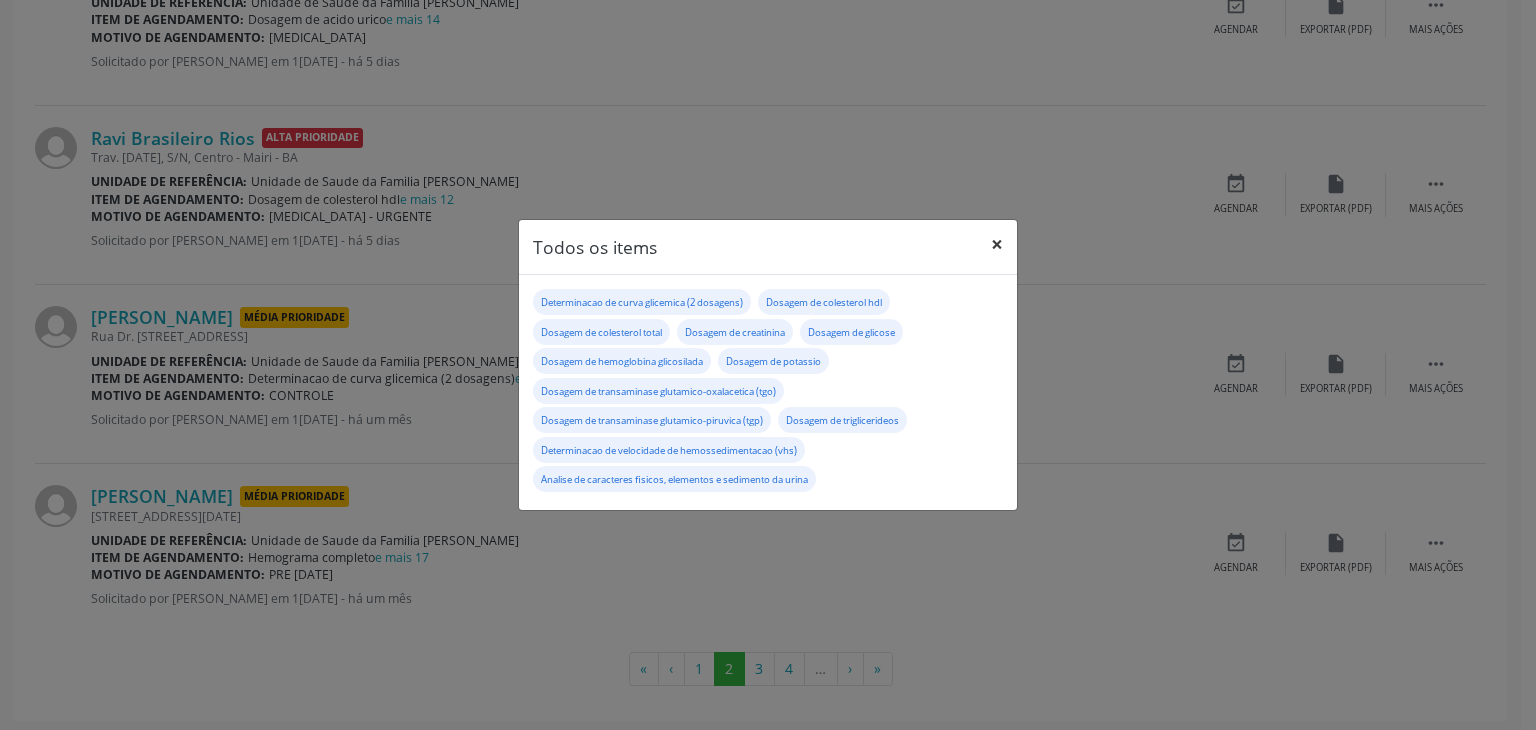 click on "×" at bounding box center [997, 244] 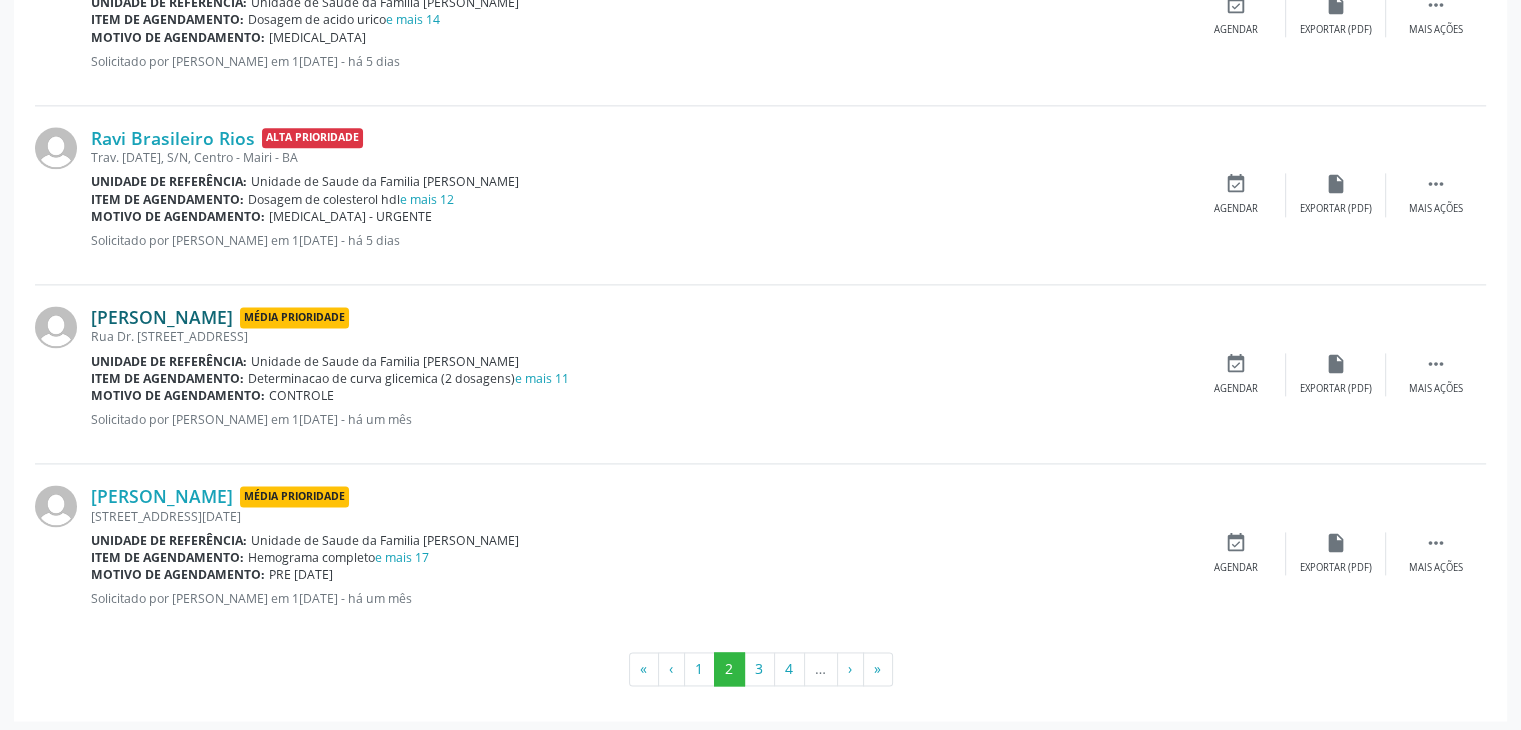 click on "Denilza Santos Reis" at bounding box center [162, 317] 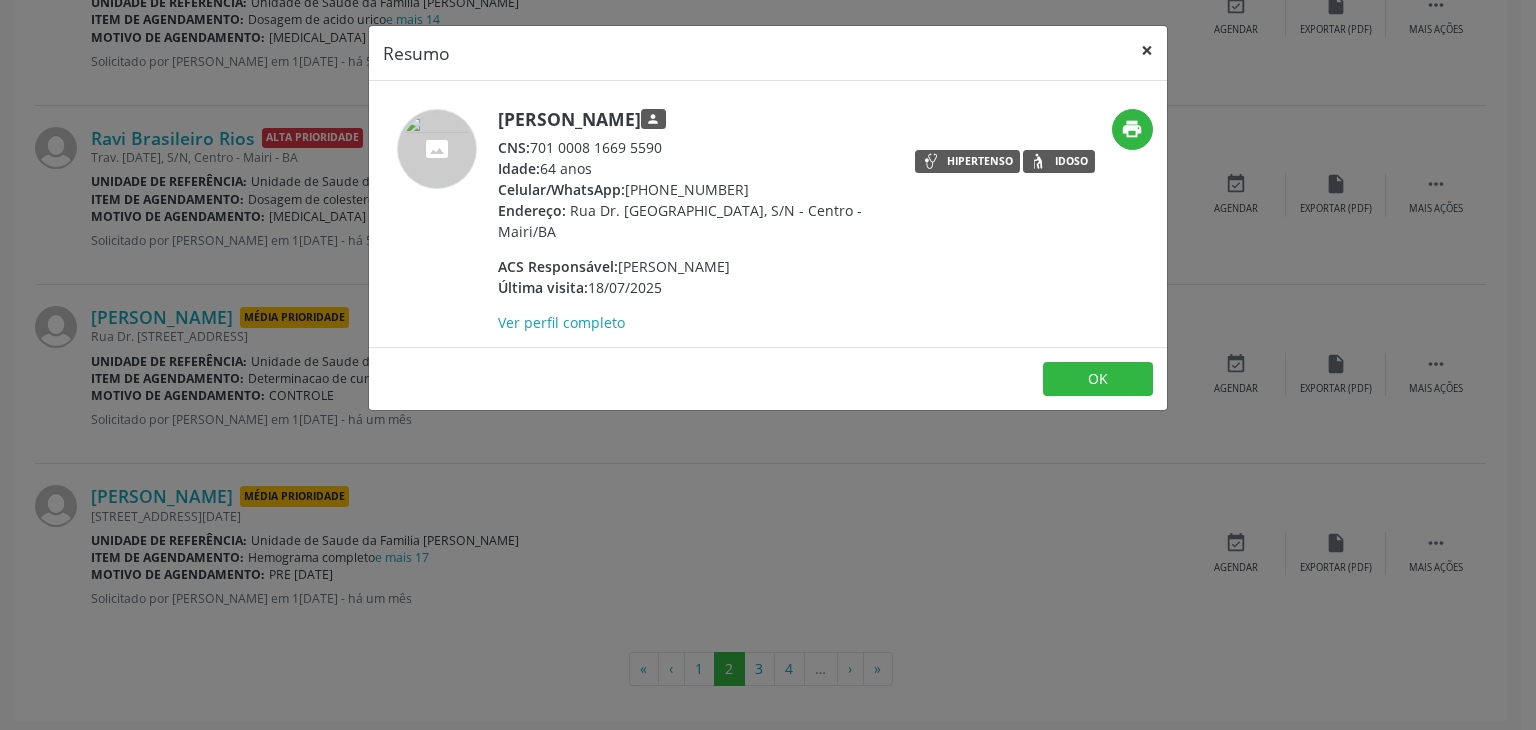 click on "×" at bounding box center (1147, 50) 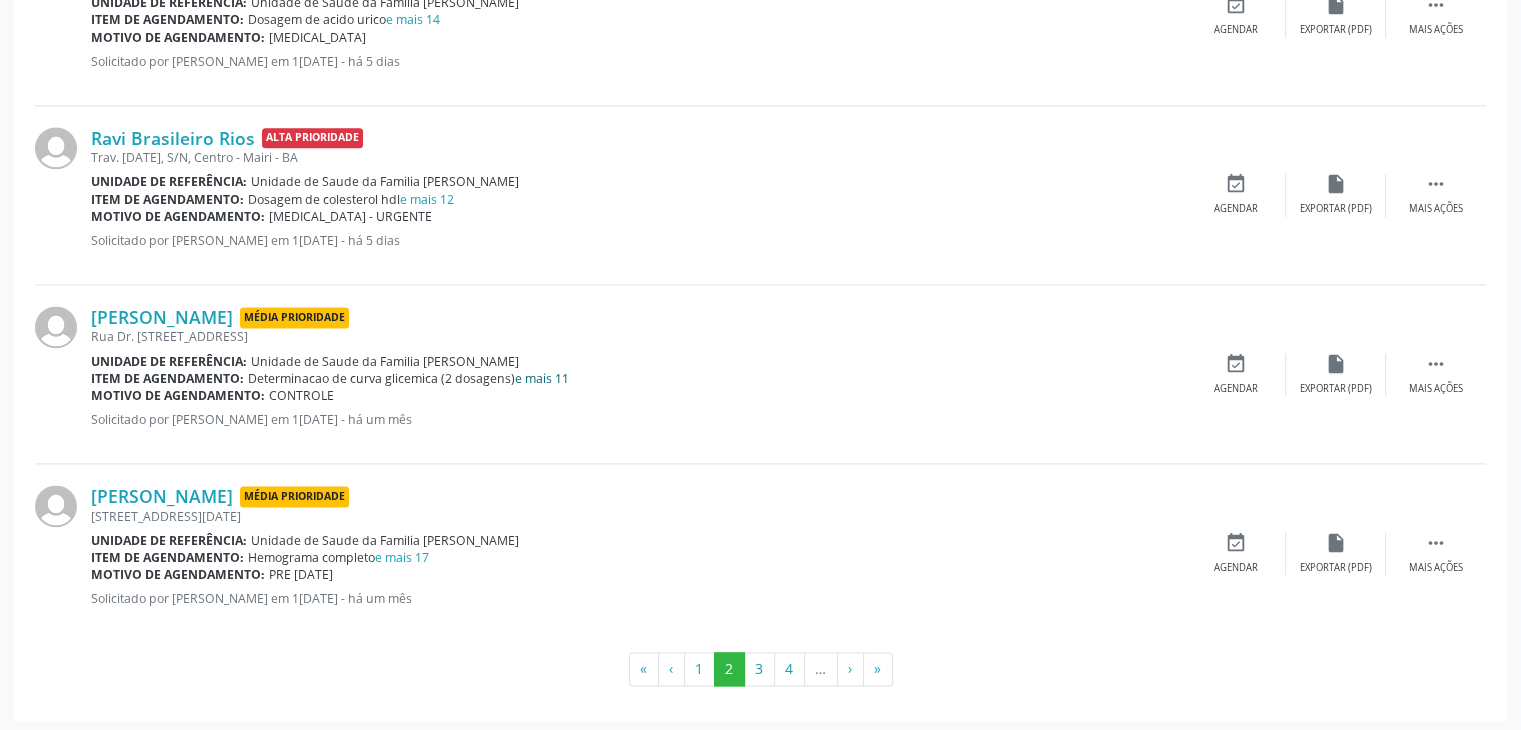 click on "e mais 11" at bounding box center [542, 378] 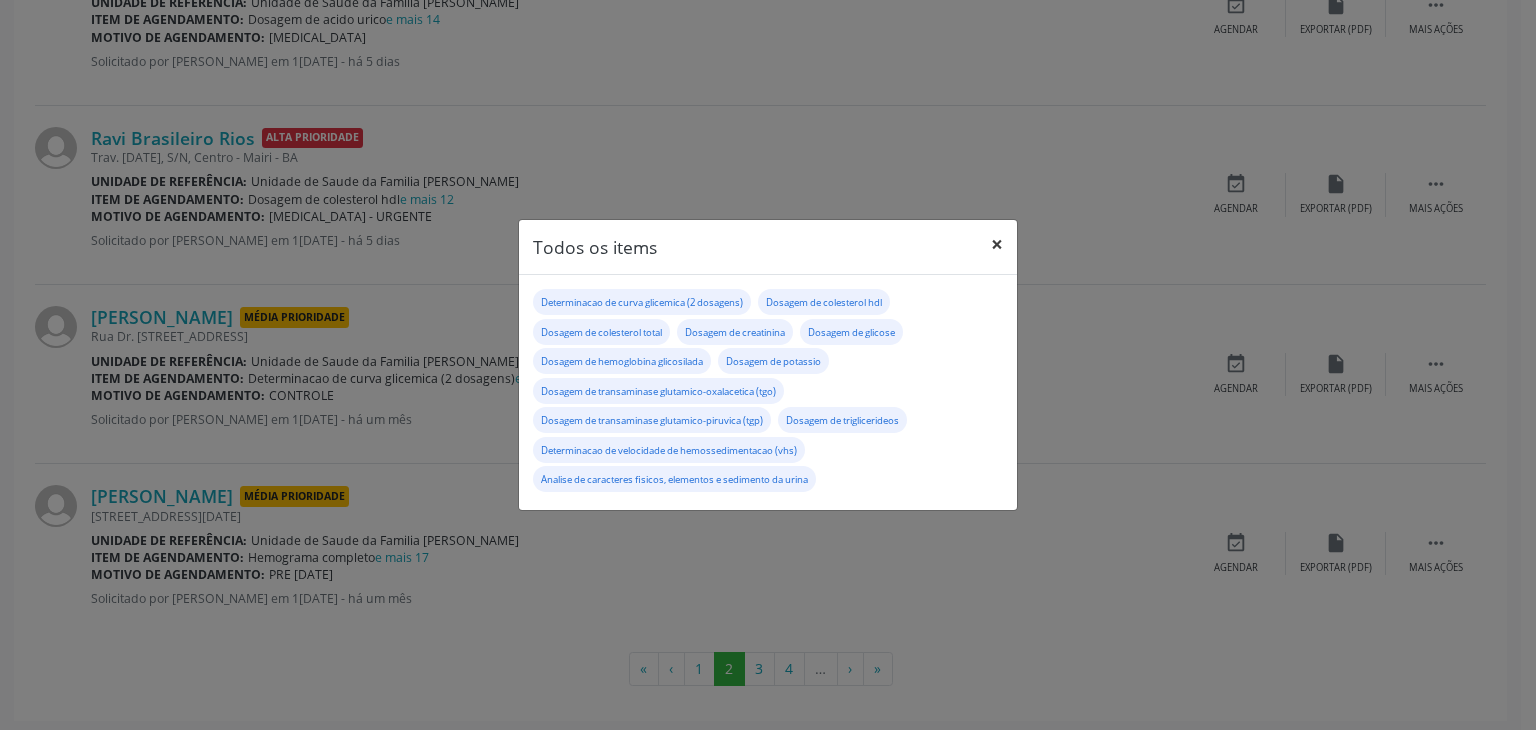 click on "×" at bounding box center (997, 244) 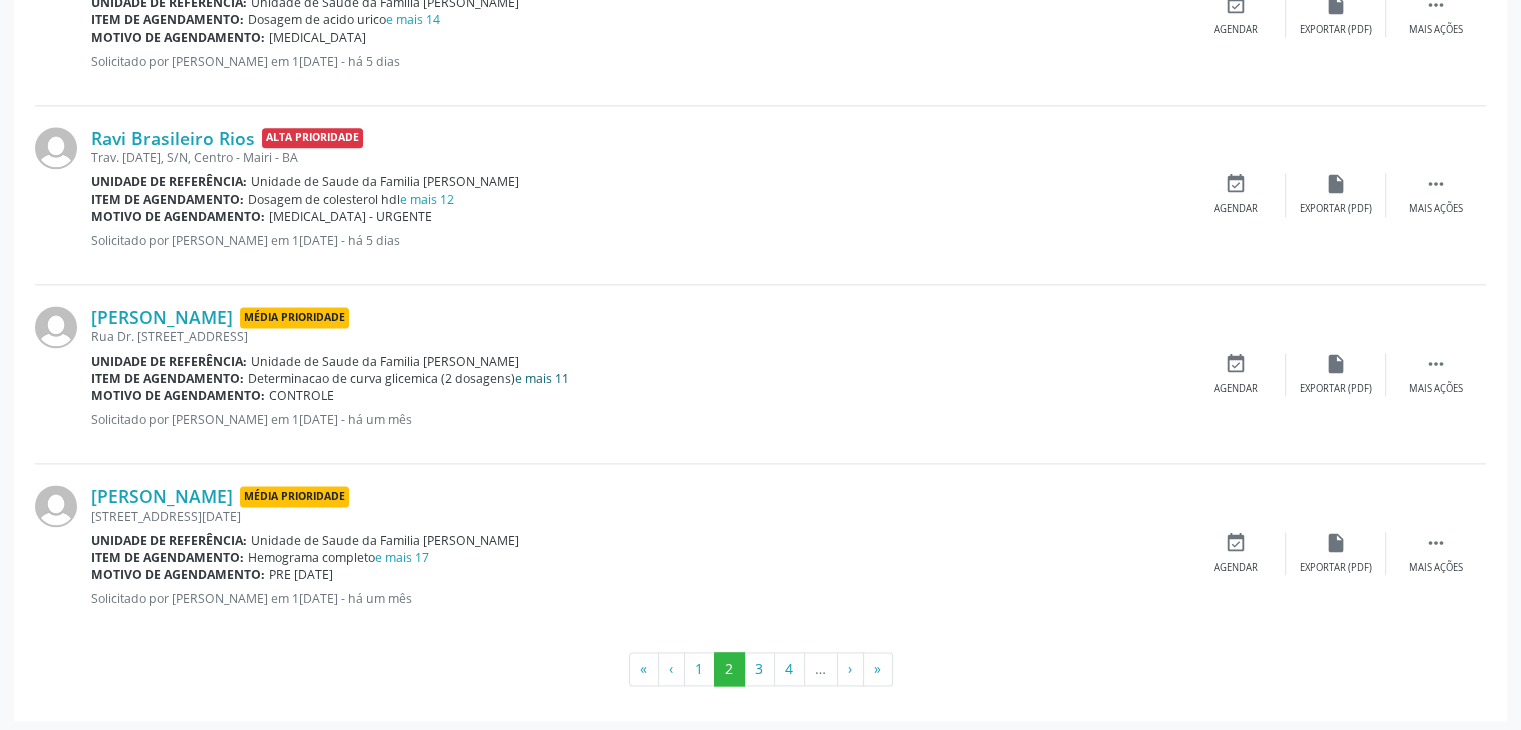 click on "e mais 11" at bounding box center [542, 378] 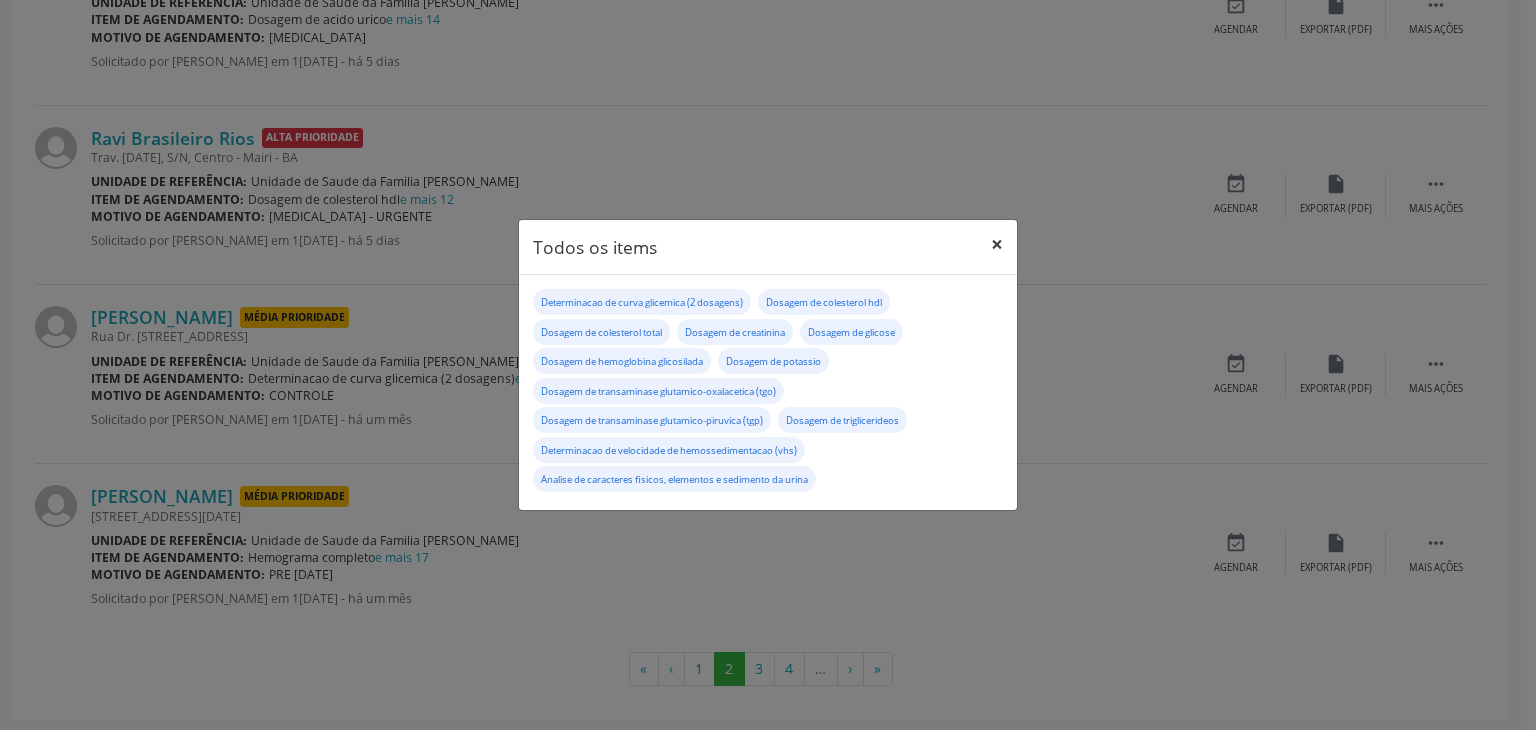 click on "×" at bounding box center (997, 244) 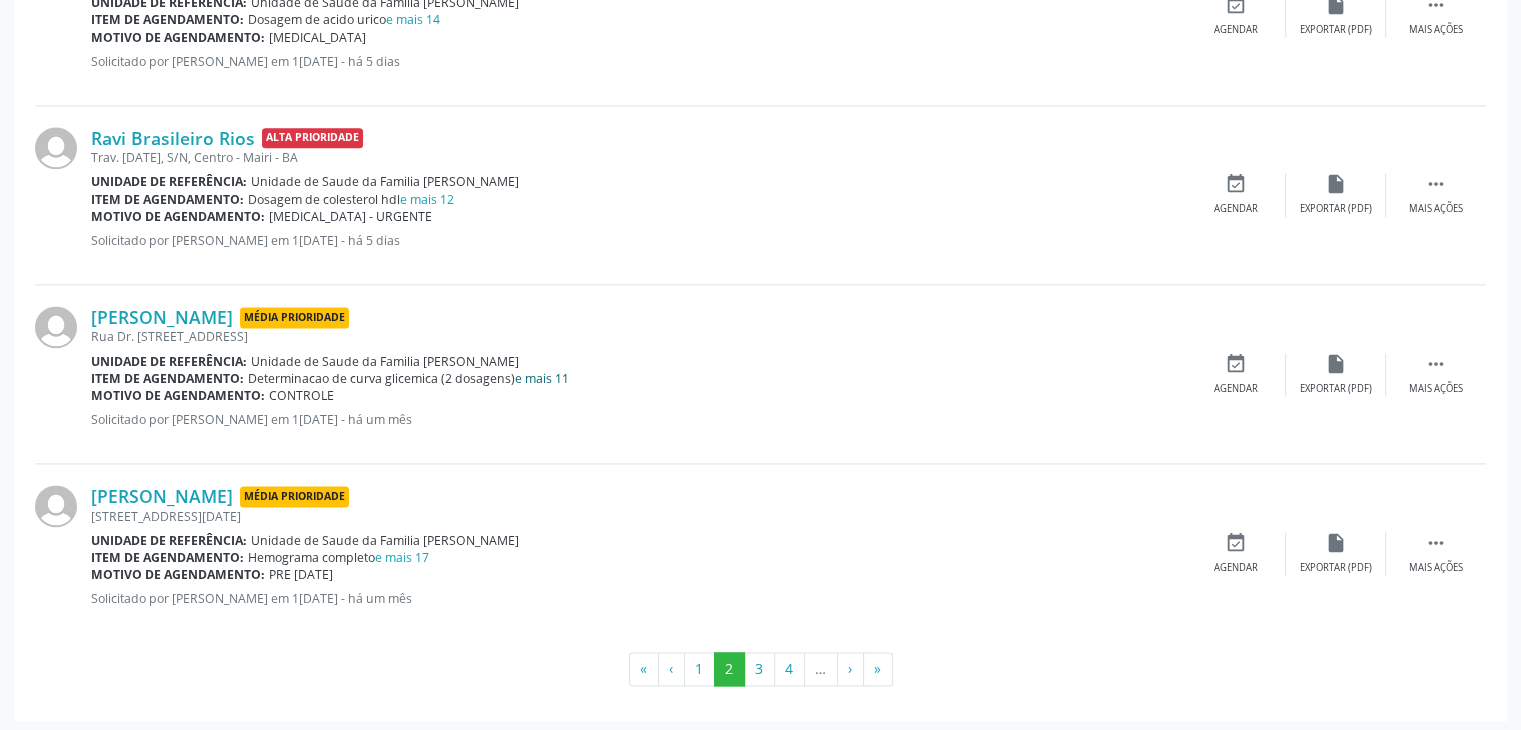 click on "e mais 11" at bounding box center (542, 378) 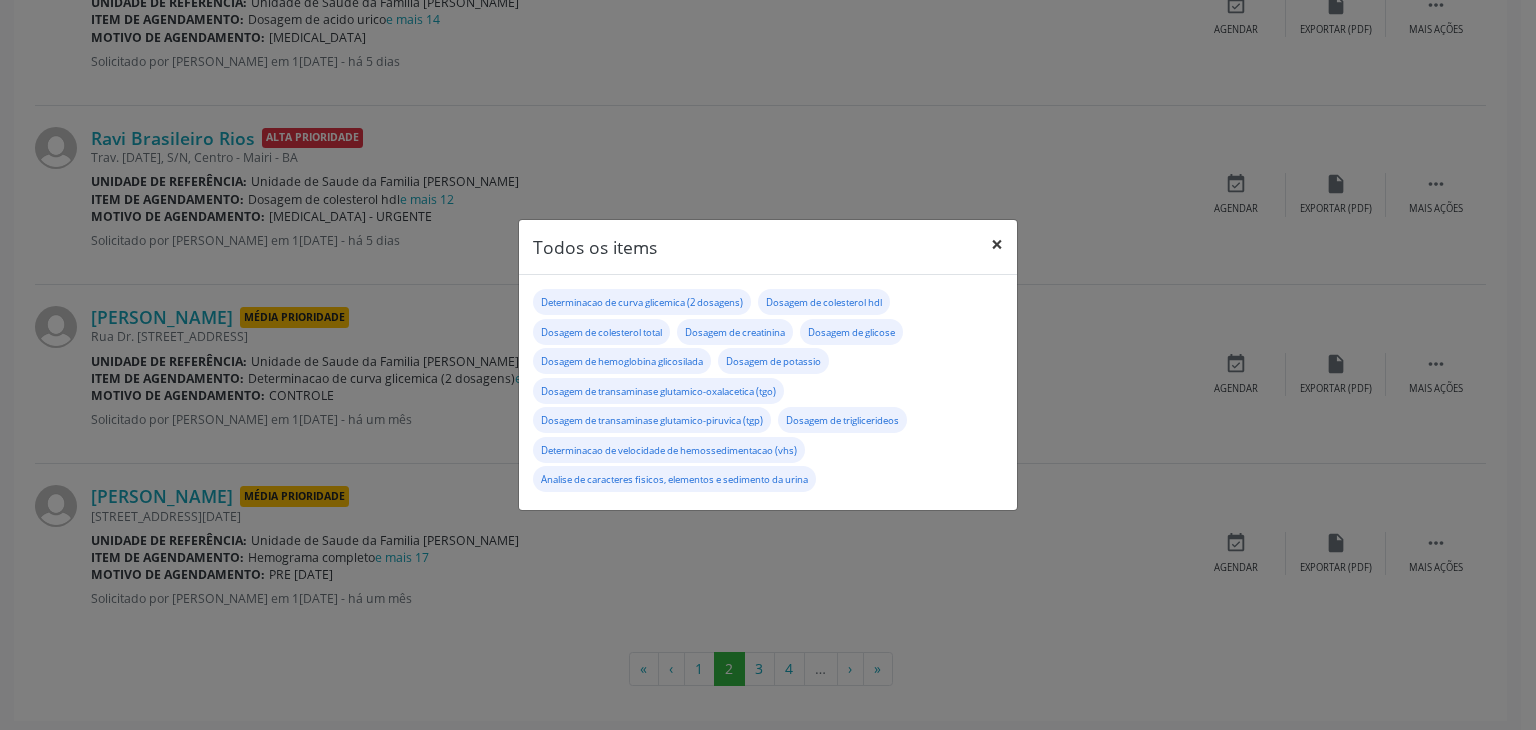 click on "×" at bounding box center (997, 244) 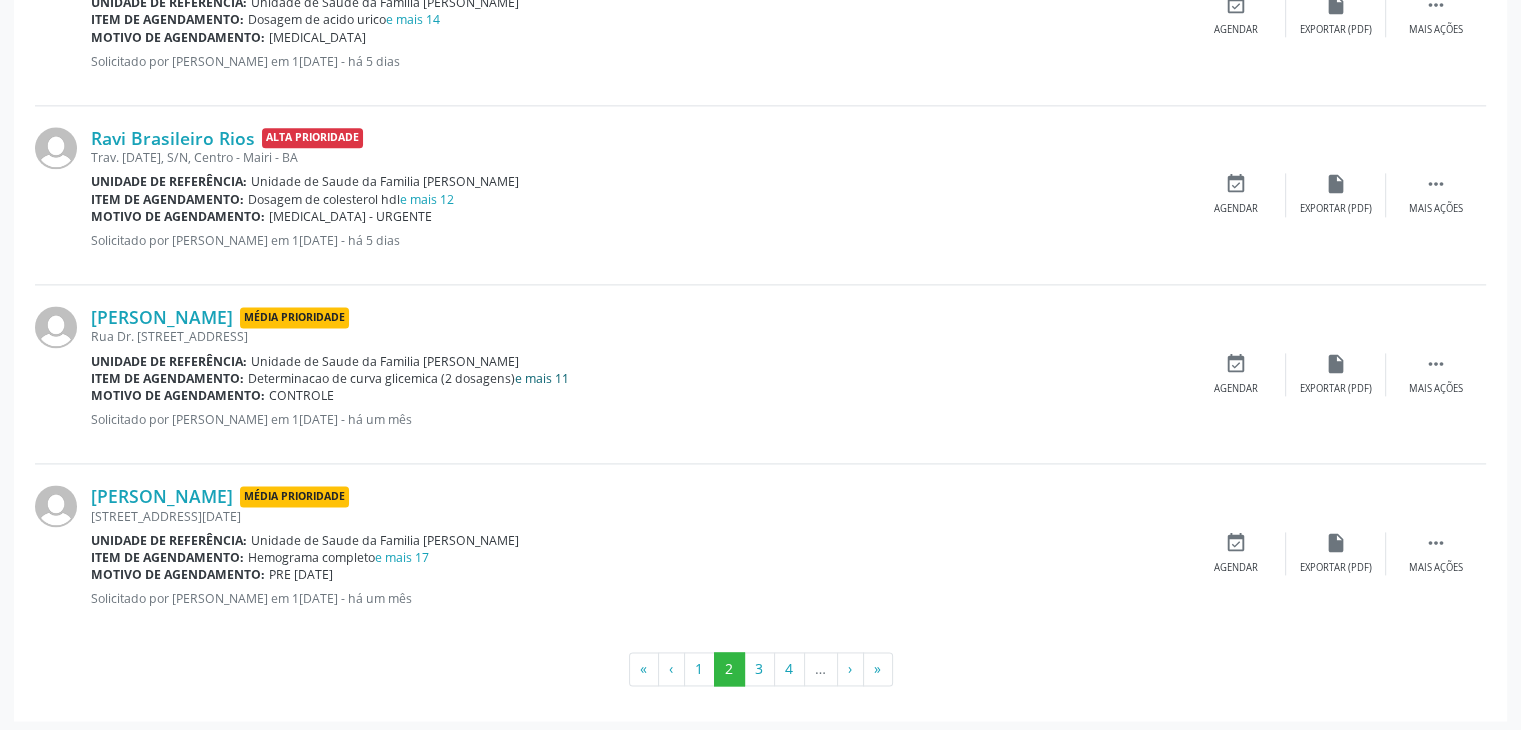 click on "e mais 11" at bounding box center [542, 378] 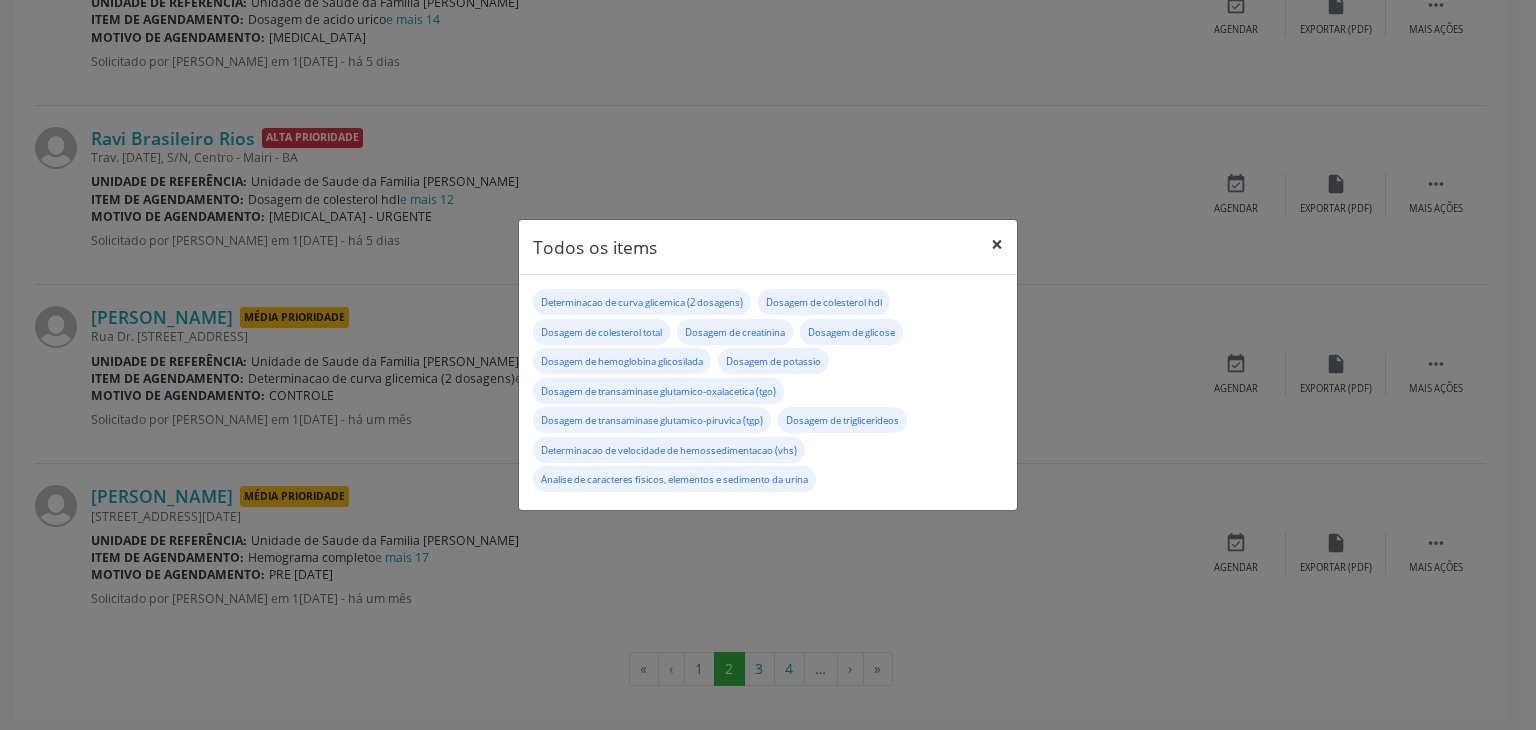 click on "×" at bounding box center [997, 244] 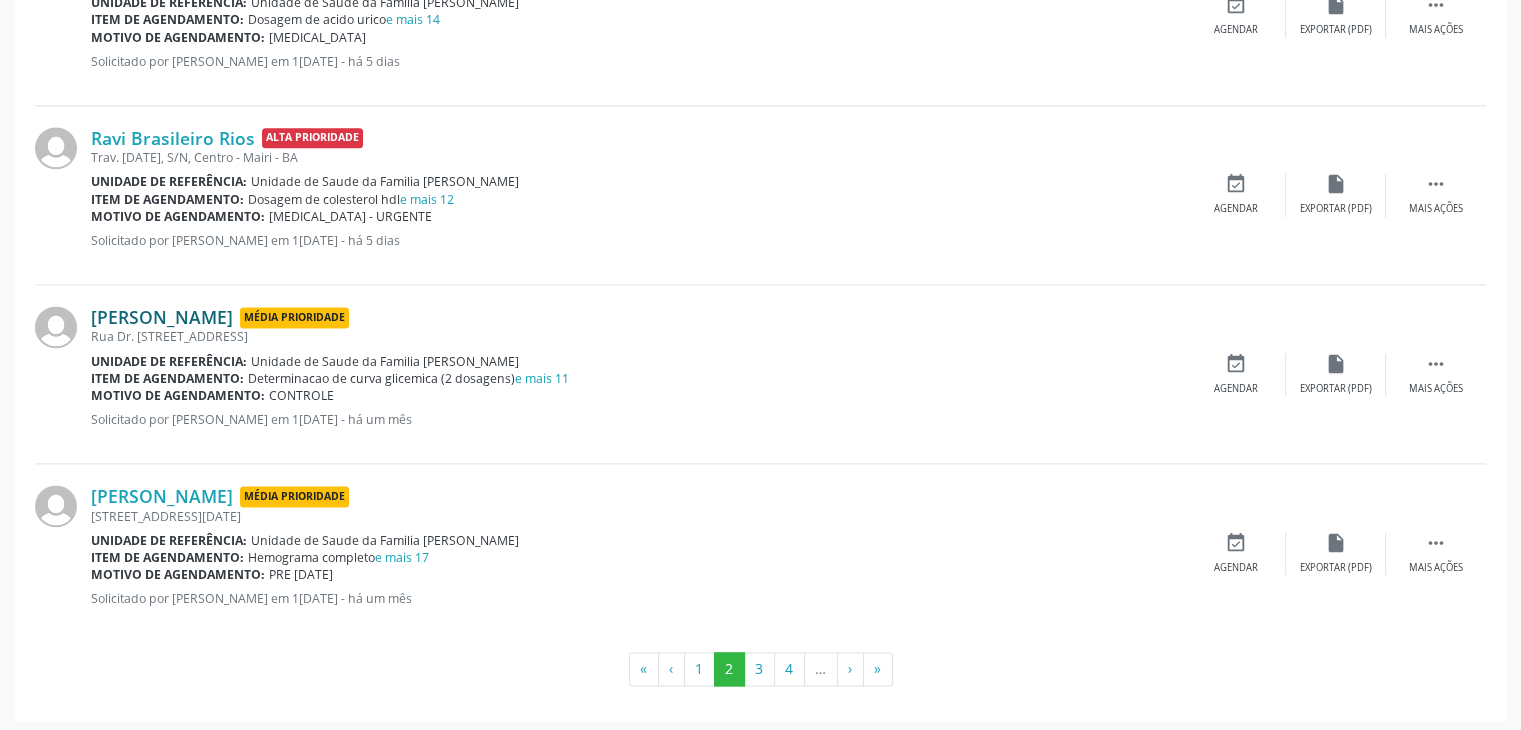 click on "Denilza Santos Reis" at bounding box center (162, 317) 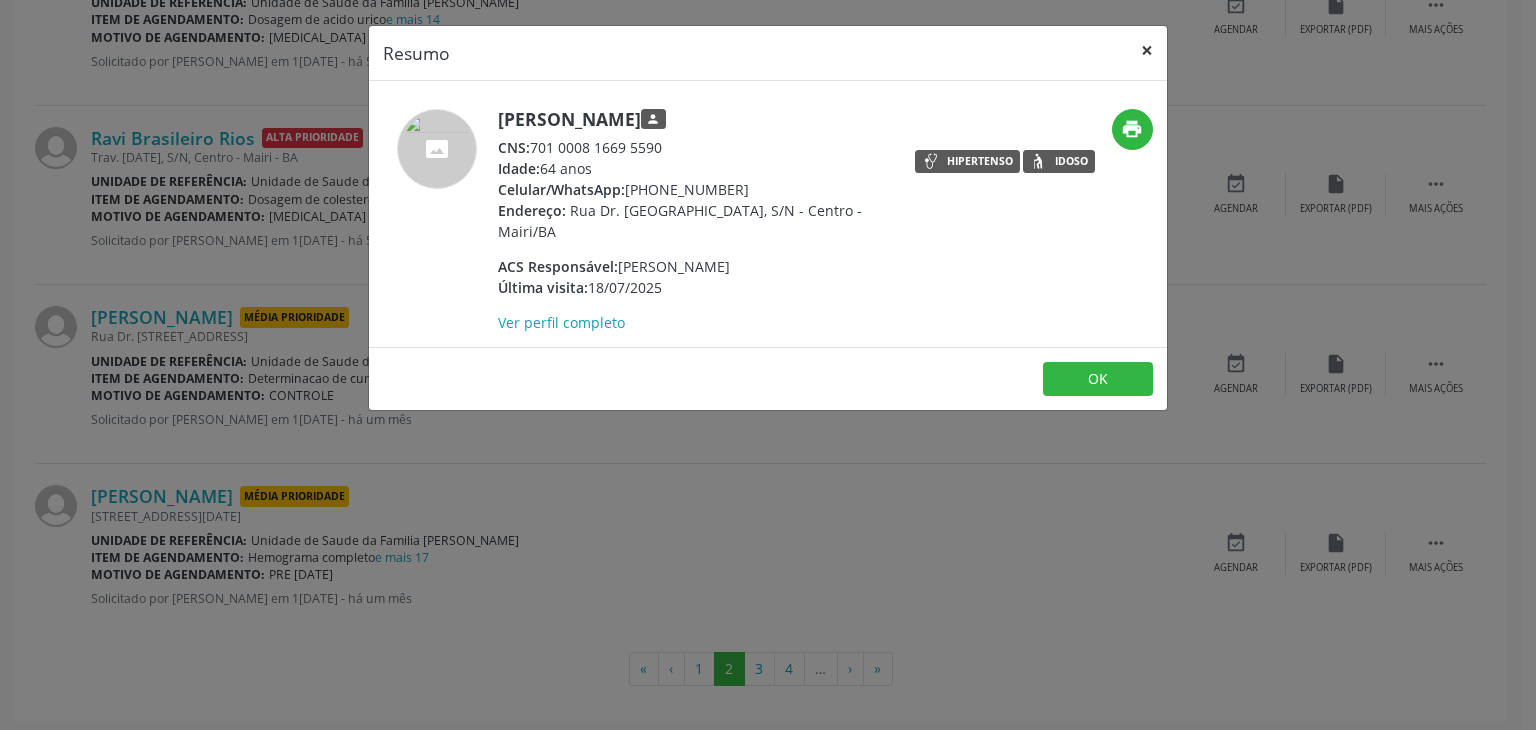 click on "×" at bounding box center [1147, 50] 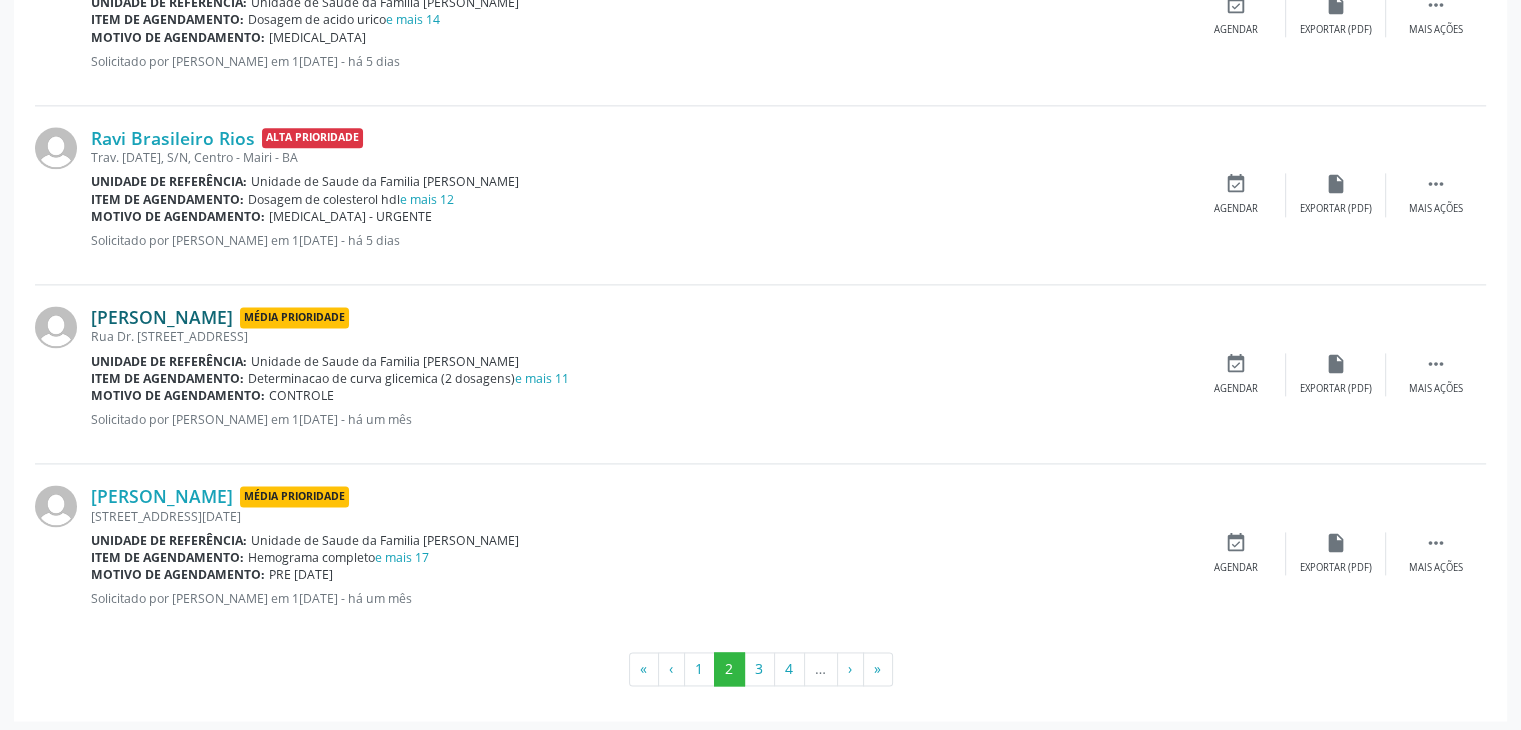 click on "Denilza Santos Reis" at bounding box center [162, 317] 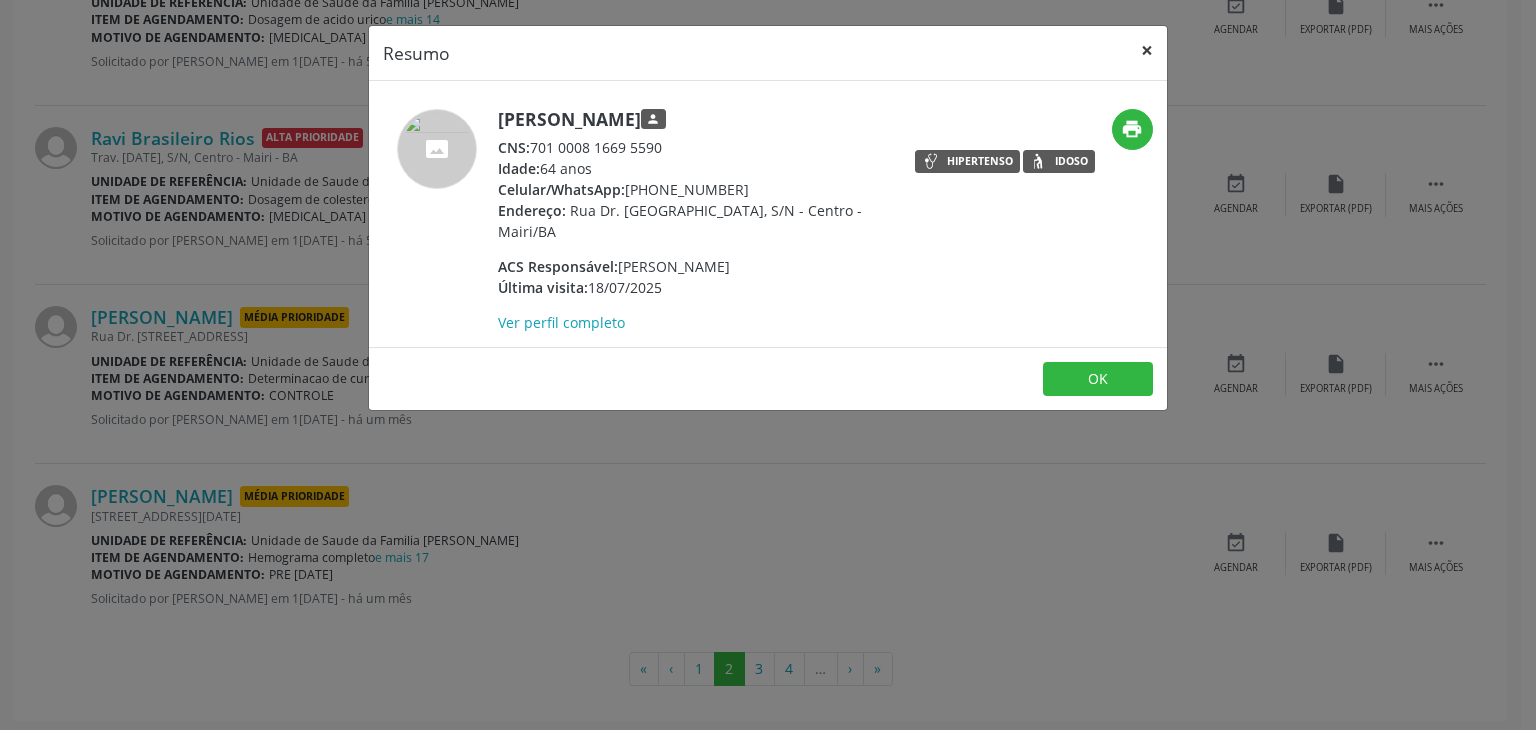click on "×" at bounding box center (1147, 50) 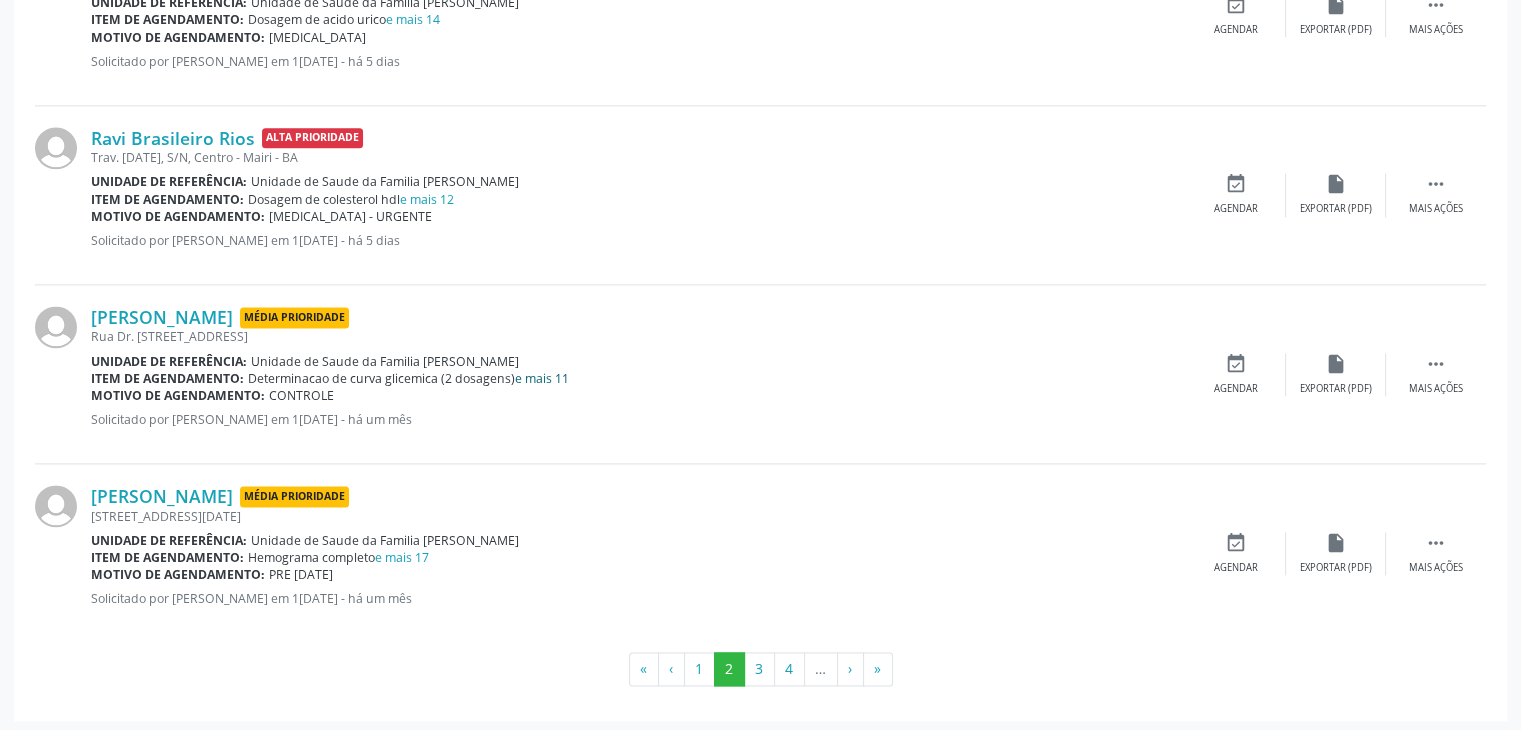 click on "e mais 11" at bounding box center [542, 378] 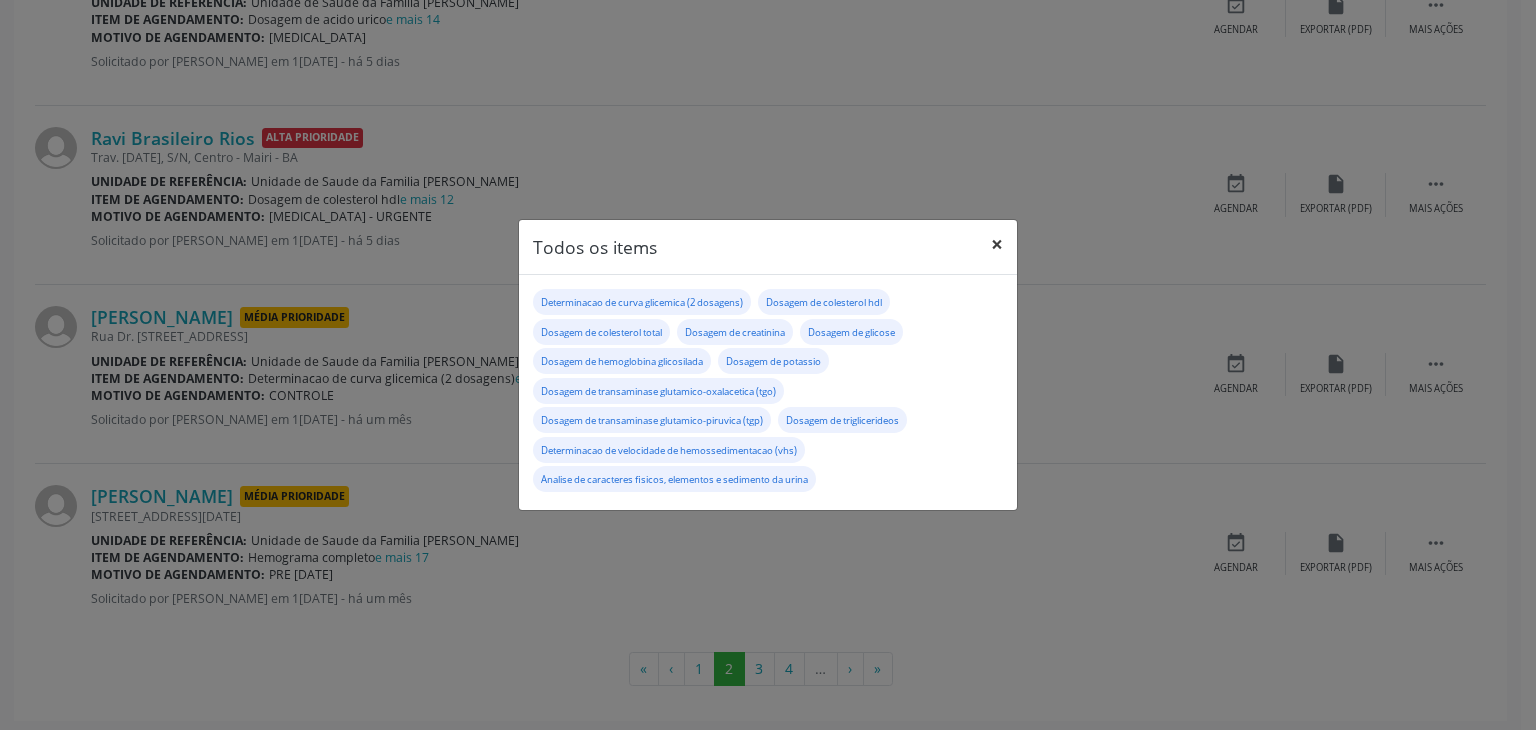 click on "×" at bounding box center (997, 244) 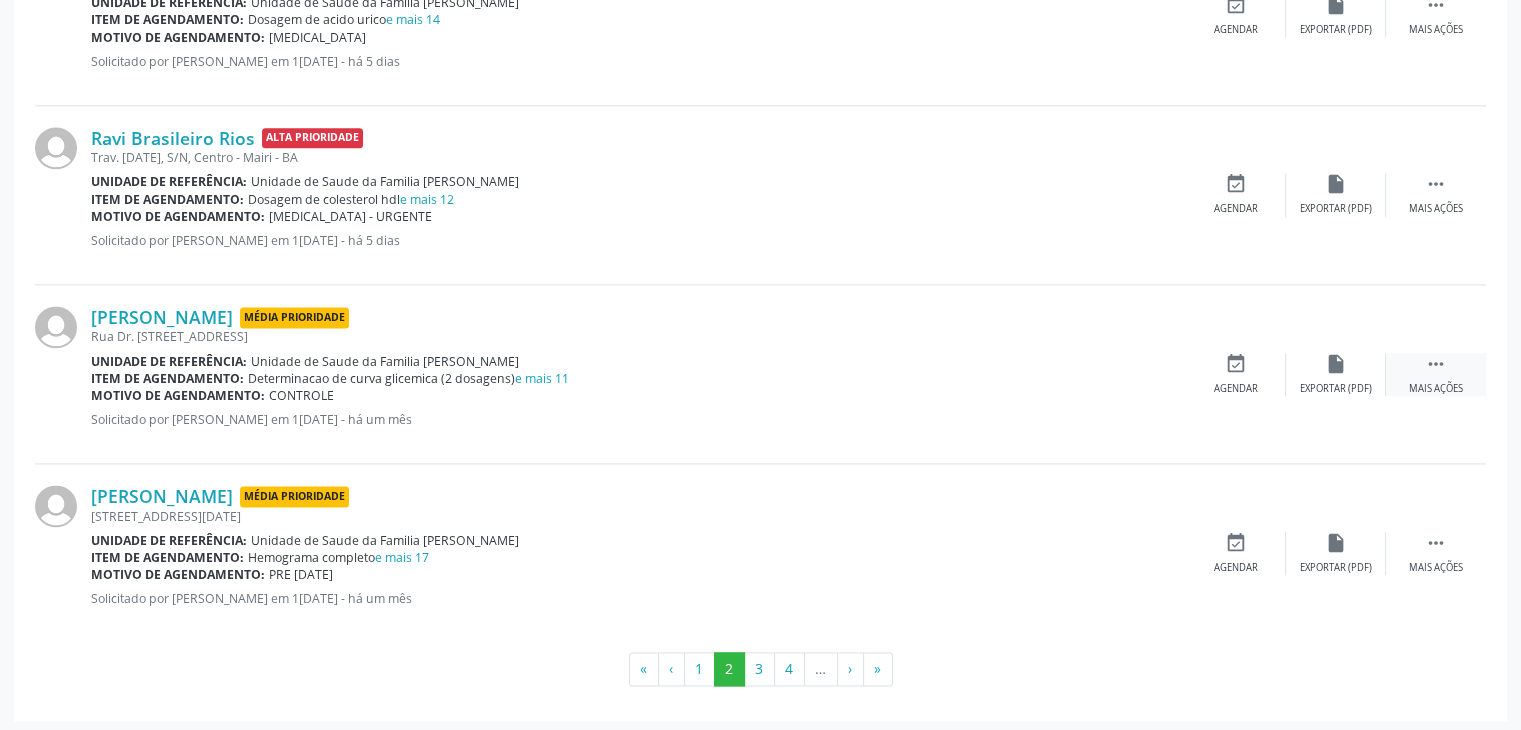 click on "
Mais ações" at bounding box center (1436, 374) 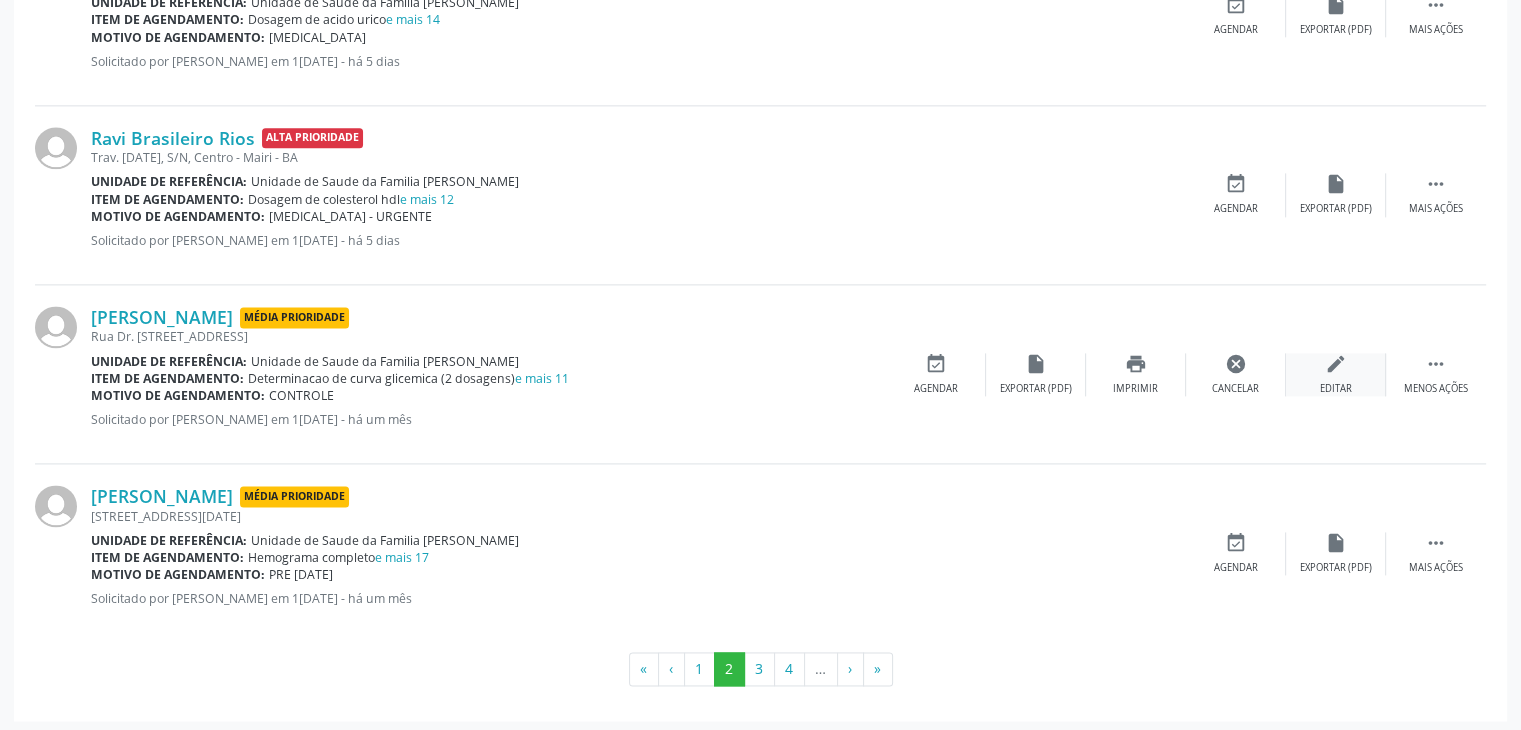 click on "Editar" at bounding box center (1336, 389) 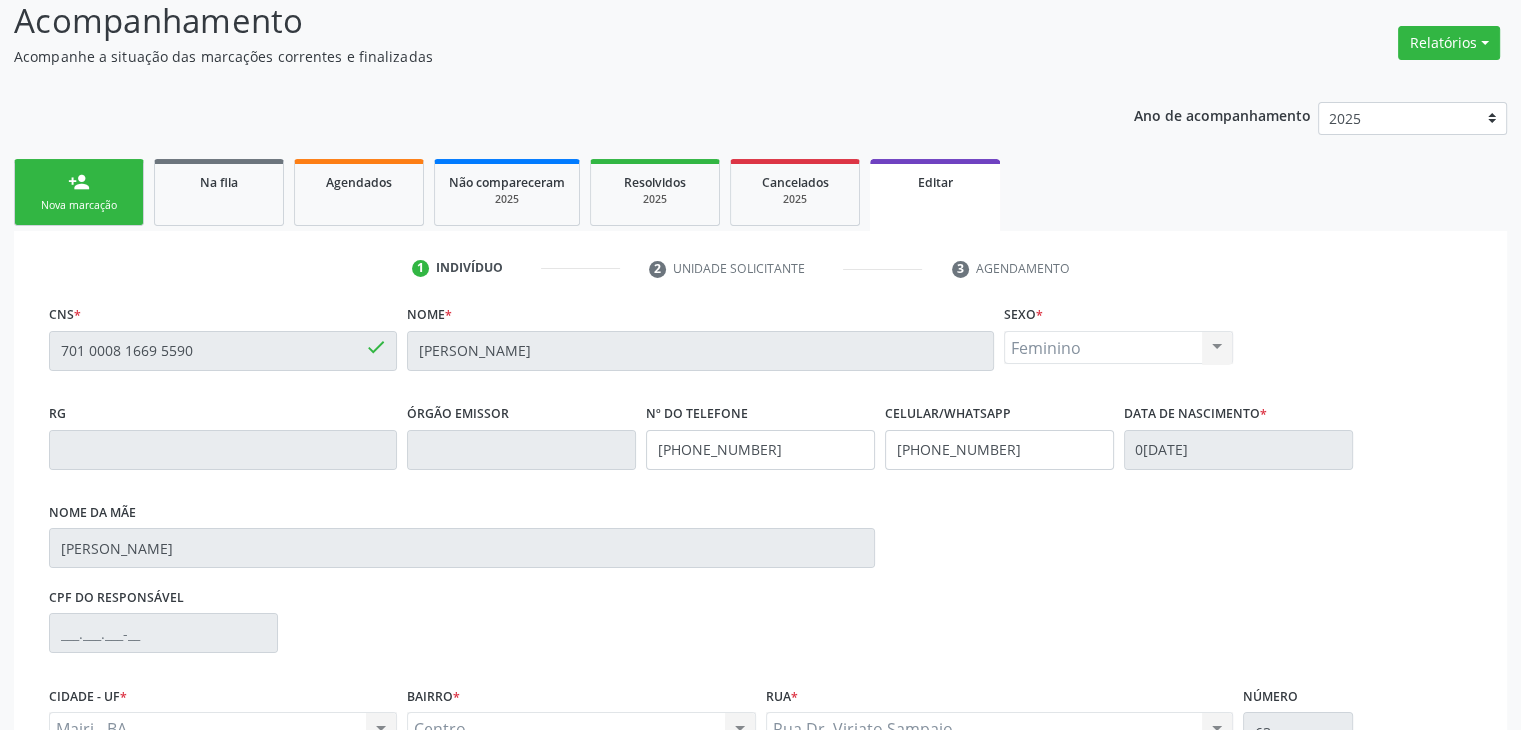 scroll, scrollTop: 365, scrollLeft: 0, axis: vertical 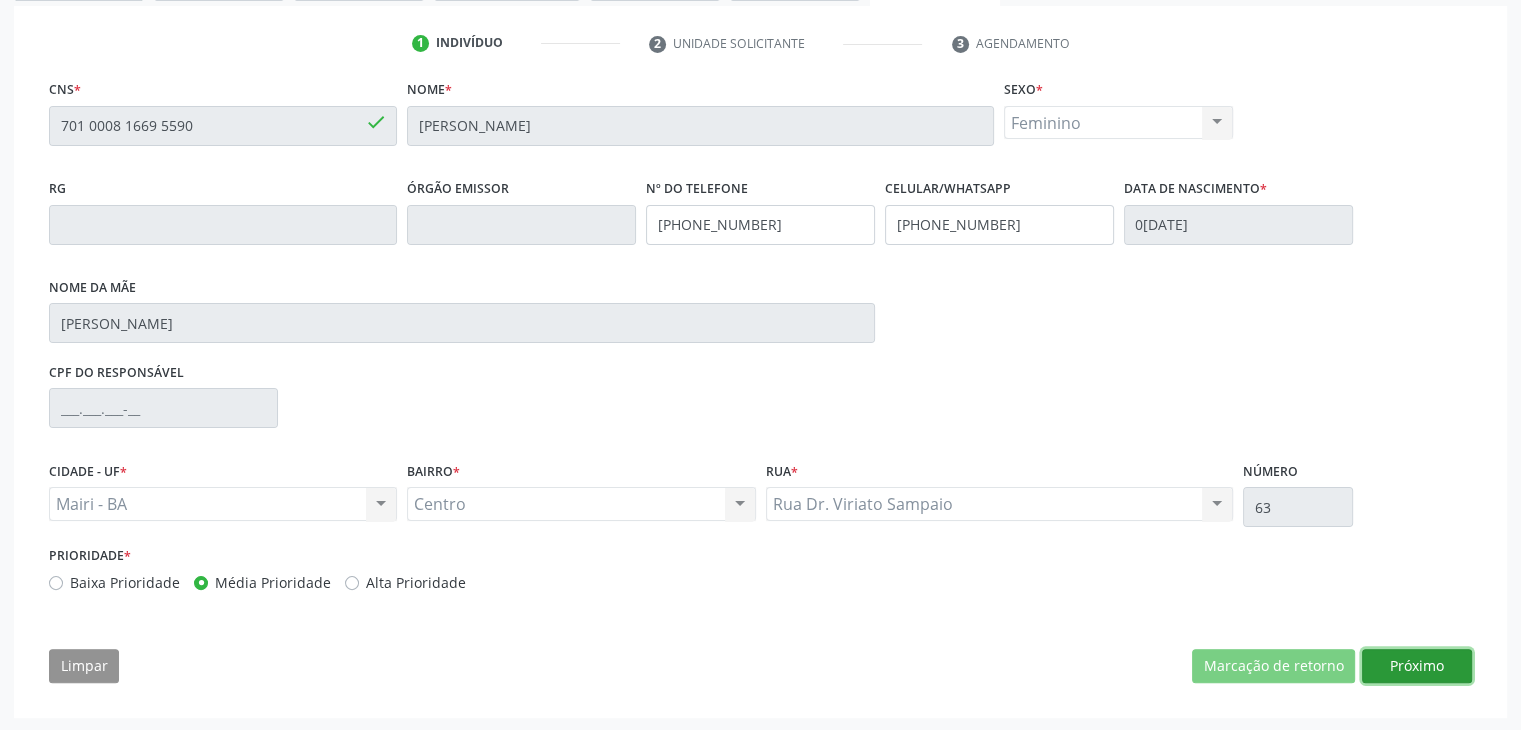 click on "Próximo" at bounding box center (1417, 666) 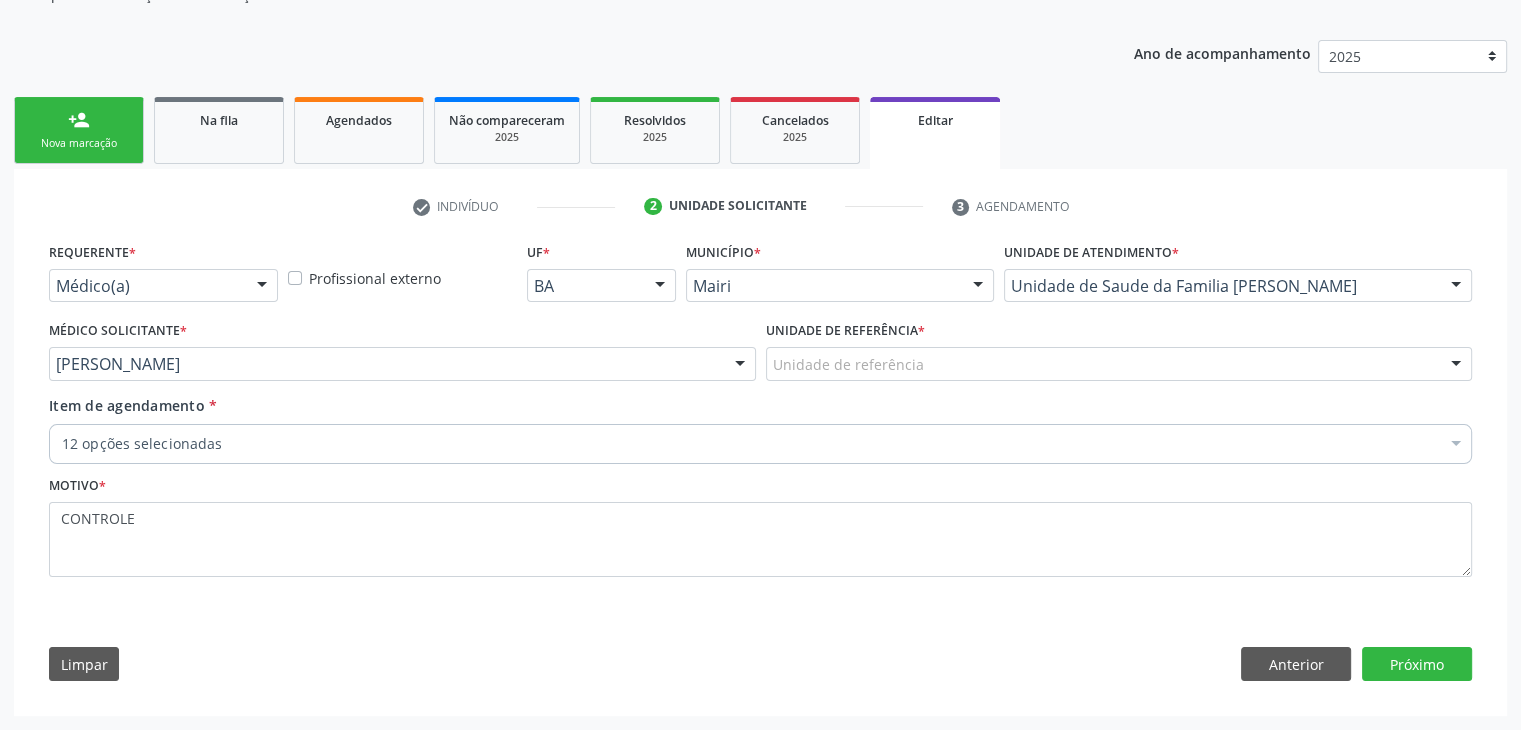 scroll, scrollTop: 200, scrollLeft: 0, axis: vertical 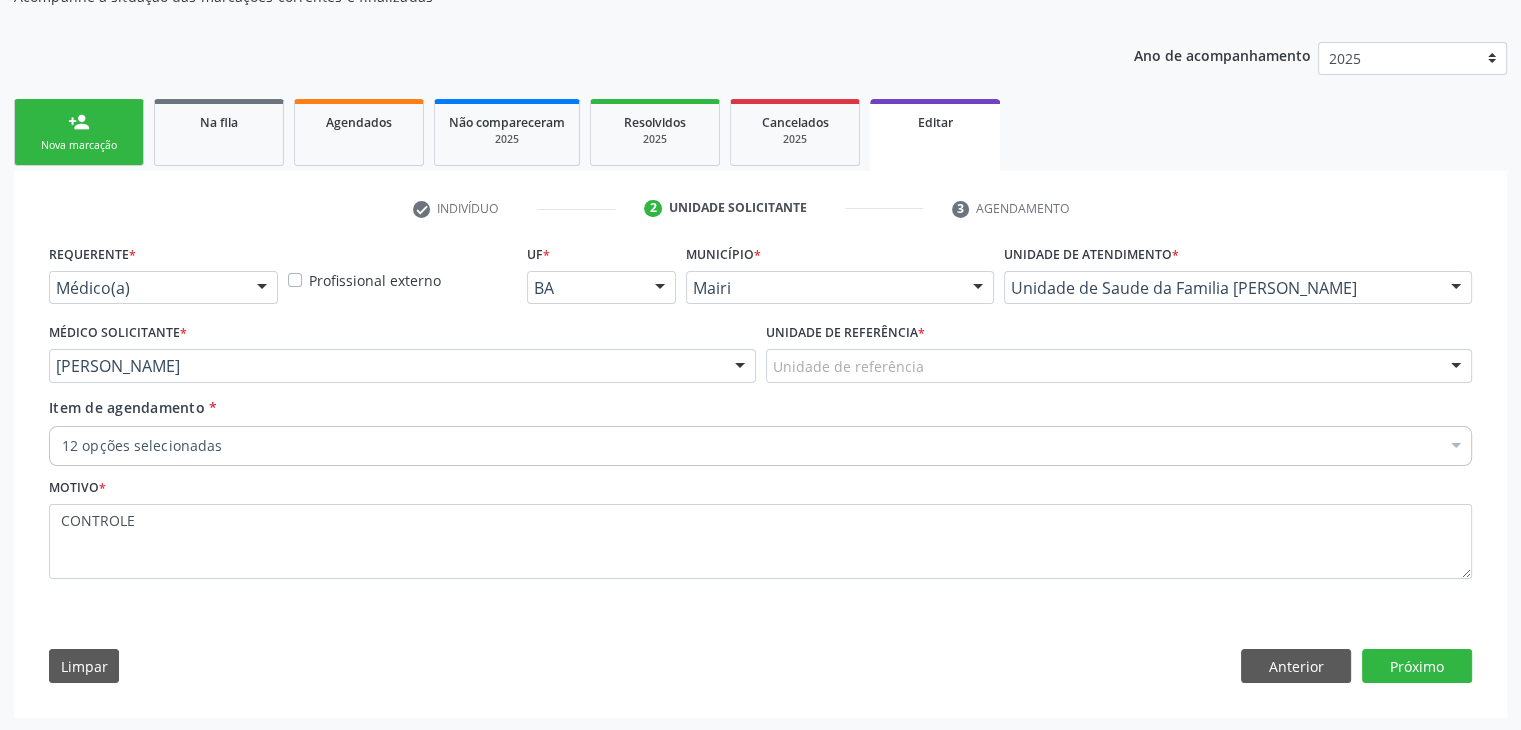 click on "Unidade de referência" at bounding box center (1119, 366) 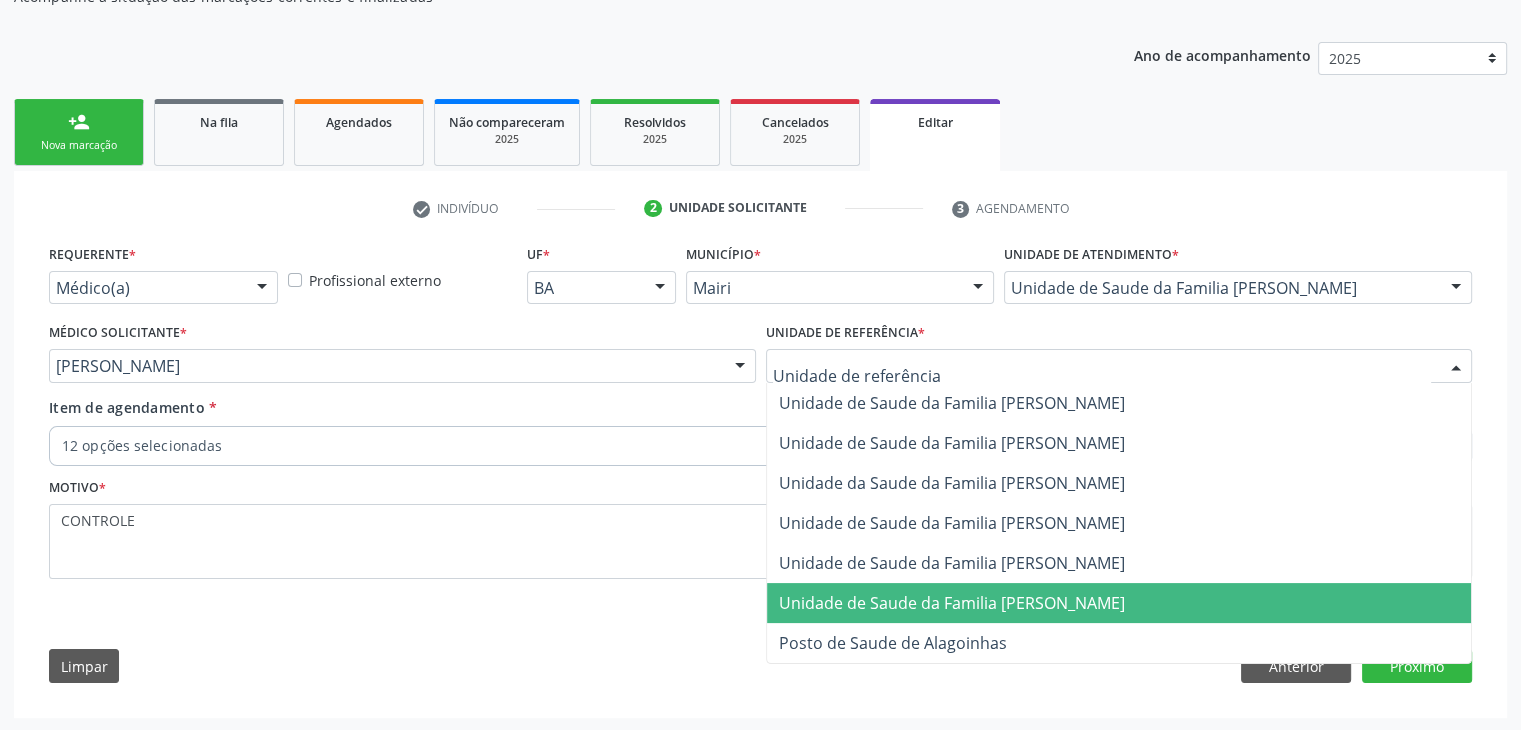click on "Unidade de Saude da Familia [PERSON_NAME]" at bounding box center (952, 603) 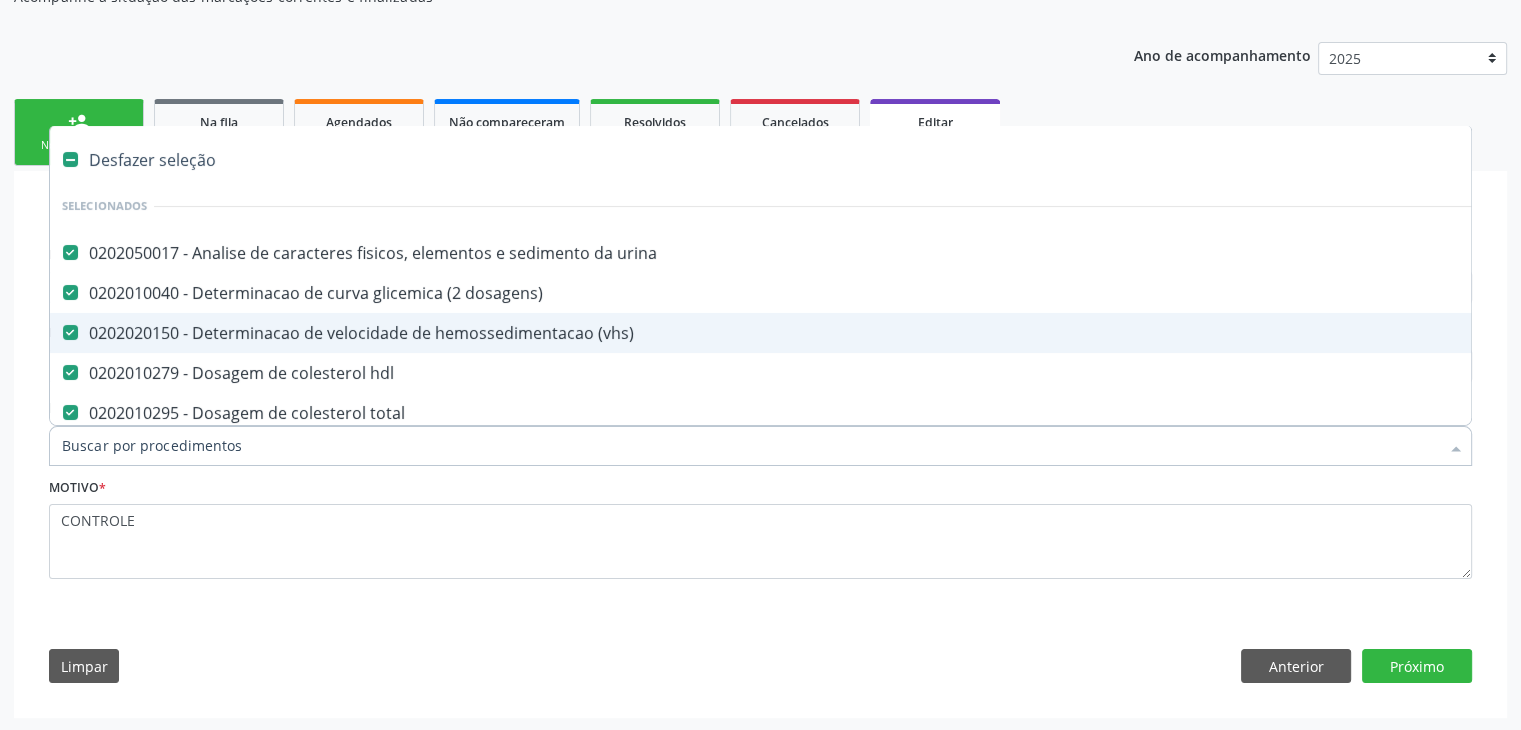 click on "Desfazer seleção" at bounding box center (831, 160) 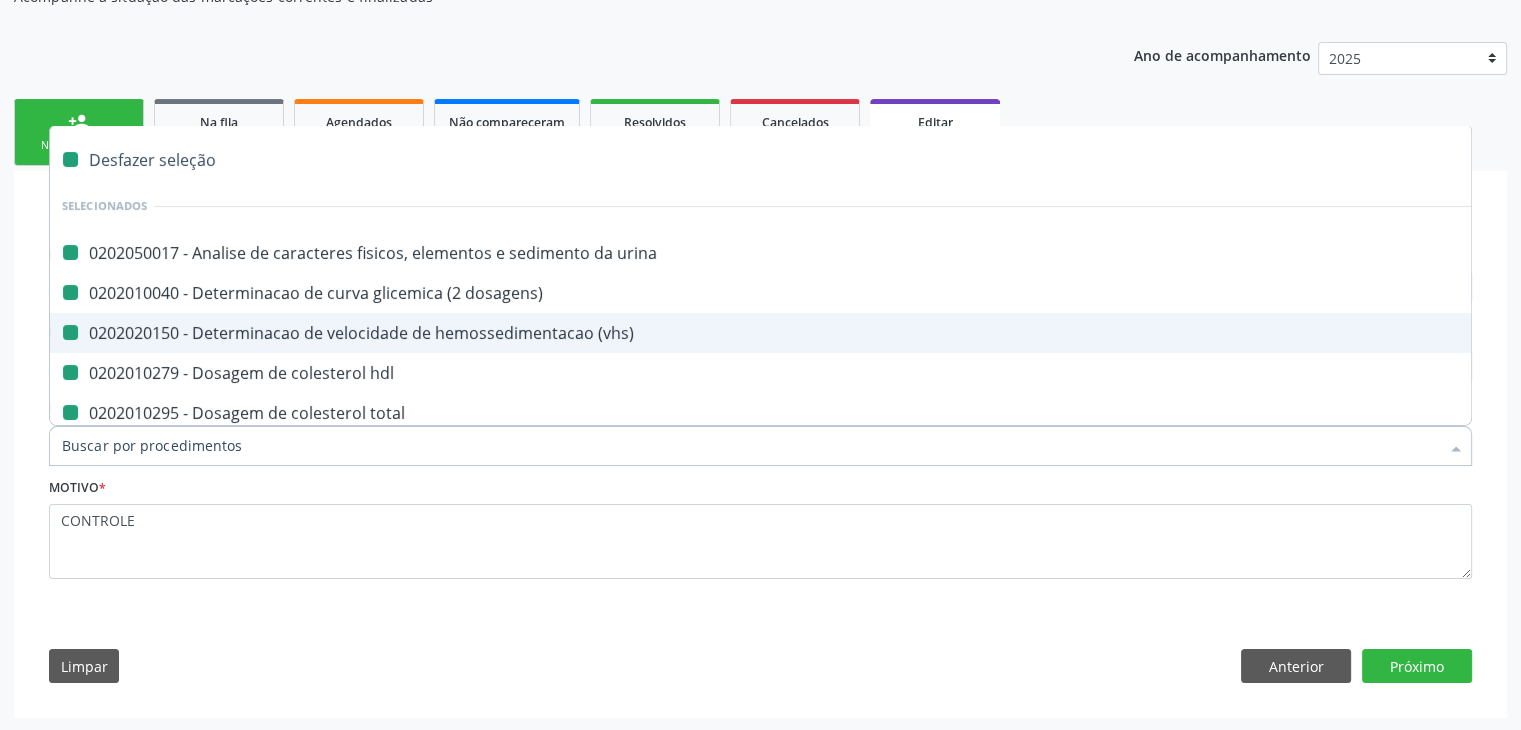 checkbox on "false" 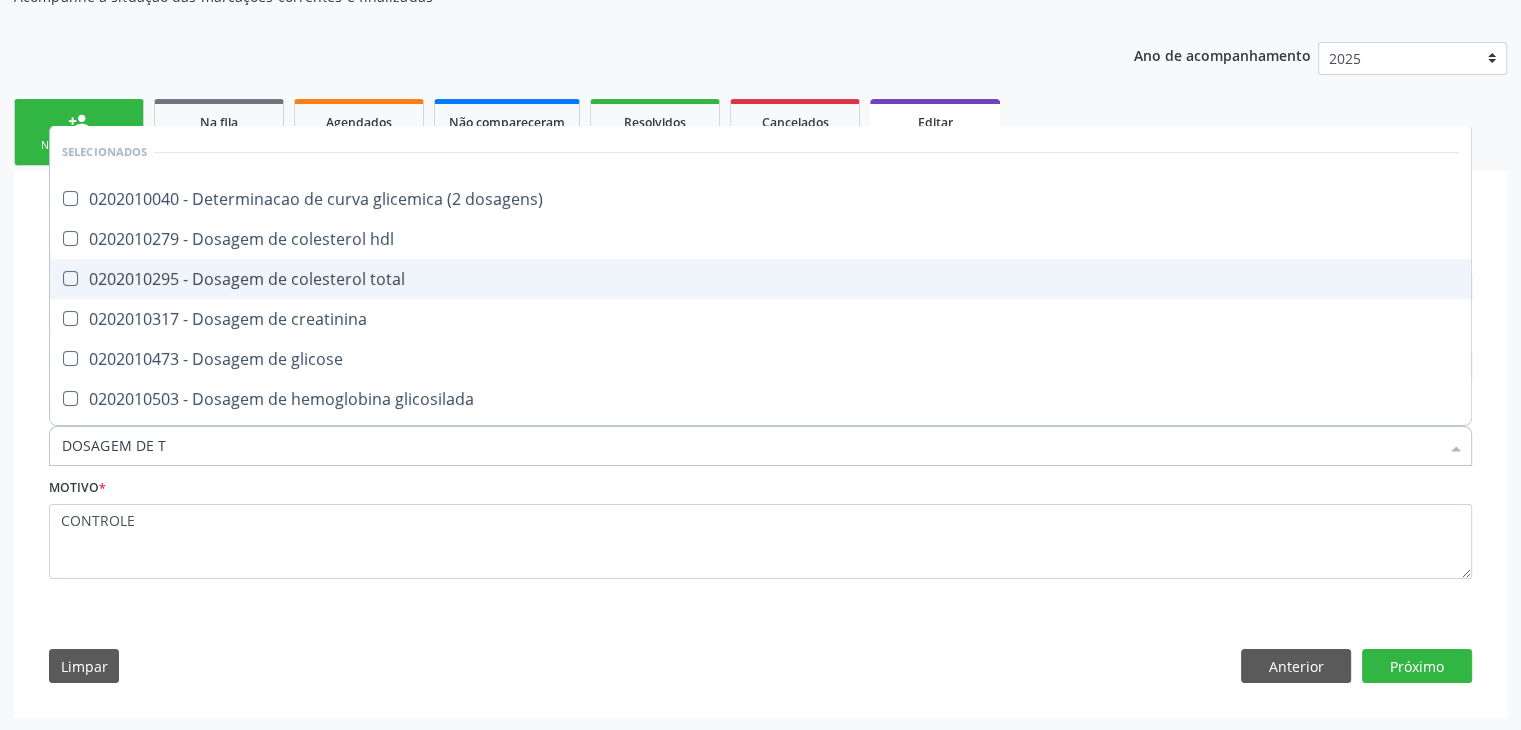 type on "DOSAGEM DE TS" 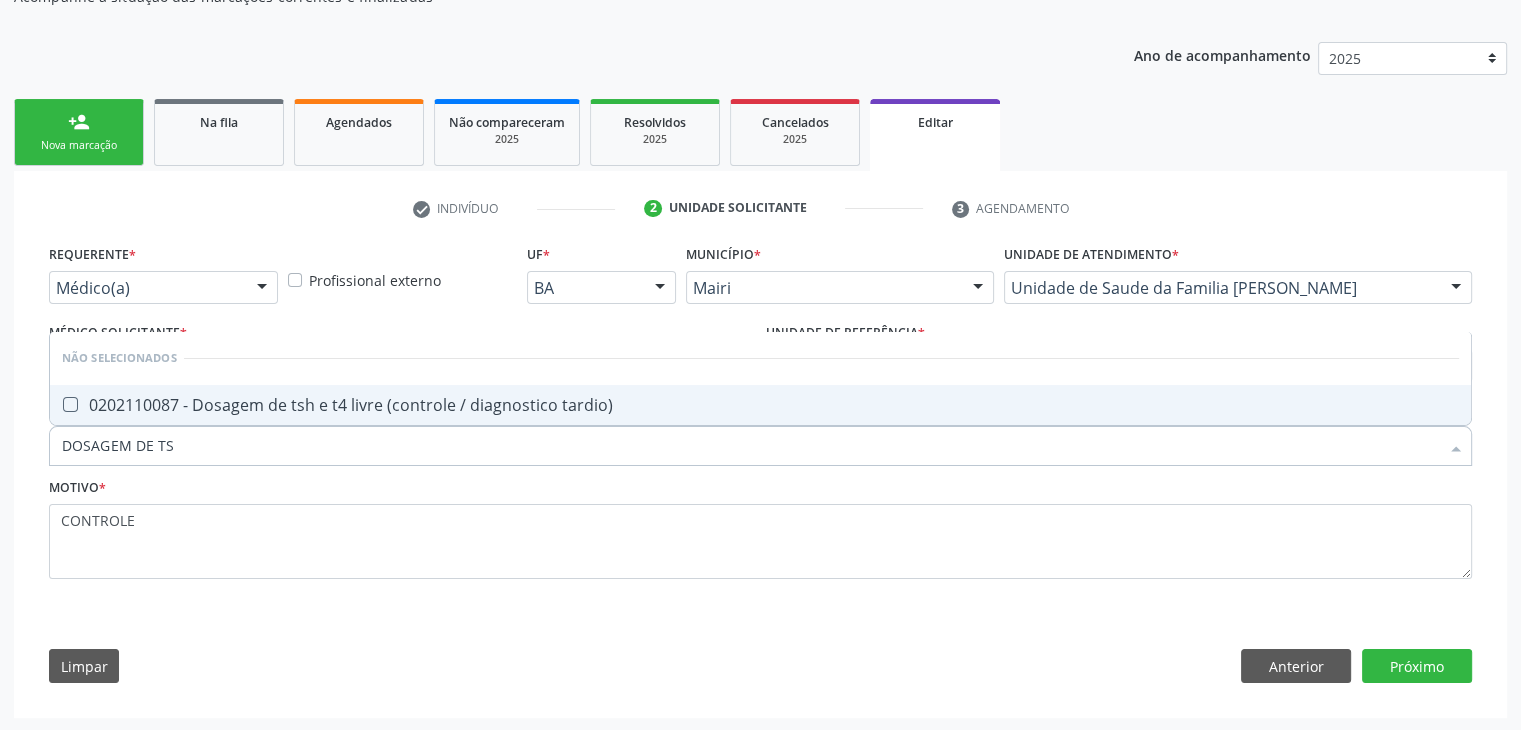 click on "0202110087 - Dosagem de tsh e t4 livre (controle / diagnostico tardio)" at bounding box center [760, 405] 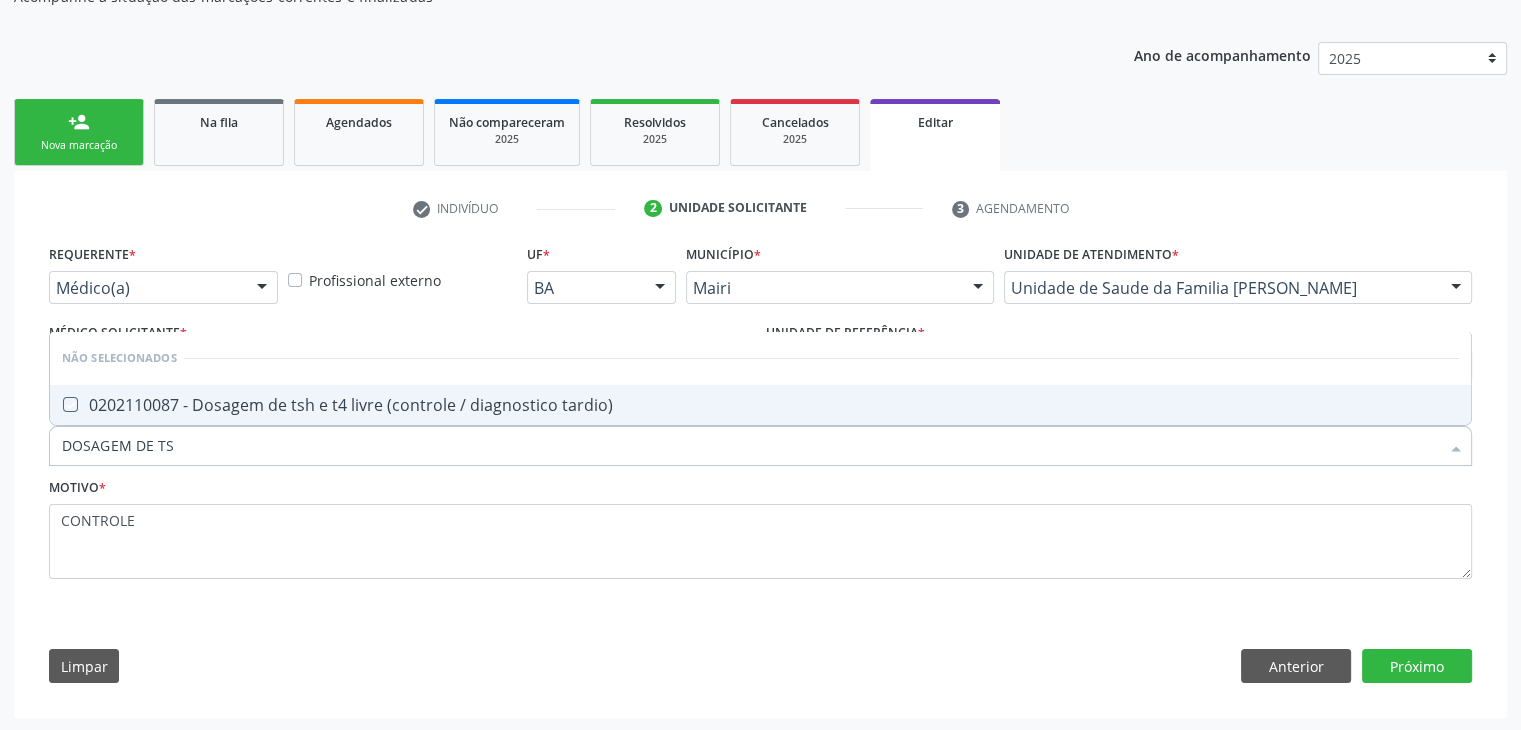 checkbox on "true" 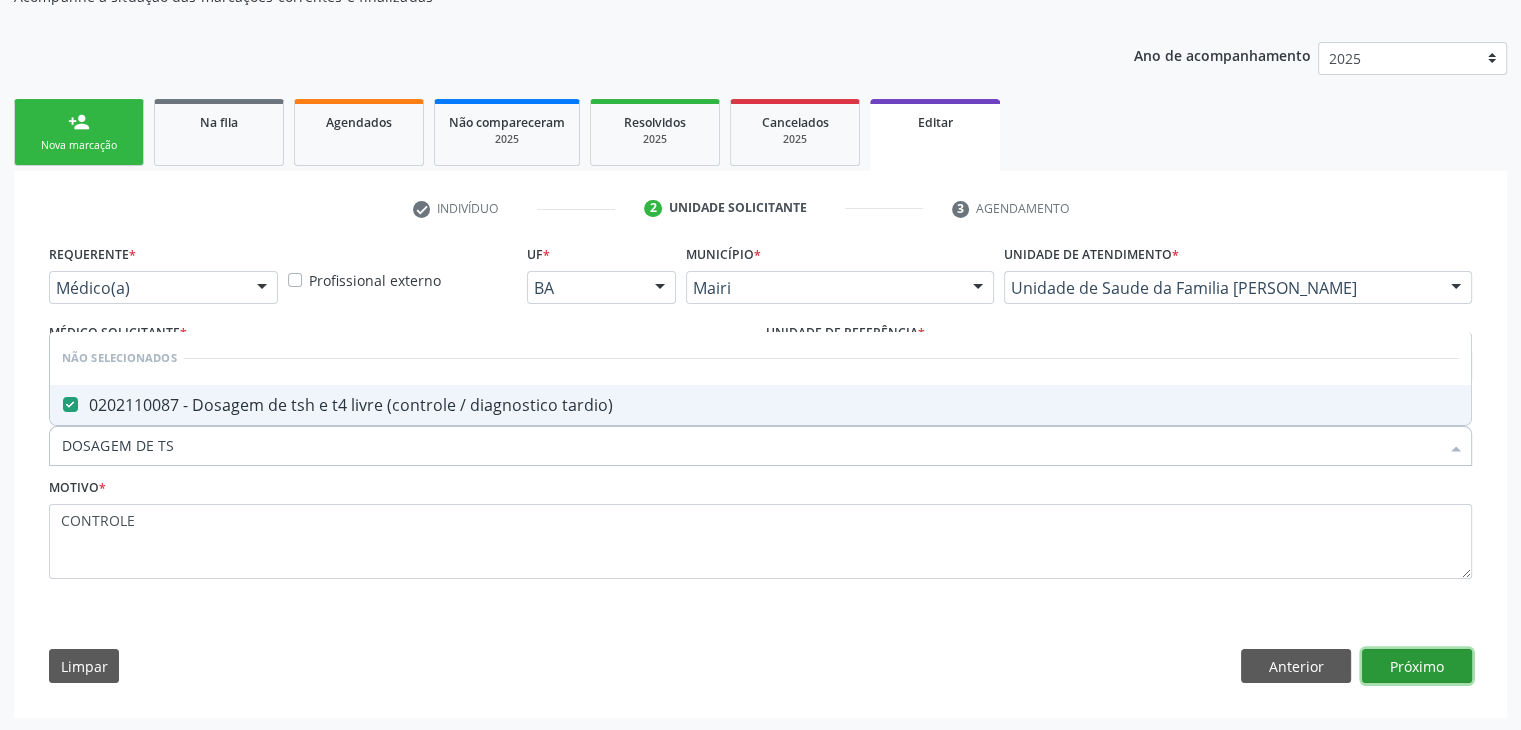 click on "Próximo" at bounding box center [1417, 666] 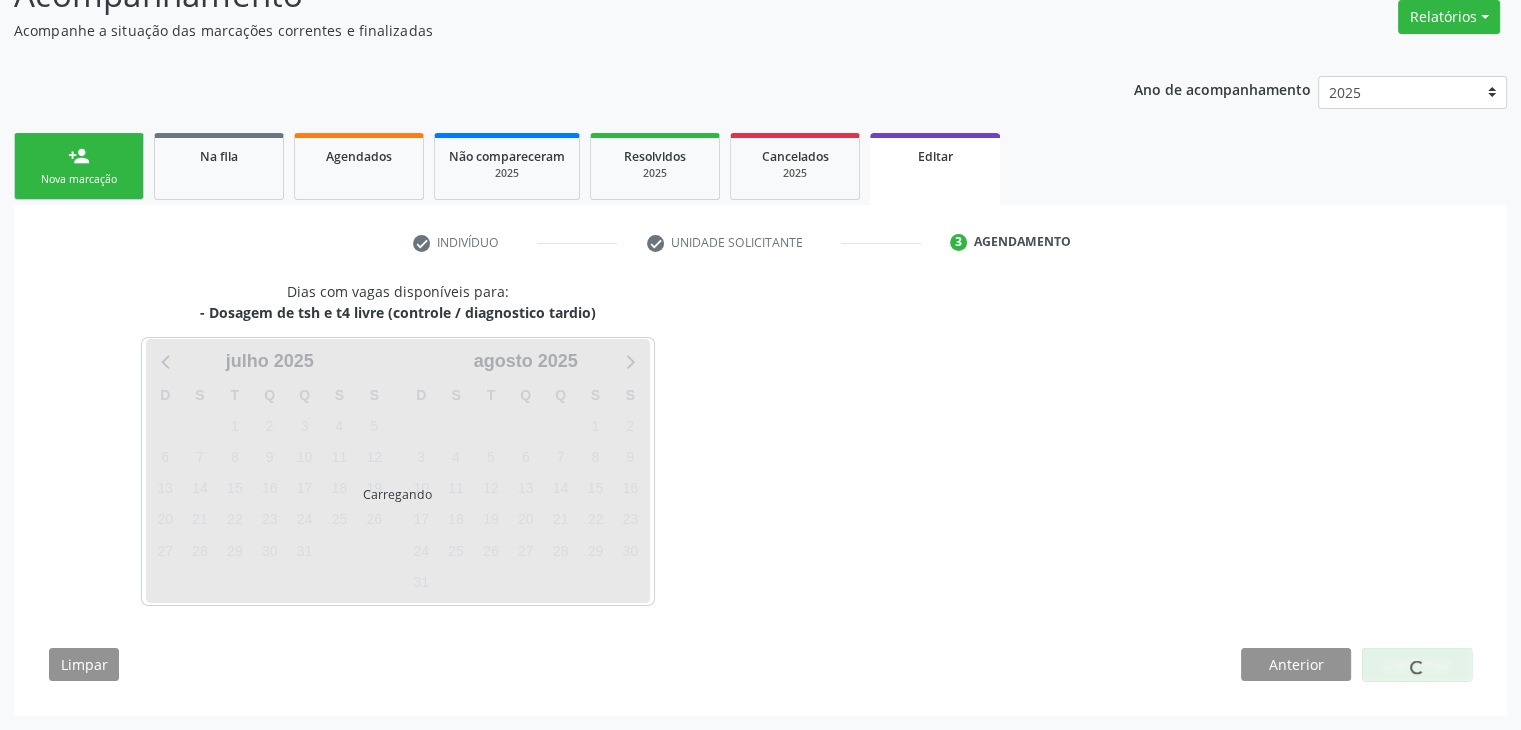 scroll, scrollTop: 165, scrollLeft: 0, axis: vertical 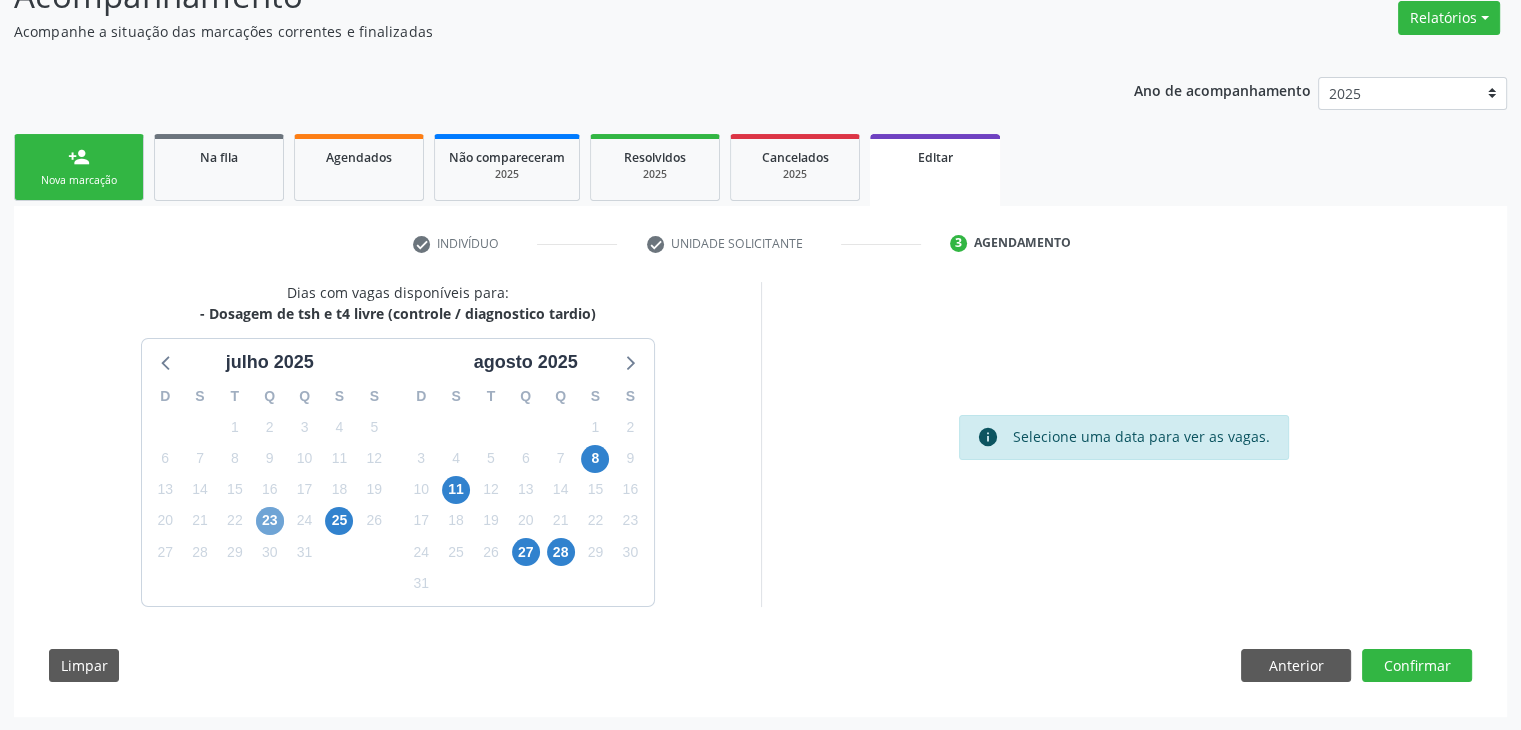 click on "23" at bounding box center [270, 521] 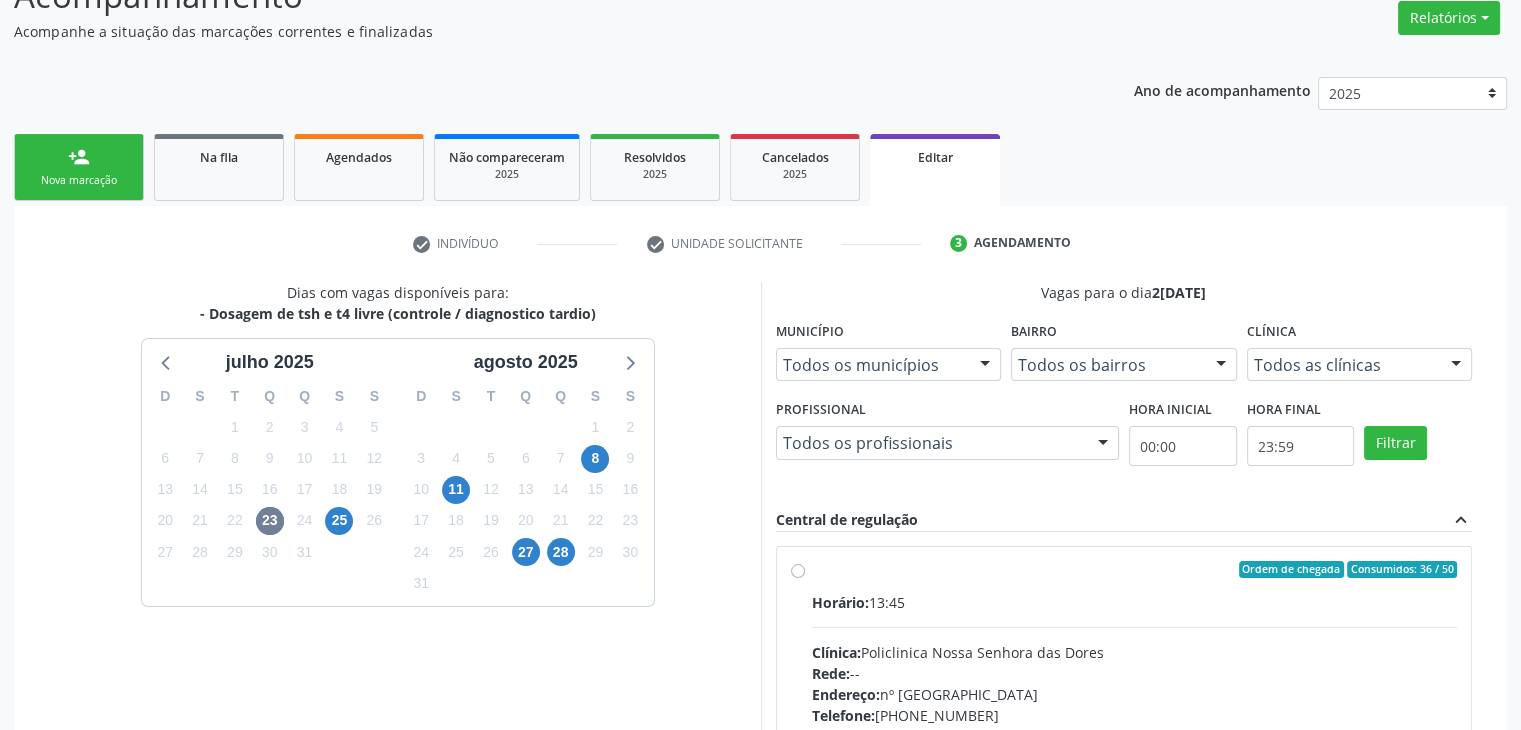 click on "Horário:   13:45
Clínica:  Policlinica [GEOGRAPHIC_DATA]
Rede:
--
Endereço:   [STREET_ADDRESS]
Telefone:   [PHONE_NUMBER]
Profissional:
--
Informações adicionais sobre o atendimento
Idade de atendimento:
Sem restrição
Gênero(s) atendido(s):
Sem restrição
Informações adicionais:
--" at bounding box center [1135, 729] 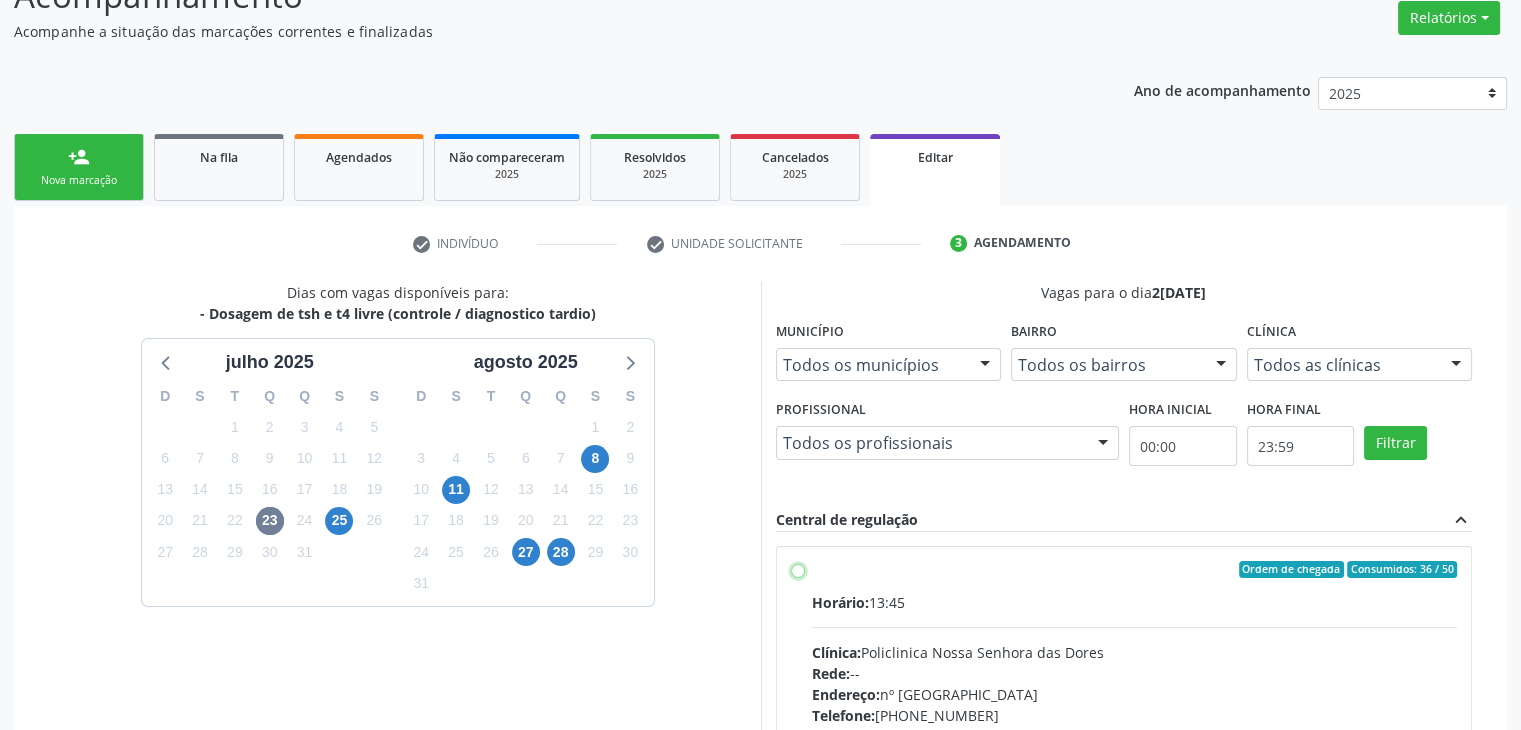 click on "Ordem de chegada
Consumidos: 36 / 50
Horário:   13:45
Clínica:  Policlinica Nossa Senhora das Dores
Rede:
--
Endereço:   nº 94, Centro, Mairi - BA
Telefone:   (74) 36322104
Profissional:
--
Informações adicionais sobre o atendimento
Idade de atendimento:
Sem restrição
Gênero(s) atendido(s):
Sem restrição
Informações adicionais:
--" at bounding box center (798, 570) 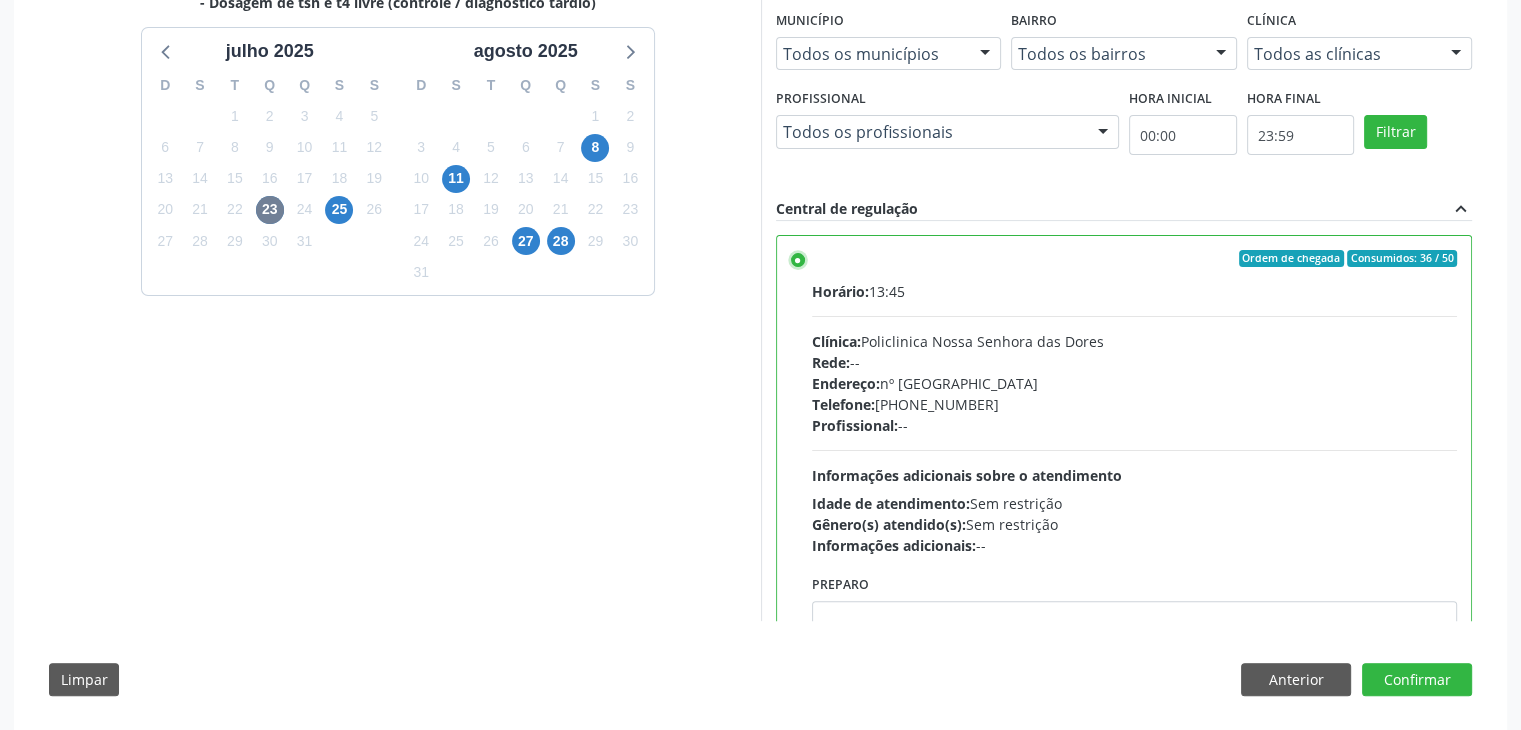 scroll, scrollTop: 490, scrollLeft: 0, axis: vertical 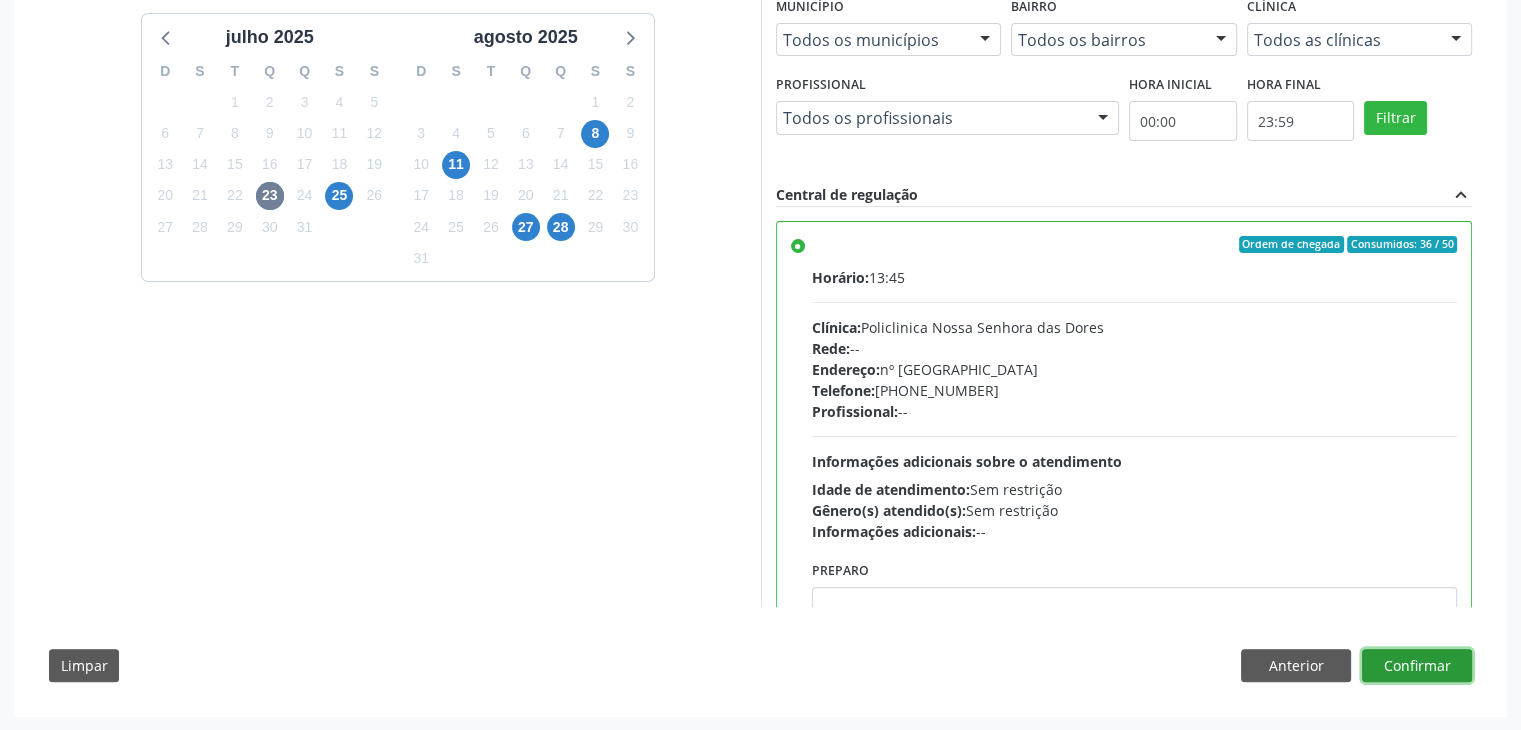 click on "Confirmar" at bounding box center (1417, 666) 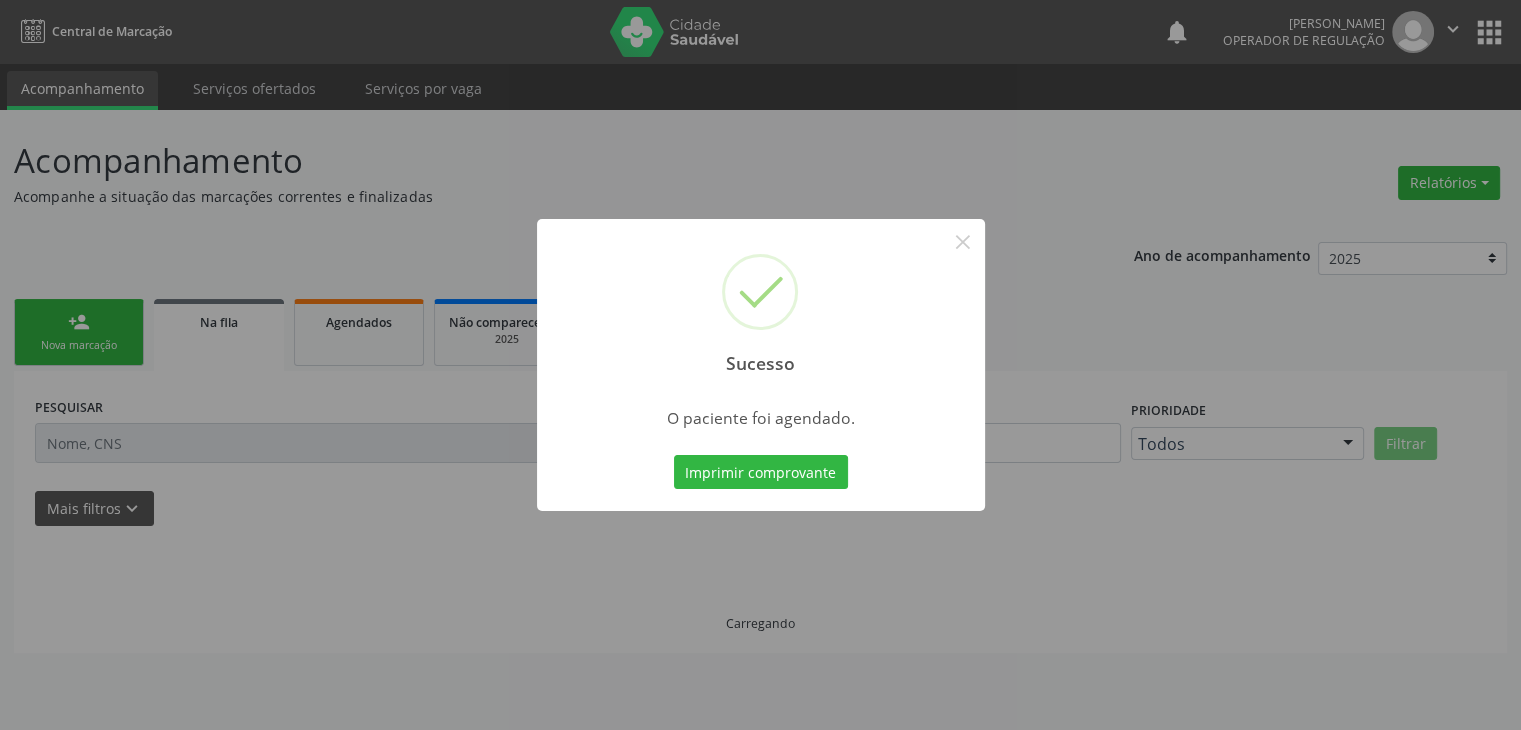 scroll, scrollTop: 0, scrollLeft: 0, axis: both 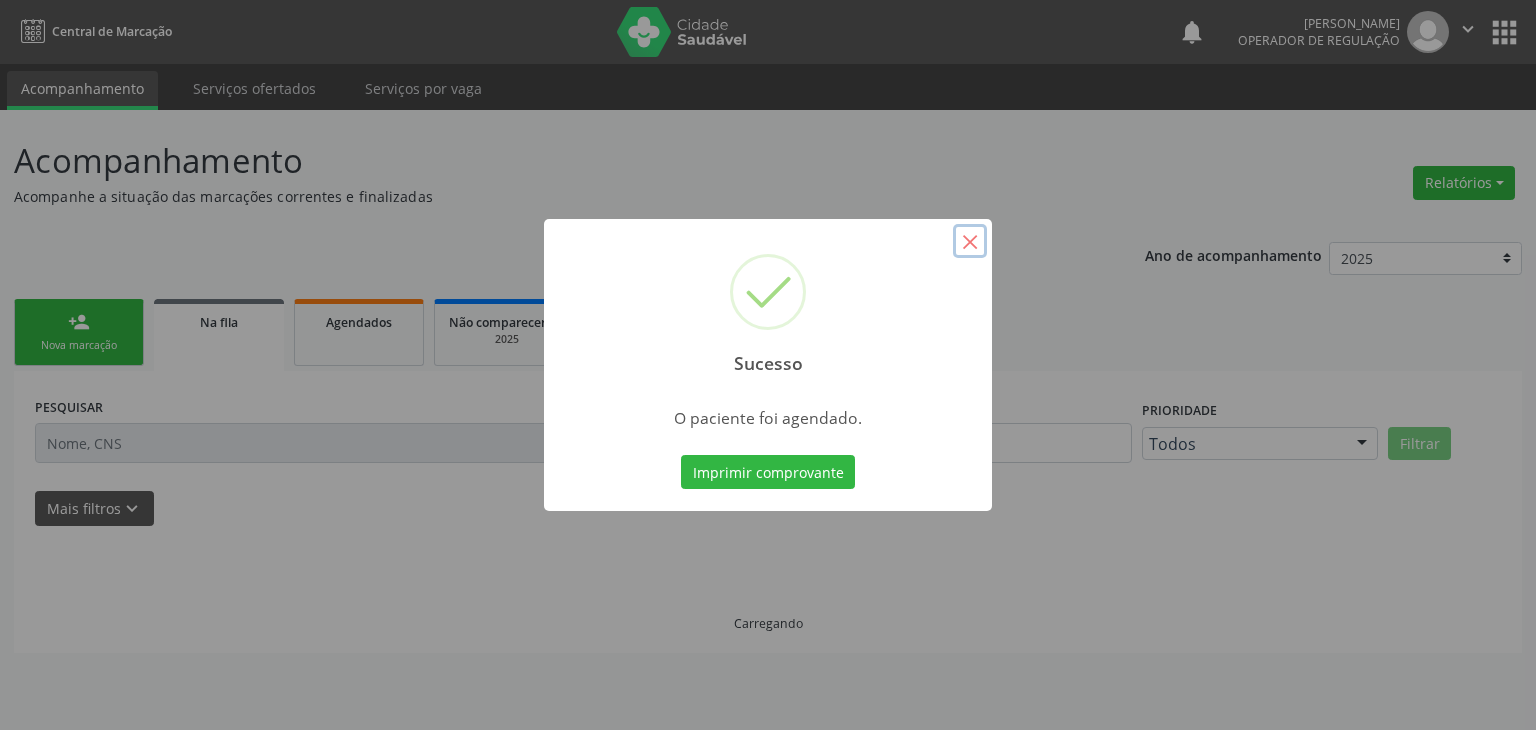 click on "×" at bounding box center (970, 241) 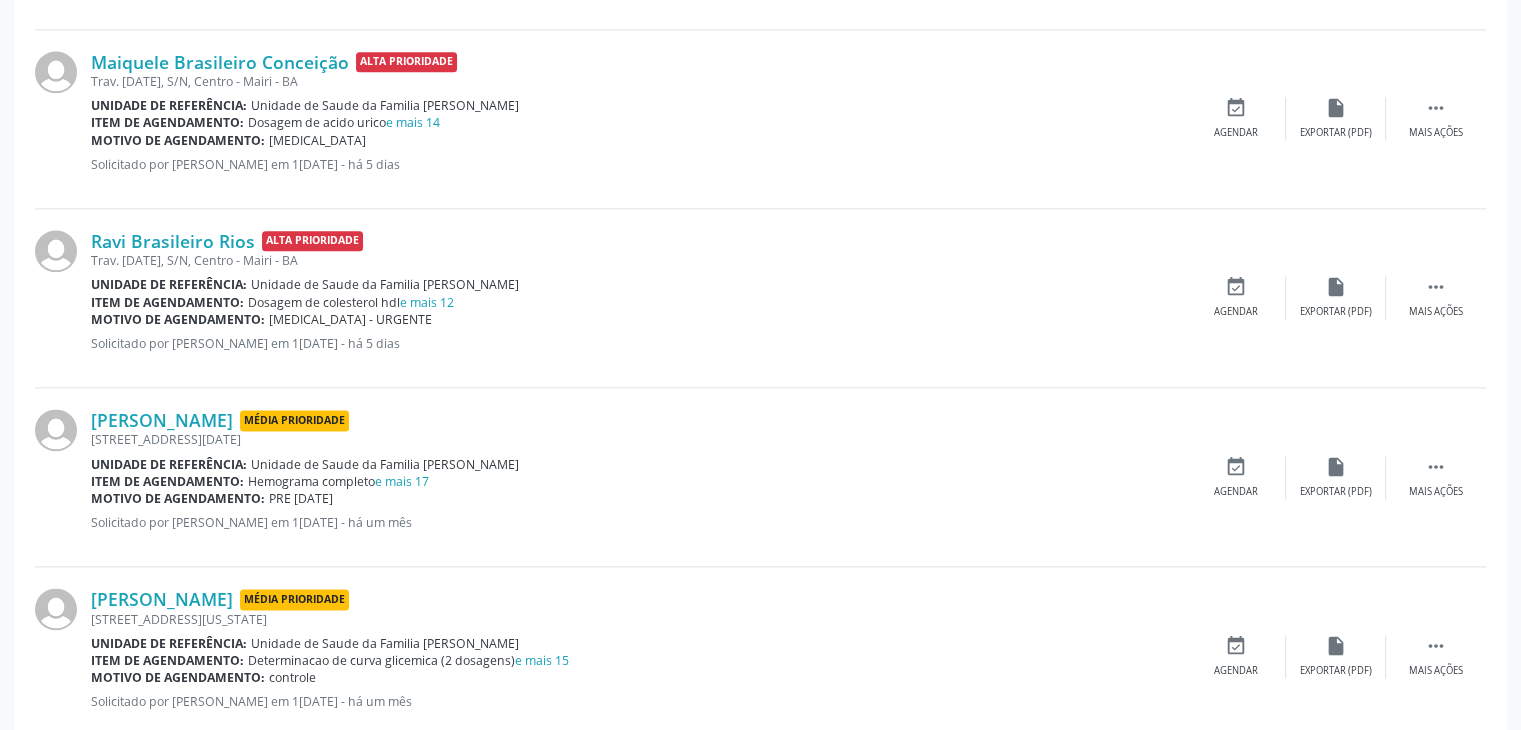scroll, scrollTop: 2650, scrollLeft: 0, axis: vertical 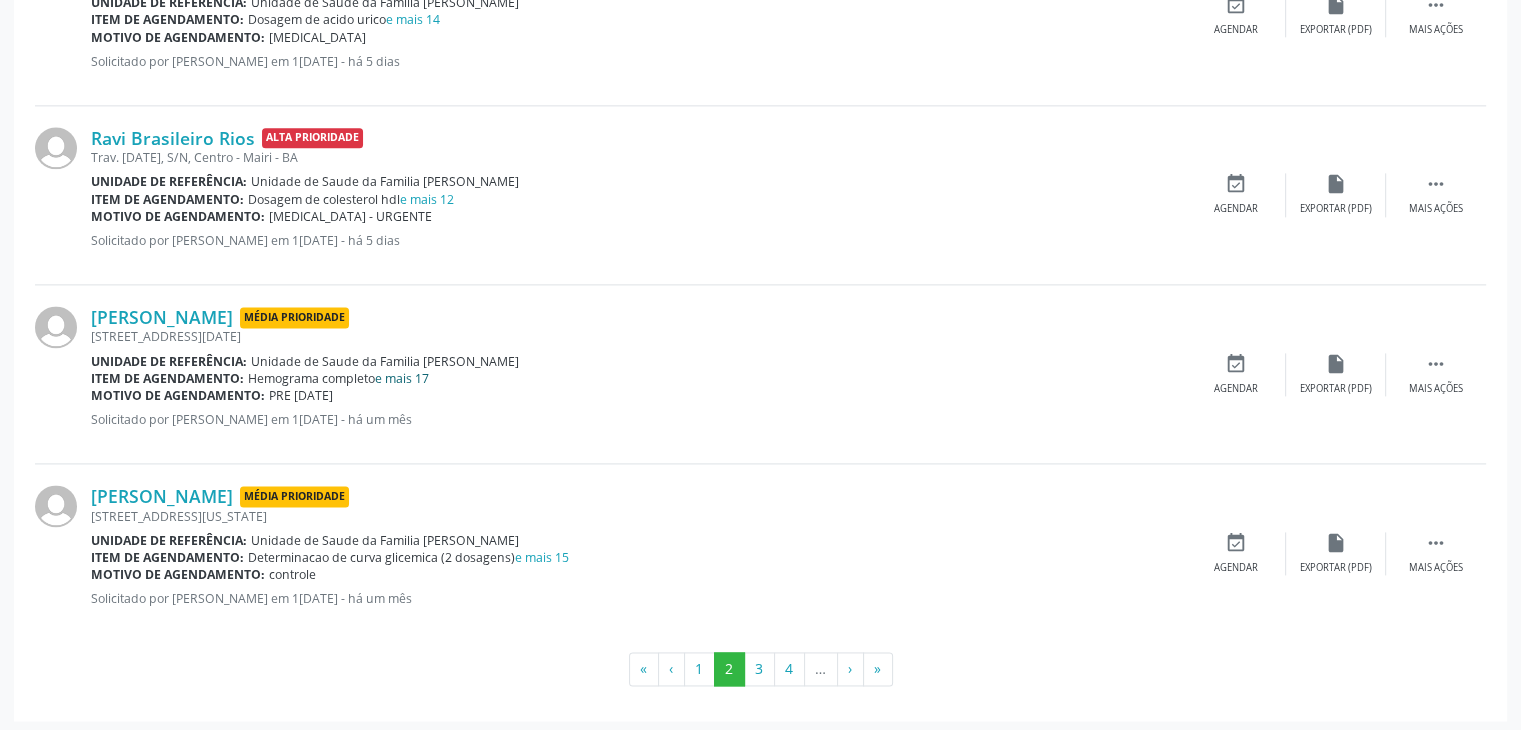 click on "e mais 17" at bounding box center [402, 378] 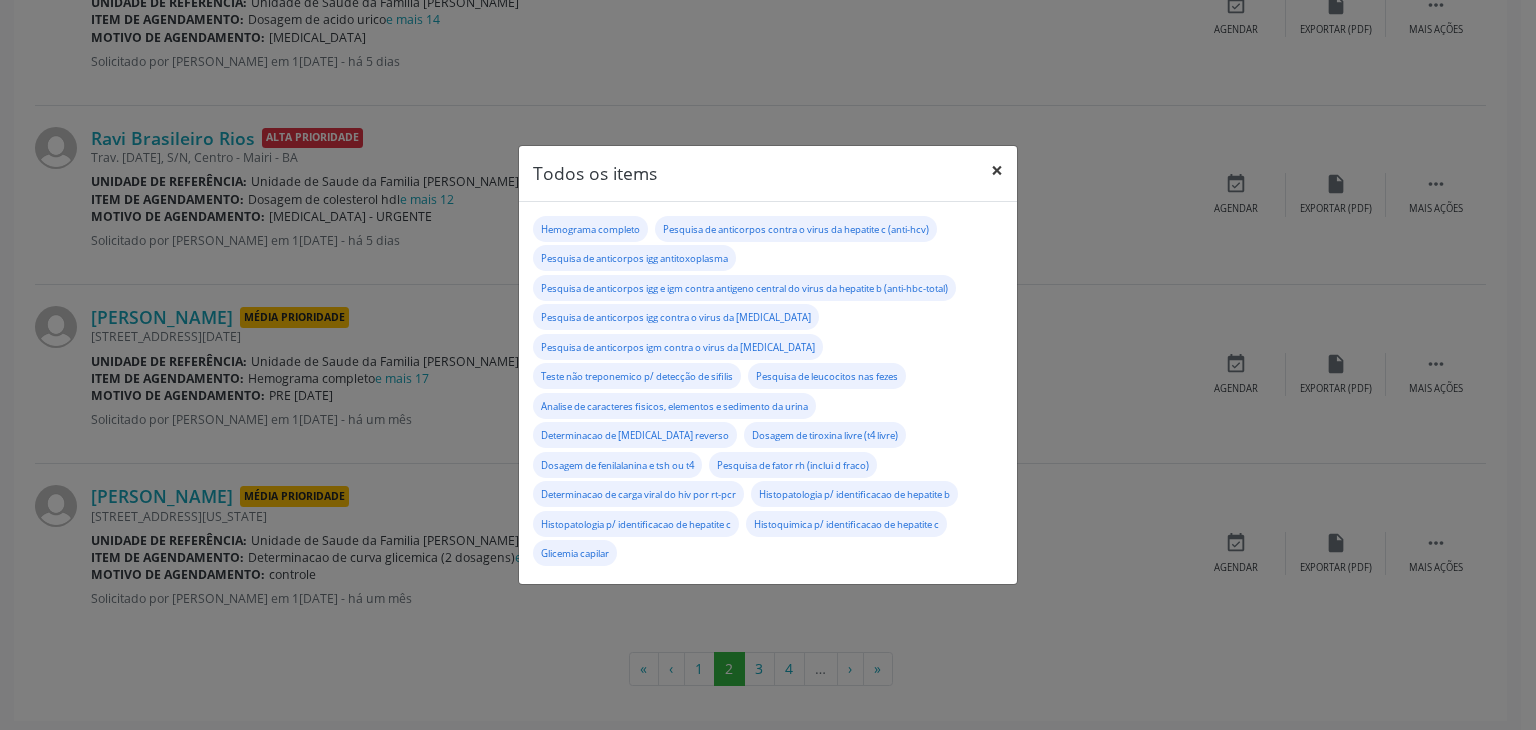 click on "×" at bounding box center [997, 170] 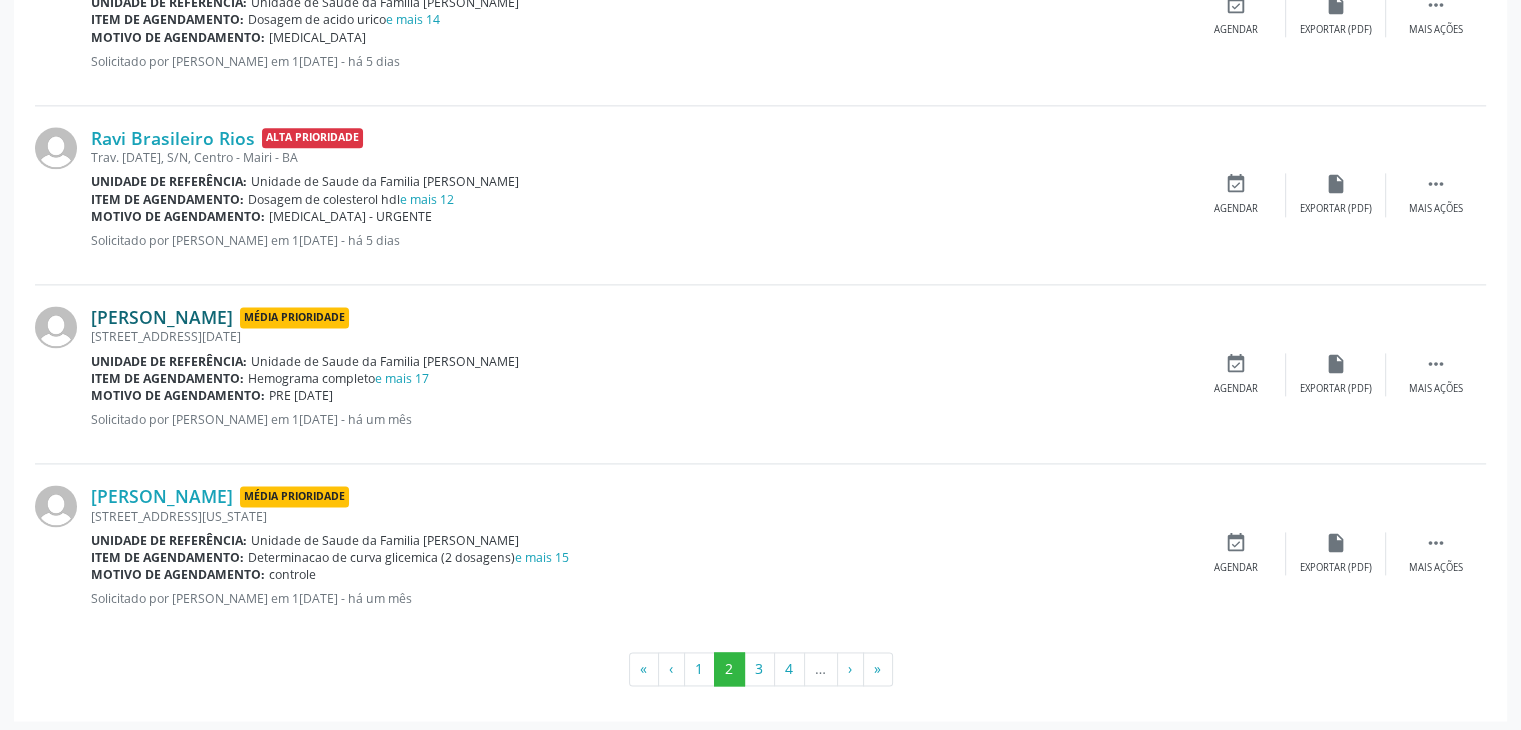 click on "Vilma Santana Silva" at bounding box center [162, 317] 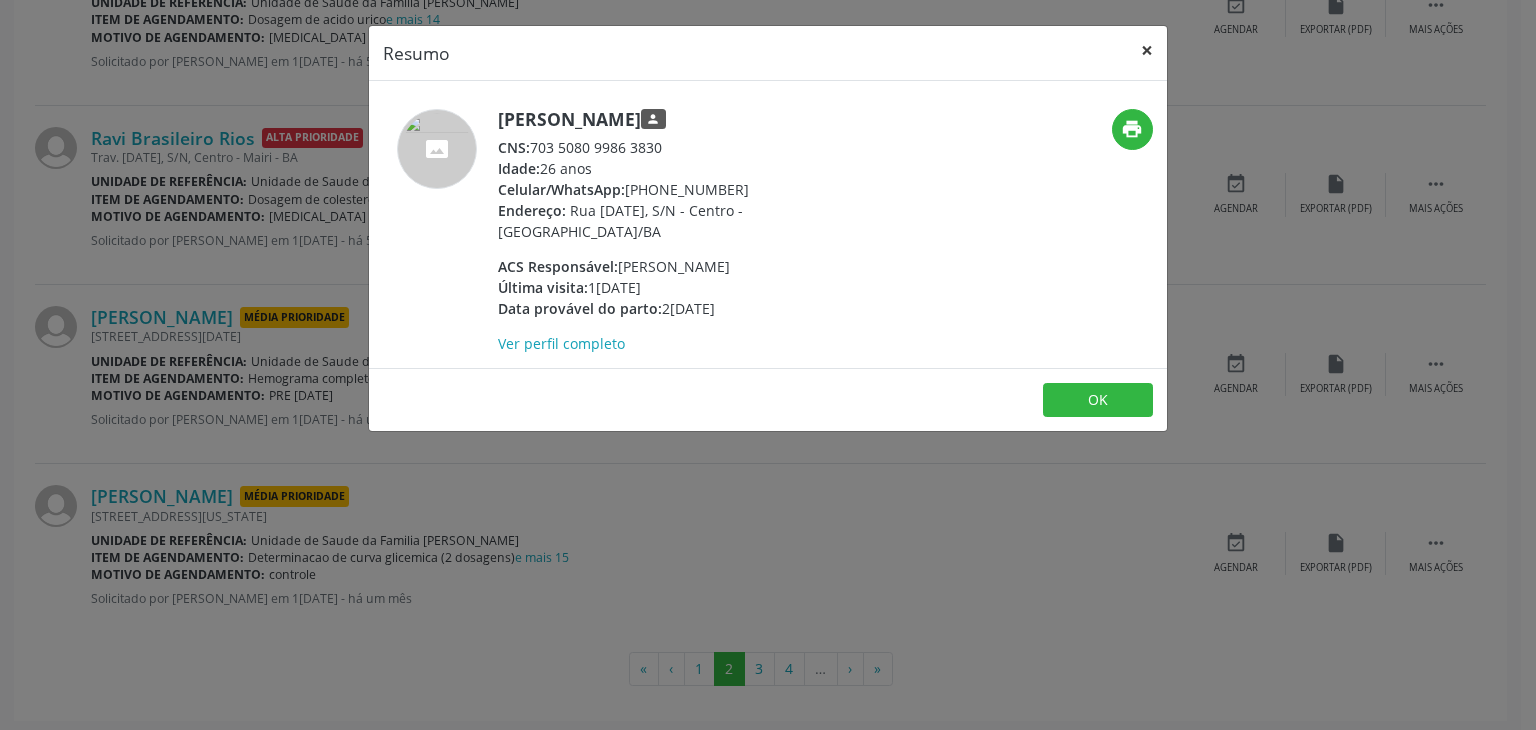 click on "×" at bounding box center [1147, 50] 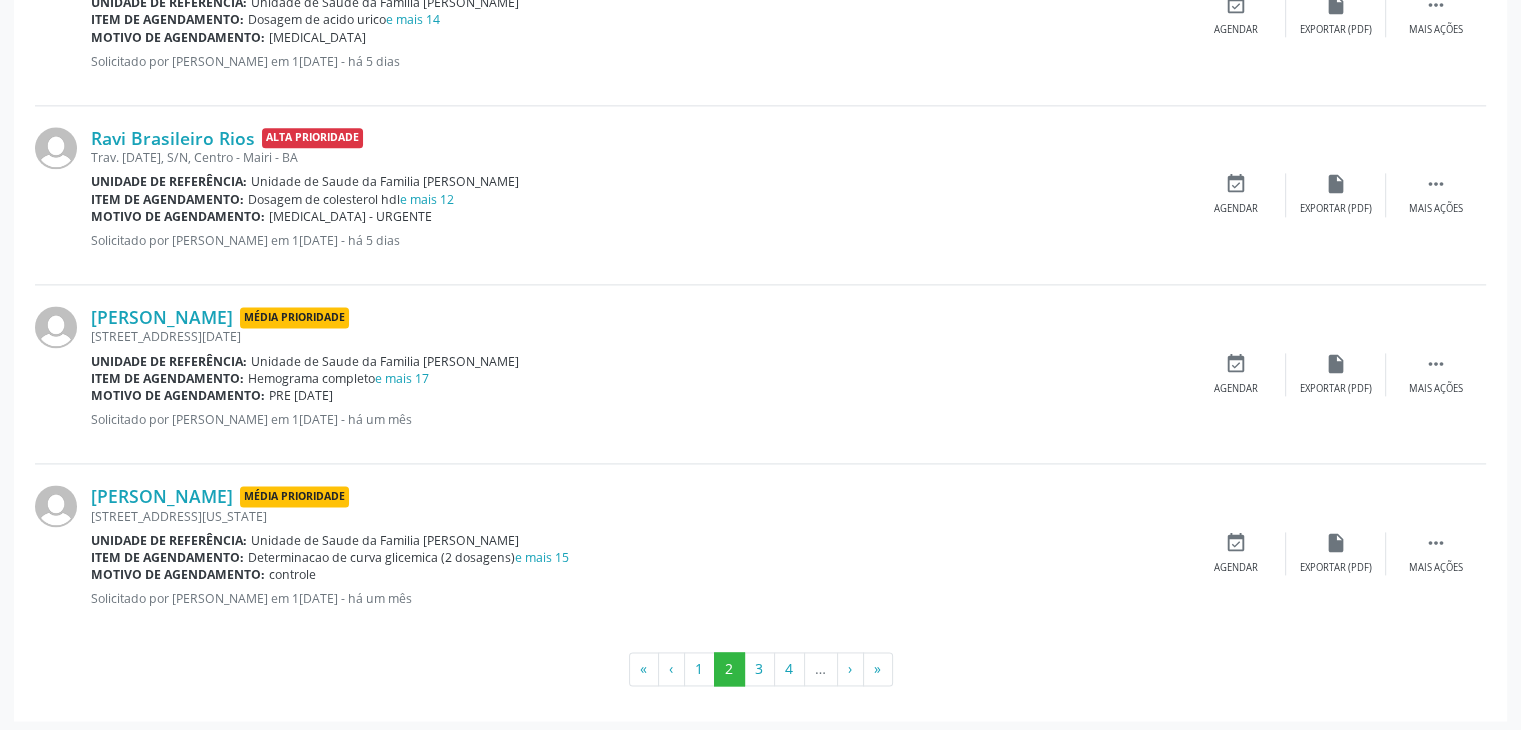 click on "Unidade de Saude da Familia [PERSON_NAME]" at bounding box center (385, 361) 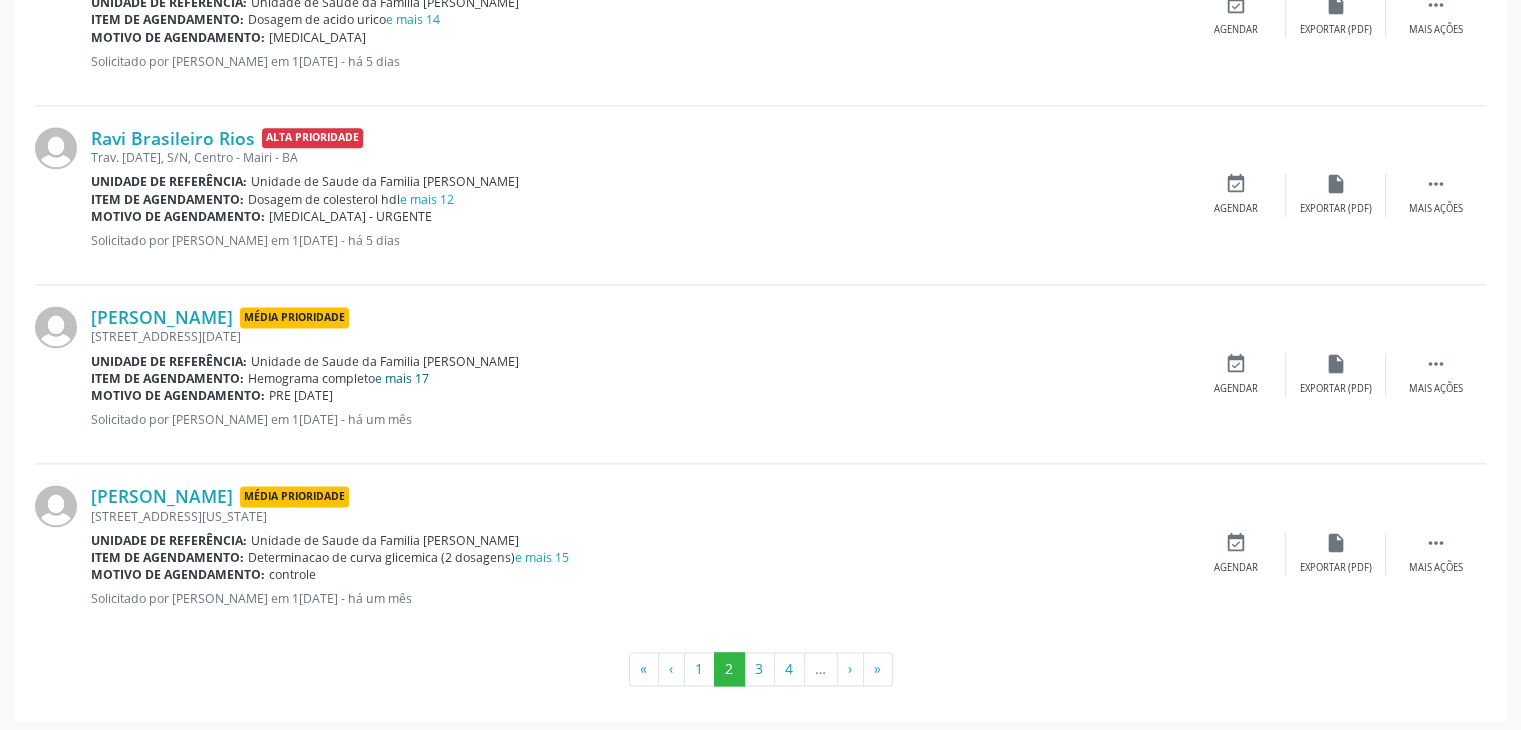click on "e mais 17" at bounding box center [402, 378] 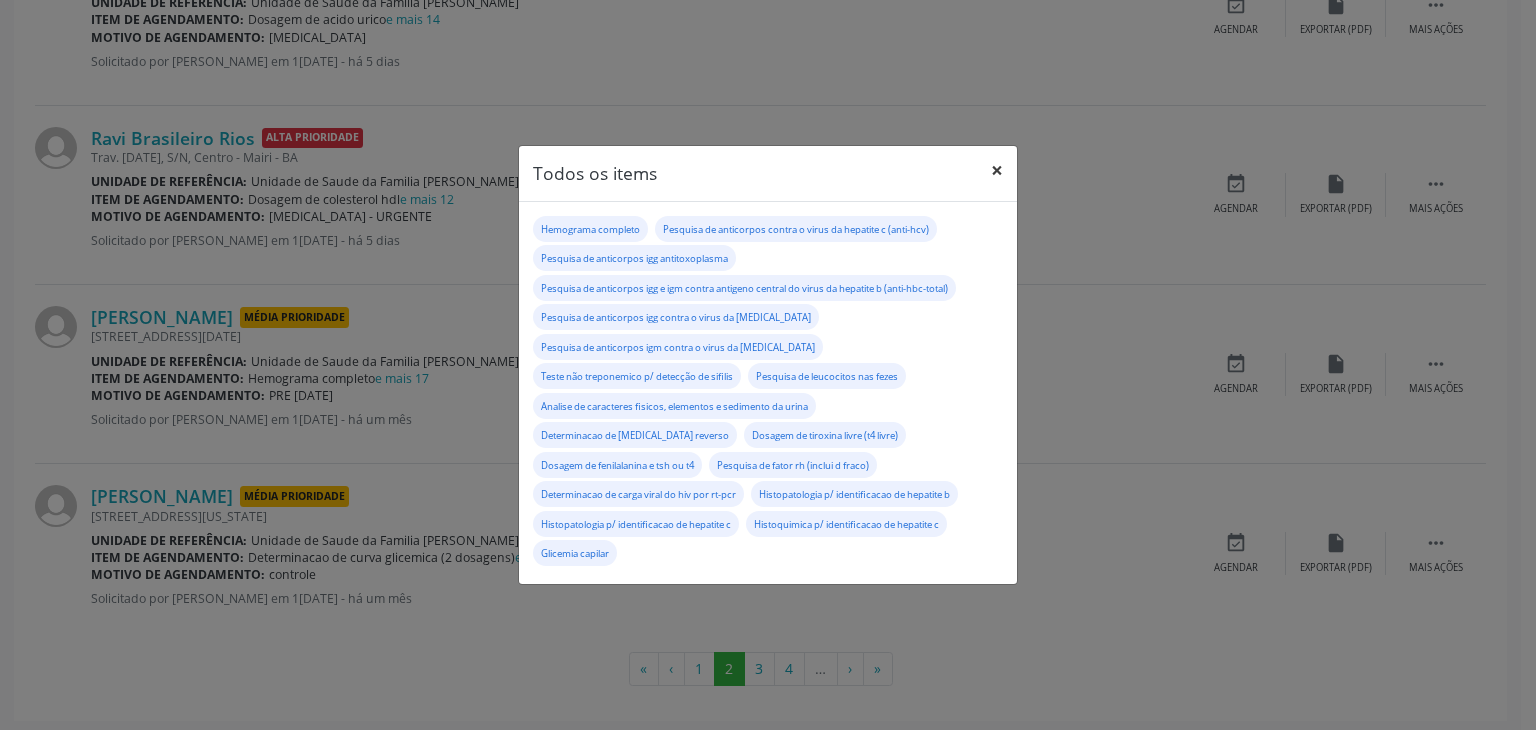 click on "×" at bounding box center (997, 170) 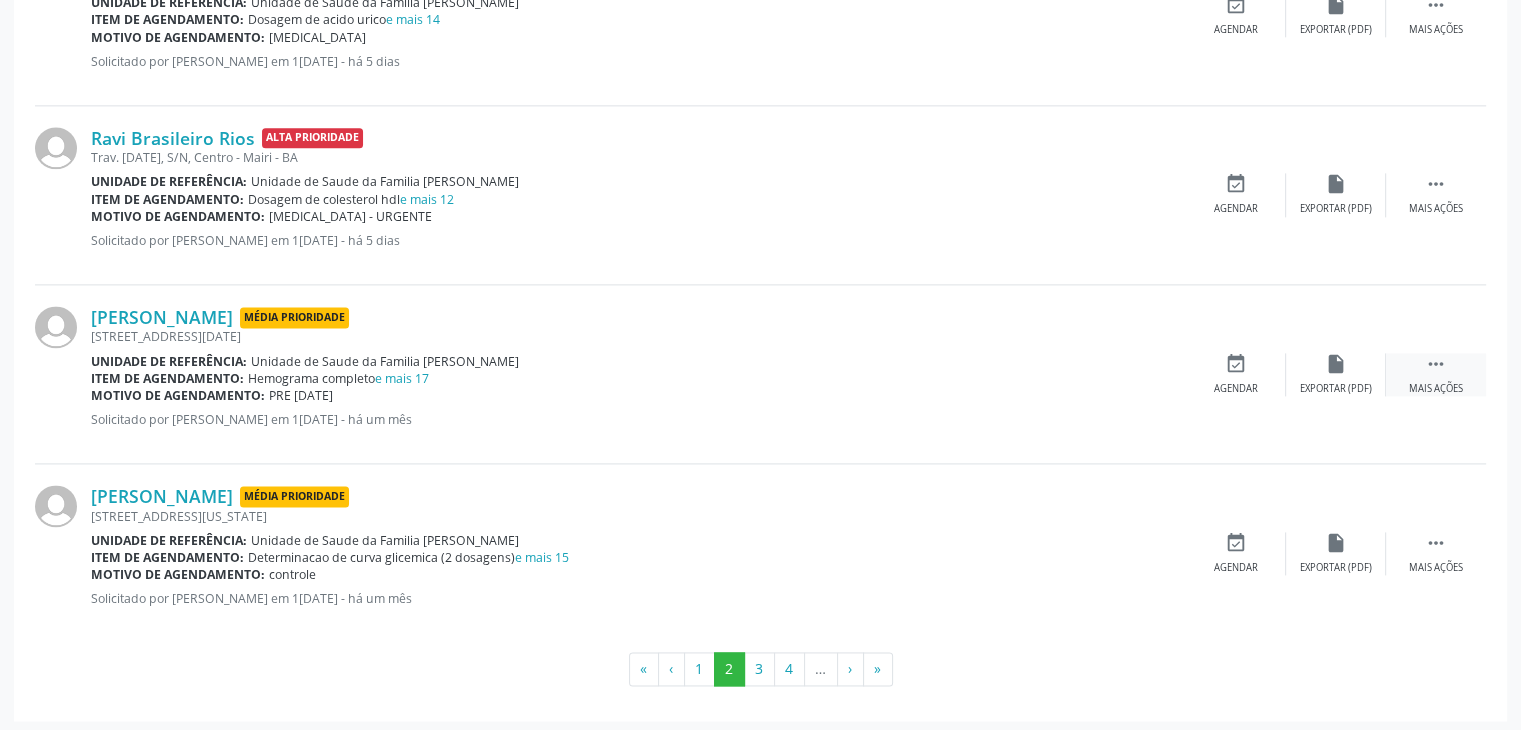 click on "
Mais ações" at bounding box center (1436, 374) 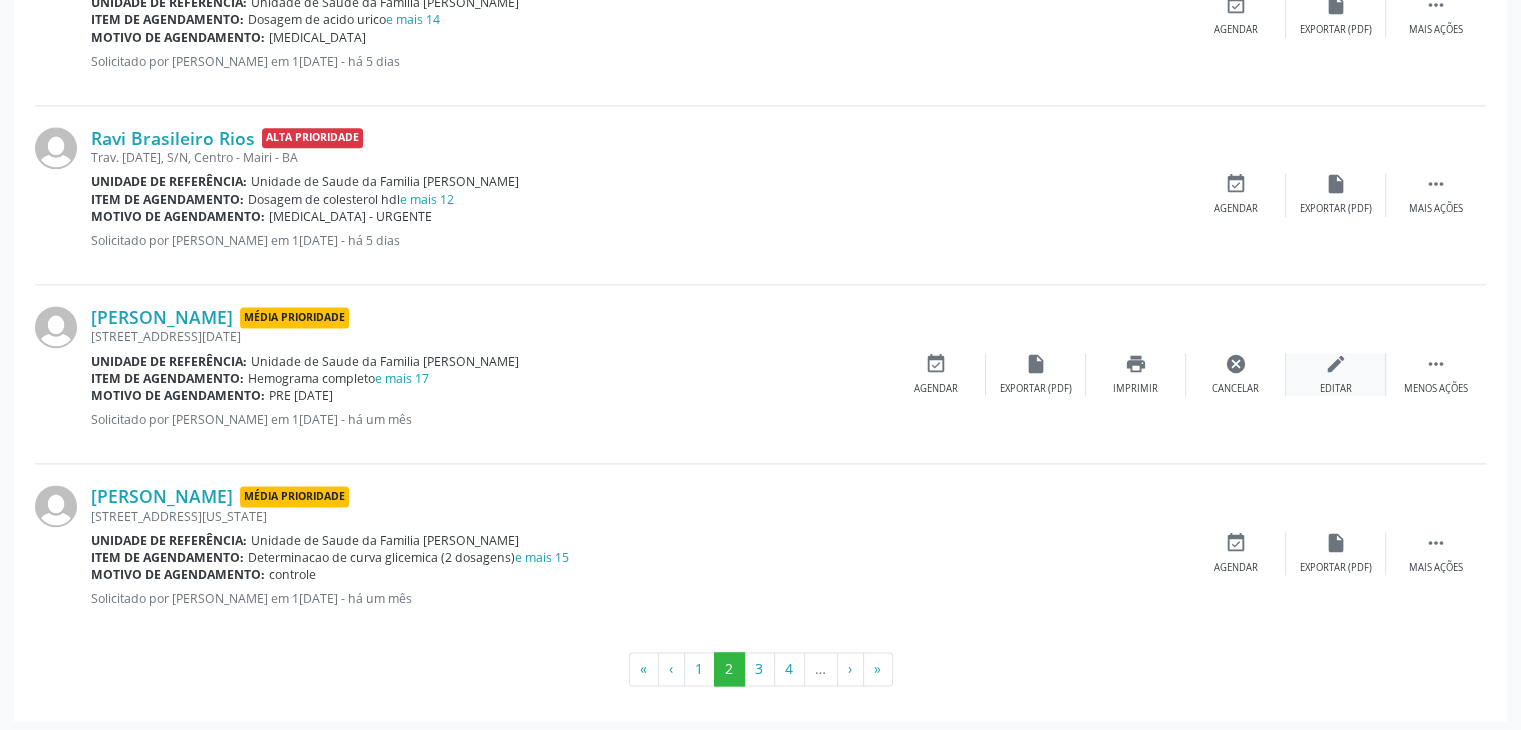 click on "edit
Editar" at bounding box center [1336, 374] 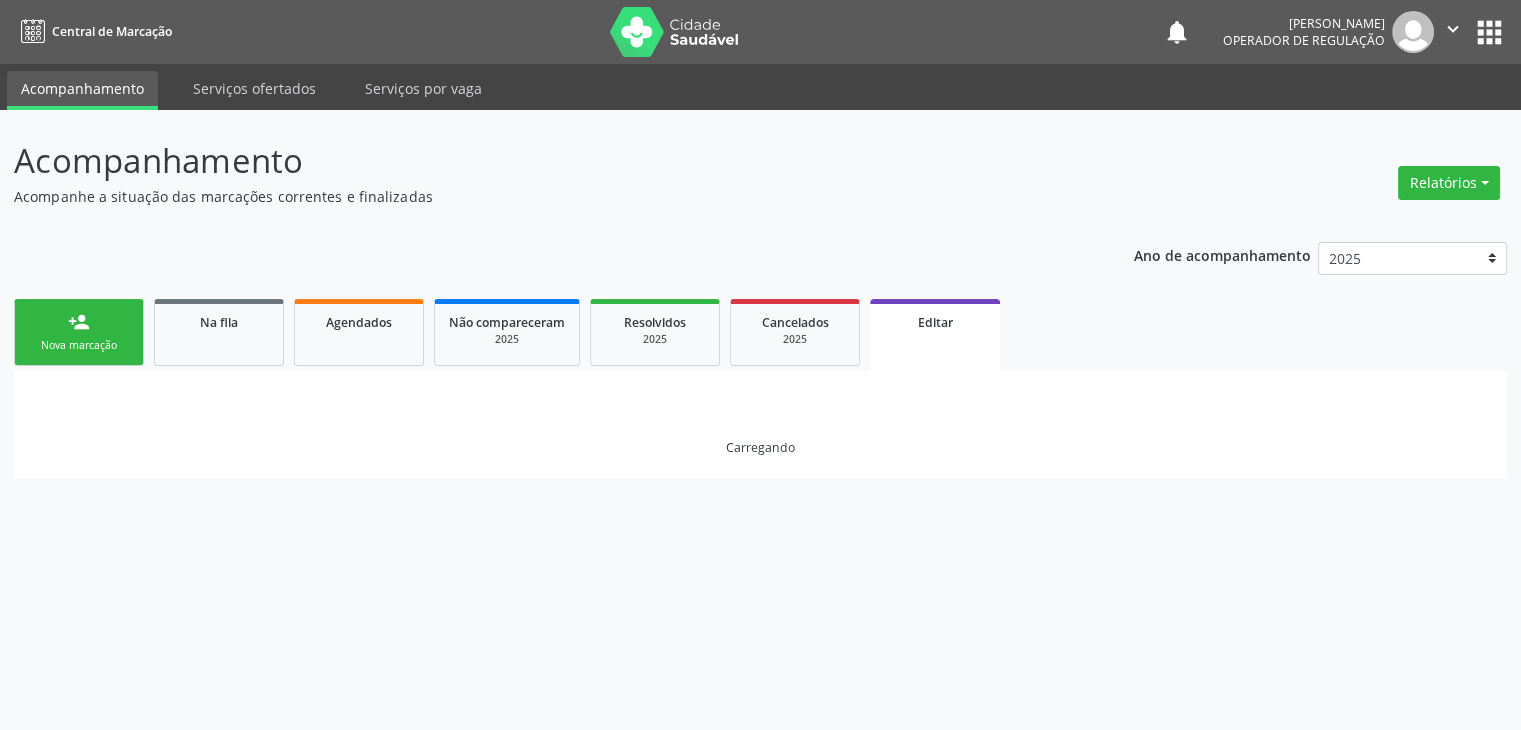 scroll, scrollTop: 0, scrollLeft: 0, axis: both 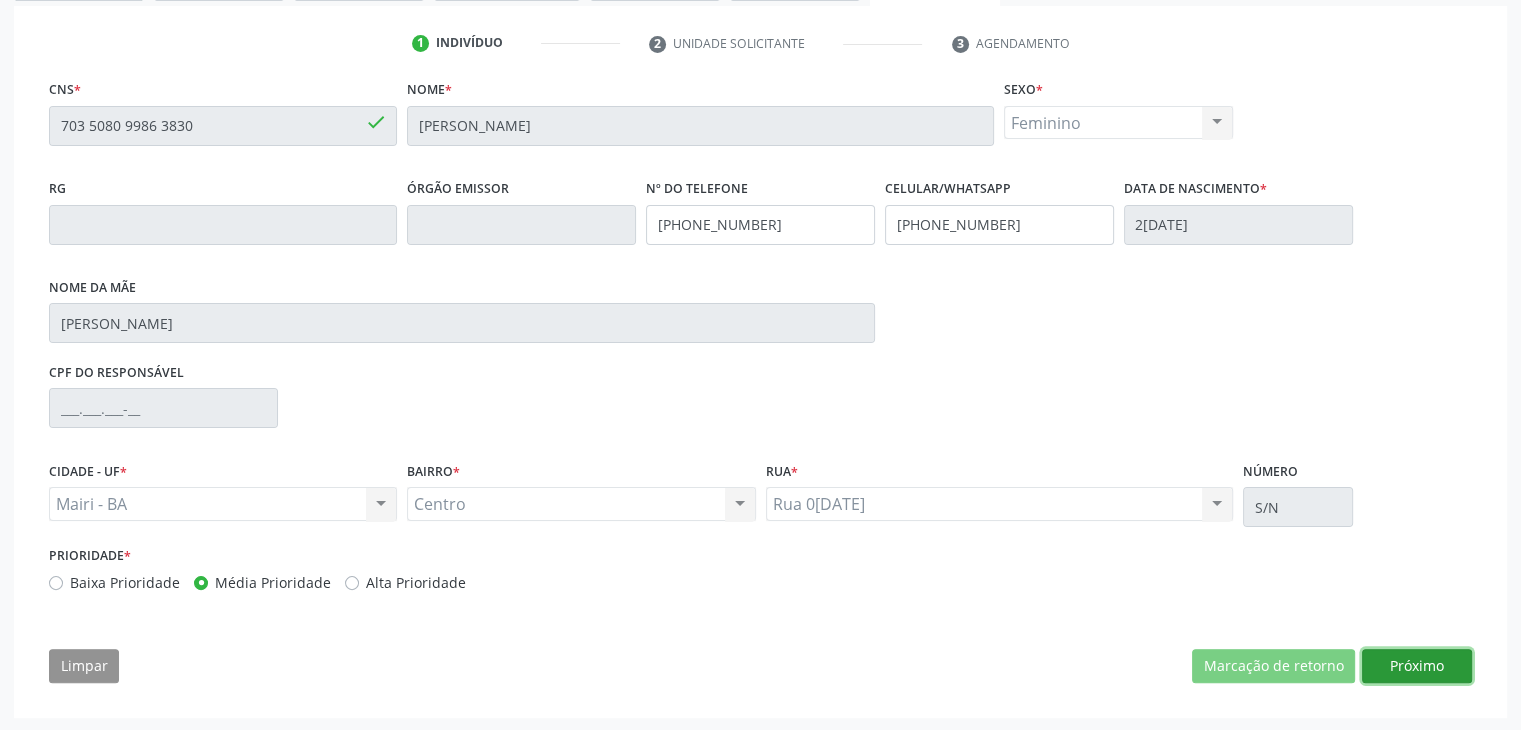 click on "Próximo" at bounding box center [1417, 666] 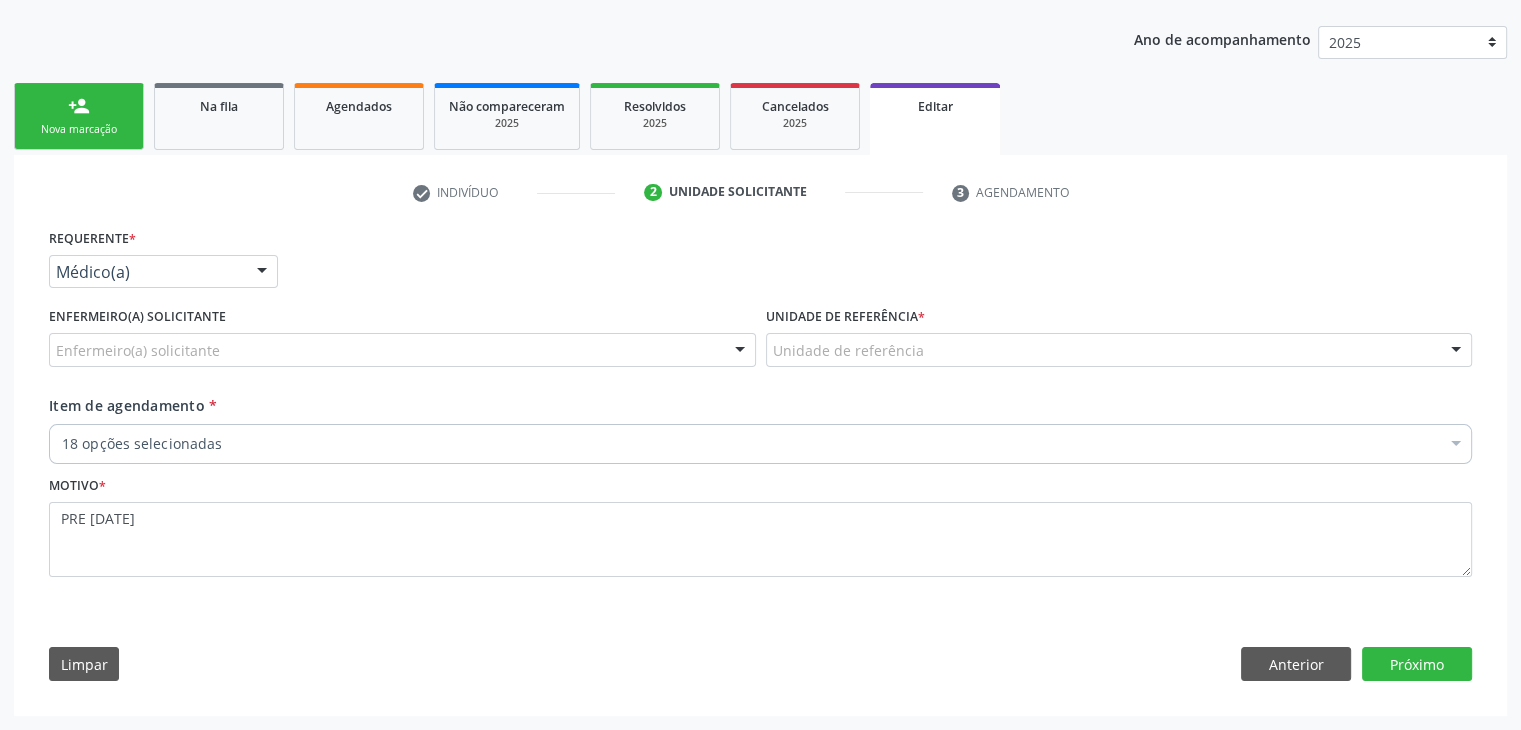 scroll, scrollTop: 214, scrollLeft: 0, axis: vertical 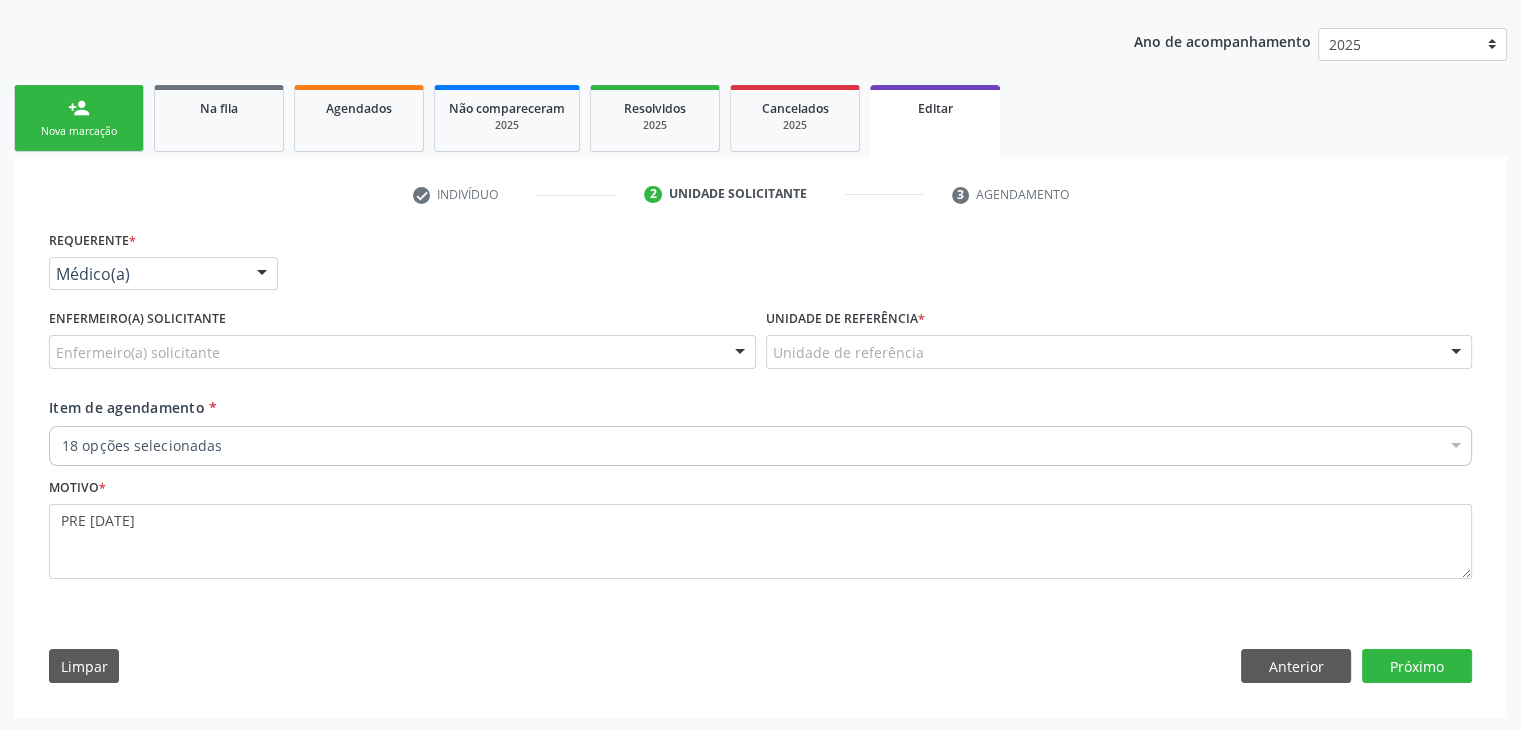 click on "Enfermeiro(a) solicitante" at bounding box center [402, 352] 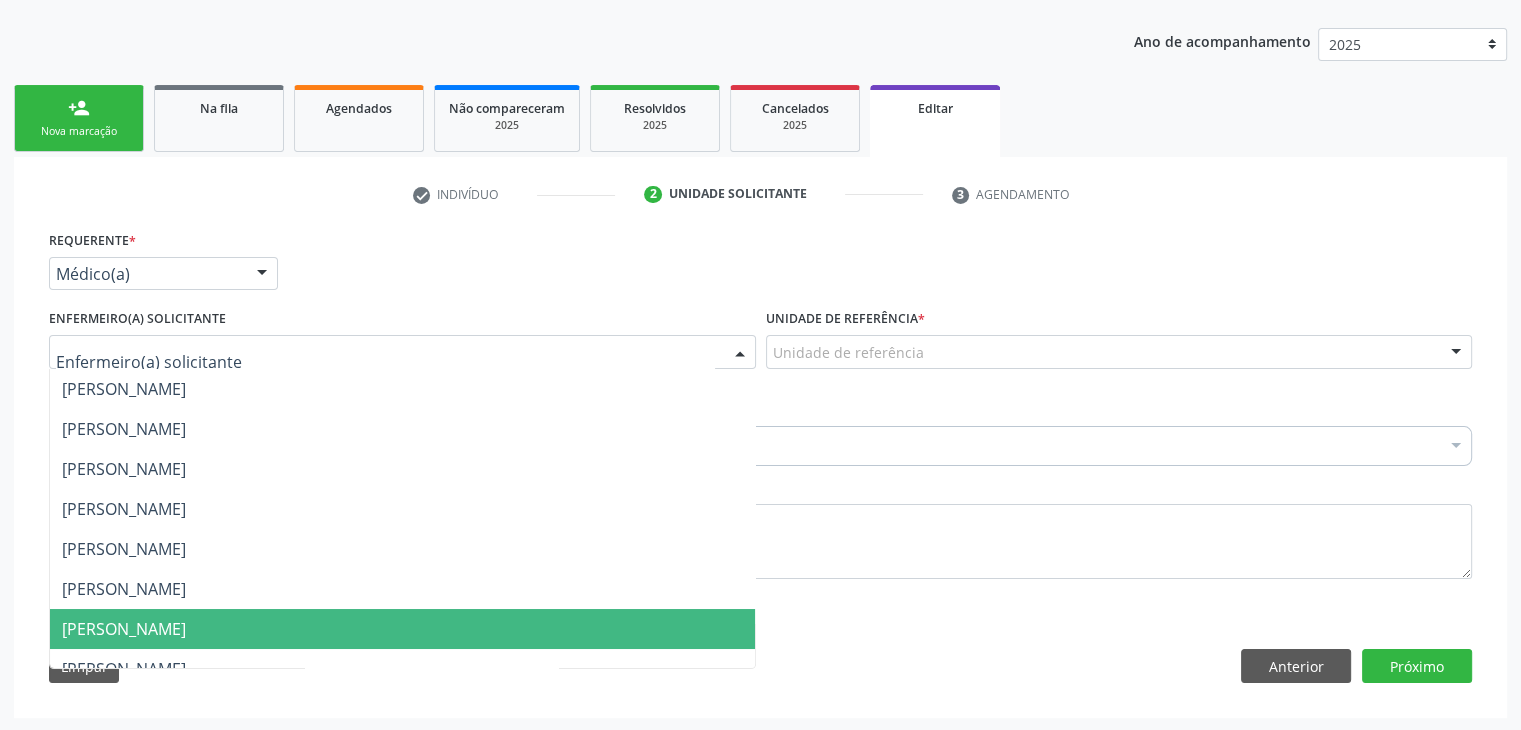 click on "[PERSON_NAME]" at bounding box center [124, 629] 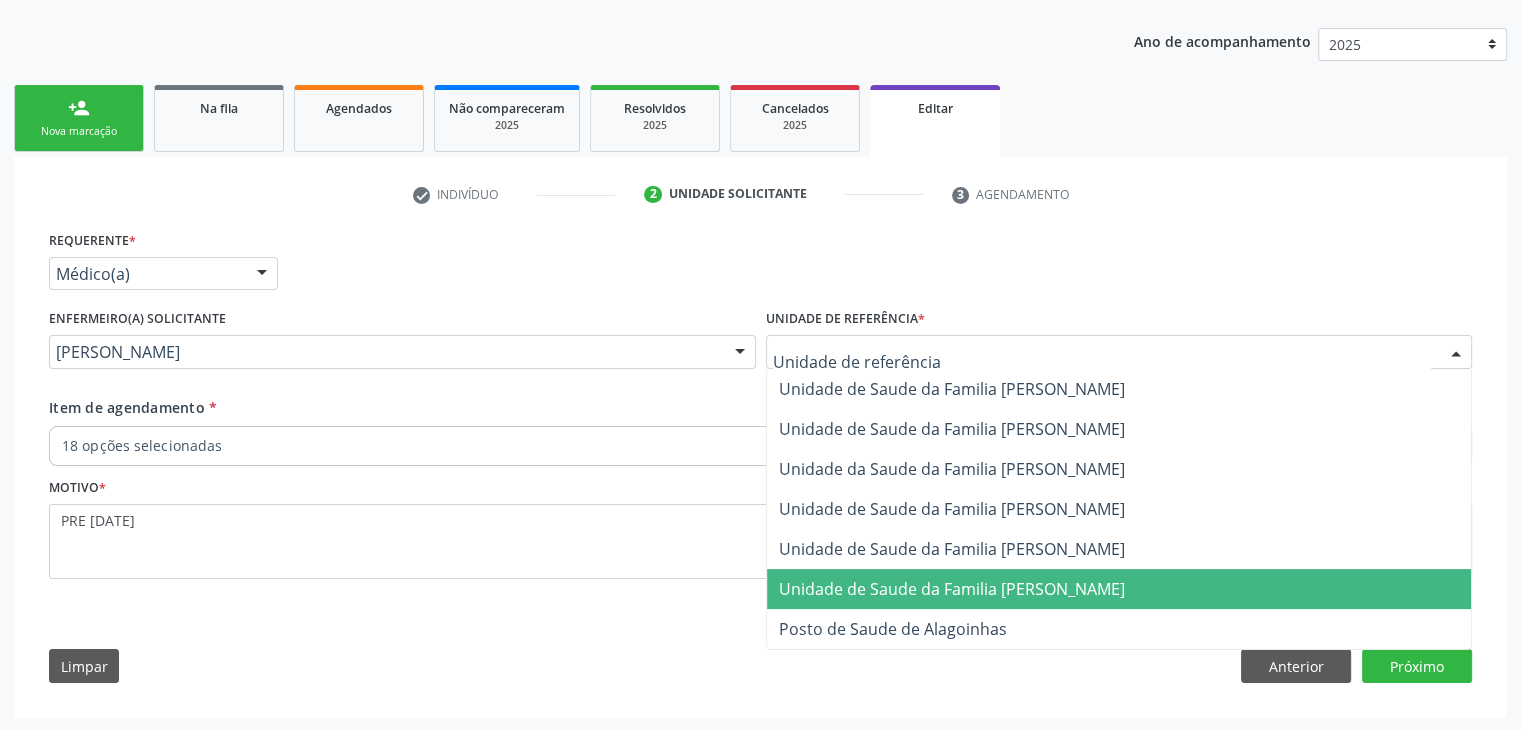 drag, startPoint x: 898, startPoint y: 580, endPoint x: 860, endPoint y: 578, distance: 38.052597 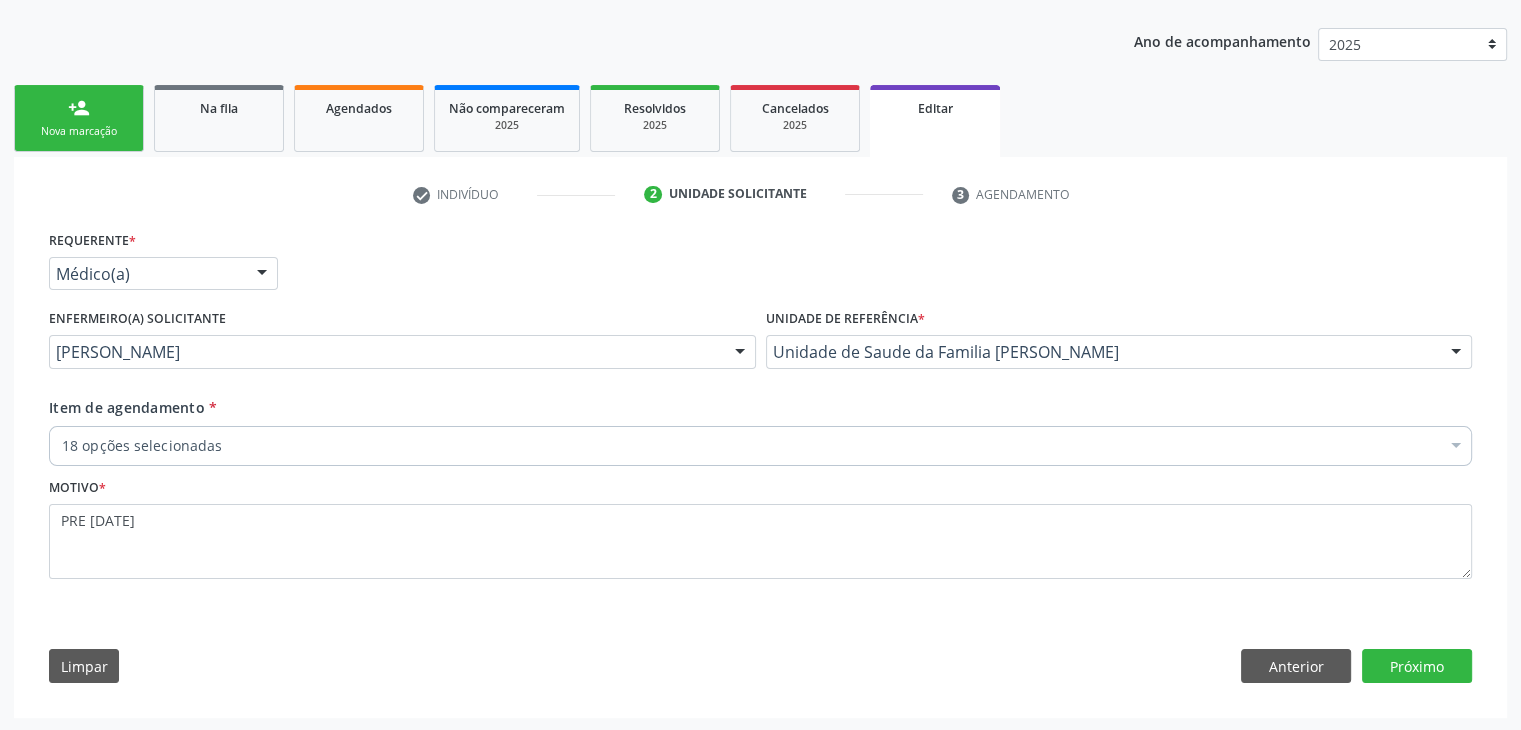 click on "18 opções selecionadas" at bounding box center [760, 446] 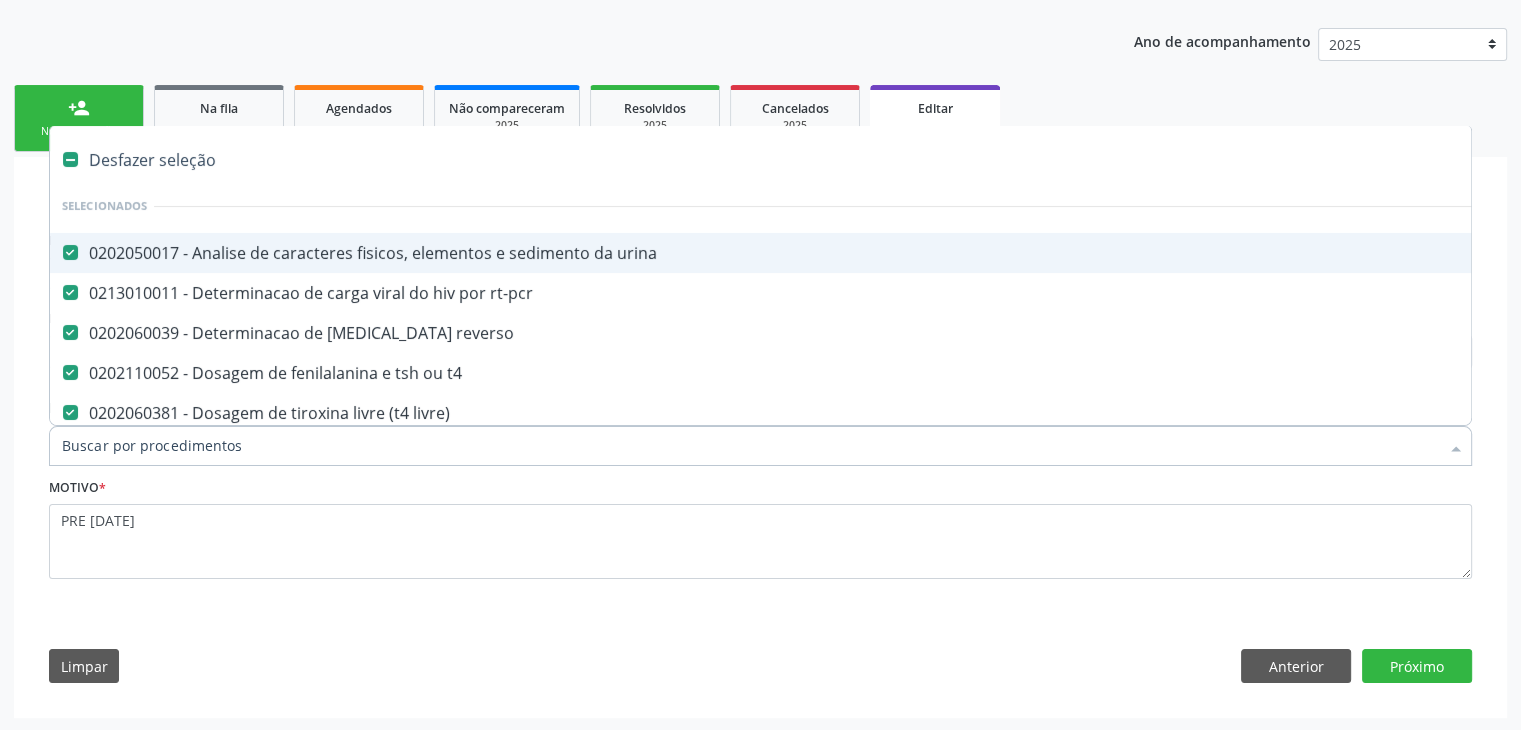 click on "Desfazer seleção" at bounding box center [831, 160] 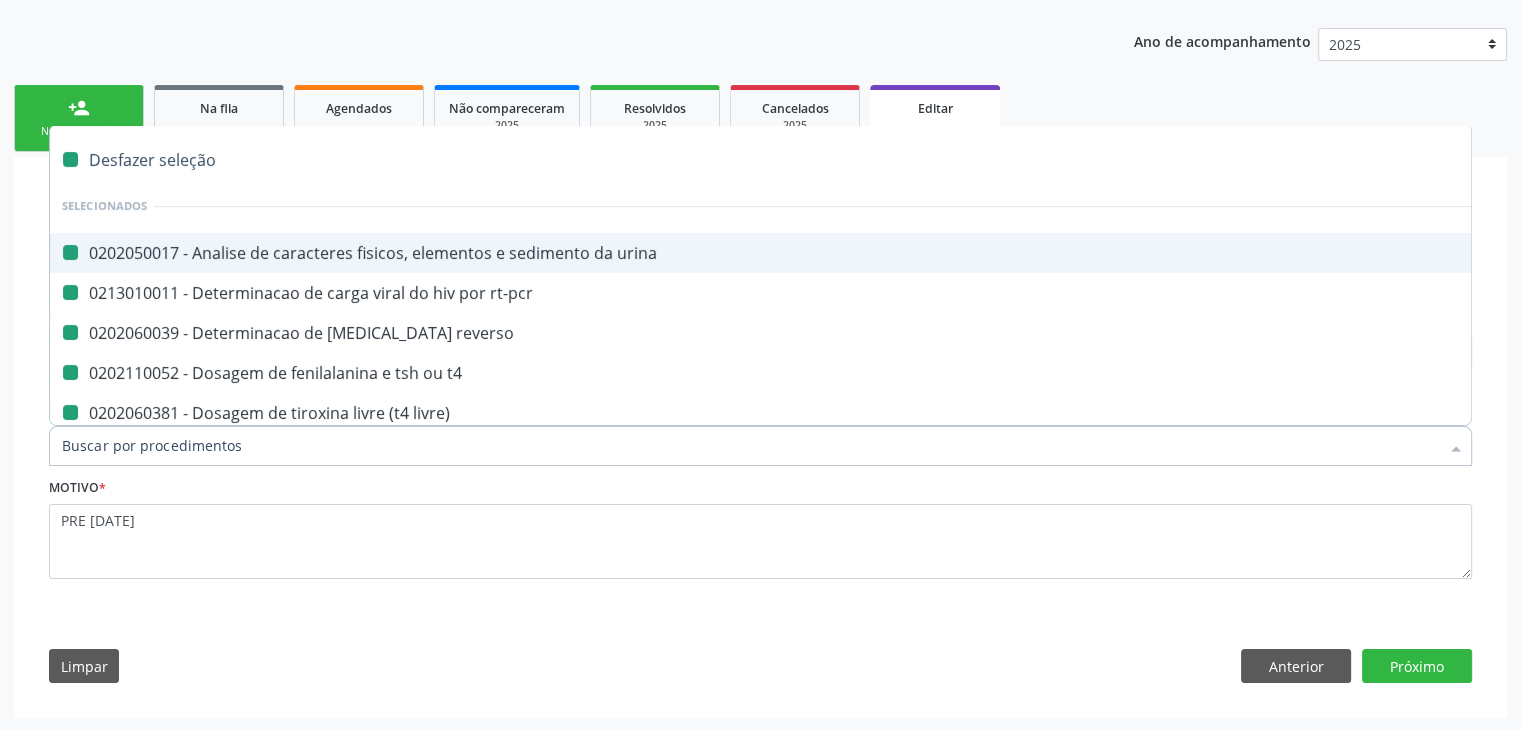 checkbox on "false" 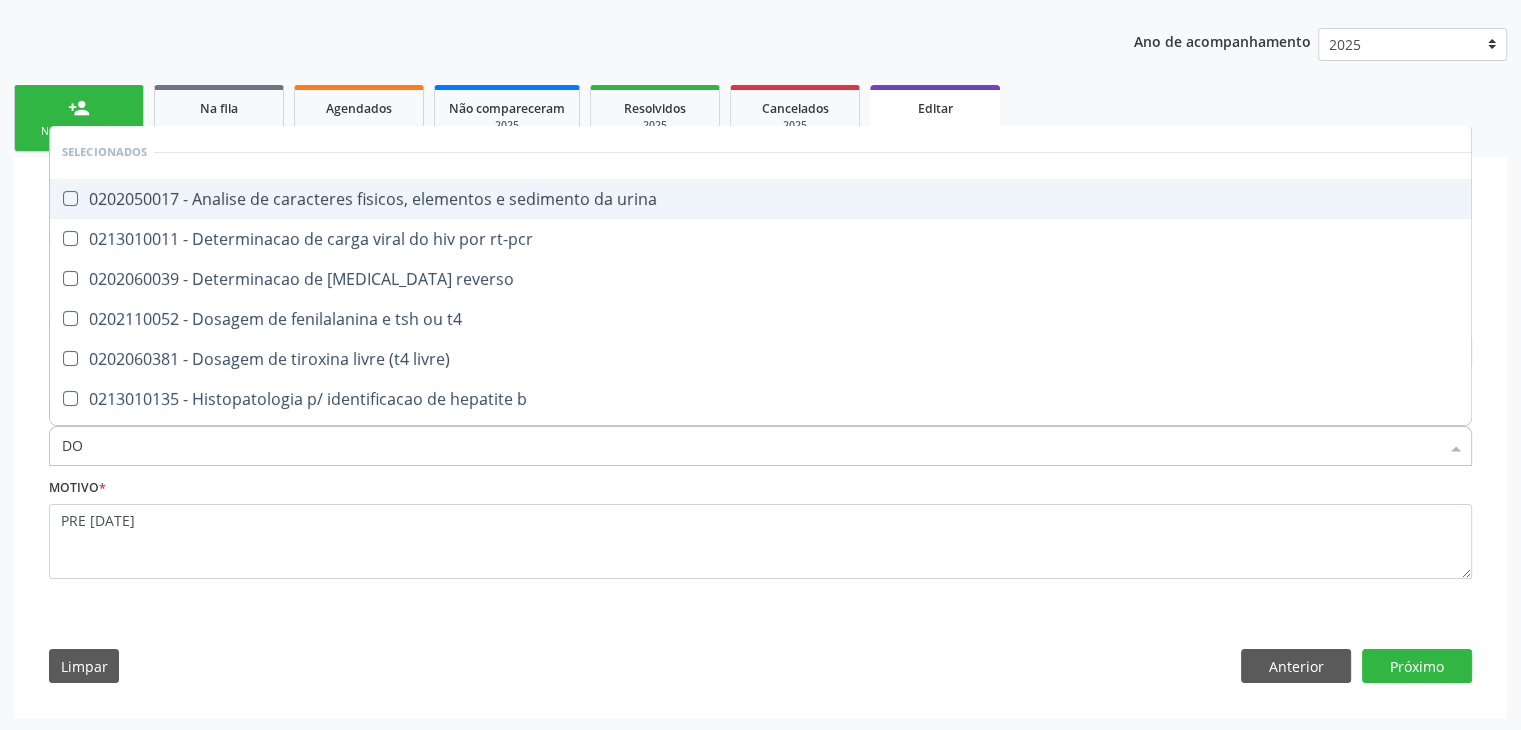 type on "DOS" 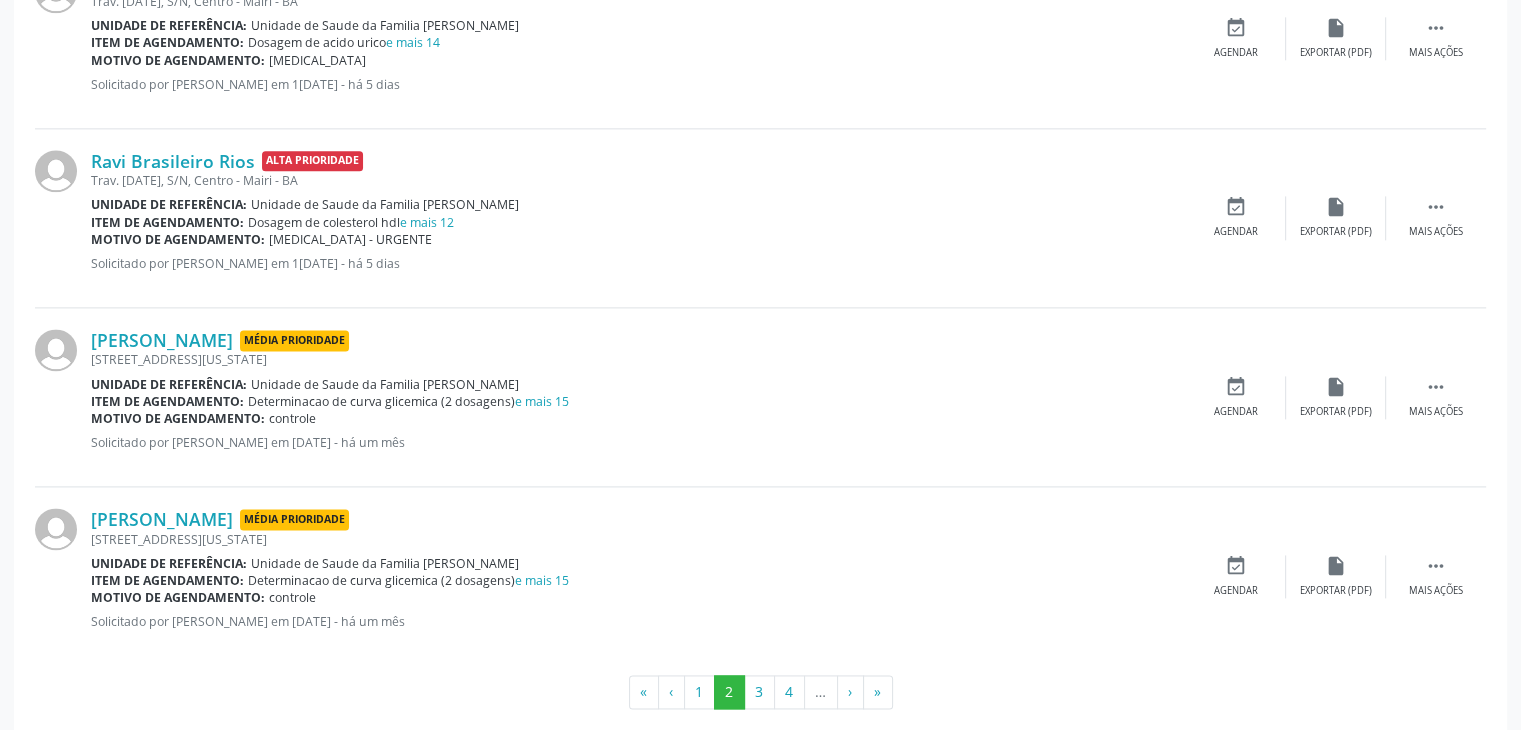 scroll, scrollTop: 2650, scrollLeft: 0, axis: vertical 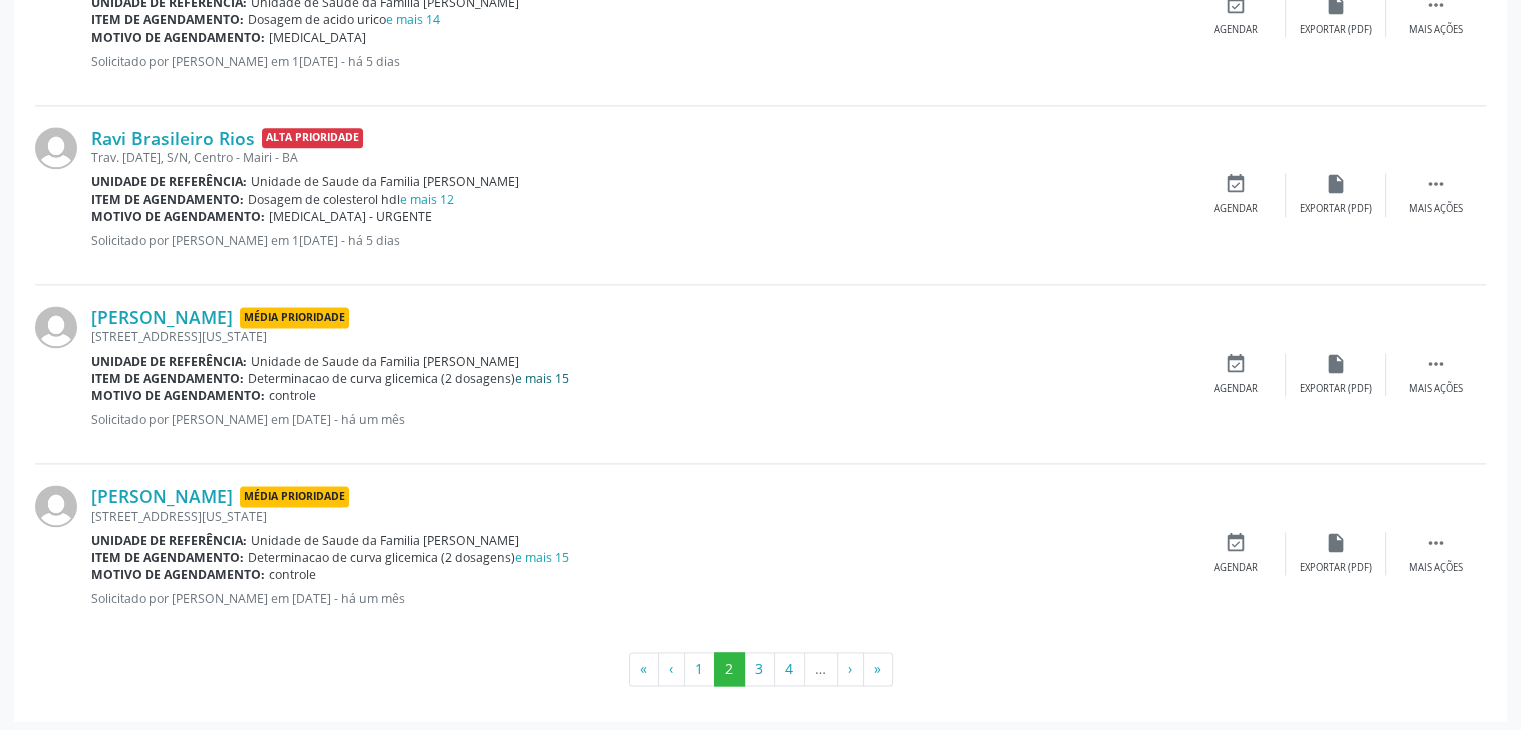 click on "e mais 15" at bounding box center (542, 378) 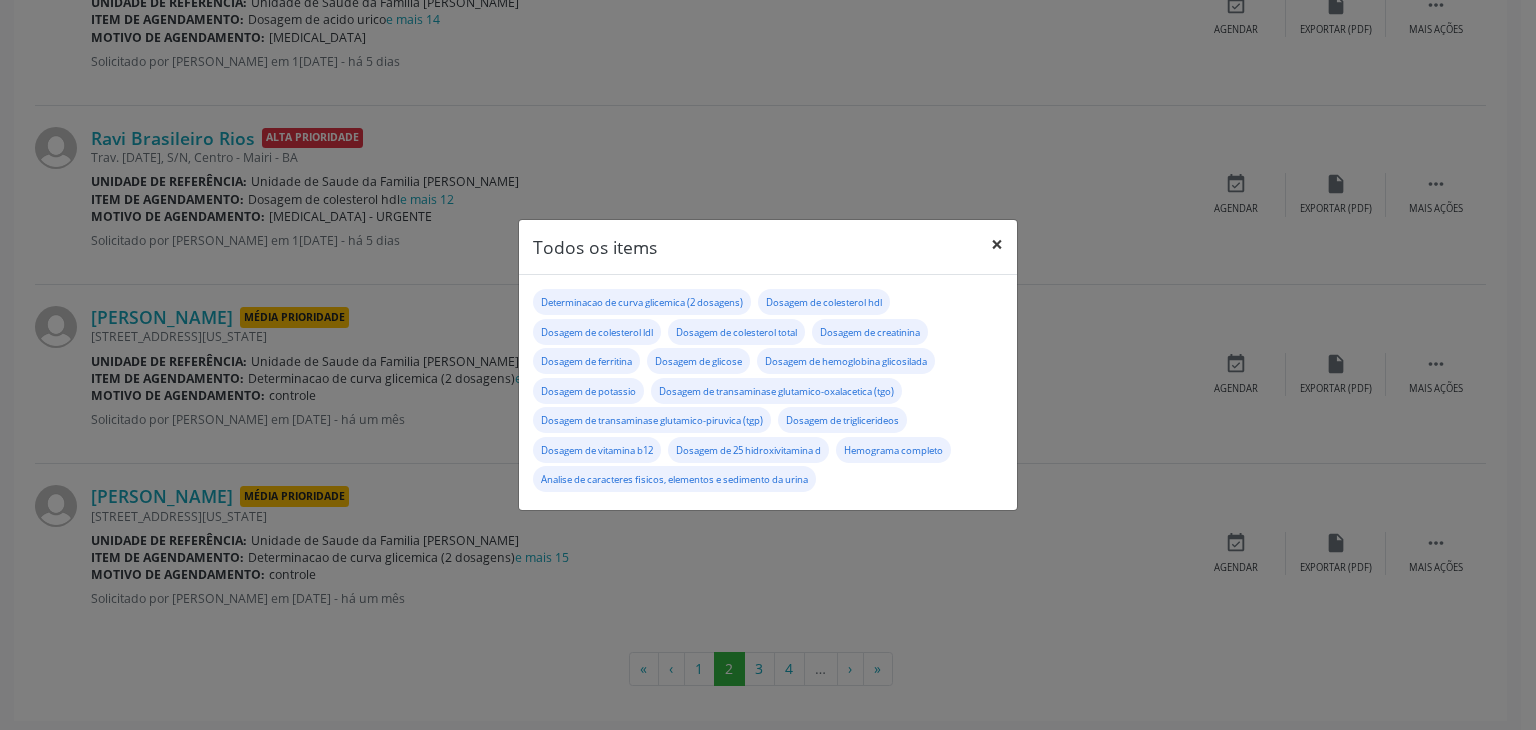 click on "×" at bounding box center (997, 244) 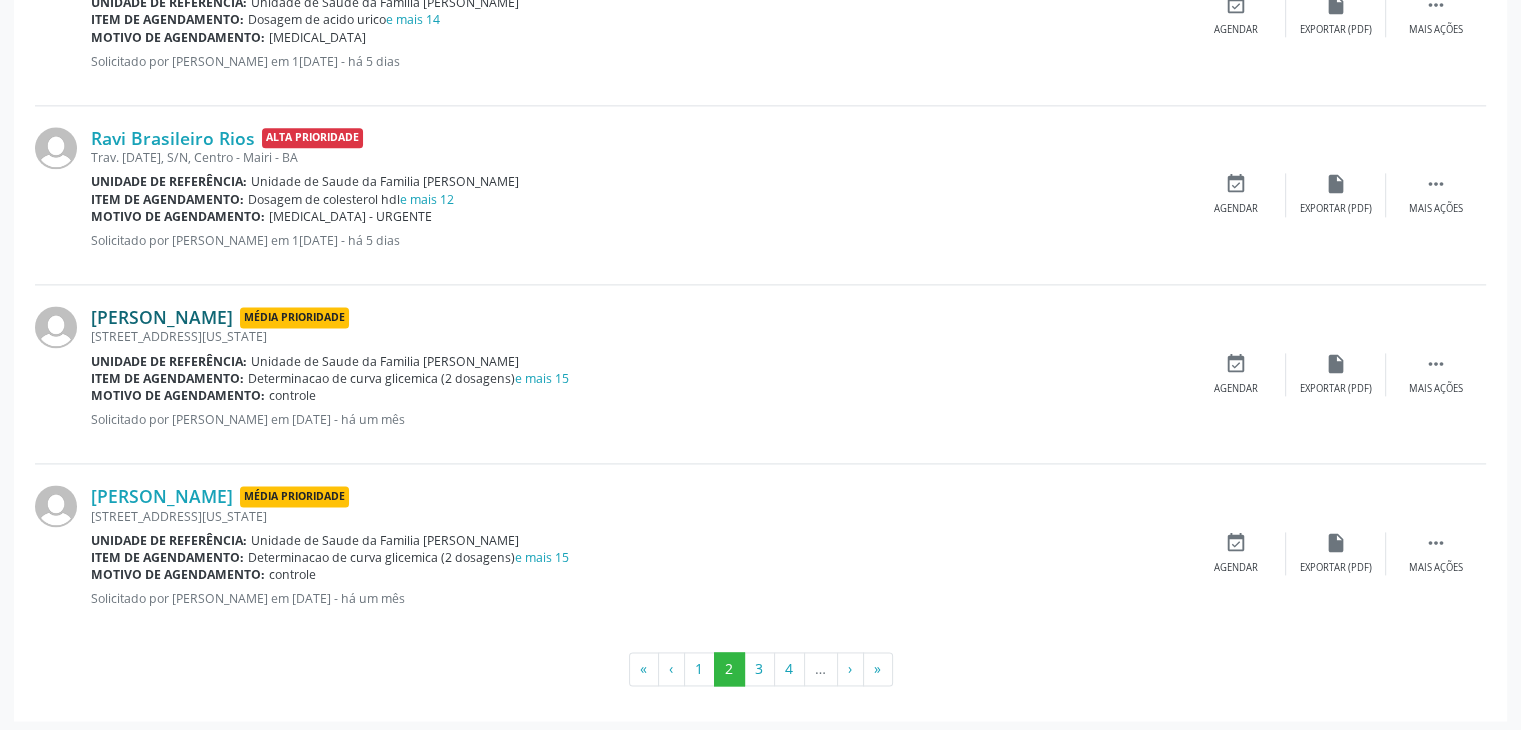 click on "[PERSON_NAME]" at bounding box center [162, 317] 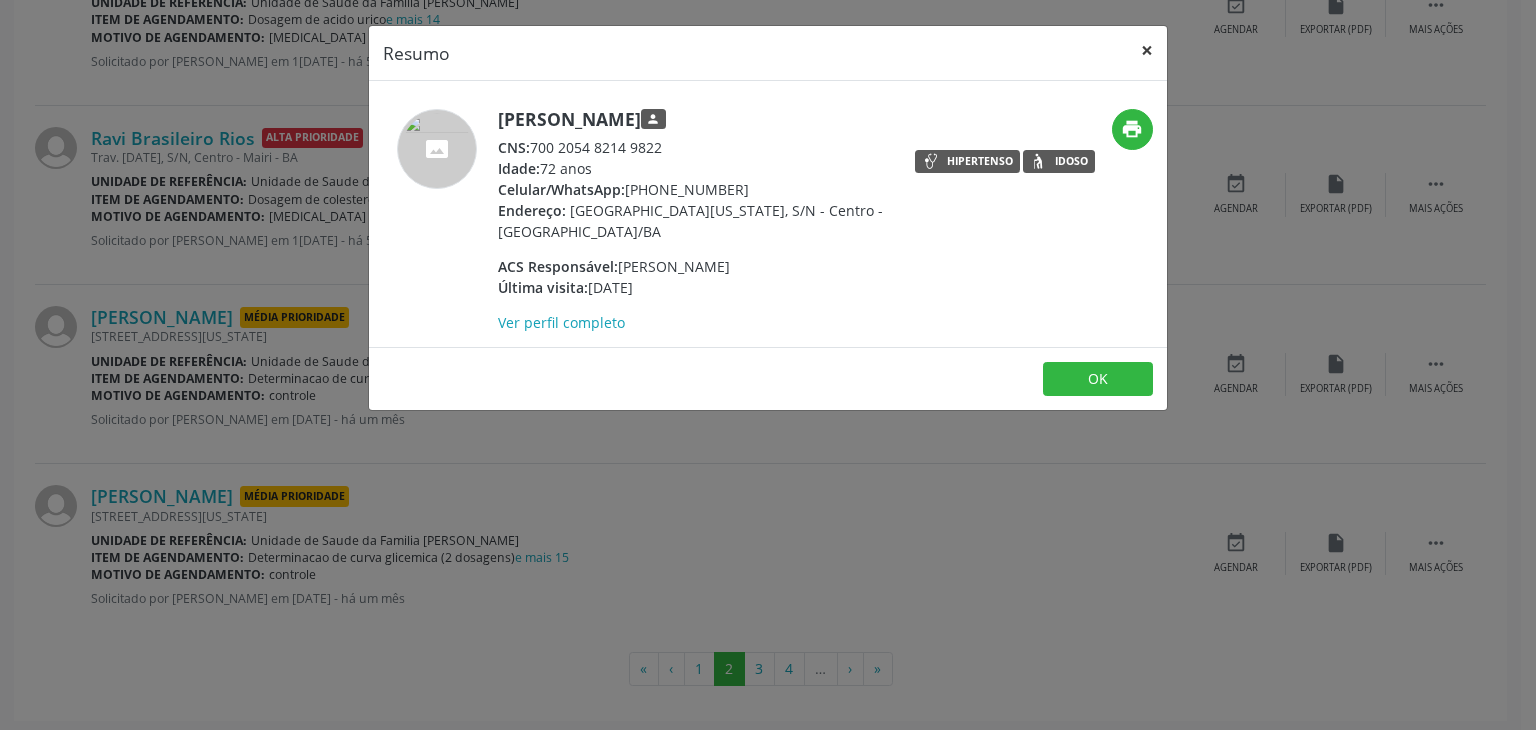 click on "×" at bounding box center [1147, 50] 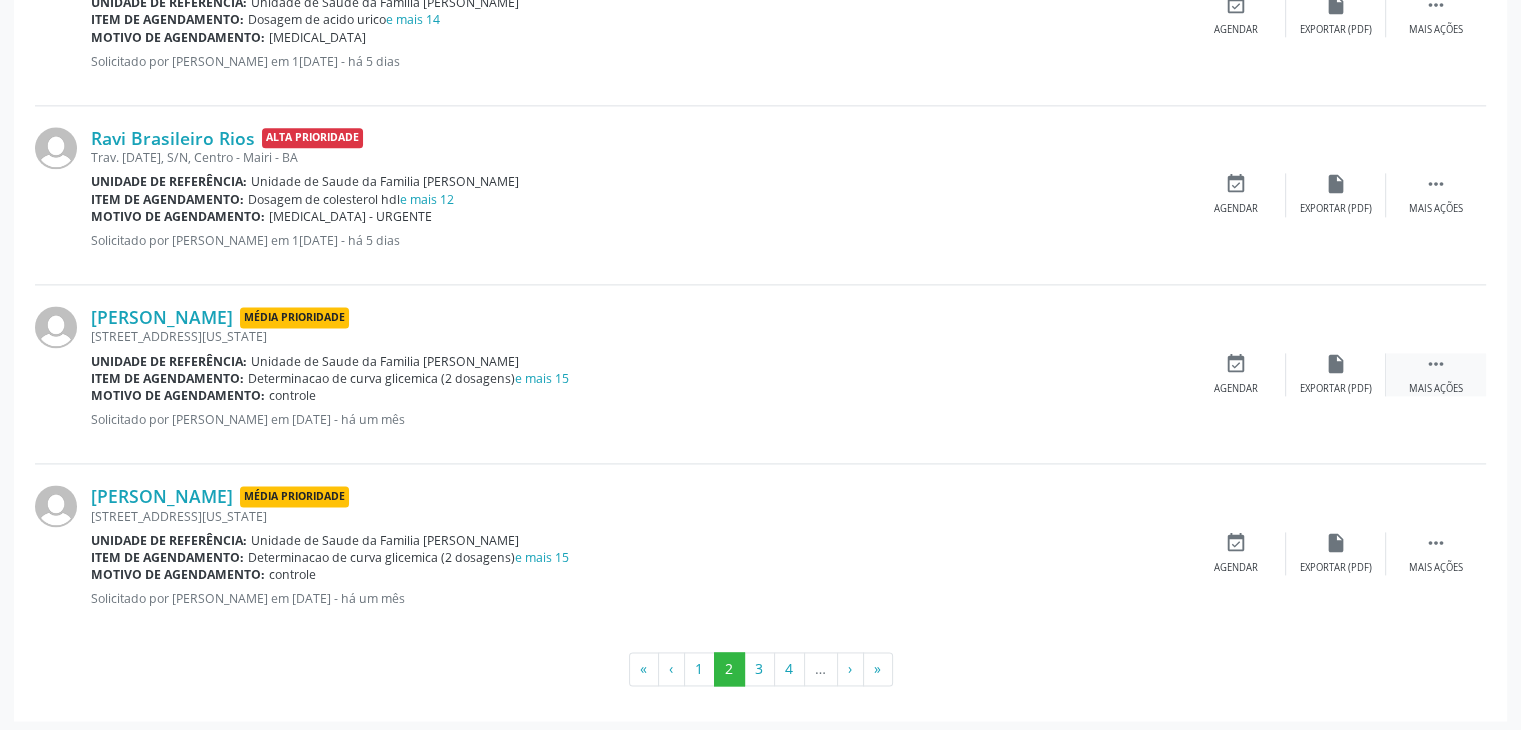 click on "" at bounding box center [1436, 364] 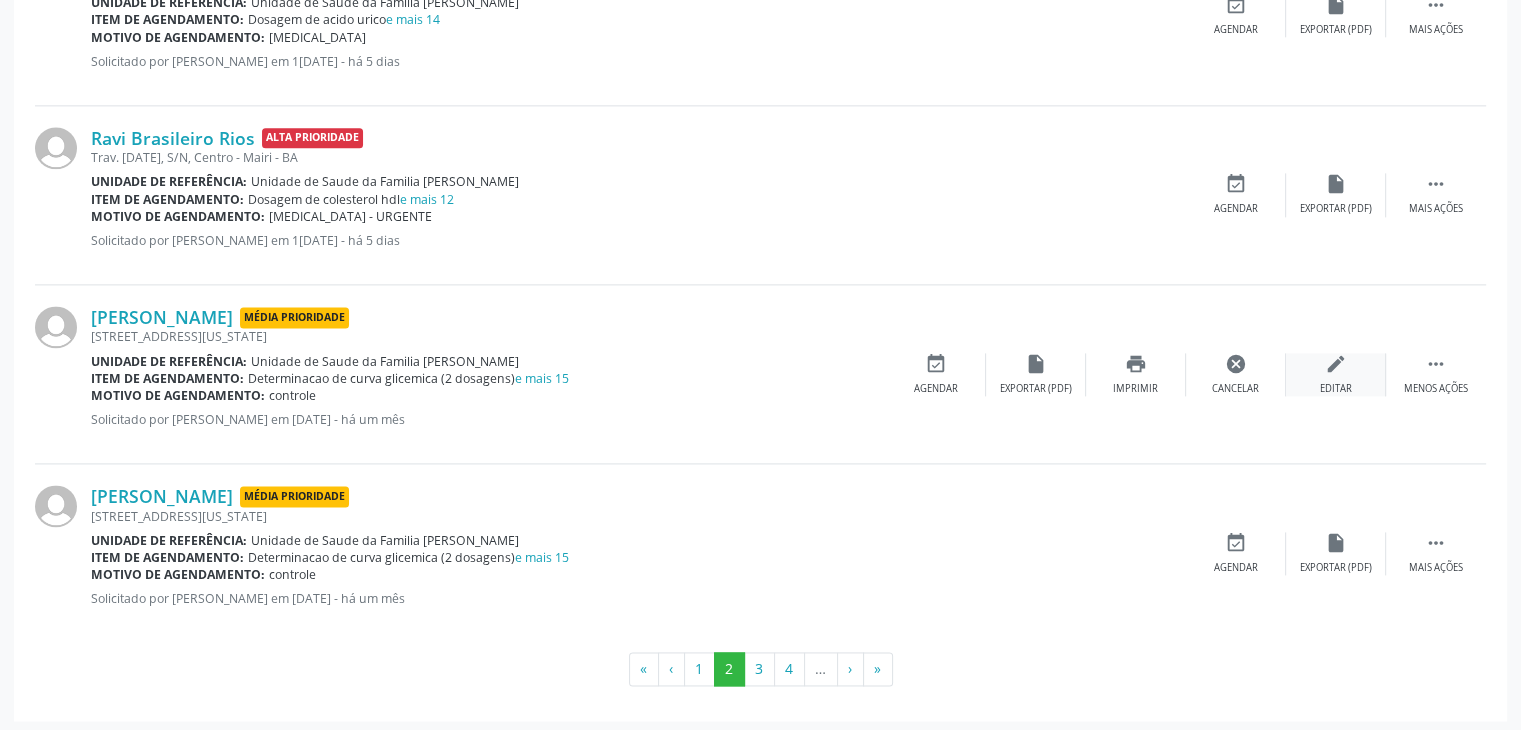 click on "edit
Editar" at bounding box center (1336, 374) 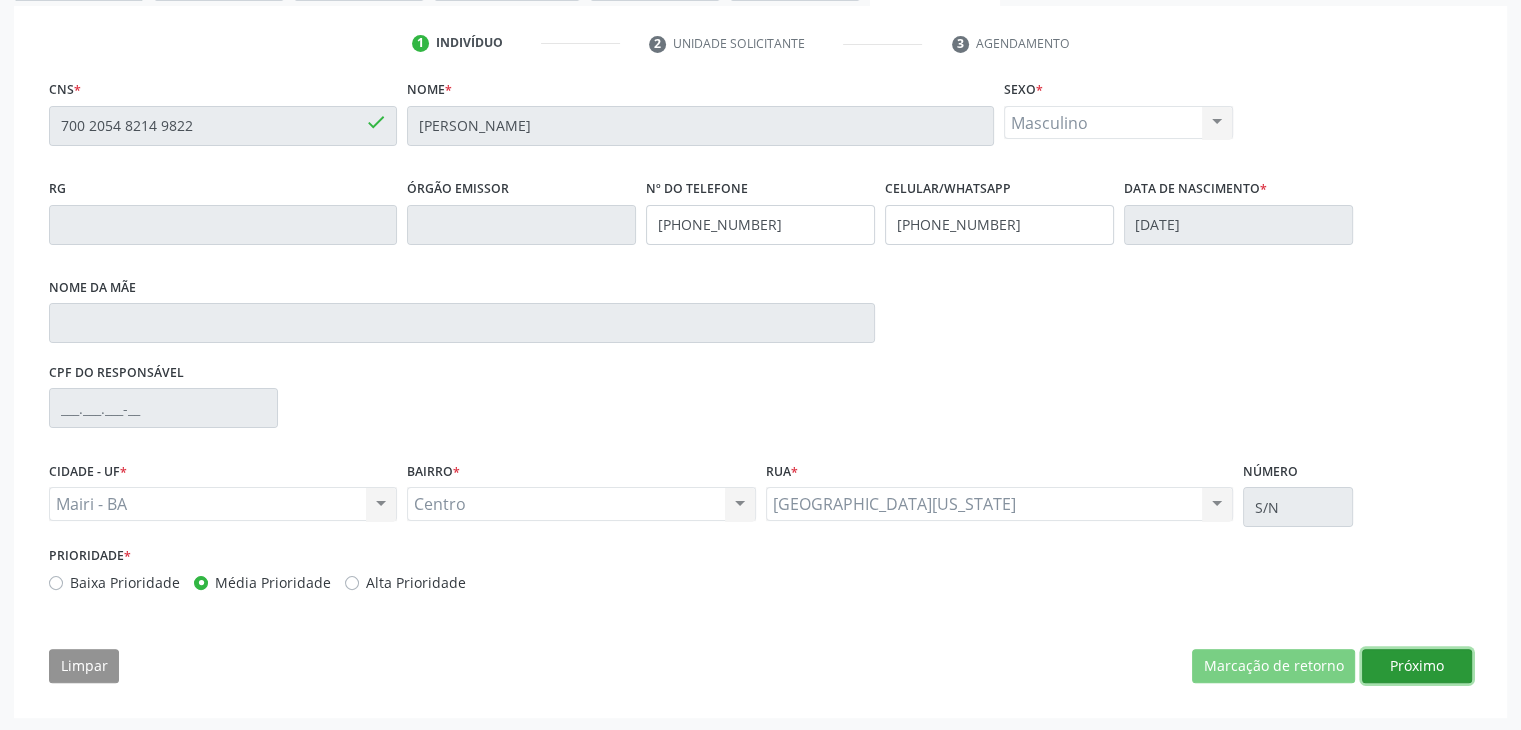 click on "Próximo" at bounding box center (1417, 666) 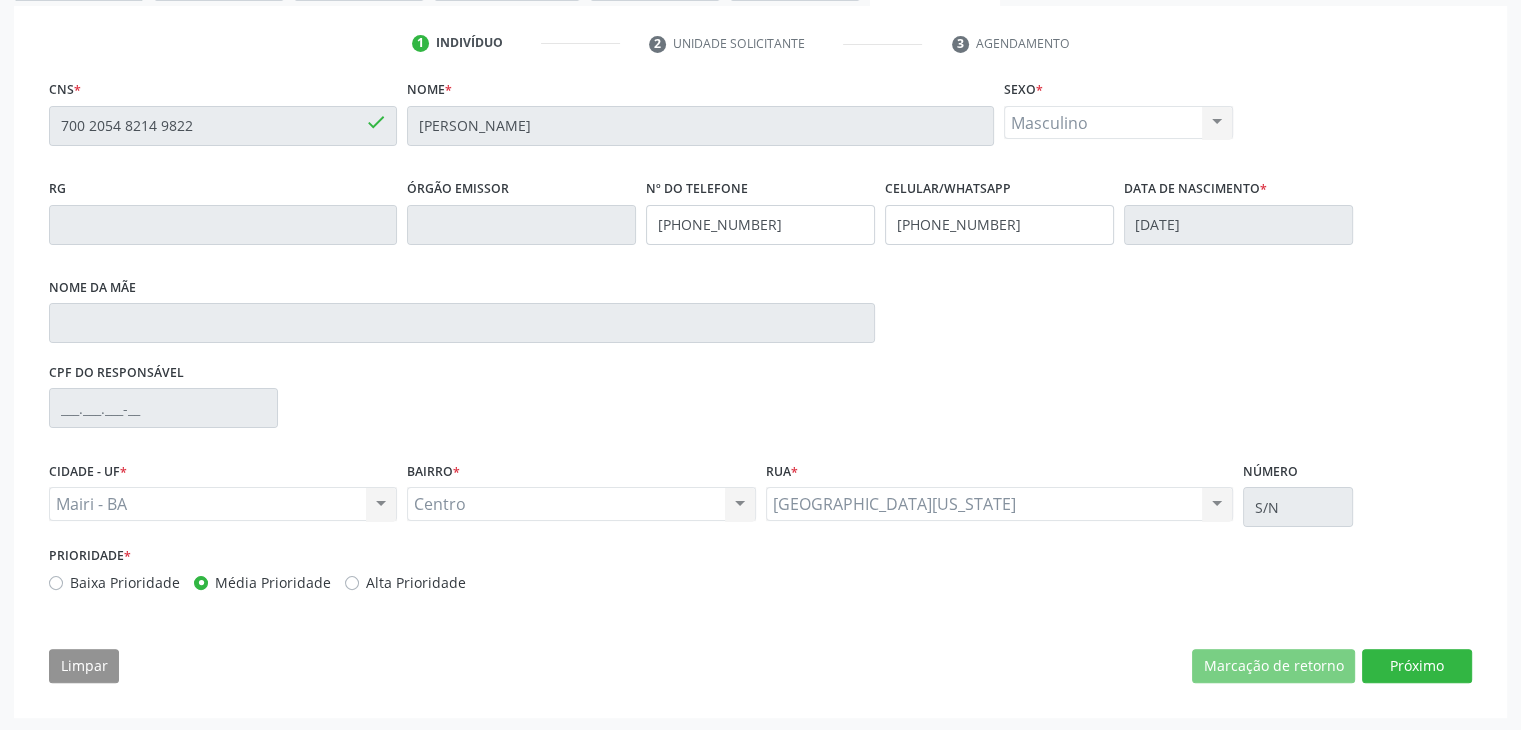 scroll, scrollTop: 200, scrollLeft: 0, axis: vertical 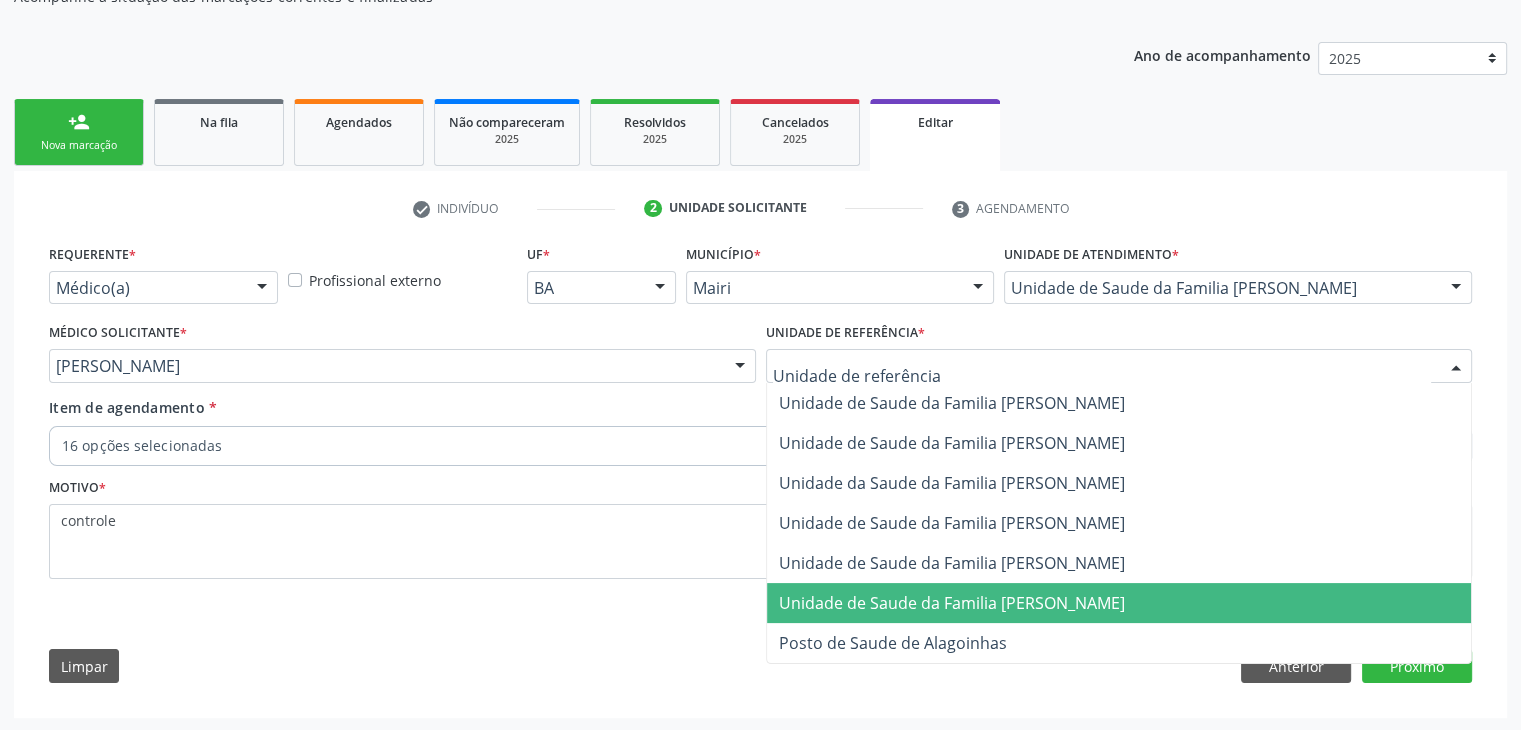 click on "Unidade de Saude da Familia [PERSON_NAME]" at bounding box center [952, 603] 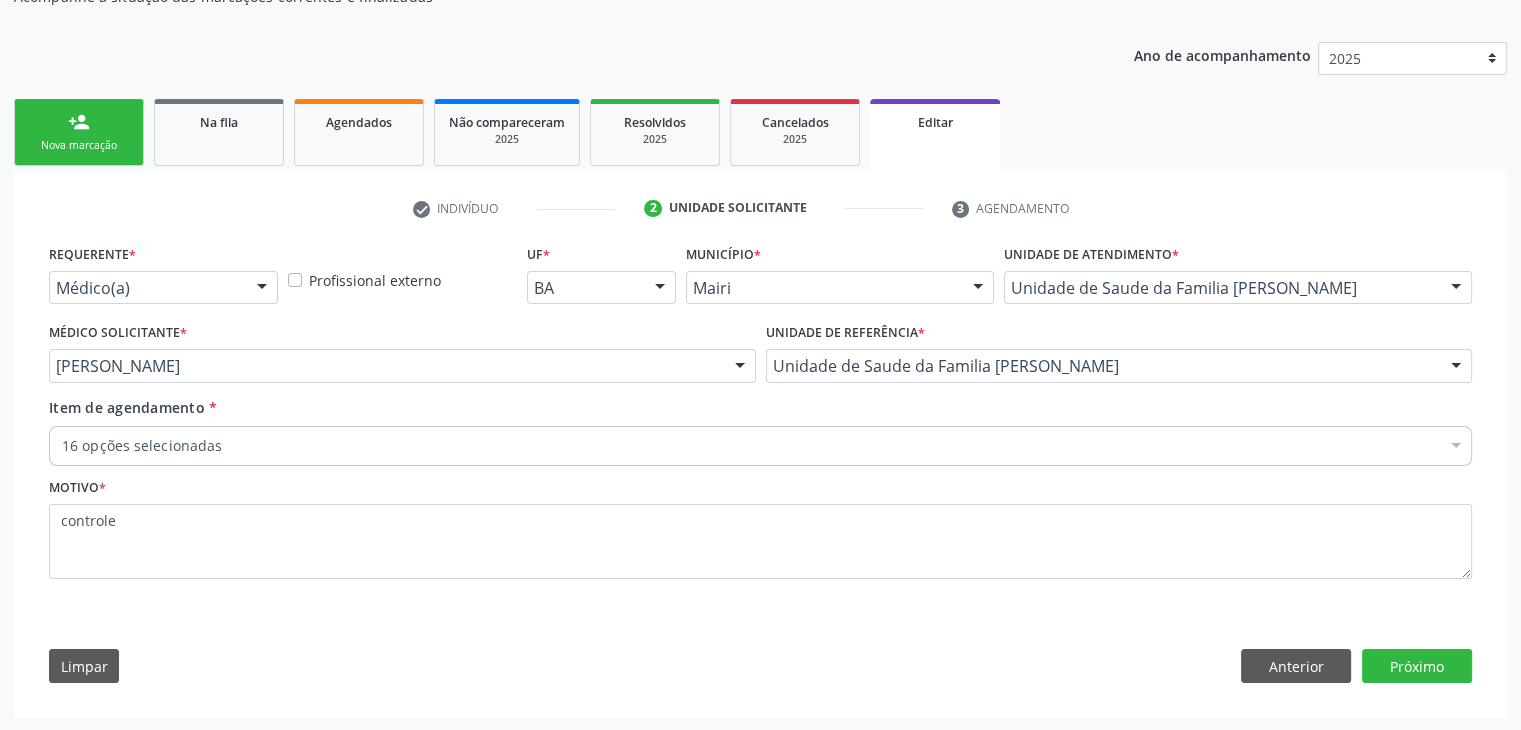 click on "Item de agendamento
*
16 opções selecionadas
Desfazer seleção
Selecionados
0202050017 - Analise de caracteres fisicos, elementos e sedimento da urina
0202010040 - Determinacao de curva glicemica (2 dosagens)
0202010767 - Dosagem de 25 hidroxivitamina d
0202010279 - Dosagem de colesterol hdl
0202010287 - Dosagem de colesterol ldl
0202010295 - Dosagem de colesterol total
0202010317 - Dosagem de creatinina
0202010384 - Dosagem de ferritina
0202010473 - Dosagem de glicose
0202010503 - Dosagem de hemoglobina glicosilada
0202010600 - Dosagem de potassio
0202010643 - Dosagem de transaminase glutamico-oxalacetica (tgo)
0202010651 - Dosagem de transaminase glutamico-piruvica (tgp)
0202010678 - Dosagem de triglicerideos
0202010708 - Dosagem de vitamina b12" at bounding box center (760, 435) 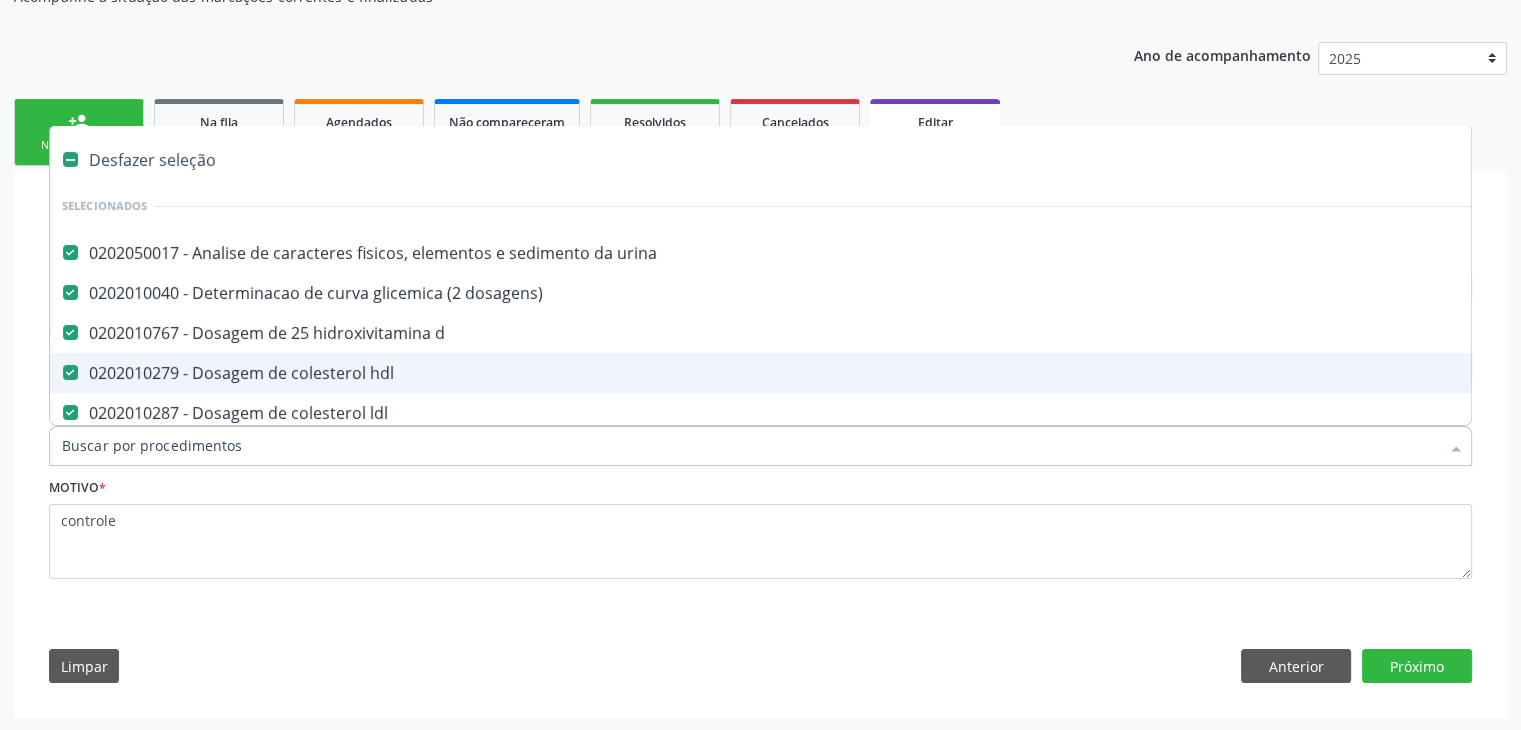 click on "Desfazer seleção" at bounding box center [831, 160] 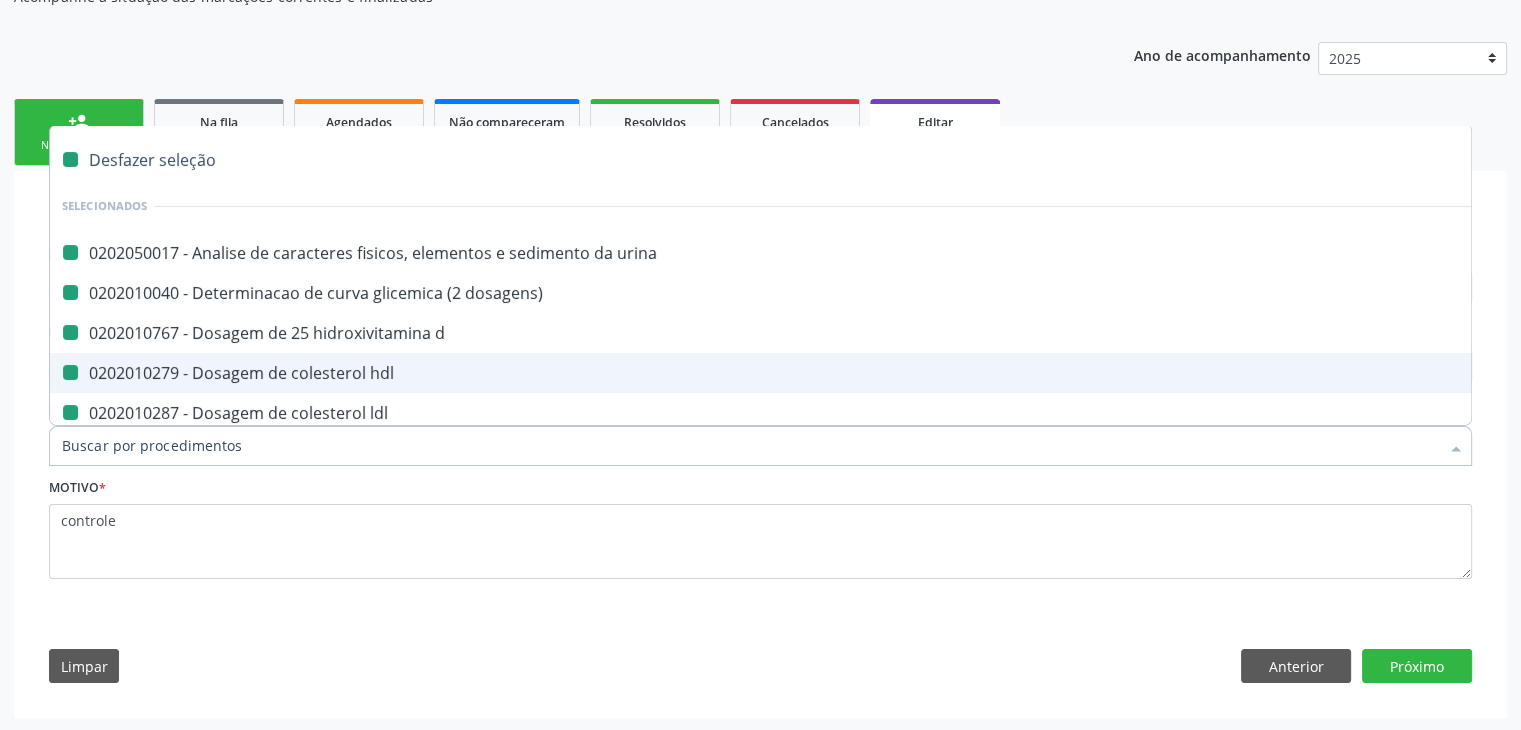 checkbox on "false" 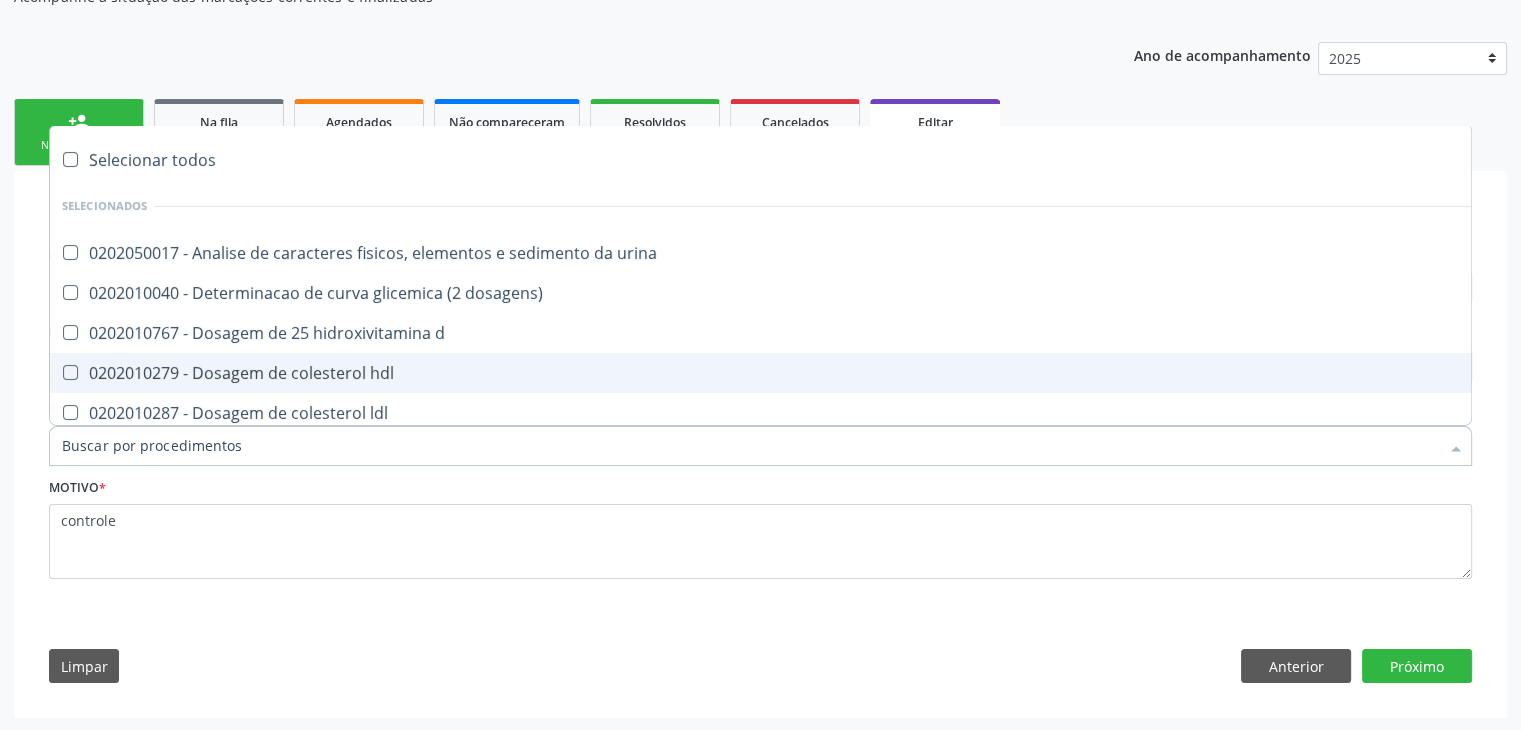 type on "S" 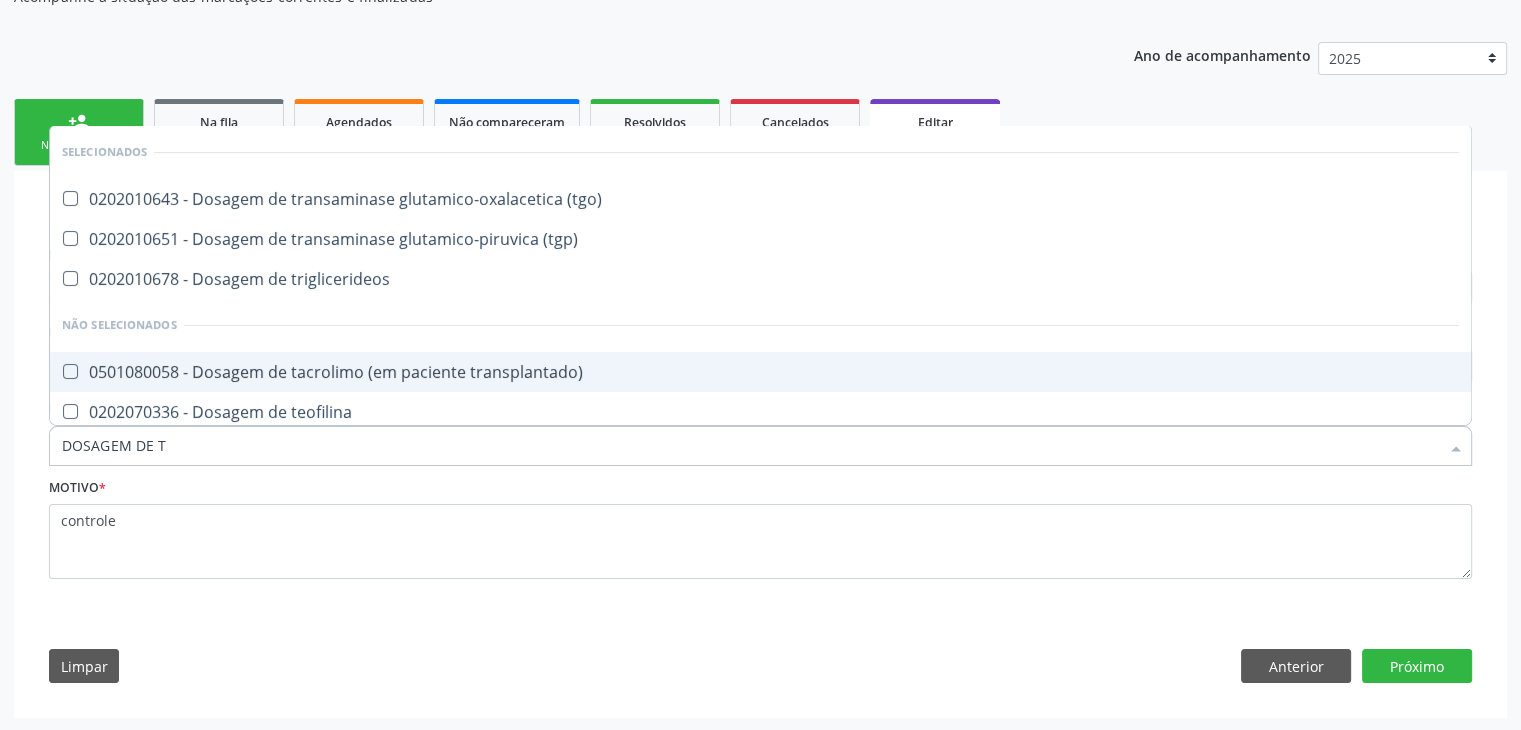 type on "DOSAGEM DE TS" 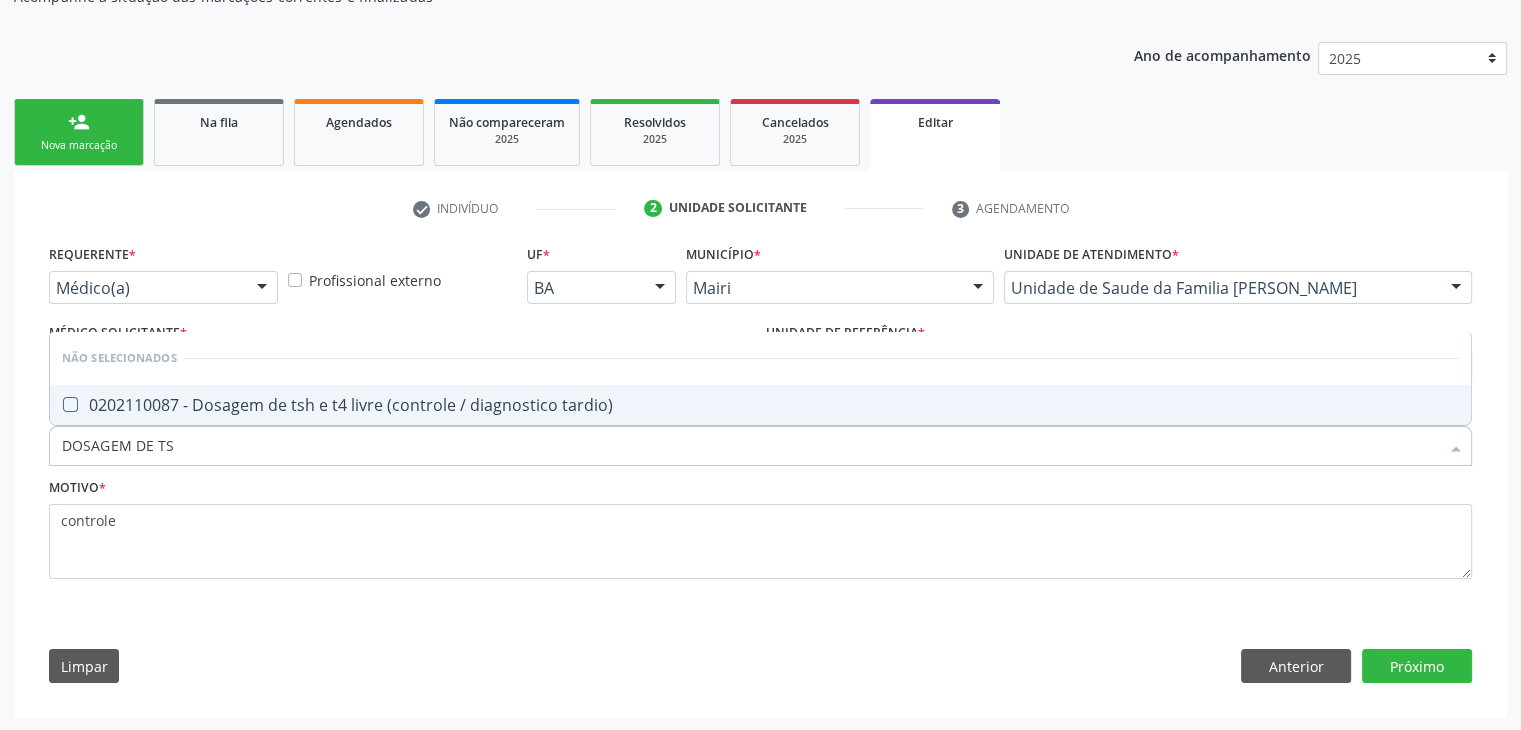 click on "0202110087 - Dosagem de tsh e t4 livre (controle / diagnostico tardio)" at bounding box center (760, 405) 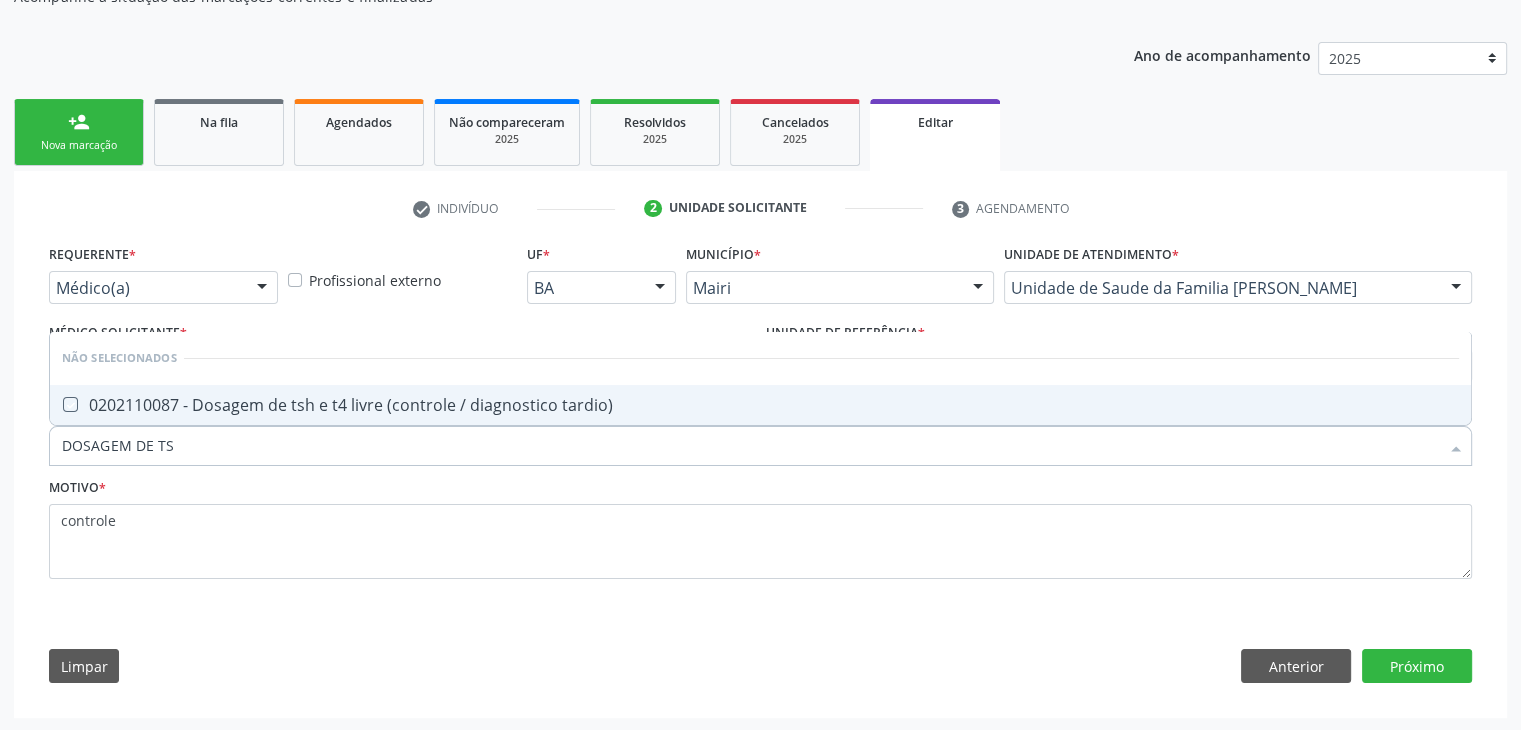 checkbox on "true" 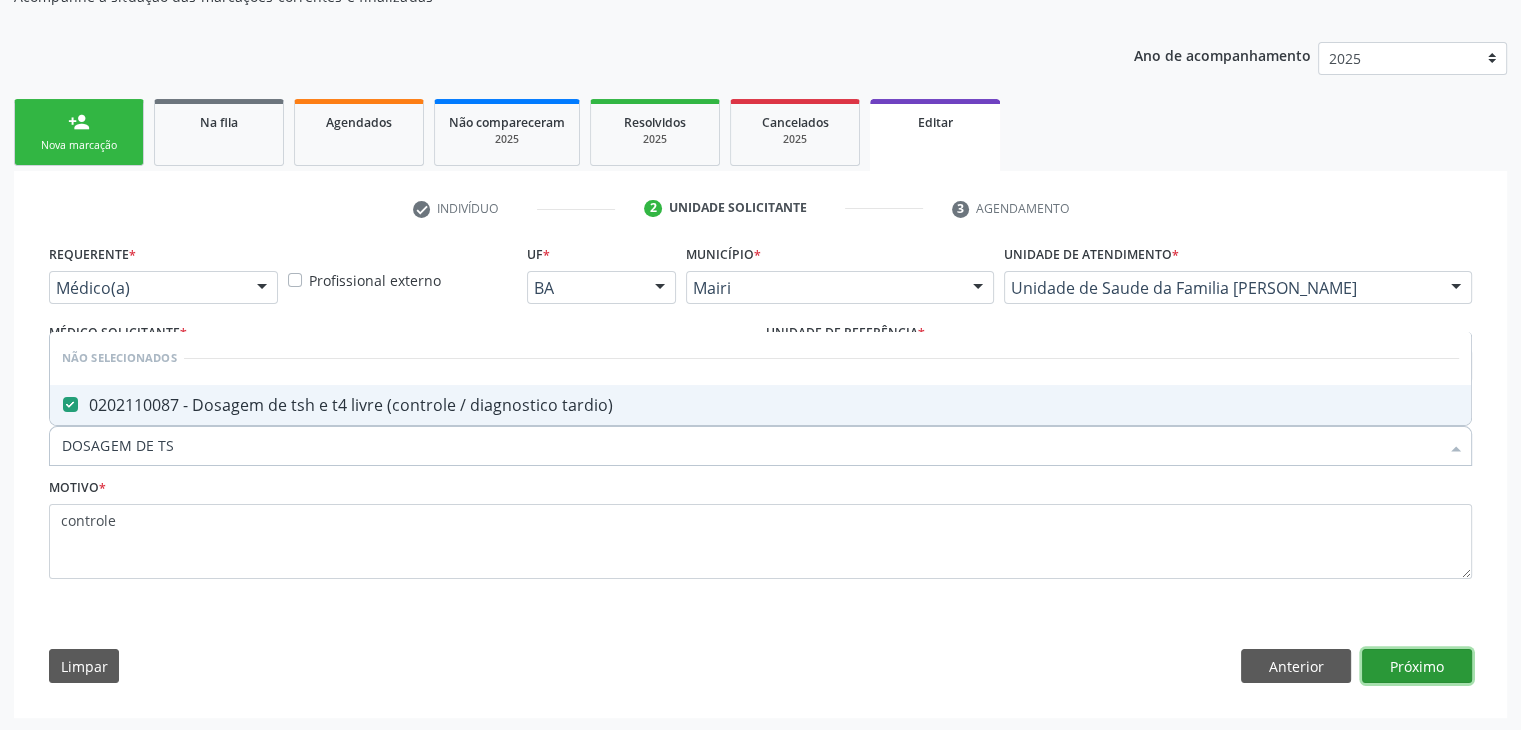 click on "Próximo" at bounding box center [1417, 666] 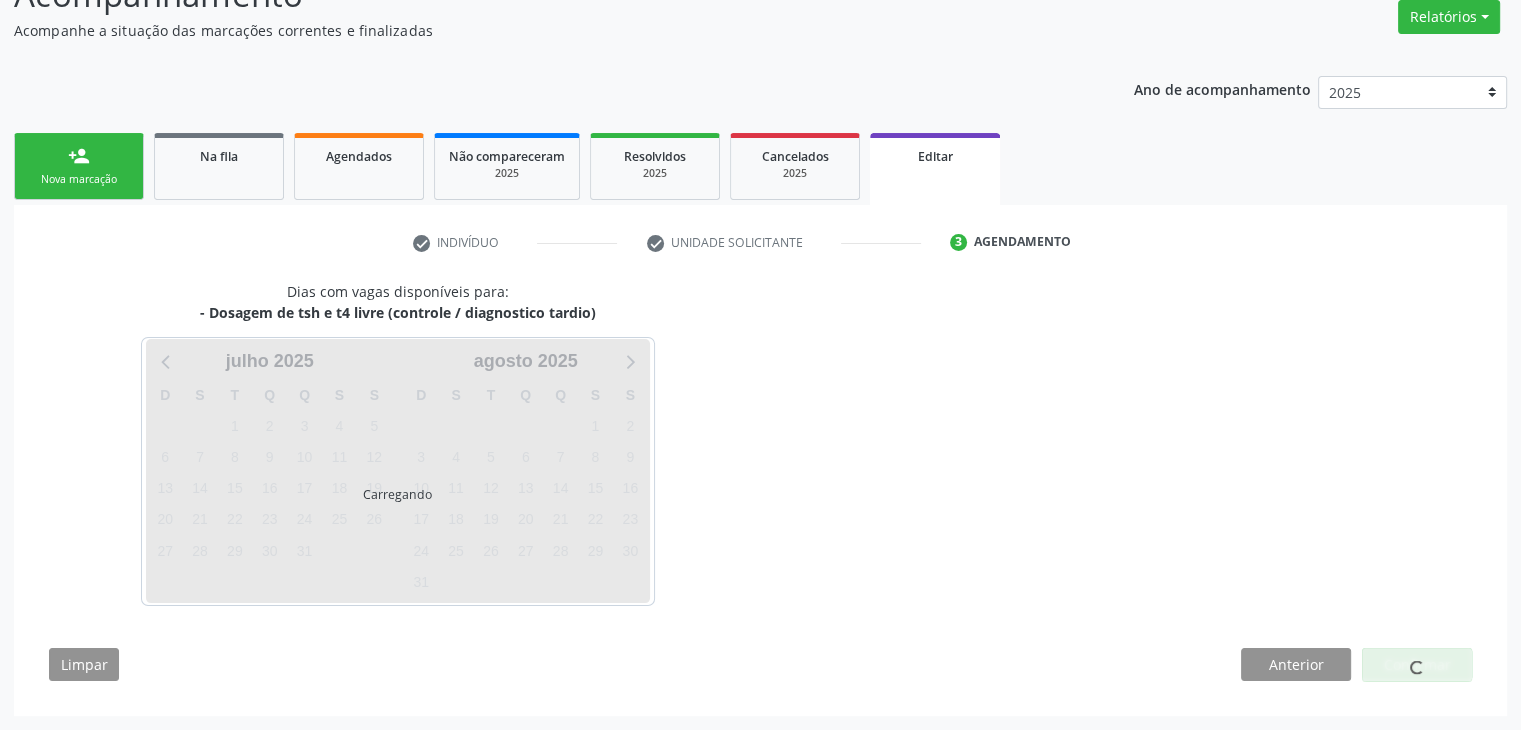 scroll, scrollTop: 165, scrollLeft: 0, axis: vertical 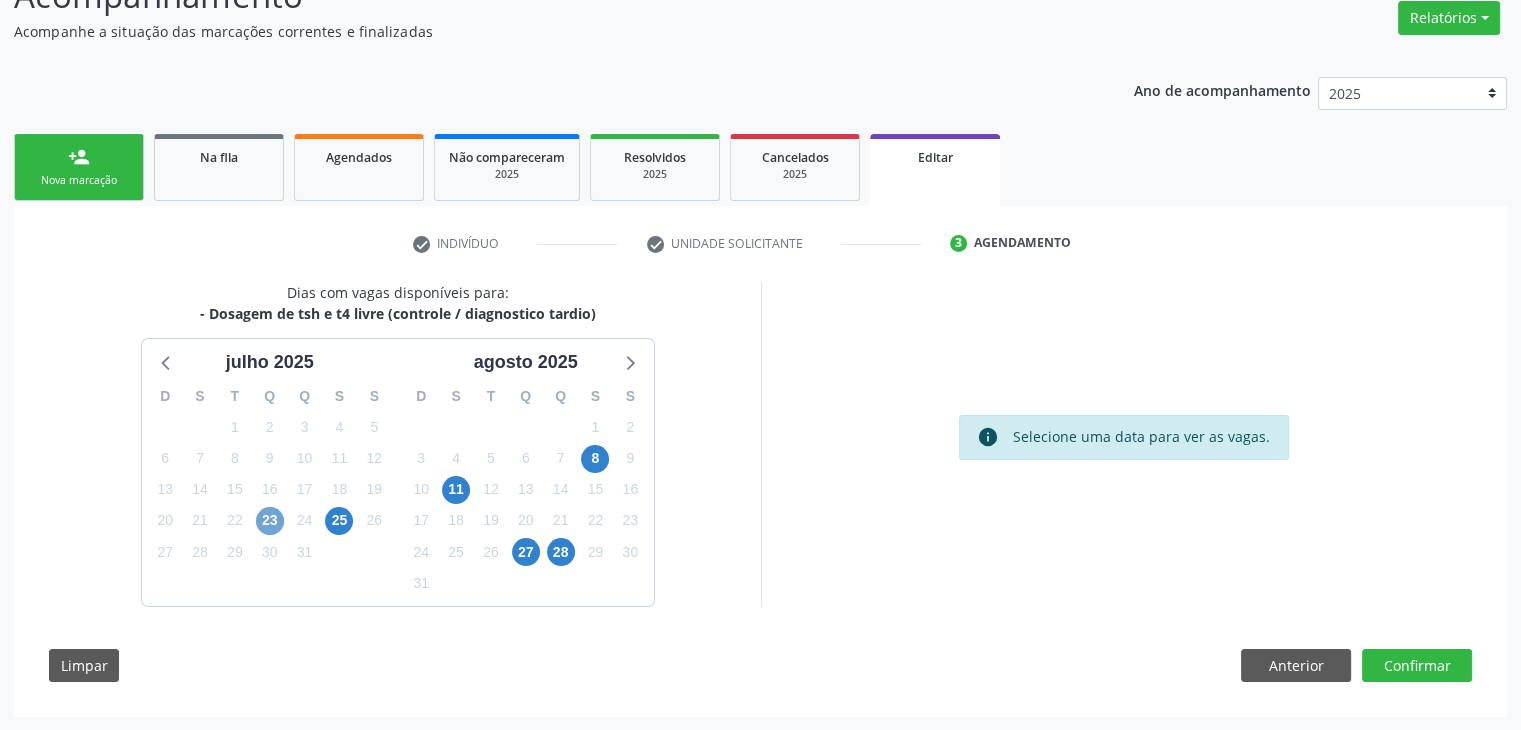 click on "23" at bounding box center (270, 521) 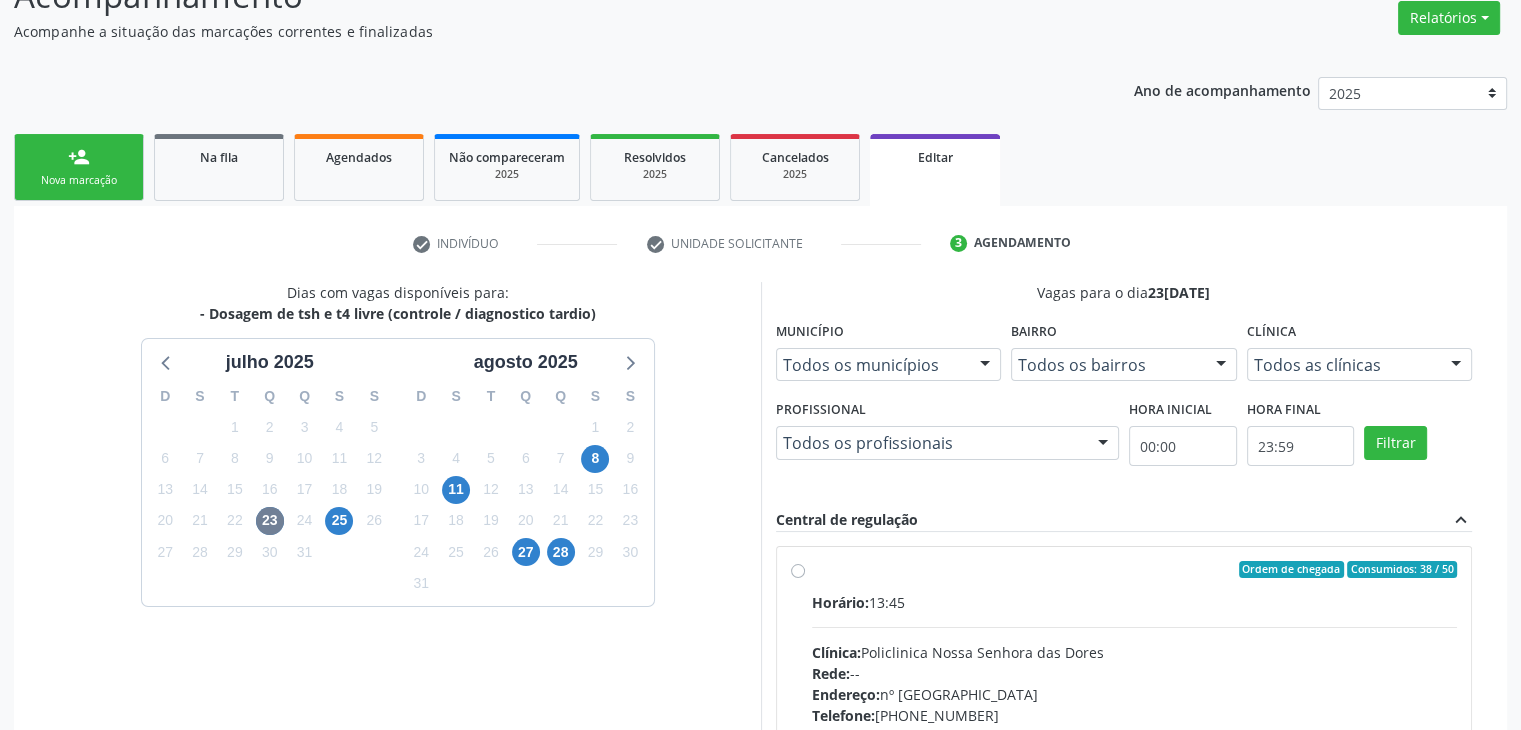 click on "Horário:   13:45
Clínica:  Policlinica [GEOGRAPHIC_DATA]
Rede:
--
Endereço:   [STREET_ADDRESS]
Telefone:   [PHONE_NUMBER]
Profissional:
--
Informações adicionais sobre o atendimento
Idade de atendimento:
Sem restrição
Gênero(s) atendido(s):
Sem restrição
Informações adicionais:
--" at bounding box center [1135, 729] 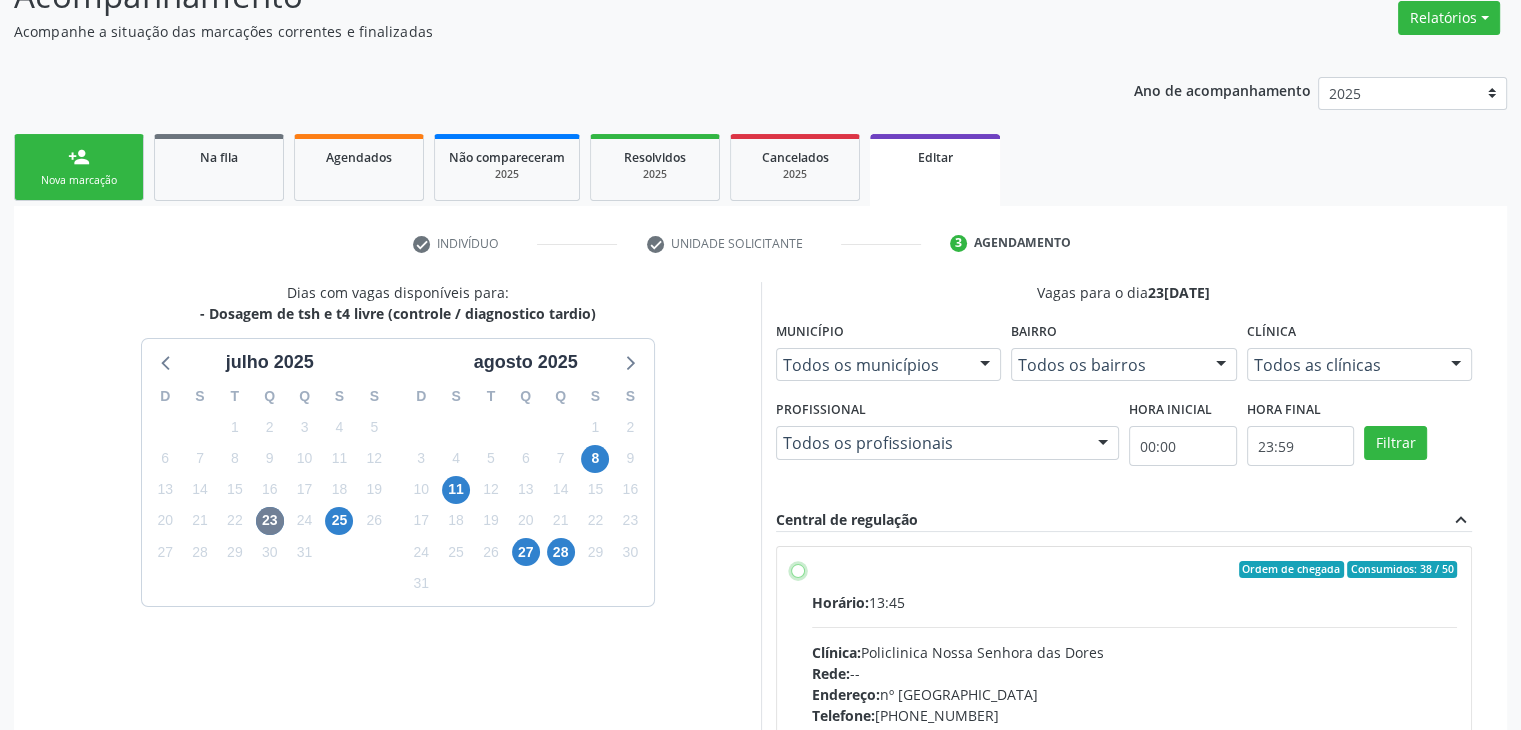 click on "Ordem de chegada
Consumidos: 38 / 50
Horário:   13:45
Clínica:  Policlinica [GEOGRAPHIC_DATA]
Rede:
--
Endereço:   [STREET_ADDRESS]
Telefone:   [PHONE_NUMBER]
Profissional:
--
Informações adicionais sobre o atendimento
Idade de atendimento:
Sem restrição
Gênero(s) atendido(s):
Sem restrição
Informações adicionais:
--" at bounding box center [798, 570] 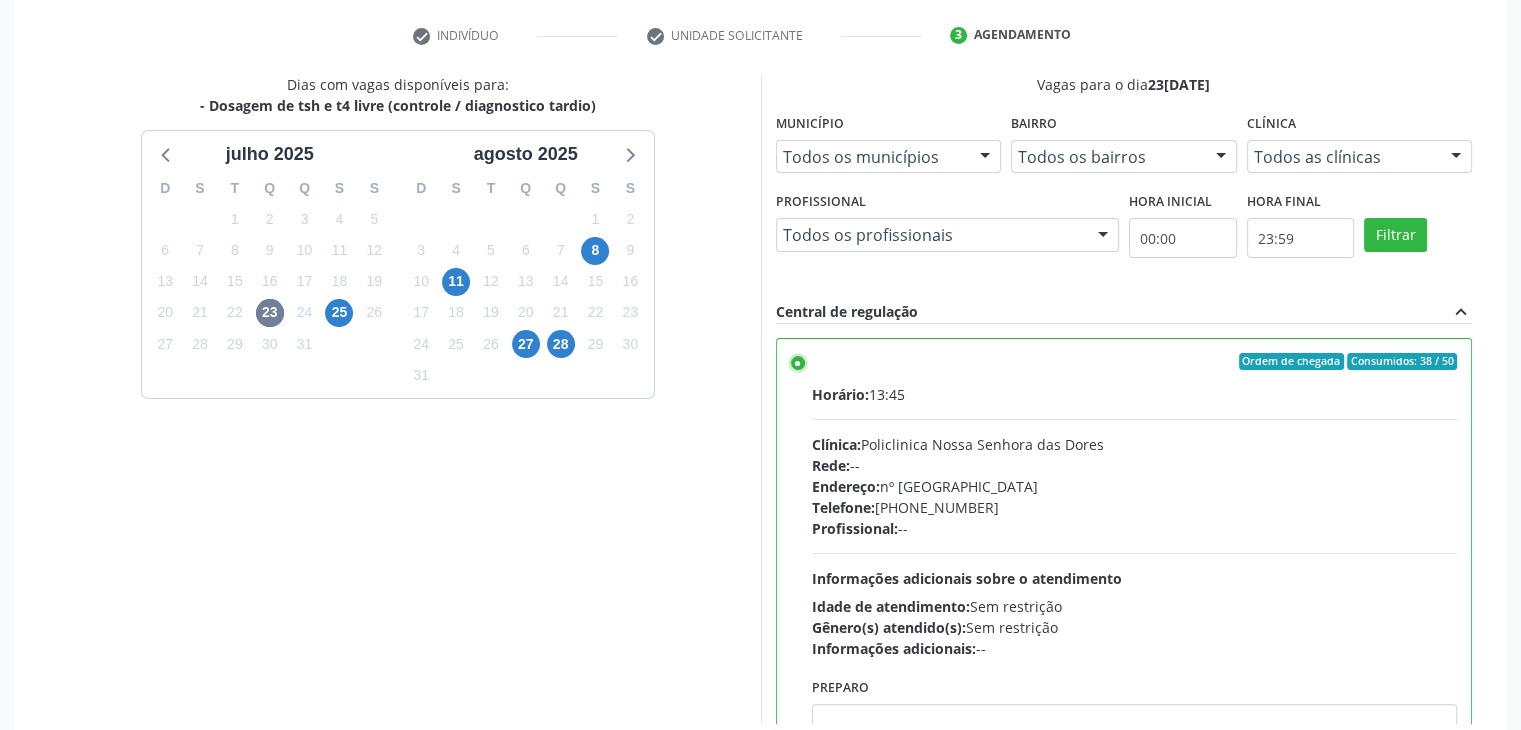 scroll, scrollTop: 490, scrollLeft: 0, axis: vertical 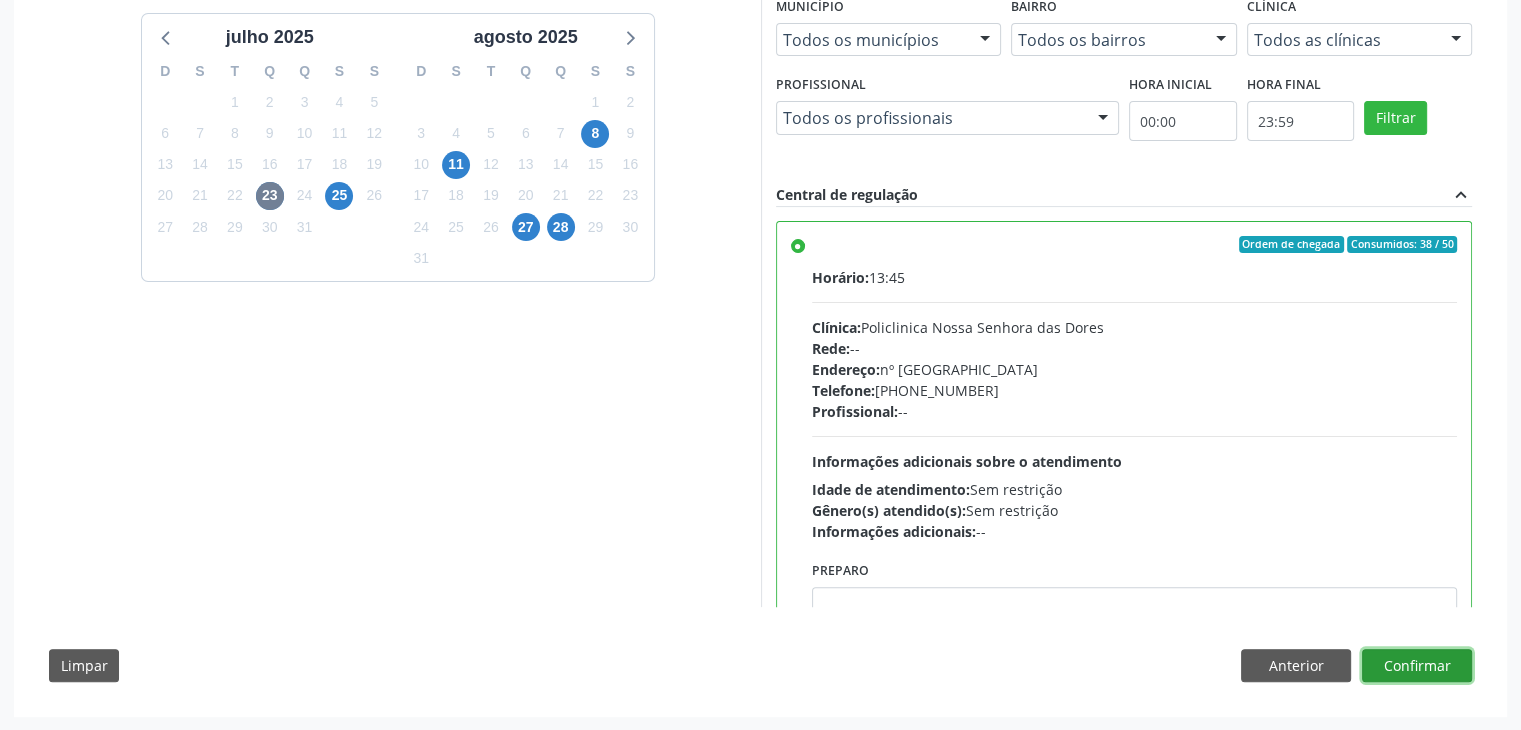 click on "Confirmar" at bounding box center (1417, 666) 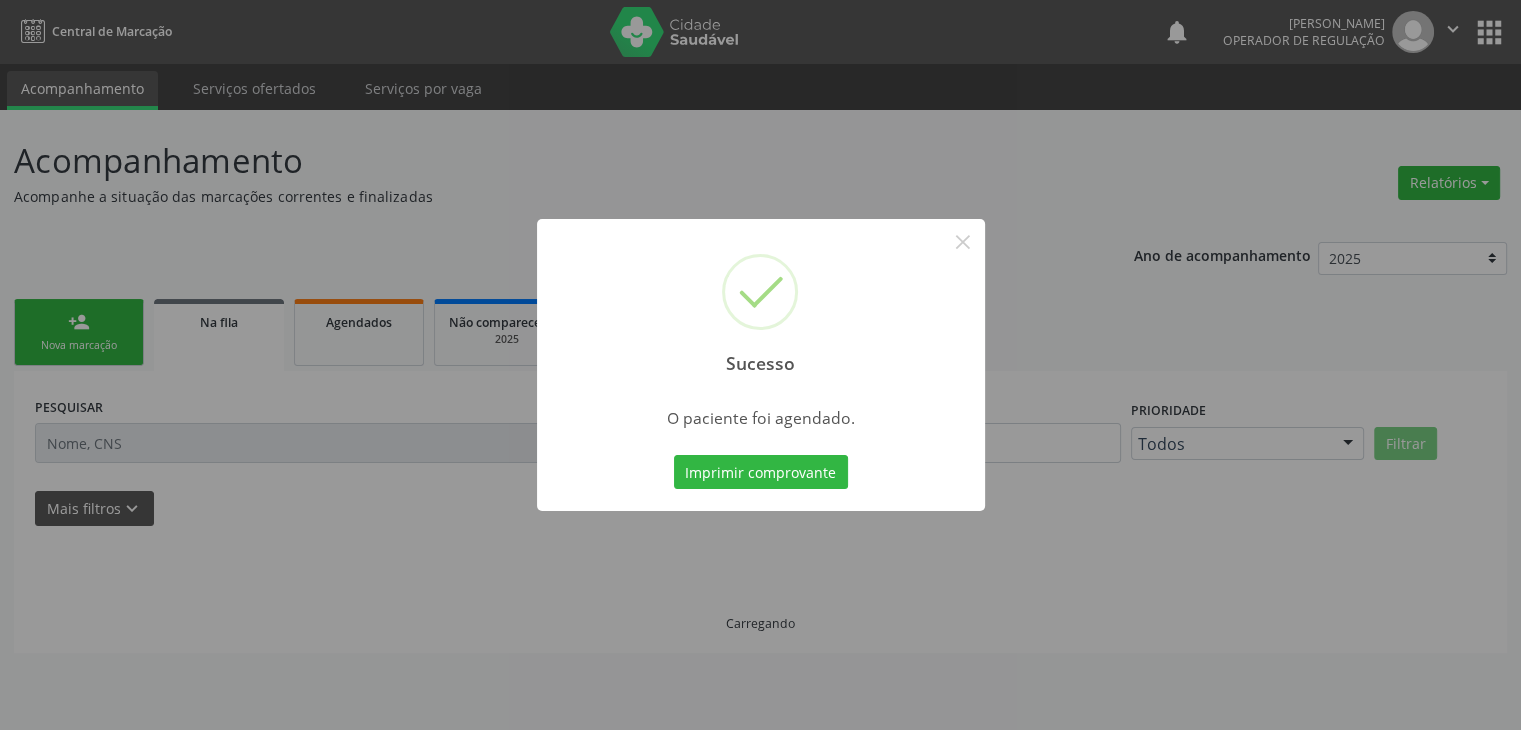 scroll, scrollTop: 0, scrollLeft: 0, axis: both 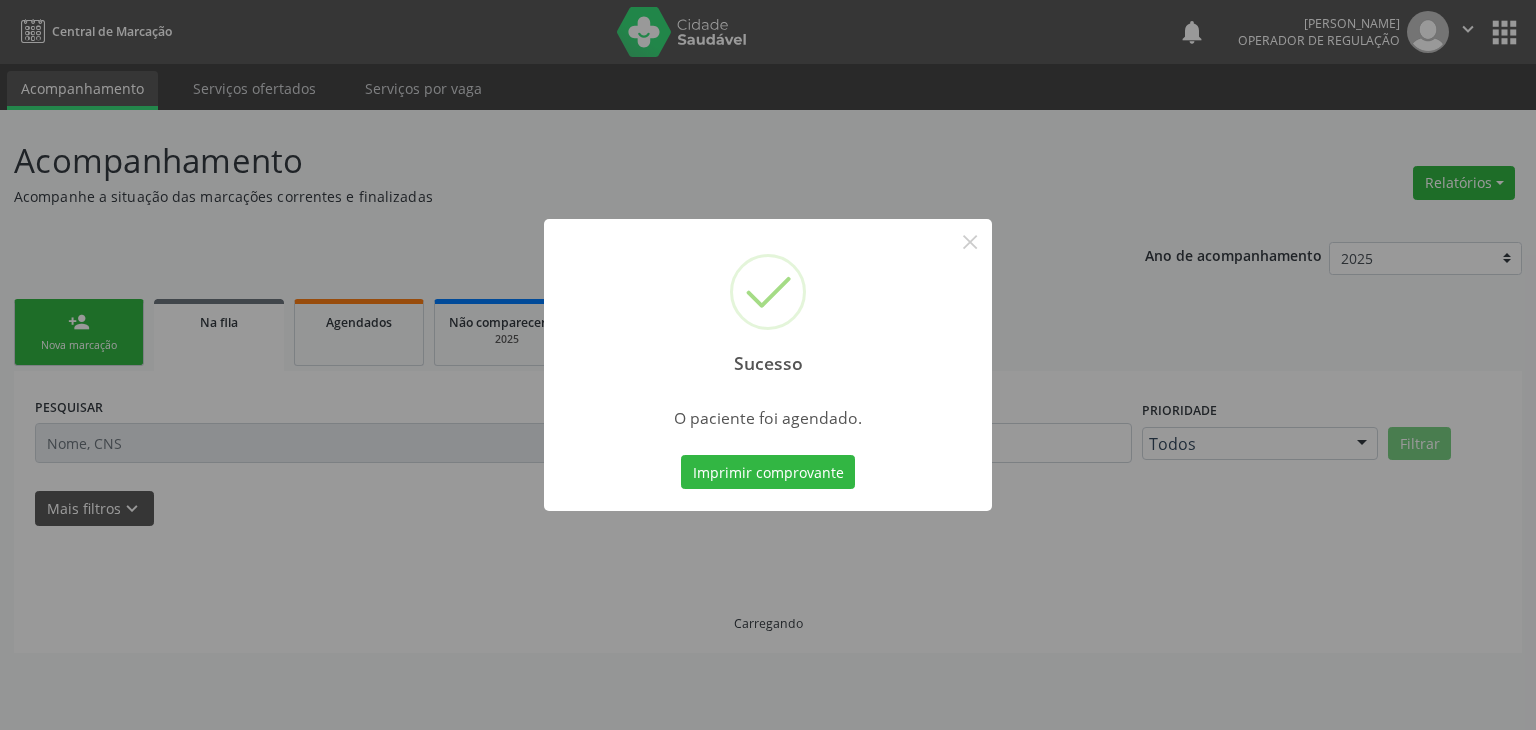 click on "Sucesso ×" at bounding box center [768, 305] 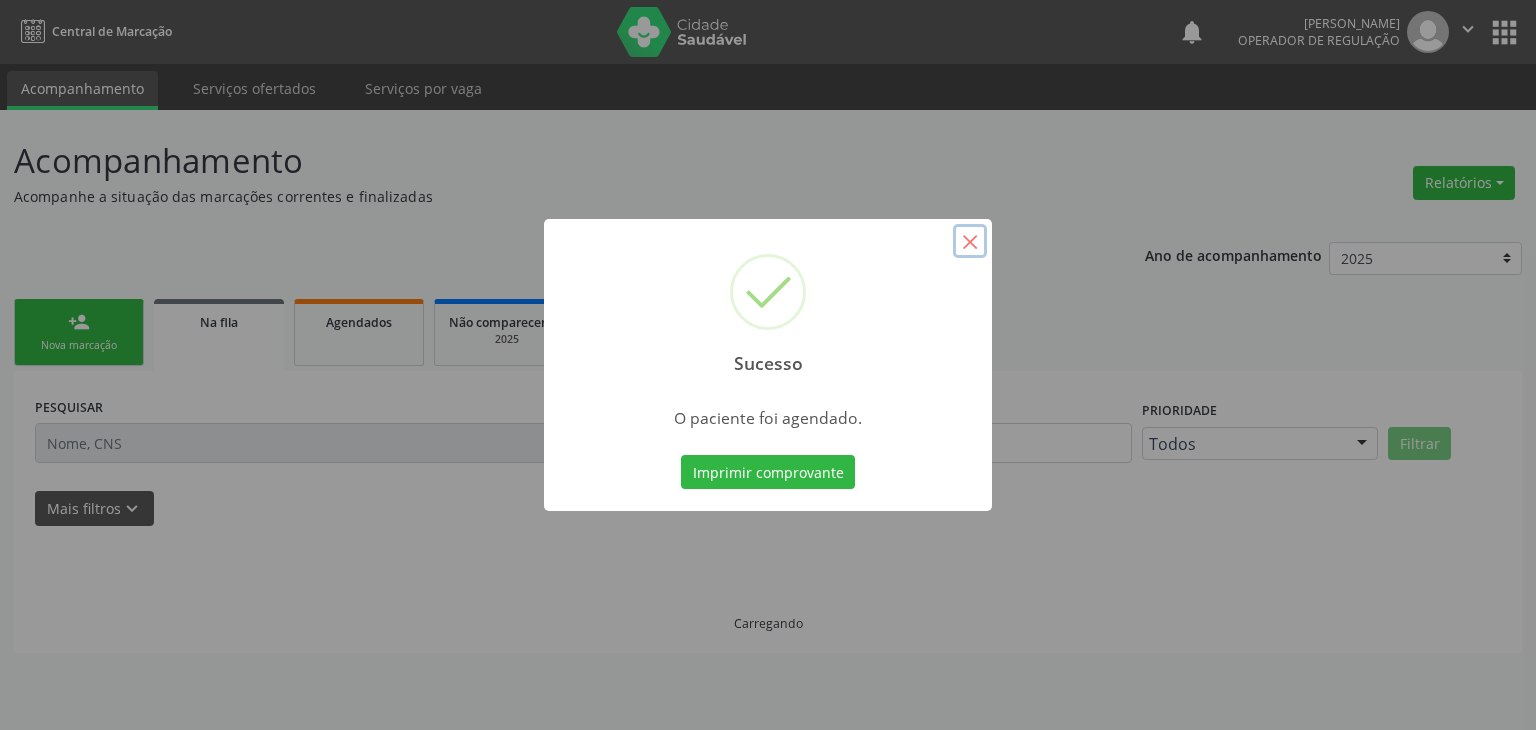 click on "×" at bounding box center (970, 241) 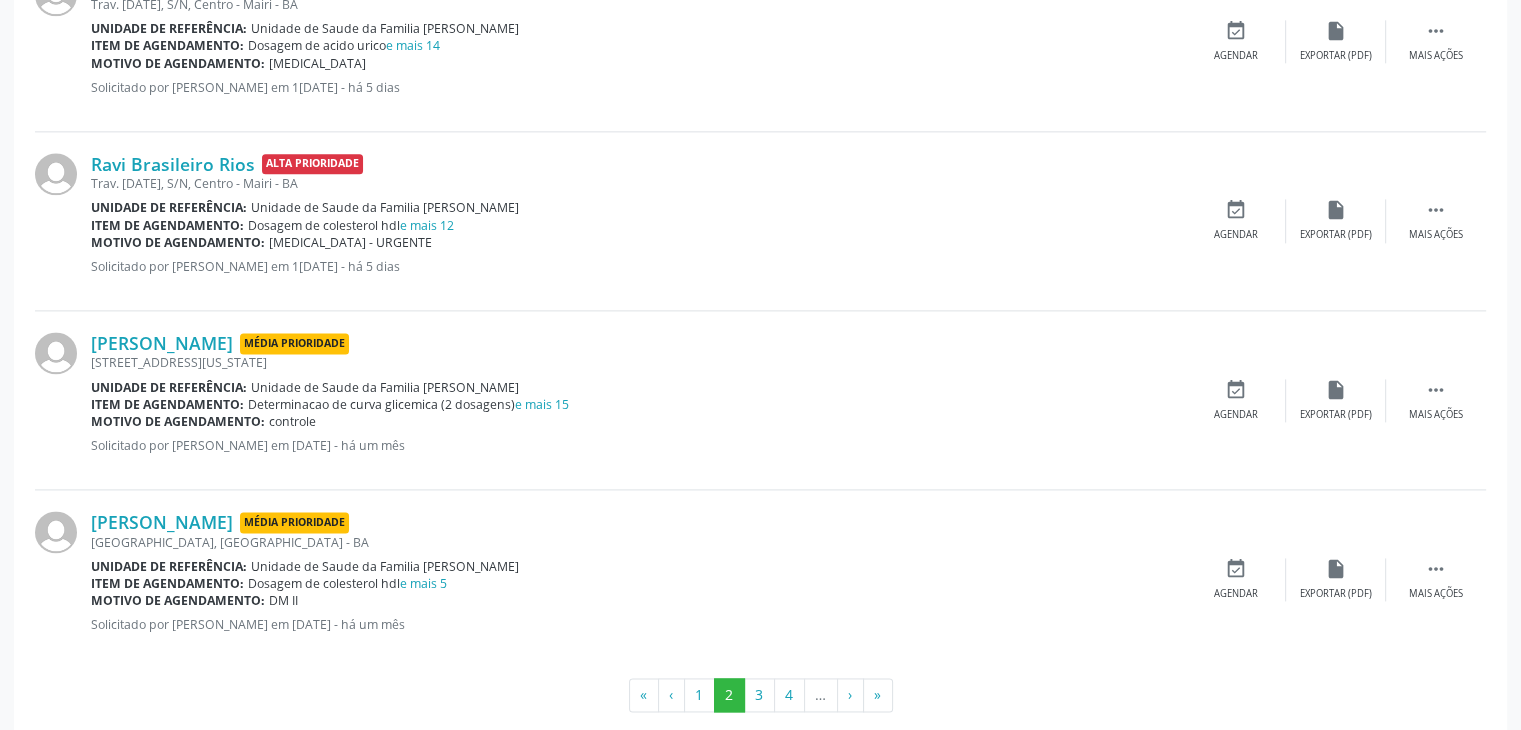 scroll, scrollTop: 2650, scrollLeft: 0, axis: vertical 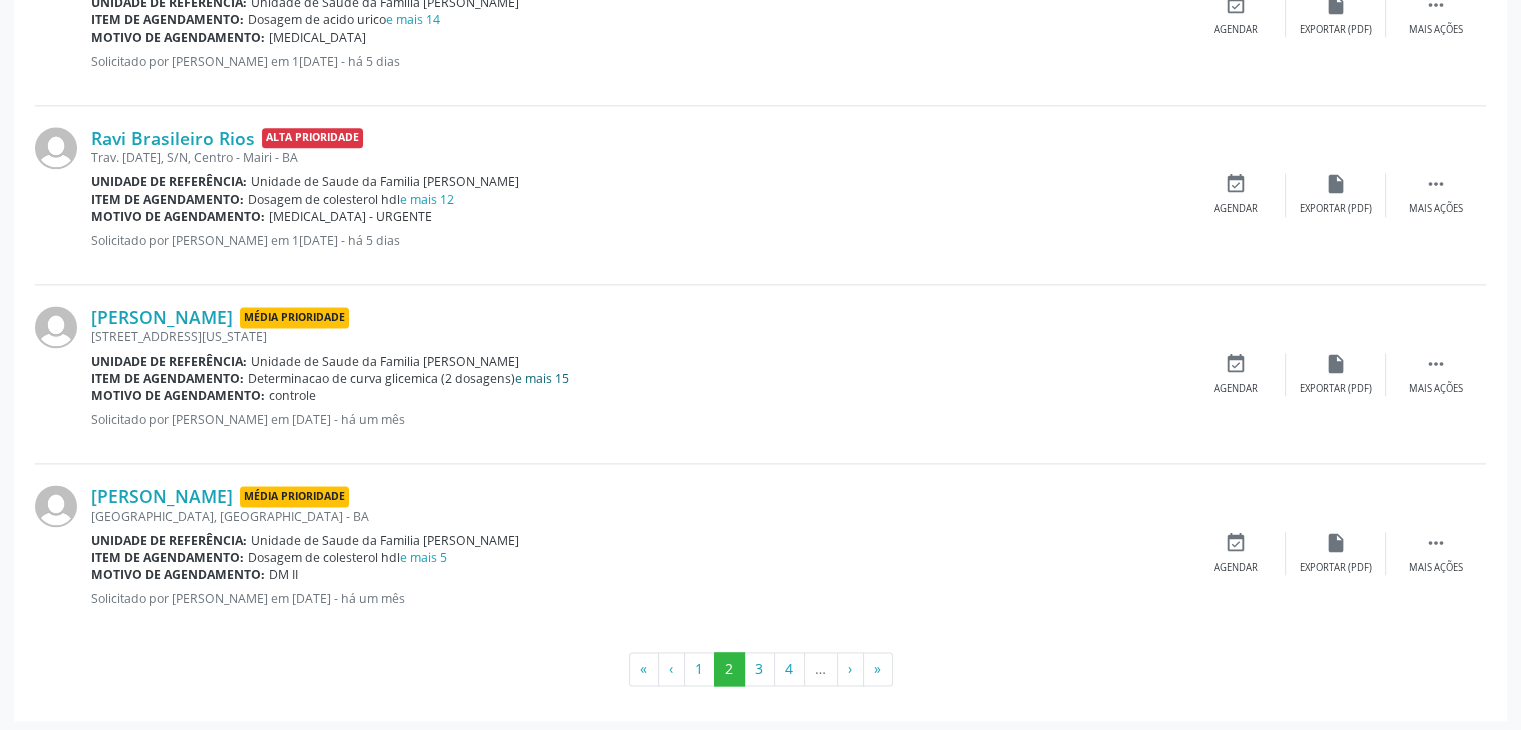 click on "e mais 15" at bounding box center [542, 378] 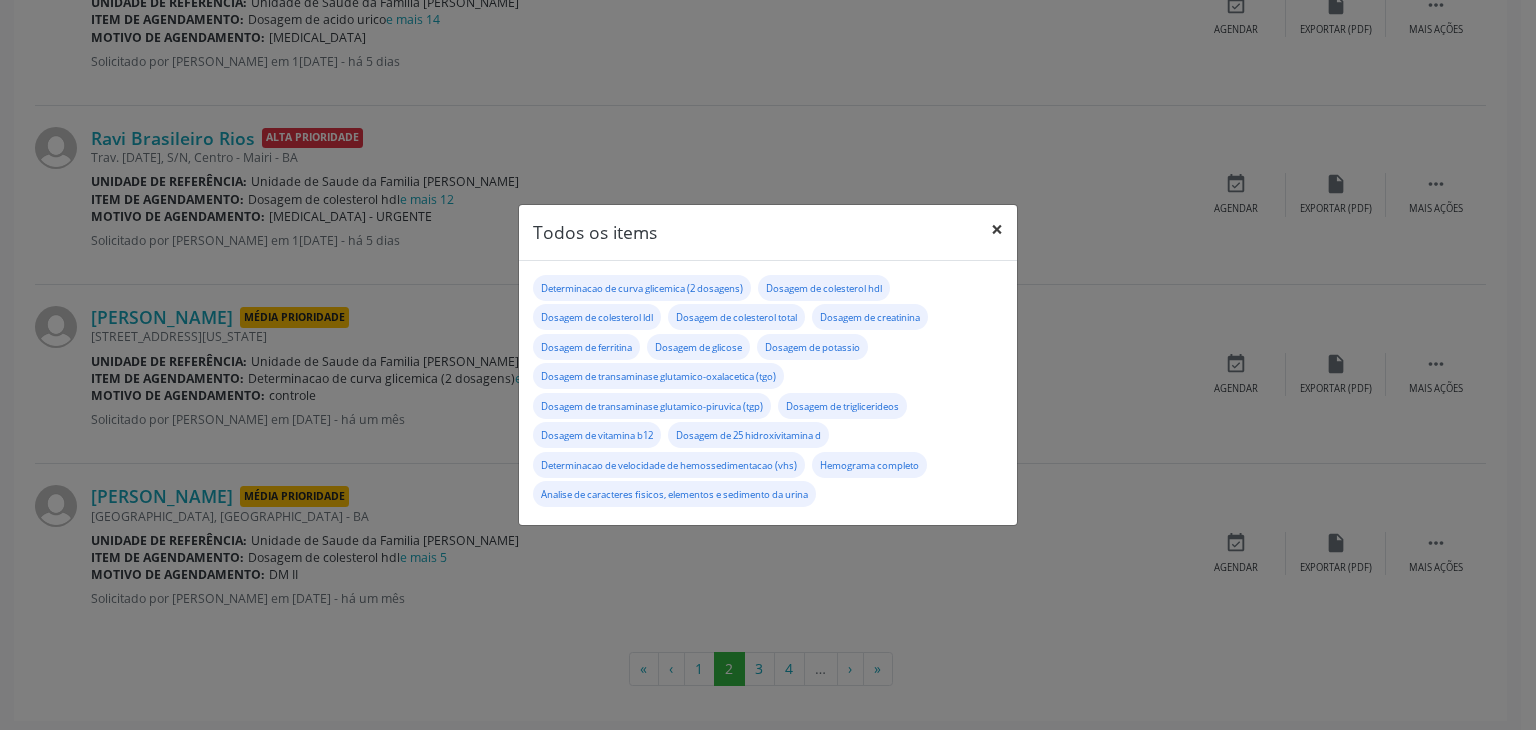 click on "×" at bounding box center [997, 229] 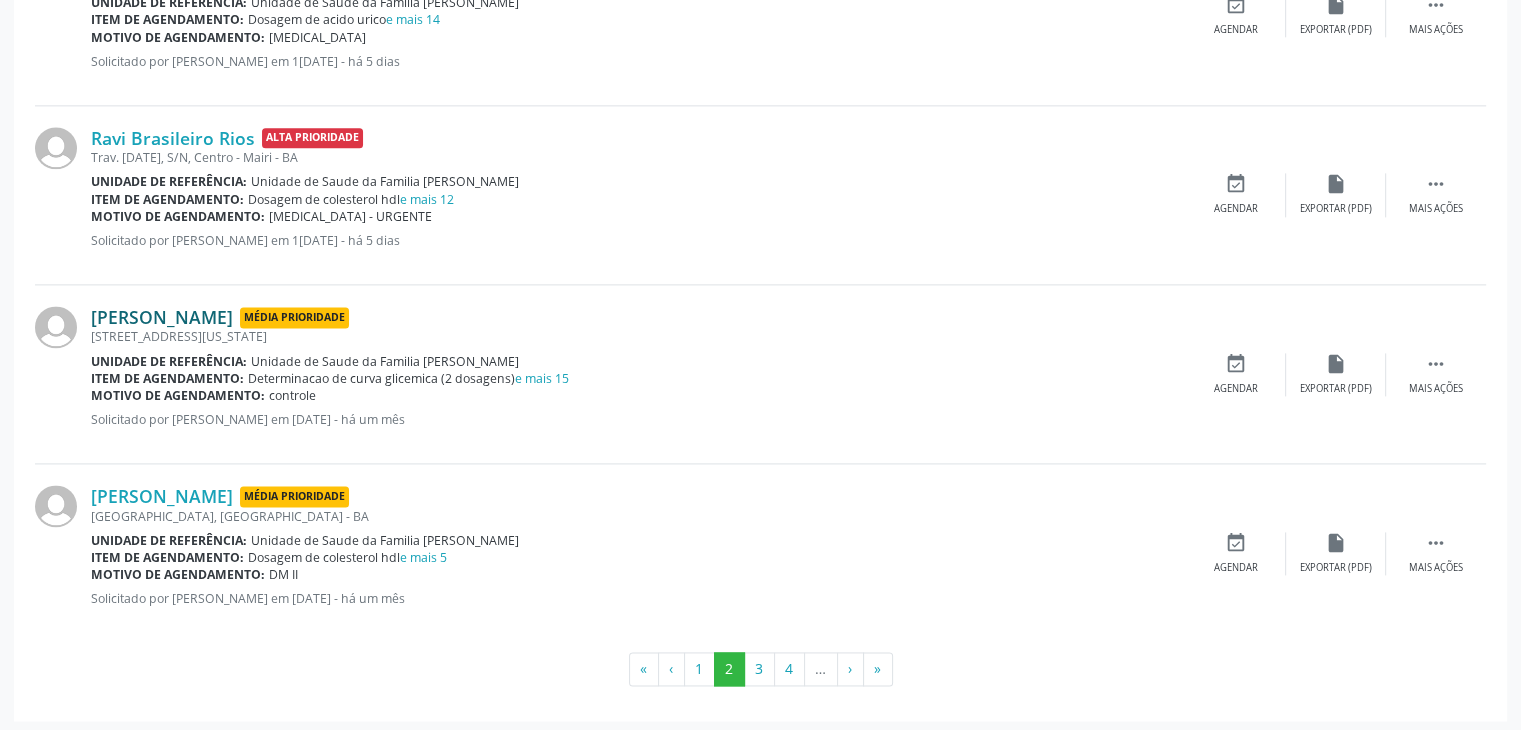 click on "[PERSON_NAME]" at bounding box center [162, 317] 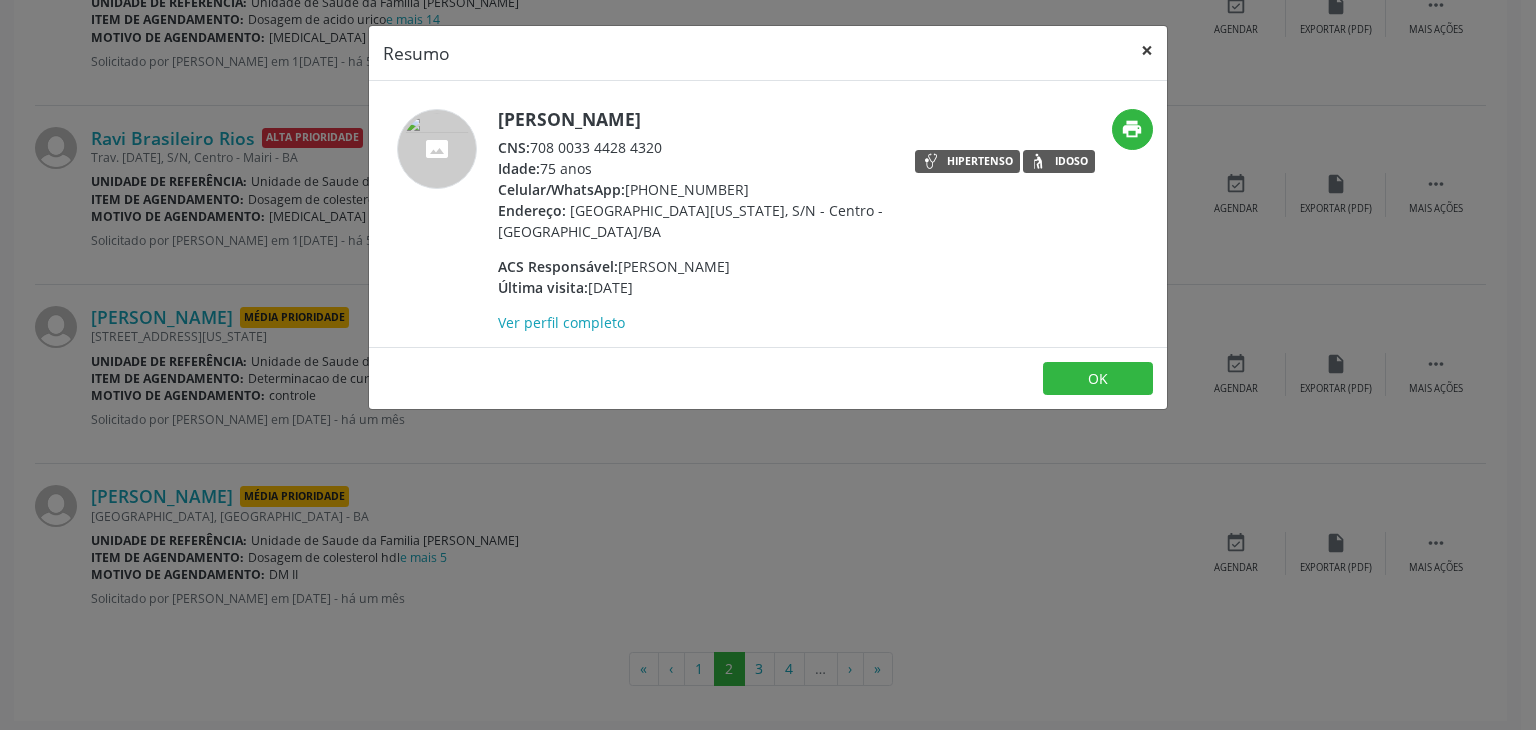 click on "×" at bounding box center (1147, 50) 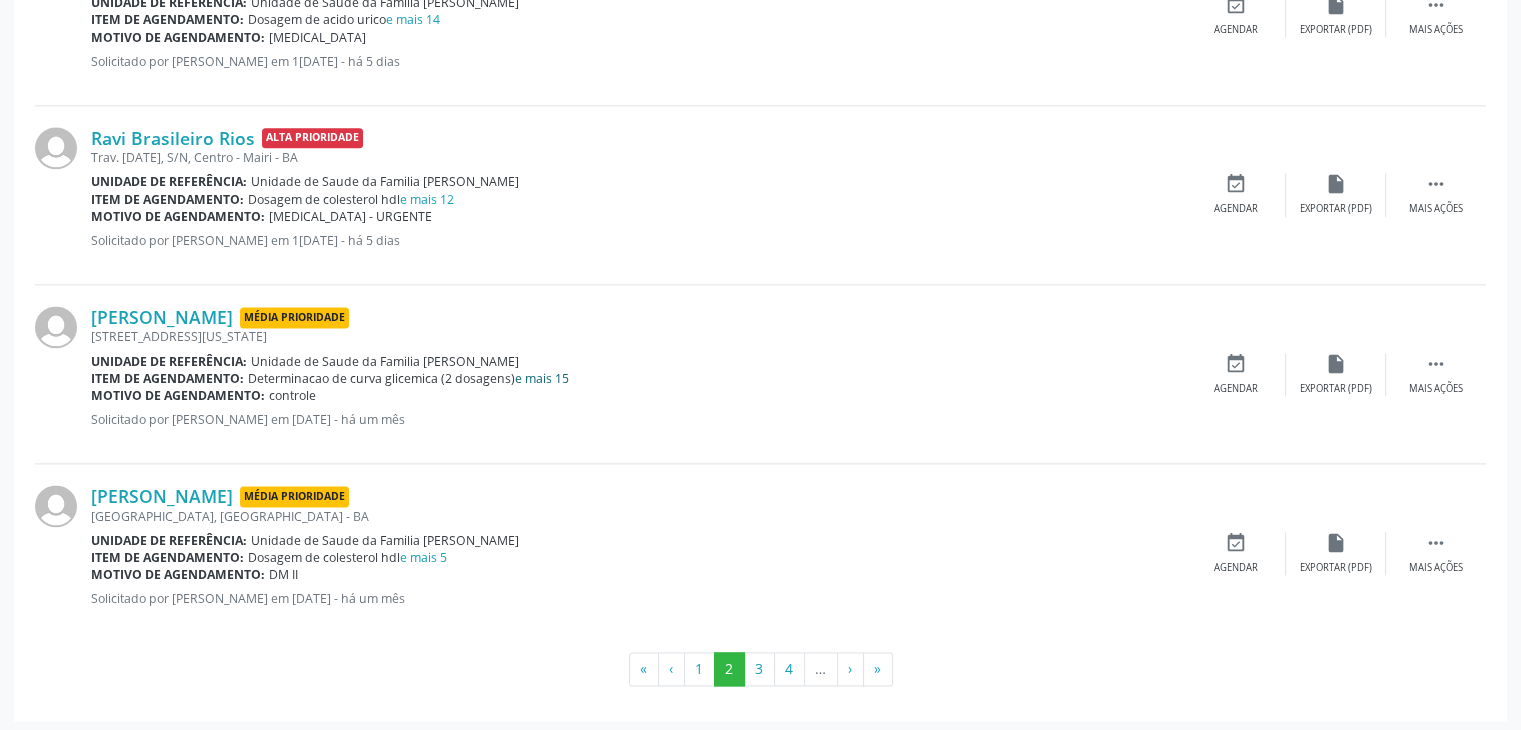 click on "e mais 15" at bounding box center [542, 378] 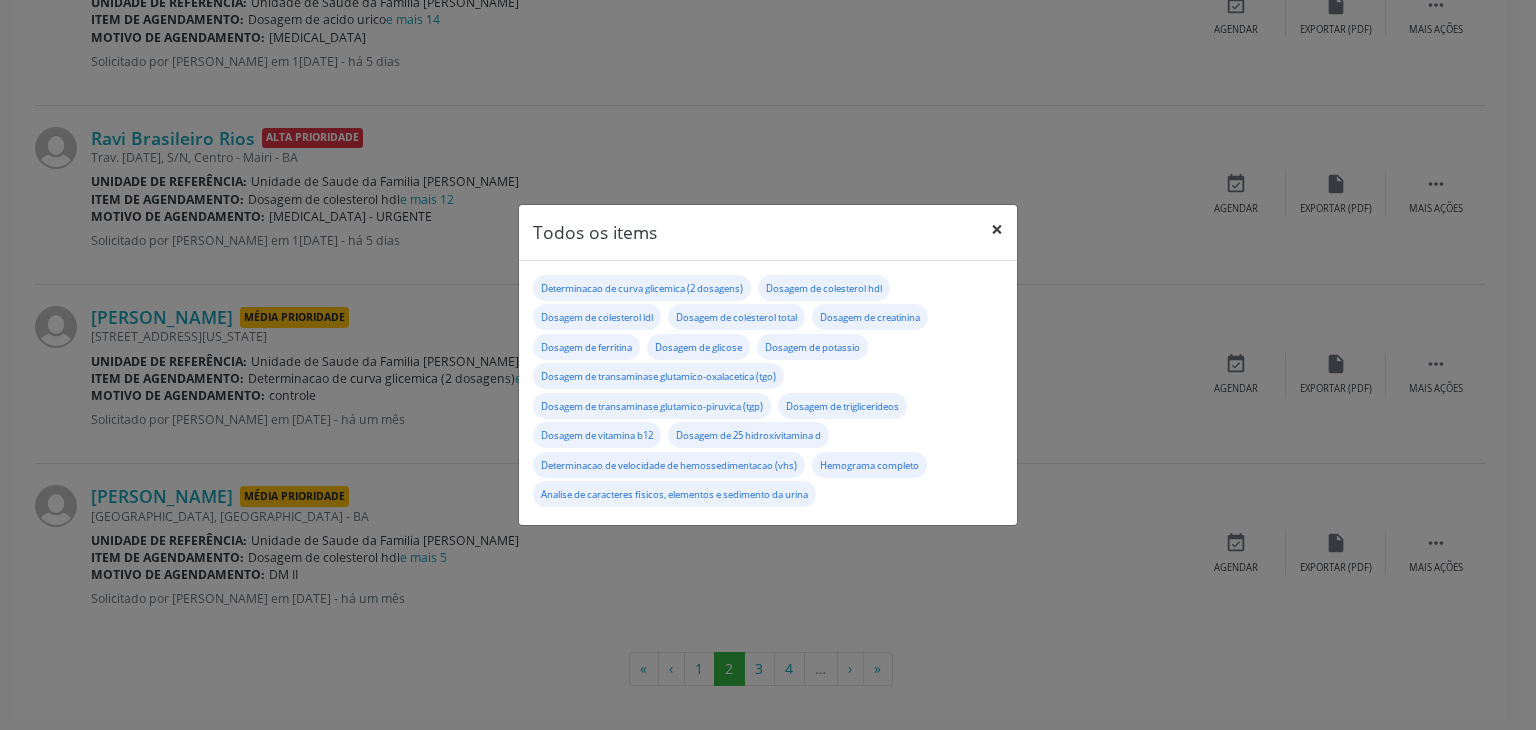 click on "×" at bounding box center [997, 229] 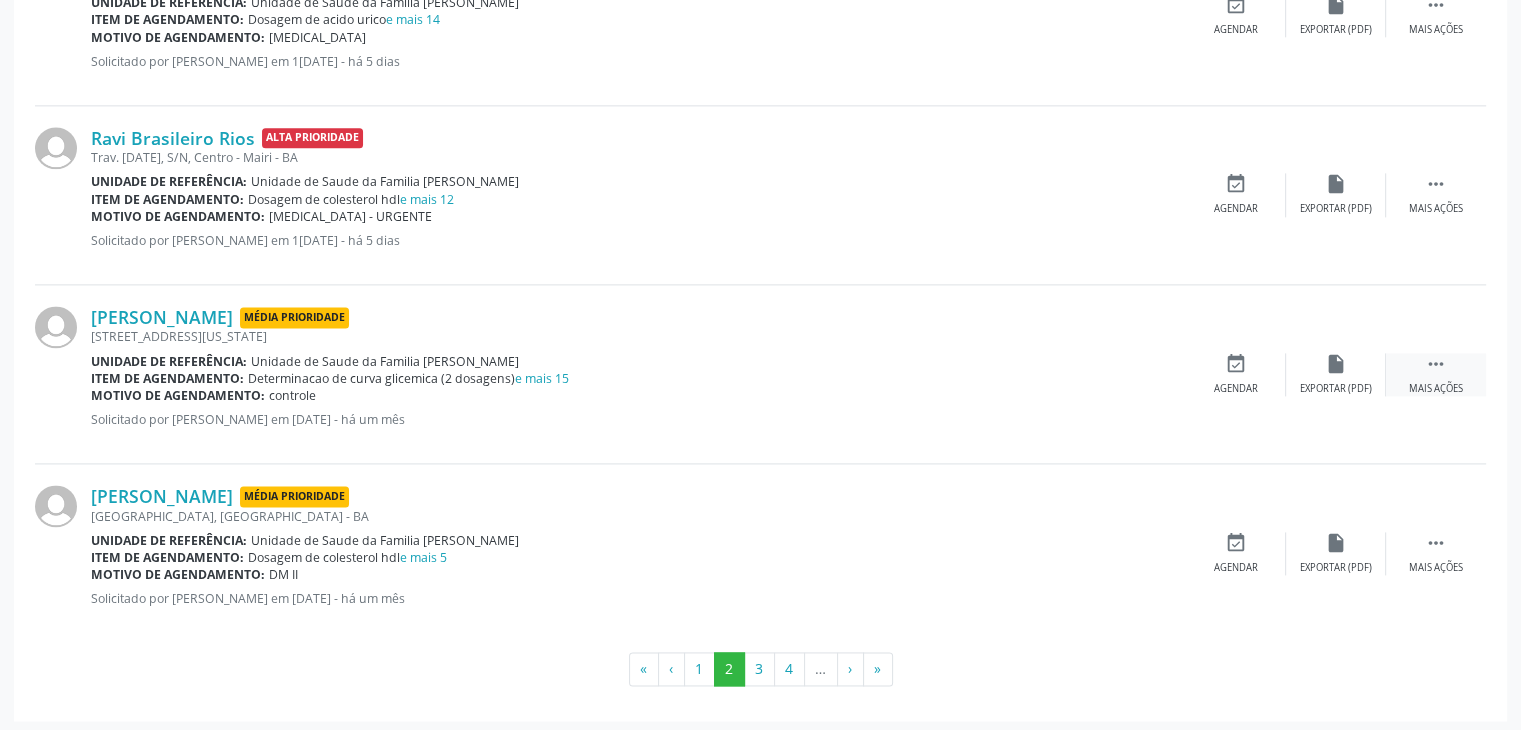 click on "Mais ações" at bounding box center [1436, 389] 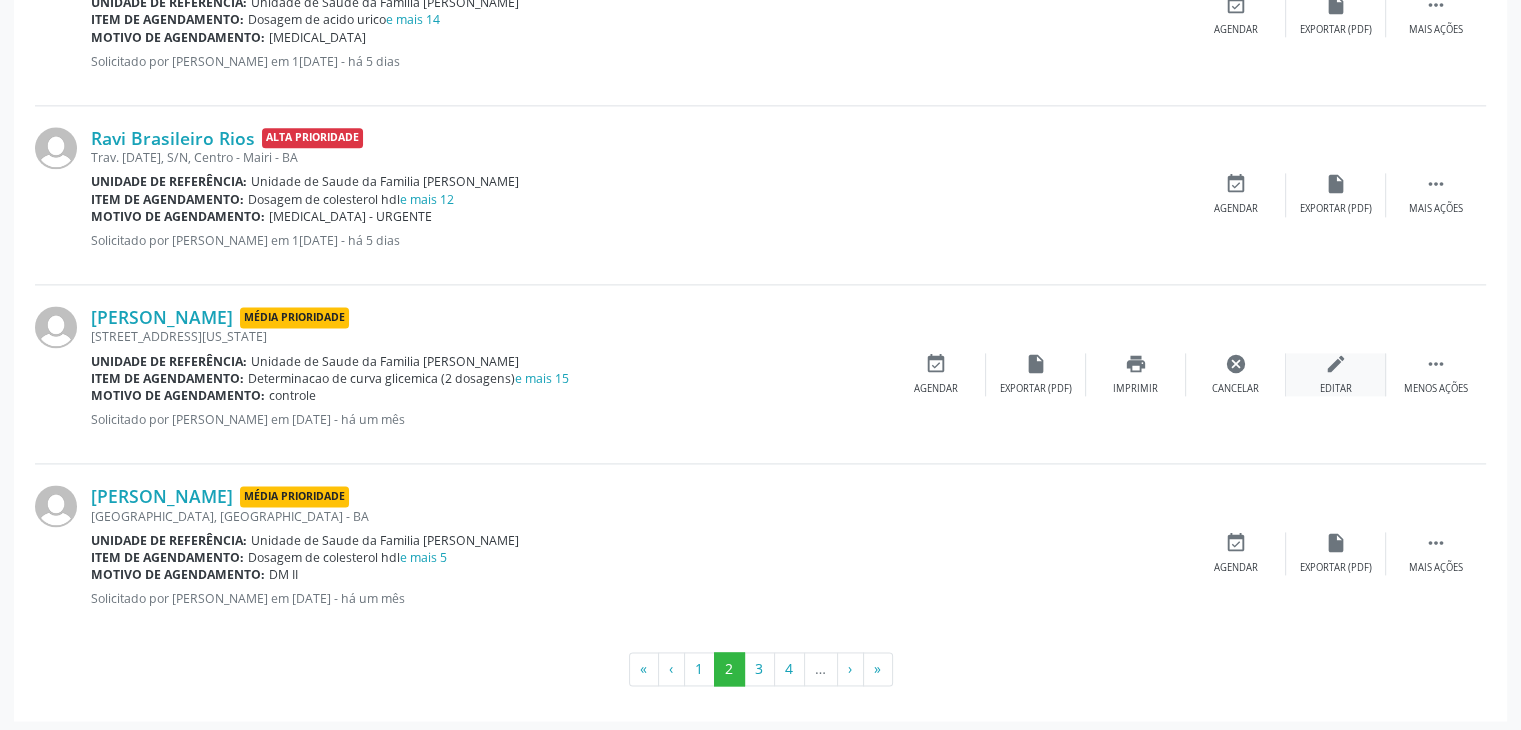 click on "edit
Editar" at bounding box center (1336, 374) 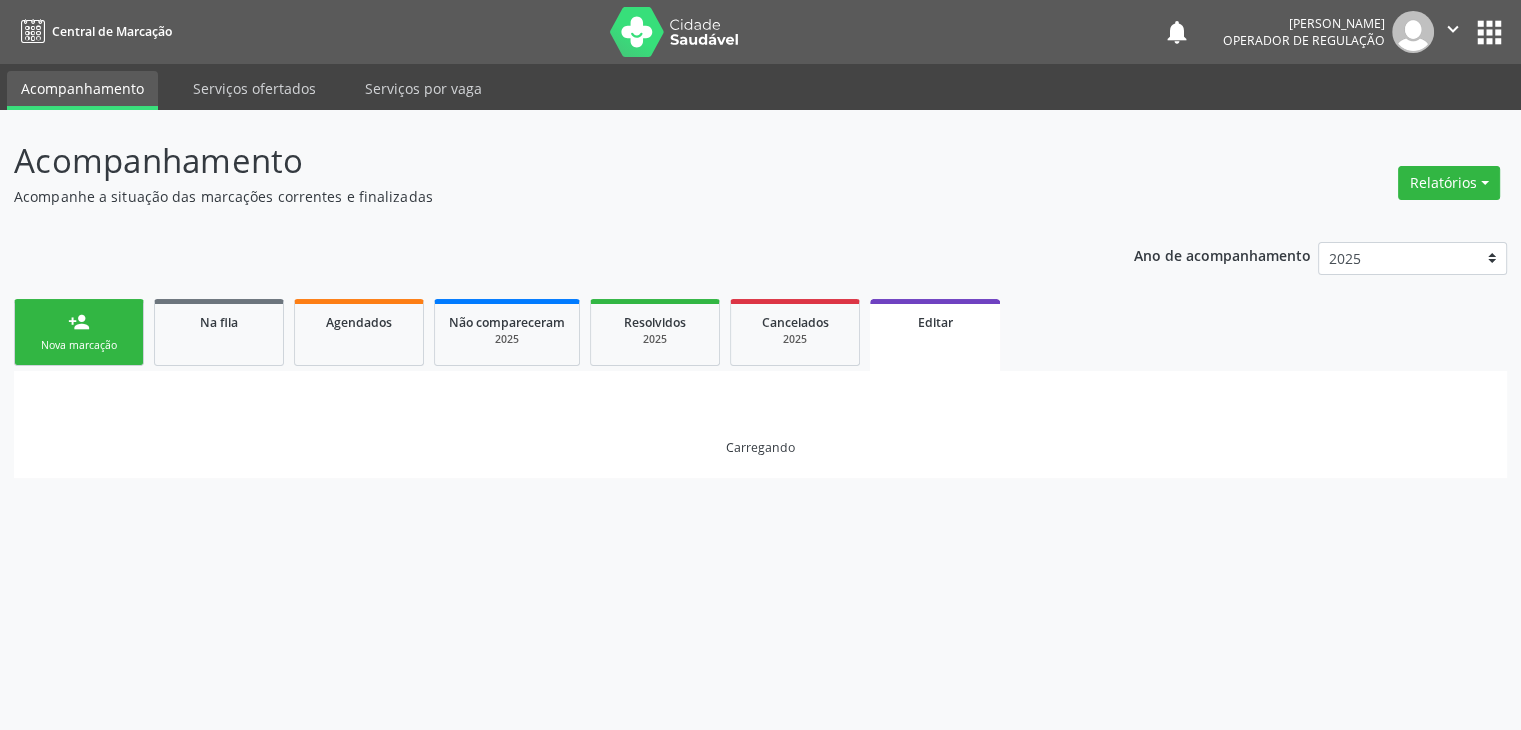 scroll, scrollTop: 0, scrollLeft: 0, axis: both 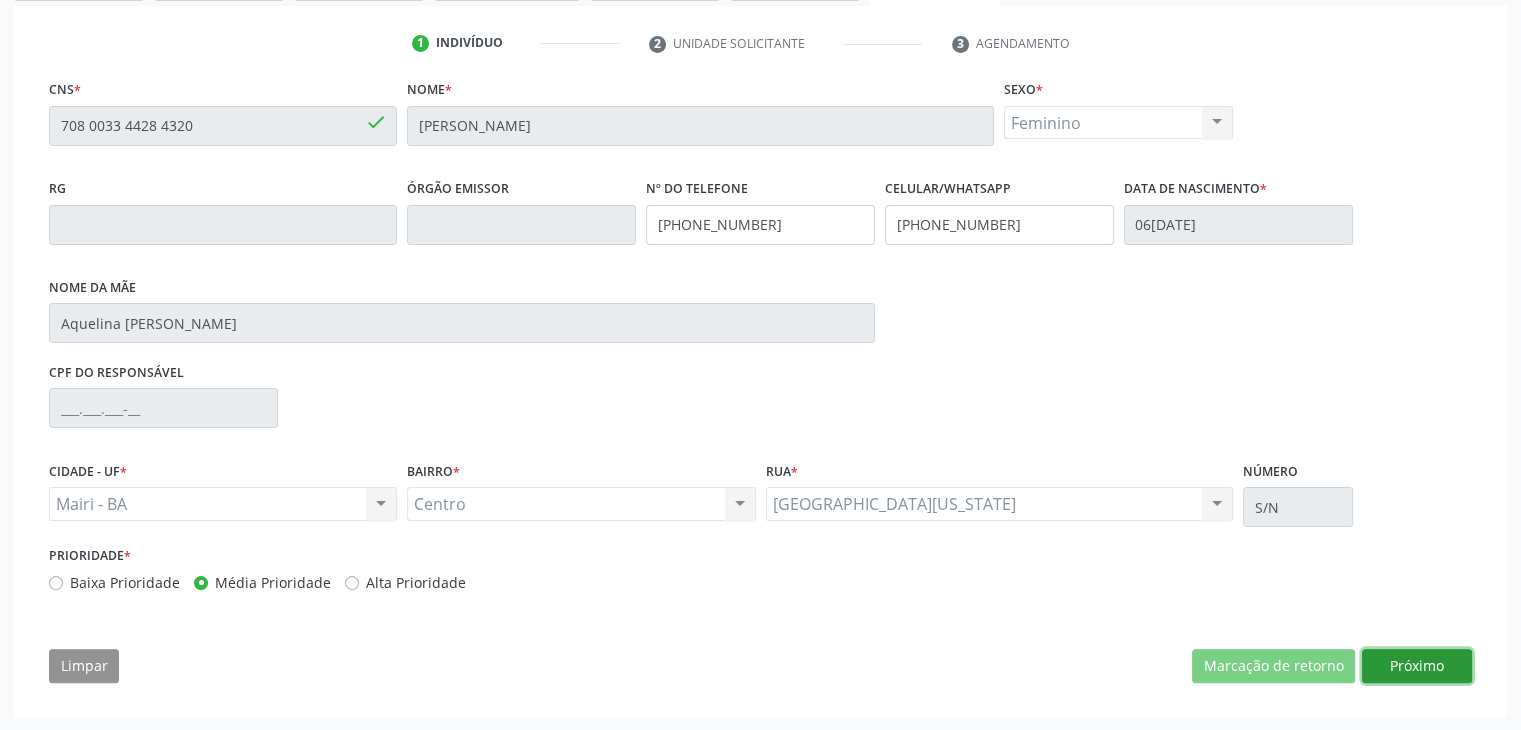 click on "Próximo" at bounding box center [1417, 666] 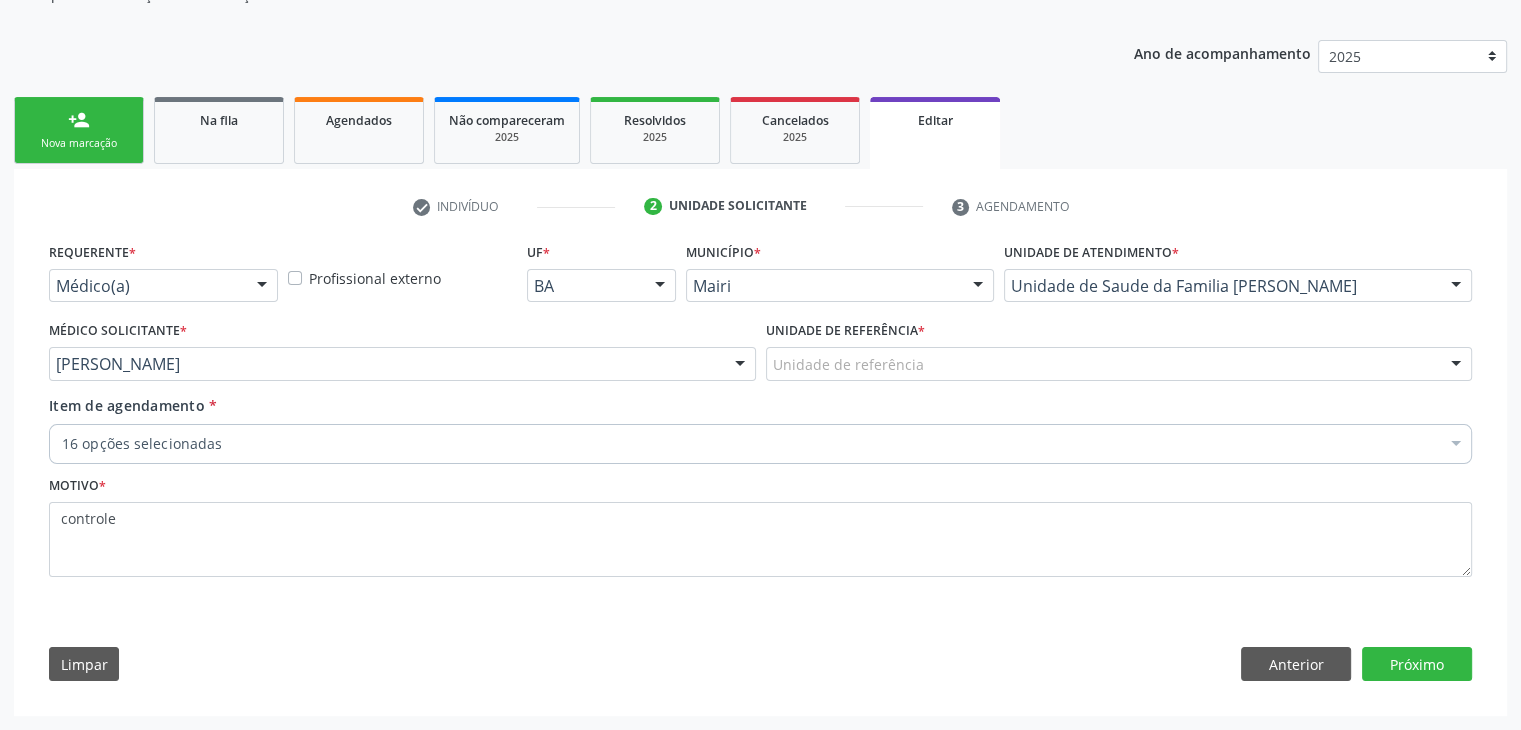 scroll, scrollTop: 200, scrollLeft: 0, axis: vertical 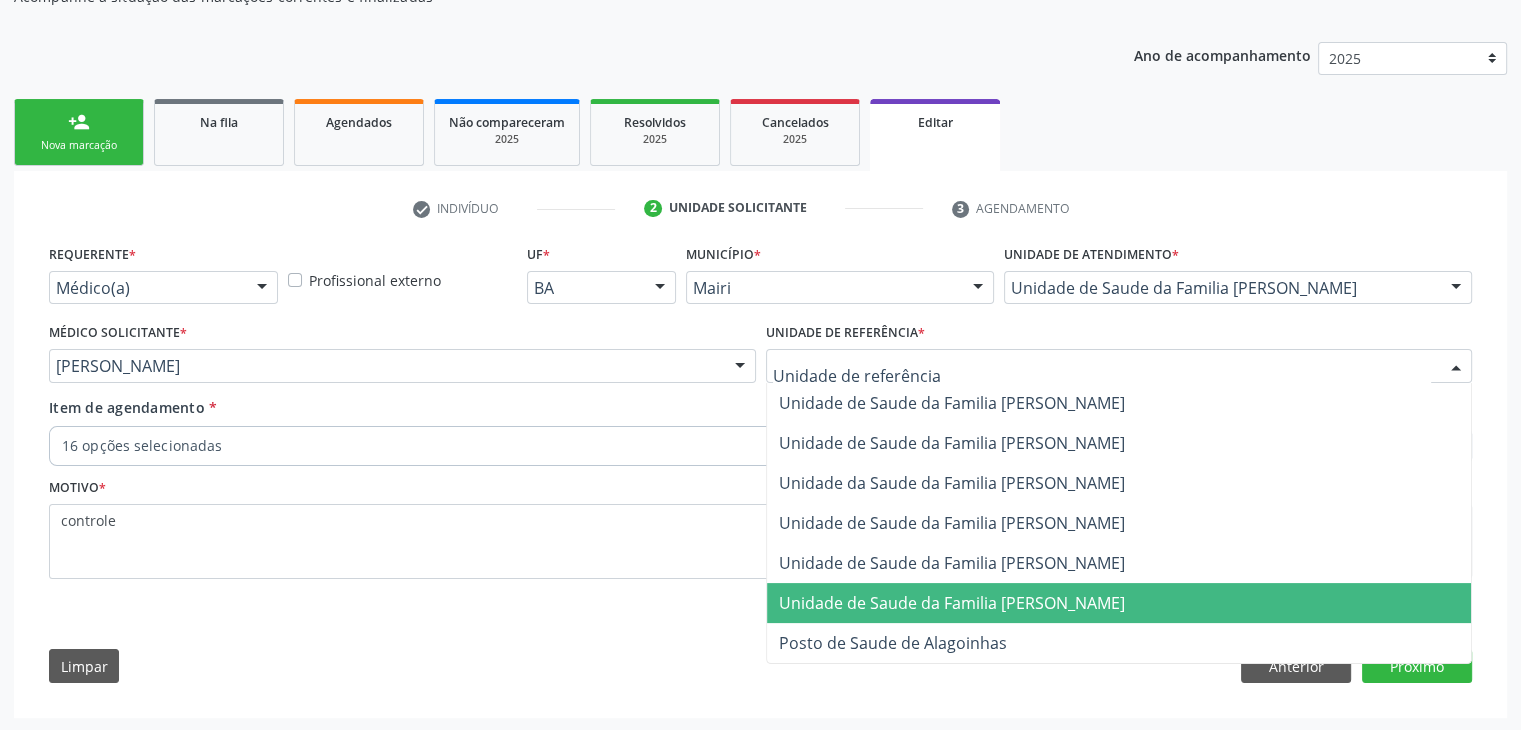click on "Unidade de Saude da Familia [PERSON_NAME]" at bounding box center [952, 603] 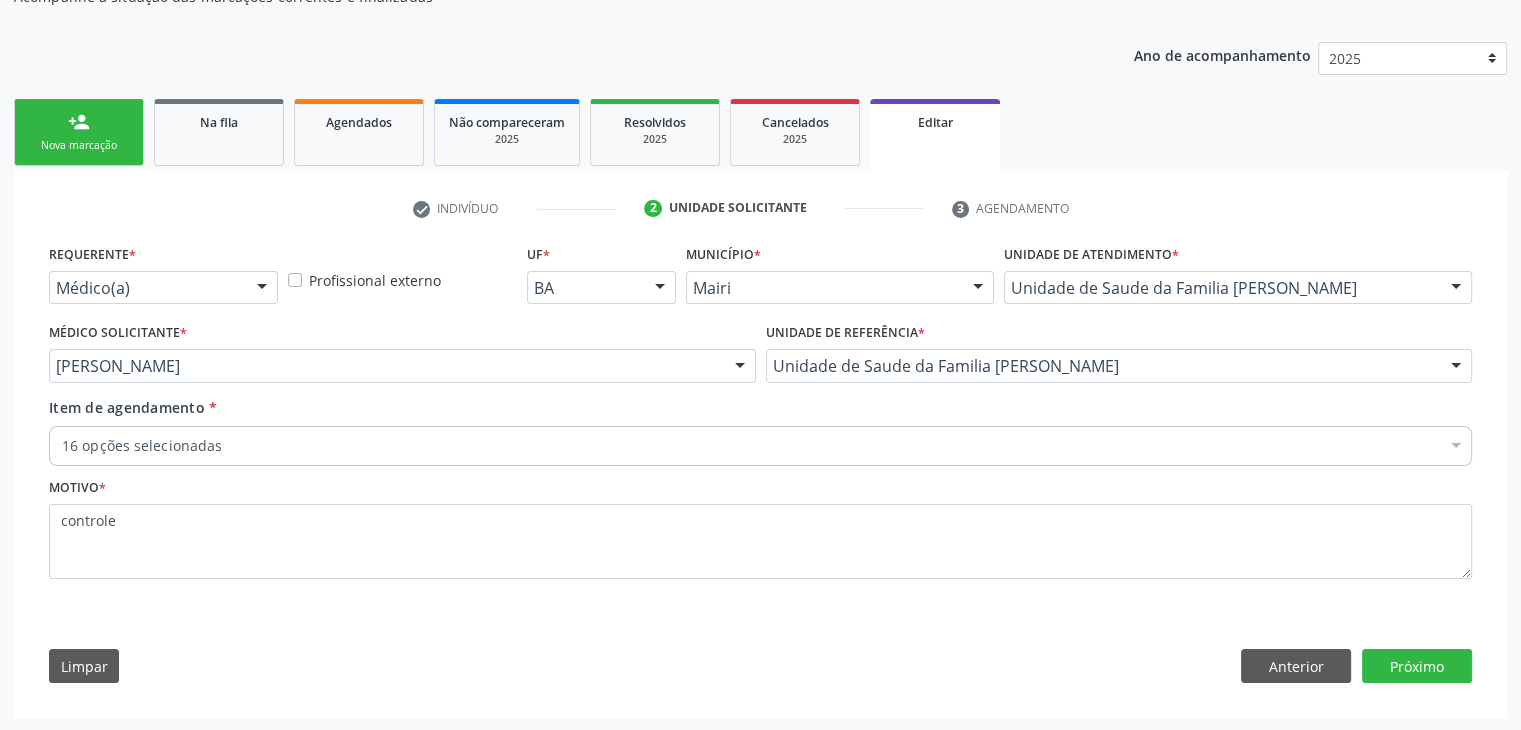 click on "16 opções selecionadas" at bounding box center (760, 446) 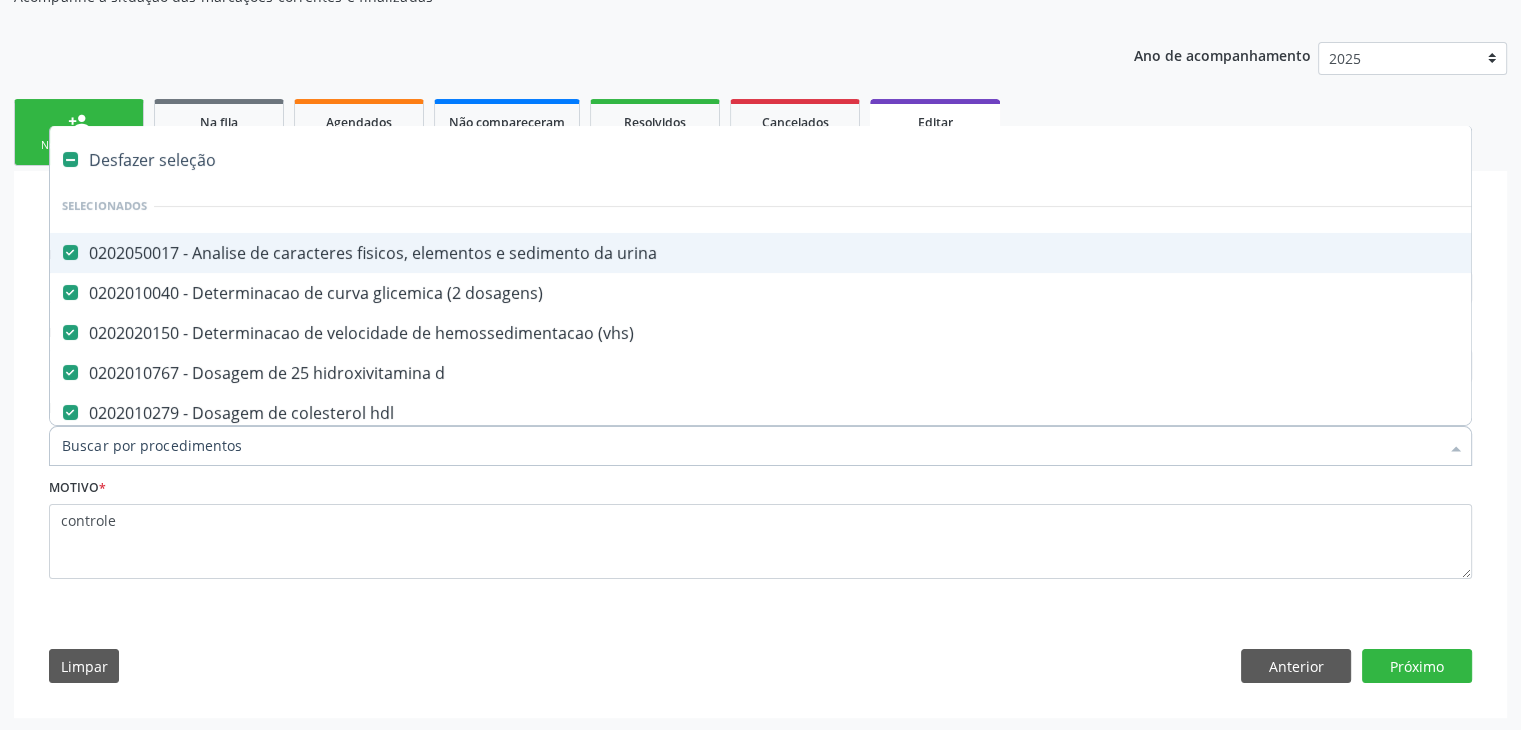 click on "Desfazer seleção" at bounding box center [831, 160] 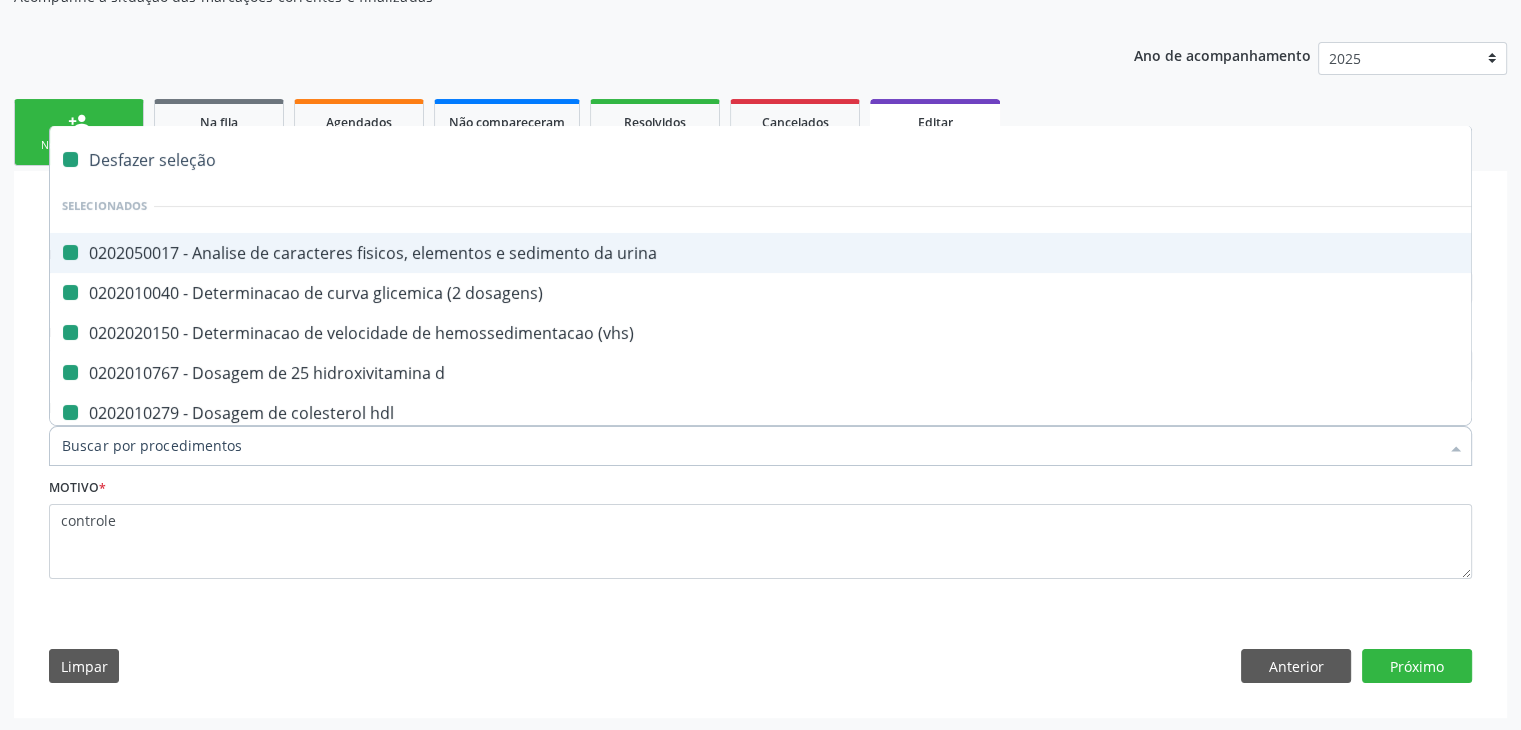 checkbox on "false" 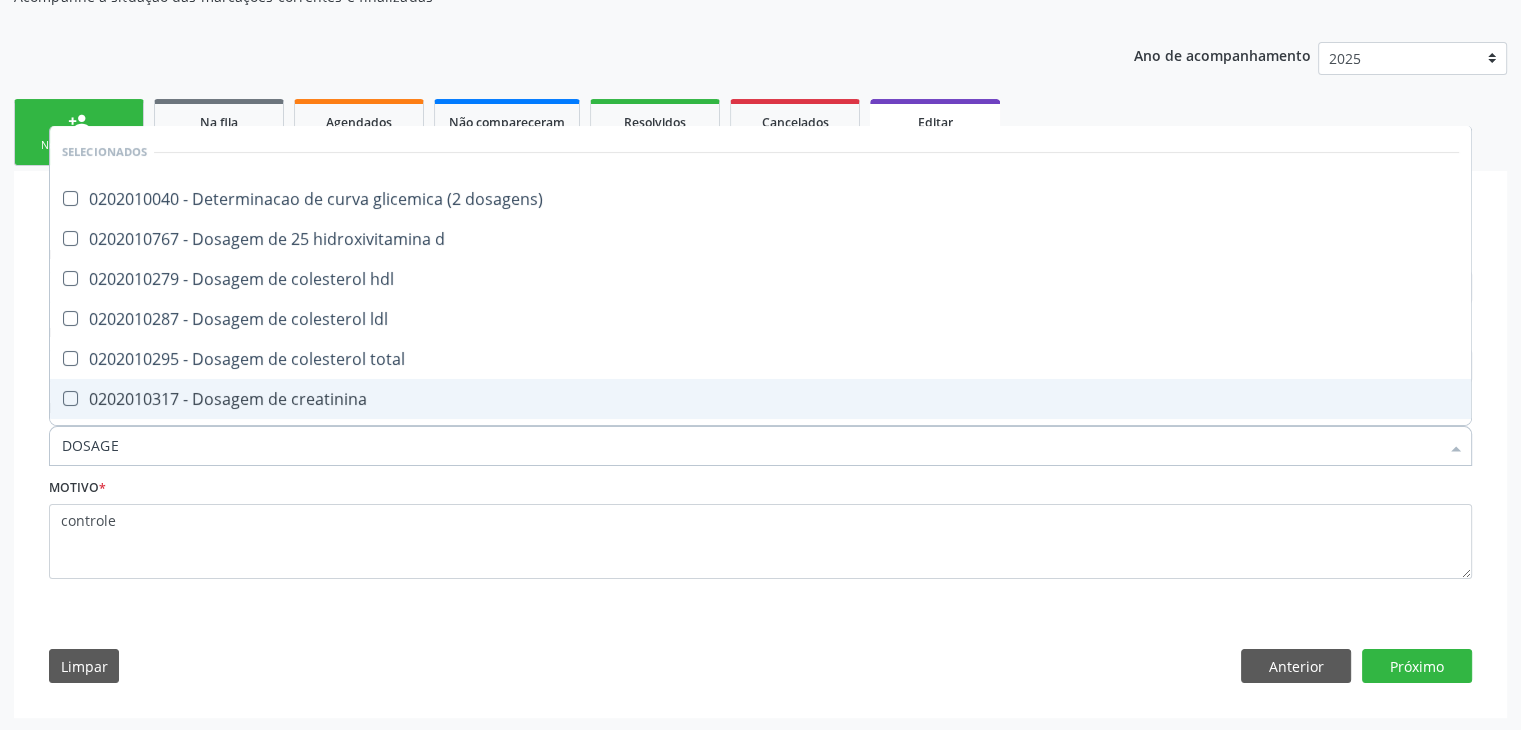 type on "DOSAGEM DE TSH" 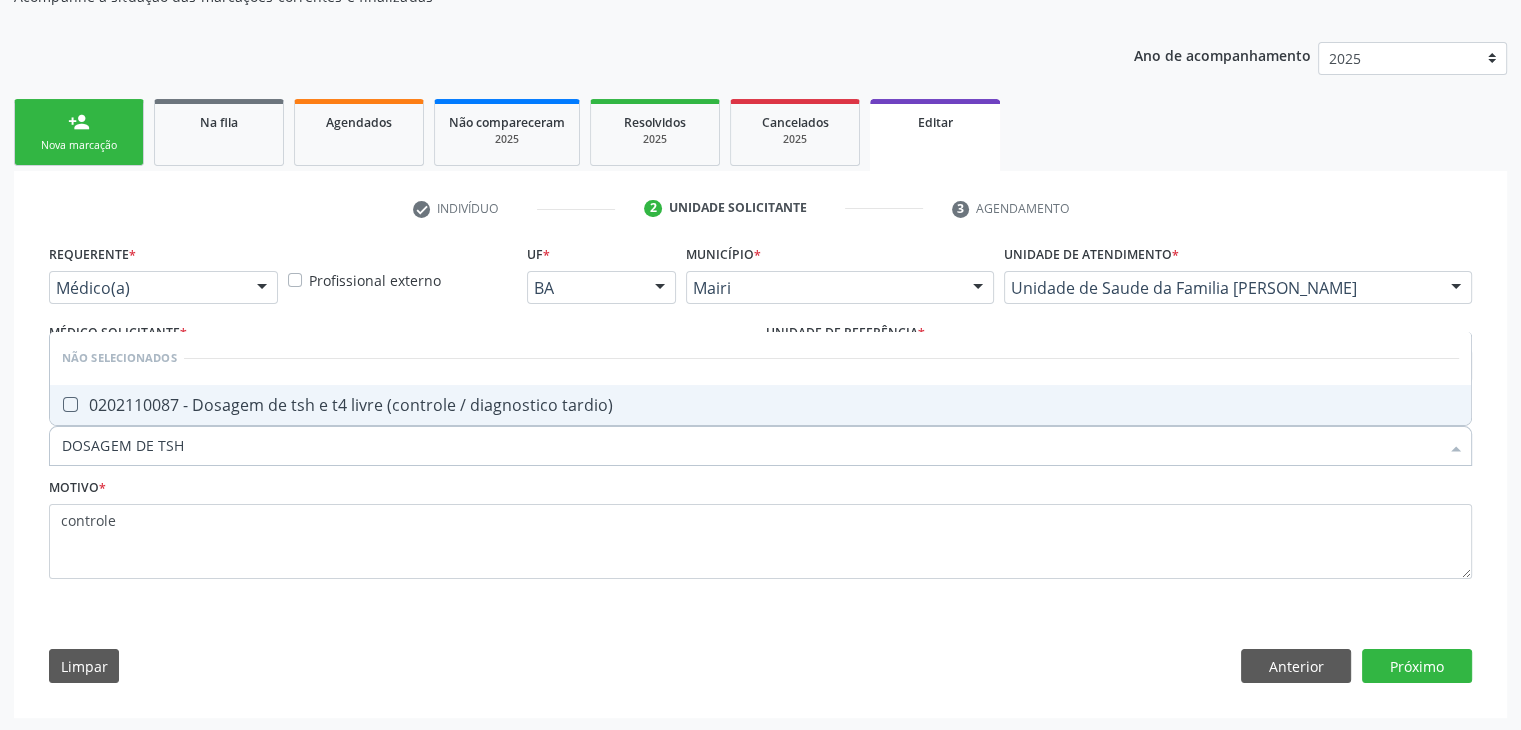 click on "0202110087 - Dosagem de tsh e t4 livre (controle / diagnostico tardio)" at bounding box center (760, 405) 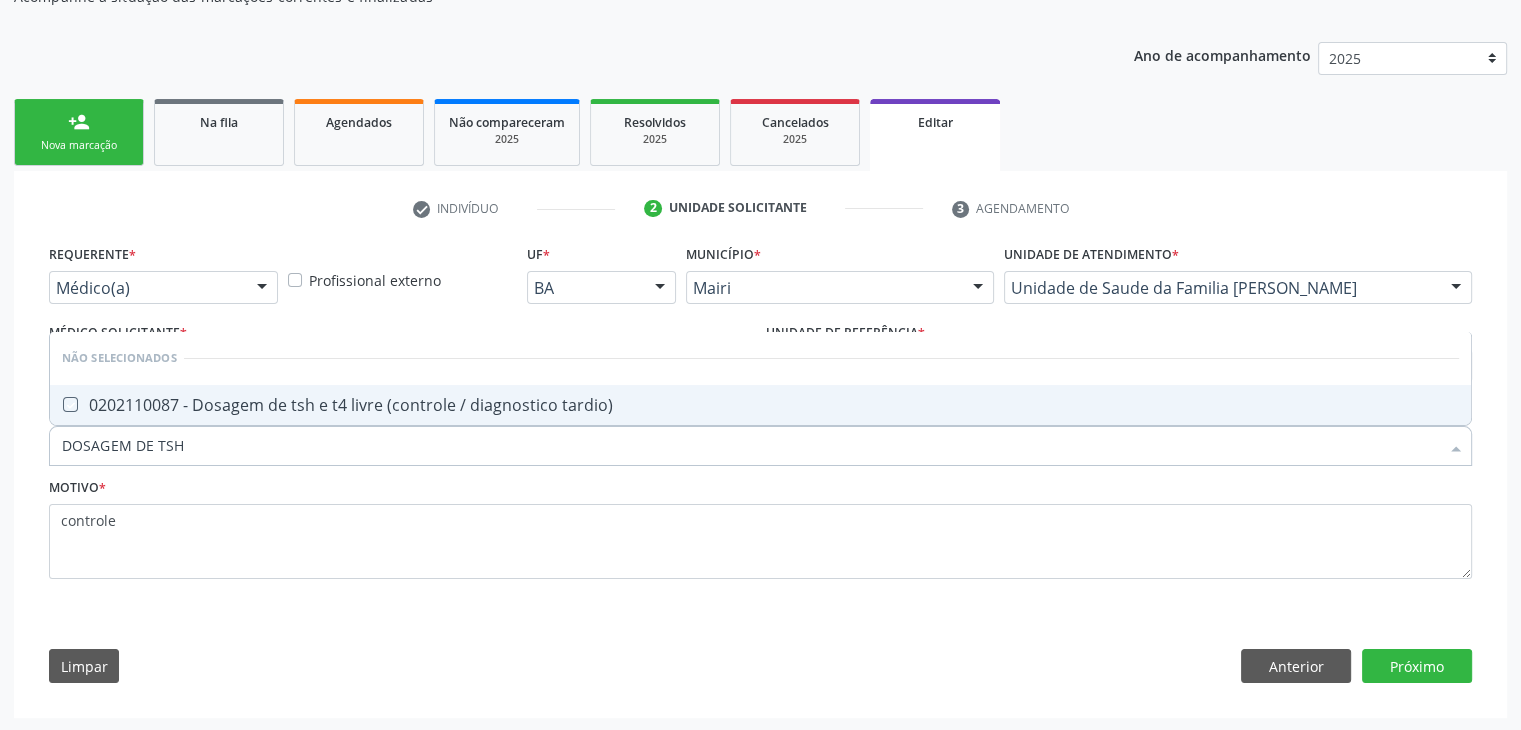 checkbox on "true" 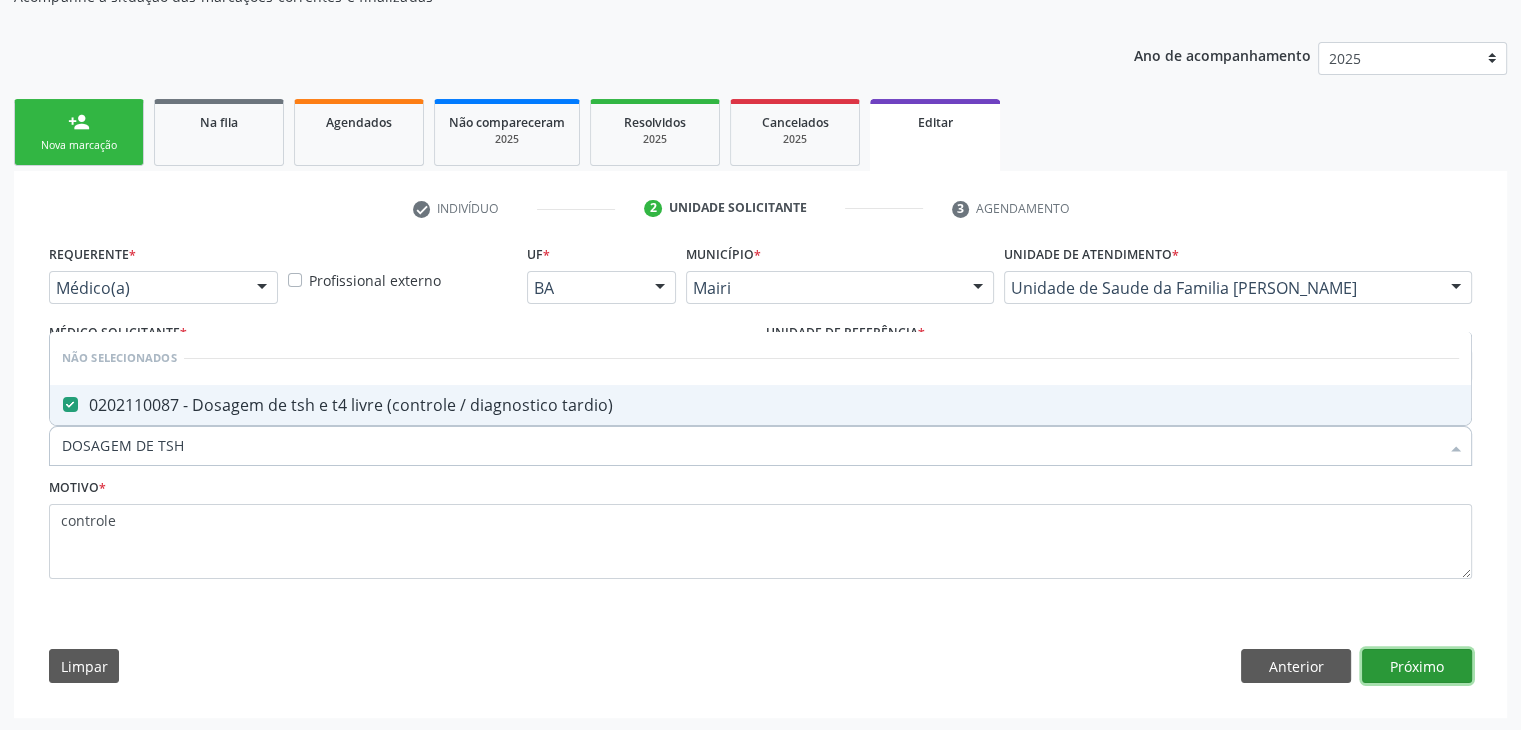 click on "Próximo" at bounding box center [1417, 666] 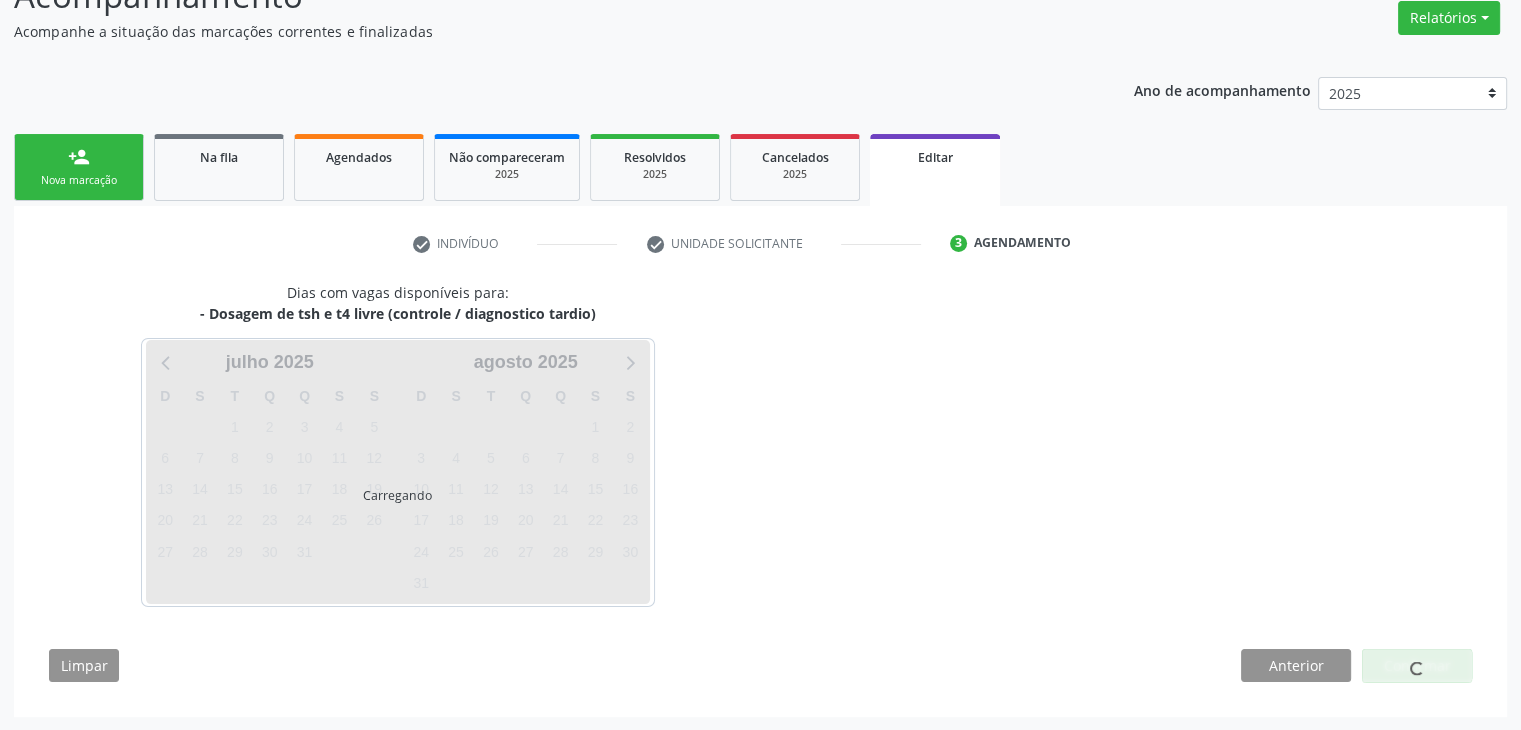 scroll, scrollTop: 165, scrollLeft: 0, axis: vertical 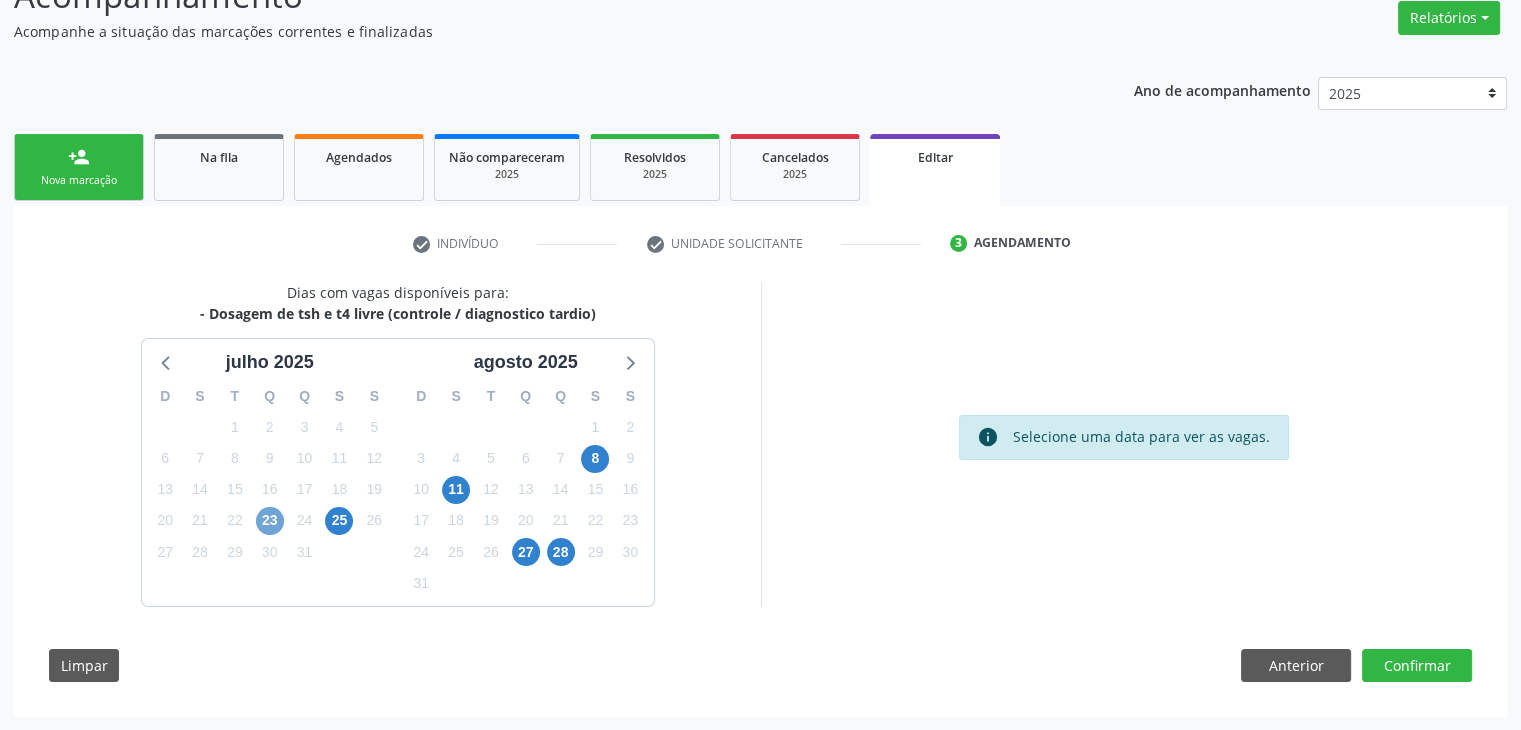 click on "23" at bounding box center [270, 521] 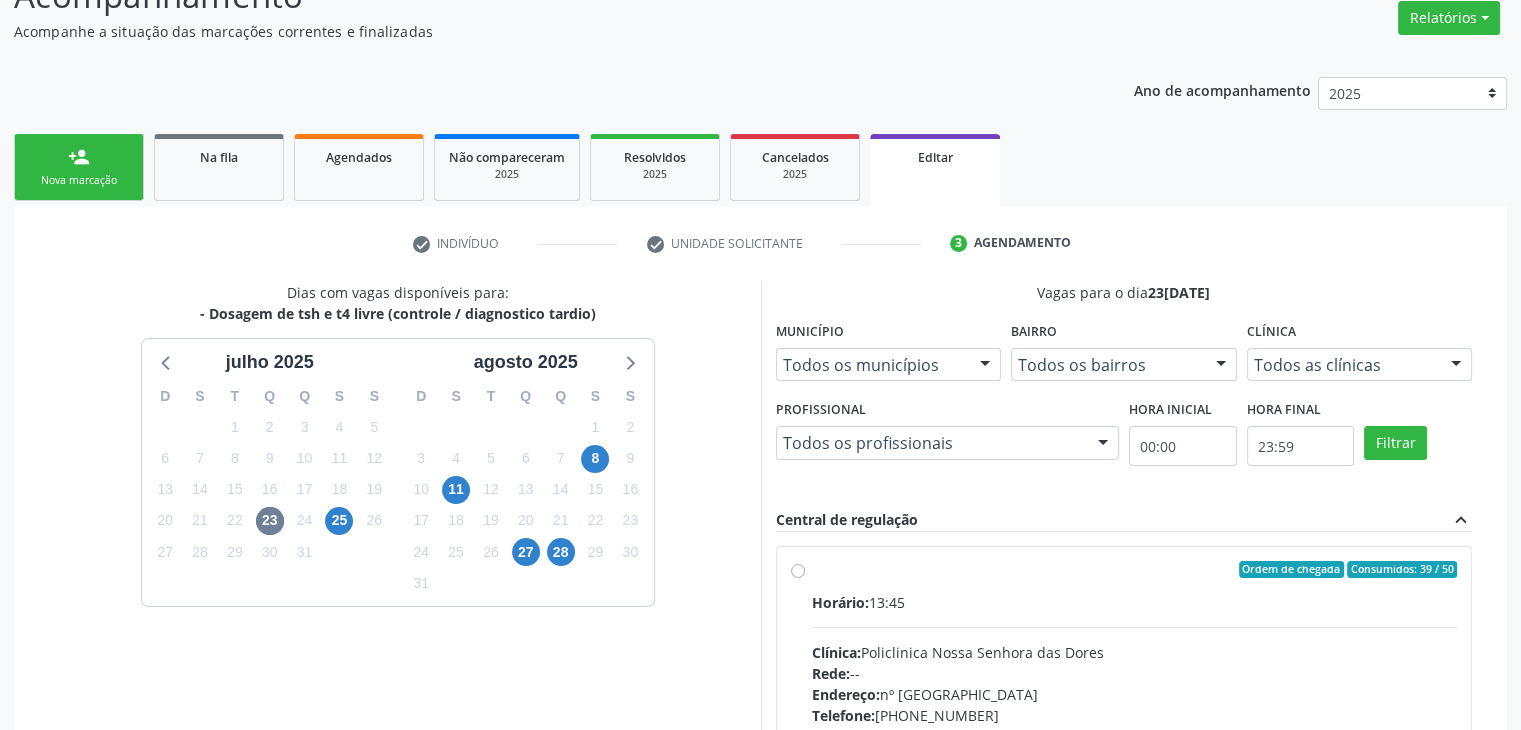 click on "Horário:   13:45
Clínica:  Policlinica [GEOGRAPHIC_DATA]
Rede:
--
Endereço:   [STREET_ADDRESS]
Telefone:   [PHONE_NUMBER]
Profissional:
--
Informações adicionais sobre o atendimento
Idade de atendimento:
Sem restrição
Gênero(s) atendido(s):
Sem restrição
Informações adicionais:
--" at bounding box center (1135, 729) 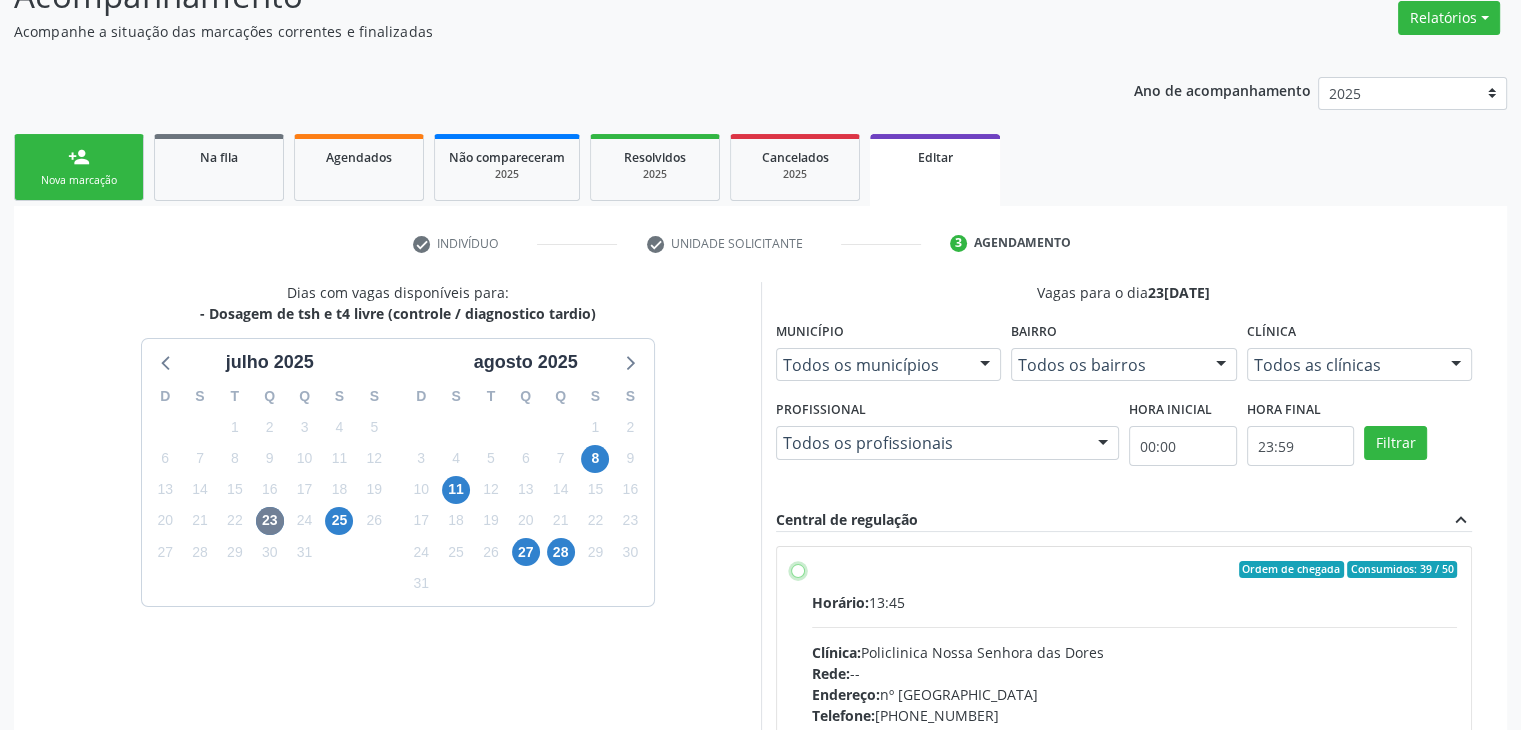 click on "Ordem de chegada
Consumidos: 39 / 50
Horário:   13:45
Clínica:  Policlinica [GEOGRAPHIC_DATA]
Rede:
--
Endereço:   [STREET_ADDRESS]
Telefone:   [PHONE_NUMBER]
Profissional:
--
Informações adicionais sobre o atendimento
Idade de atendimento:
Sem restrição
Gênero(s) atendido(s):
Sem restrição
Informações adicionais:
--" at bounding box center (798, 570) 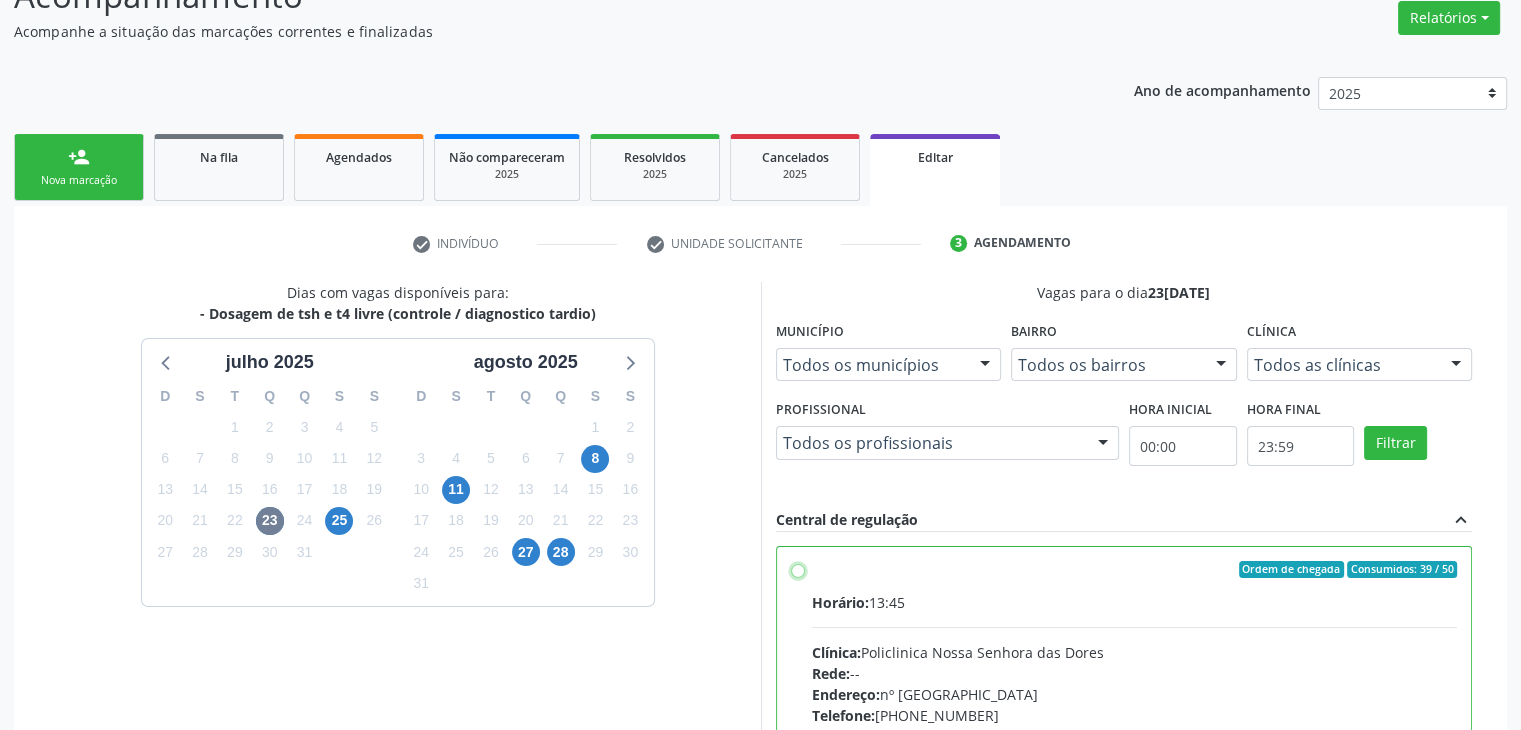 radio on "true" 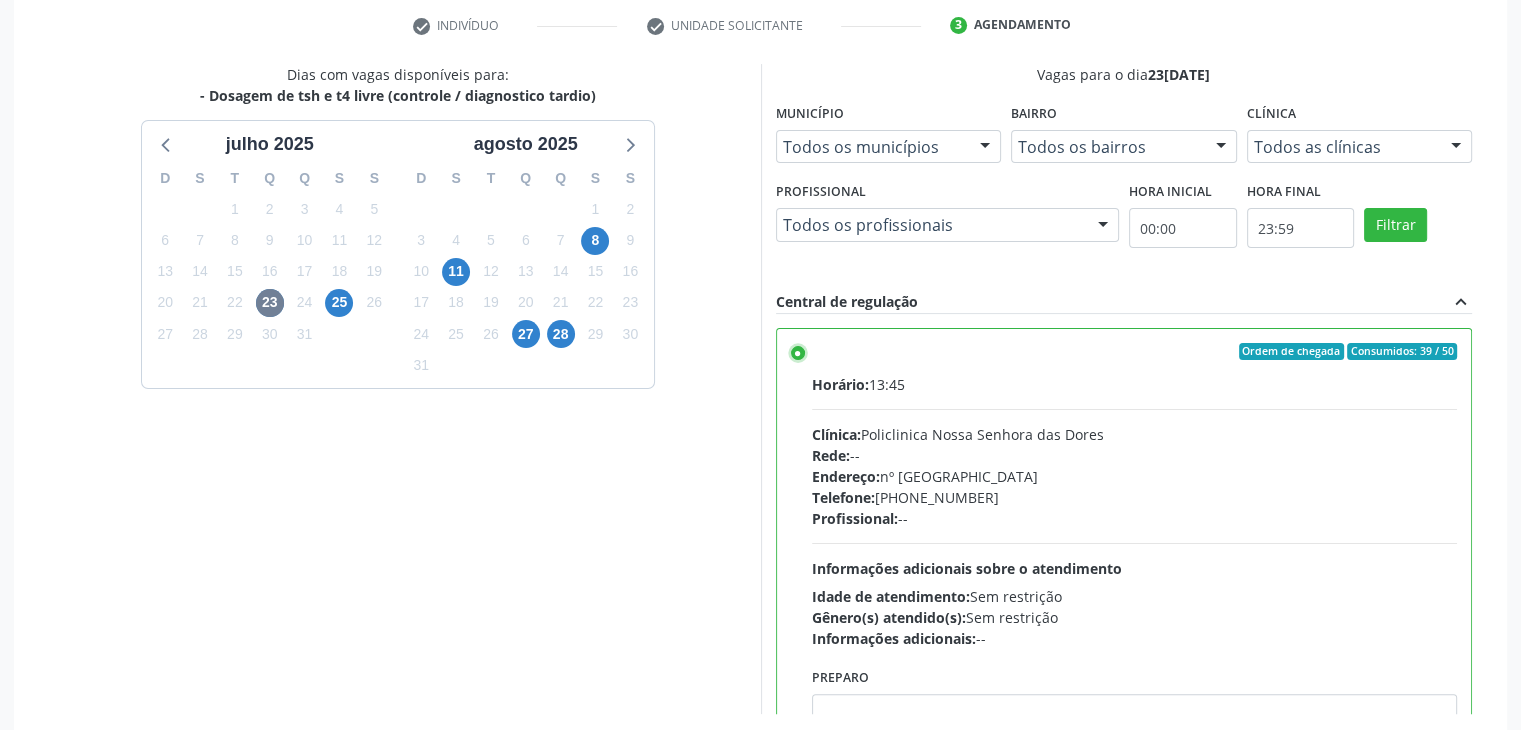 scroll, scrollTop: 490, scrollLeft: 0, axis: vertical 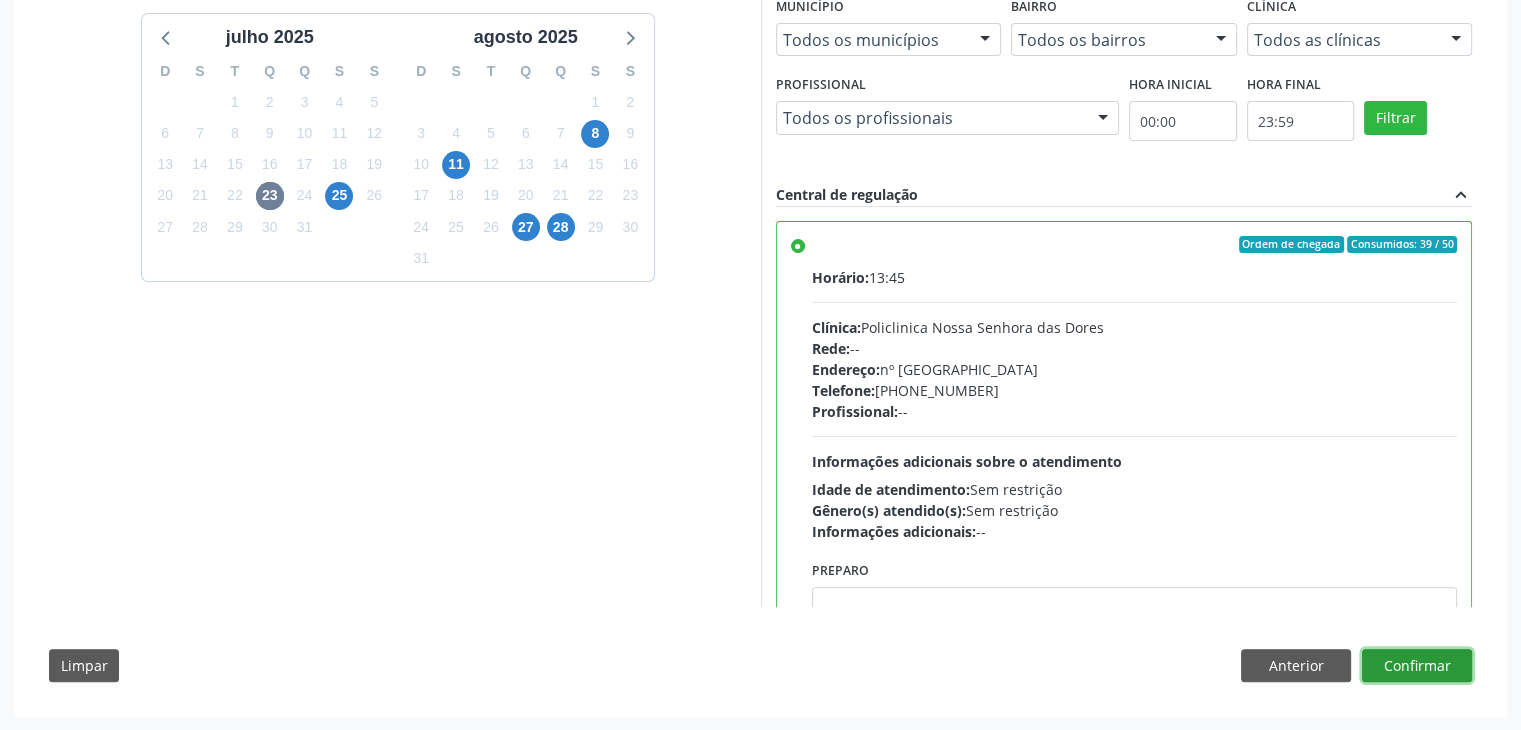 click on "Confirmar" at bounding box center [1417, 666] 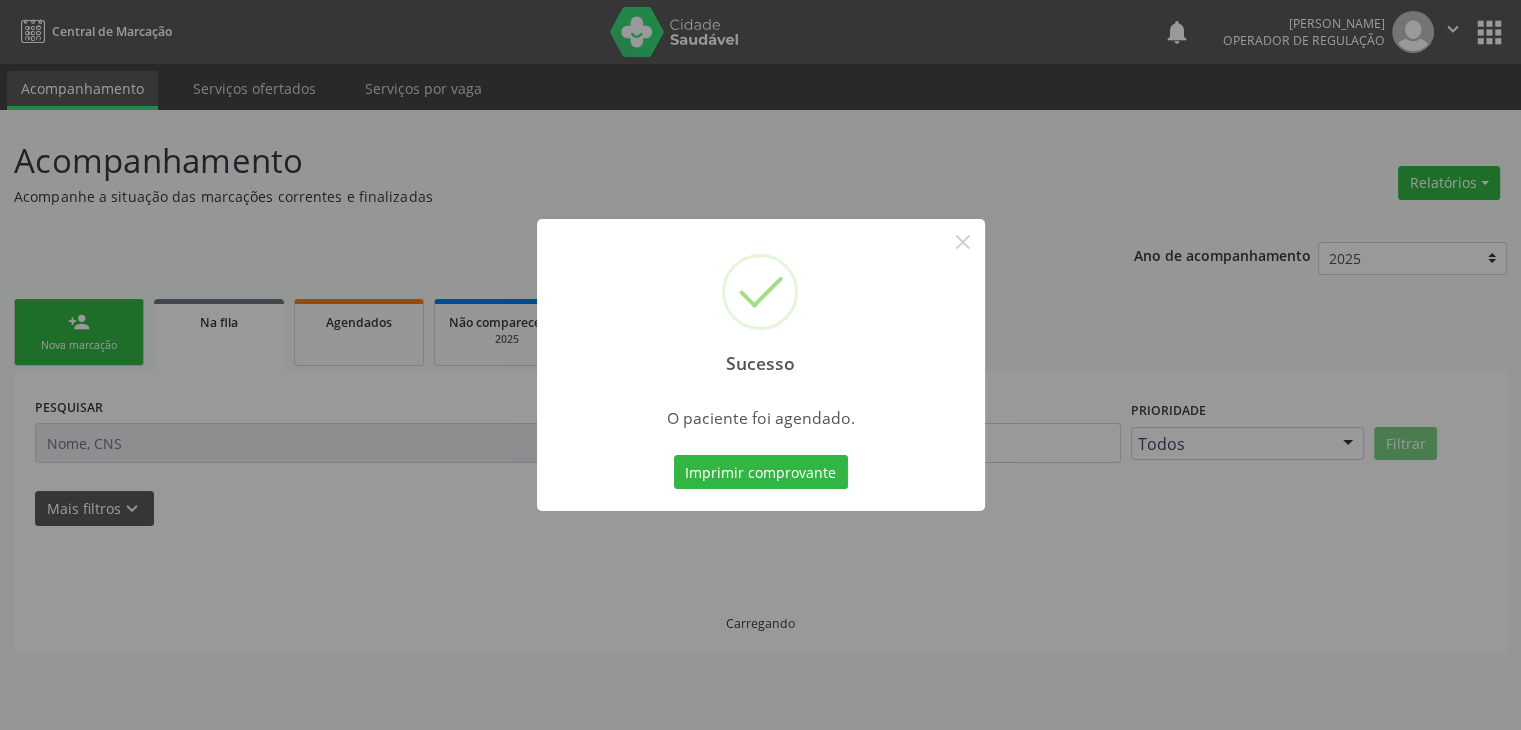 scroll, scrollTop: 0, scrollLeft: 0, axis: both 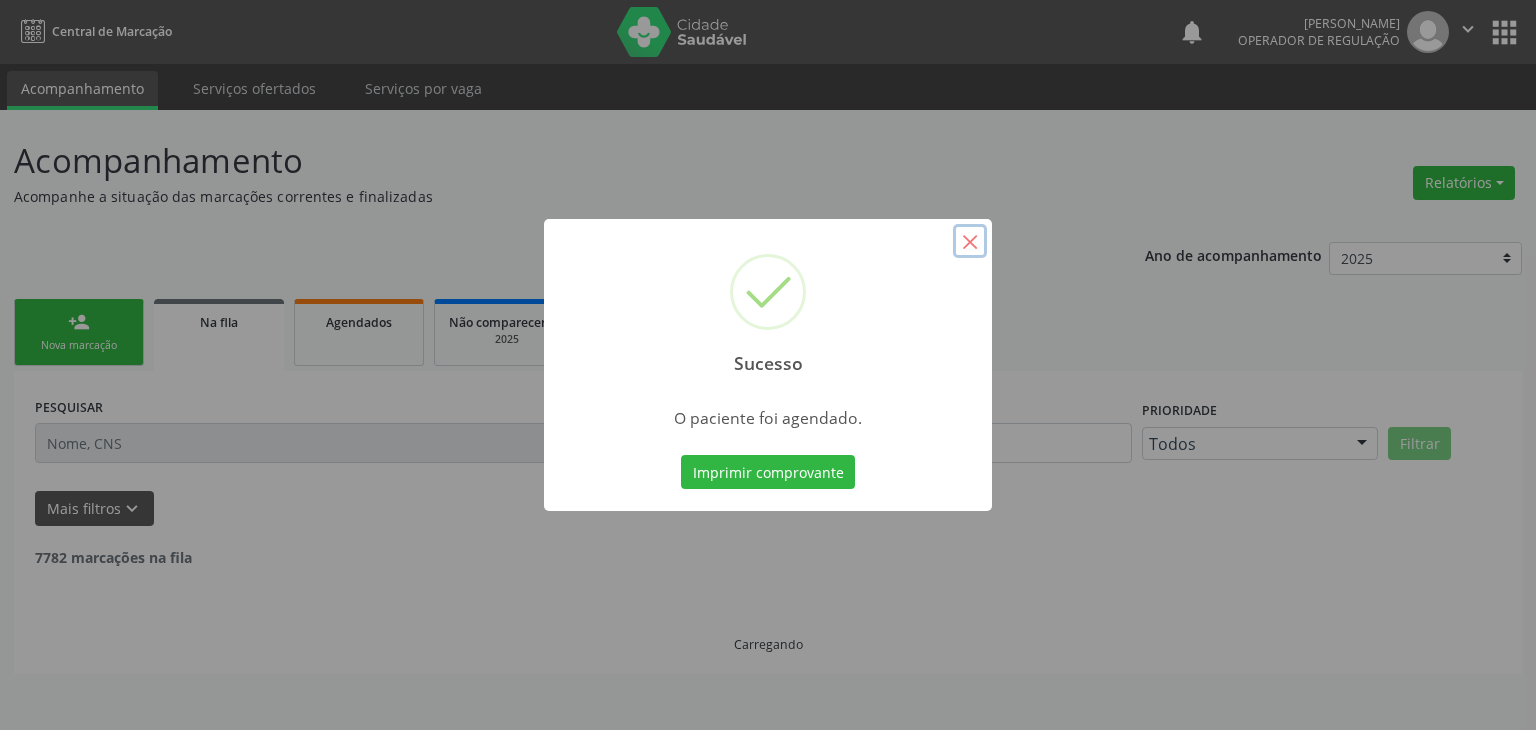 click on "×" at bounding box center [970, 241] 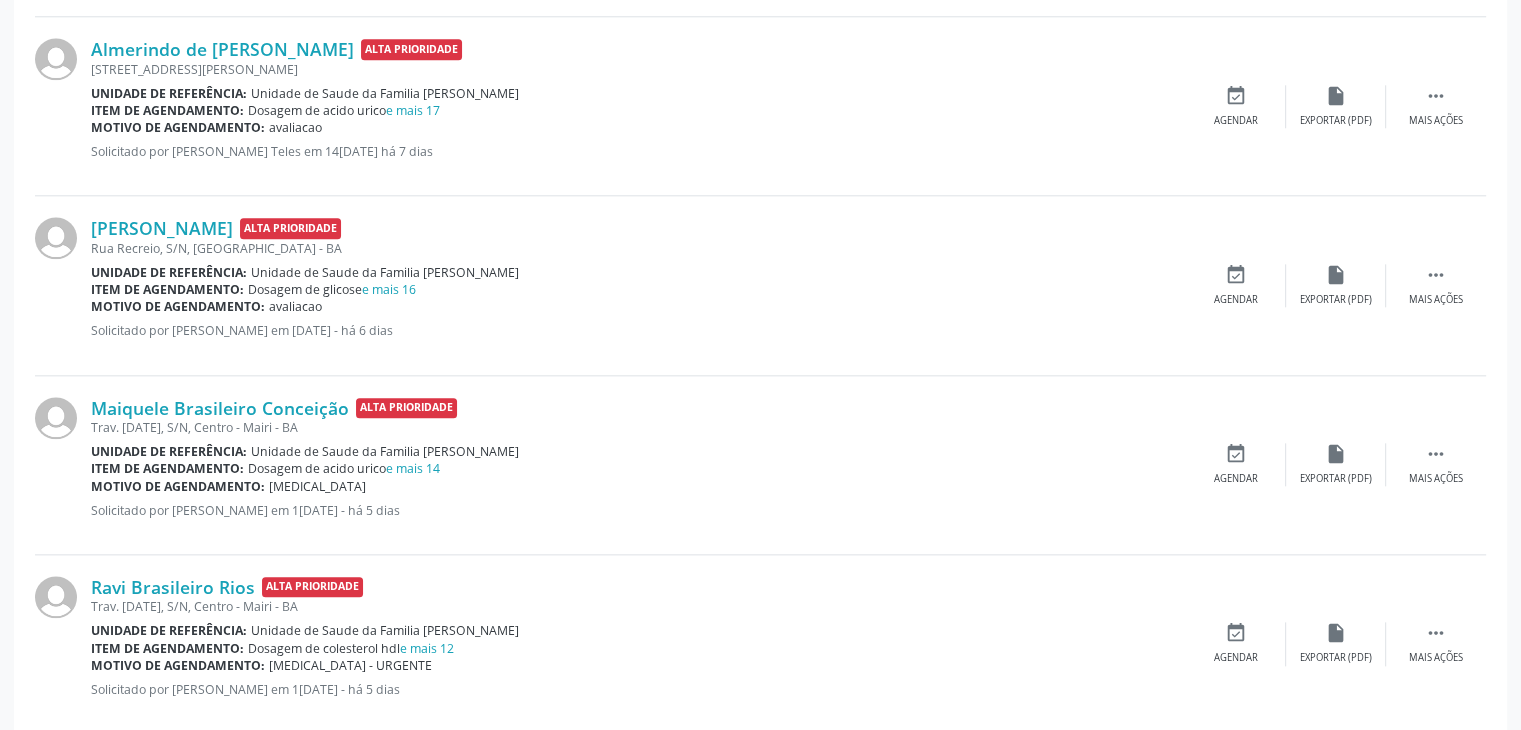 scroll, scrollTop: 2650, scrollLeft: 0, axis: vertical 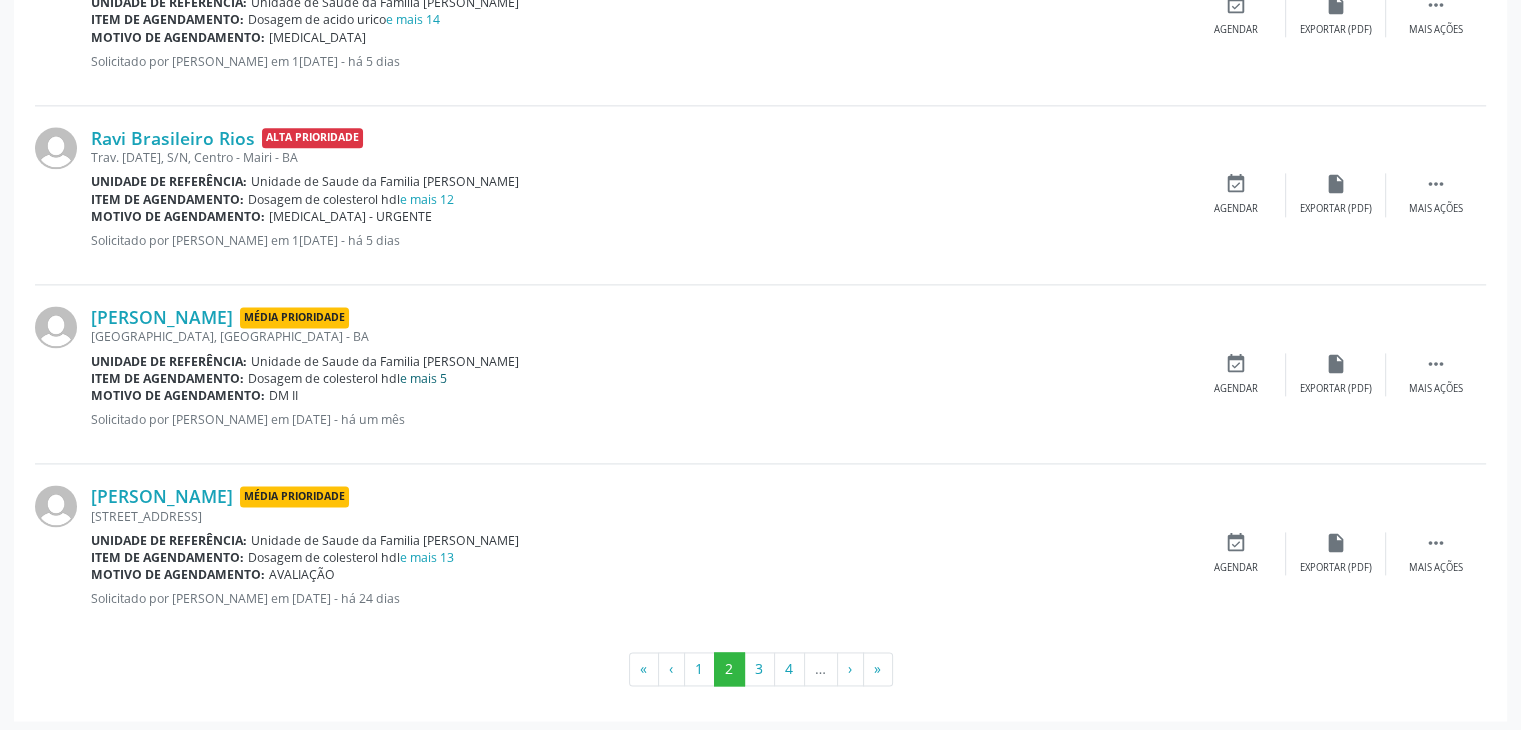 click on "e mais 5" at bounding box center (423, 378) 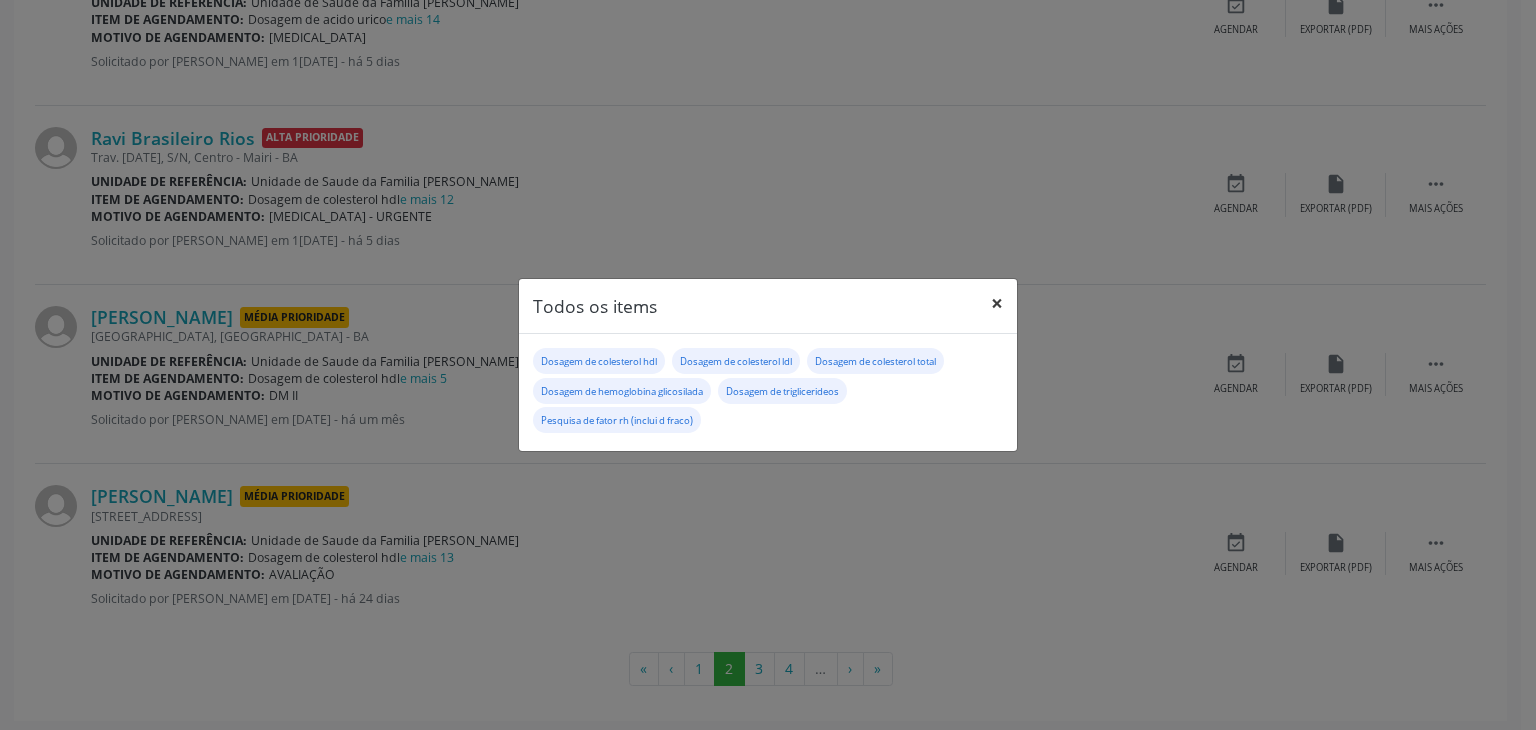 click on "×" at bounding box center (997, 303) 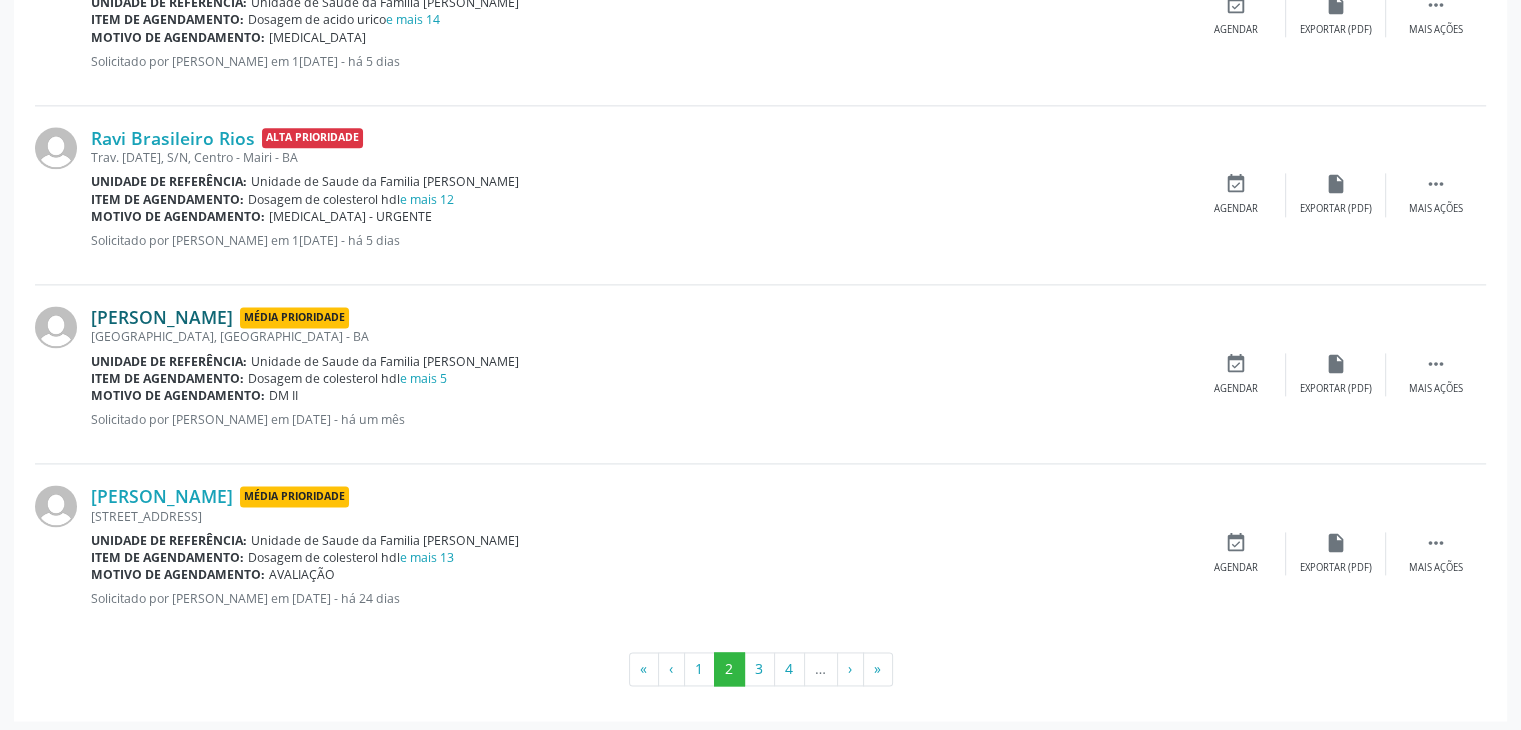 click on "[PERSON_NAME]" at bounding box center [162, 317] 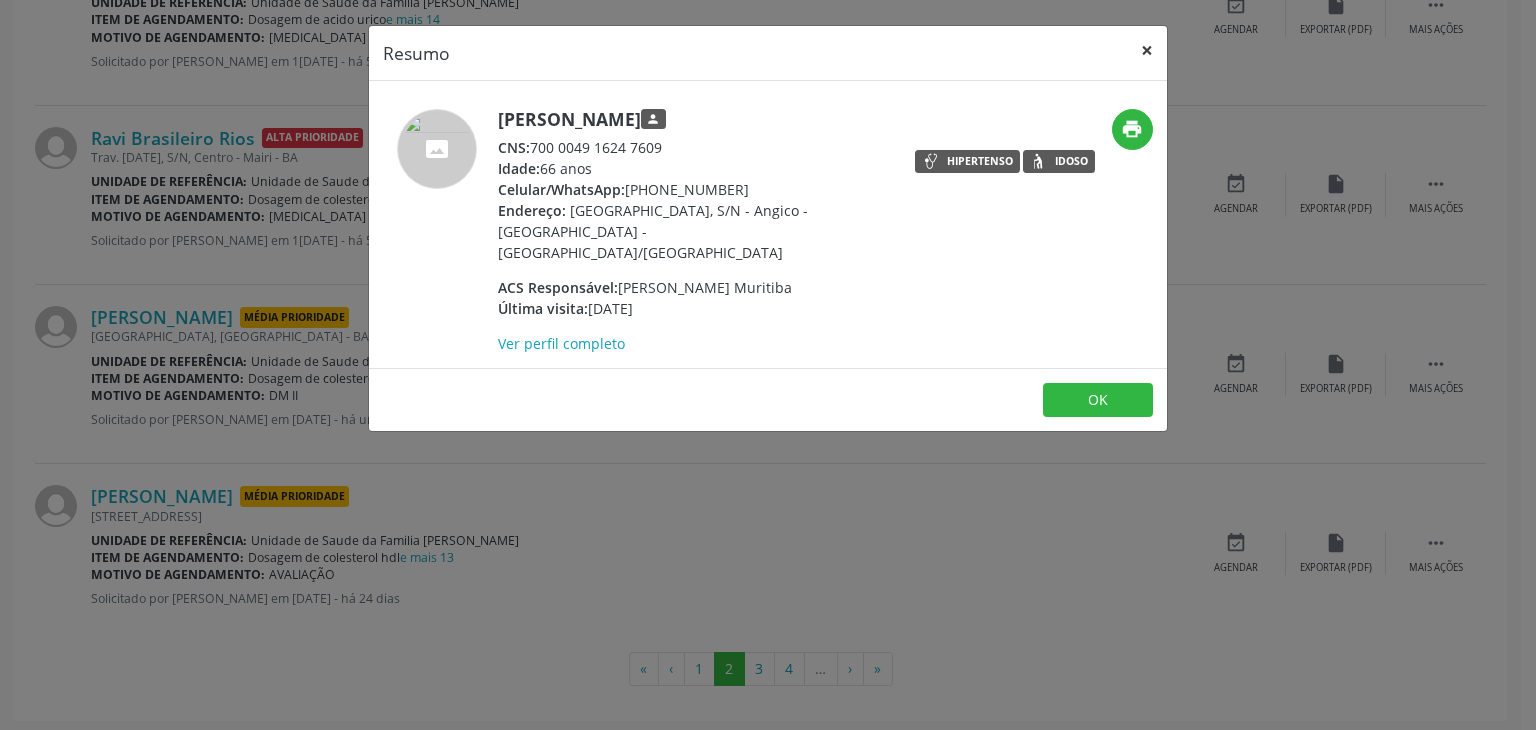 click on "×" at bounding box center (1147, 50) 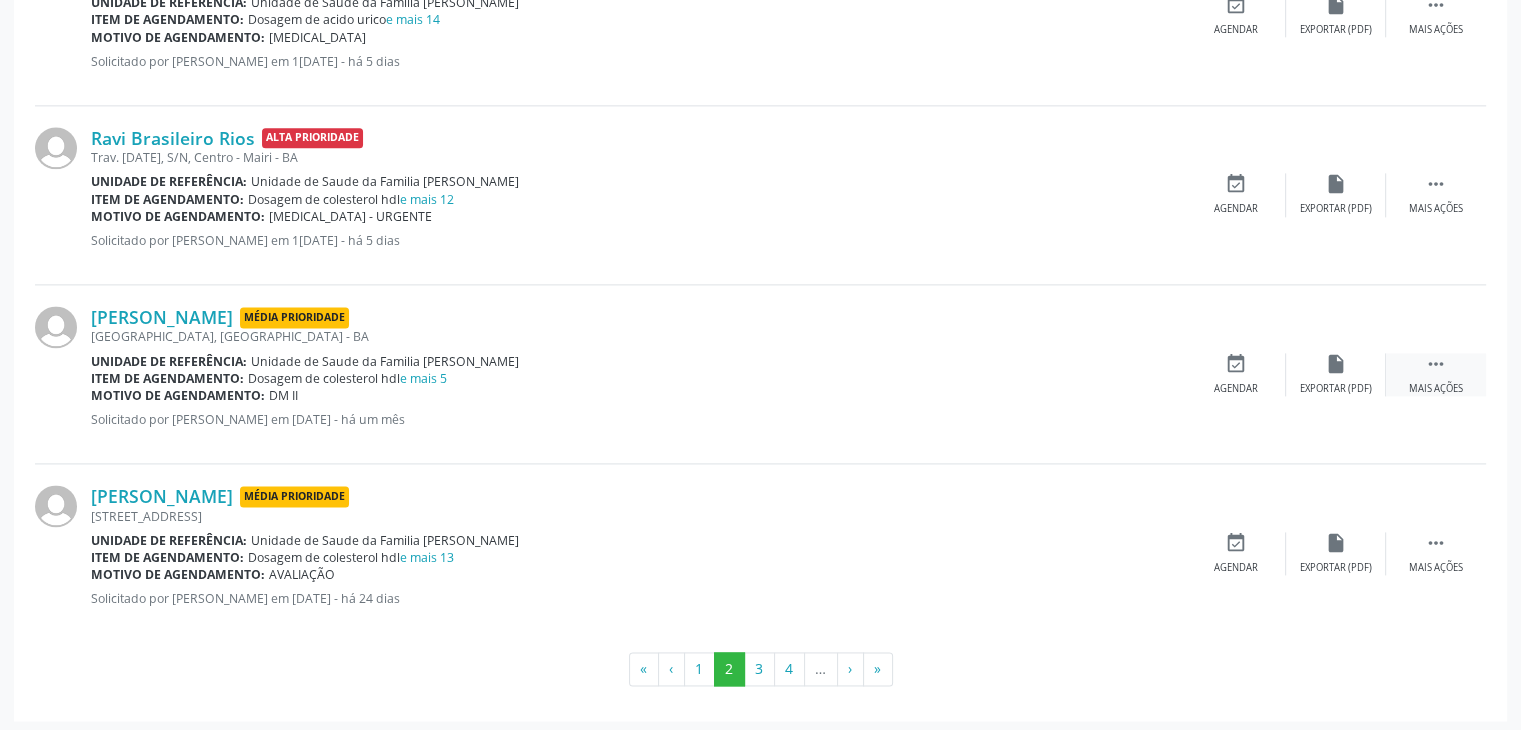 click on "Mais ações" at bounding box center [1436, 389] 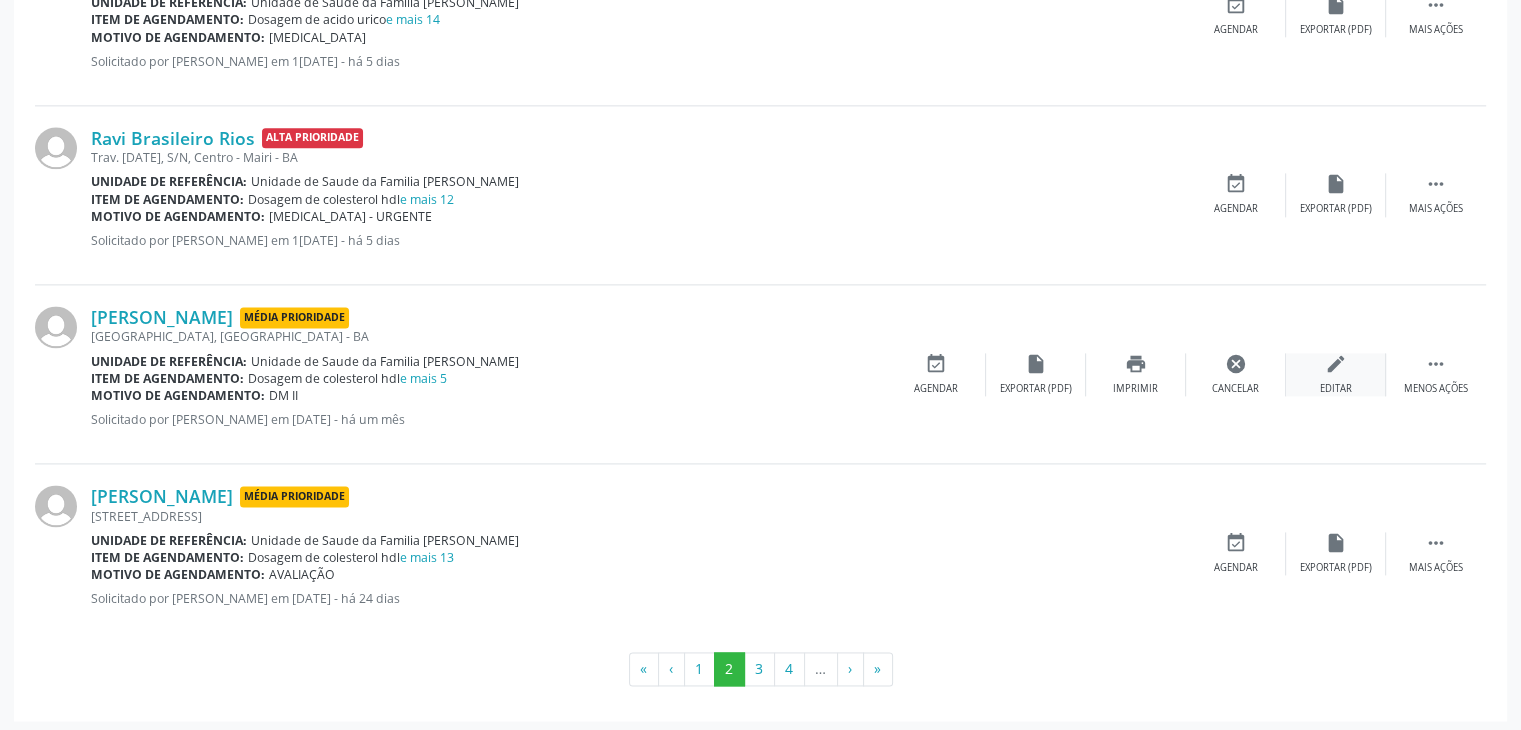 click on "edit
Editar" at bounding box center (1336, 374) 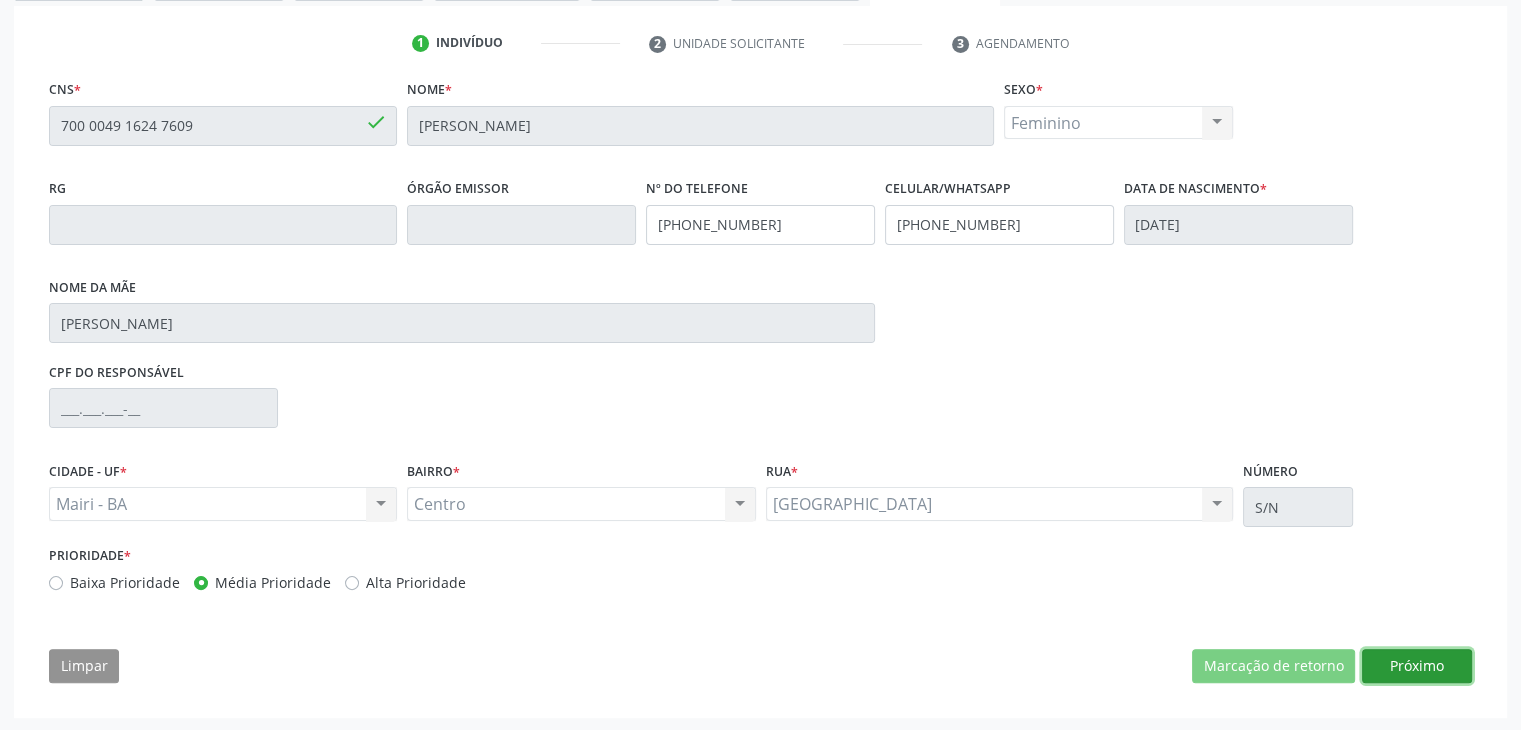 click on "Próximo" at bounding box center [1417, 666] 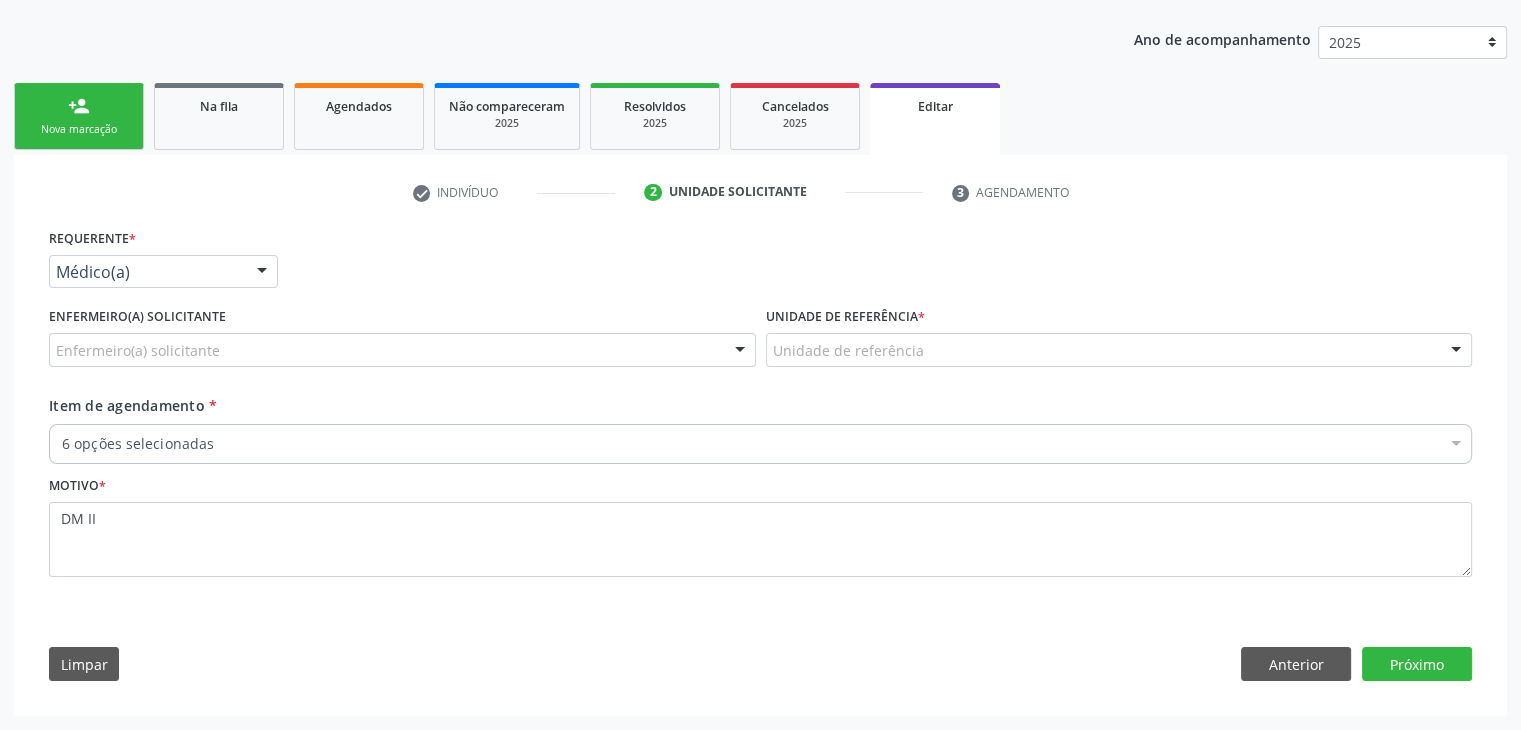 scroll, scrollTop: 214, scrollLeft: 0, axis: vertical 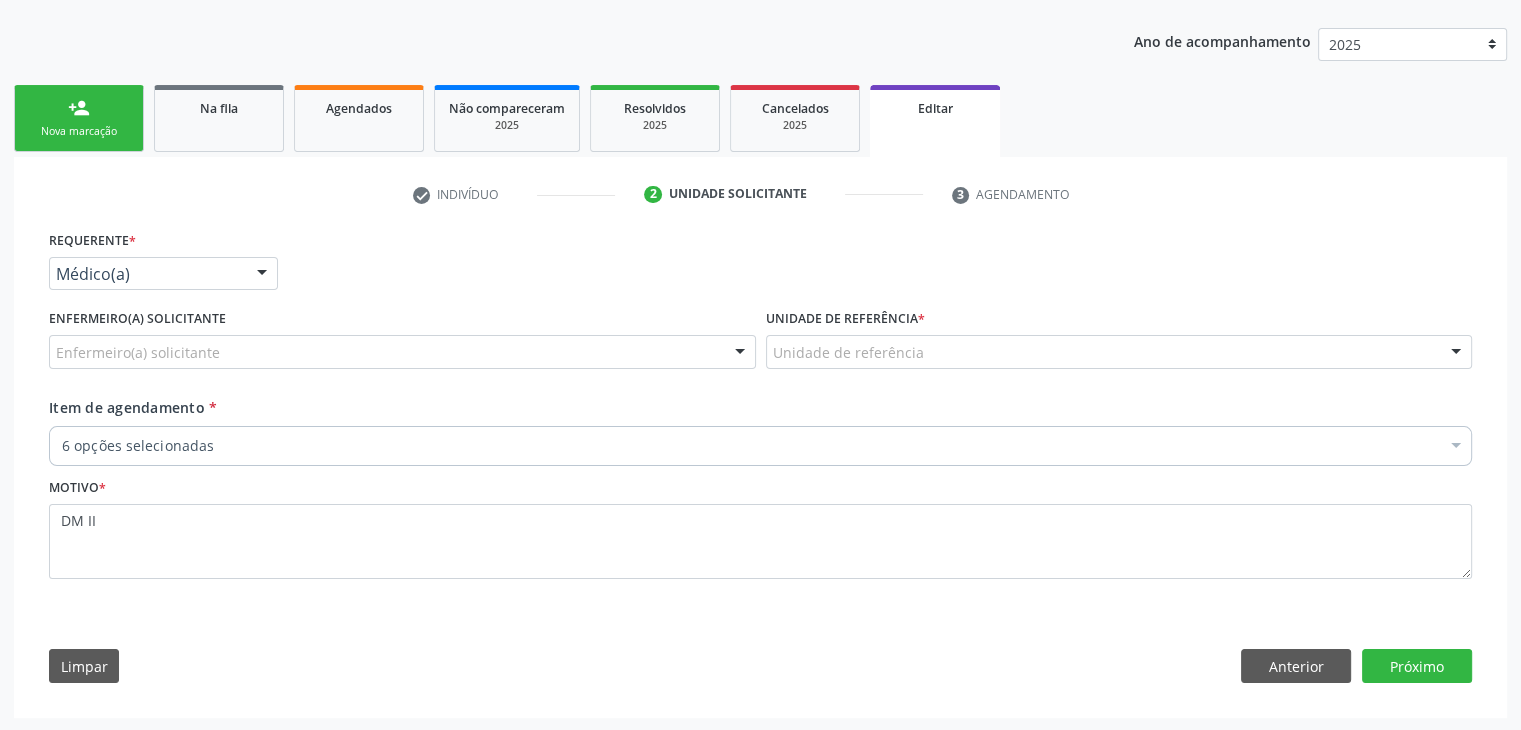 click on "Enfermeiro(a) solicitante" at bounding box center [402, 352] 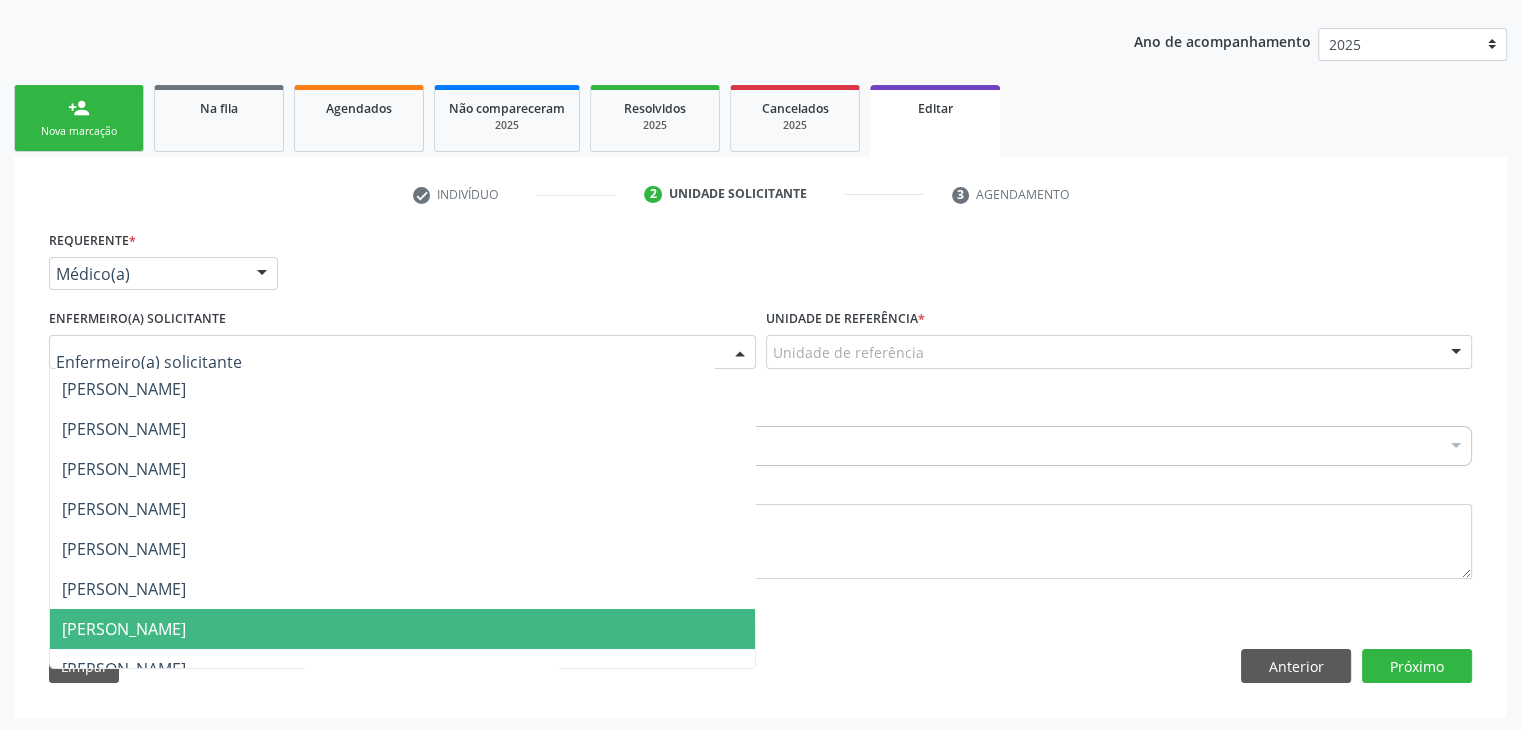 click on "[PERSON_NAME]" at bounding box center (124, 629) 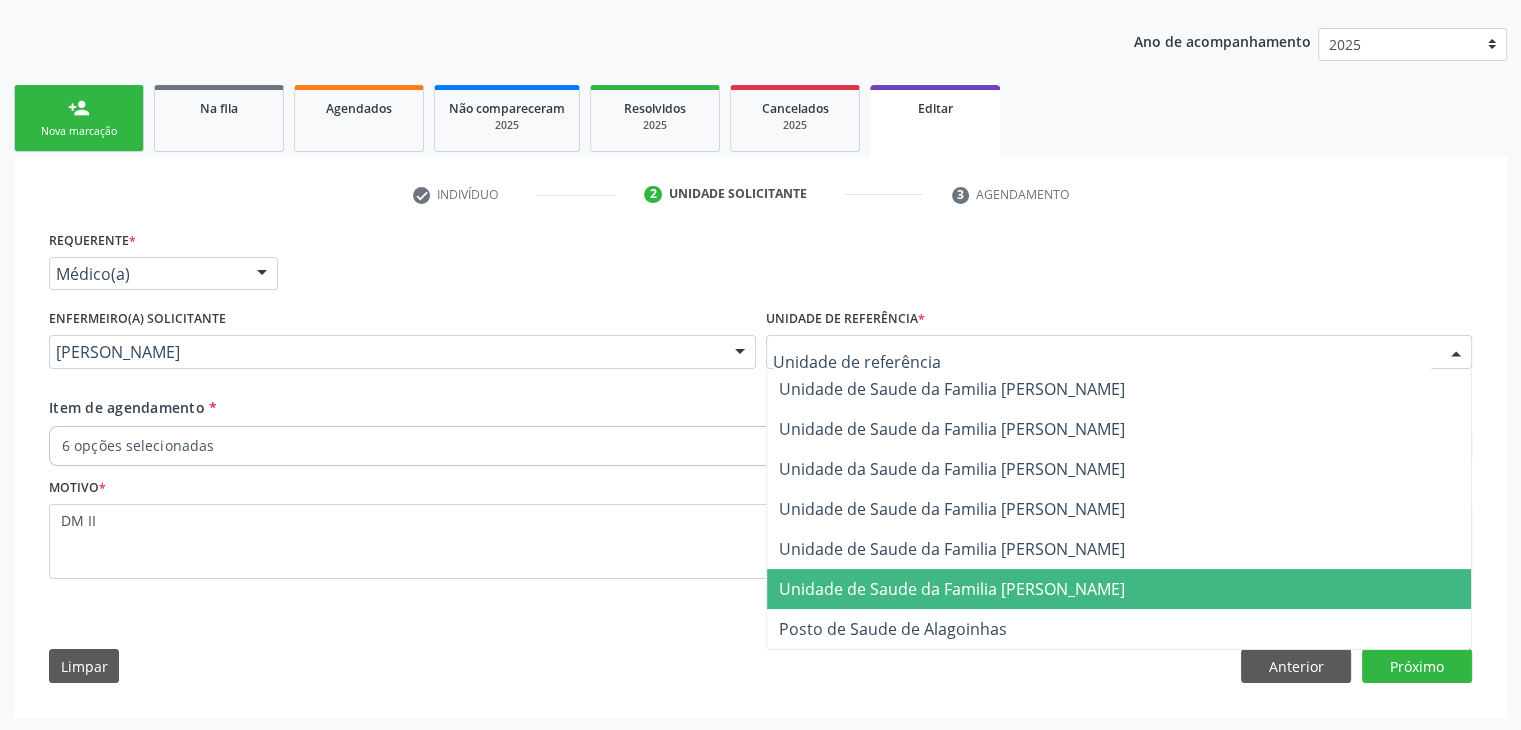 click on "Unidade de Saude da Familia [PERSON_NAME]" at bounding box center [952, 589] 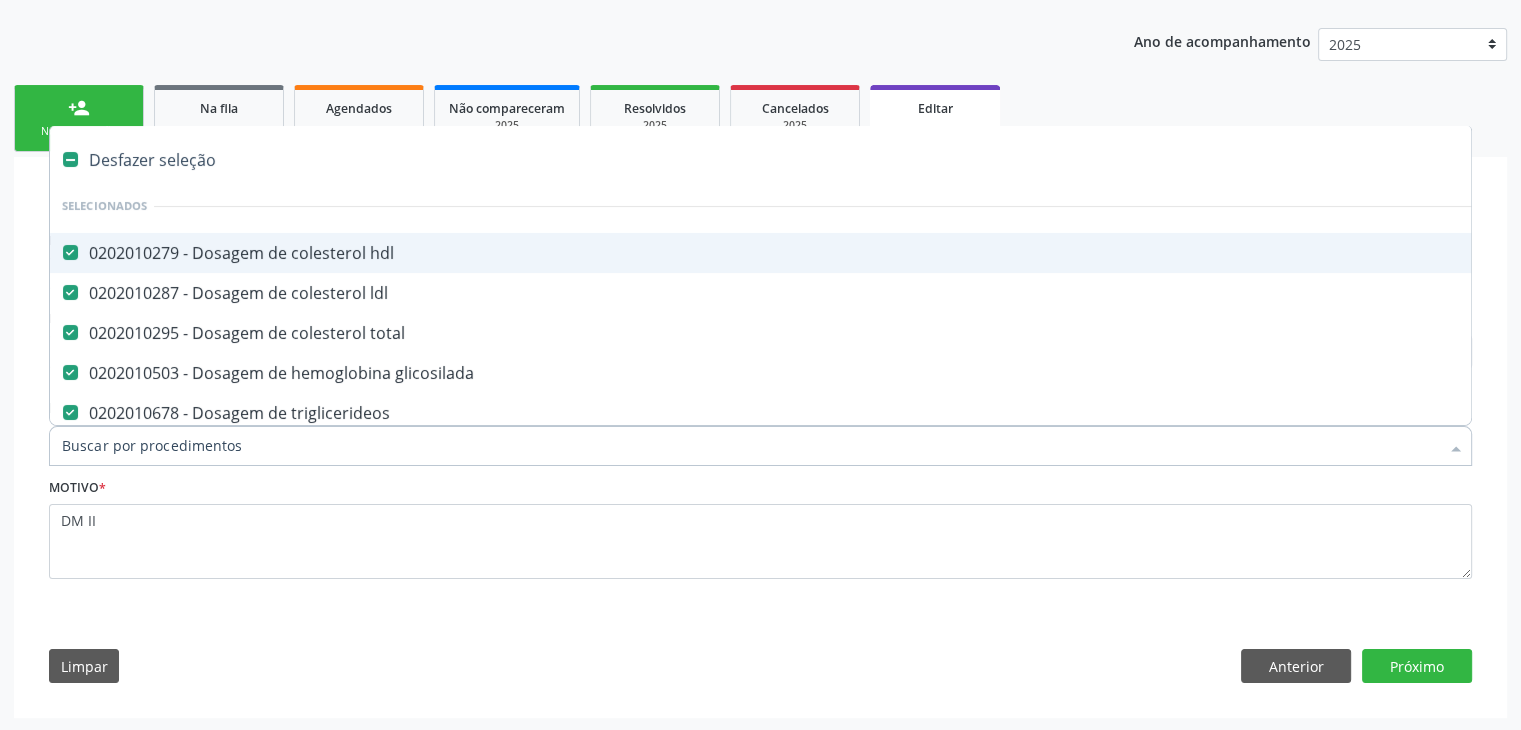 click on "Desfazer seleção" at bounding box center [831, 160] 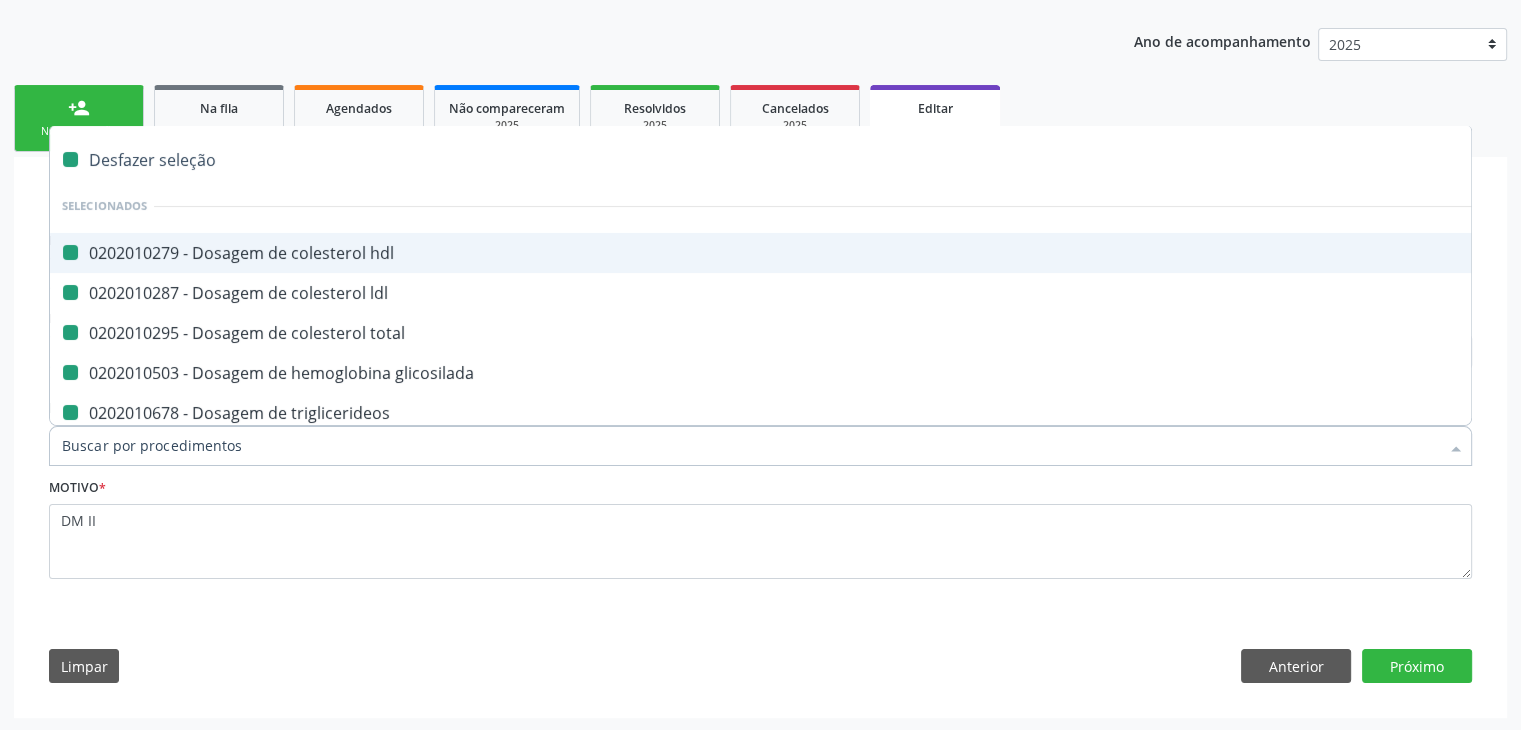 checkbox on "false" 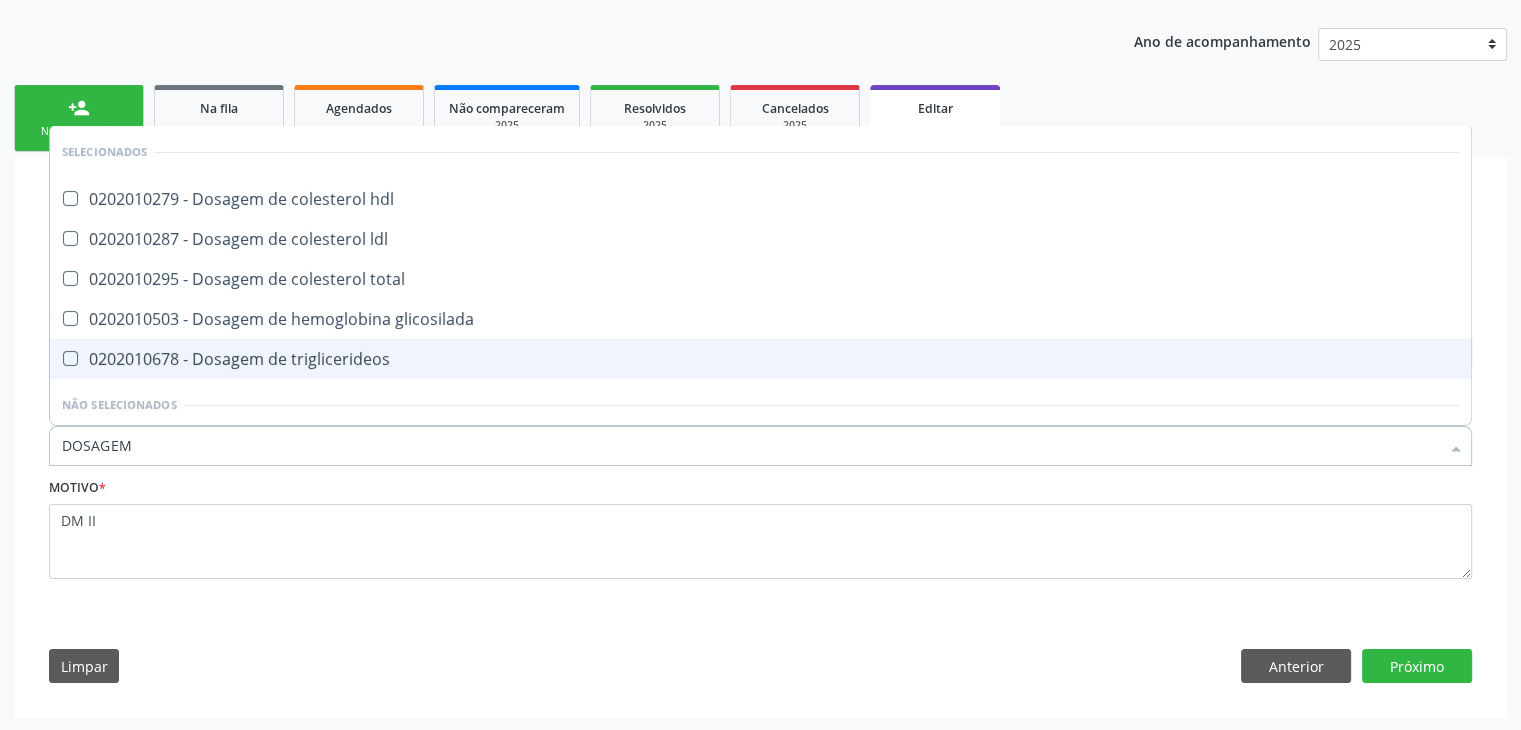 type on "DOSAGEM DE TSH" 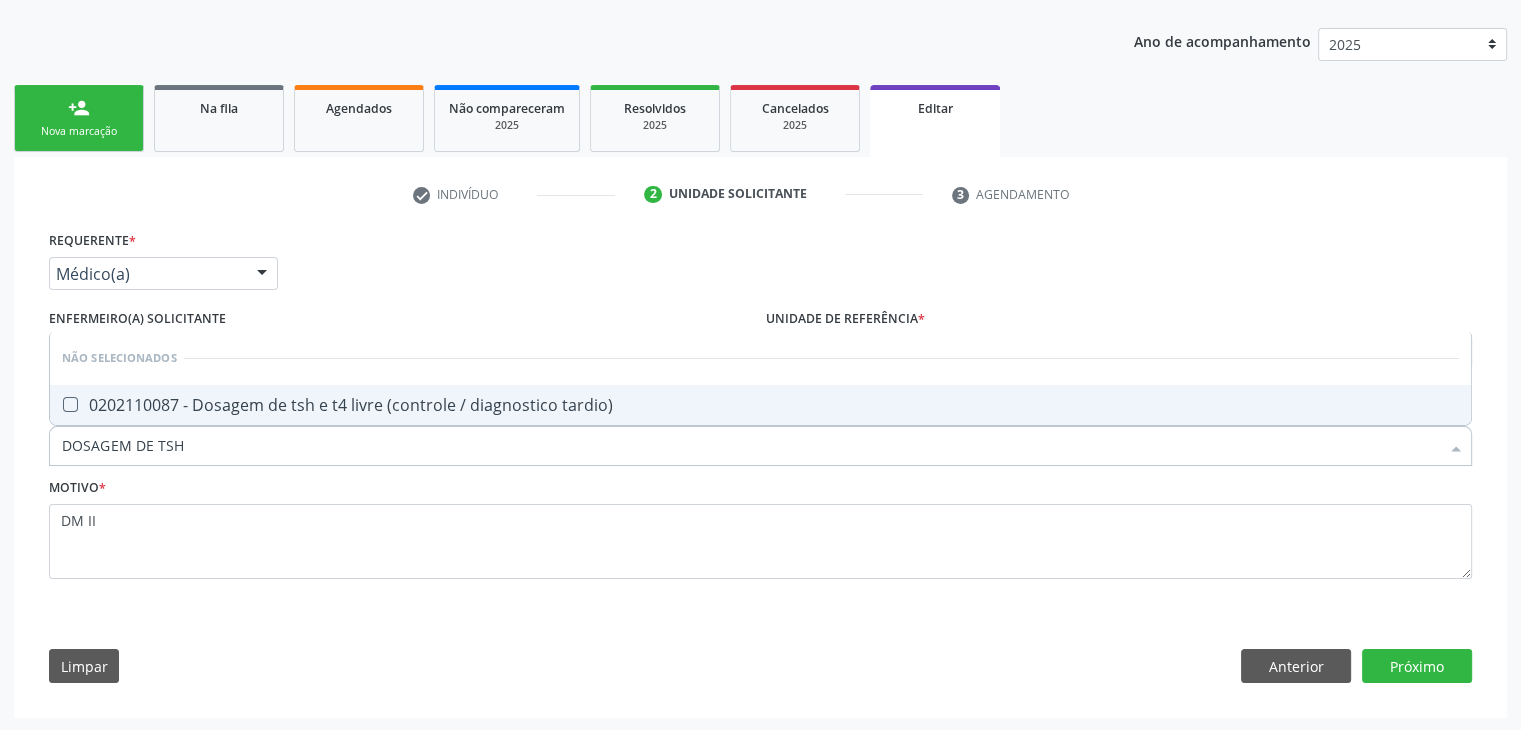 click on "0202110087 - Dosagem de tsh e t4 livre (controle / diagnostico tardio)" at bounding box center (760, 405) 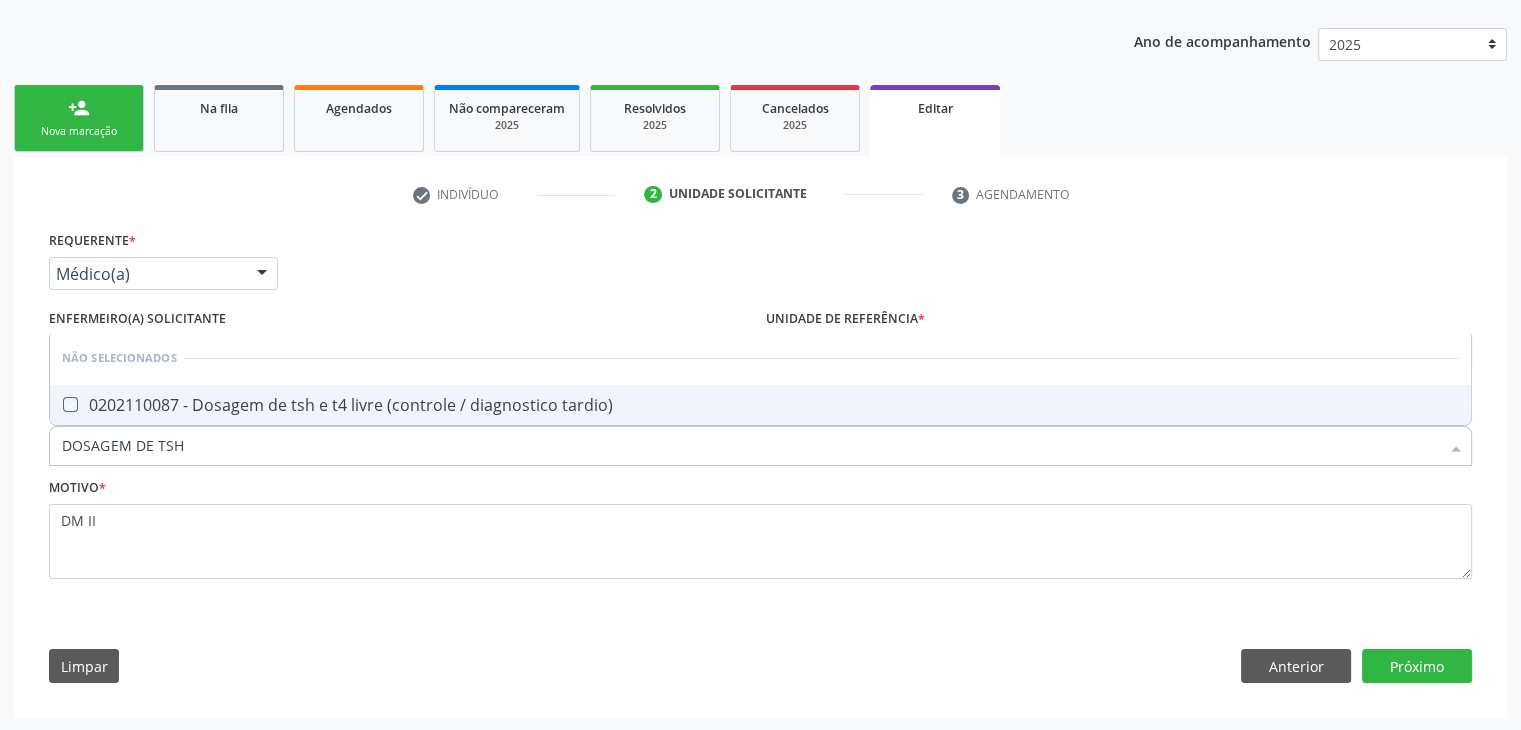 checkbox on "true" 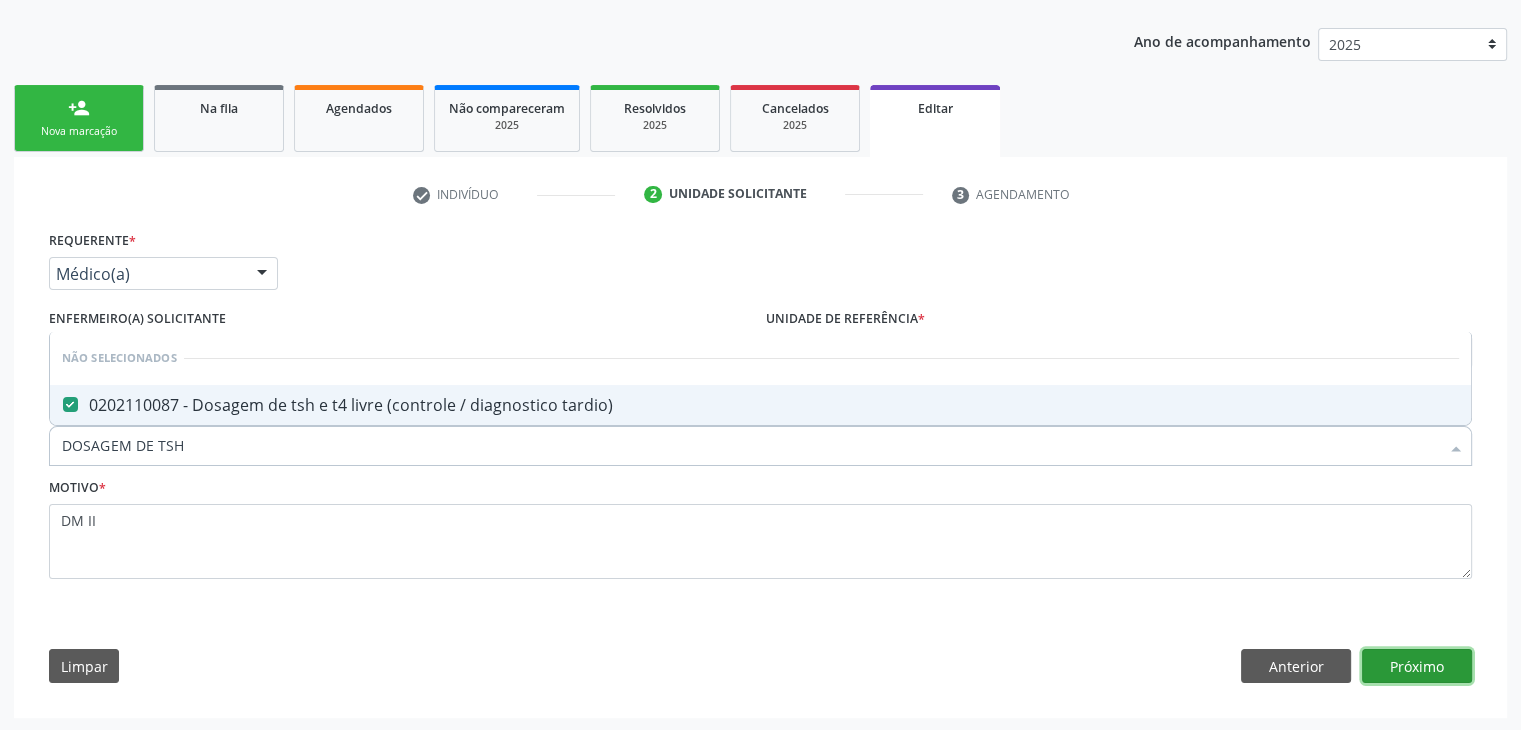 click on "Próximo" at bounding box center (1417, 666) 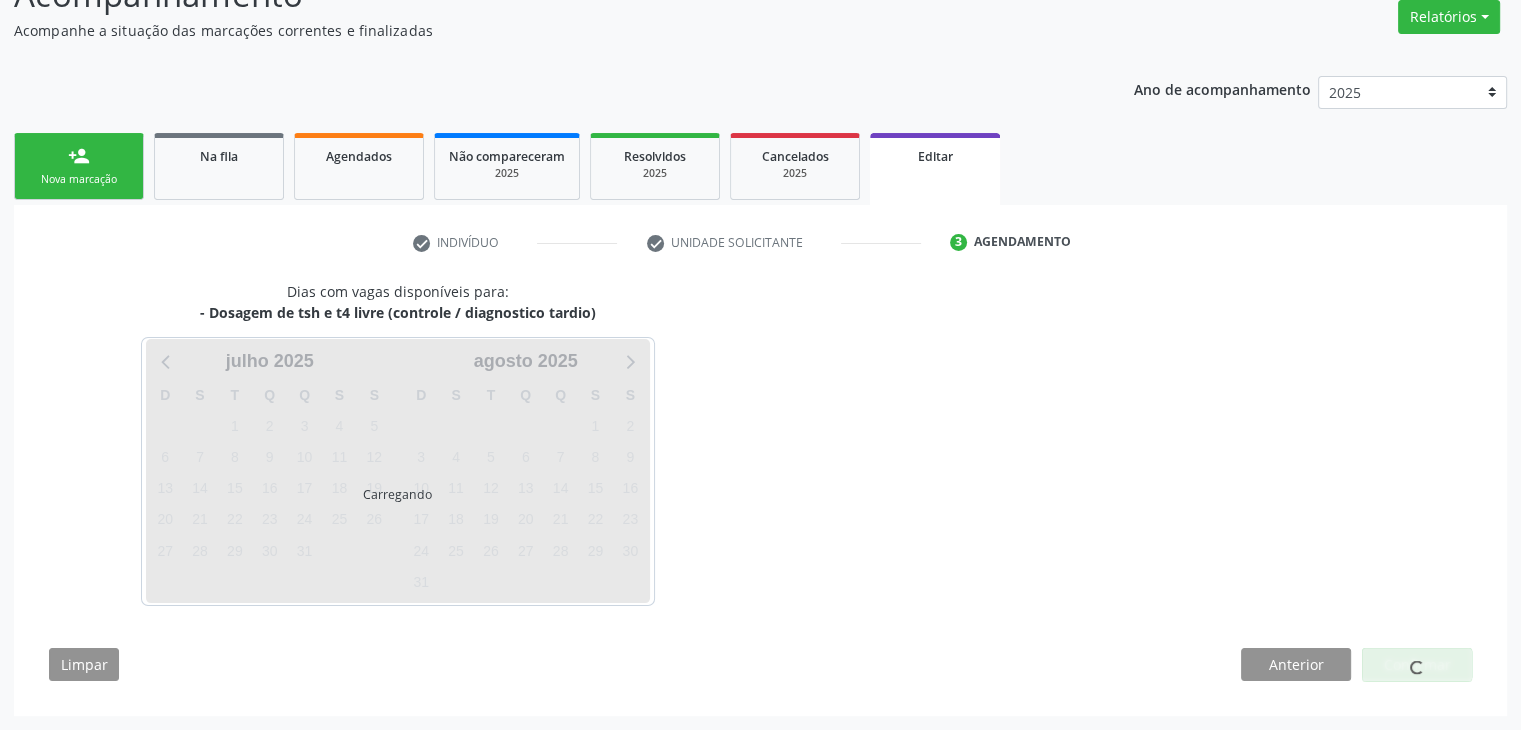 scroll, scrollTop: 165, scrollLeft: 0, axis: vertical 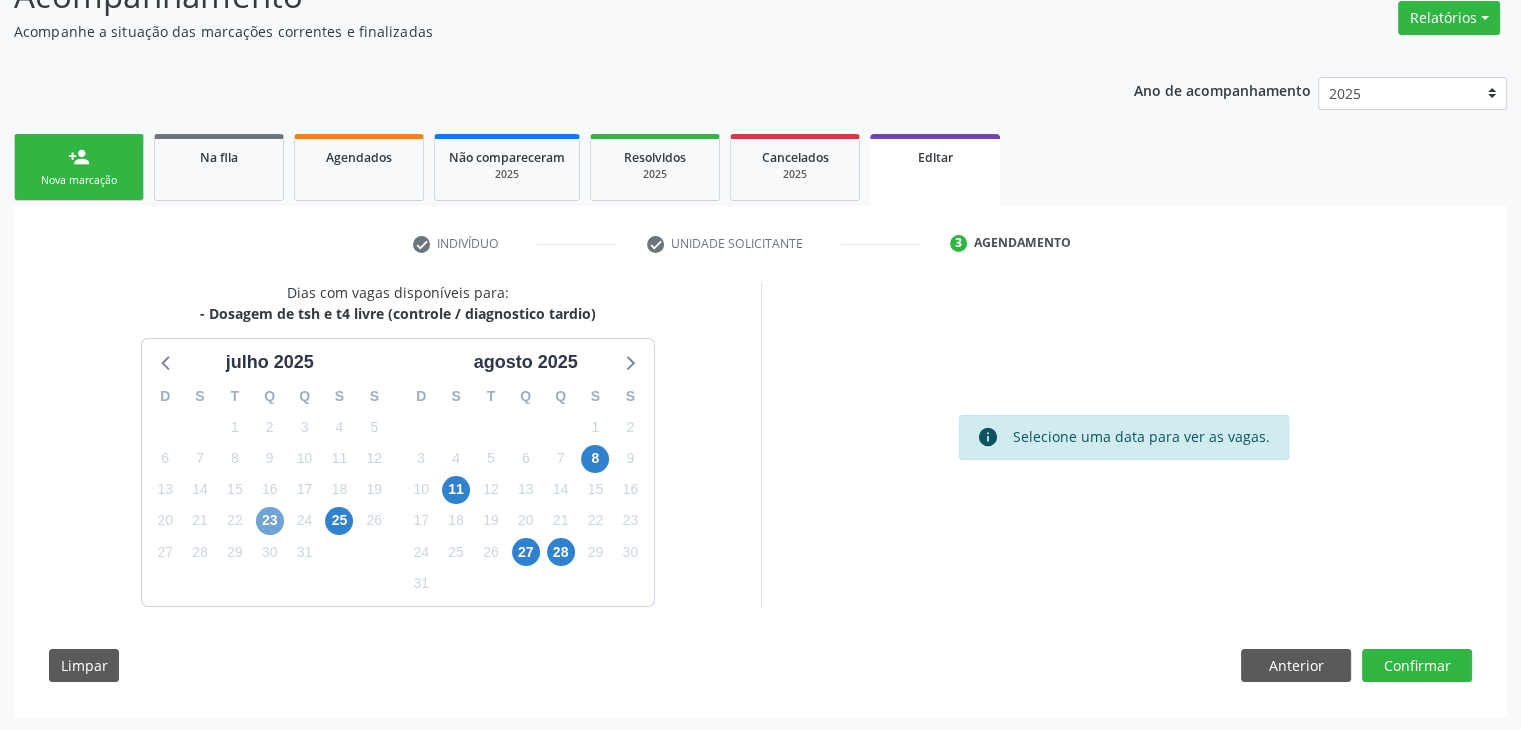 click on "23" at bounding box center (270, 521) 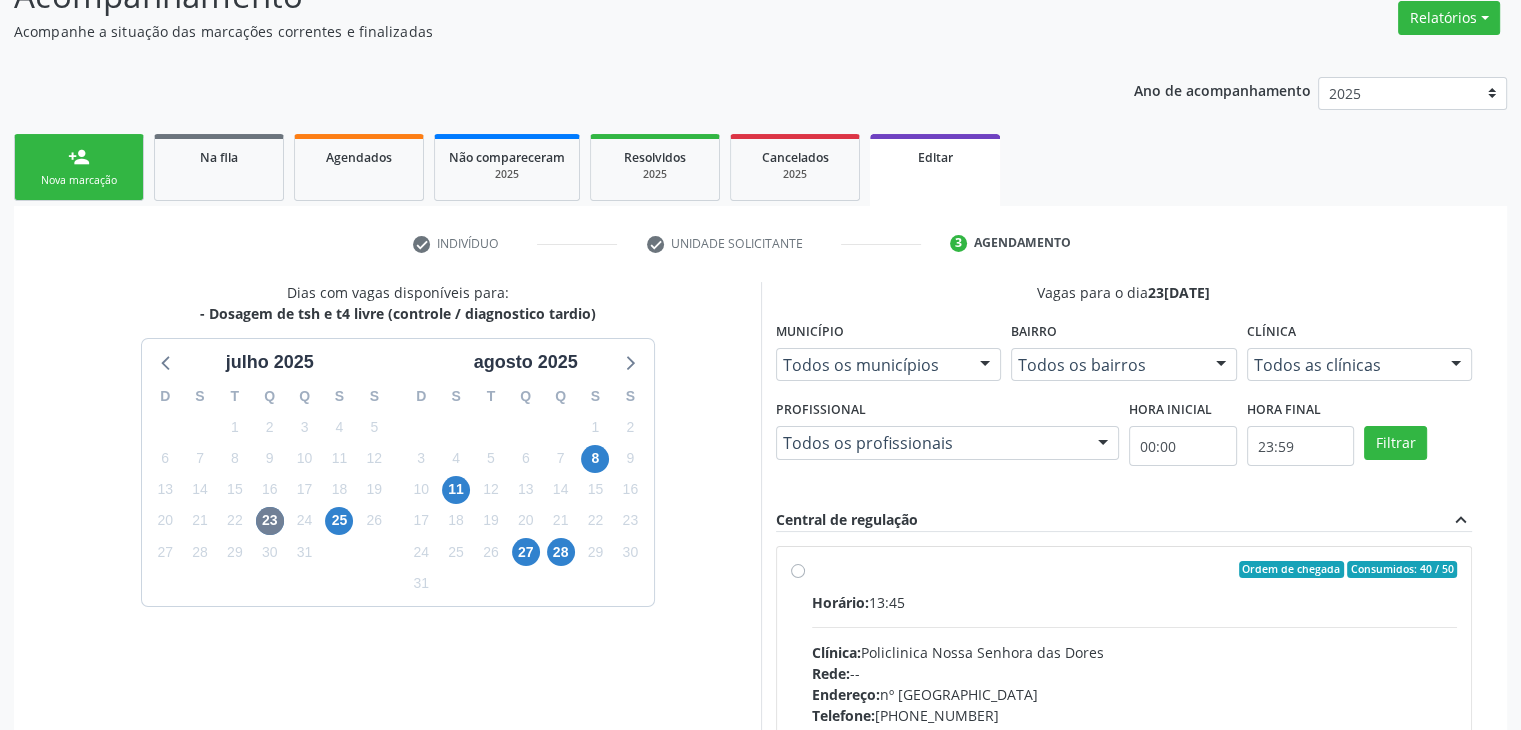click on "Horário:   13:45
Clínica:  Policlinica [GEOGRAPHIC_DATA]
Rede:
--
Endereço:   [STREET_ADDRESS]
Telefone:   [PHONE_NUMBER]
Profissional:
--
Informações adicionais sobre o atendimento
Idade de atendimento:
Sem restrição
Gênero(s) atendido(s):
Sem restrição
Informações adicionais:
--" at bounding box center (1135, 729) 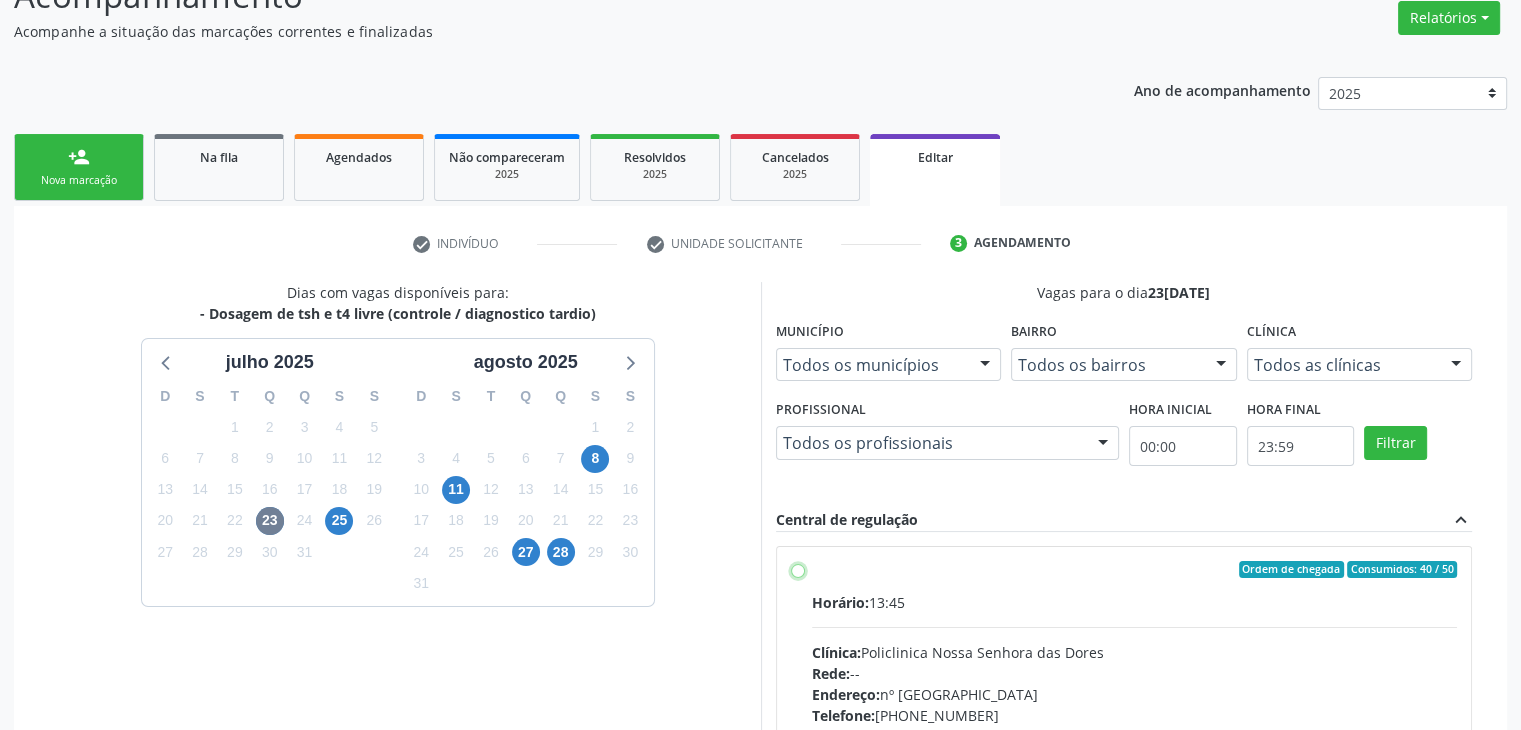 click on "Ordem de chegada
Consumidos: 40 / 50
Horário:   13:45
Clínica:  Policlinica [GEOGRAPHIC_DATA]
Rede:
--
Endereço:   [STREET_ADDRESS]
Telefone:   [PHONE_NUMBER]
Profissional:
--
Informações adicionais sobre o atendimento
Idade de atendimento:
Sem restrição
Gênero(s) atendido(s):
Sem restrição
Informações adicionais:
--" at bounding box center [798, 570] 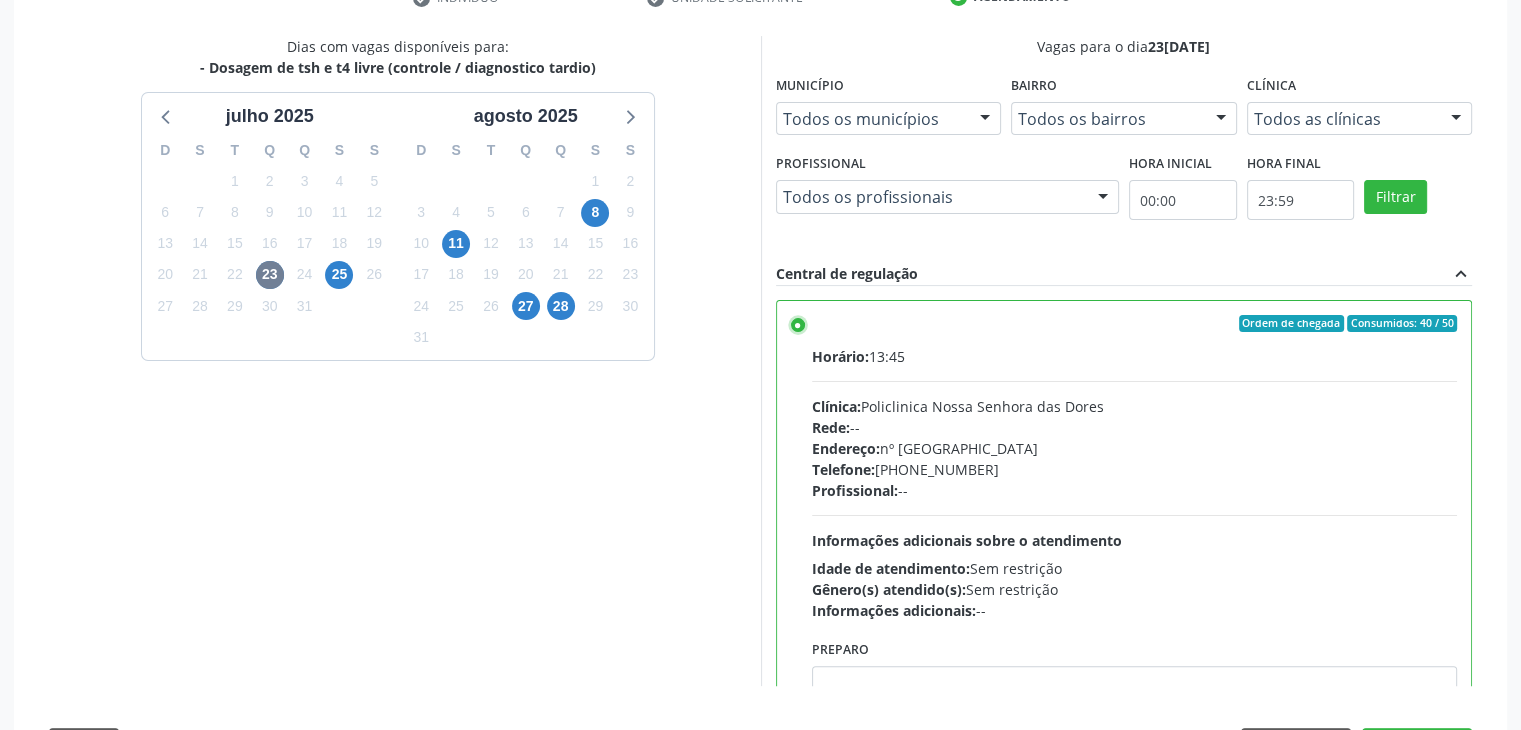 scroll, scrollTop: 490, scrollLeft: 0, axis: vertical 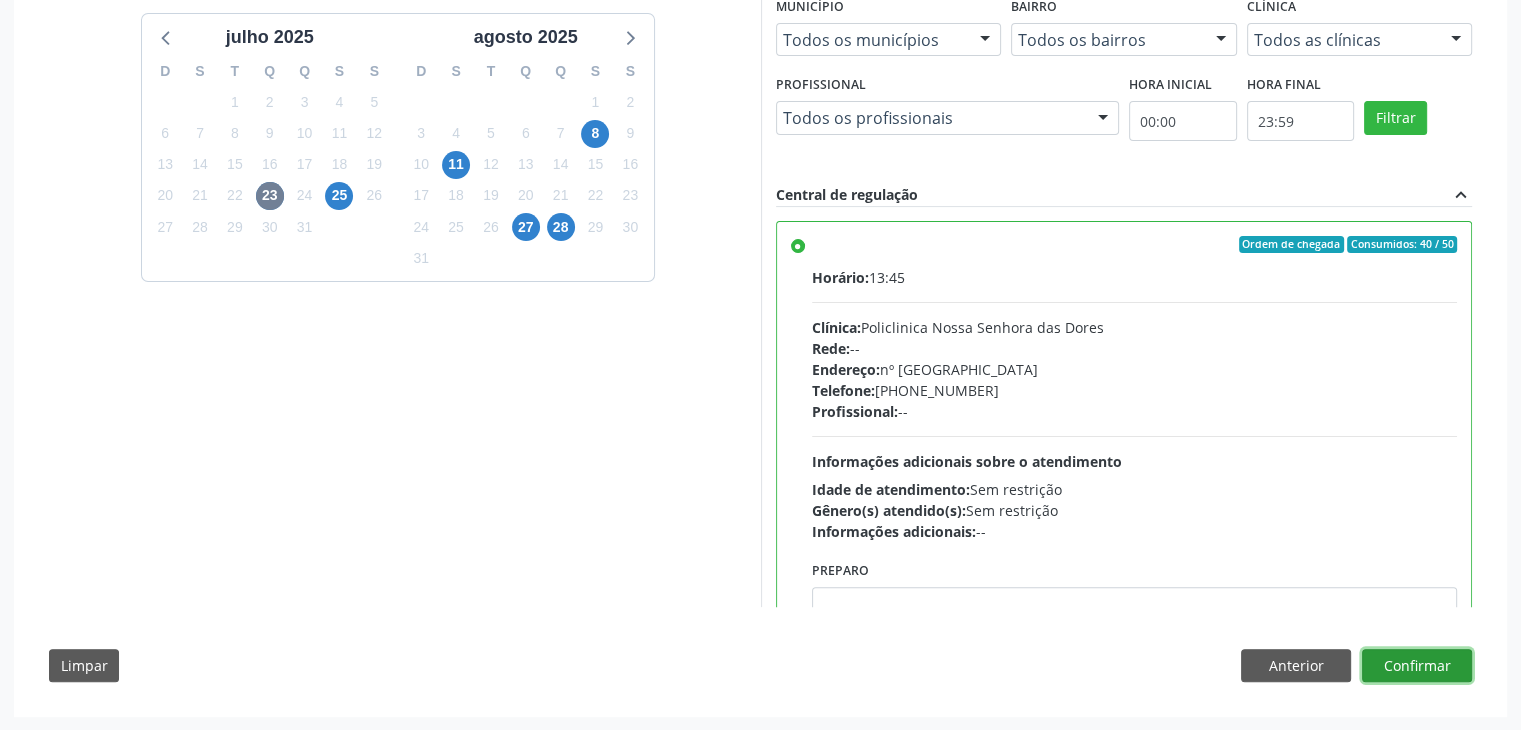 click on "Confirmar" at bounding box center (1417, 666) 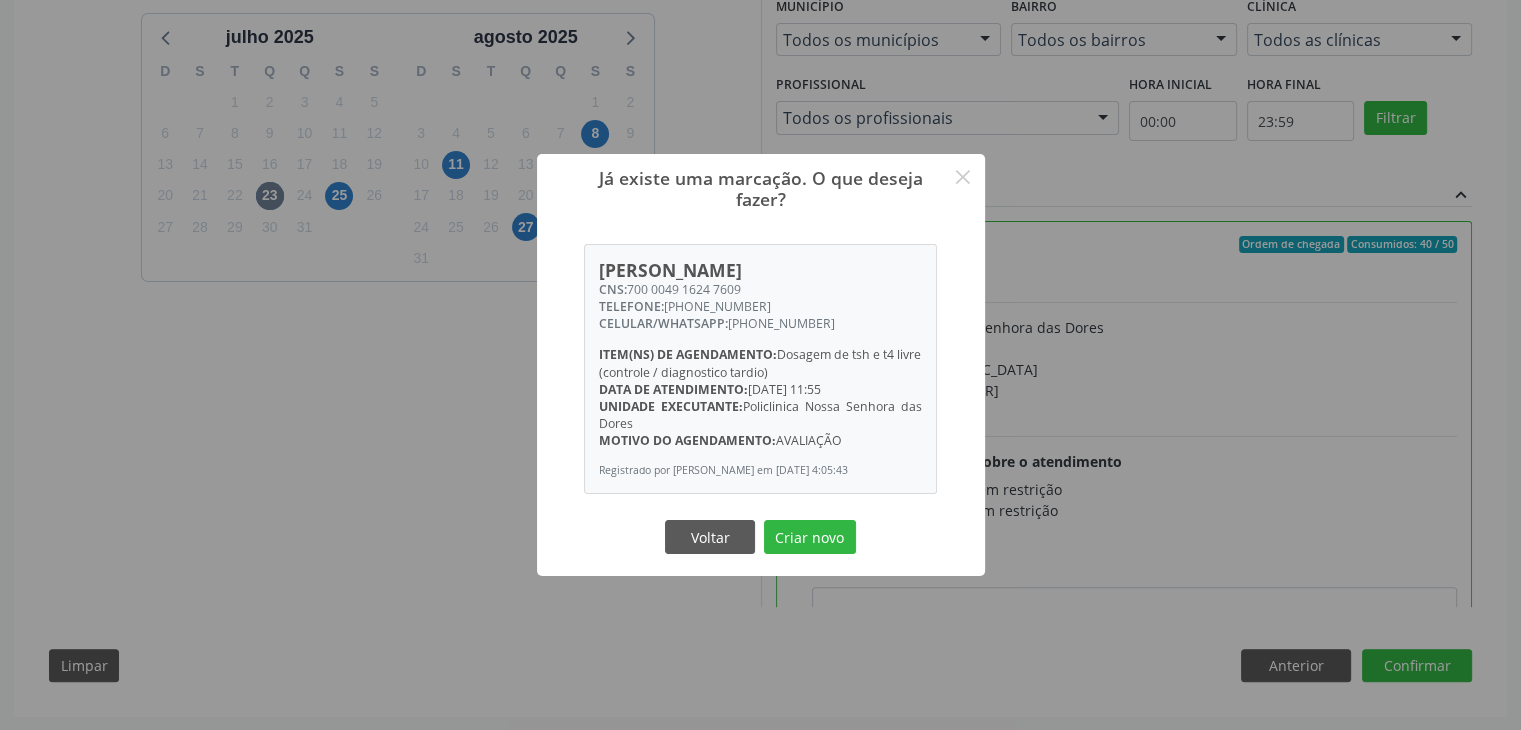 click on "Voltar Criar novo" at bounding box center [761, 537] 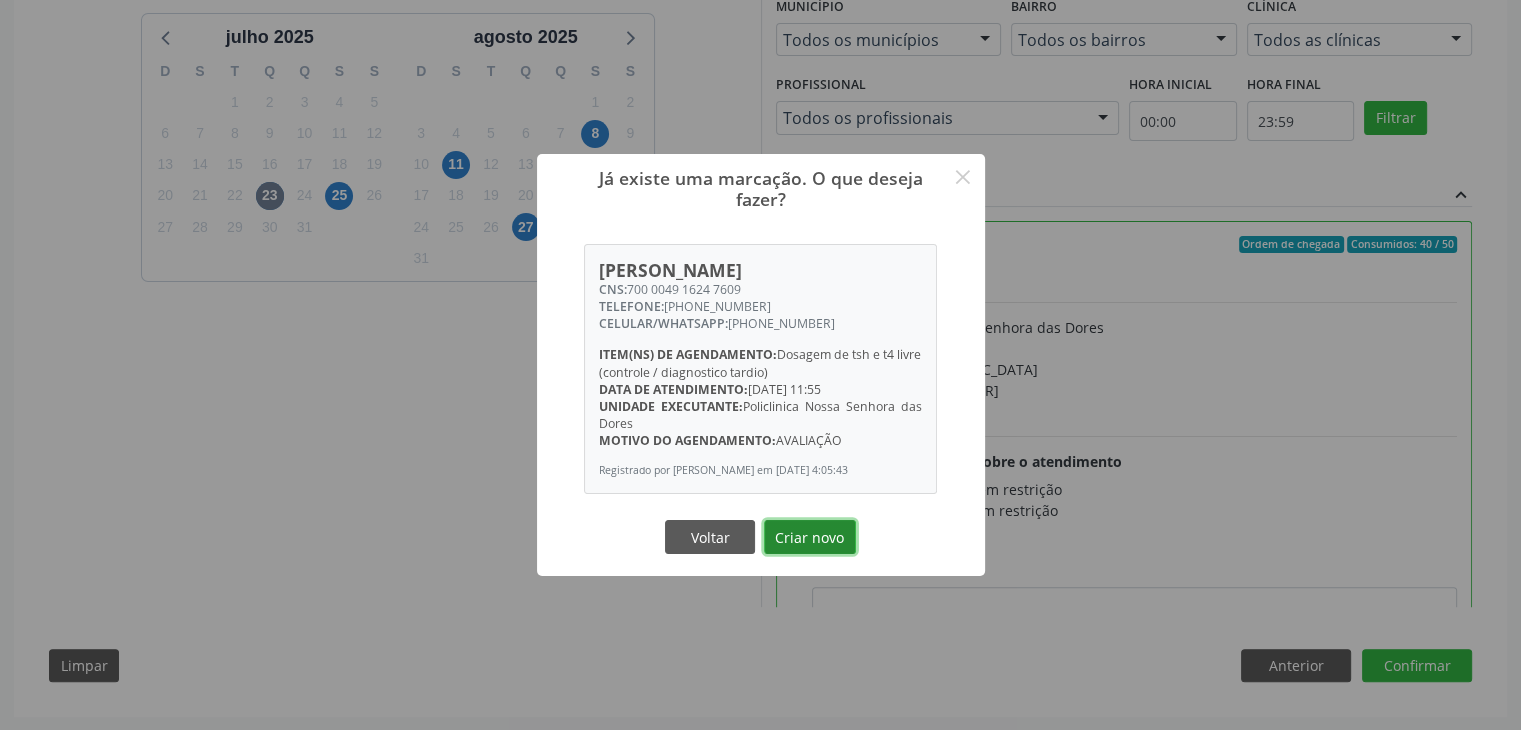 click on "Criar novo" at bounding box center (810, 537) 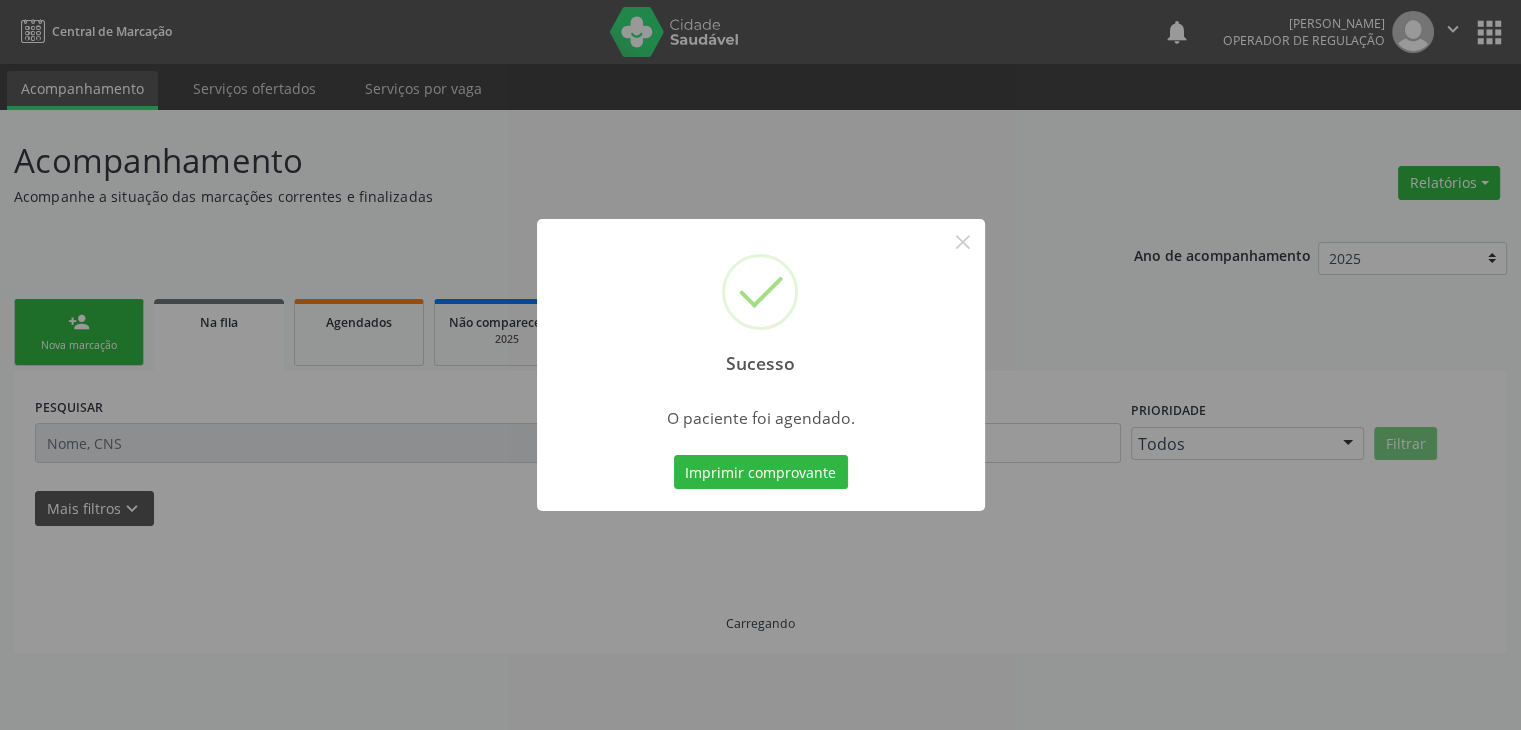 scroll, scrollTop: 0, scrollLeft: 0, axis: both 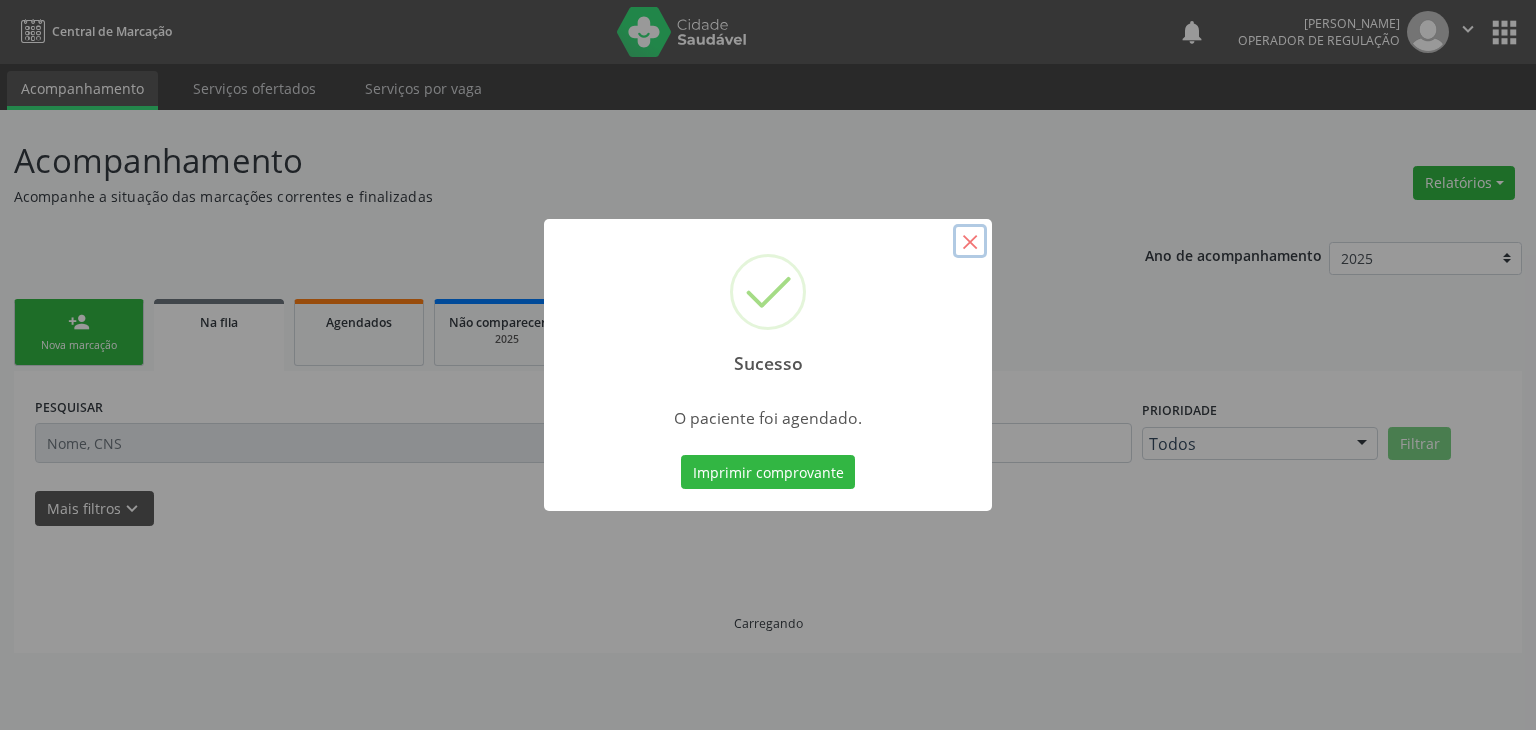 click on "×" at bounding box center [970, 241] 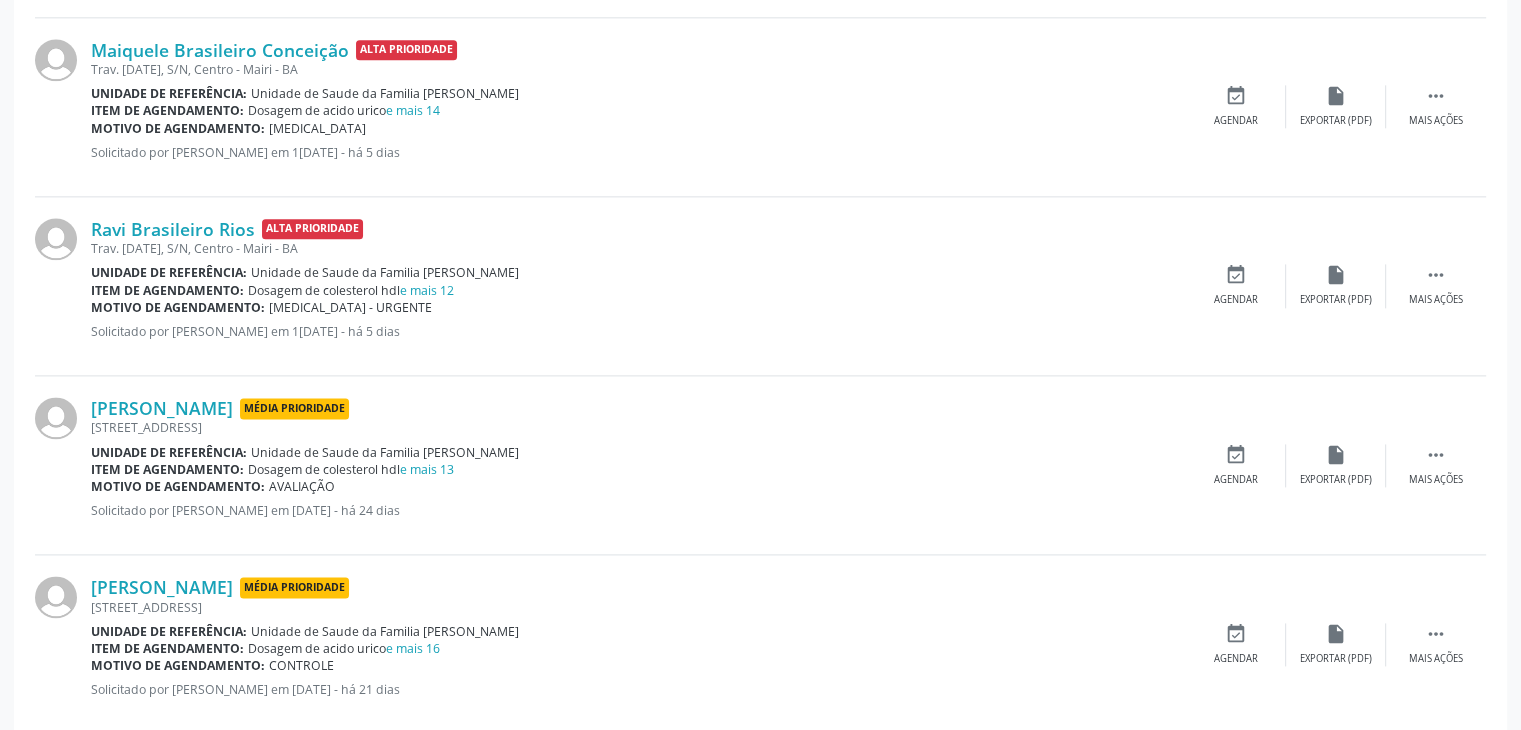 scroll, scrollTop: 2650, scrollLeft: 0, axis: vertical 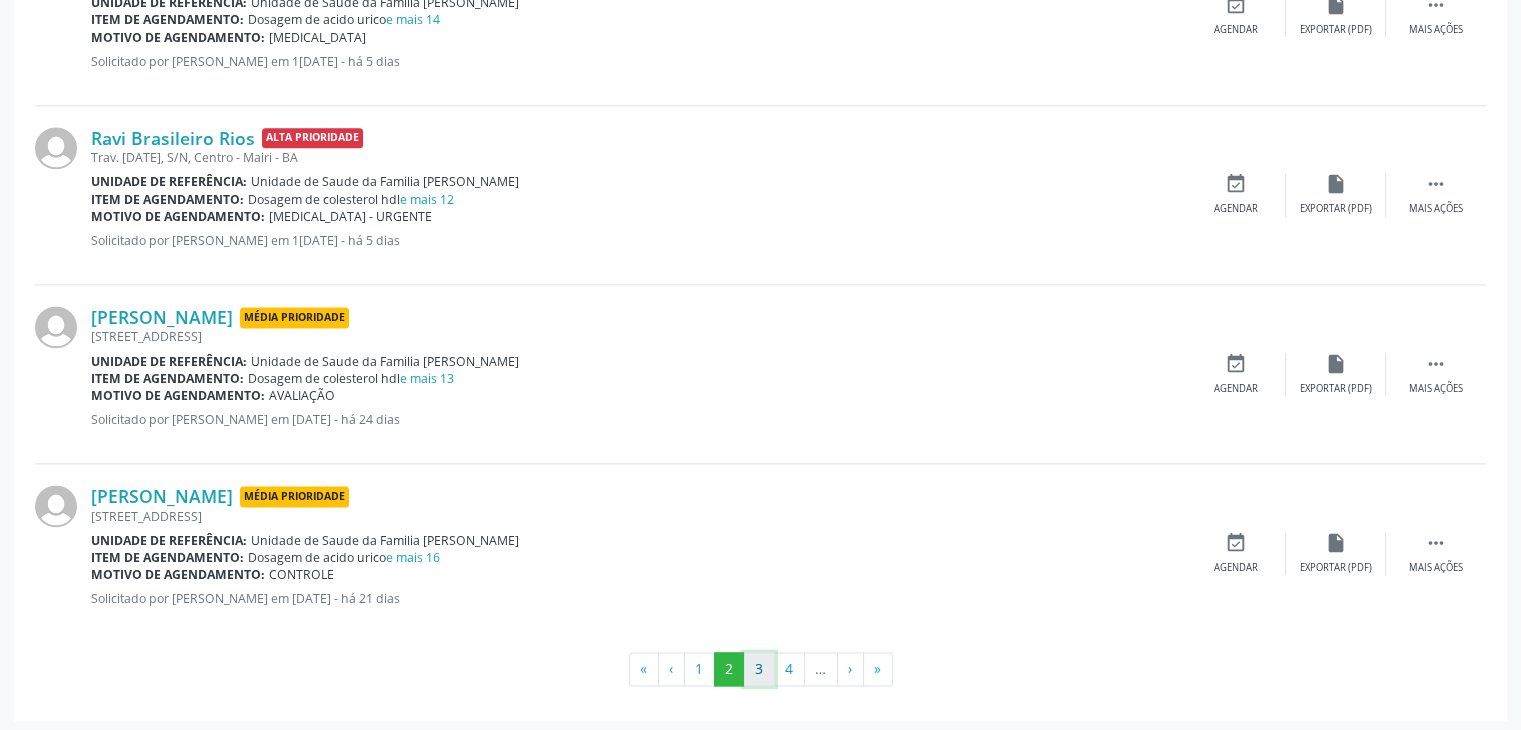click on "3" at bounding box center (759, 669) 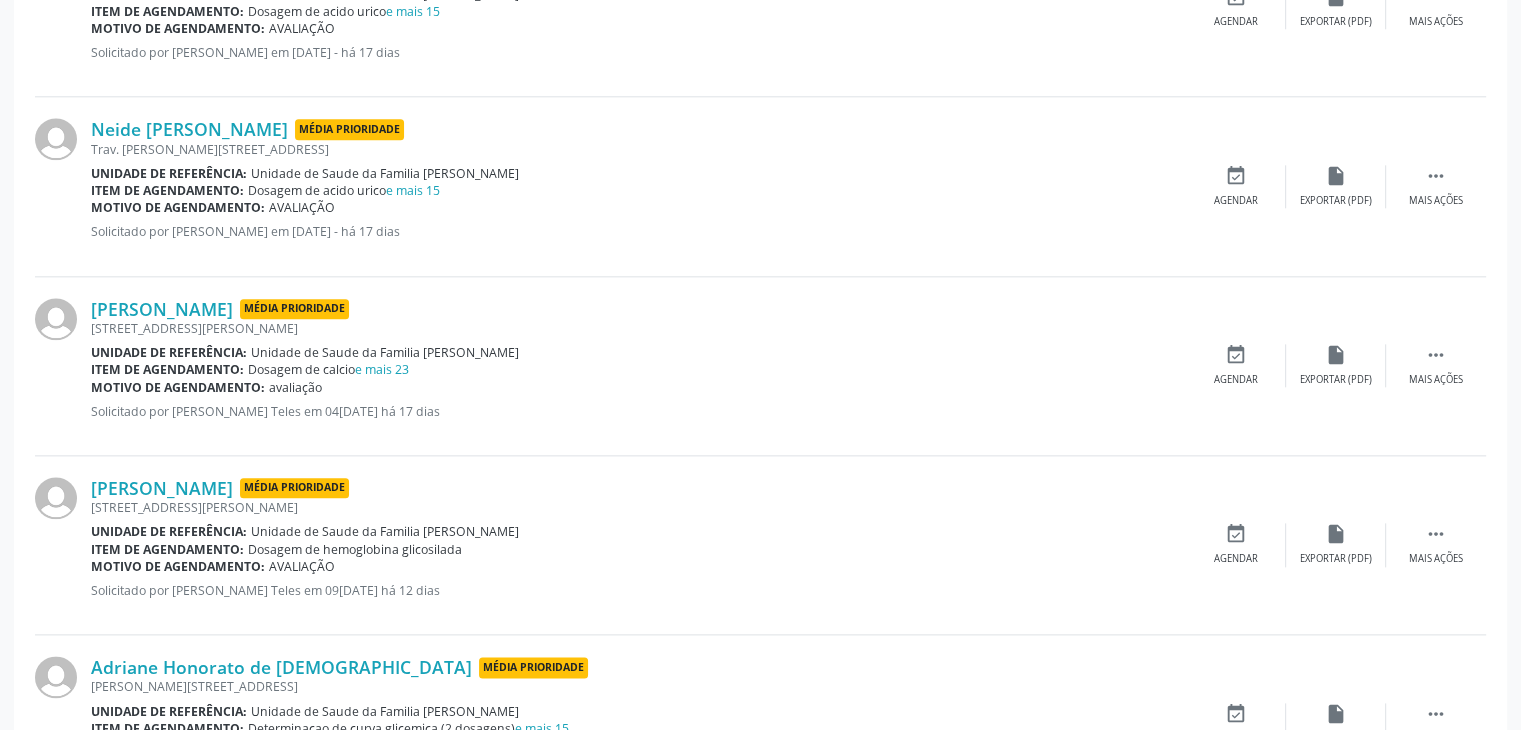 scroll, scrollTop: 2650, scrollLeft: 0, axis: vertical 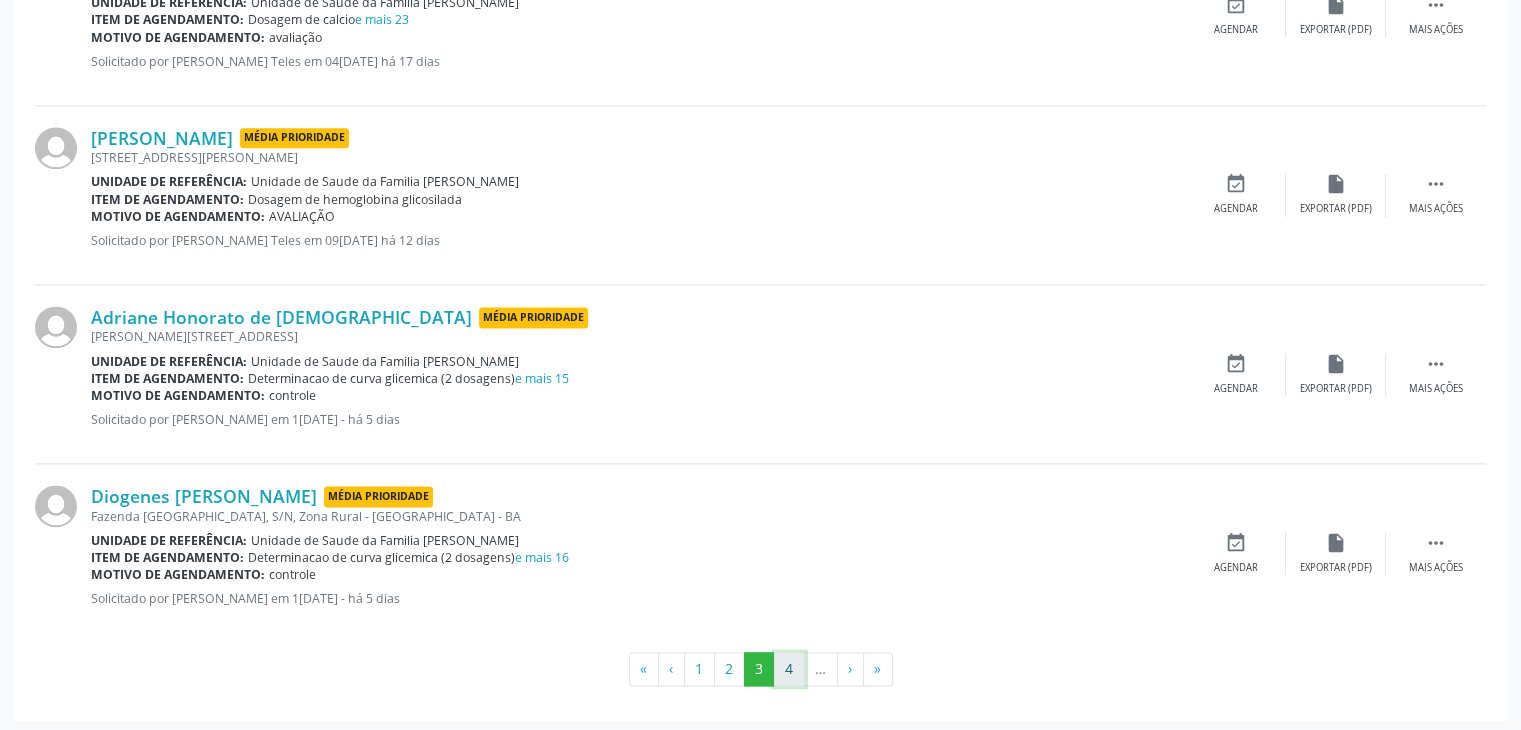 click on "4" at bounding box center [789, 669] 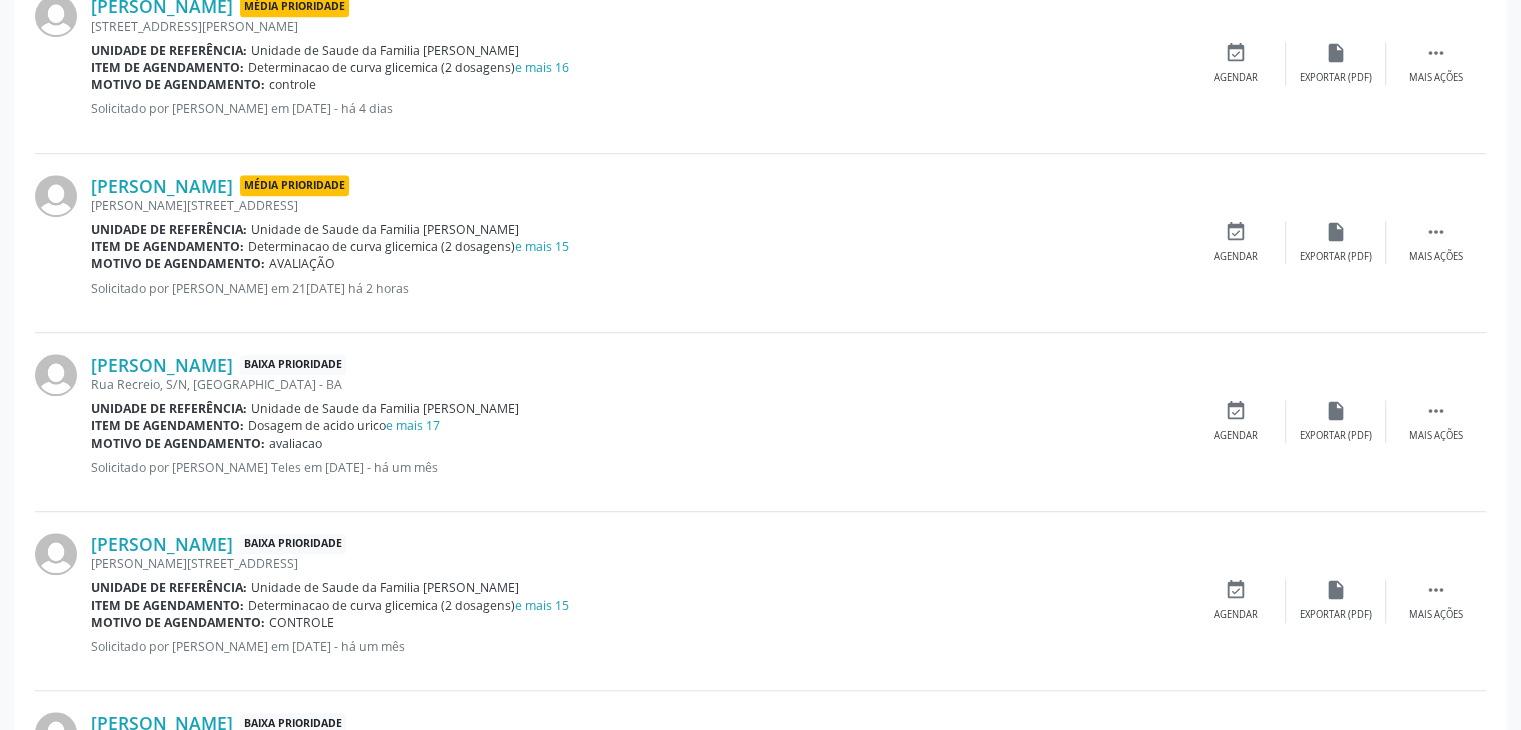 scroll, scrollTop: 1250, scrollLeft: 0, axis: vertical 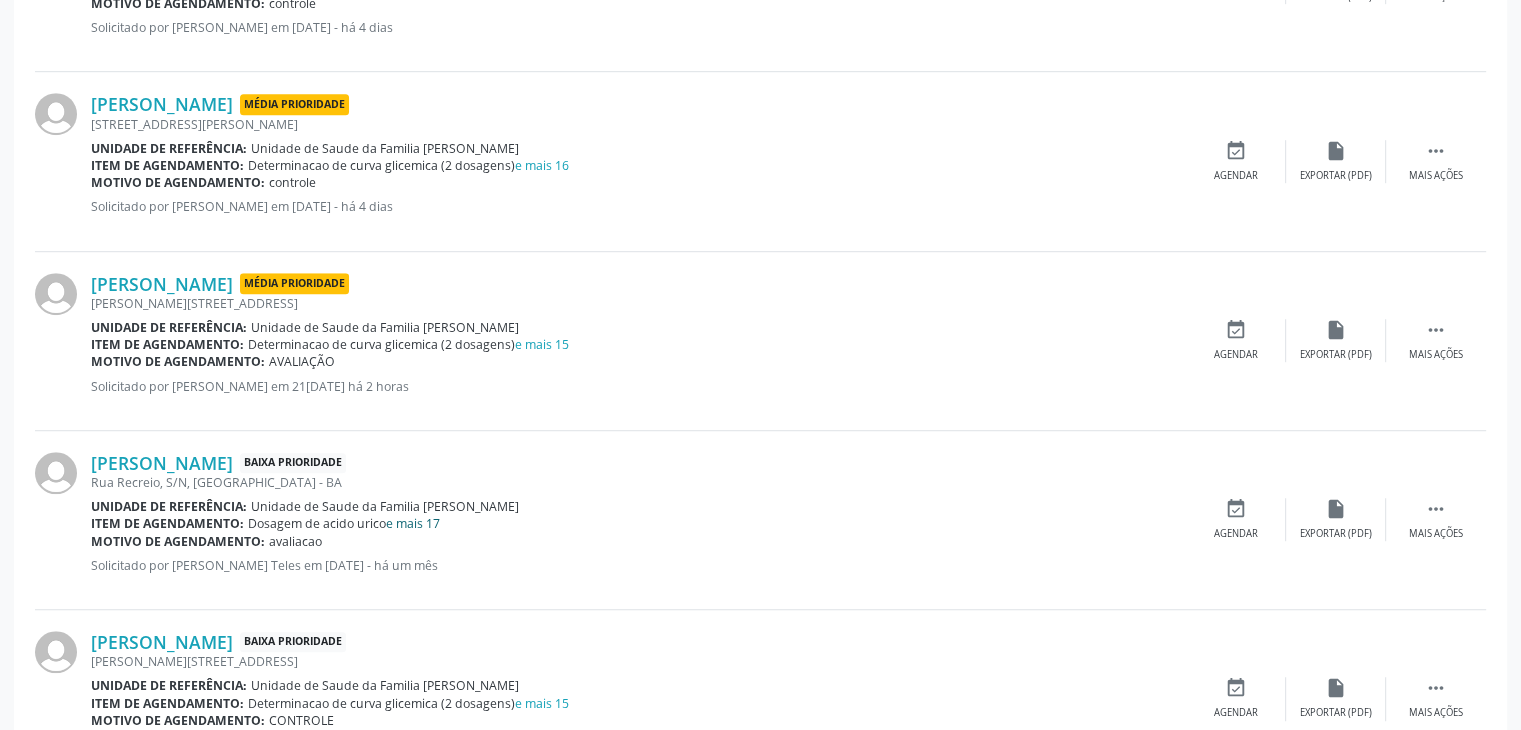 click on "e mais 17" at bounding box center (413, 523) 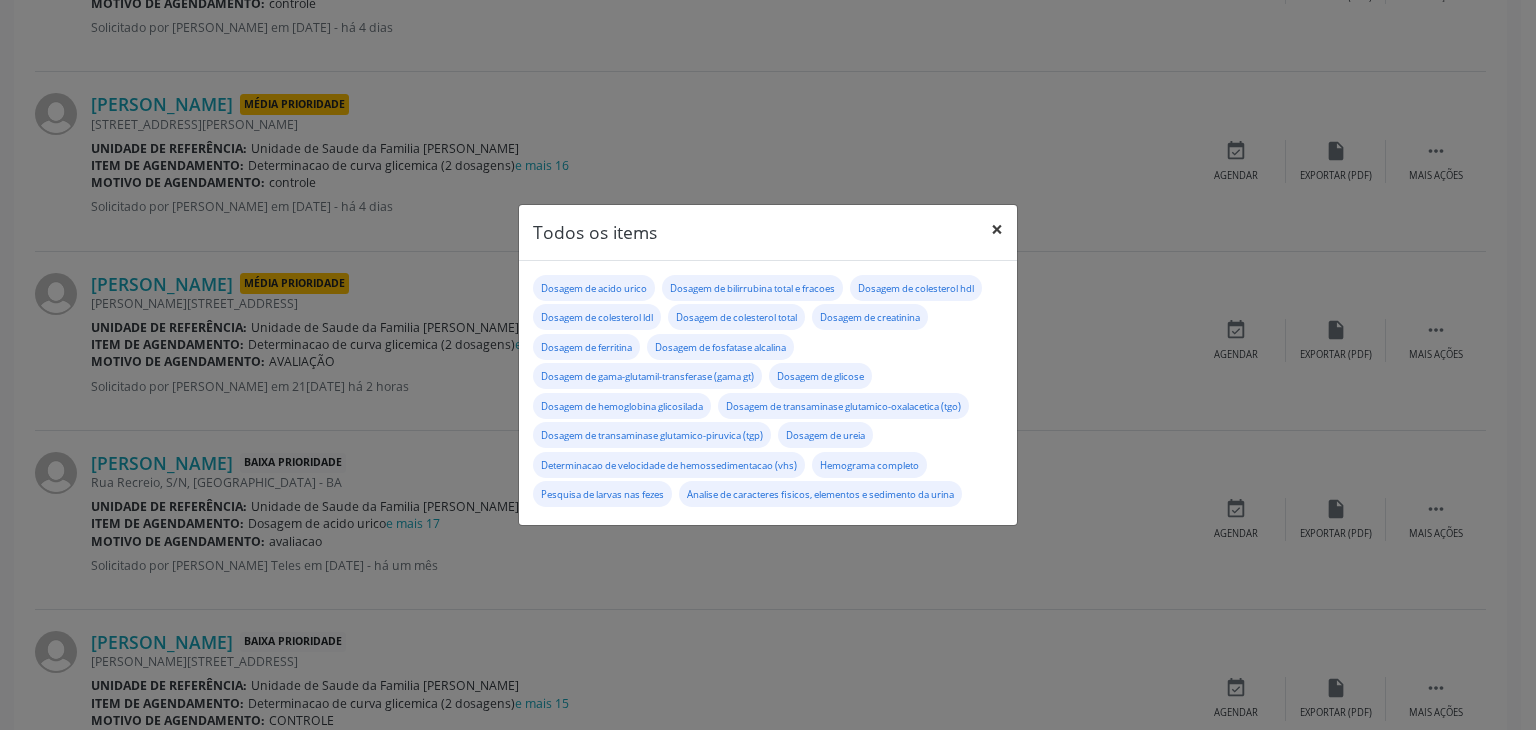 click on "×" at bounding box center (997, 229) 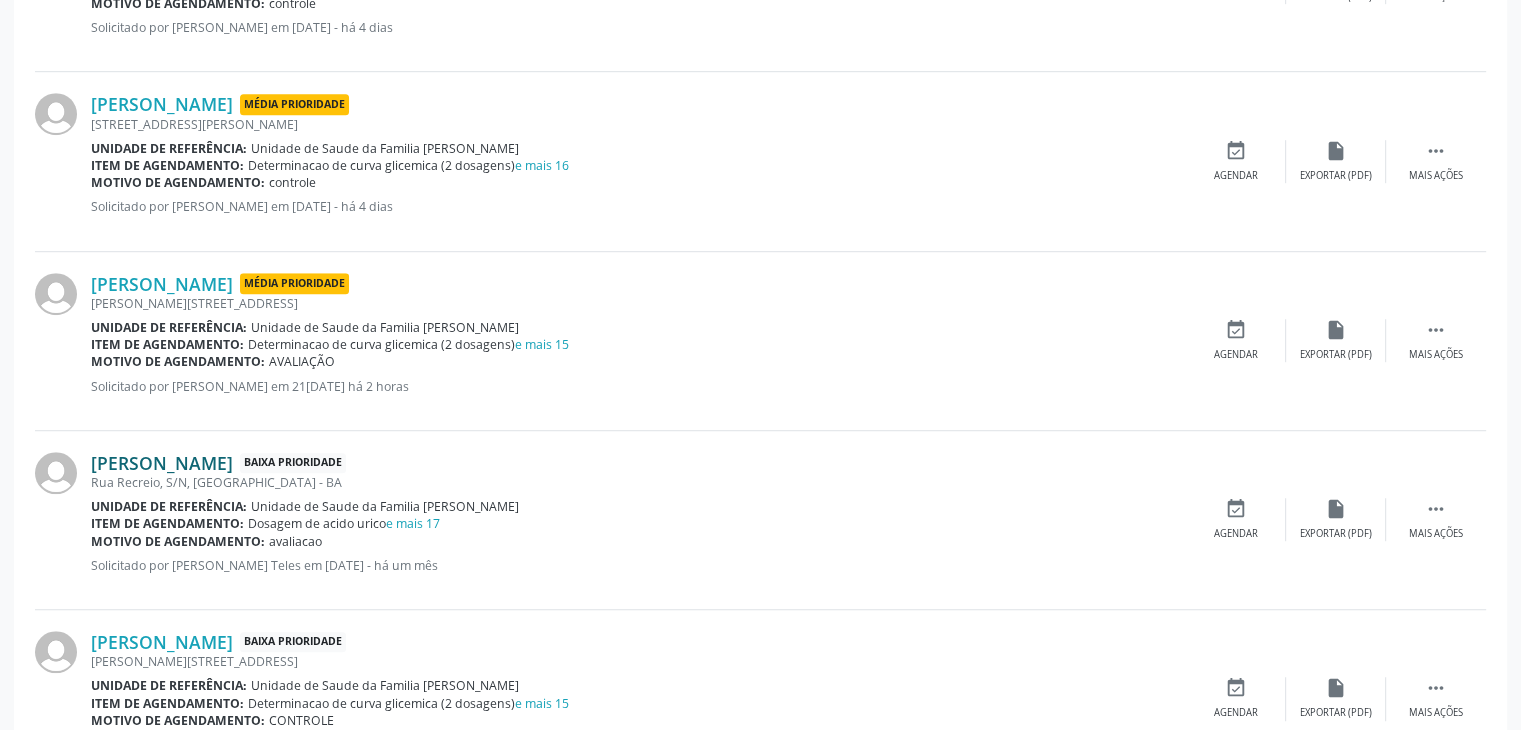 click on "[PERSON_NAME]" at bounding box center (162, 463) 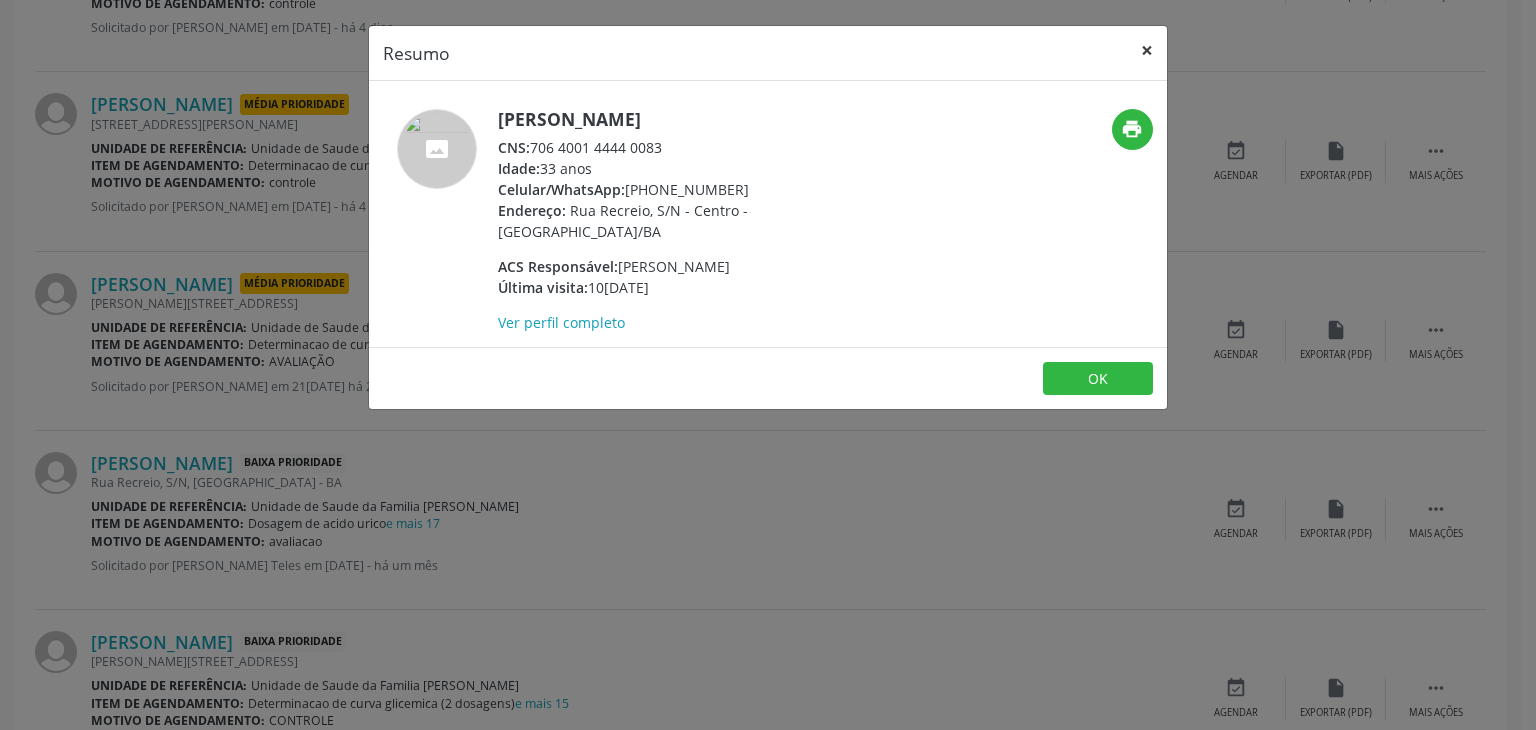 click on "×" at bounding box center (1147, 50) 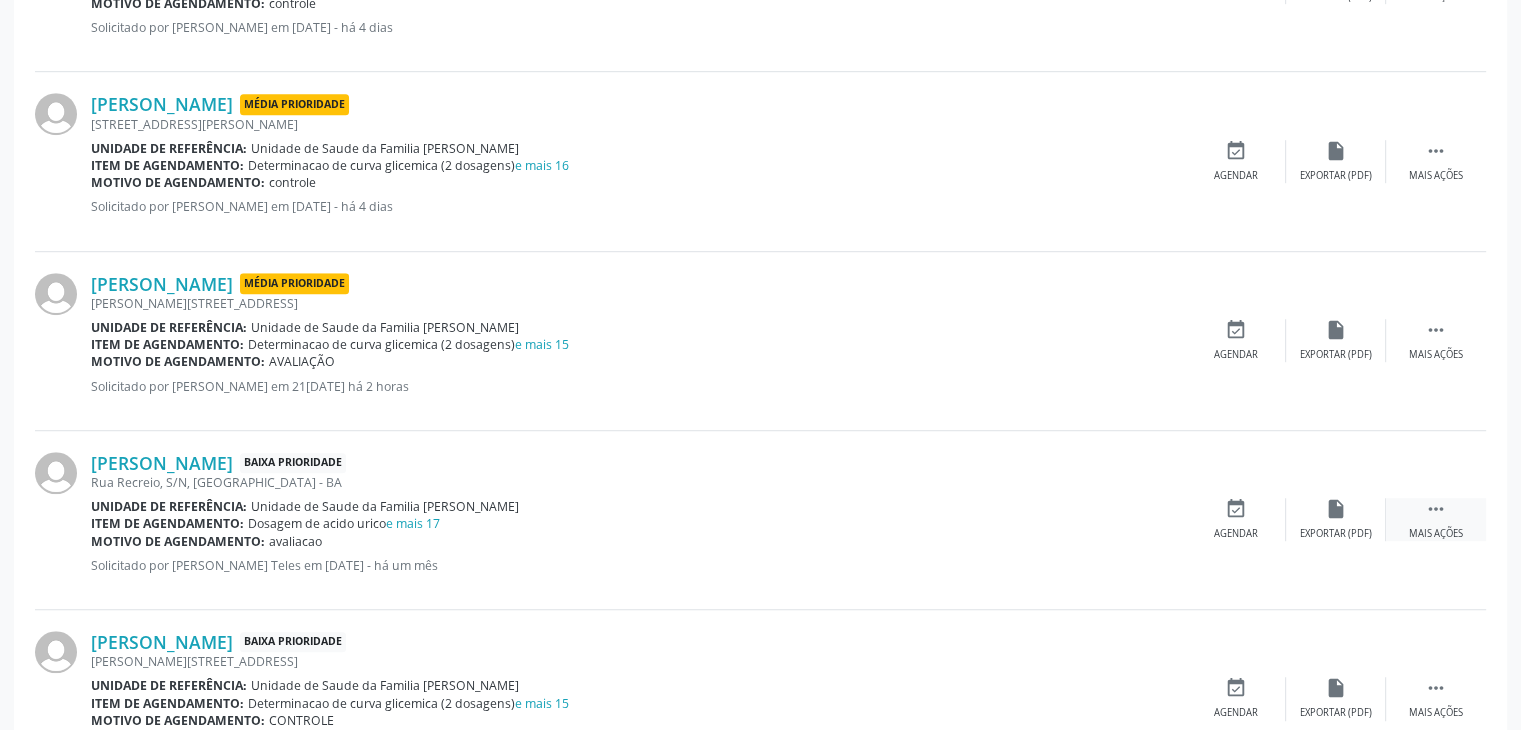 click on "Mais ações" at bounding box center (1436, 534) 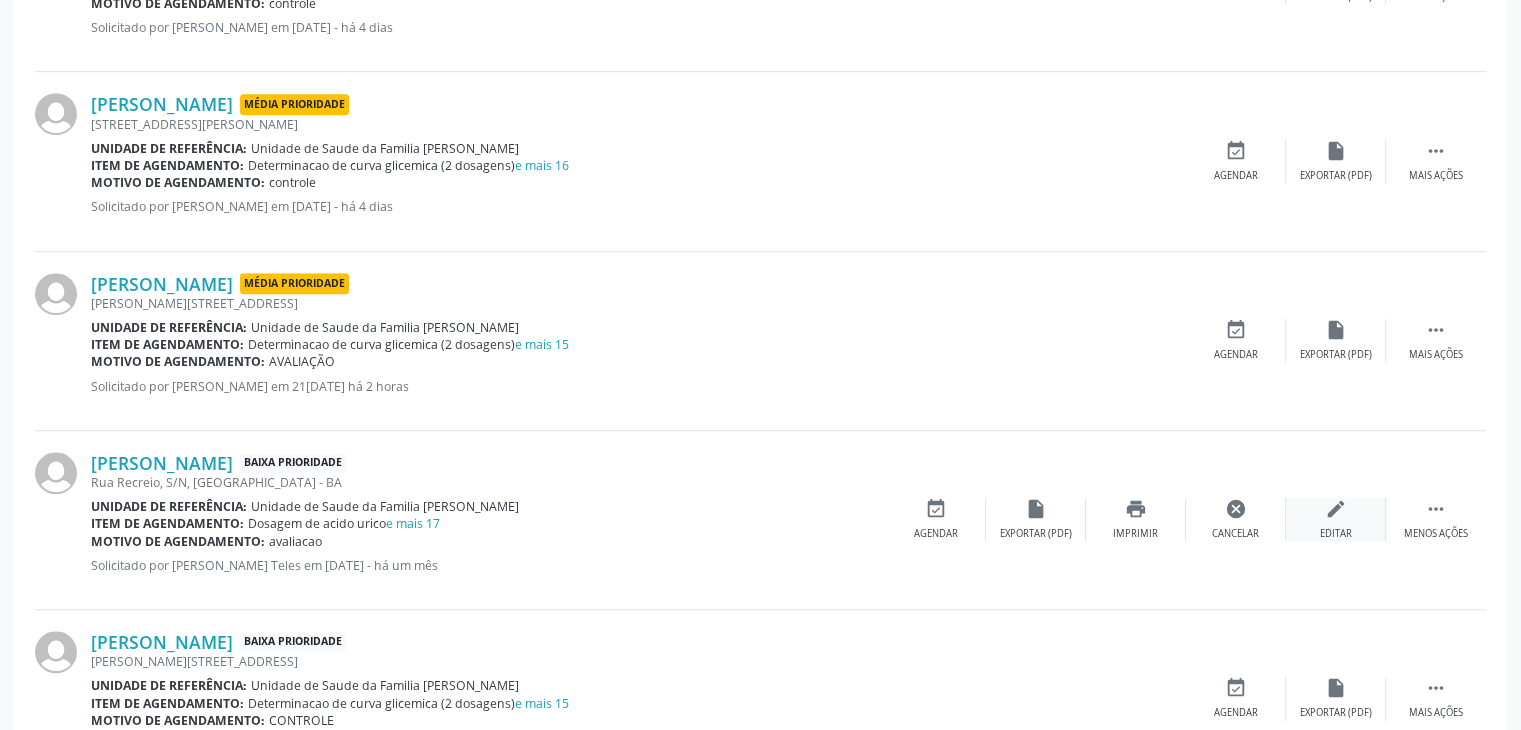 click on "edit
Editar" at bounding box center [1336, 519] 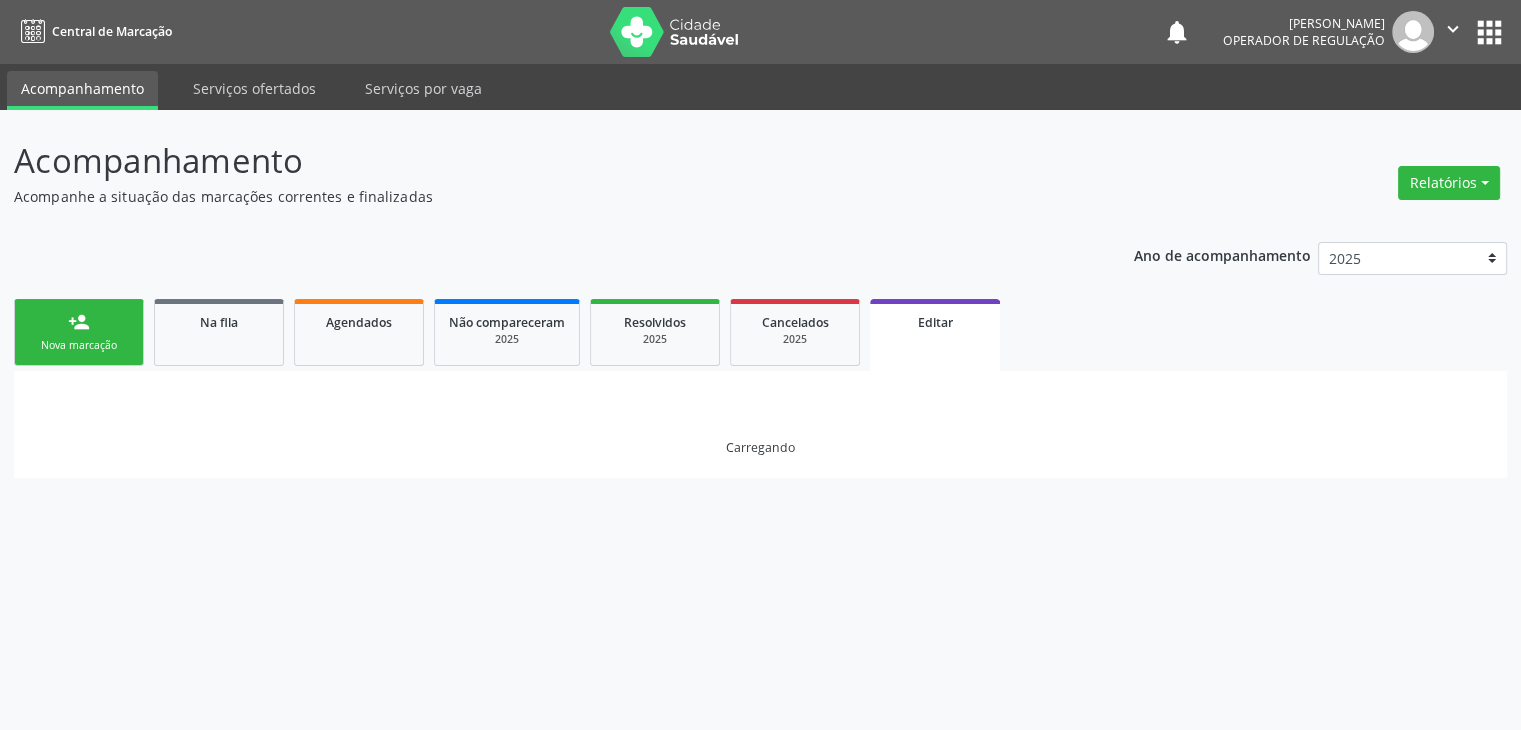 scroll, scrollTop: 0, scrollLeft: 0, axis: both 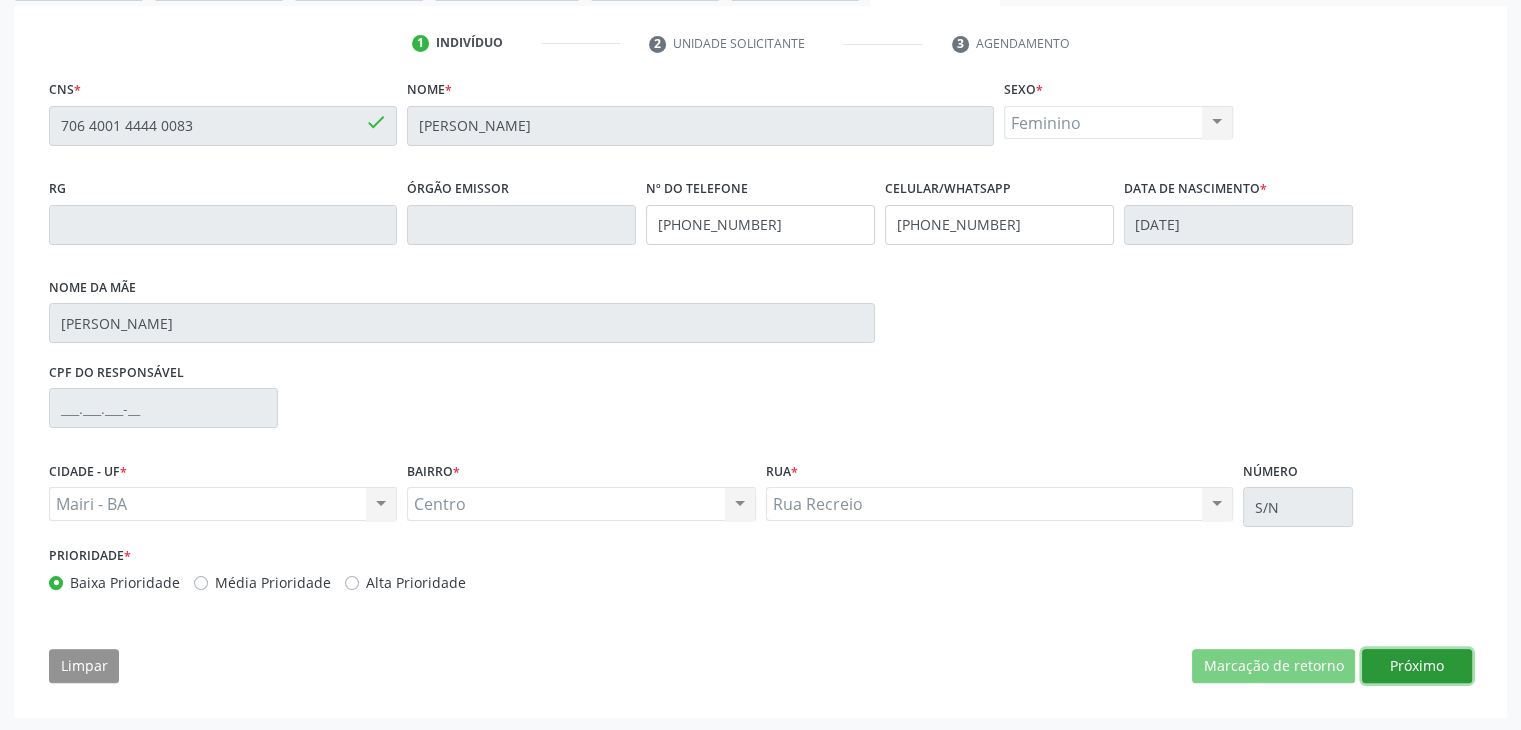 click on "Próximo" at bounding box center (1417, 666) 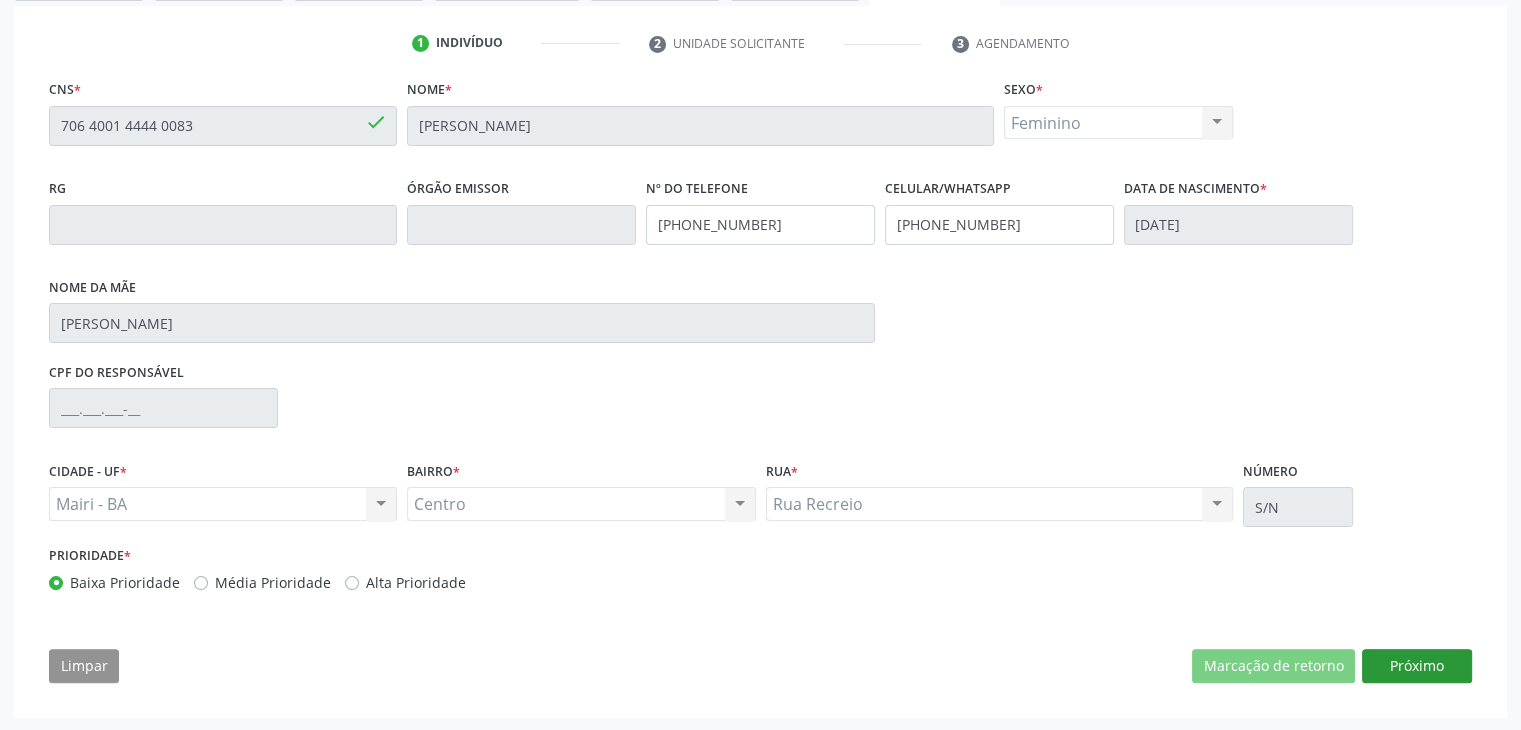 scroll, scrollTop: 200, scrollLeft: 0, axis: vertical 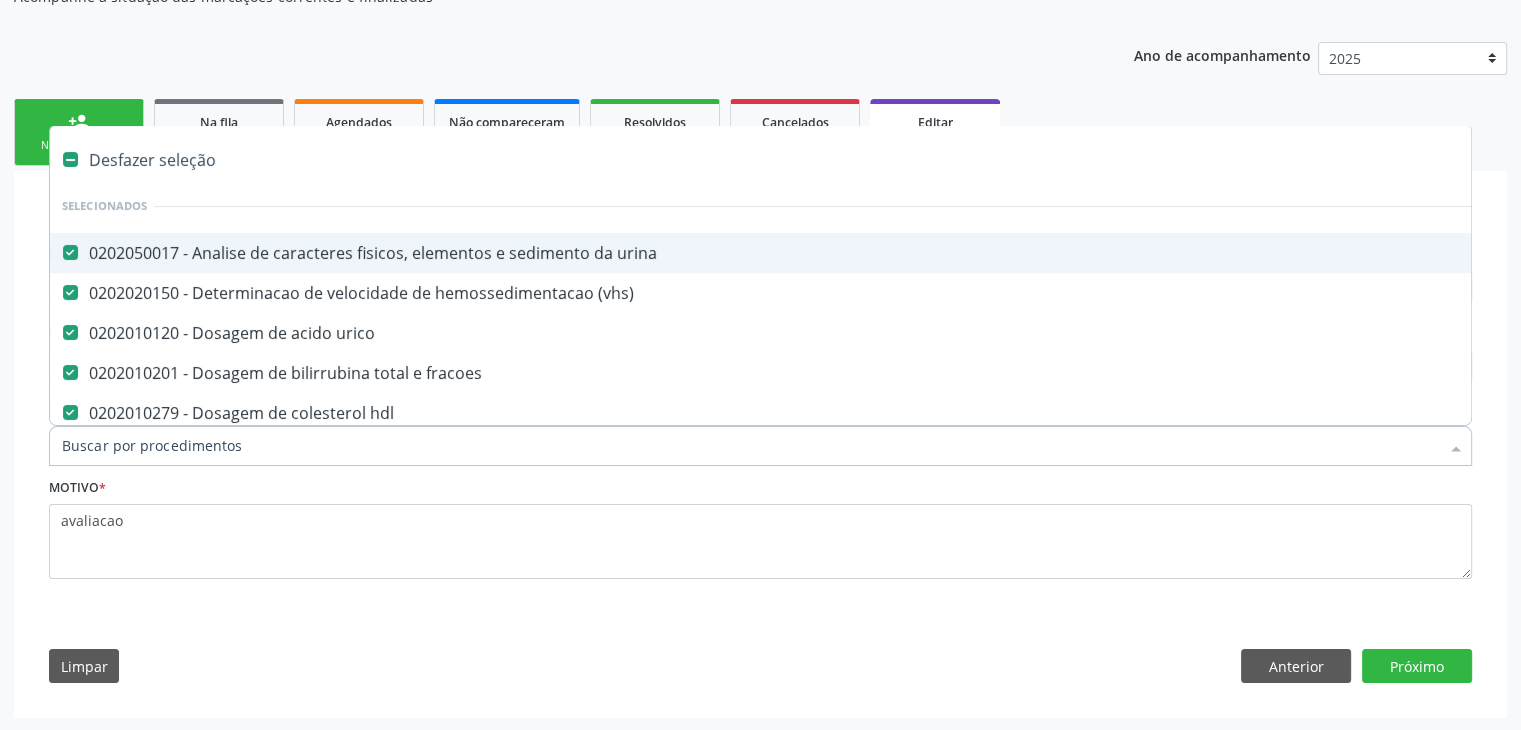 click on "Desfazer seleção" at bounding box center (831, 160) 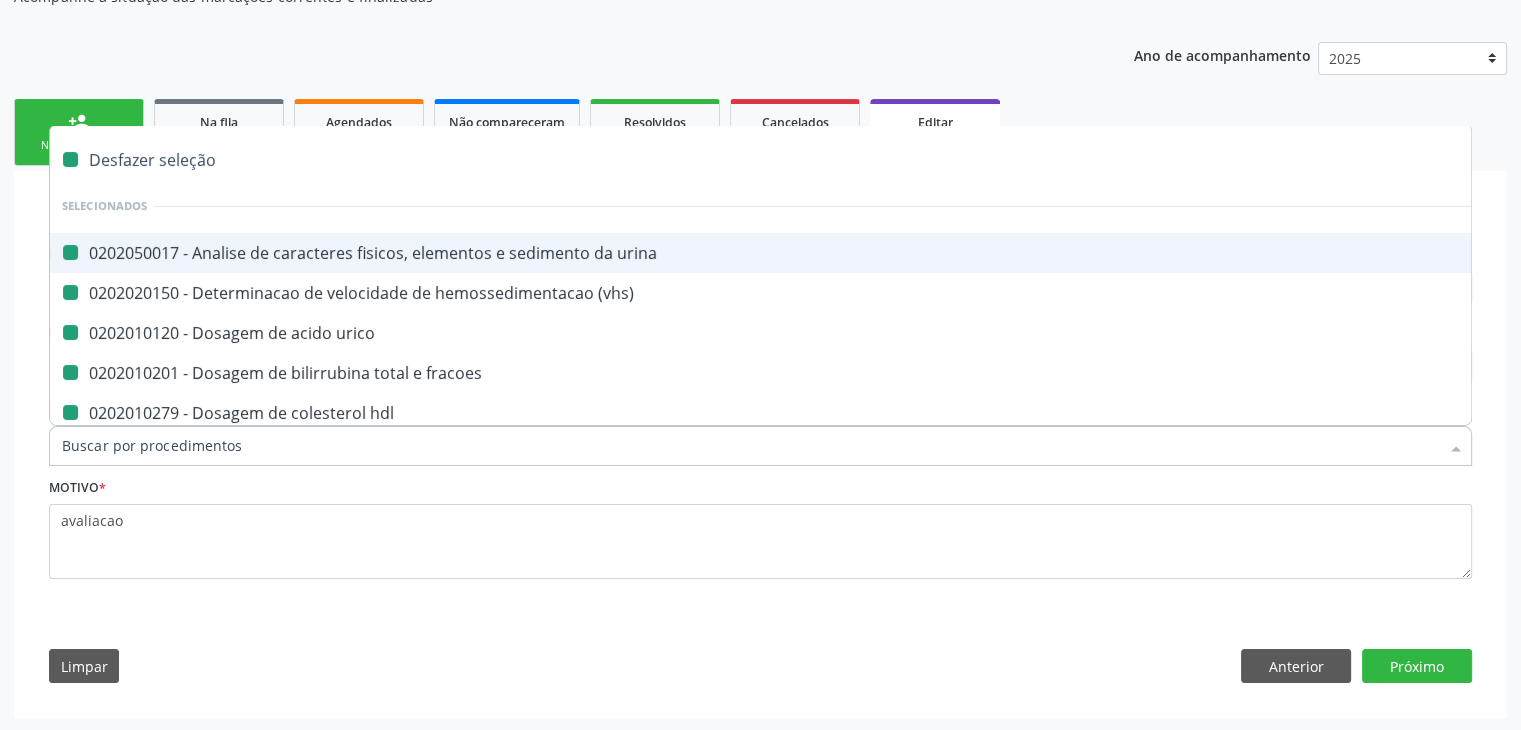 checkbox on "false" 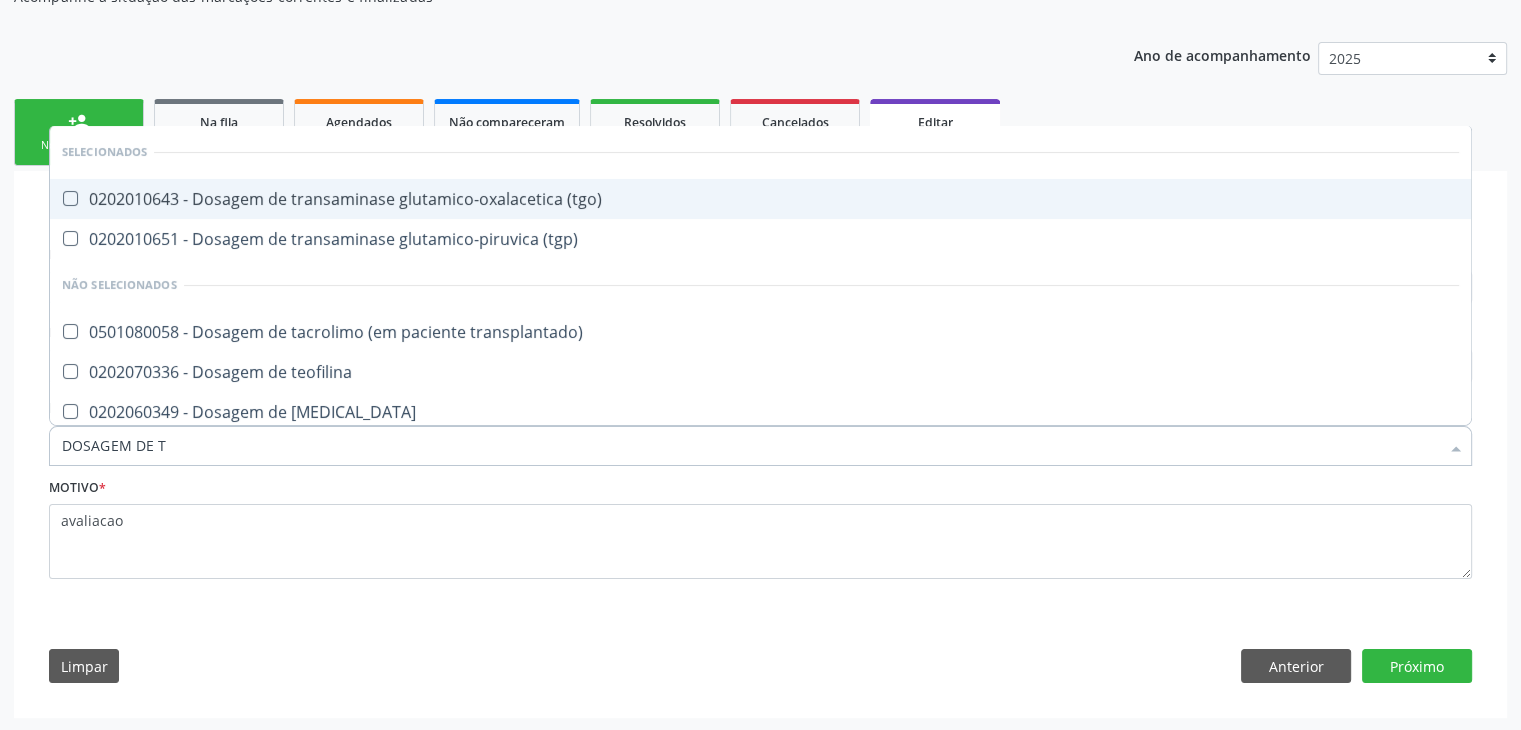 type on "DOSAGEM DE TS" 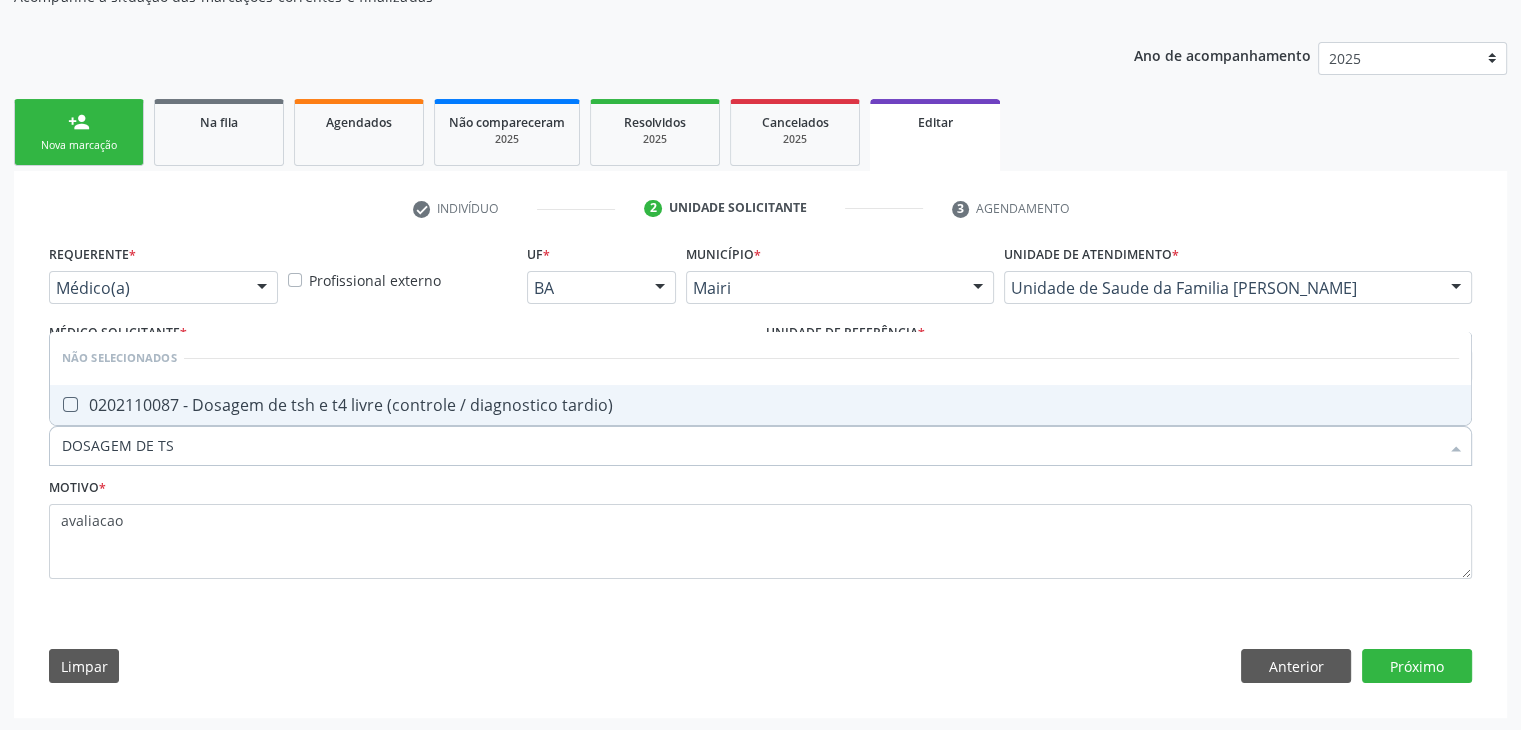 click on "0202110087 - Dosagem de tsh e t4 livre (controle / diagnostico tardio)" at bounding box center [760, 405] 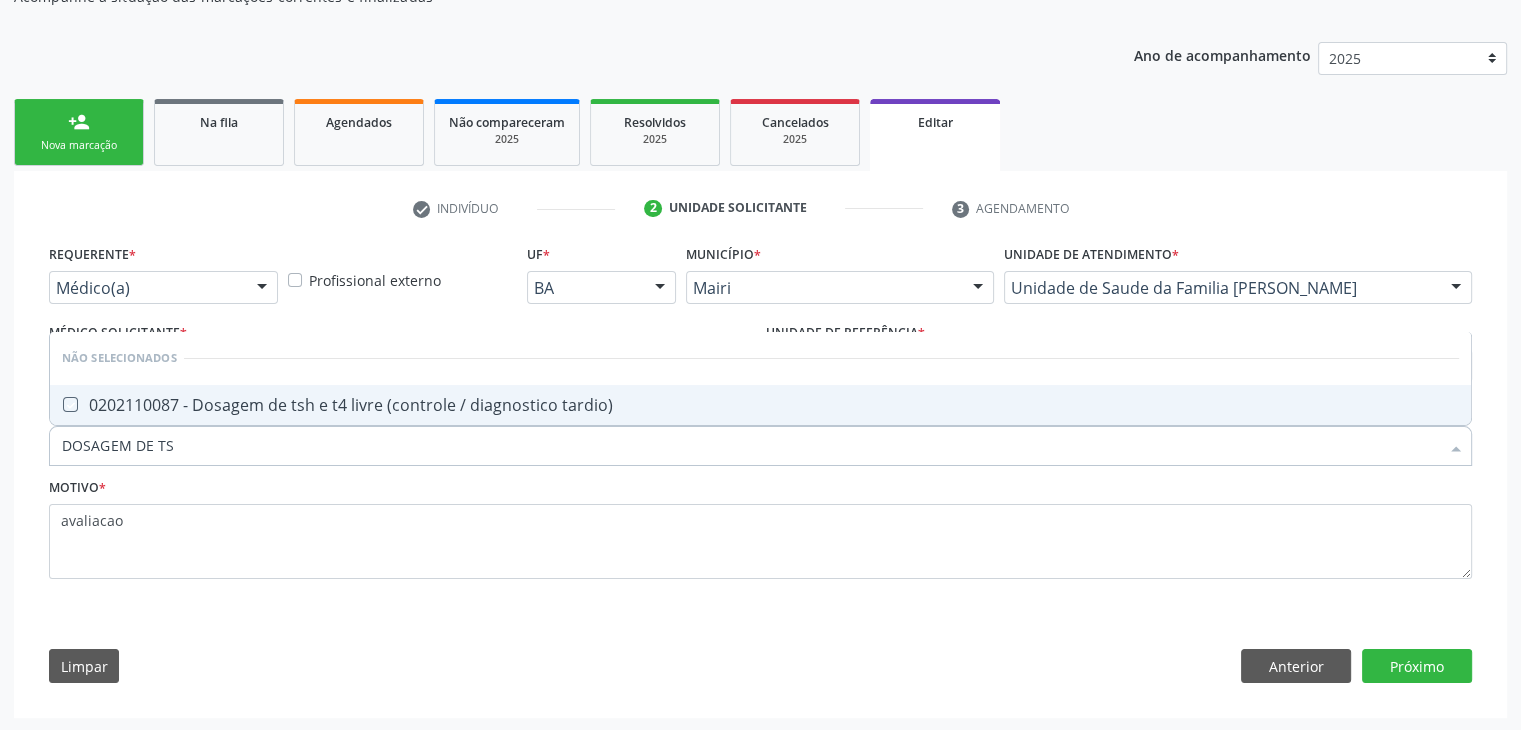 checkbox on "true" 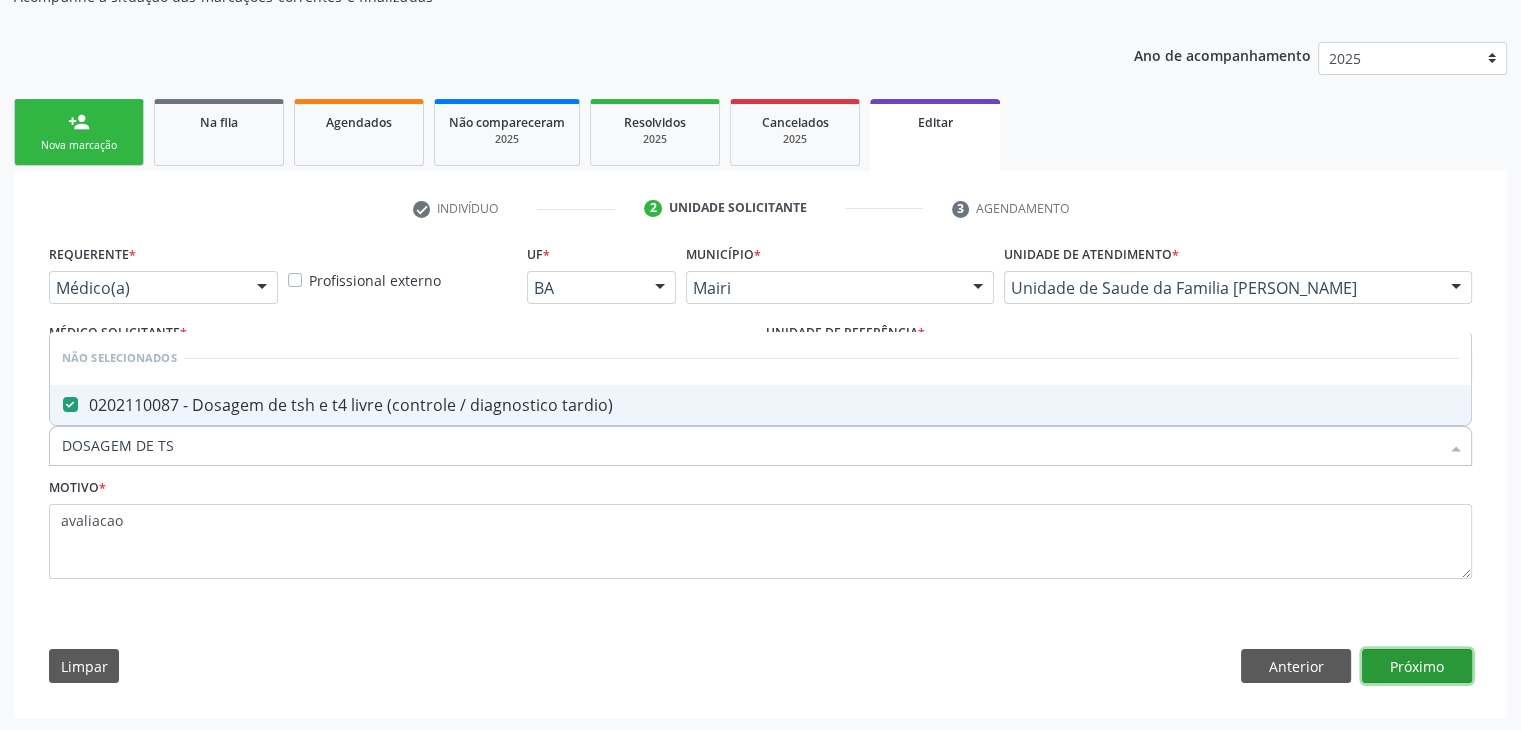 click on "Próximo" at bounding box center (1417, 666) 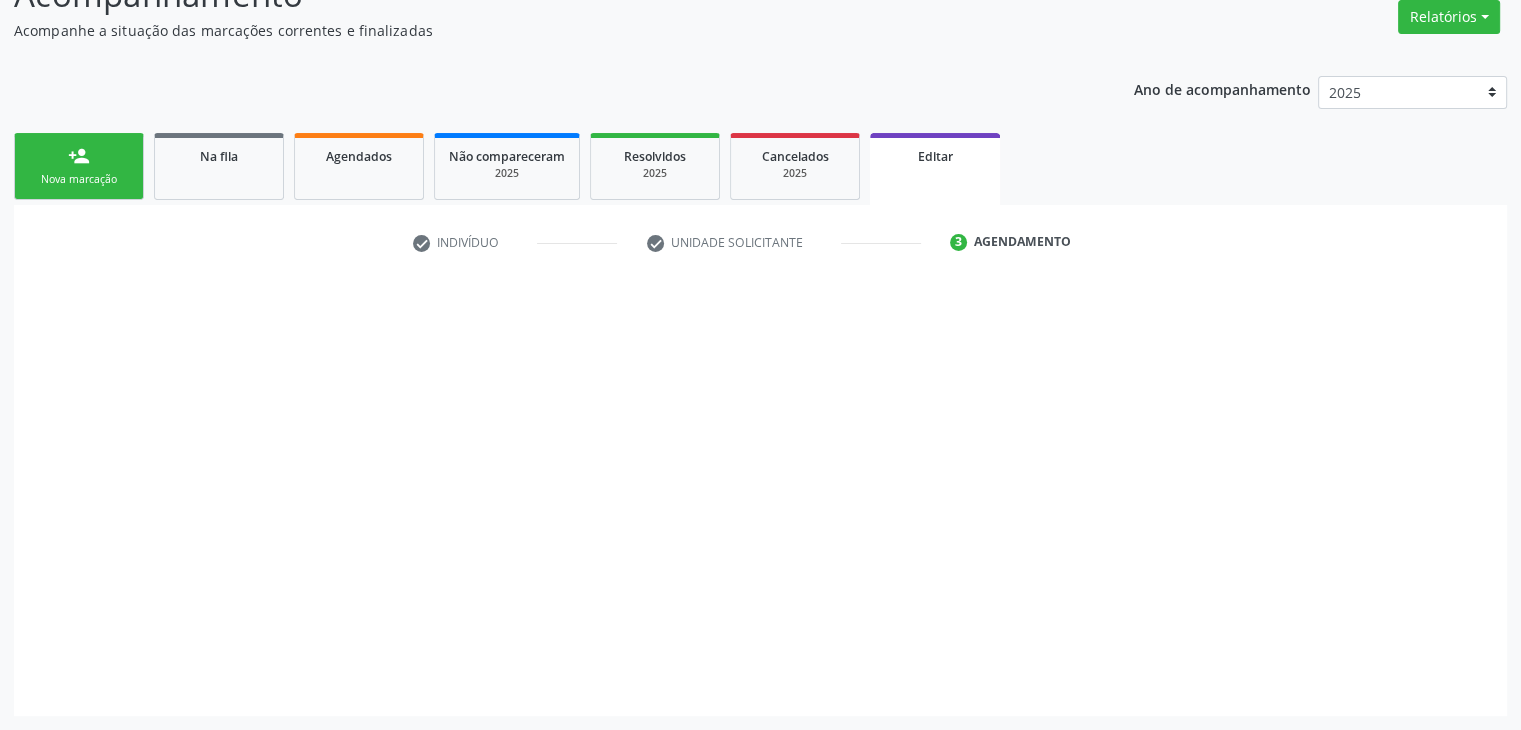 scroll, scrollTop: 165, scrollLeft: 0, axis: vertical 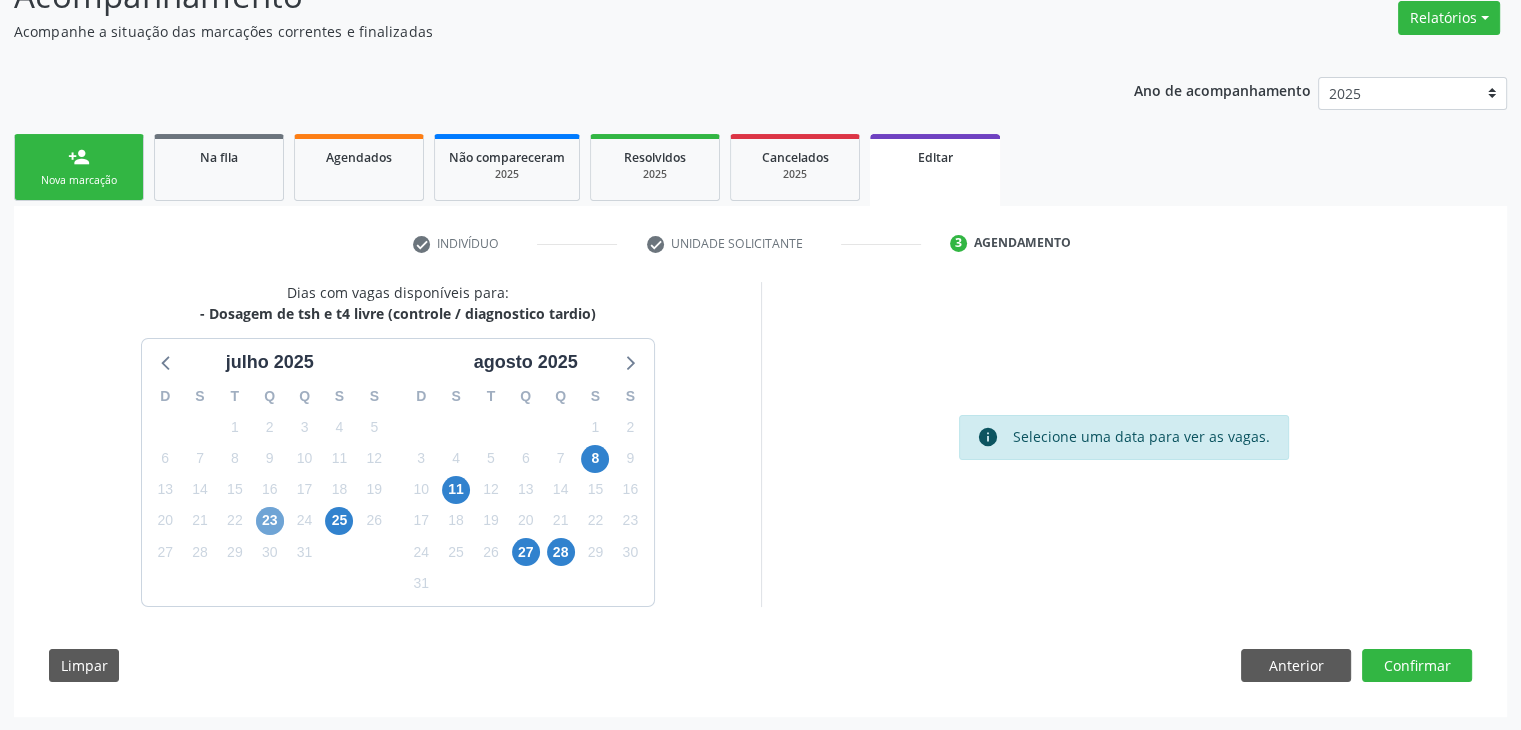 click on "23" at bounding box center [270, 521] 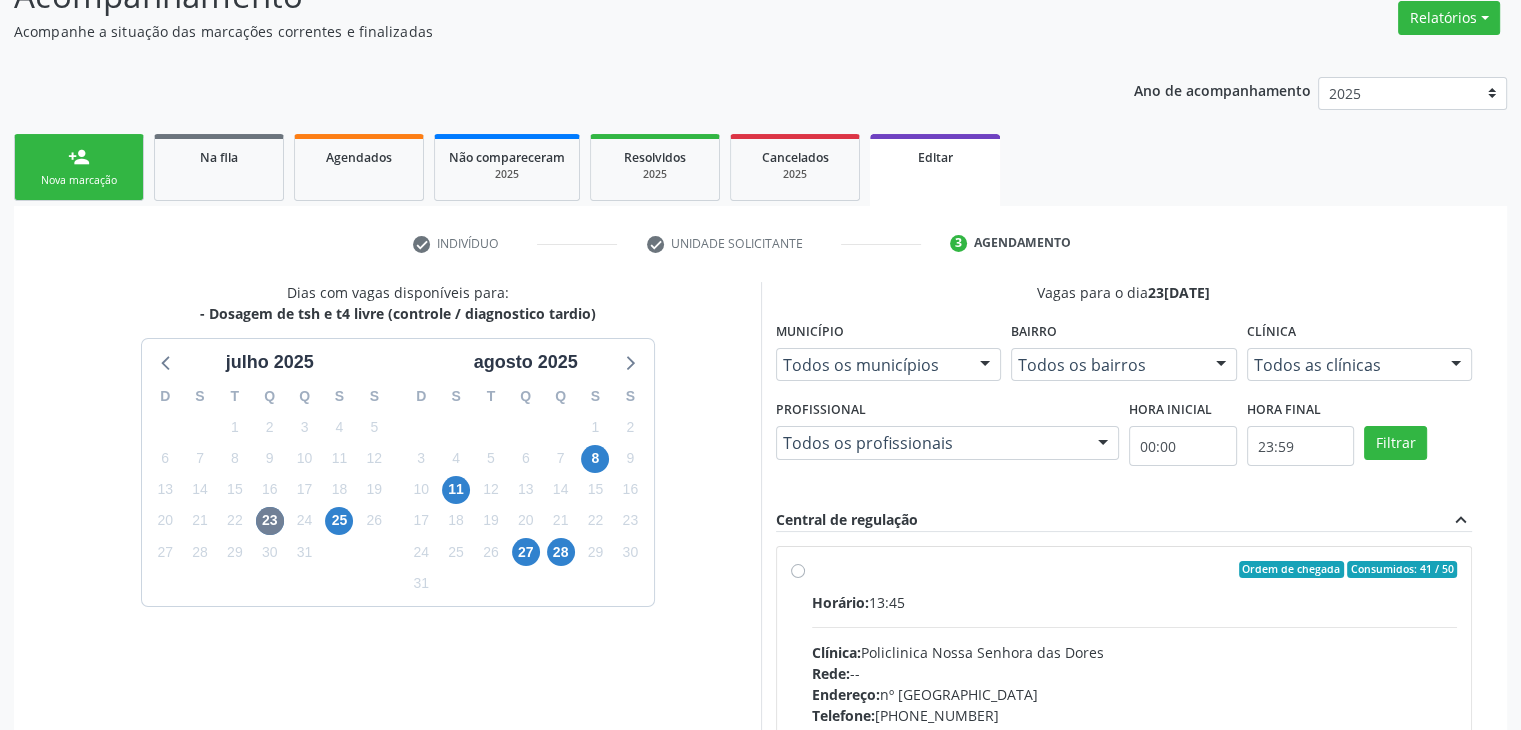 click on "Horário:   13:45" at bounding box center (1135, 602) 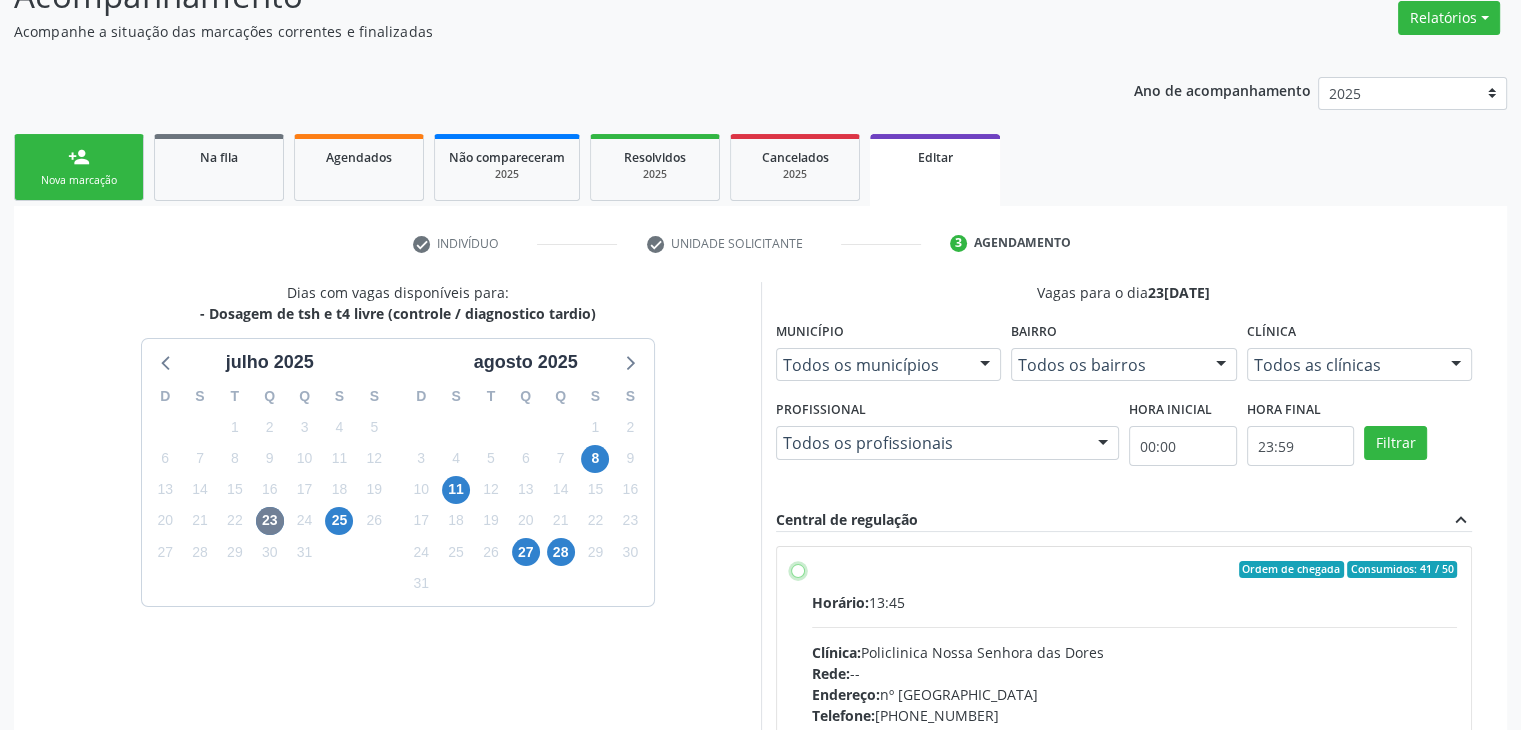 click on "Ordem de chegada
Consumidos: 41 / 50
Horário:   13:45
Clínica:  Policlinica [GEOGRAPHIC_DATA]
Rede:
--
Endereço:   [STREET_ADDRESS]
Telefone:   [PHONE_NUMBER]
Profissional:
--
Informações adicionais sobre o atendimento
Idade de atendimento:
Sem restrição
Gênero(s) atendido(s):
Sem restrição
Informações adicionais:
--" at bounding box center [798, 570] 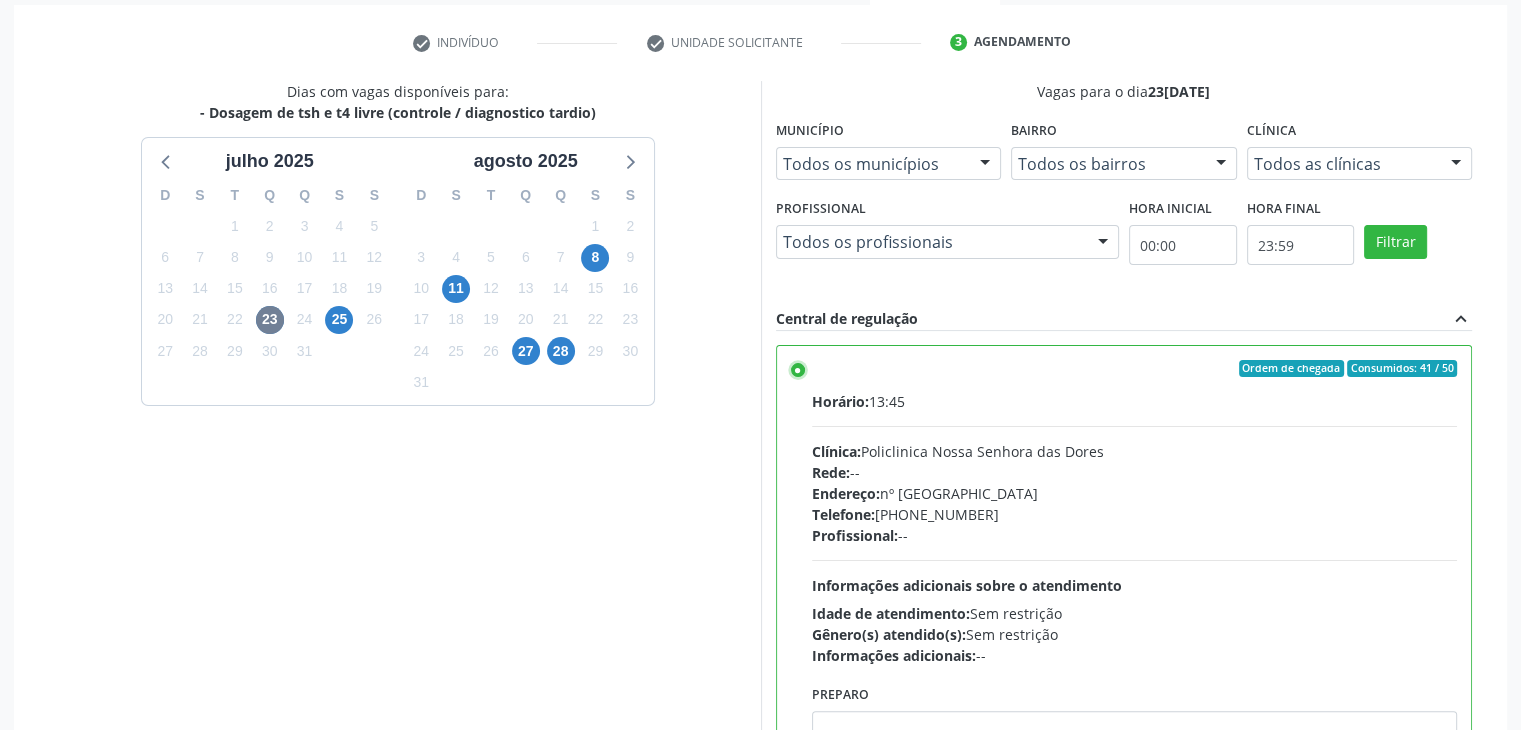 scroll, scrollTop: 490, scrollLeft: 0, axis: vertical 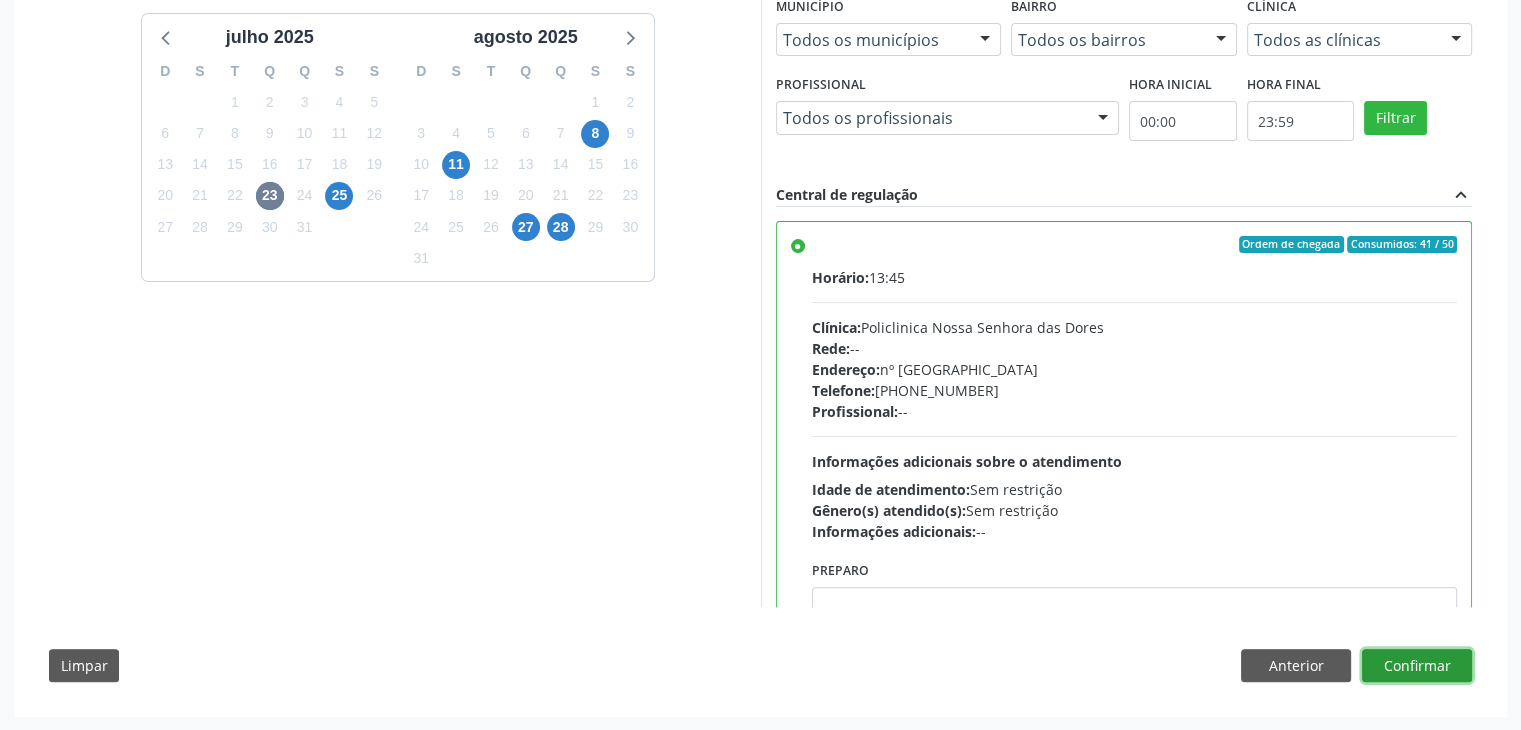 click on "Confirmar" at bounding box center (1417, 666) 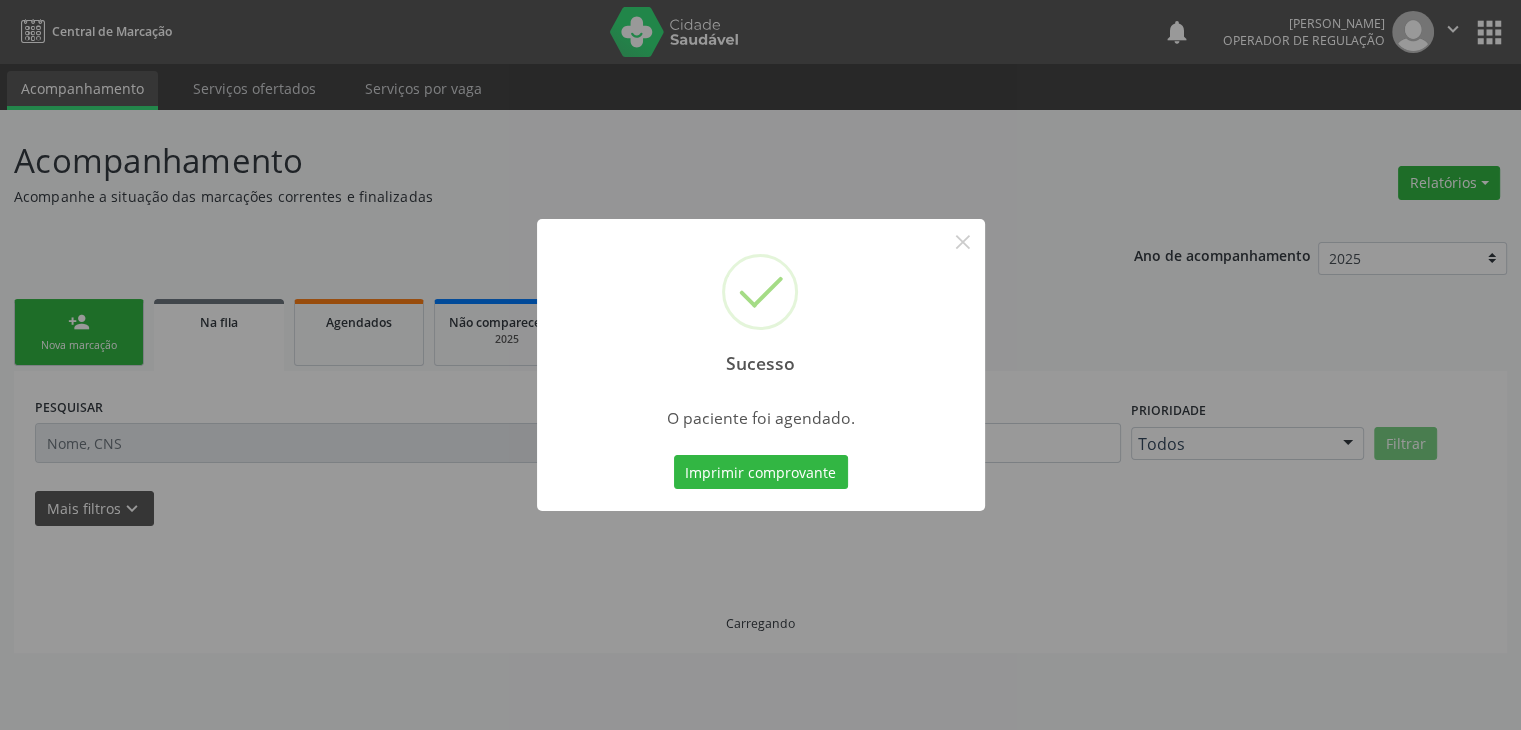 scroll, scrollTop: 0, scrollLeft: 0, axis: both 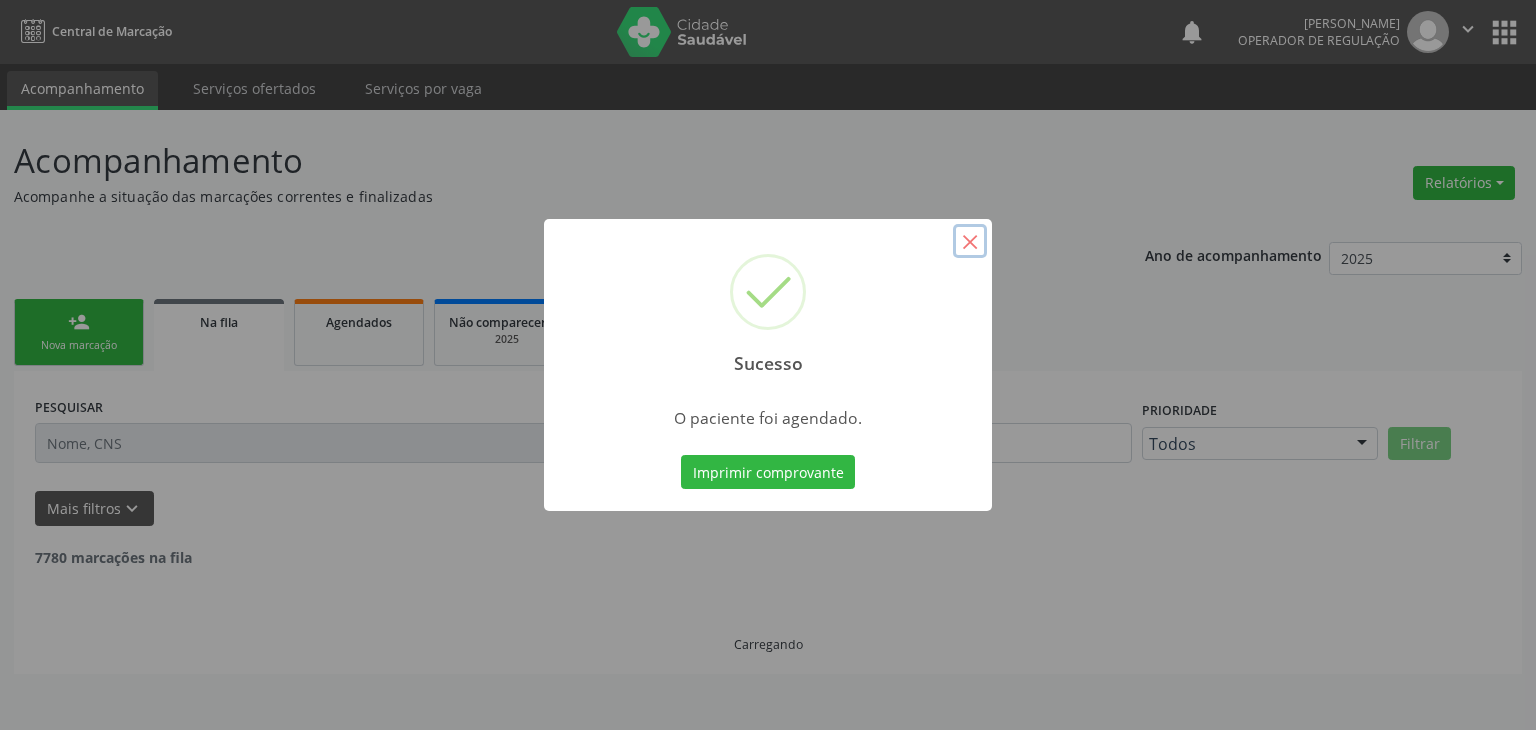 click on "×" at bounding box center (970, 241) 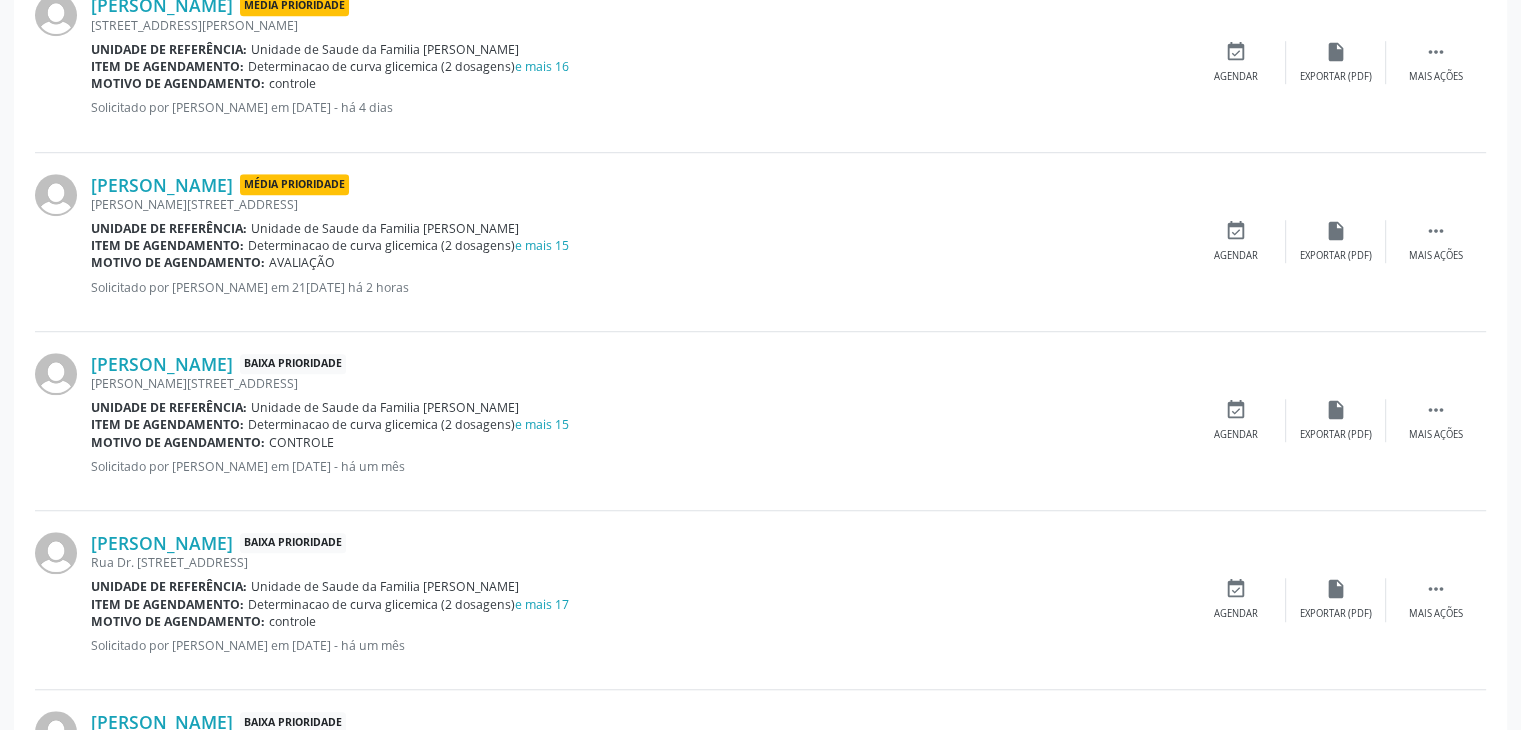 scroll, scrollTop: 1350, scrollLeft: 0, axis: vertical 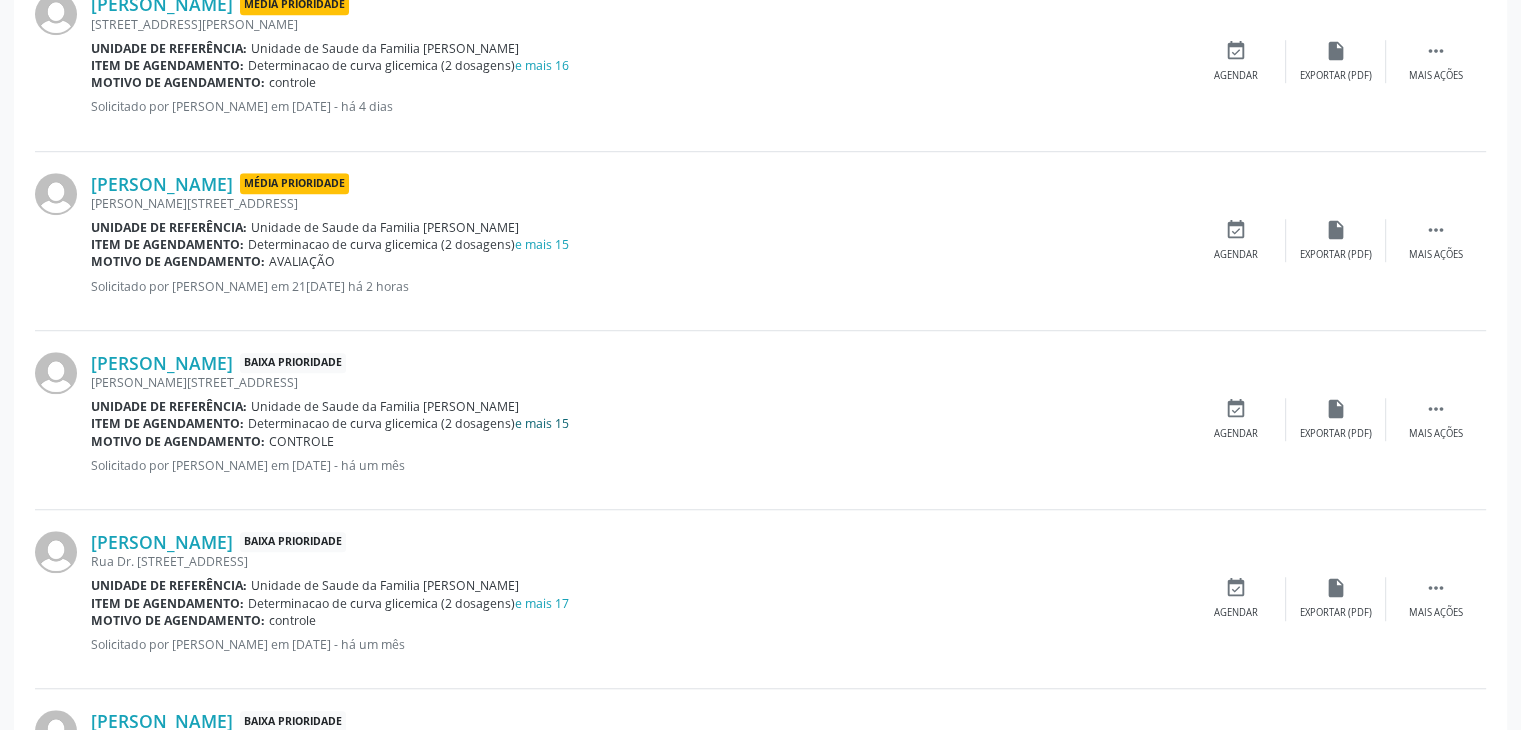click on "e mais 15" at bounding box center [542, 423] 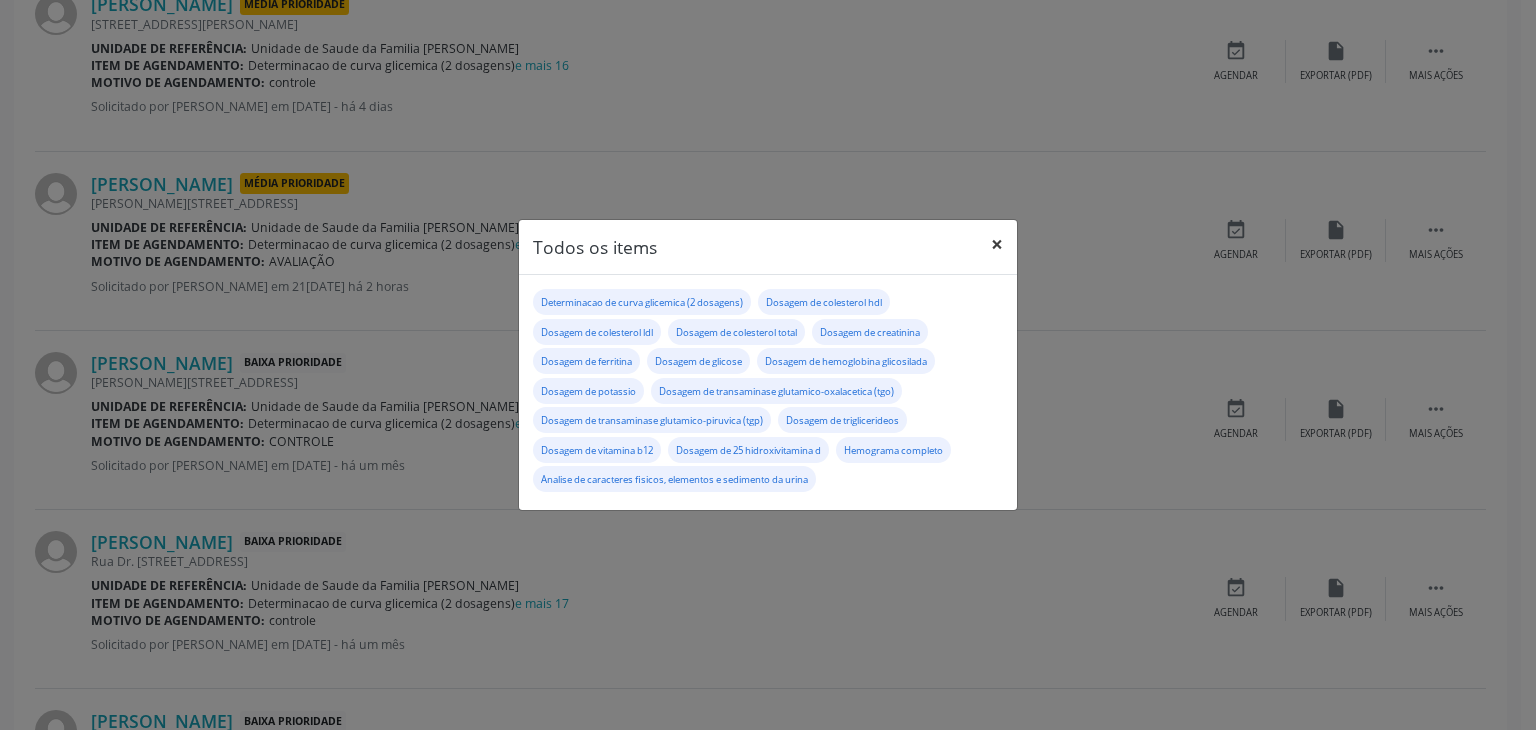 click on "×" at bounding box center [997, 244] 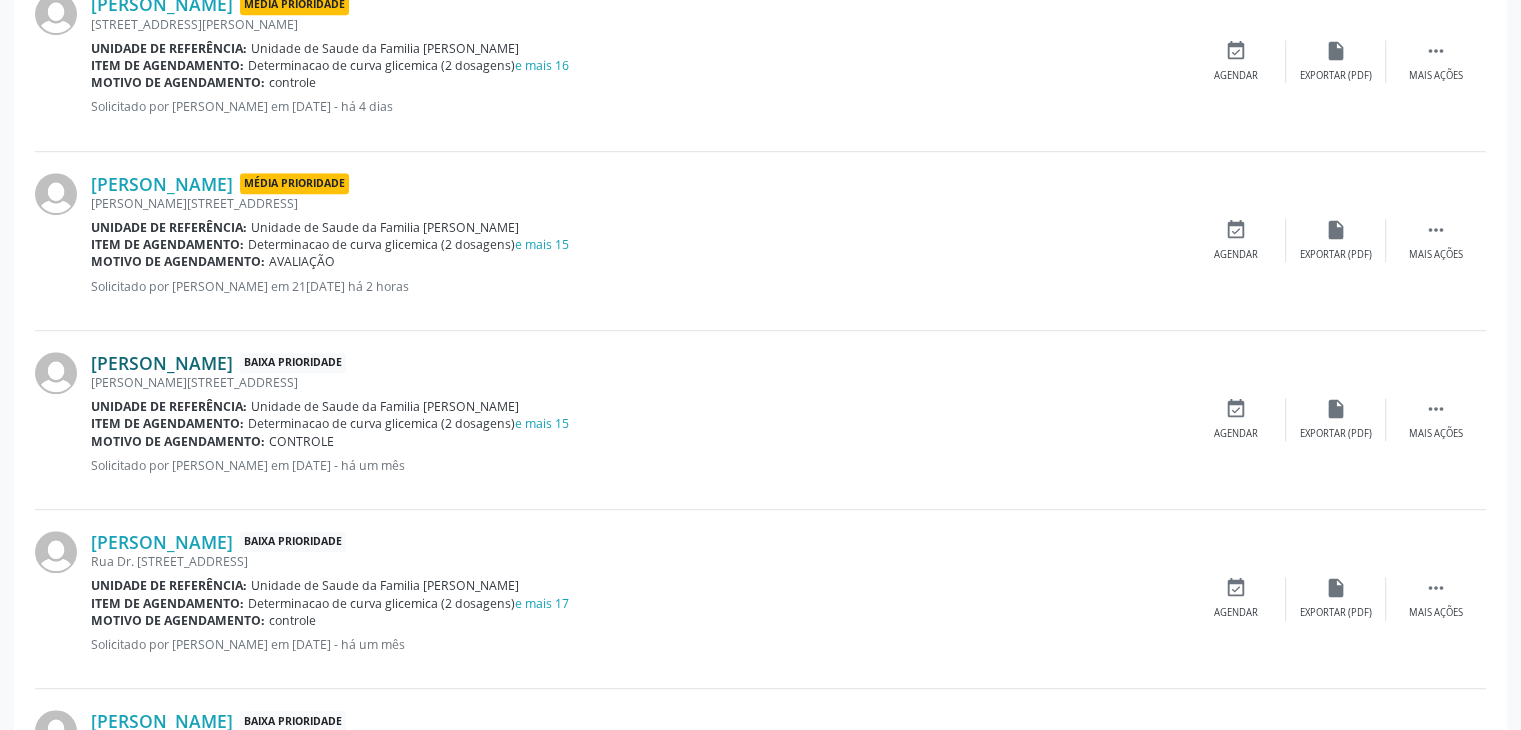 click on "[PERSON_NAME]" at bounding box center (162, 363) 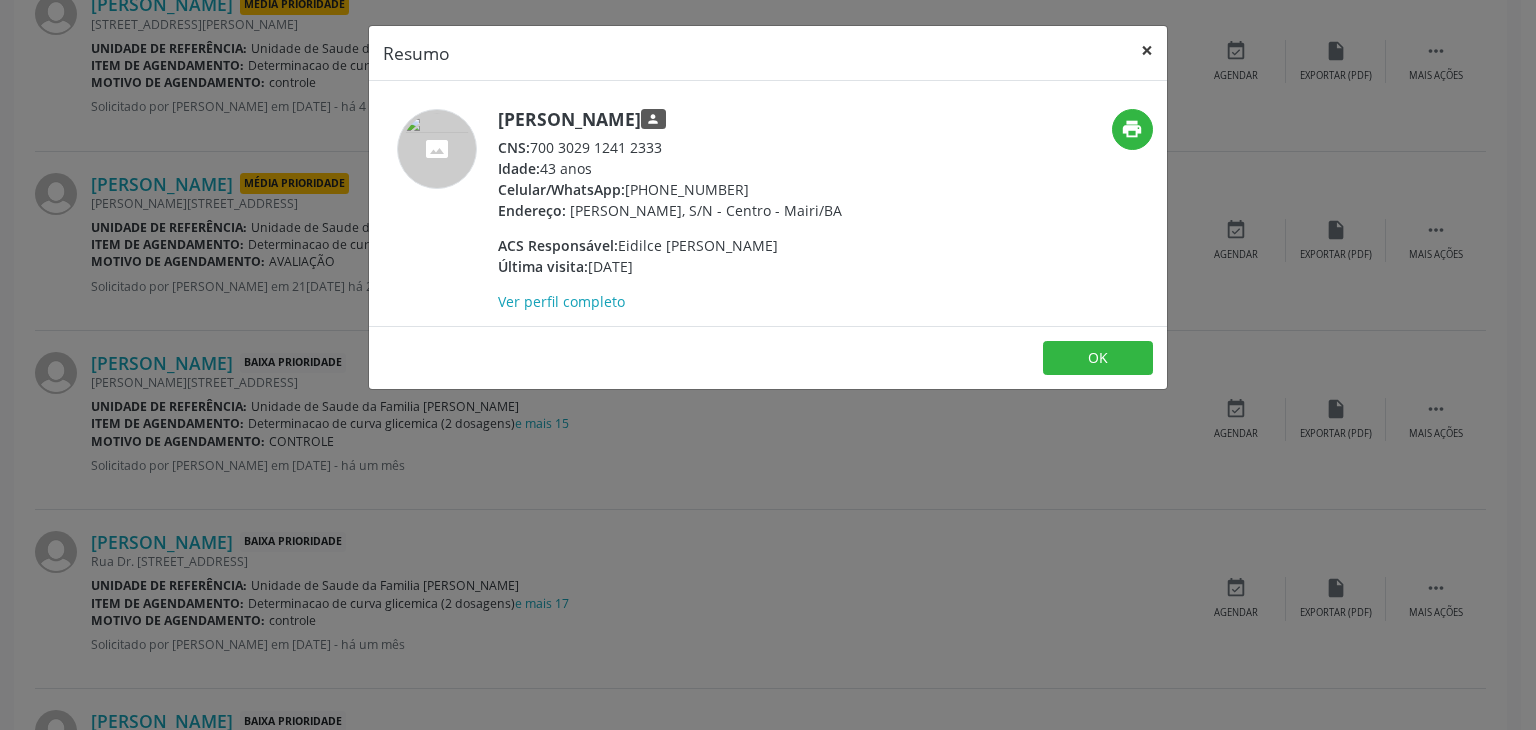 click on "×" at bounding box center (1147, 50) 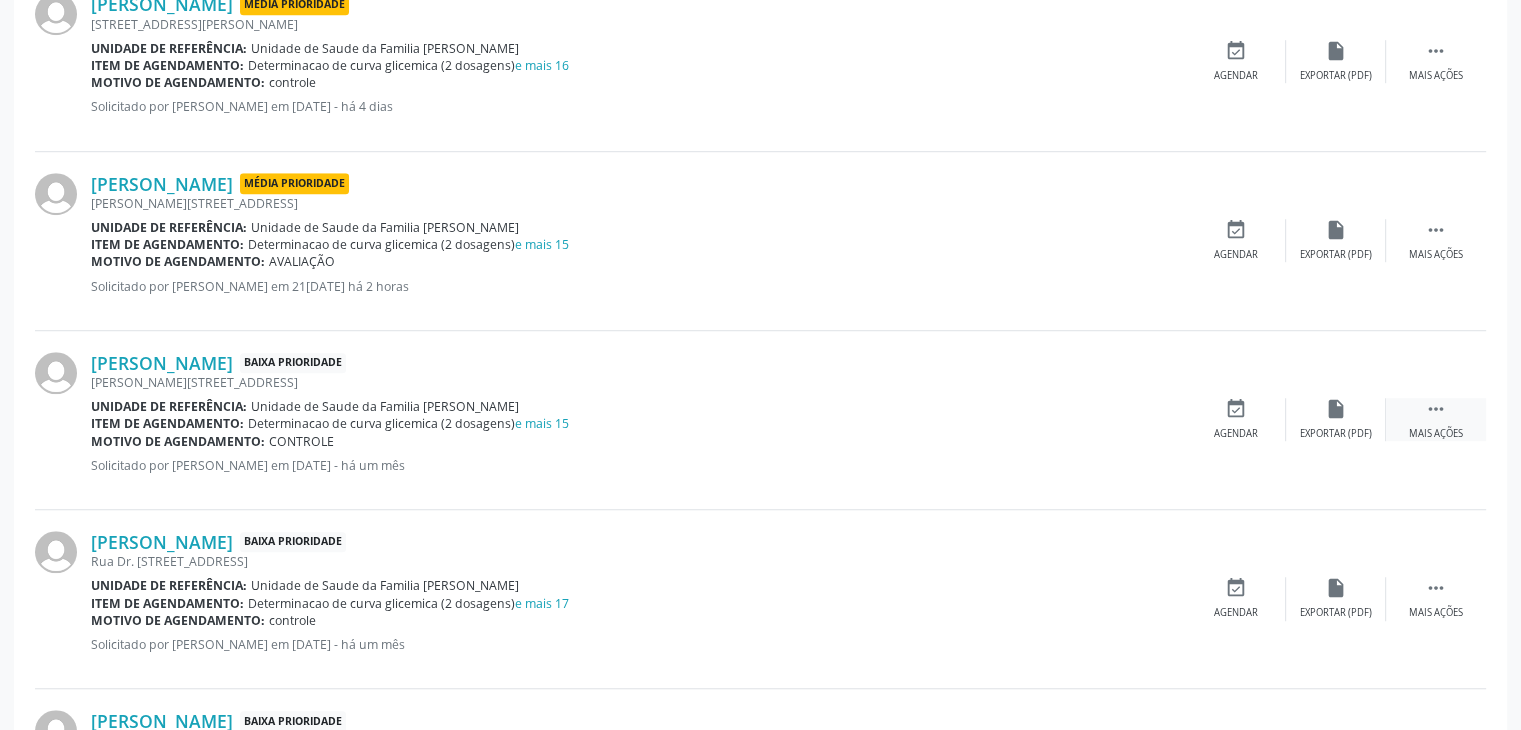 click on "
Mais ações" at bounding box center [1436, 419] 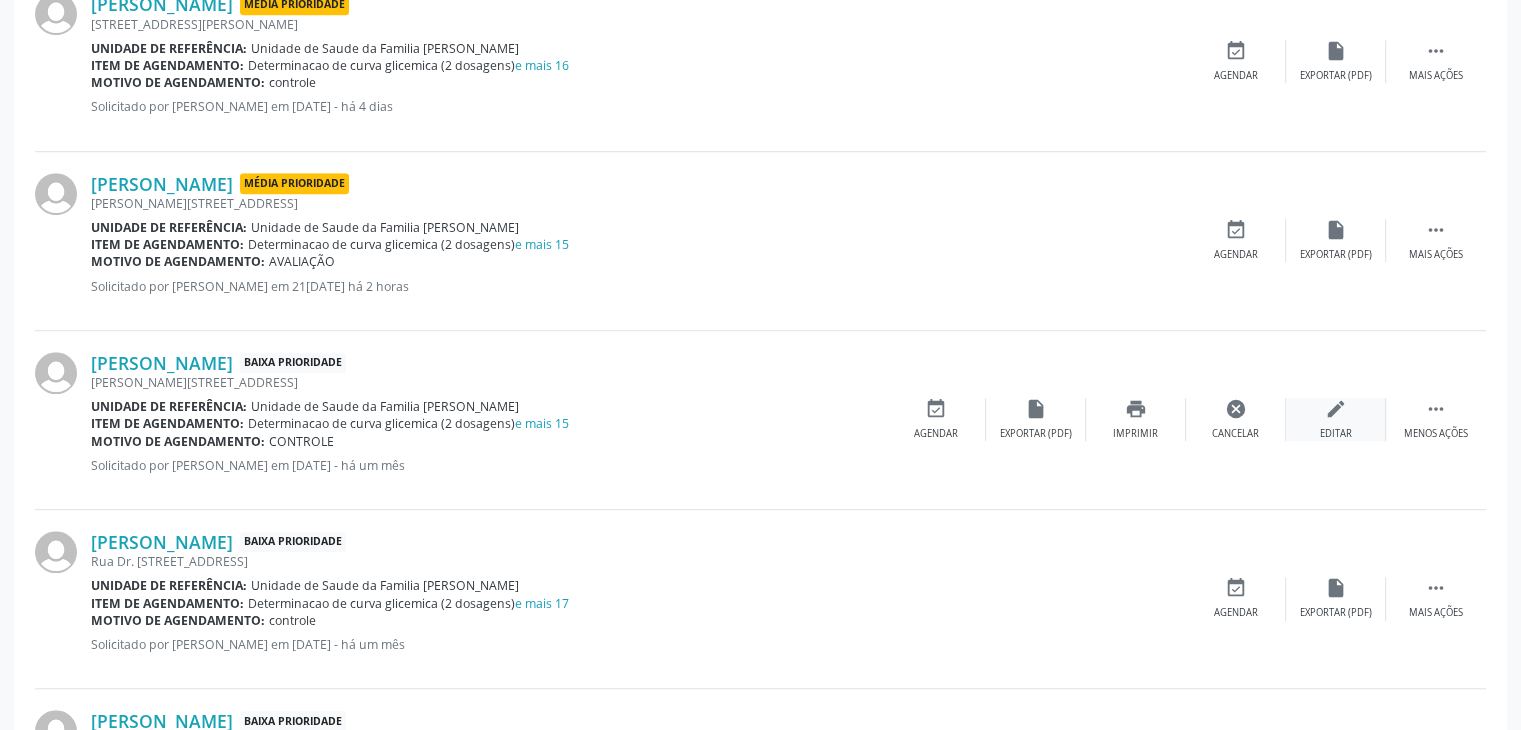 click on "edit
Editar" at bounding box center (1336, 419) 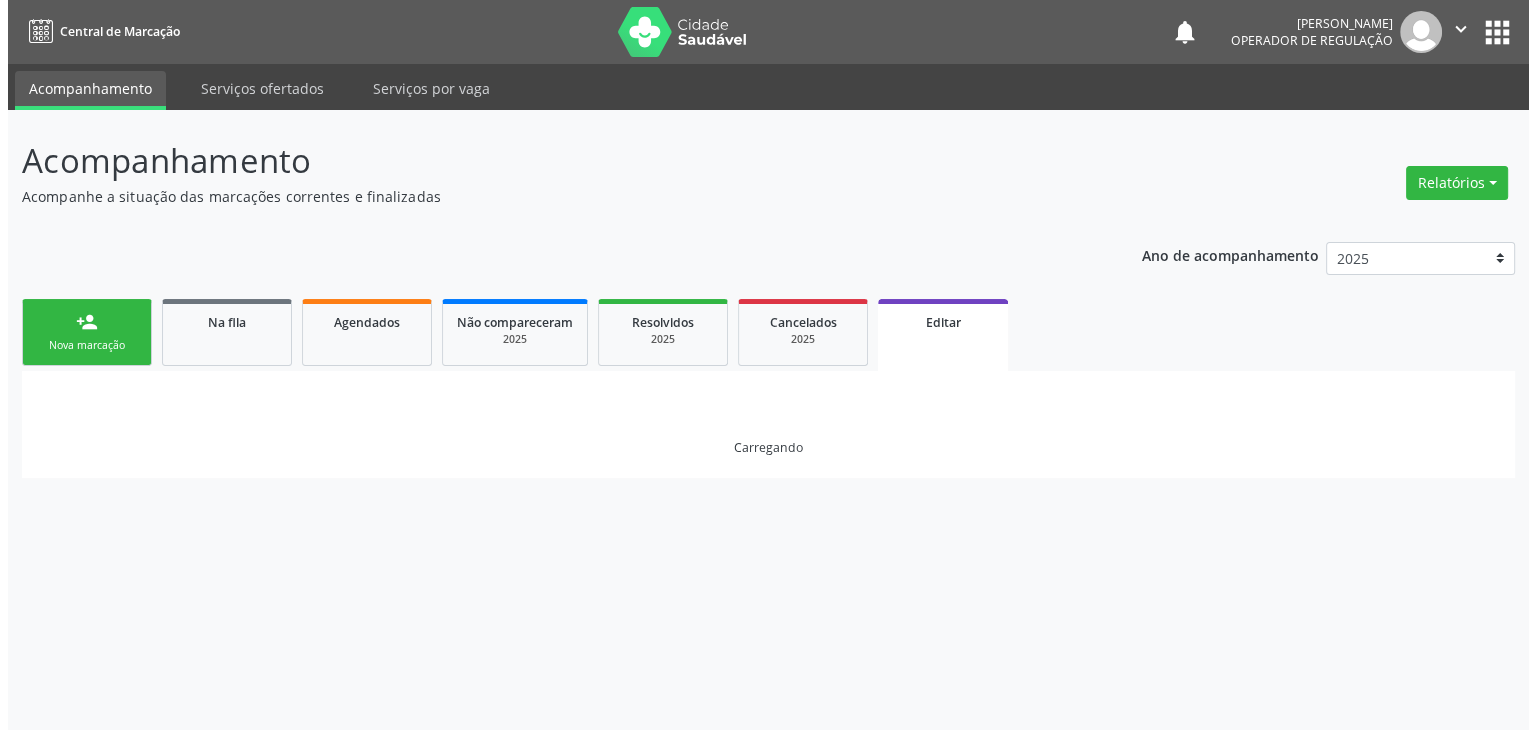 scroll, scrollTop: 0, scrollLeft: 0, axis: both 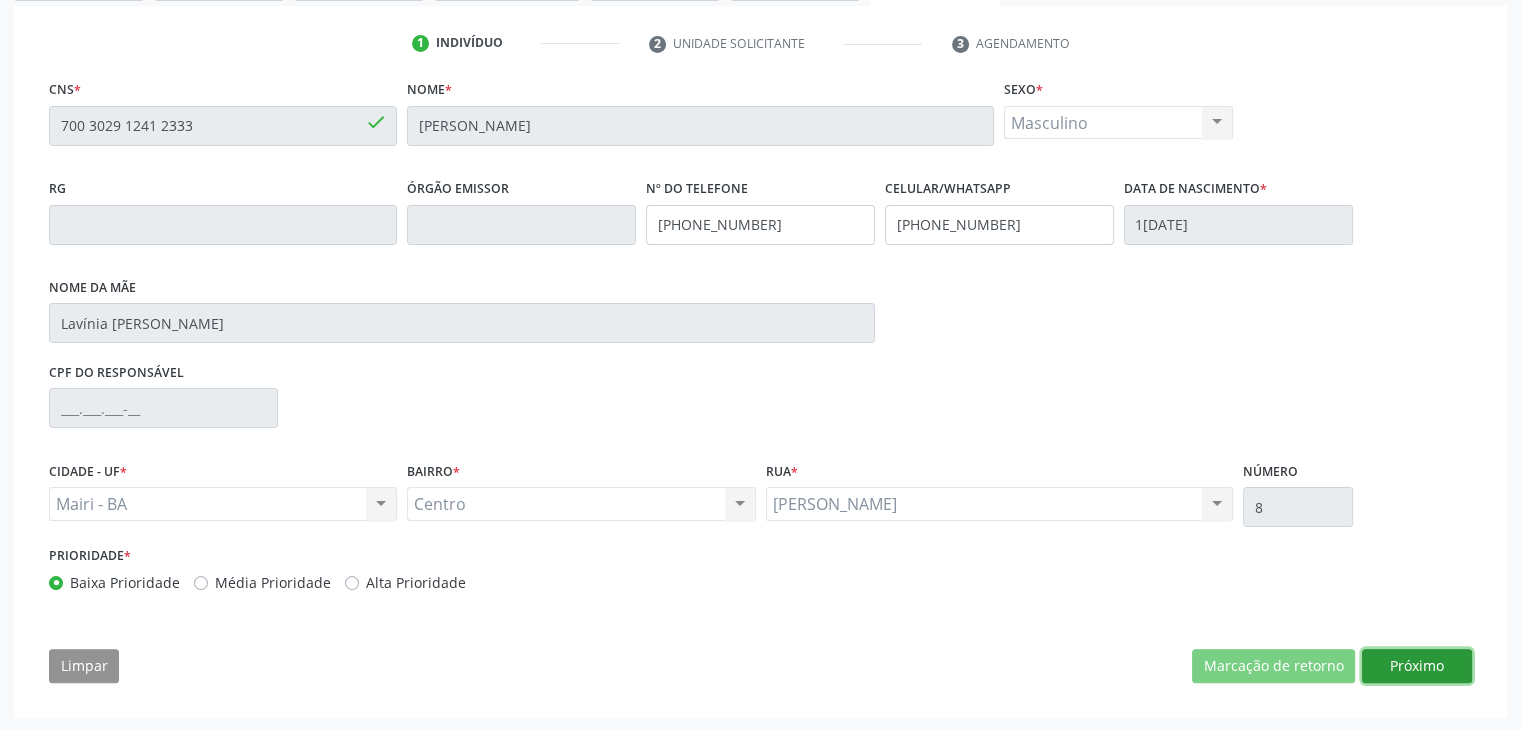 click on "Próximo" at bounding box center [1417, 666] 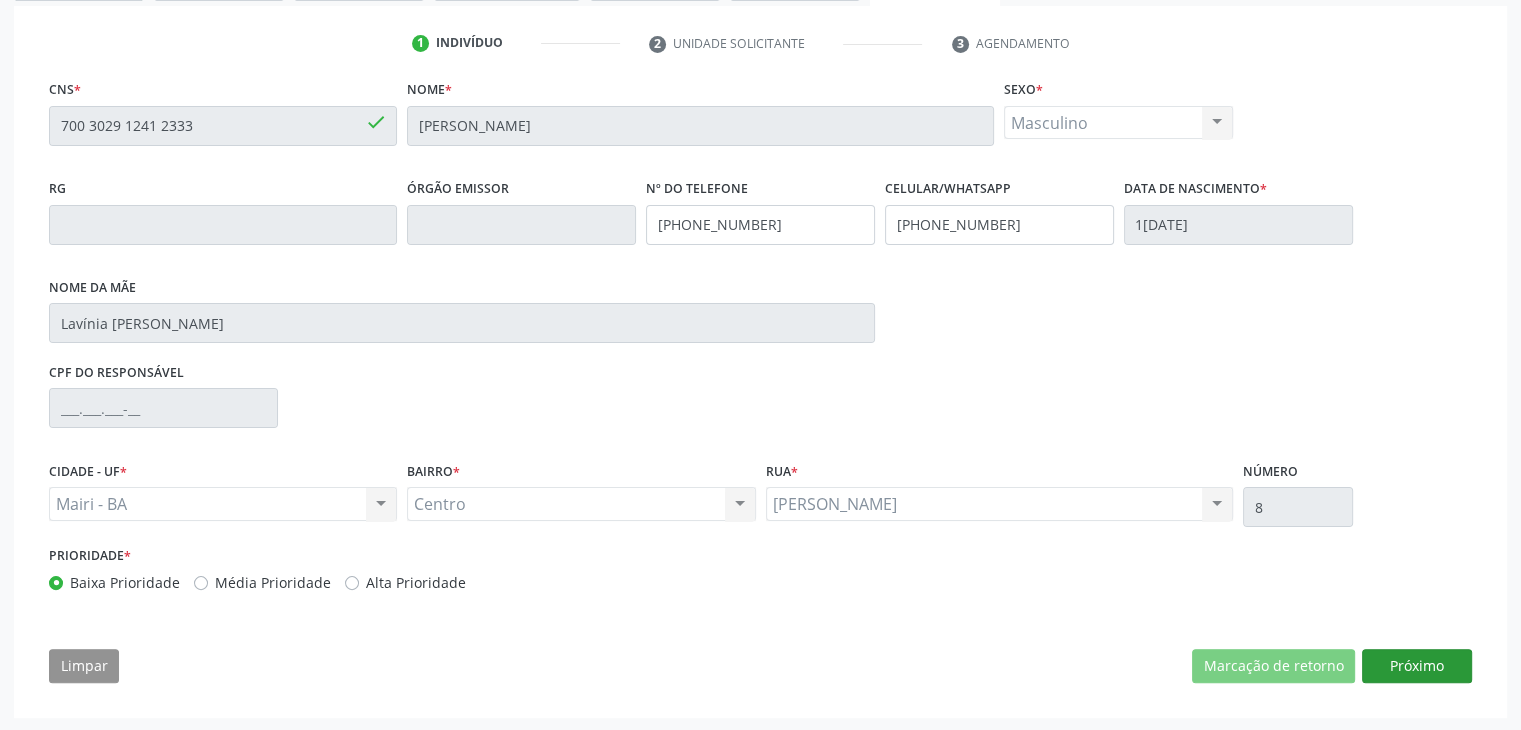scroll, scrollTop: 200, scrollLeft: 0, axis: vertical 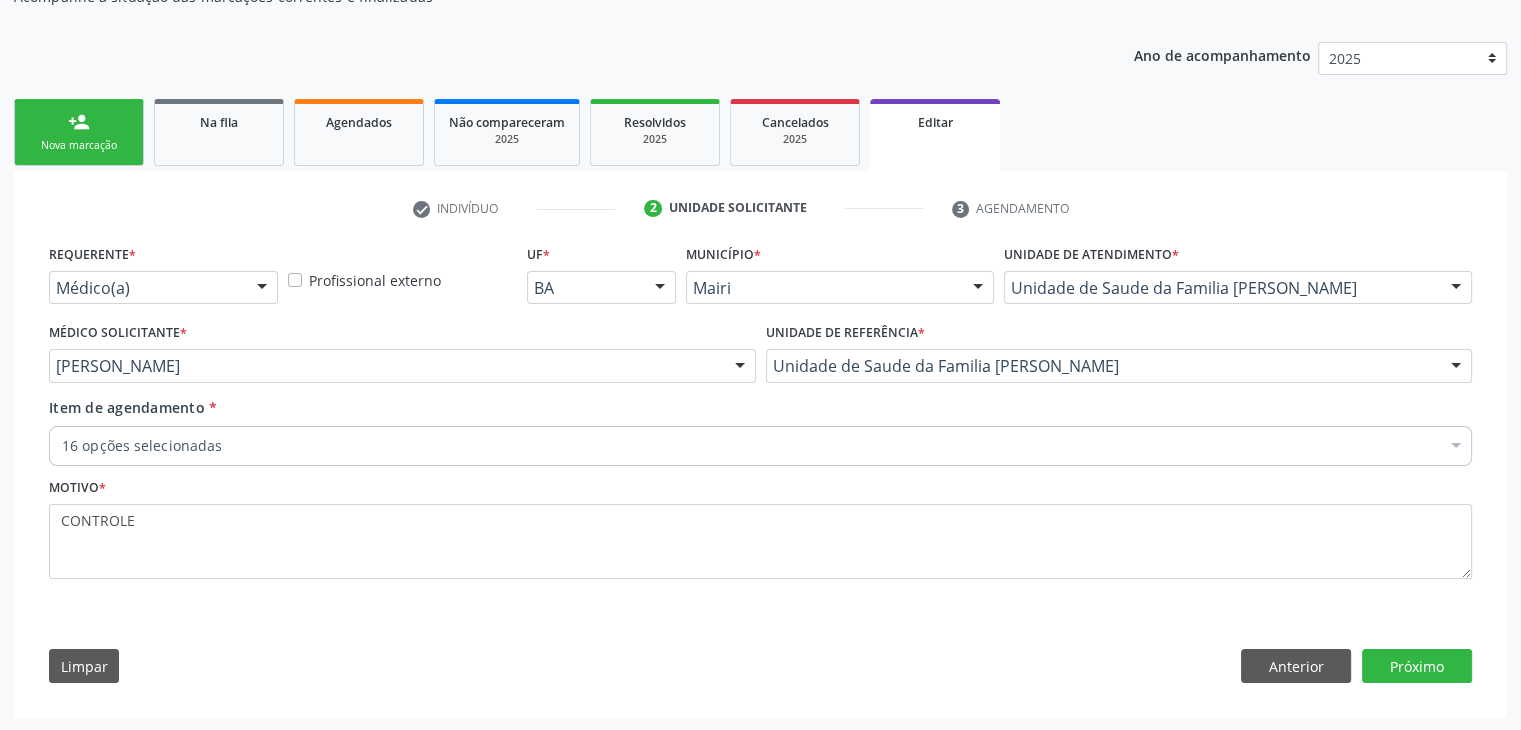 click on "16 opções selecionadas" at bounding box center [760, 446] 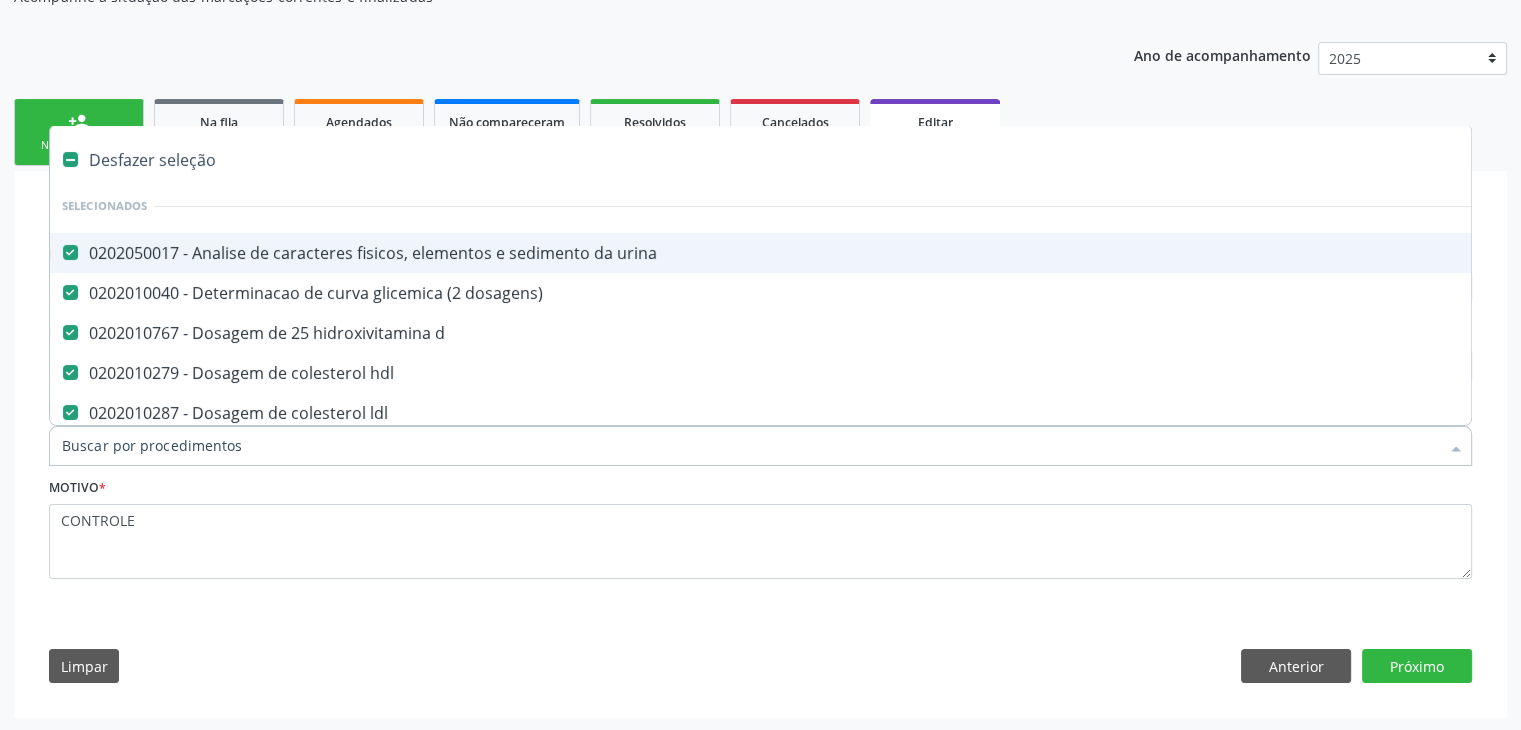 click on "Desfazer seleção" at bounding box center [831, 160] 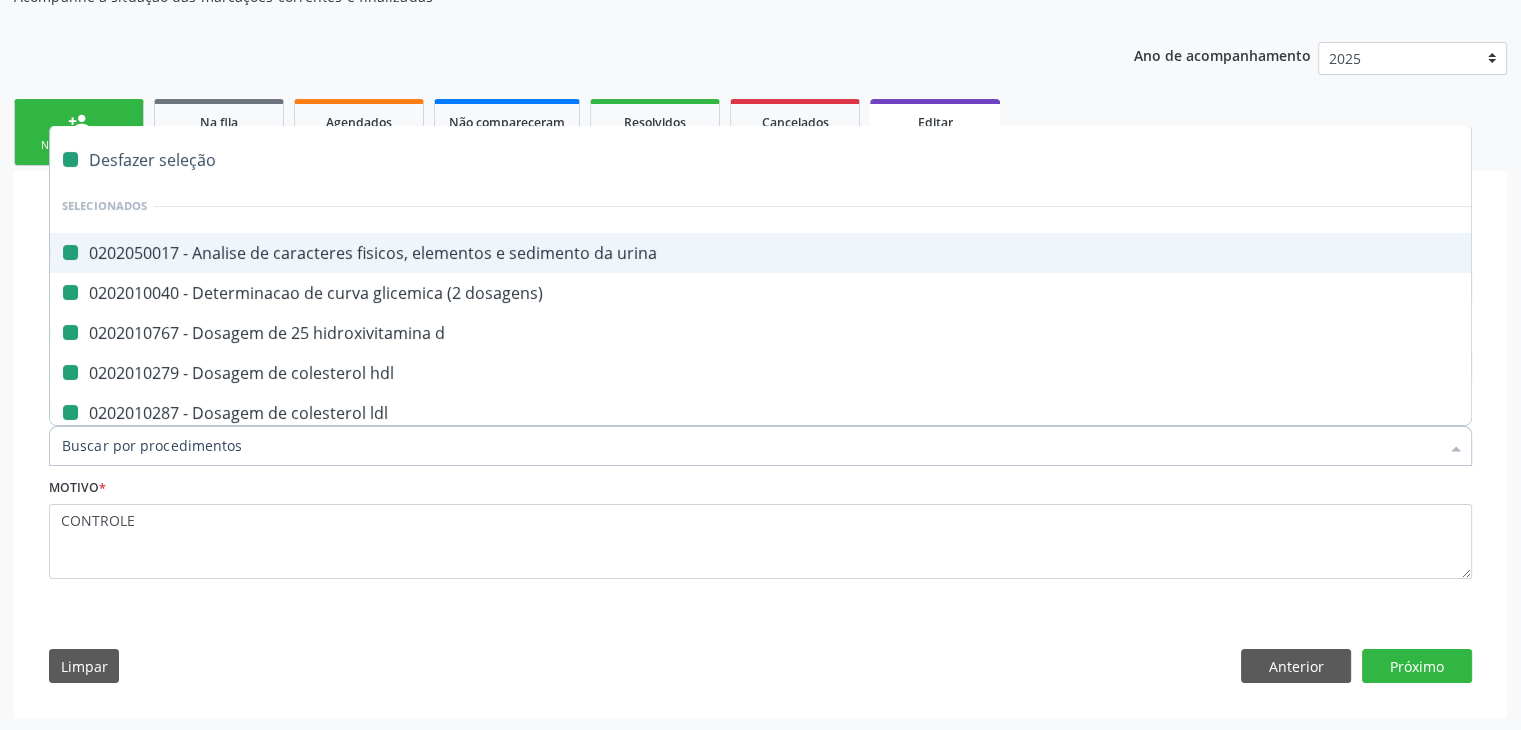 checkbox on "false" 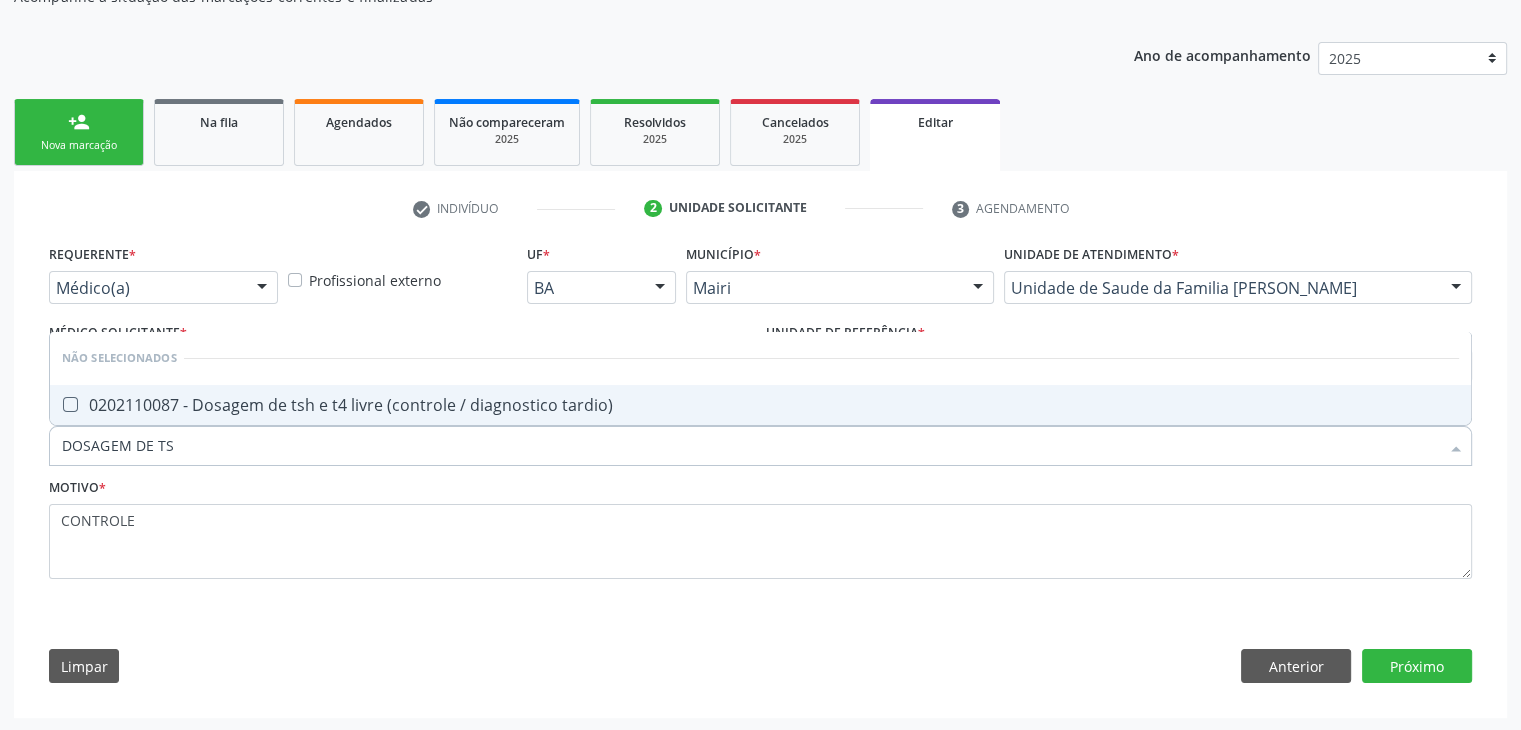 type on "DOSAGEM DE TSH" 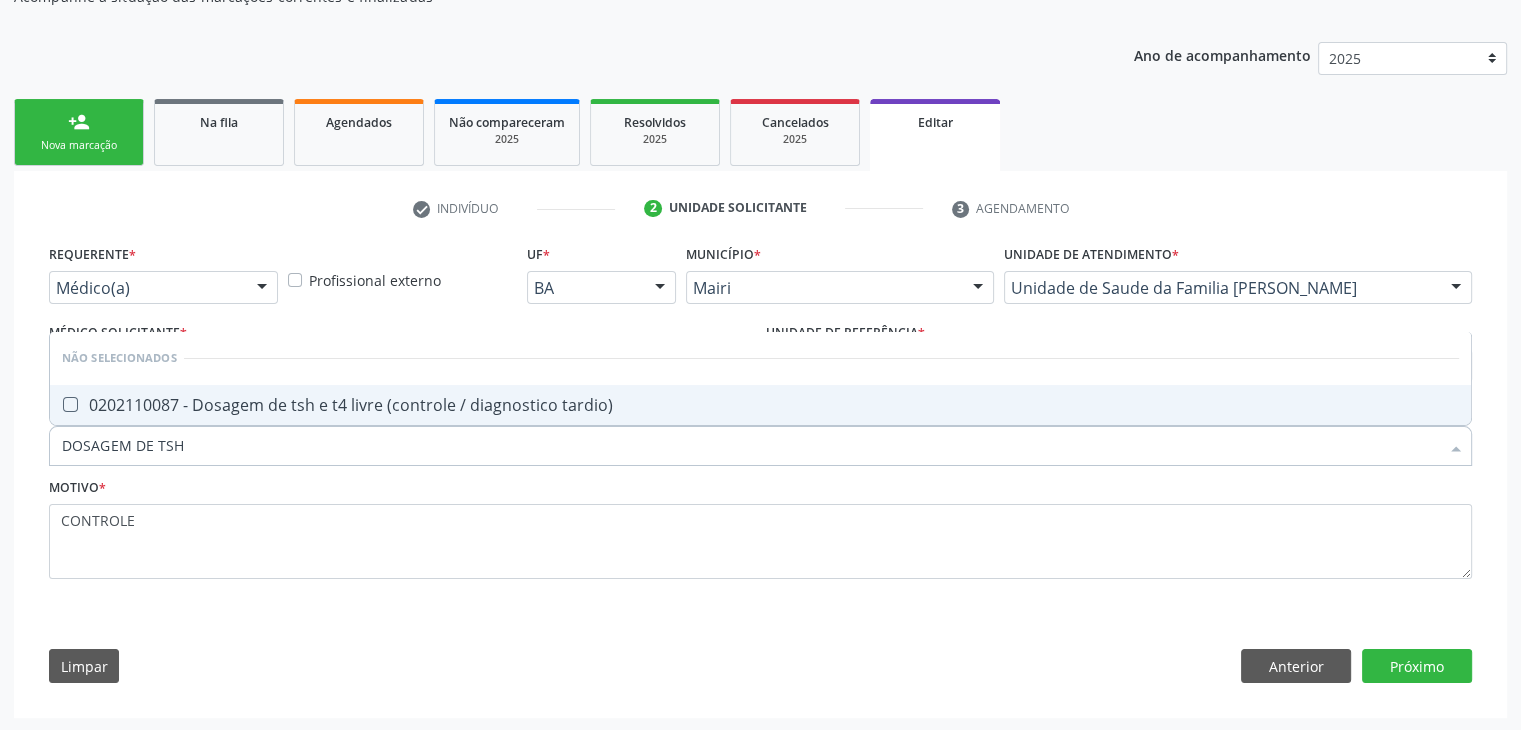 click on "0202110087 - Dosagem de tsh e t4 livre (controle / diagnostico tardio)" at bounding box center (760, 405) 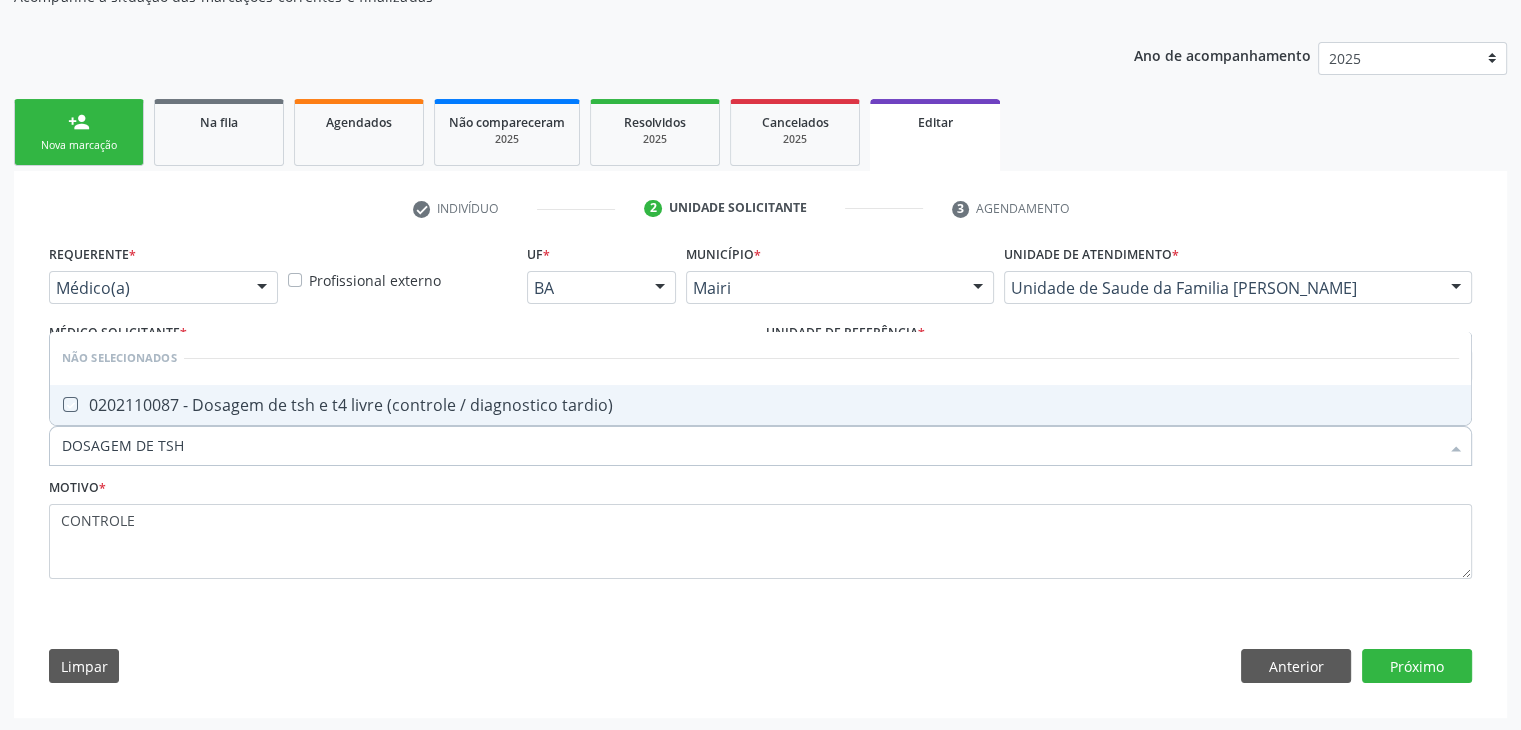 checkbox on "true" 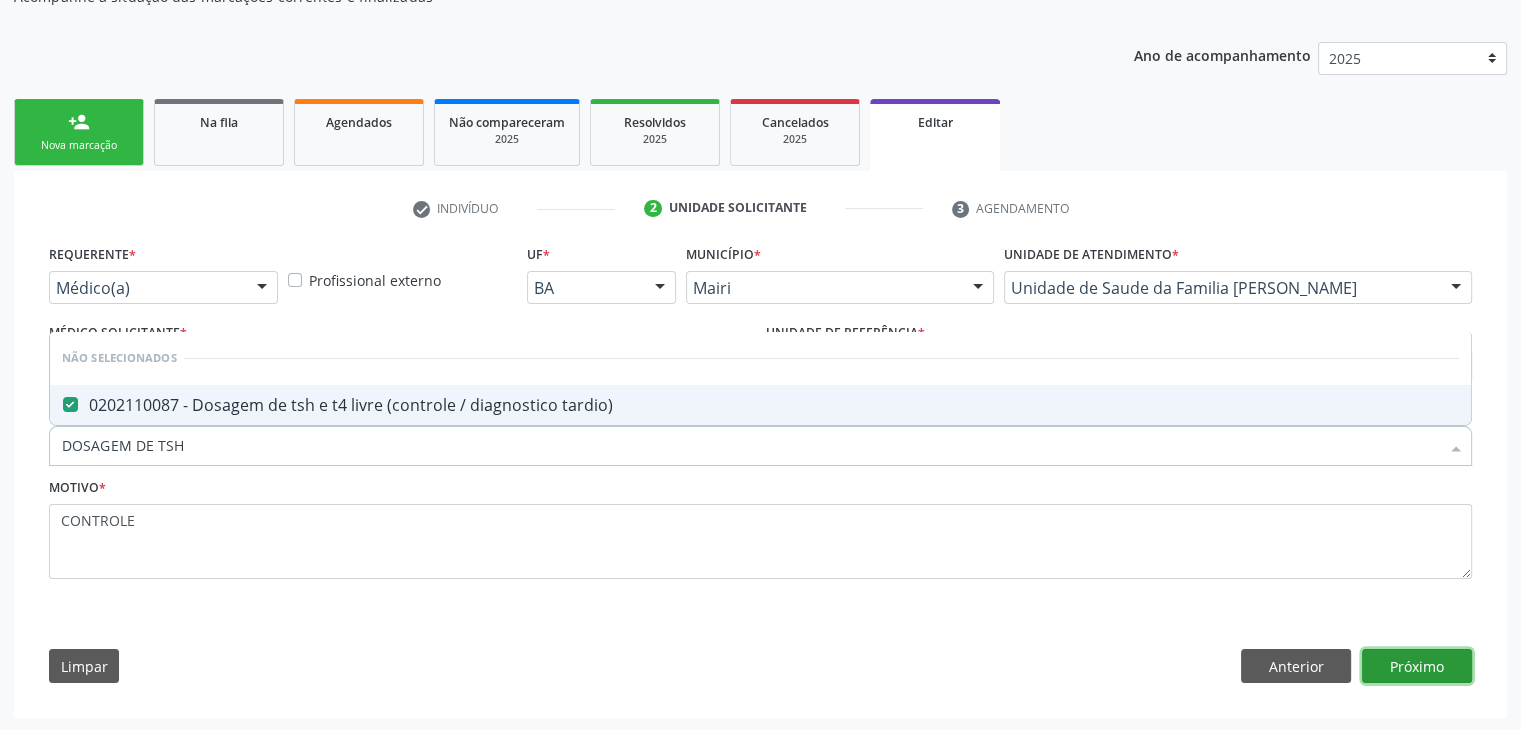 click on "Próximo" at bounding box center (1417, 666) 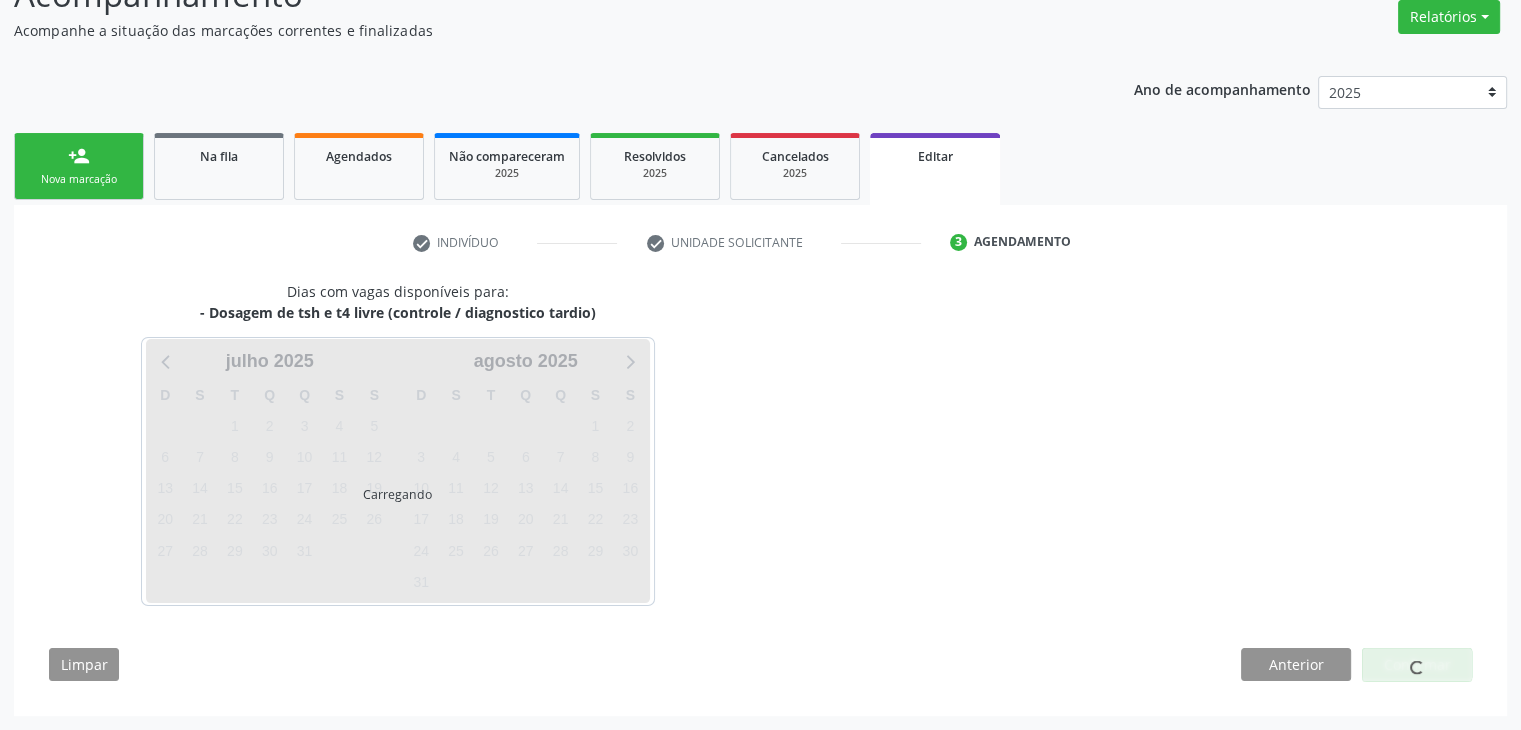 scroll, scrollTop: 165, scrollLeft: 0, axis: vertical 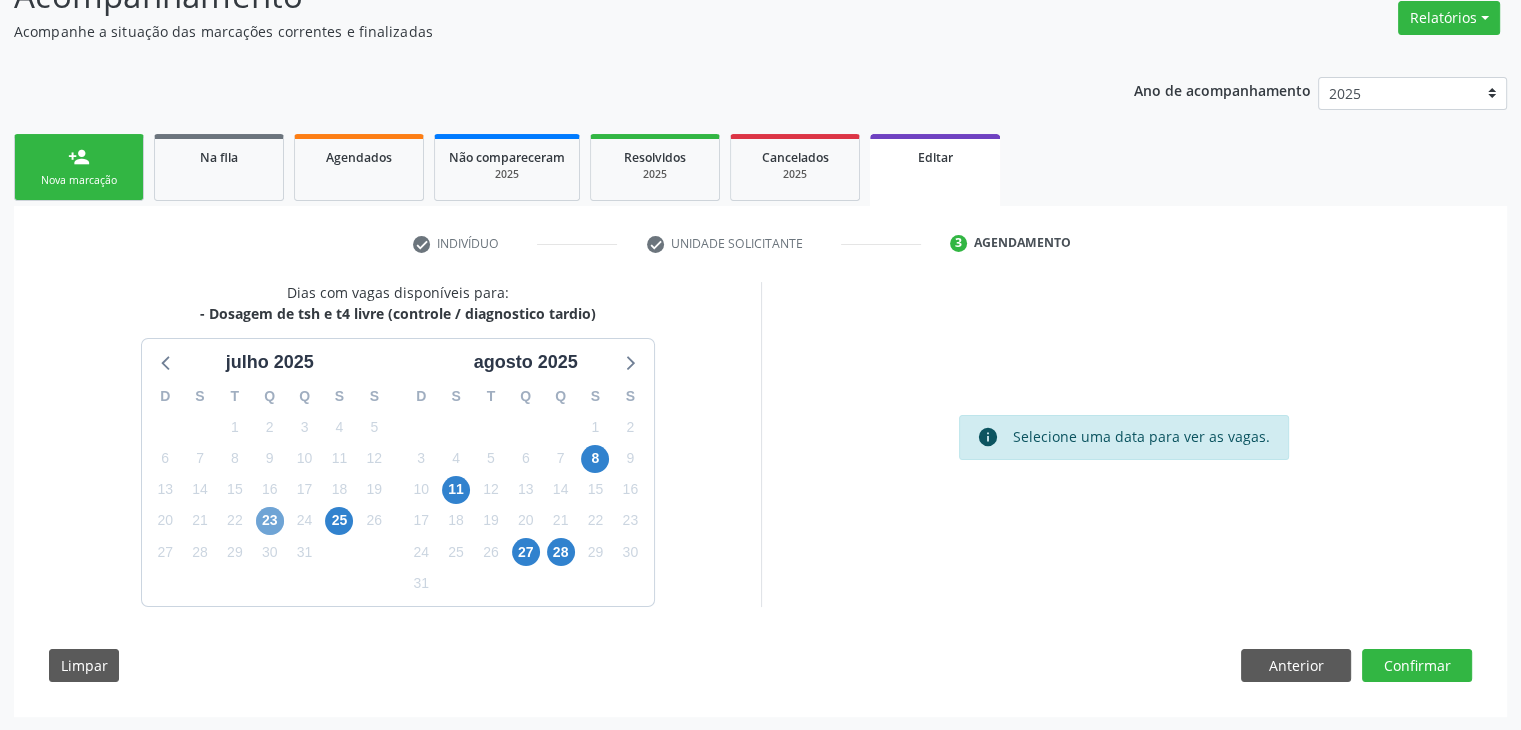 click on "23" at bounding box center (270, 521) 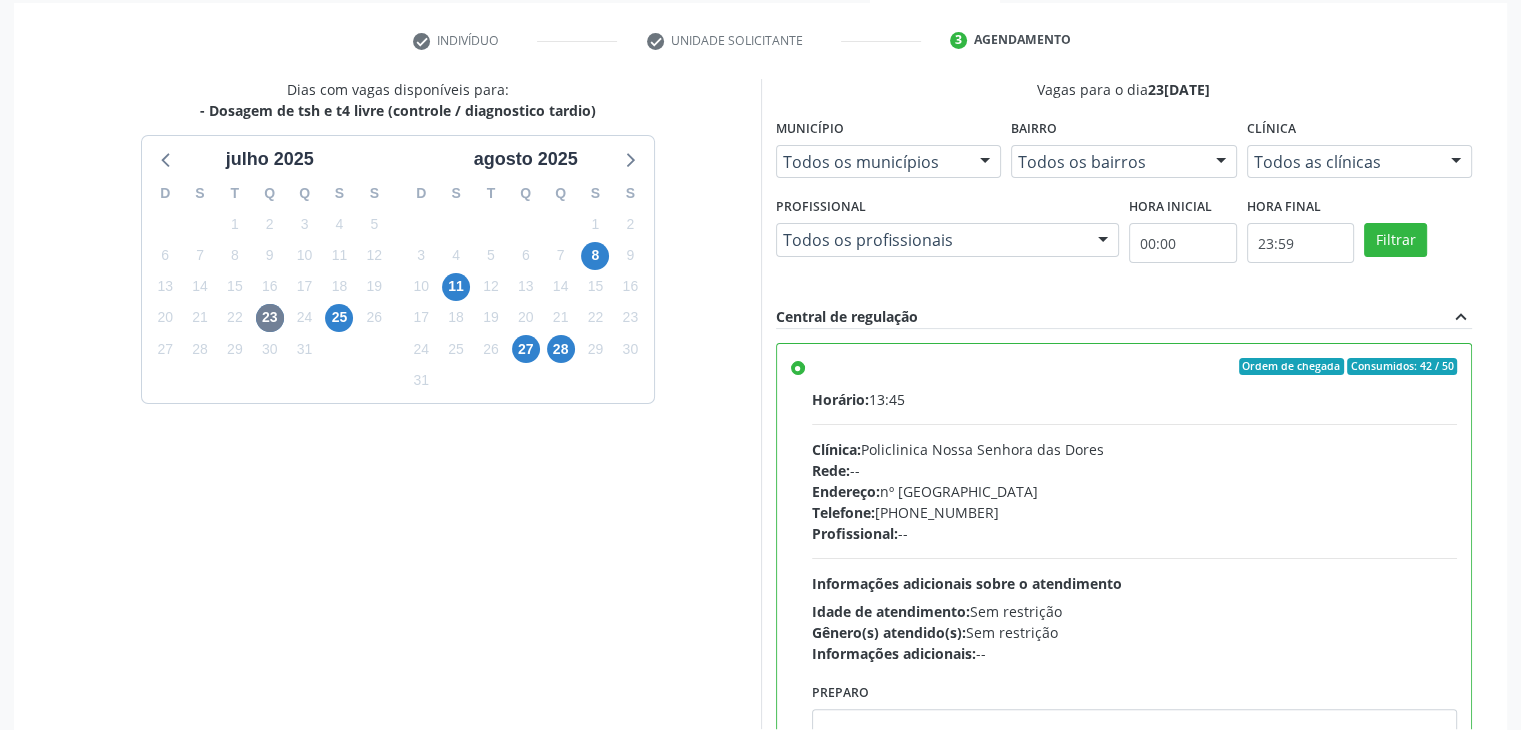 scroll, scrollTop: 490, scrollLeft: 0, axis: vertical 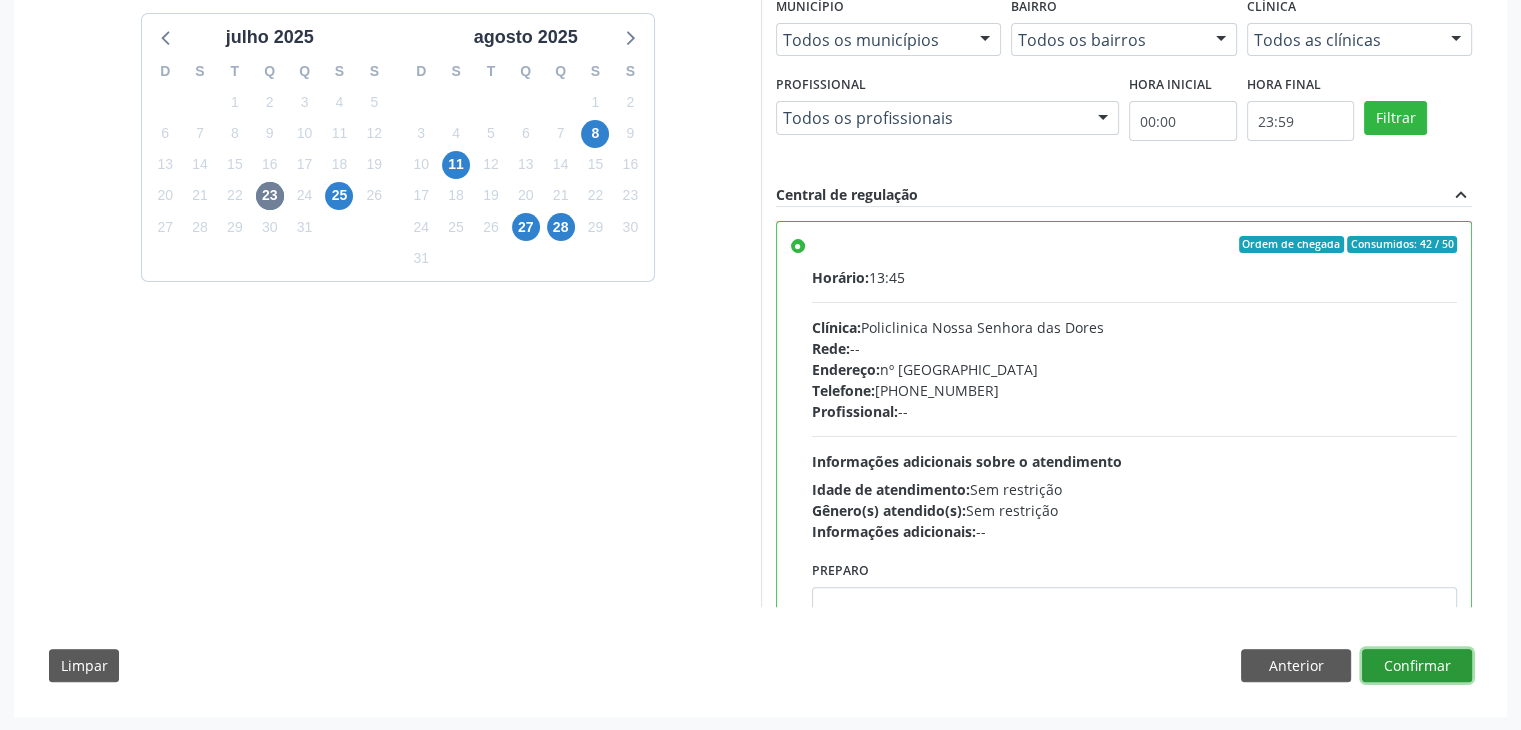 click on "Confirmar" at bounding box center (1417, 666) 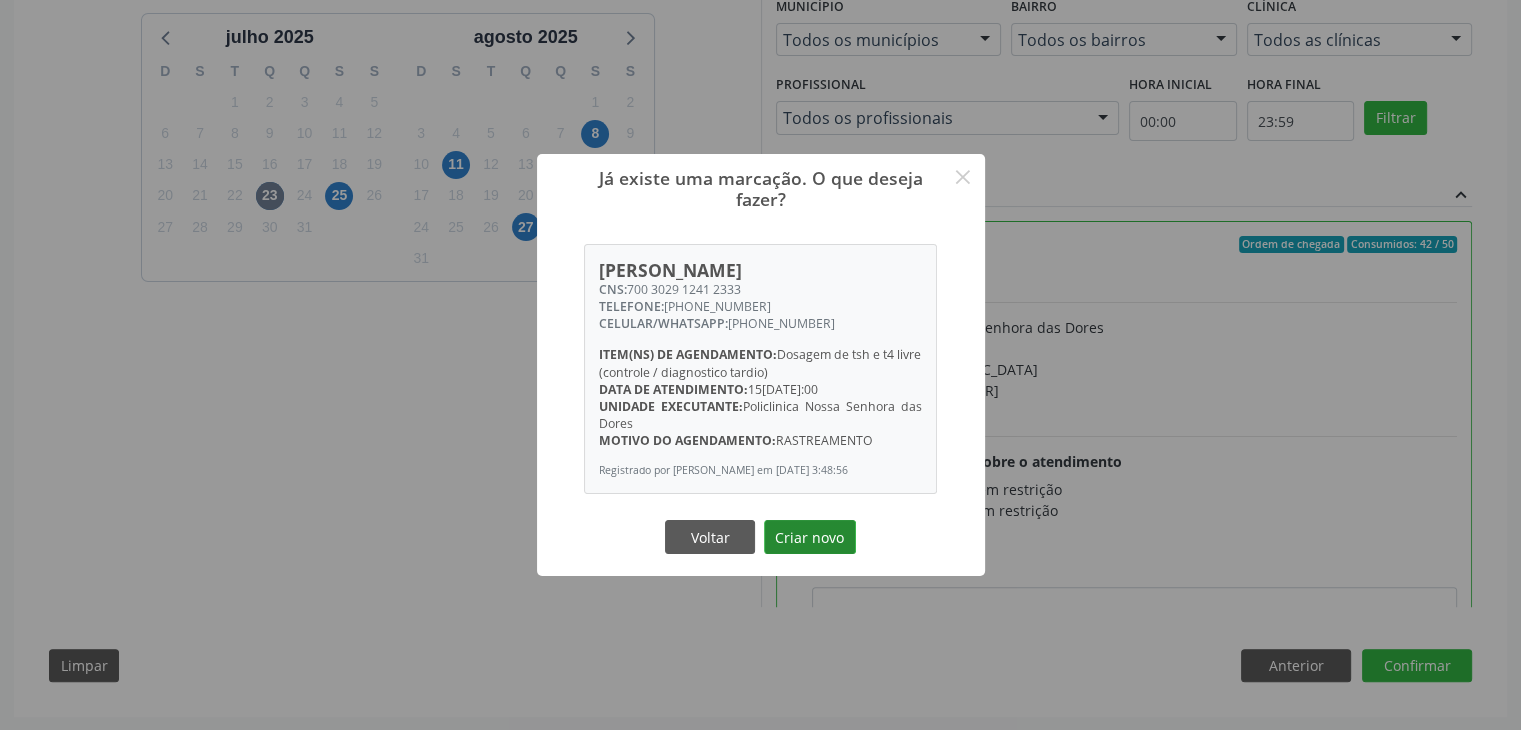 click on "Criar novo" at bounding box center [810, 537] 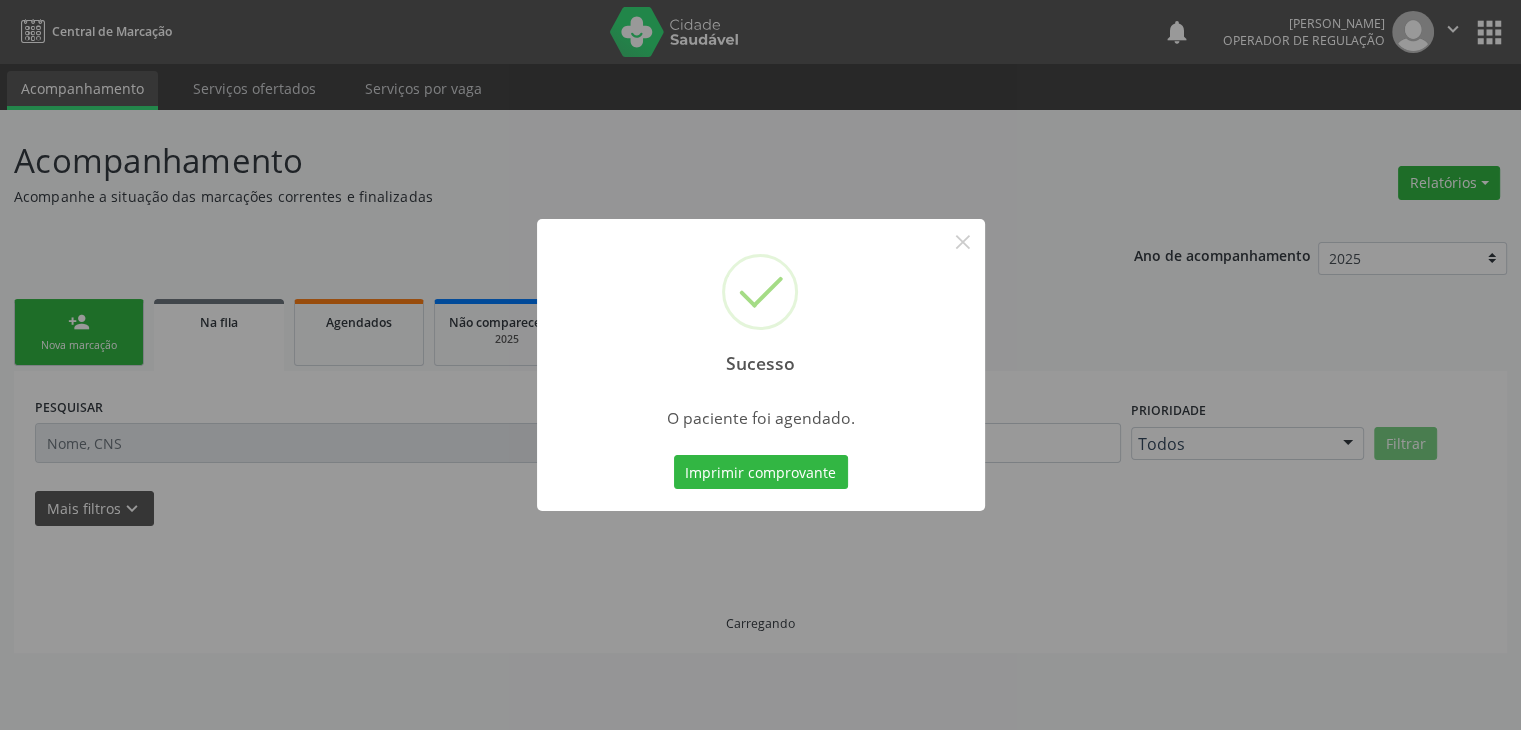 scroll, scrollTop: 0, scrollLeft: 0, axis: both 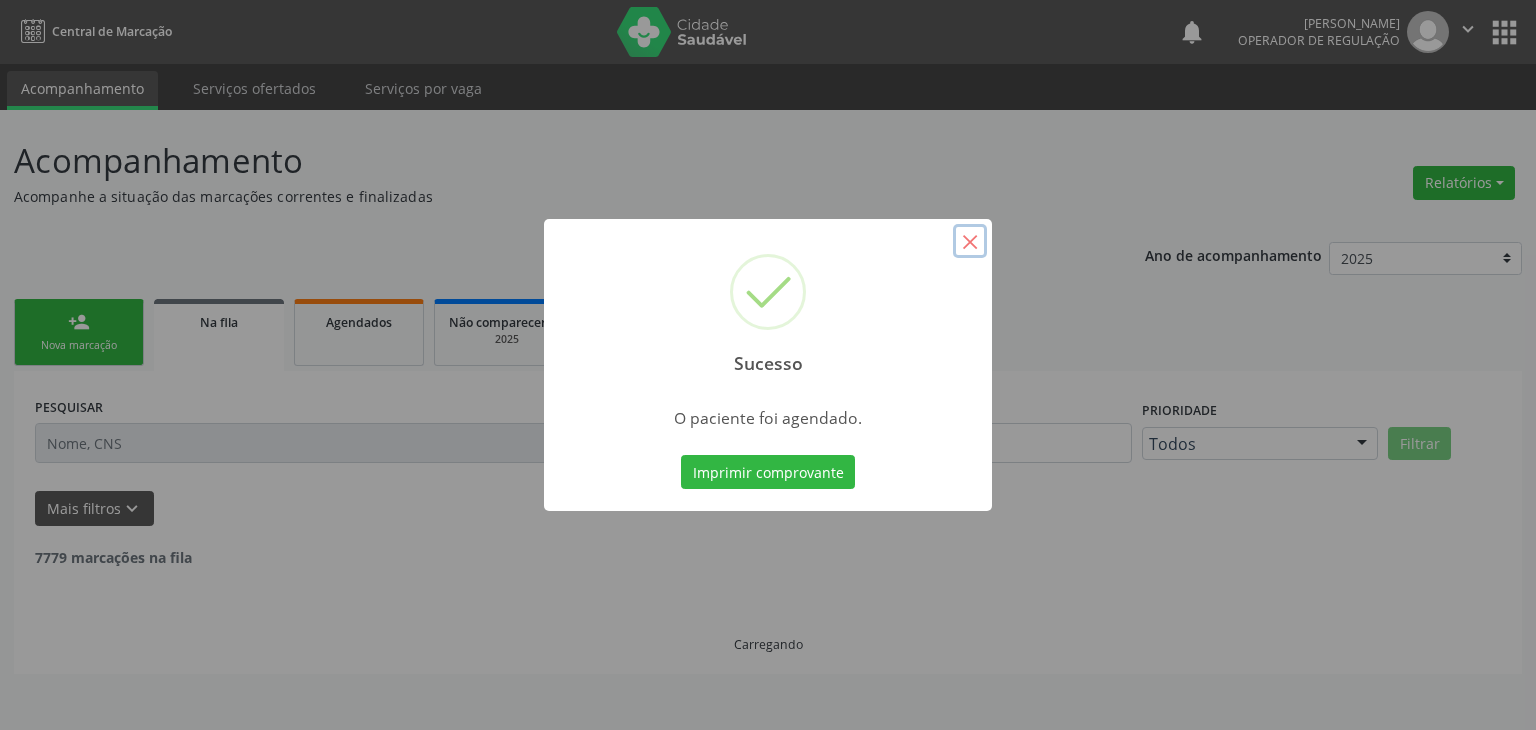 click on "×" at bounding box center (970, 241) 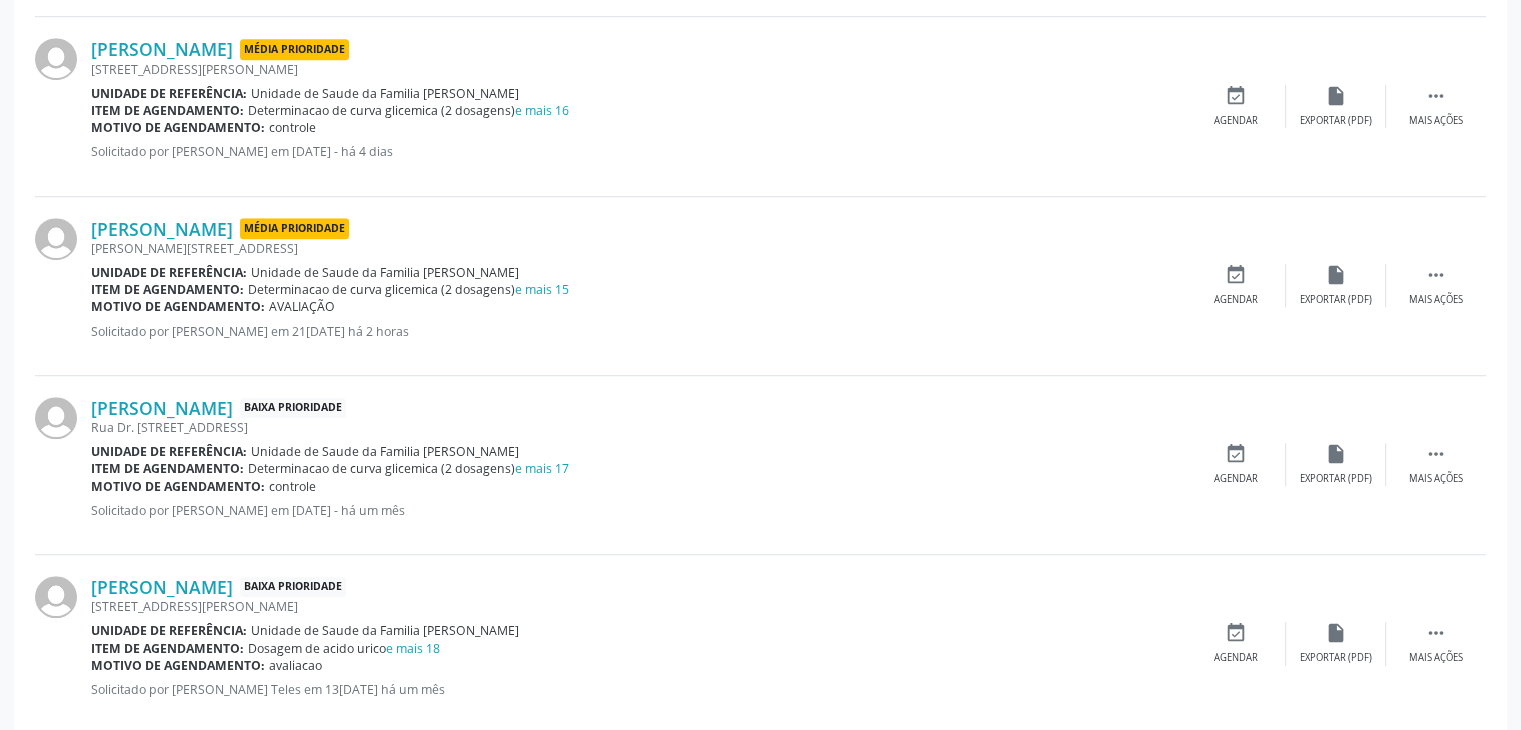 scroll, scrollTop: 1200, scrollLeft: 0, axis: vertical 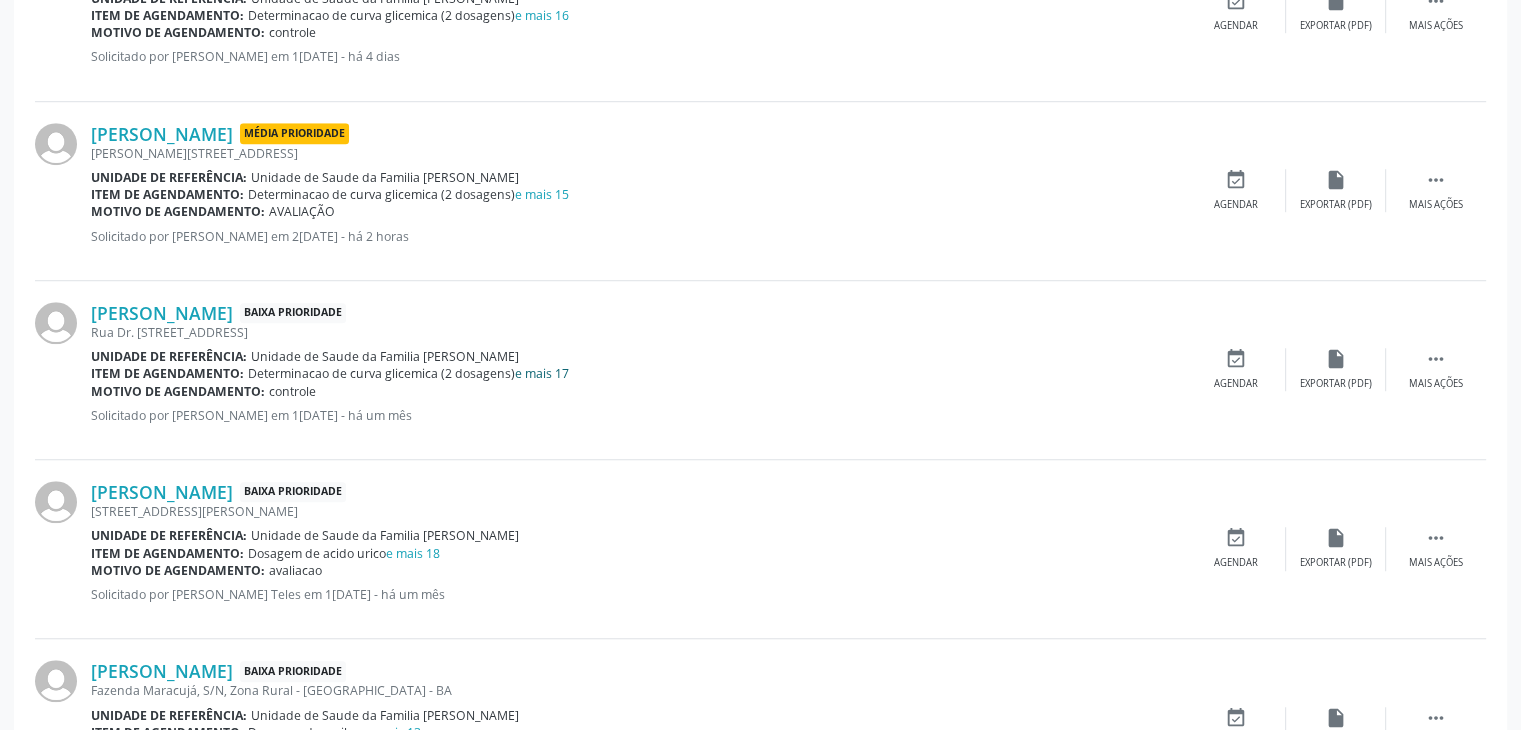 click on "e mais 17" at bounding box center (542, 373) 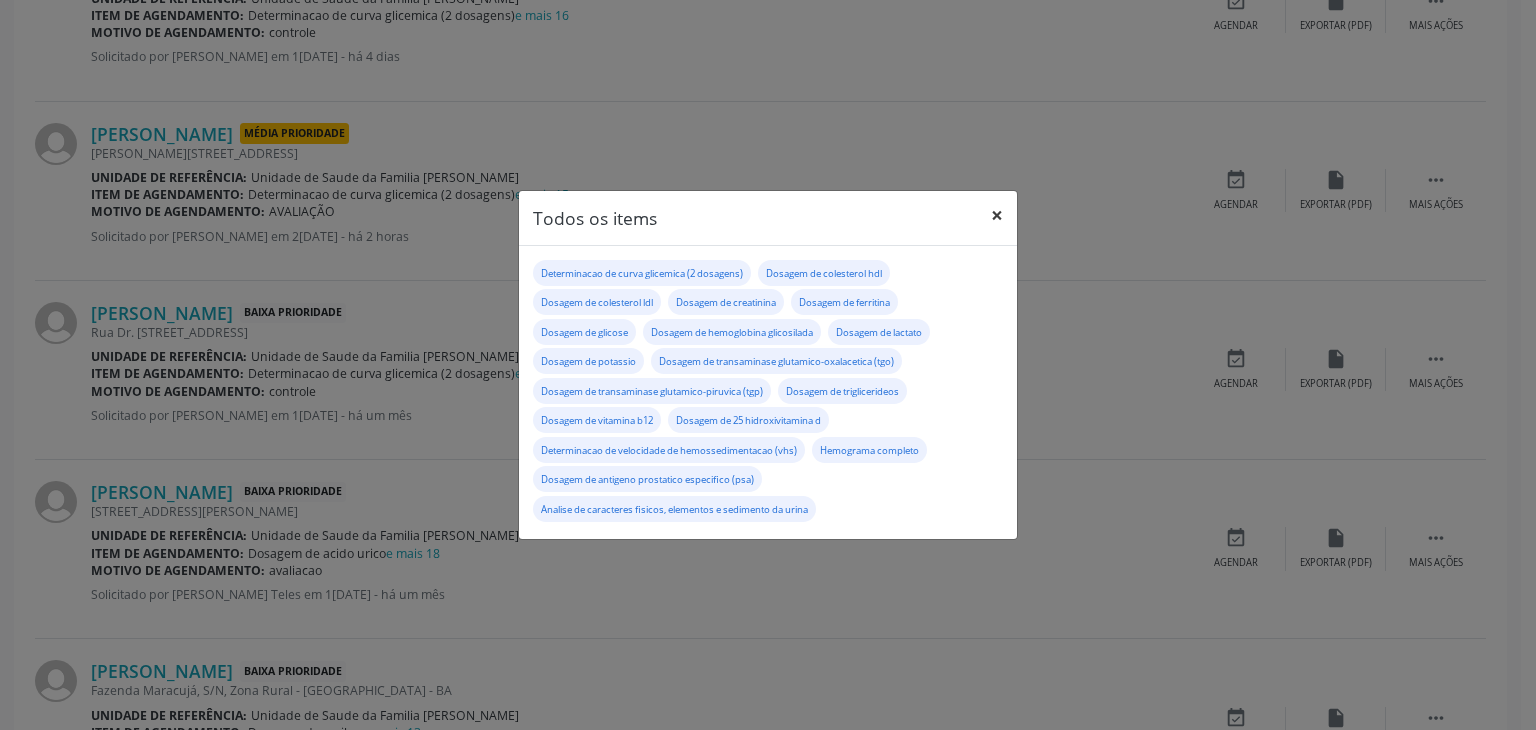 click on "×" at bounding box center [997, 215] 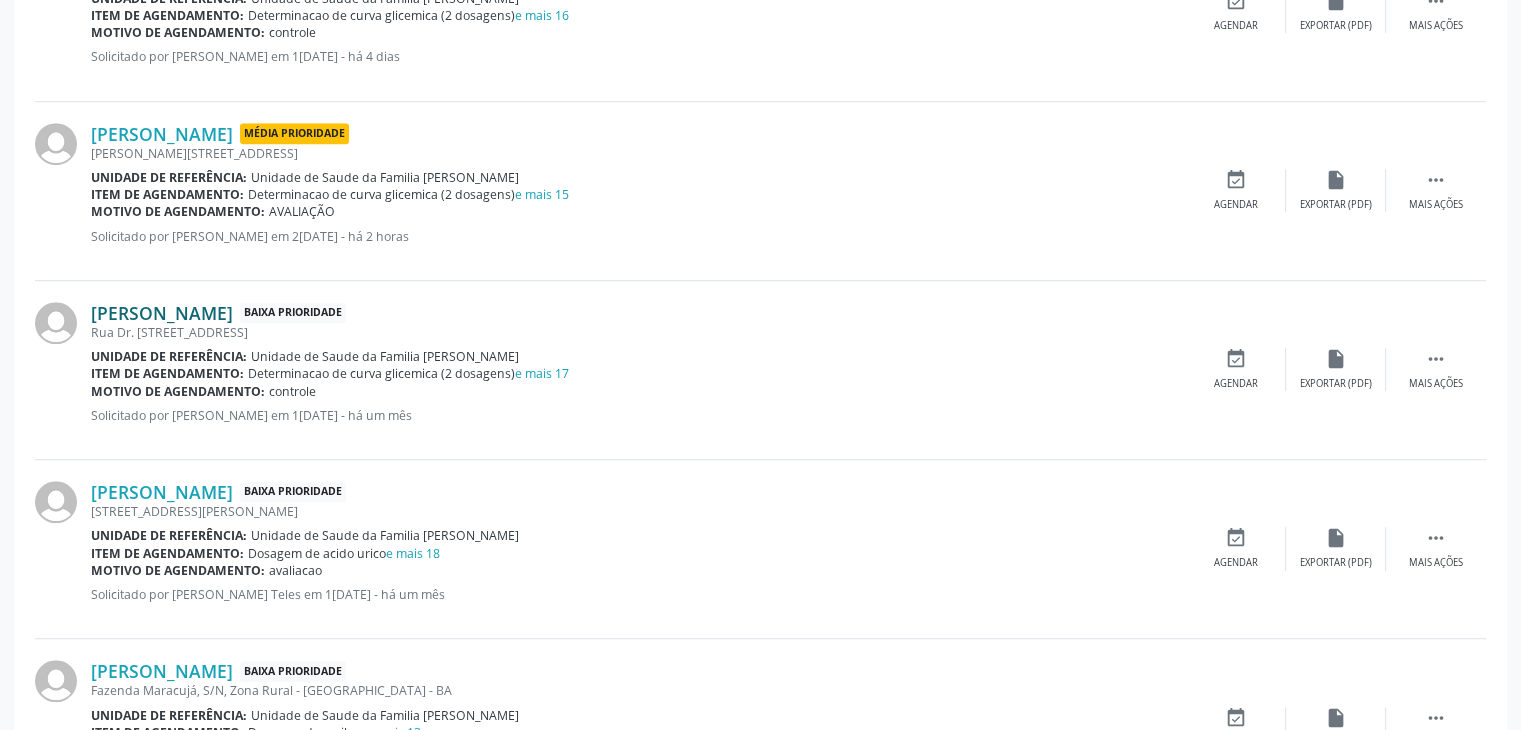 click on "[PERSON_NAME]" at bounding box center (162, 313) 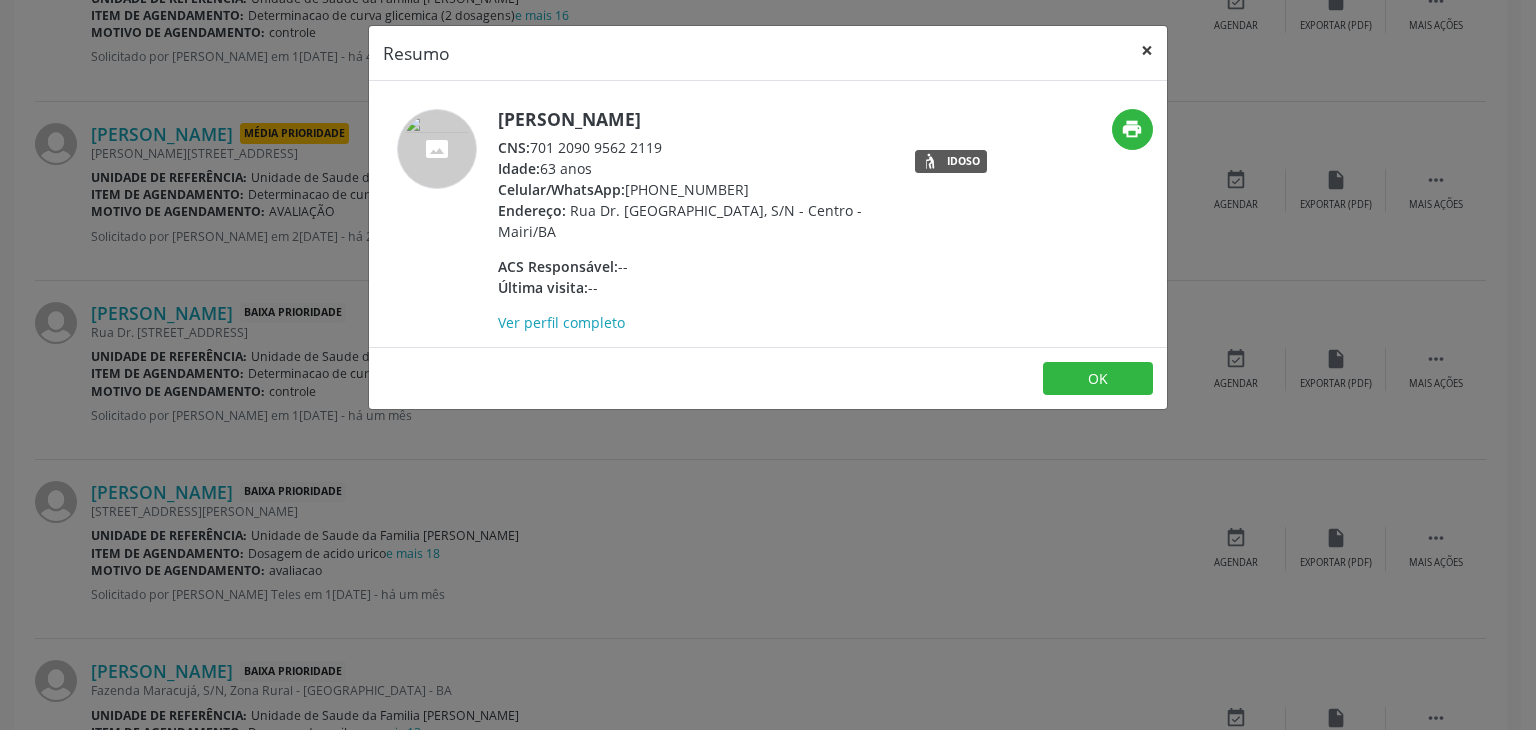 click on "×" at bounding box center (1147, 50) 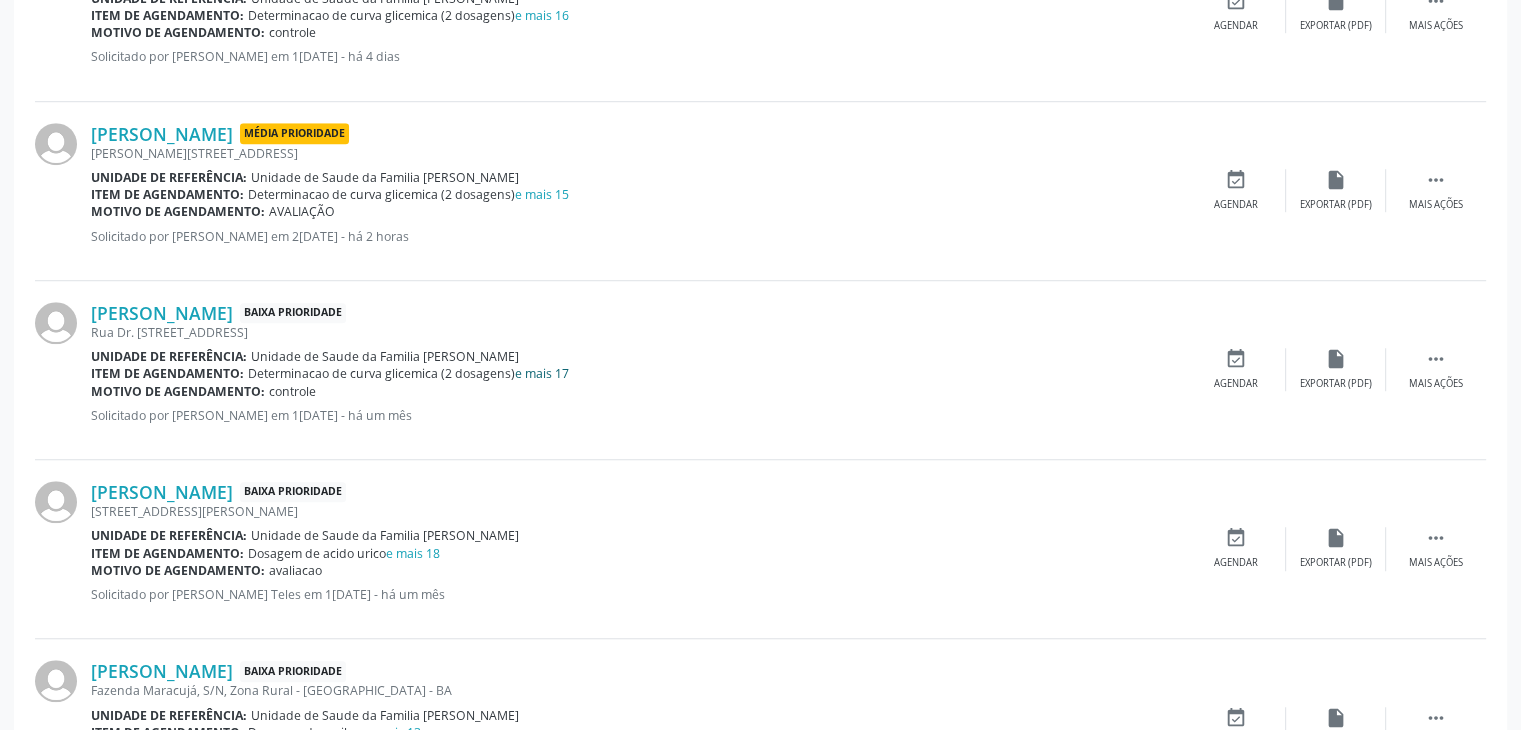 click on "e mais 17" at bounding box center [542, 373] 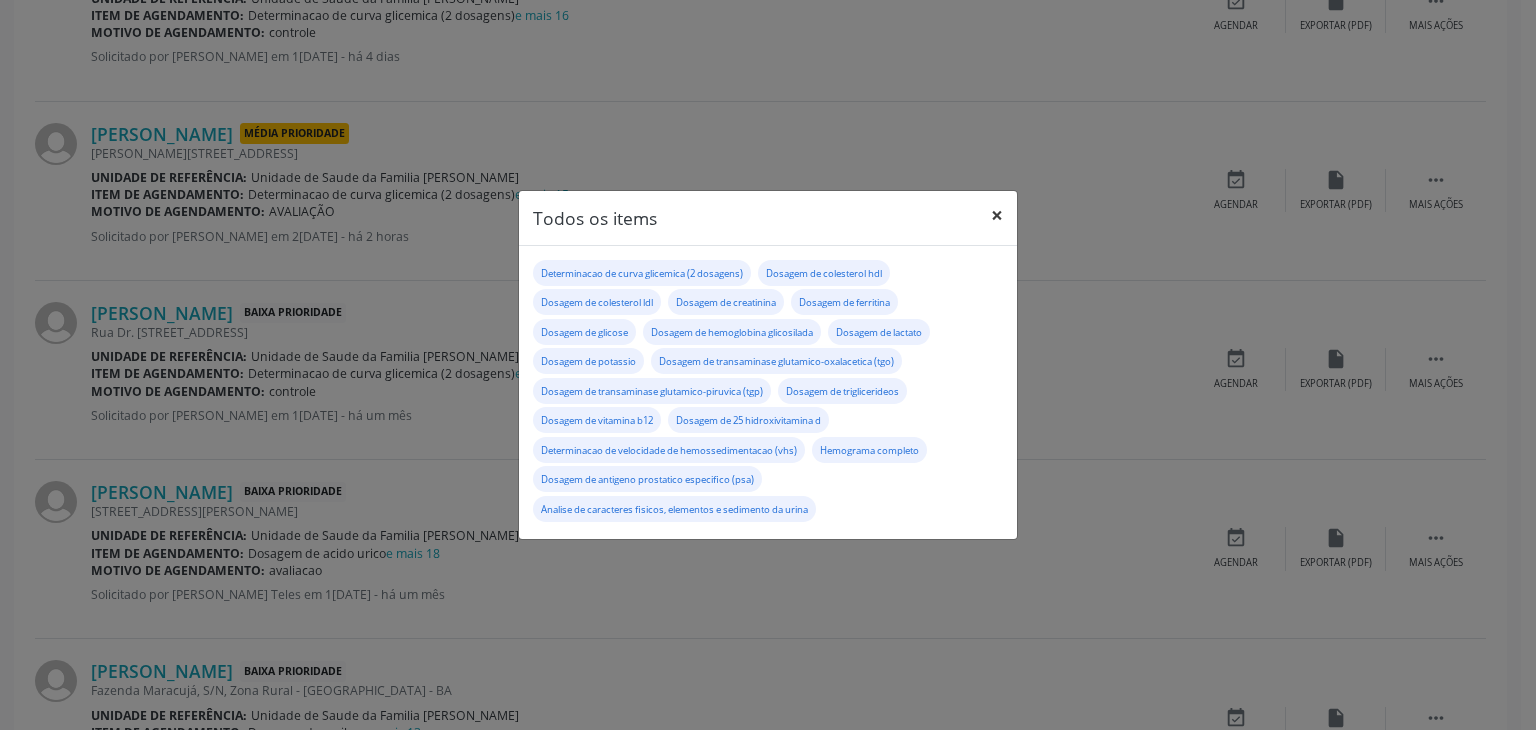 click on "×" at bounding box center [997, 215] 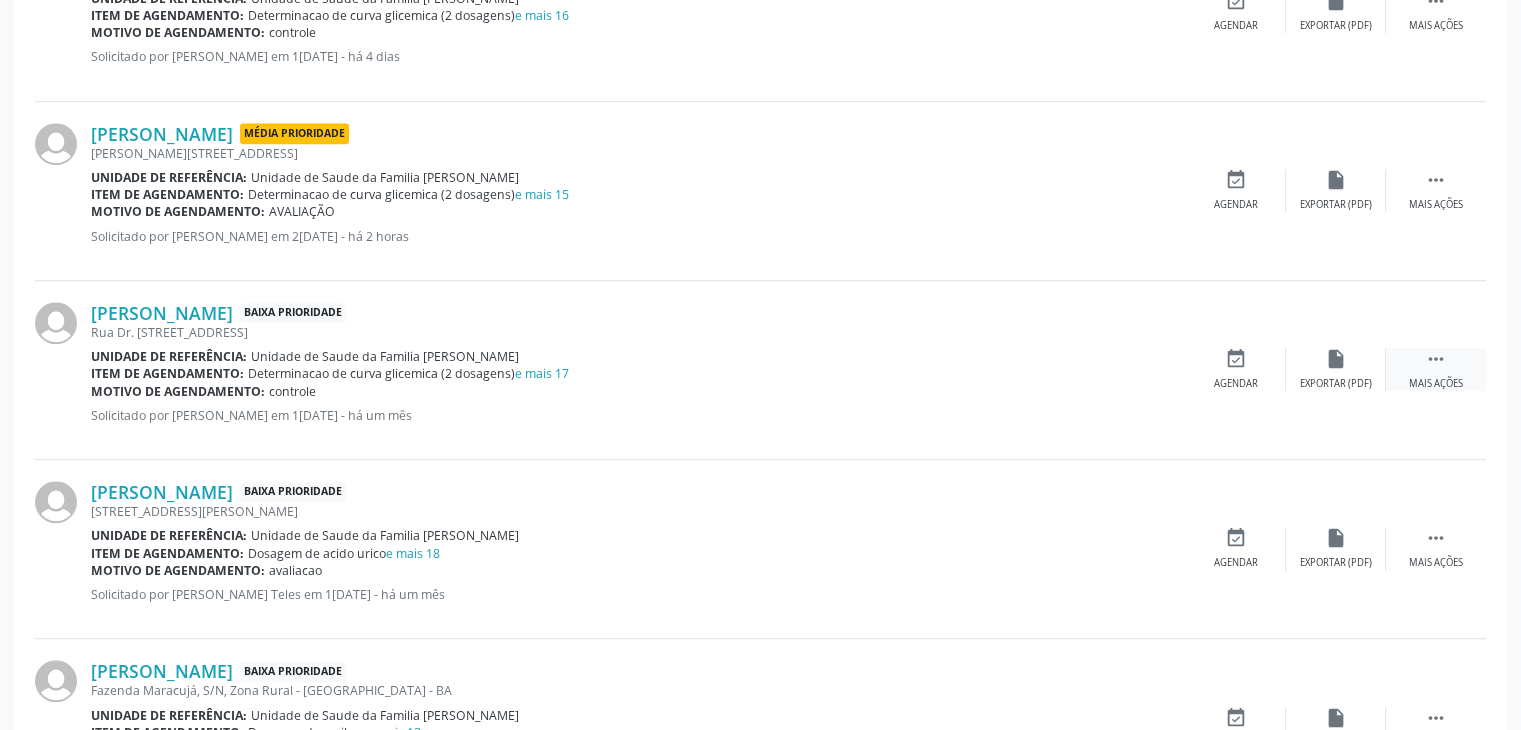 click on "Mais ações" at bounding box center [1436, 384] 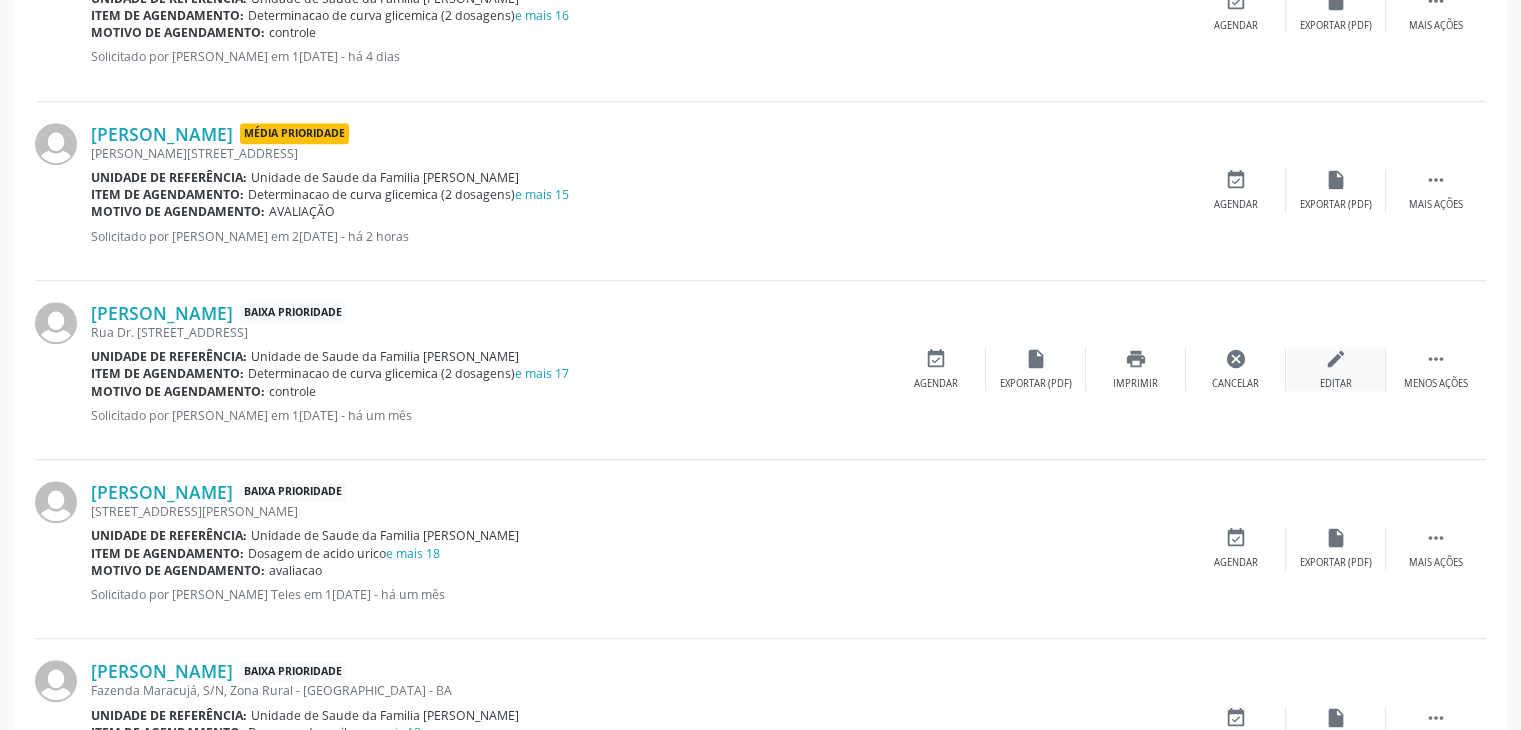 click on "edit" at bounding box center (1336, 359) 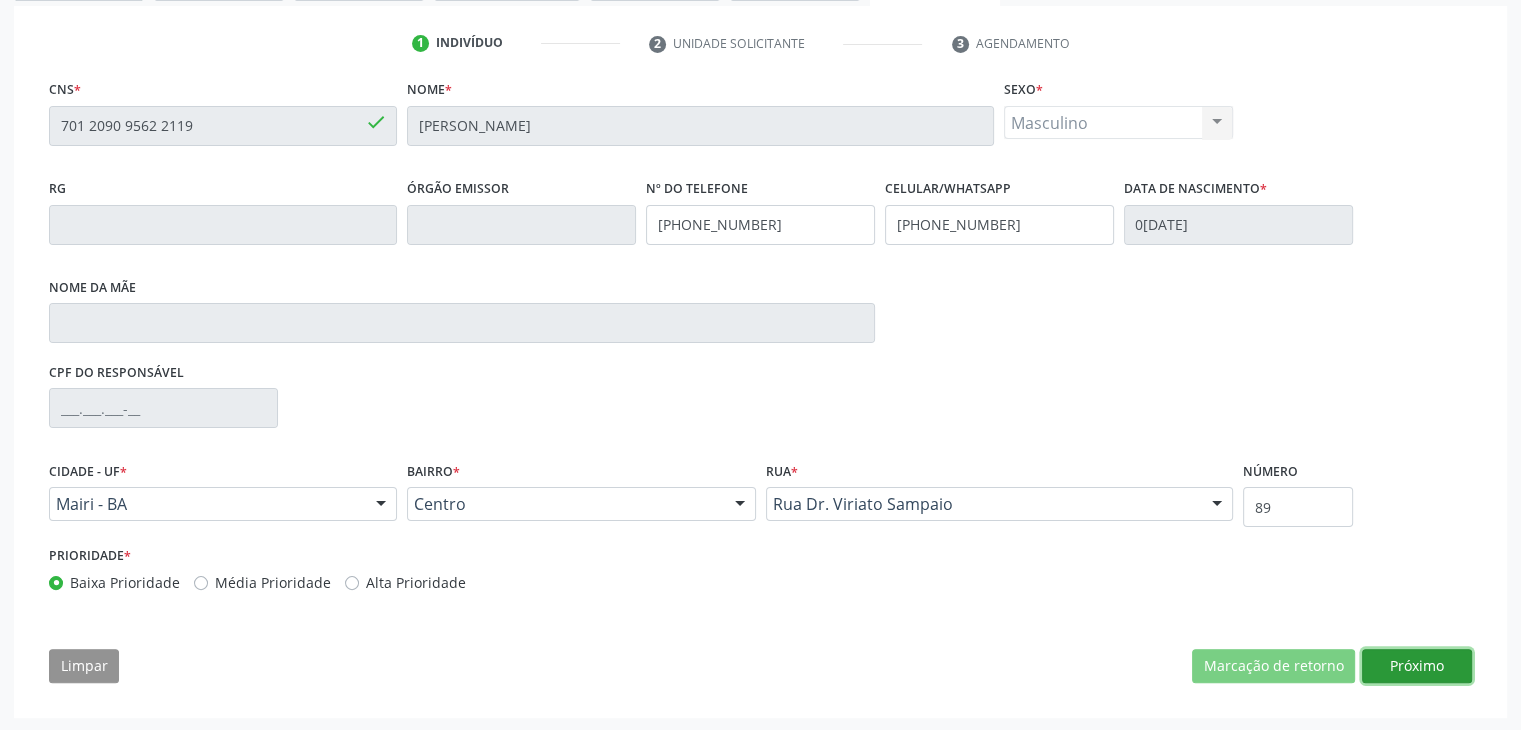 click on "Próximo" at bounding box center (1417, 666) 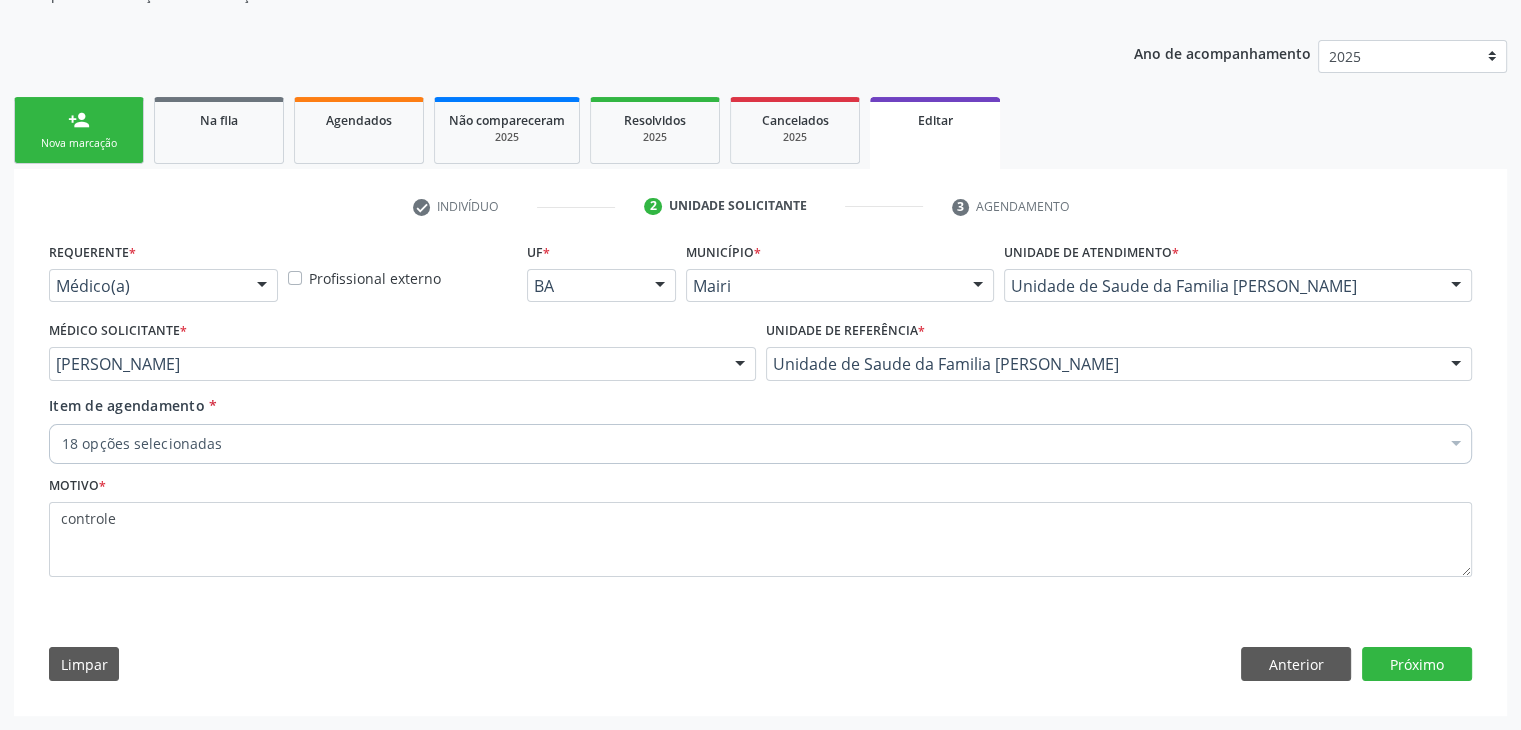 scroll, scrollTop: 200, scrollLeft: 0, axis: vertical 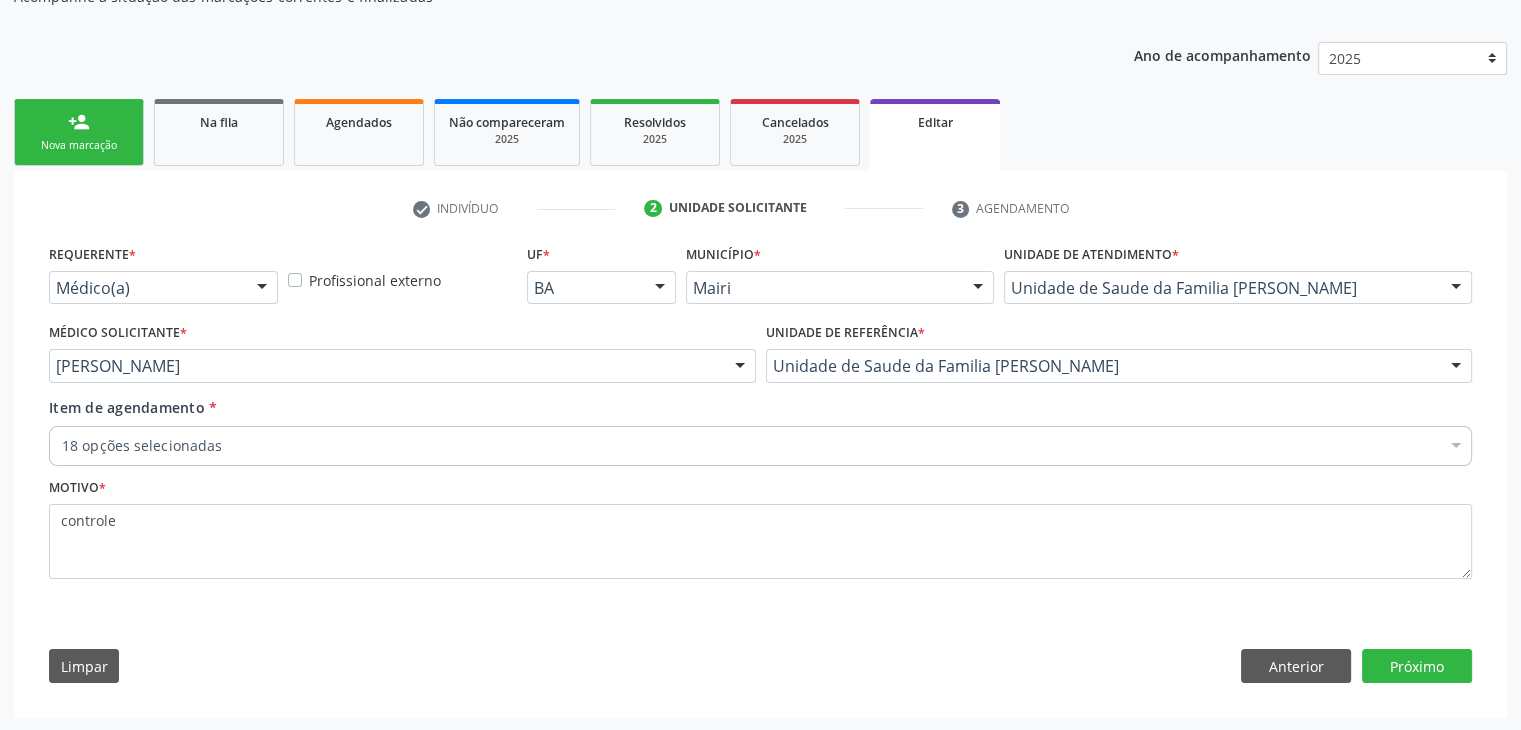 click on "18 opções selecionadas" at bounding box center (760, 446) 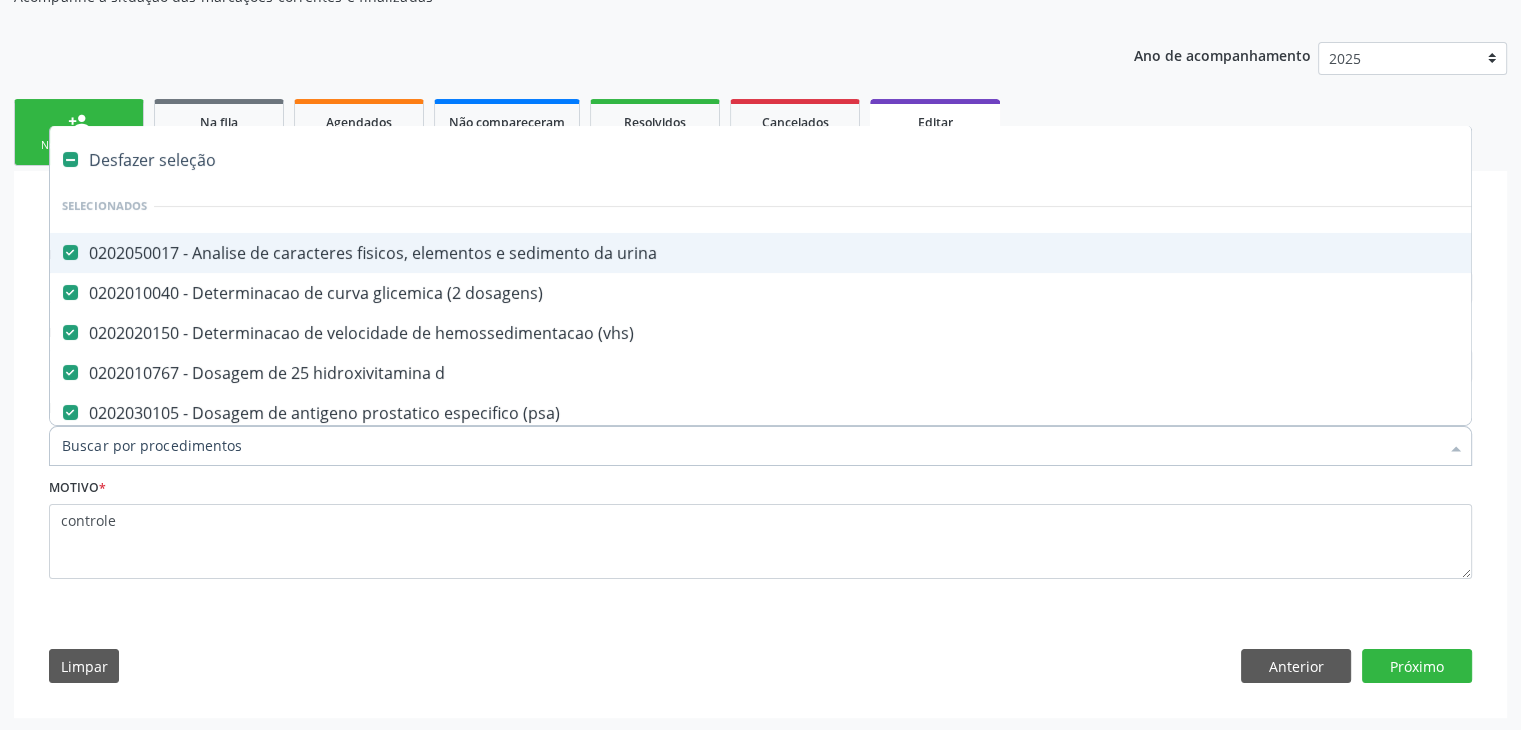 click on "Desfazer seleção" at bounding box center [831, 160] 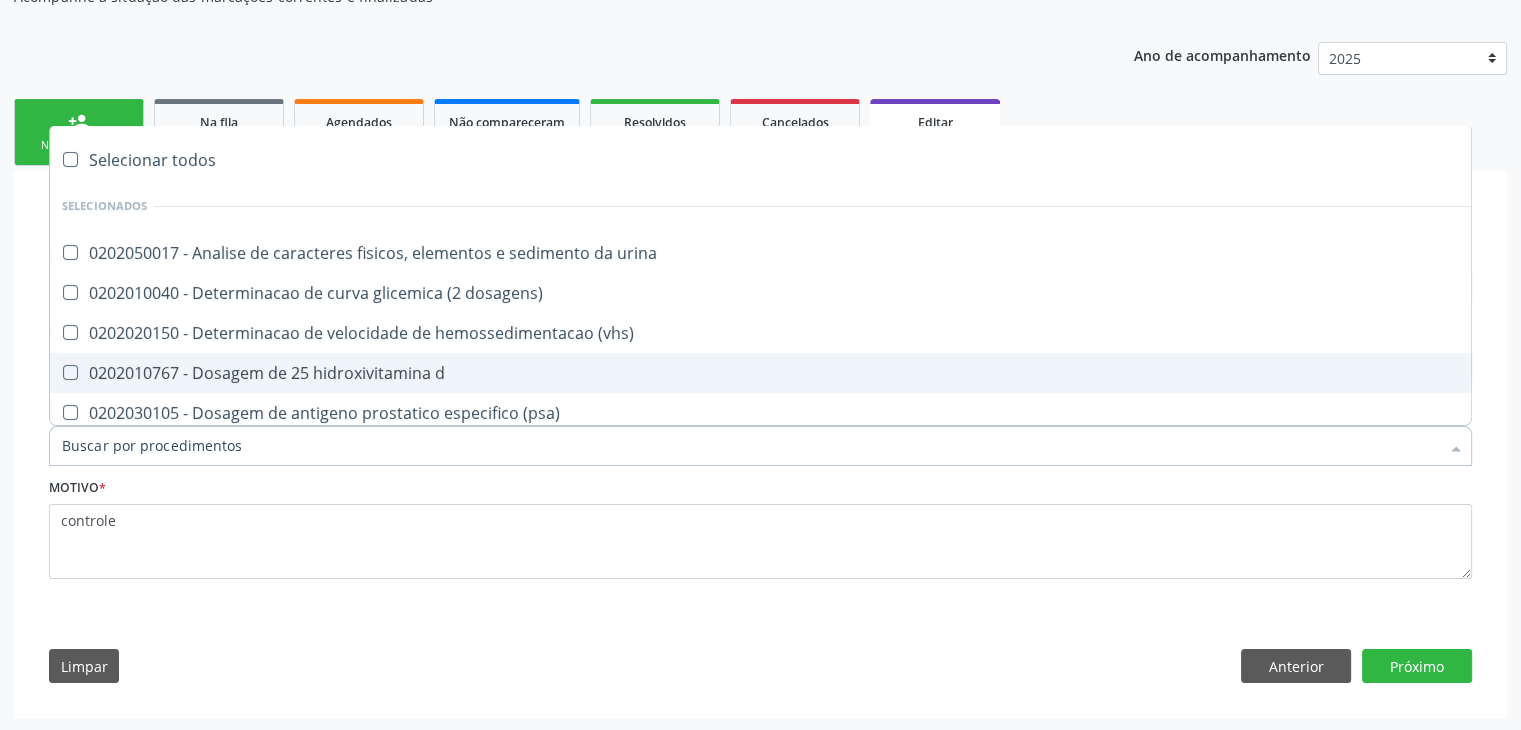 checkbox on "false" 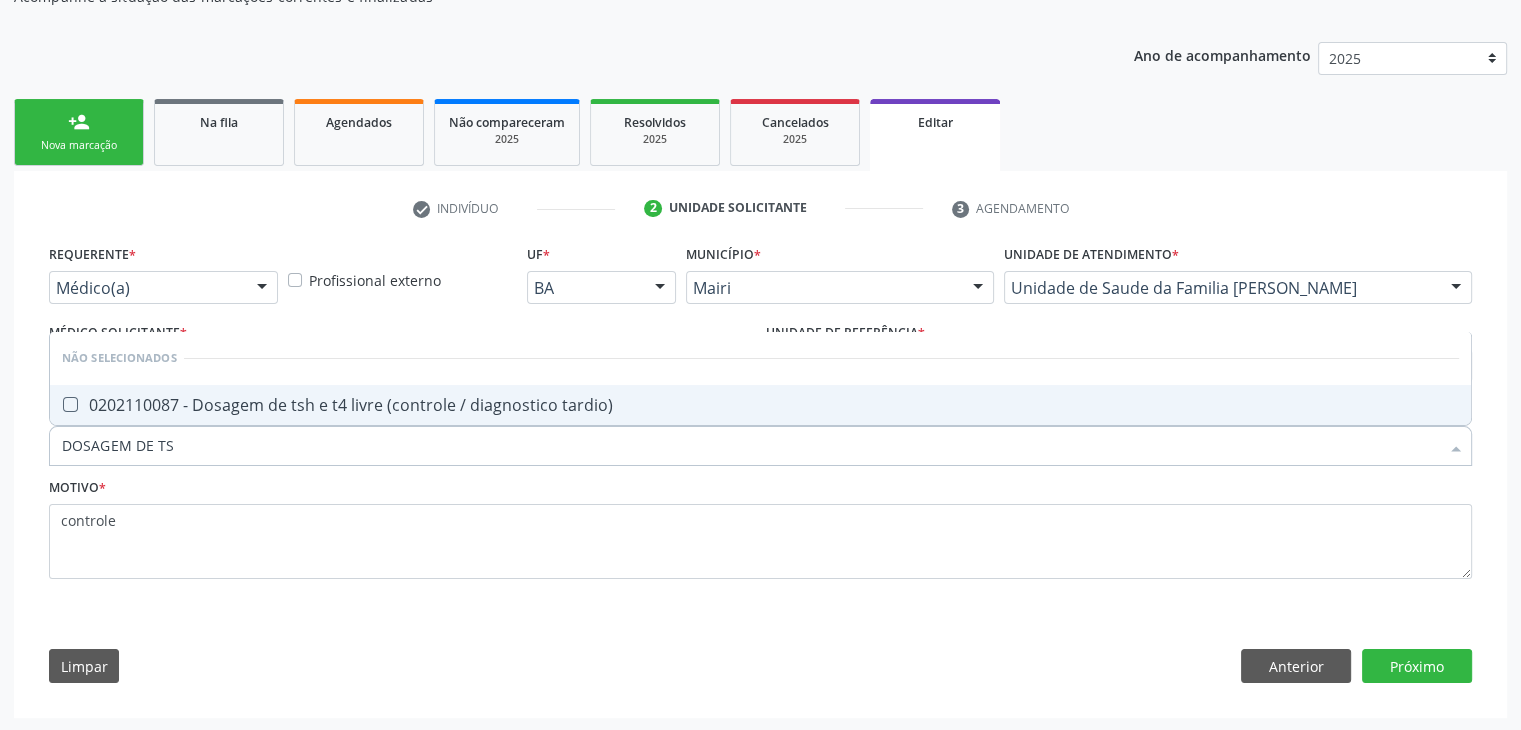 type on "DOSAGEM DE TSH" 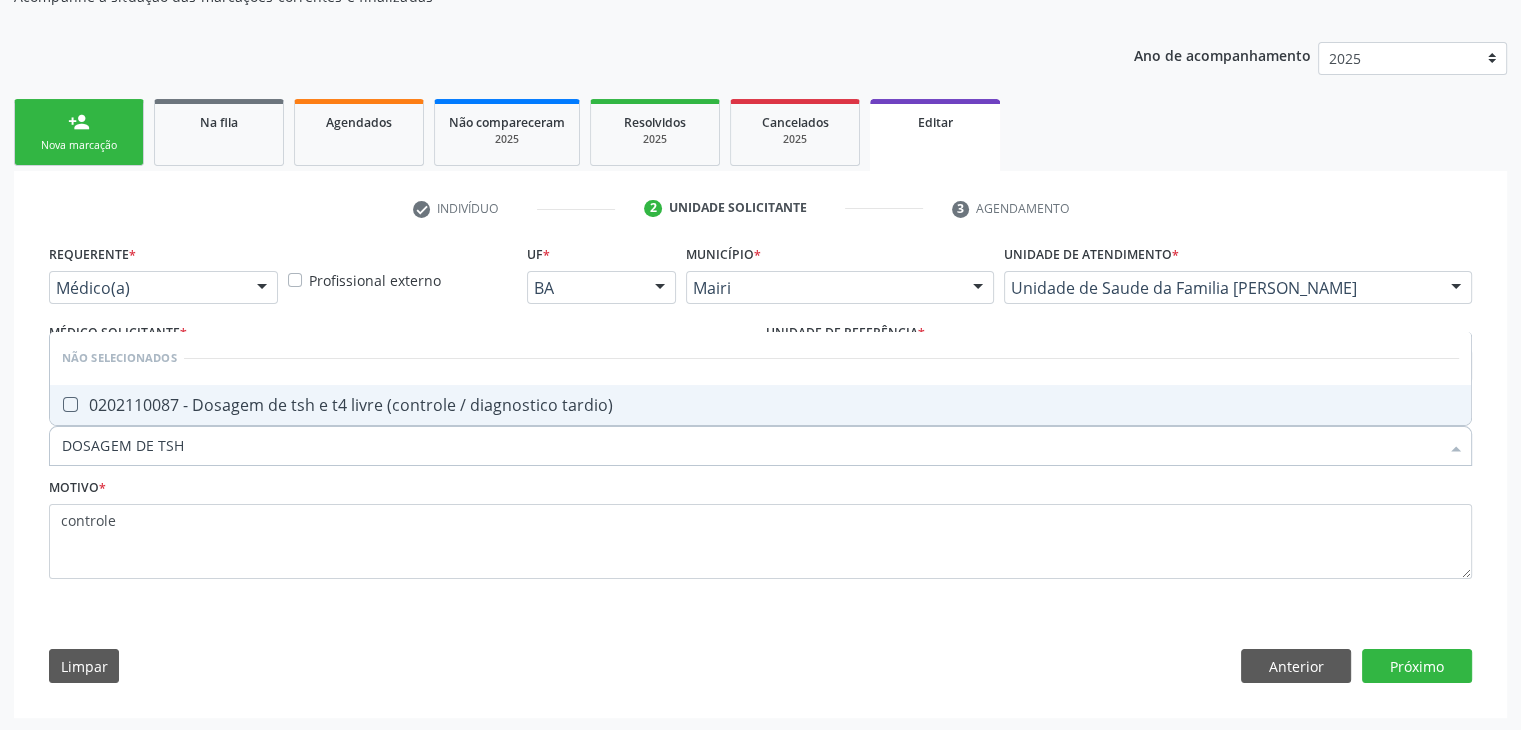 click on "0202110087 - Dosagem de tsh e t4 livre (controle / diagnostico tardio)" at bounding box center [760, 405] 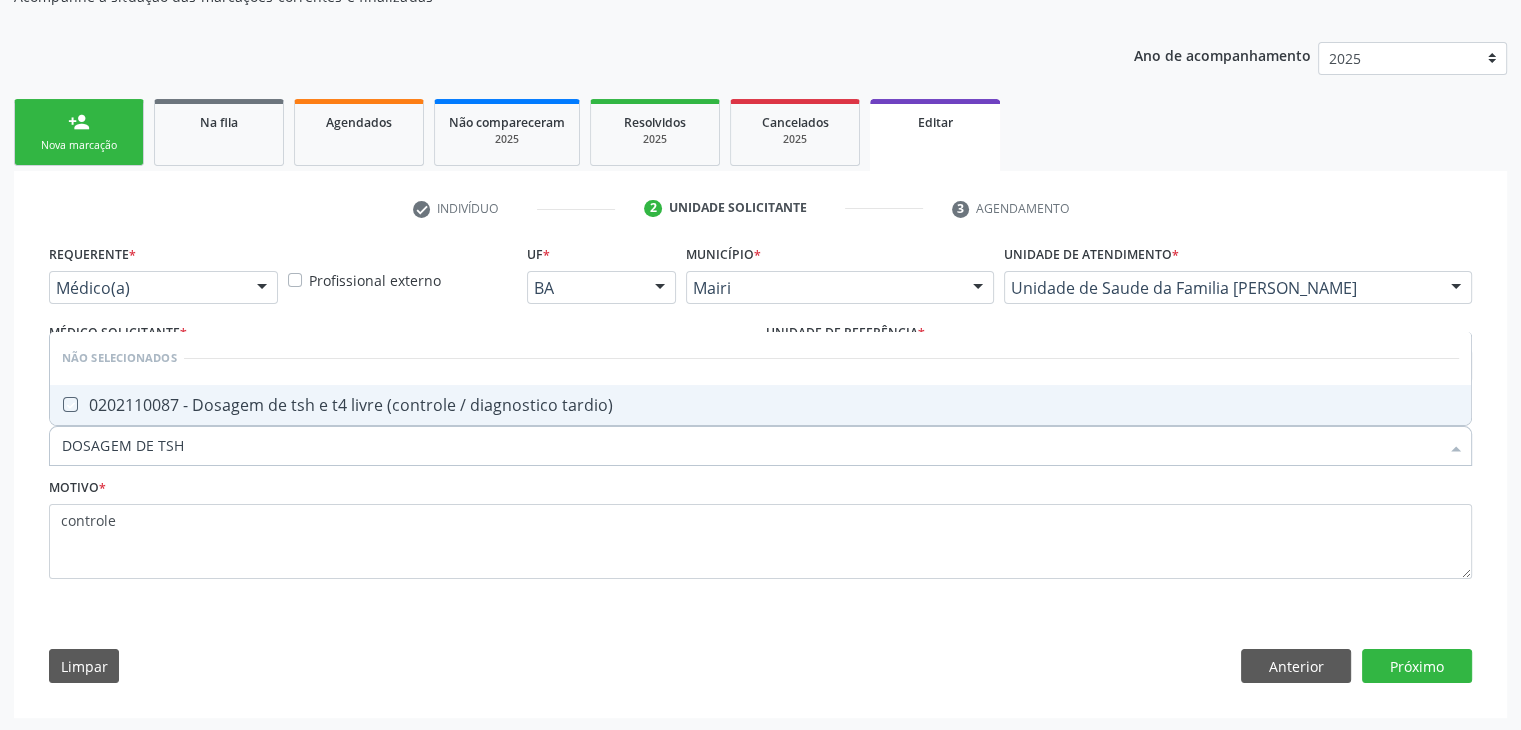 checkbox on "true" 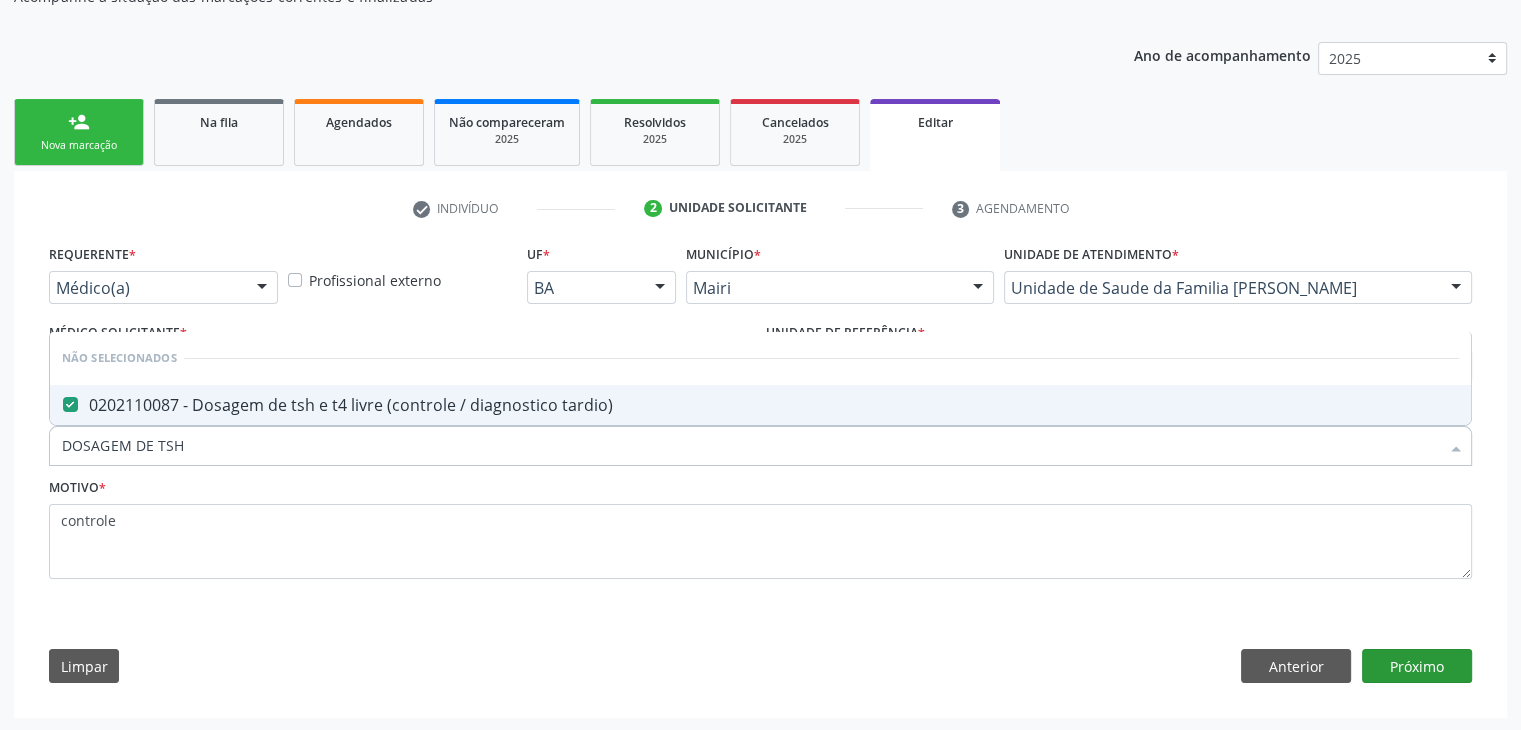 click on "Requerente
*
Médico(a)         Médico(a)   Enfermeiro(a)   Paciente
Nenhum resultado encontrado para: "   "
Não há nenhuma opção para ser exibida.
Profissional externo
UF
*
BA         BA
Nenhum resultado encontrado para: "   "
Não há nenhuma opção para ser exibida.
Município
*
Mairi         Capim Grosso   Feira de Santana   Jacobina   Mairi   Salvador
Nenhum resultado encontrado para: "   "
Não há nenhuma opção para ser exibida.
Unidade de atendimento
*
Unidade de Saude da Familia Dilton Oliveira Santos         Academia da Saude de Mairi   Academia de Saude do Angico   Caf Centro de Abasteciemto Farmaceutico   Calon Proteses Dentarias   Caps Dion da Silva   Caroline Santos Figueredo   Ceo Nossa Senhora das Dores   Cer Mairi   Farmabahia   Hospital Deputado Luis Eduardo Magalhaes     Life Clin" at bounding box center (760, 468) 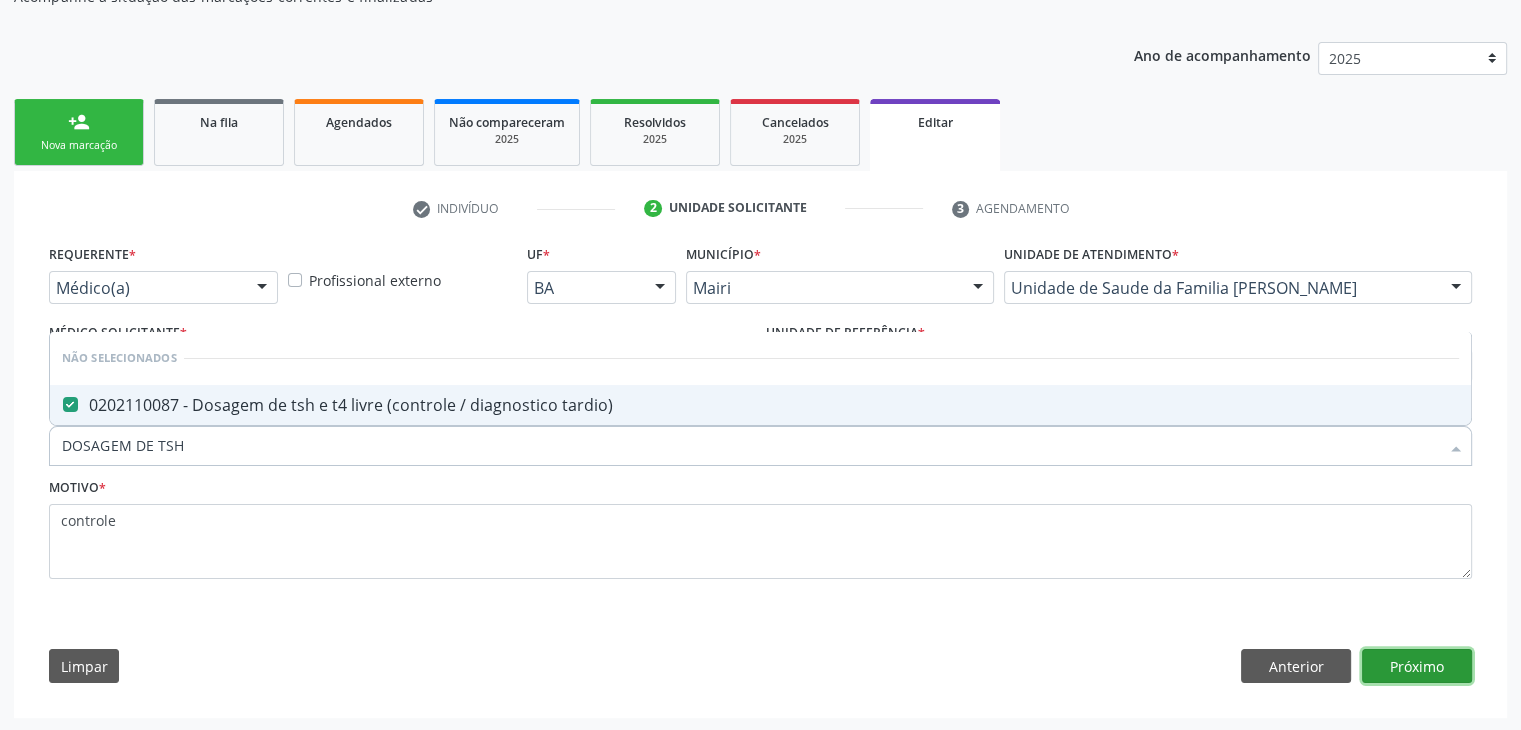 click on "Próximo" at bounding box center [1417, 666] 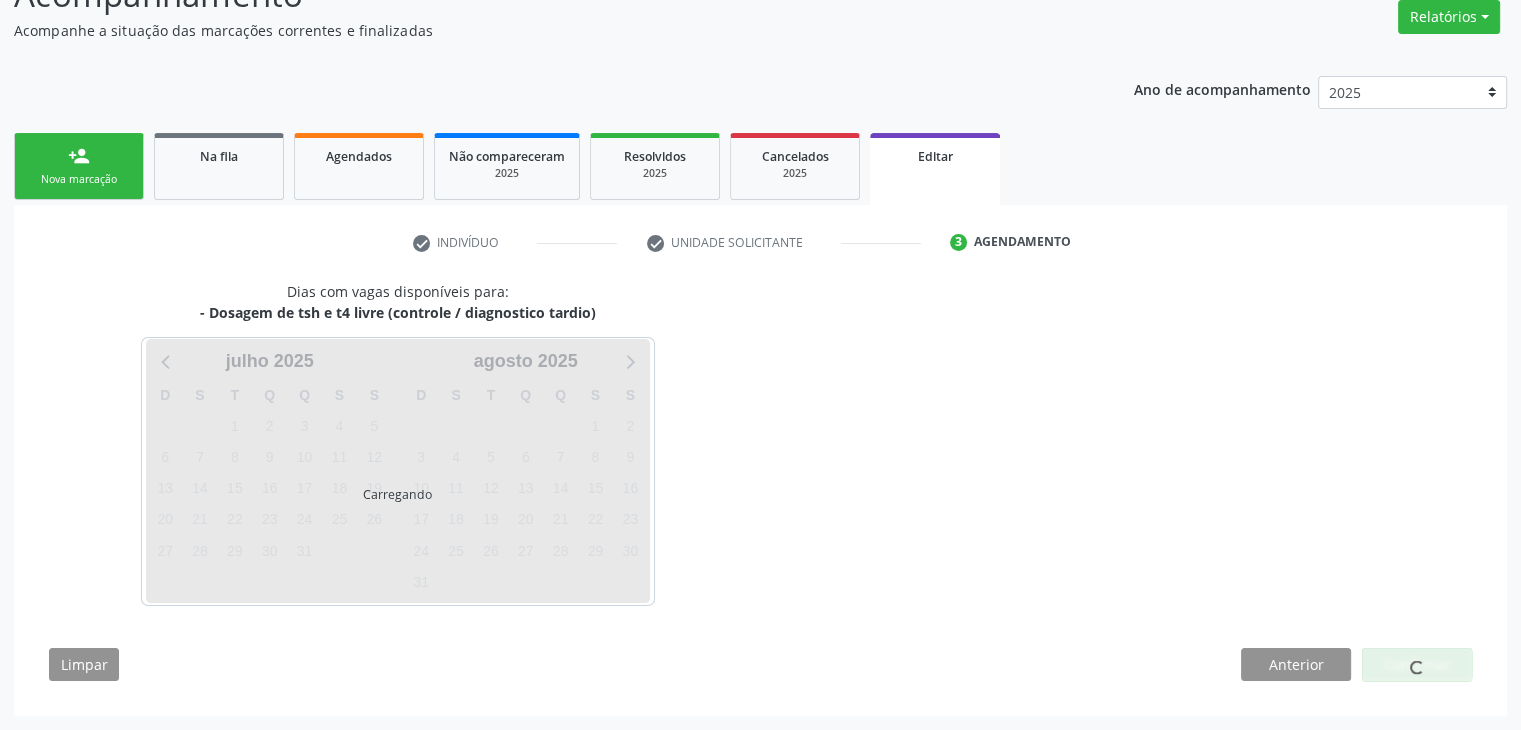 scroll, scrollTop: 165, scrollLeft: 0, axis: vertical 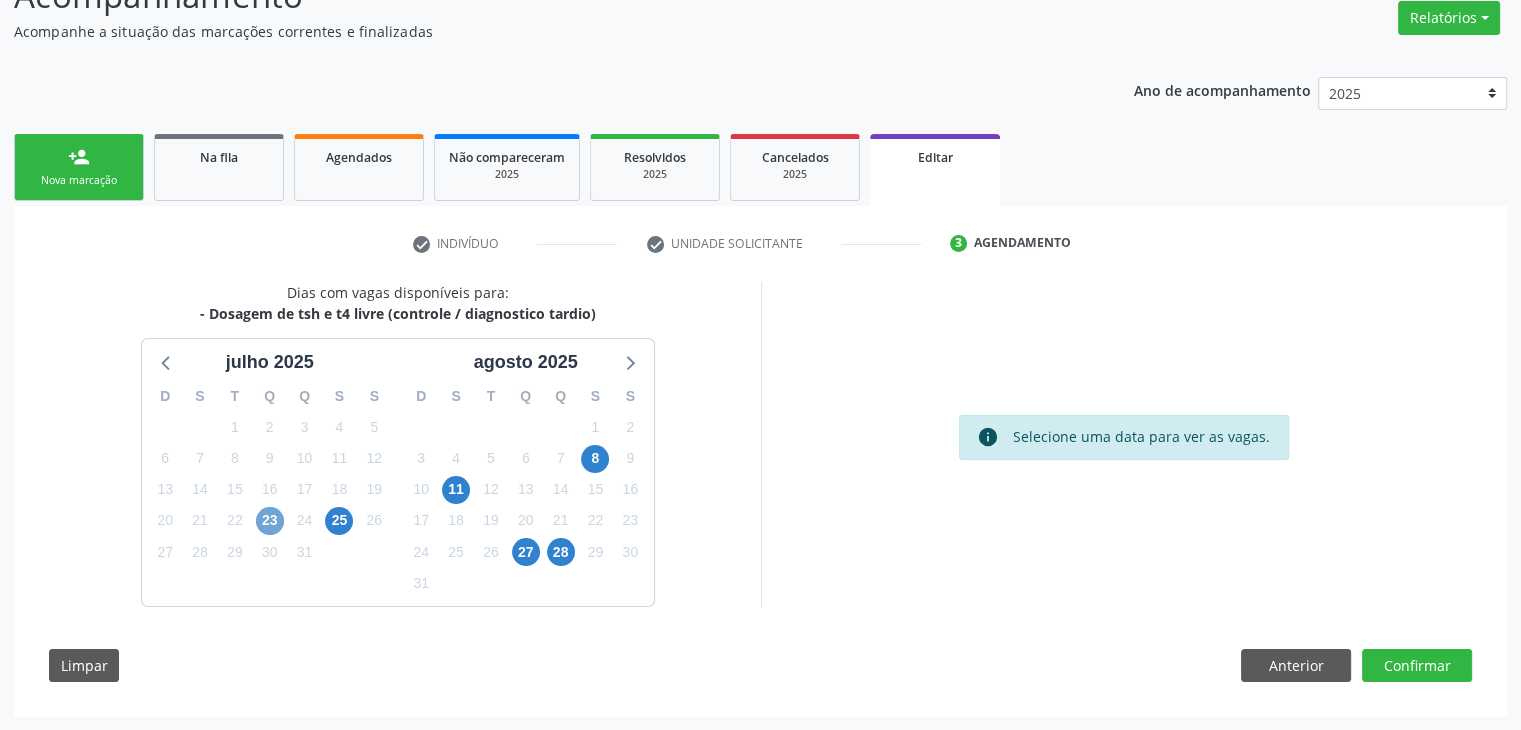 click on "23" at bounding box center [270, 521] 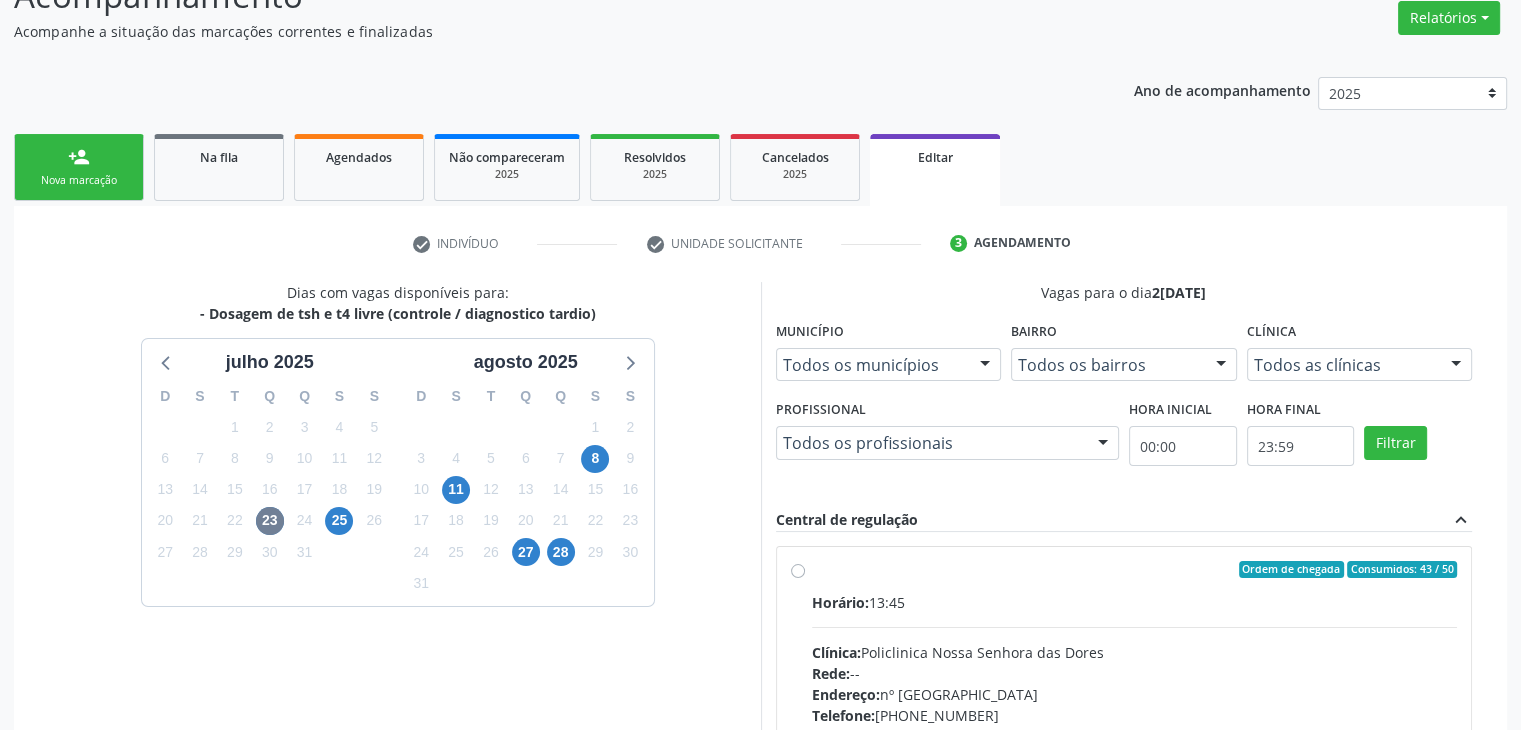 click on "Horário:   13:45
Clínica:  Policlinica [GEOGRAPHIC_DATA]
Rede:
--
Endereço:   [STREET_ADDRESS]
Telefone:   [PHONE_NUMBER]
Profissional:
--
Informações adicionais sobre o atendimento
Idade de atendimento:
Sem restrição
Gênero(s) atendido(s):
Sem restrição
Informações adicionais:
--" at bounding box center [1135, 729] 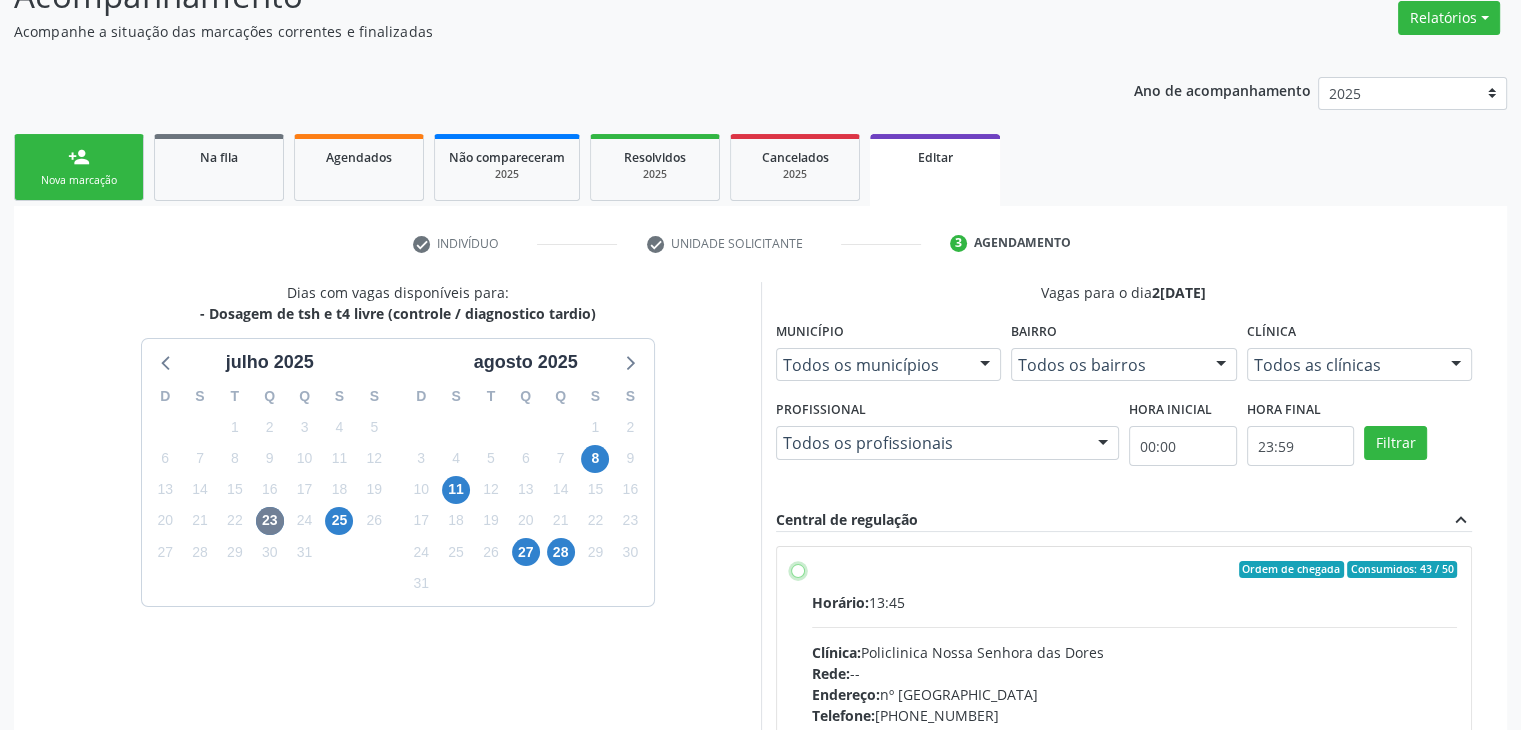 click on "Ordem de chegada
Consumidos: 43 / 50
Horário:   13:45
Clínica:  Policlinica Nossa Senhora das Dores
Rede:
--
Endereço:   nº 94, Centro, Mairi - BA
Telefone:   (74) 36322104
Profissional:
--
Informações adicionais sobre o atendimento
Idade de atendimento:
Sem restrição
Gênero(s) atendido(s):
Sem restrição
Informações adicionais:
--" at bounding box center [798, 570] 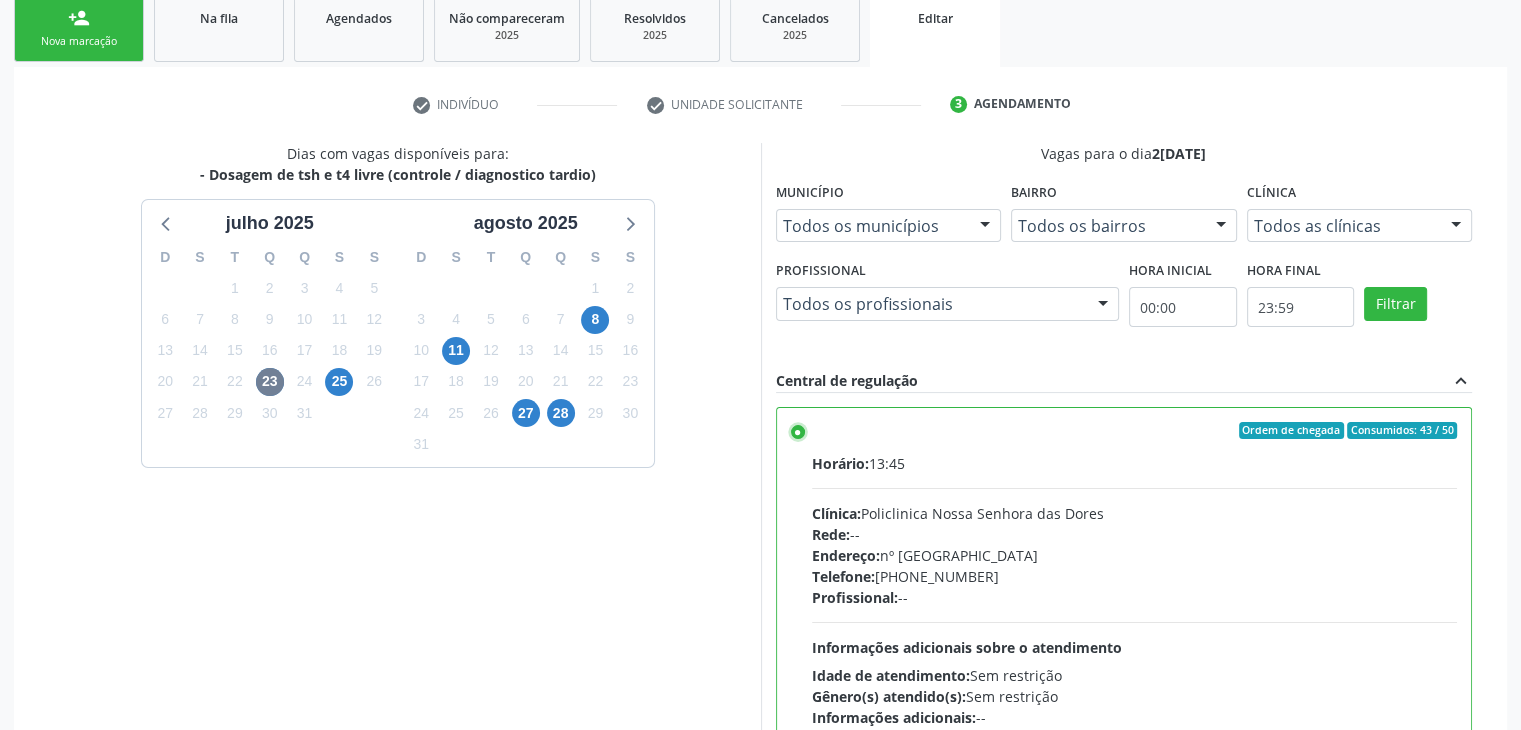 scroll, scrollTop: 490, scrollLeft: 0, axis: vertical 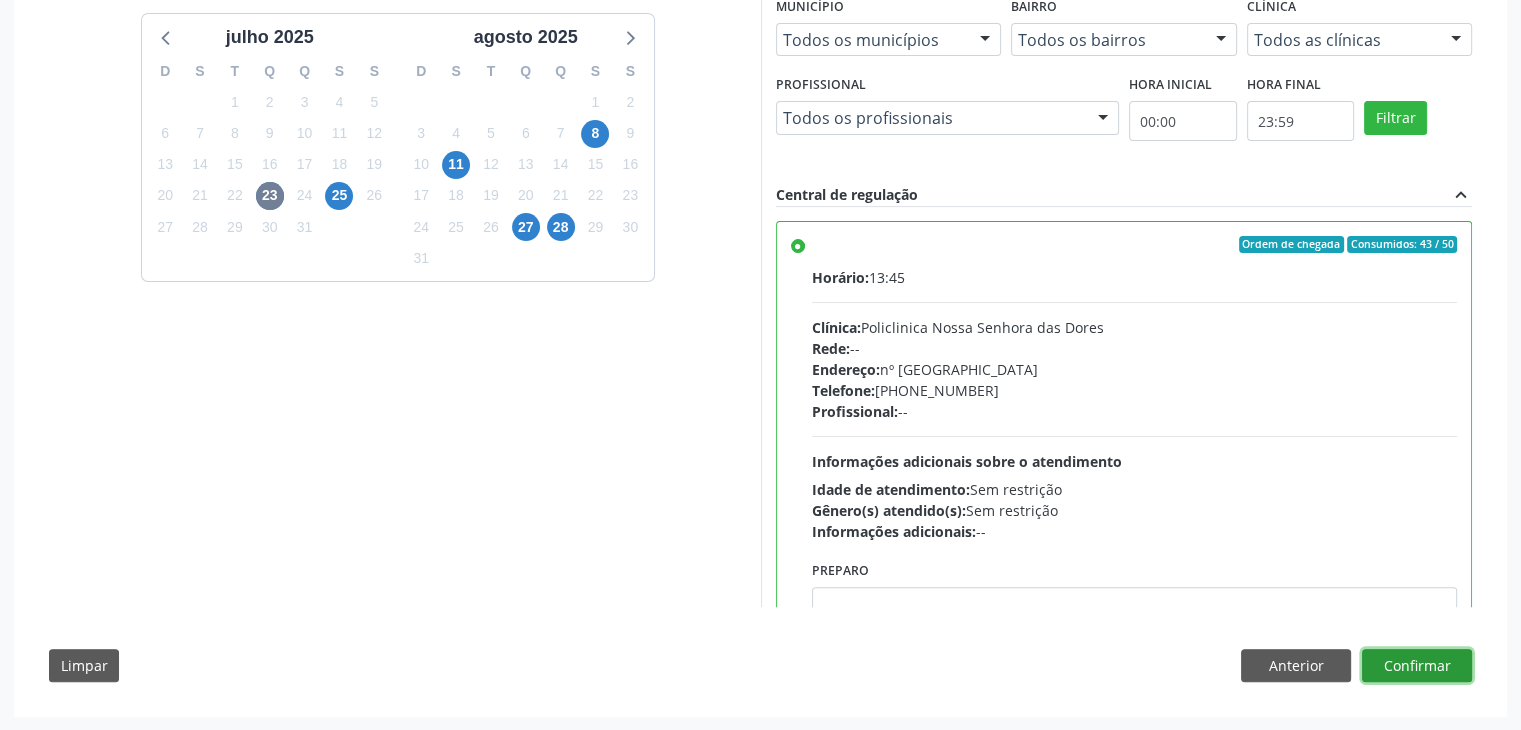 click on "Confirmar" at bounding box center (1417, 666) 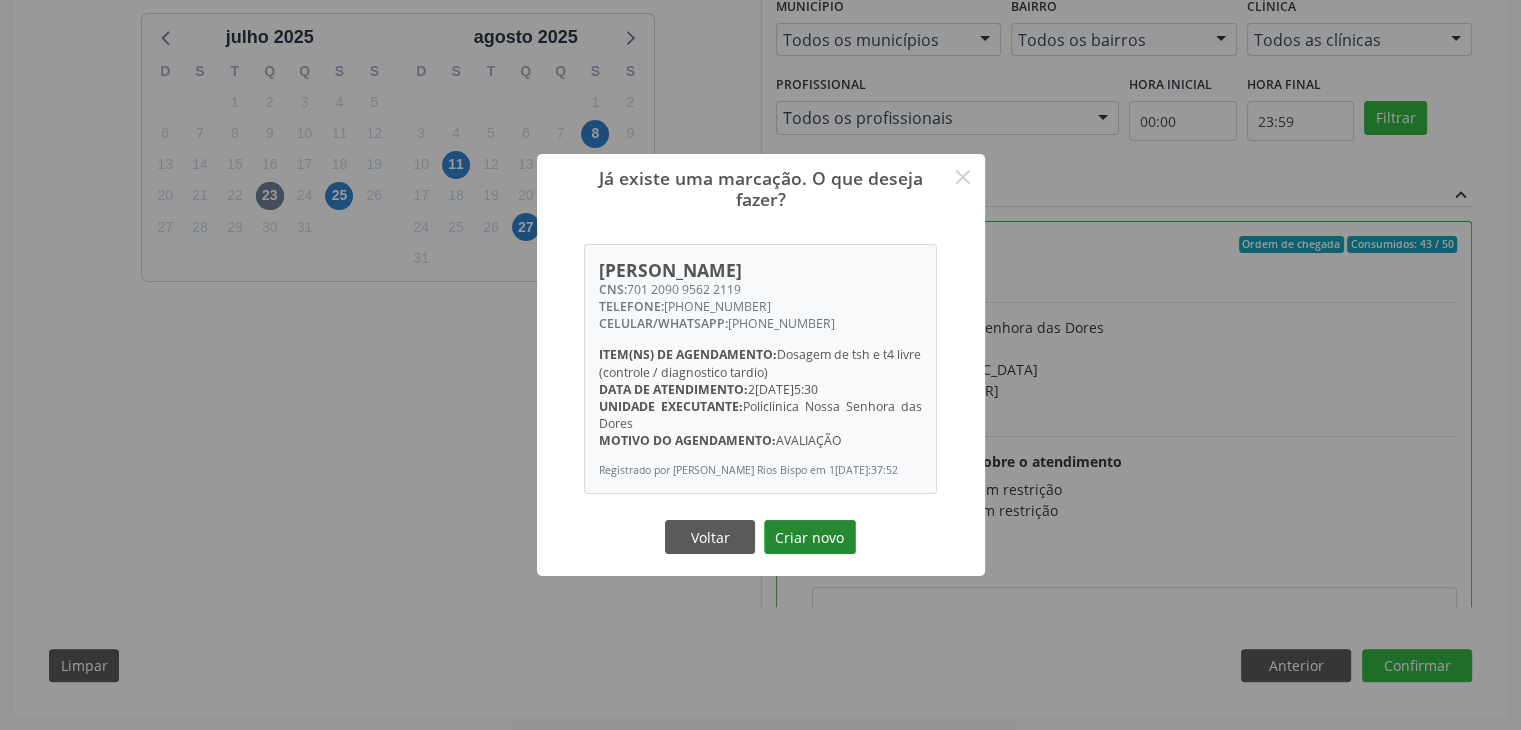click on "Criar novo" at bounding box center (810, 537) 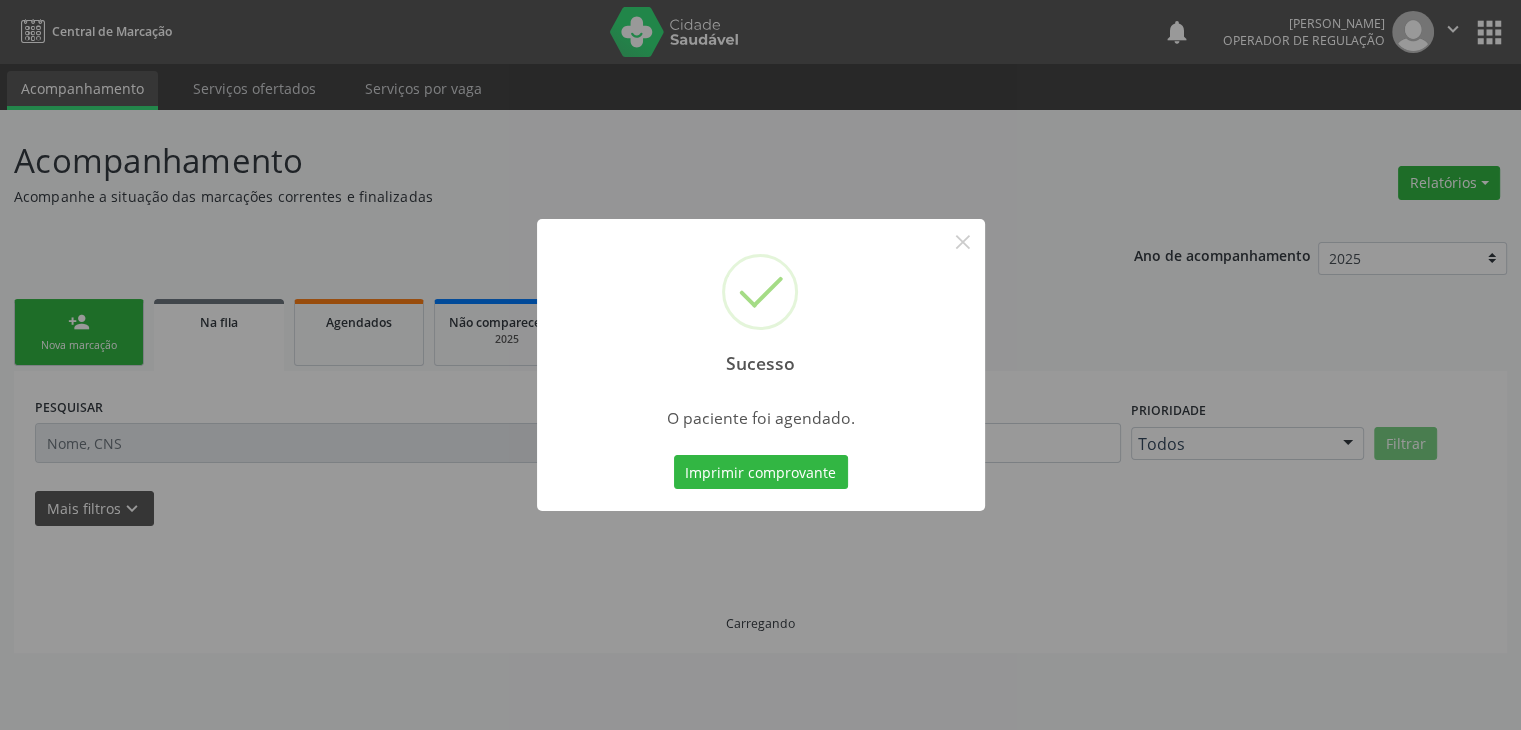 scroll, scrollTop: 0, scrollLeft: 0, axis: both 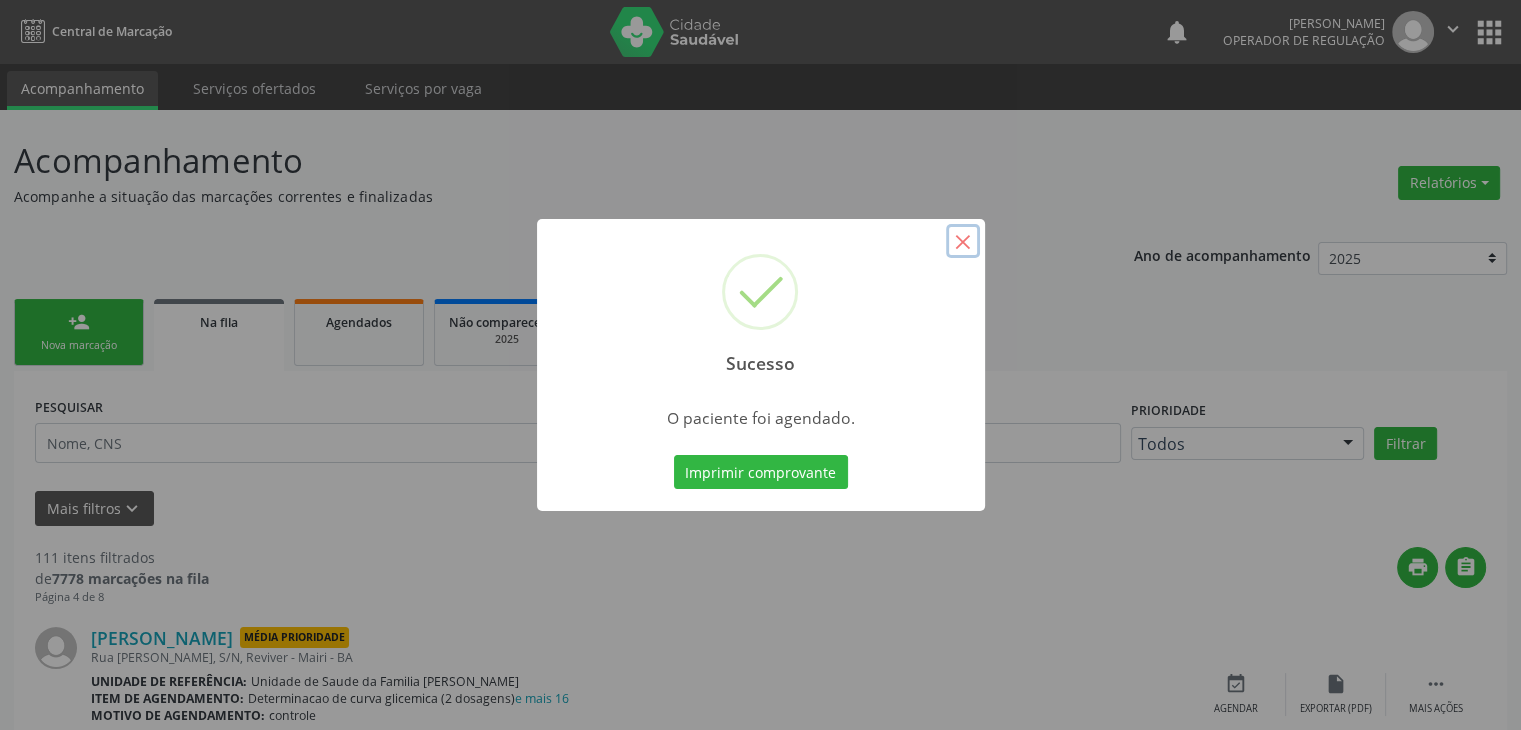 click on "×" at bounding box center [963, 241] 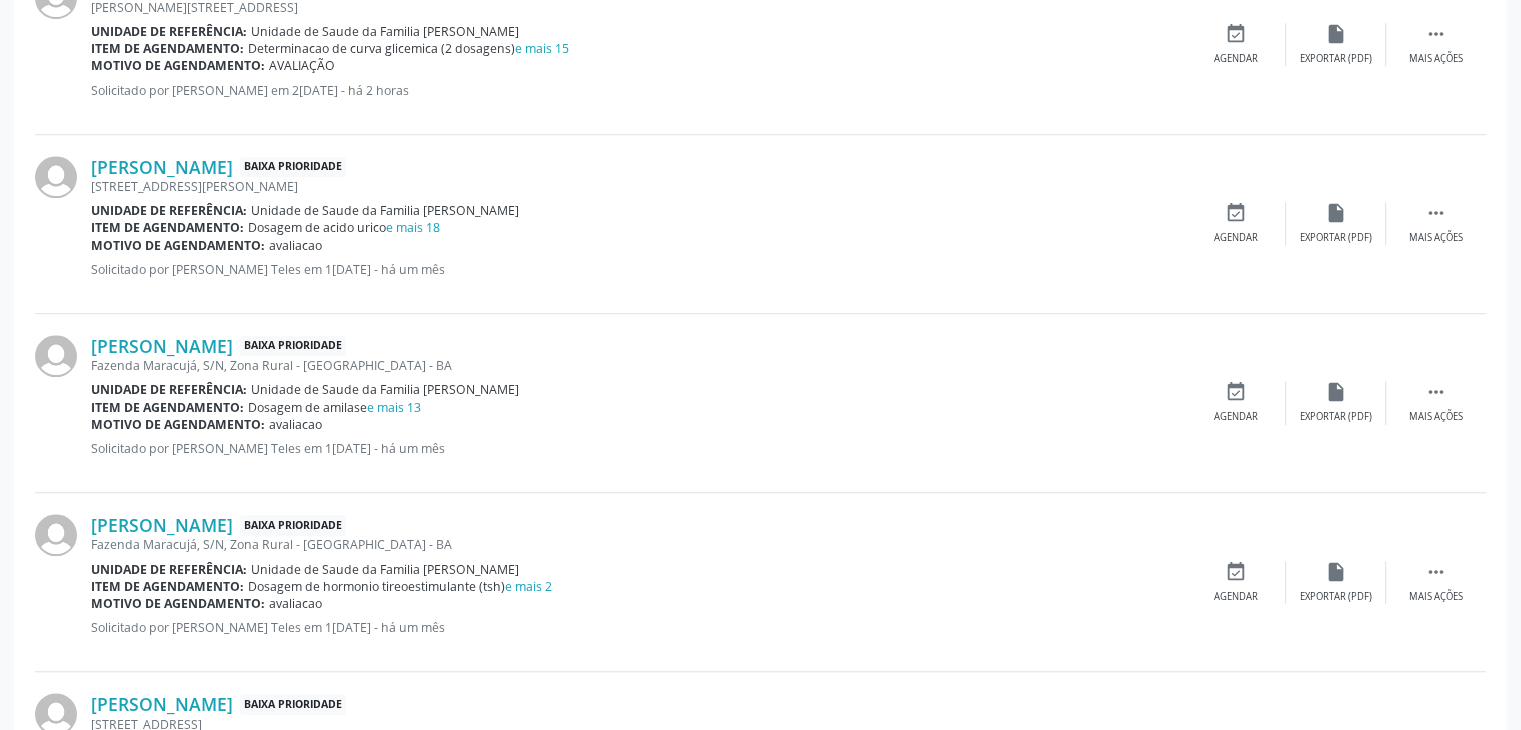 scroll, scrollTop: 1500, scrollLeft: 0, axis: vertical 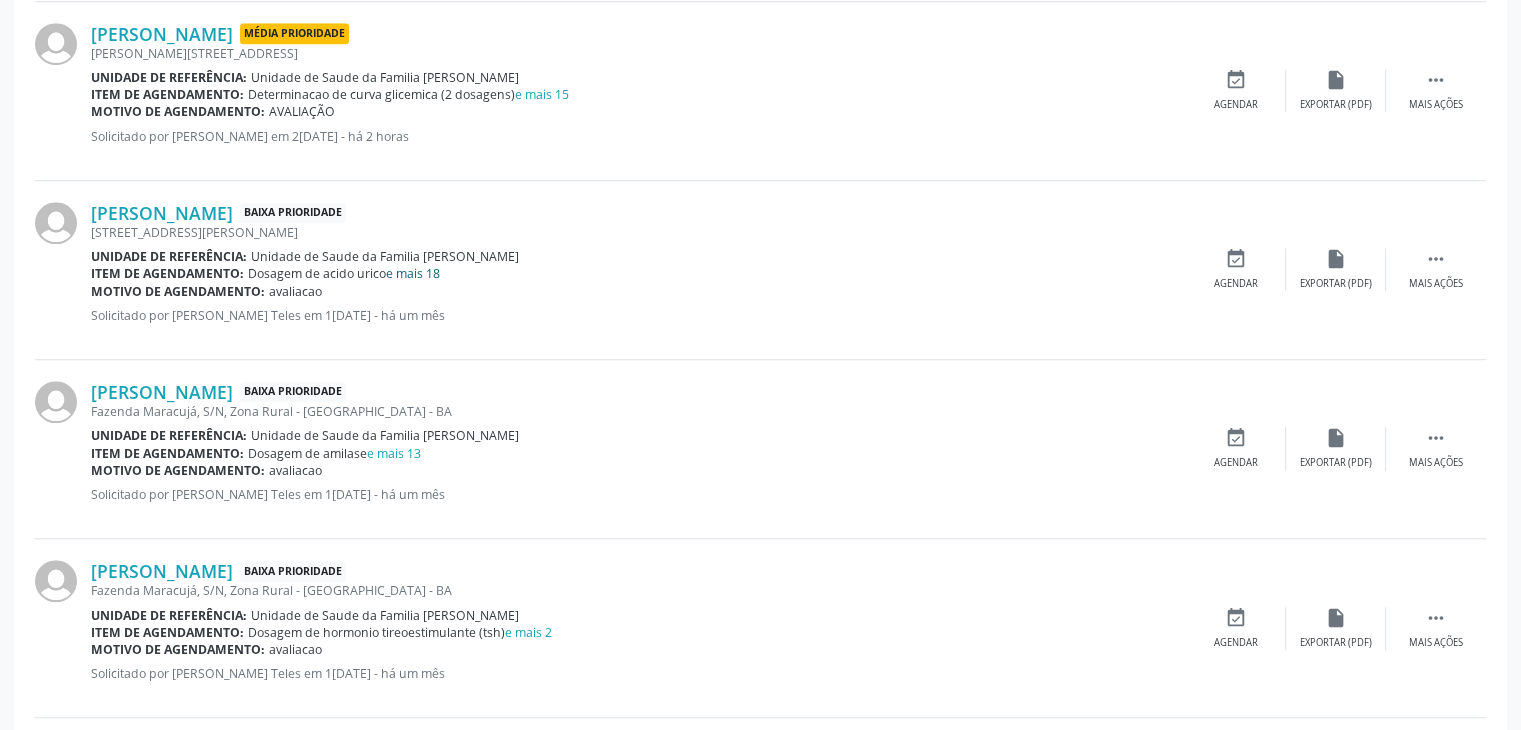 click on "e mais 18" at bounding box center (413, 273) 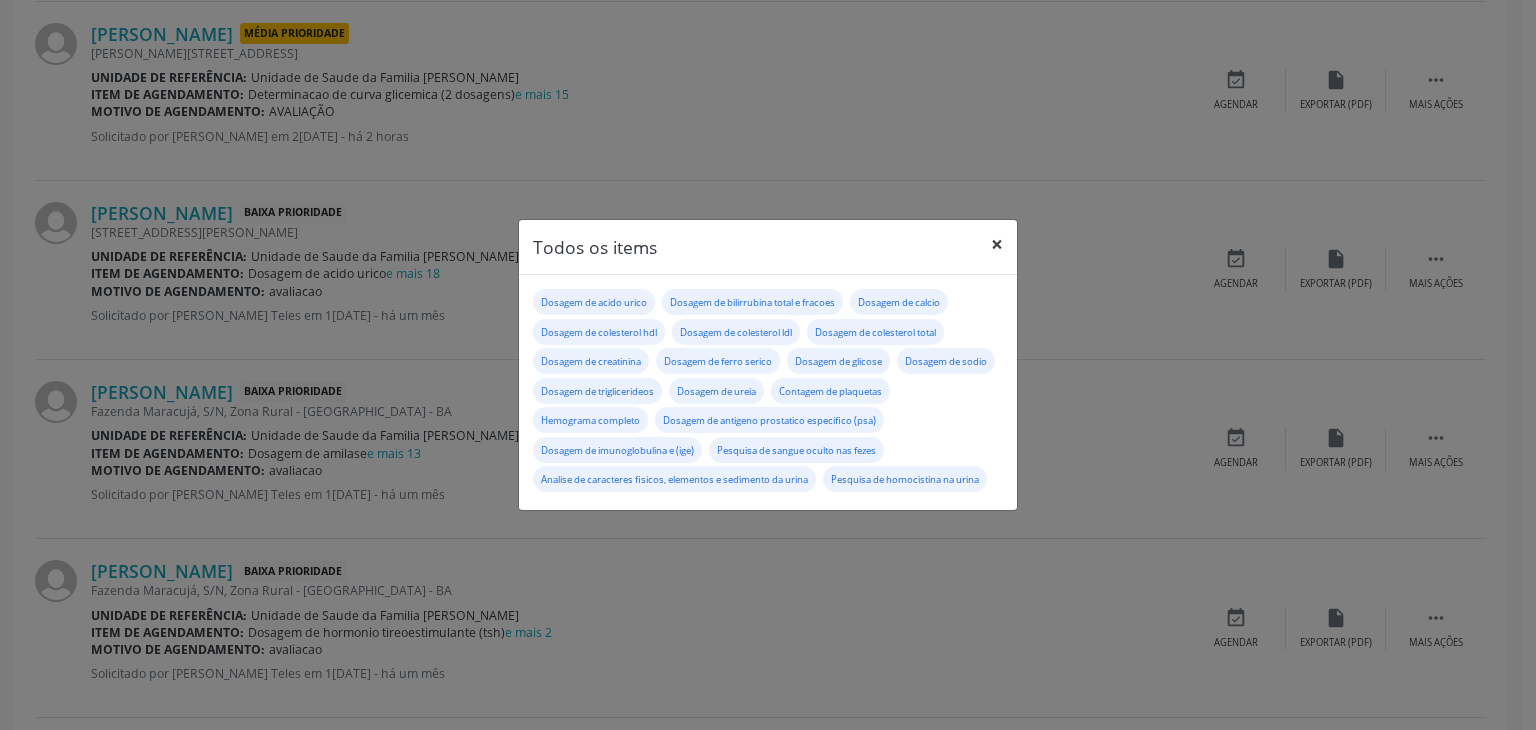 click on "×" at bounding box center (997, 244) 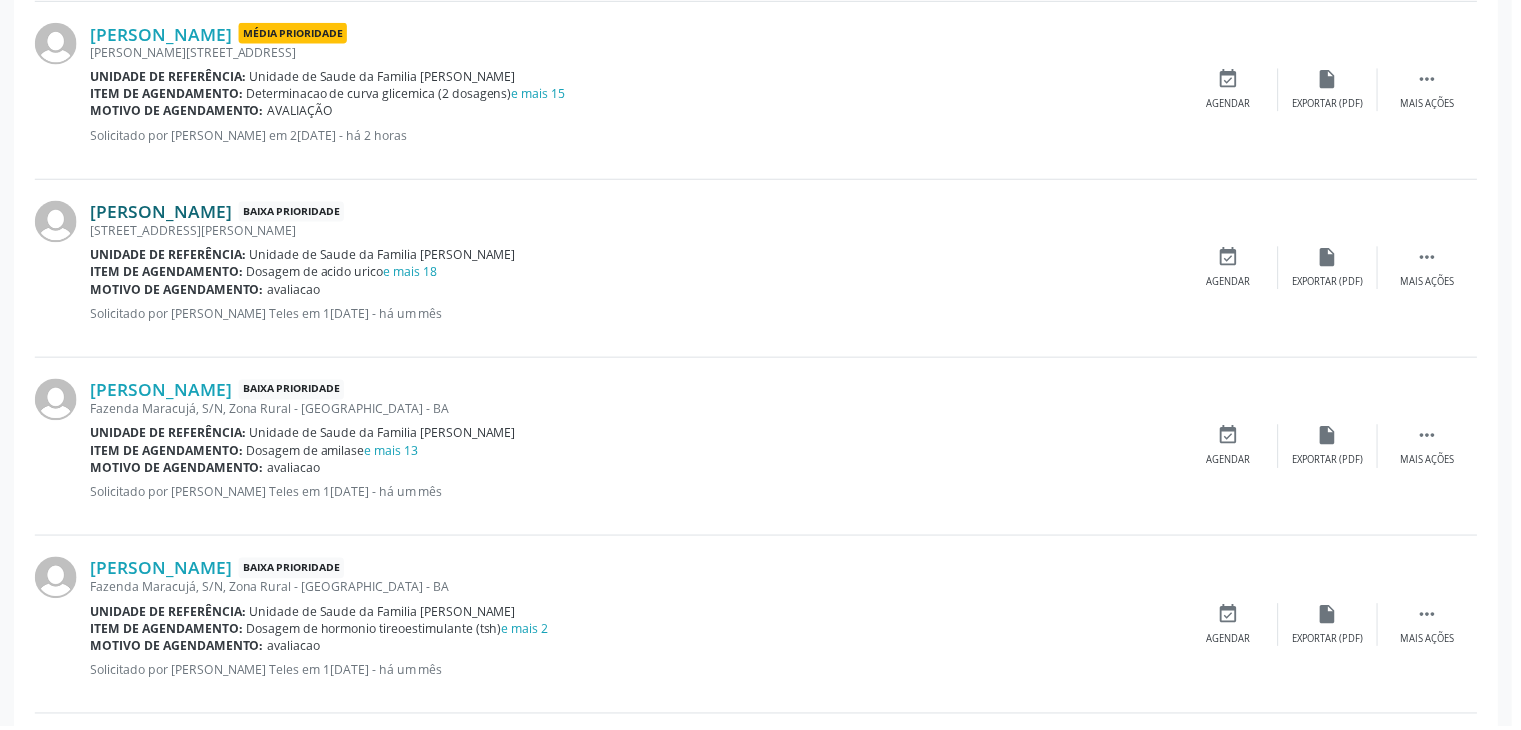 click on "[PERSON_NAME]" at bounding box center (162, 213) 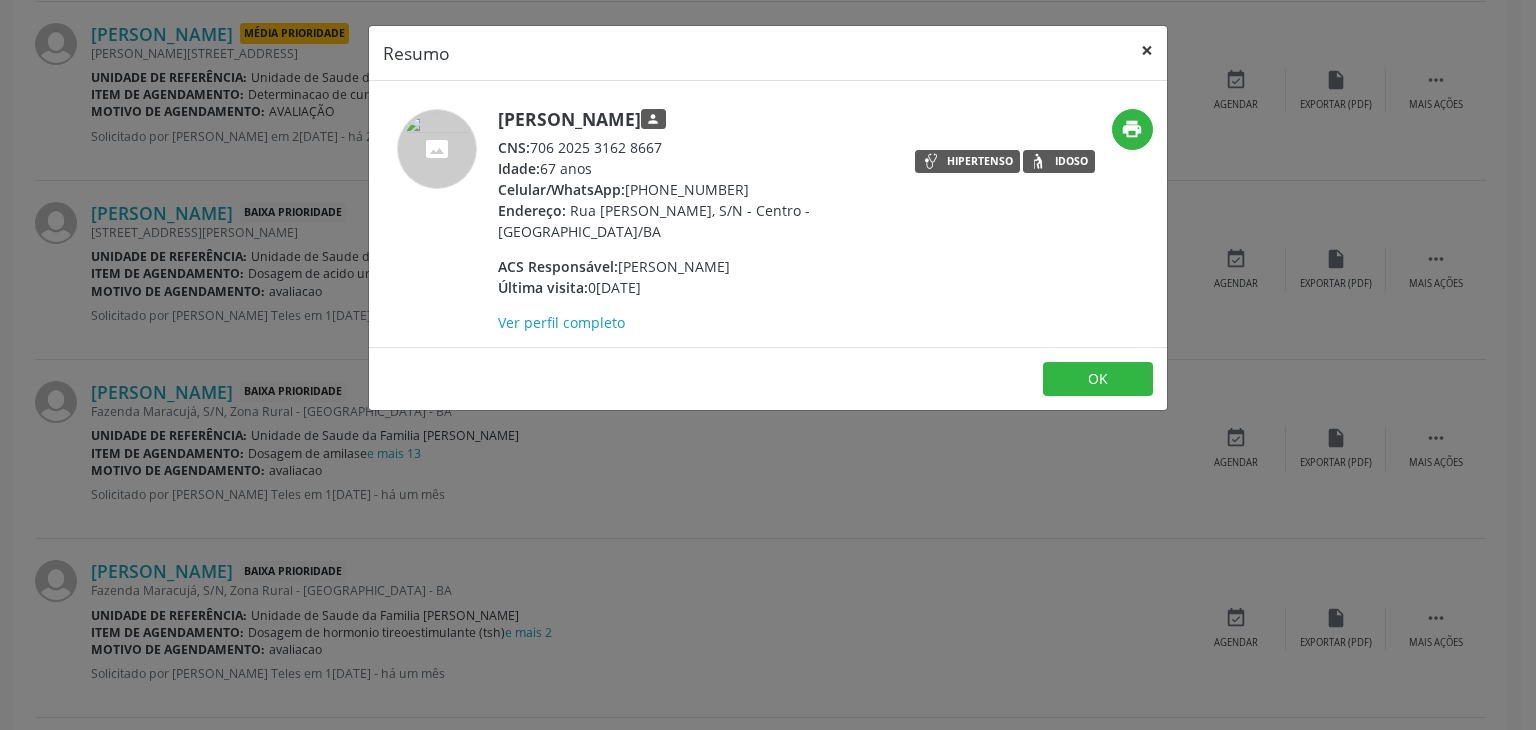 click on "×" at bounding box center (1147, 50) 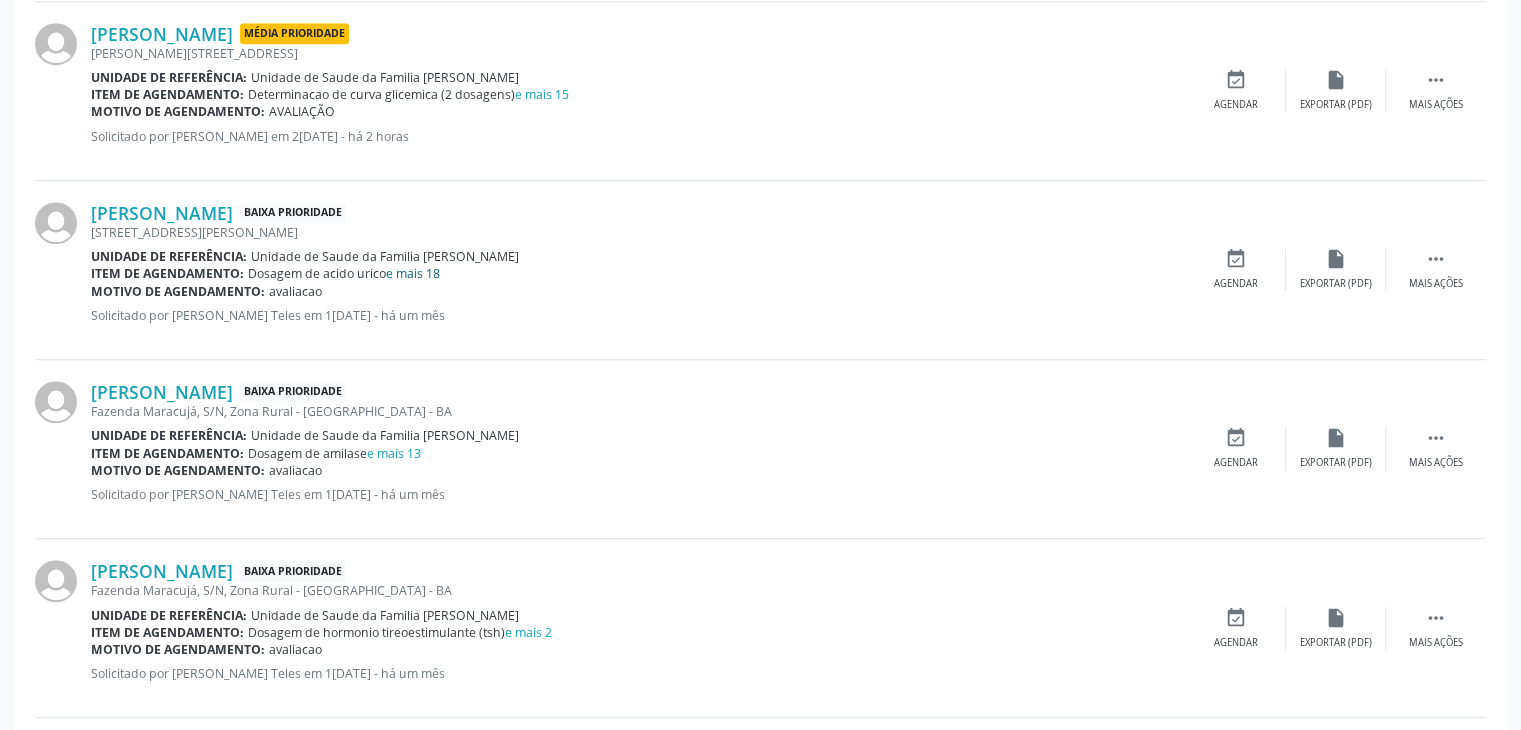 click on "e mais 18" at bounding box center [413, 273] 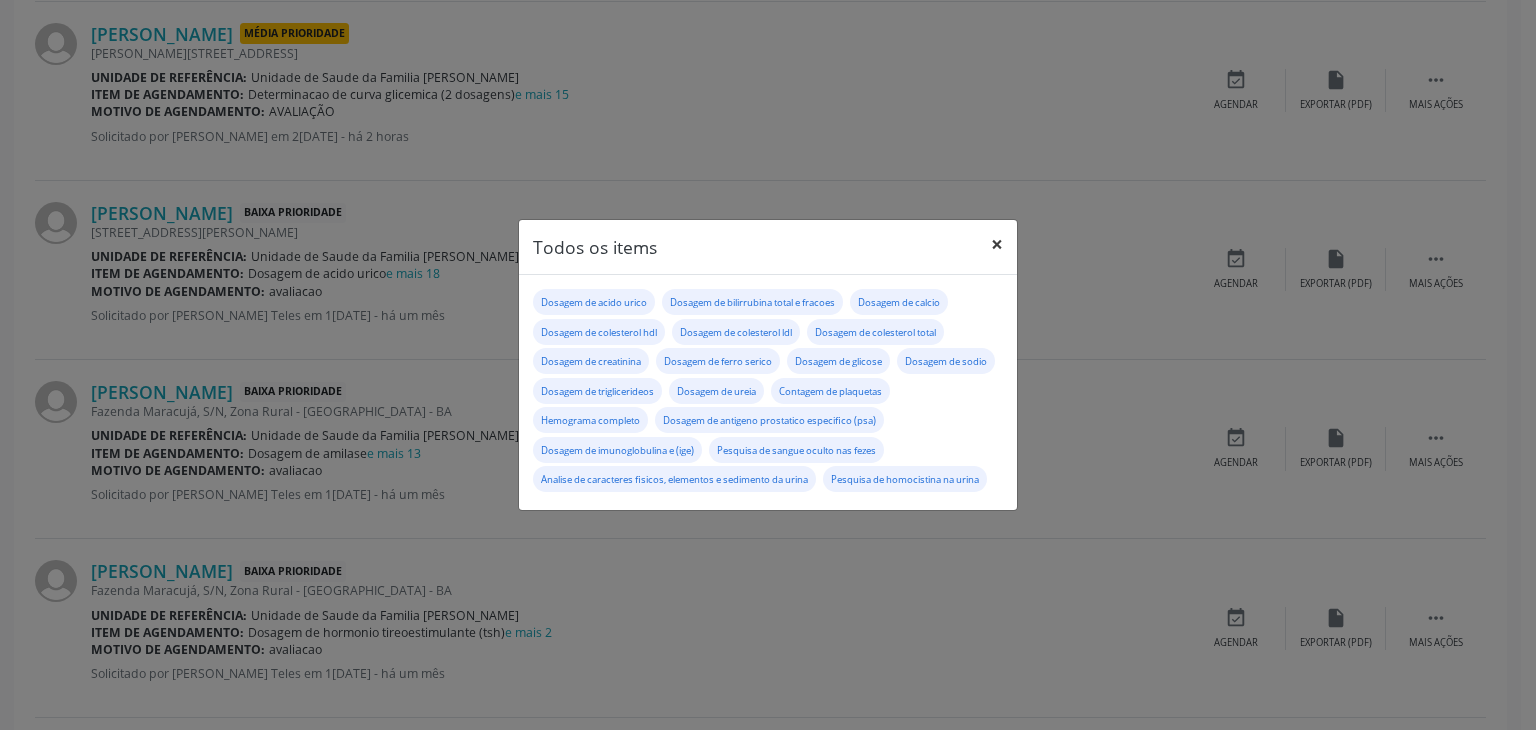 click on "×" at bounding box center [997, 244] 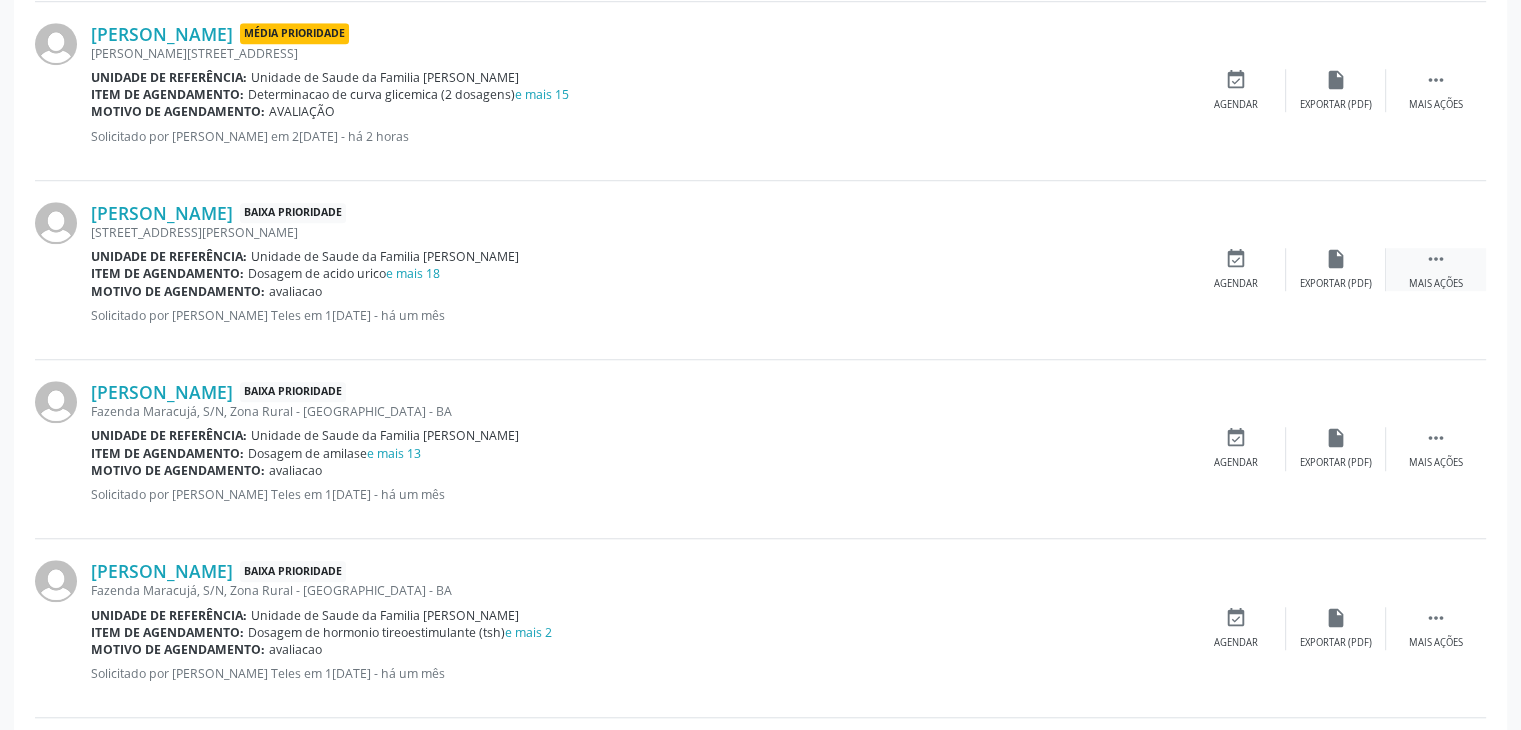 click on "
Mais ações" at bounding box center [1436, 269] 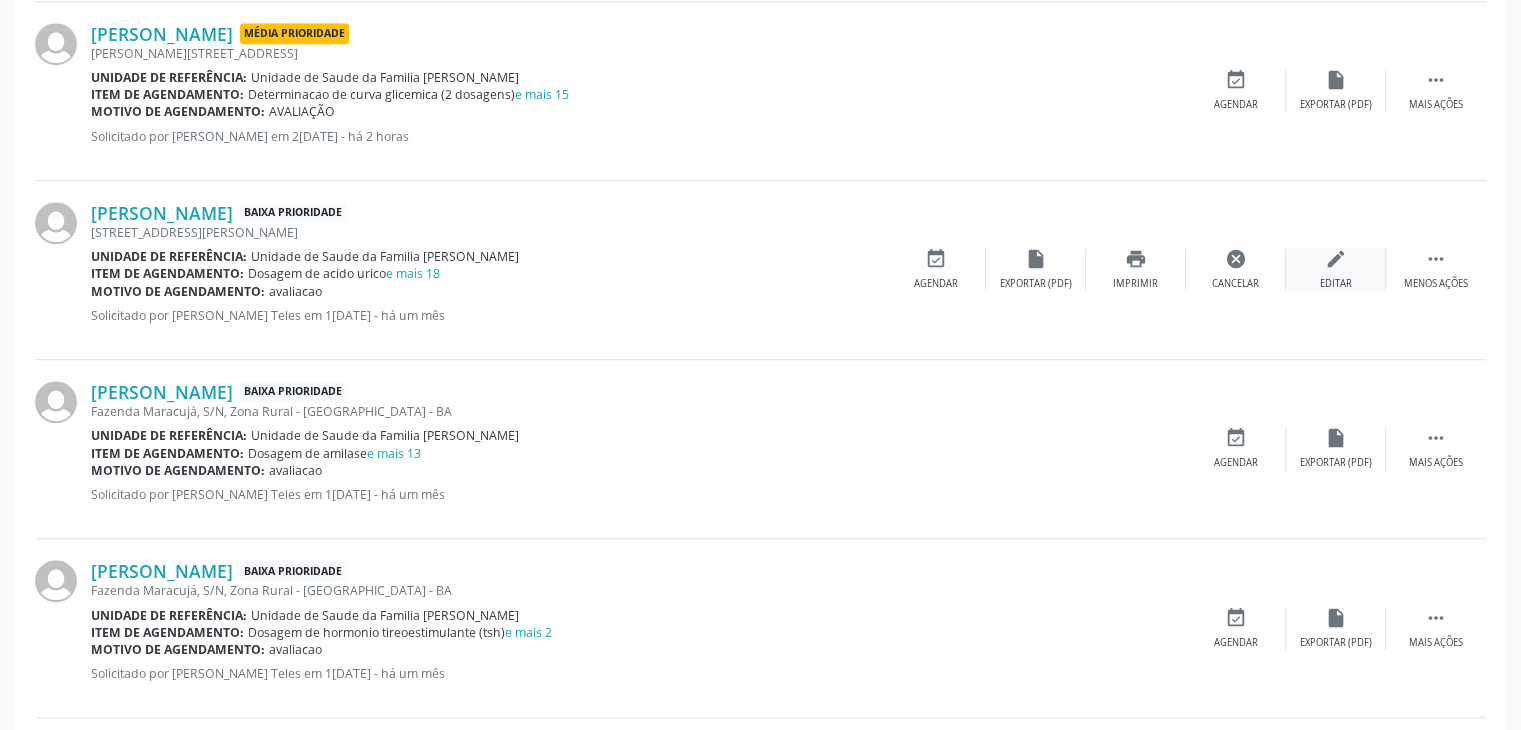 click on "edit
Editar" at bounding box center (1336, 269) 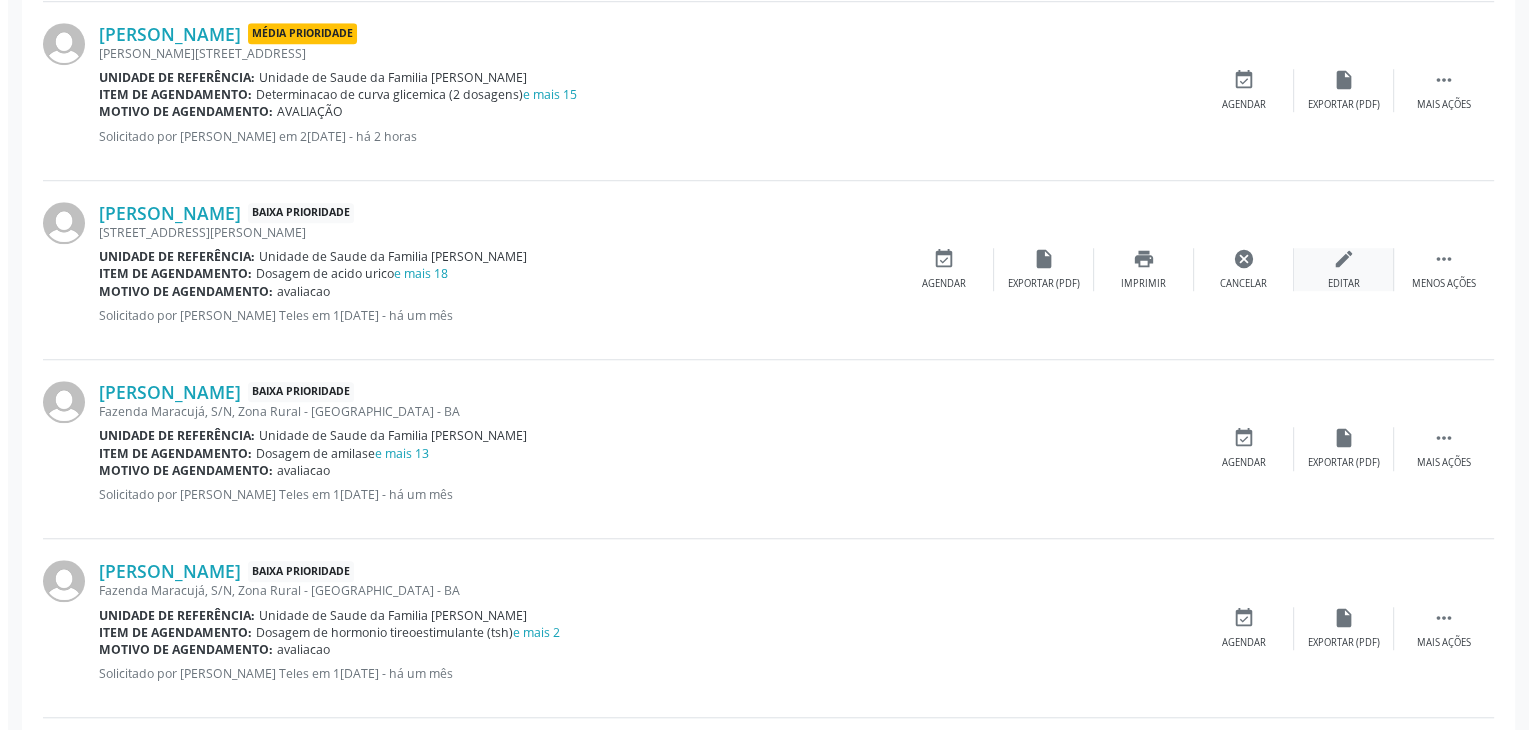 scroll, scrollTop: 0, scrollLeft: 0, axis: both 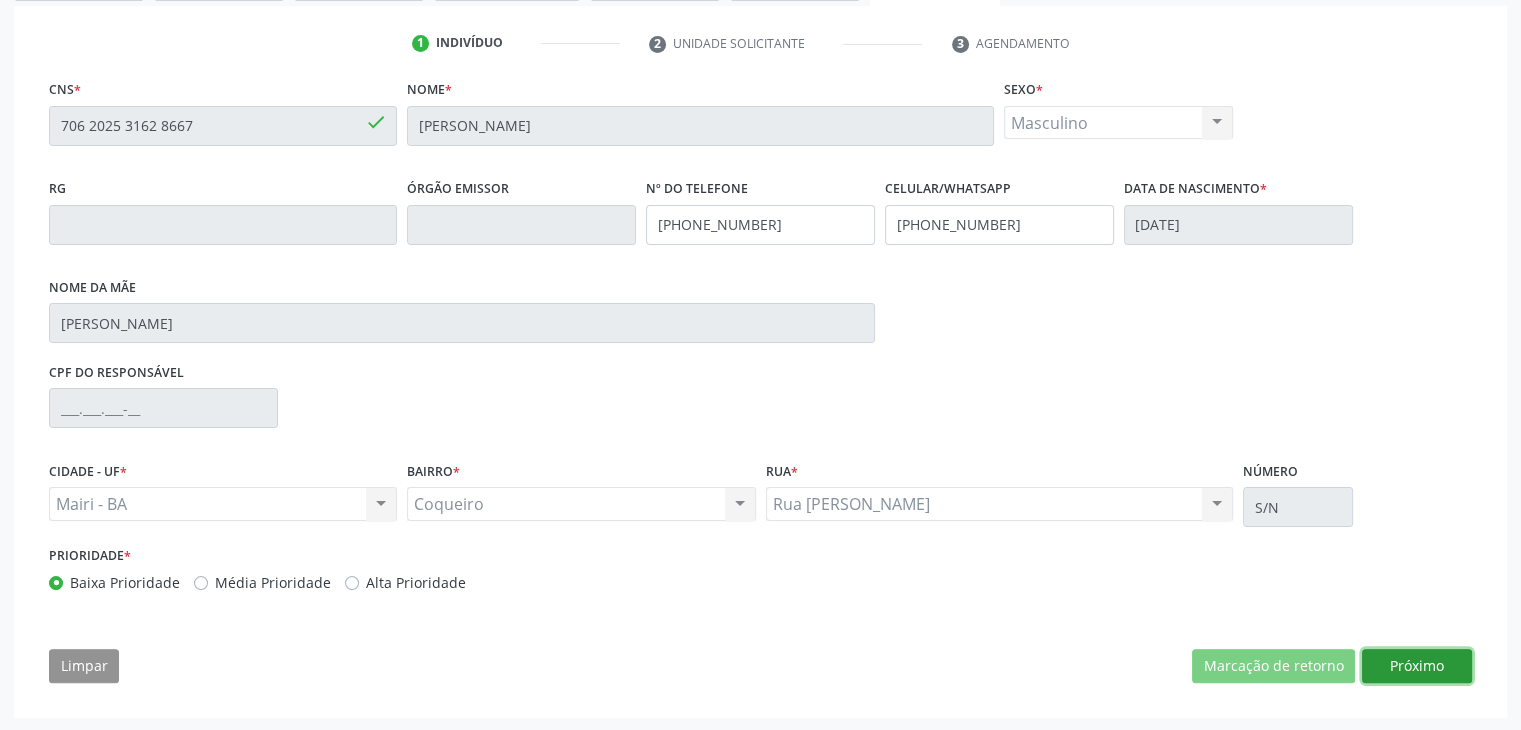 click on "Próximo" at bounding box center (1417, 666) 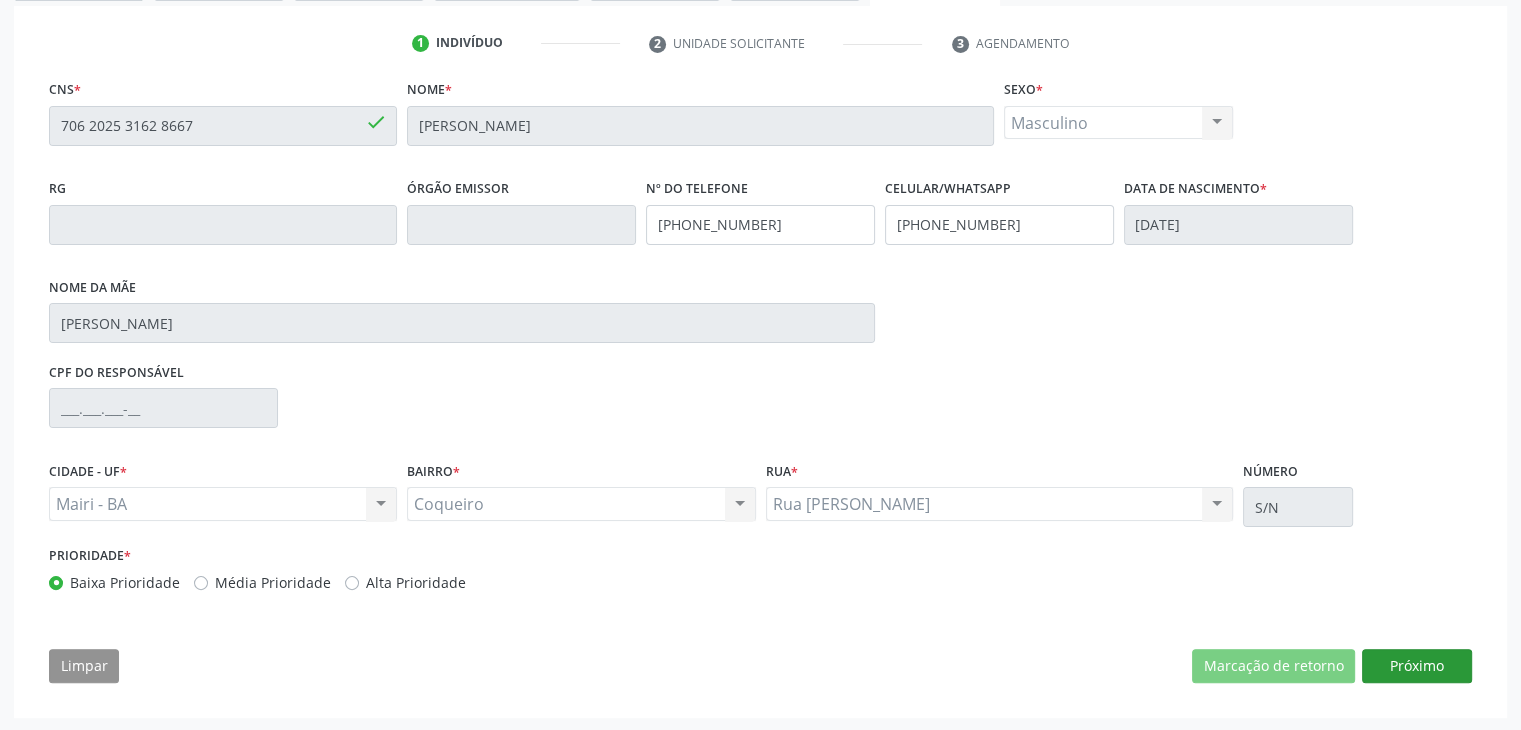 scroll, scrollTop: 200, scrollLeft: 0, axis: vertical 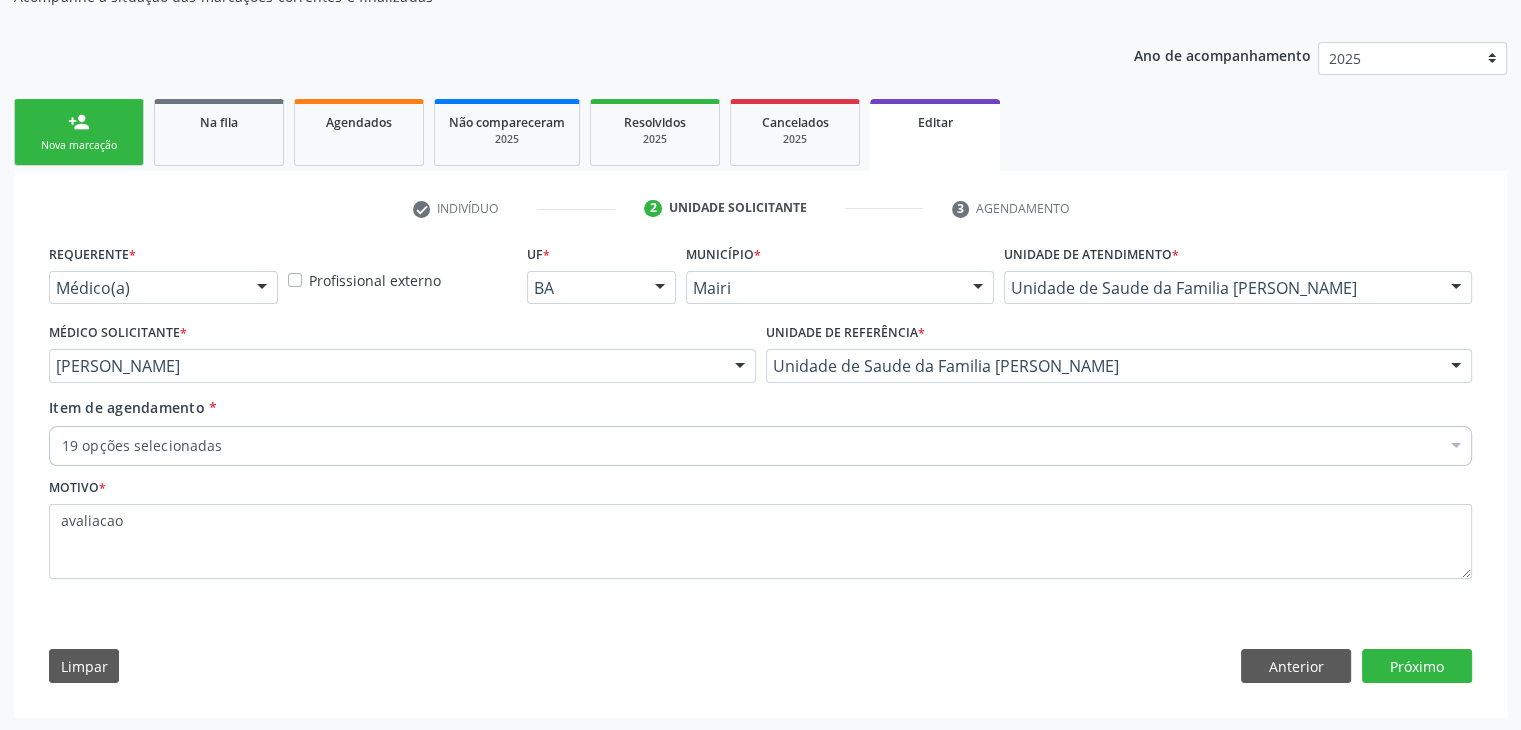 click on "19 opções selecionadas" at bounding box center (760, 446) 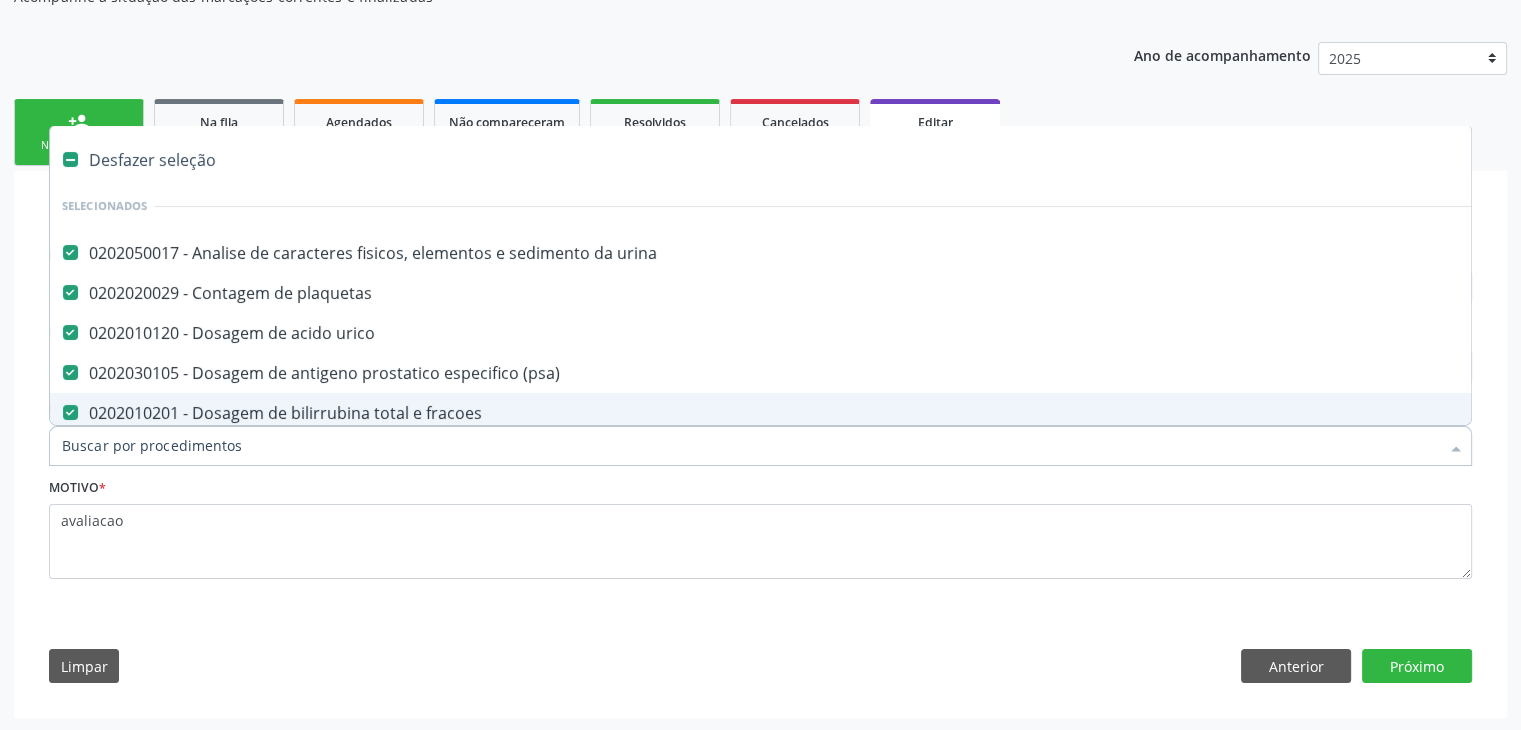 click on "Desfazer seleção" at bounding box center [831, 160] 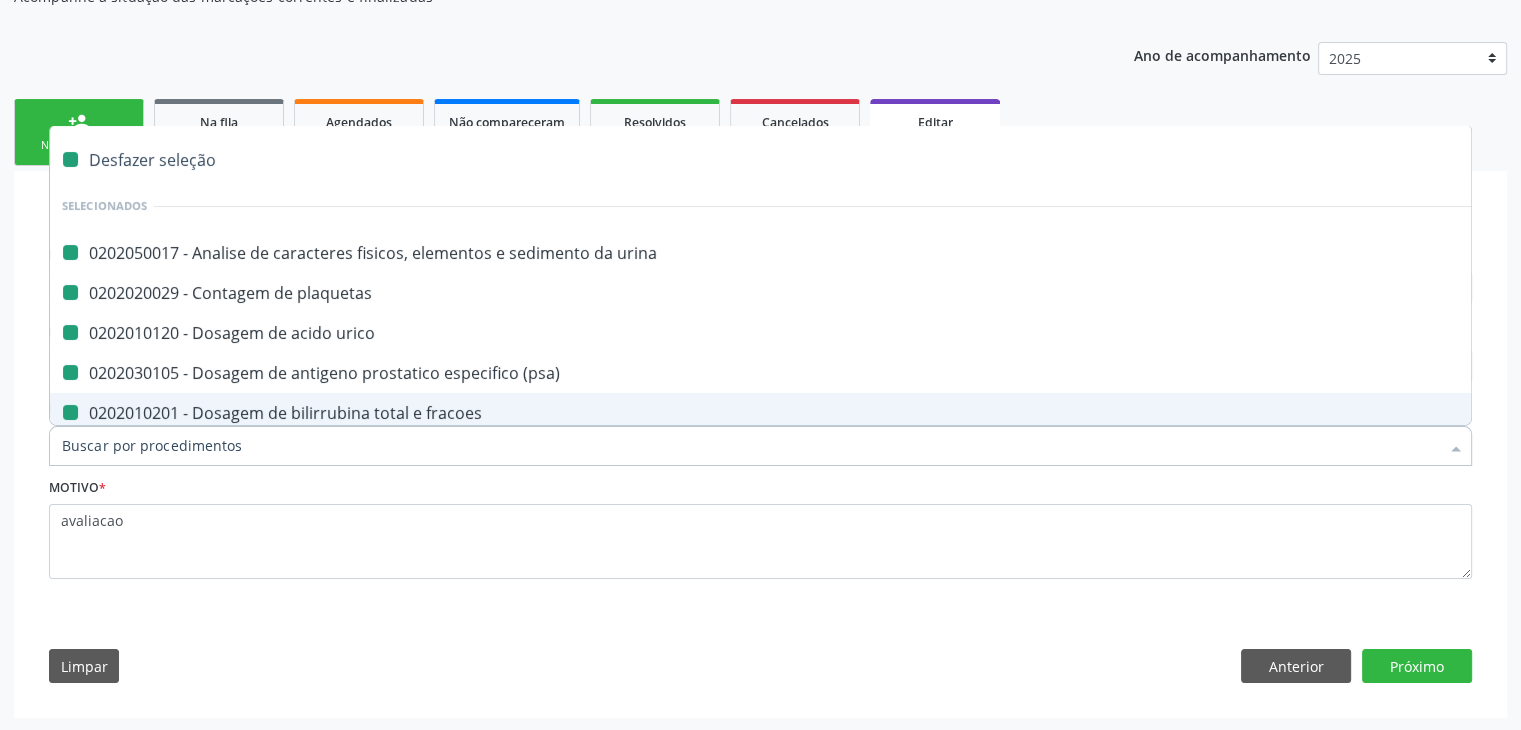 checkbox on "false" 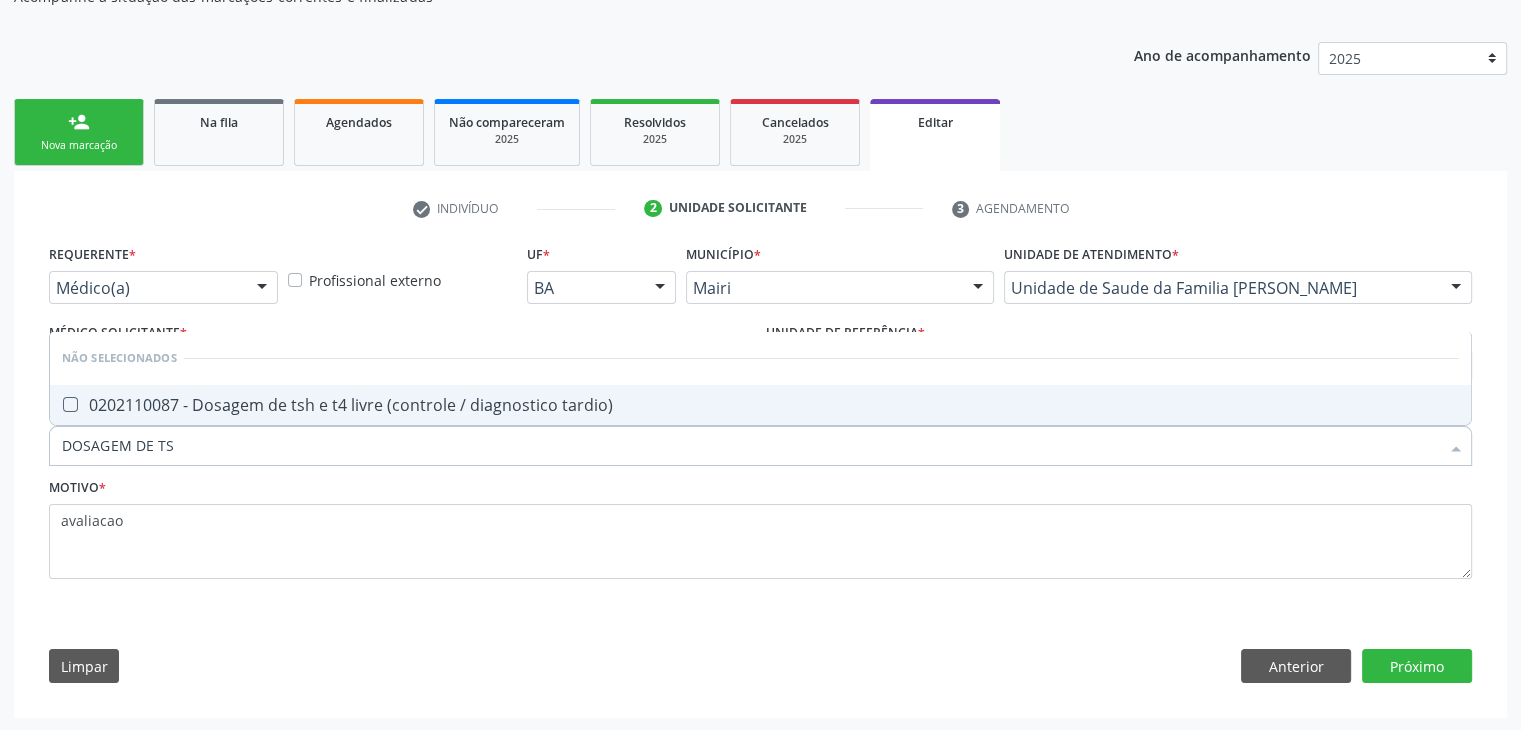 type on "DOSAGEM DE TSH" 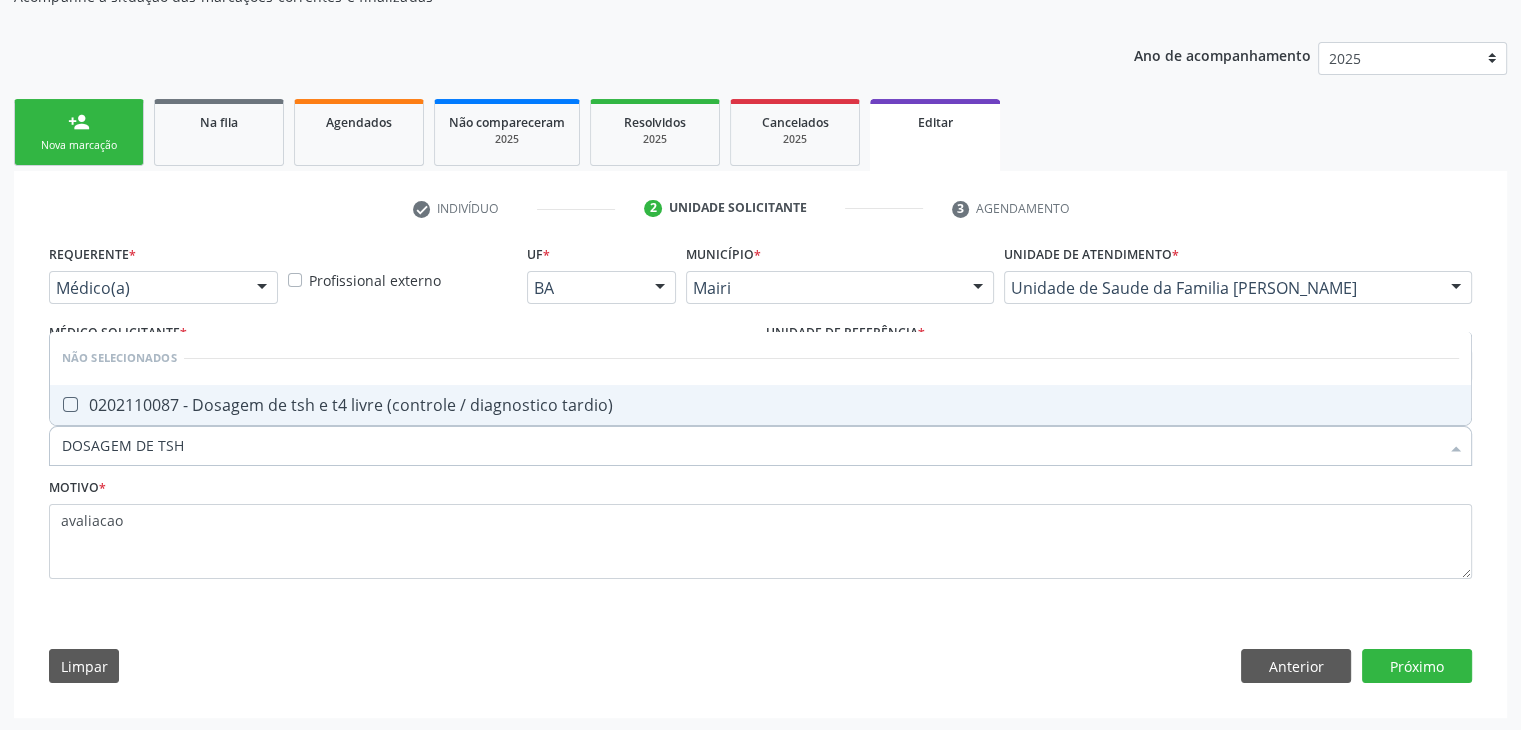 click on "0202110087 - Dosagem de tsh e t4 livre (controle / diagnostico tardio)" at bounding box center (760, 405) 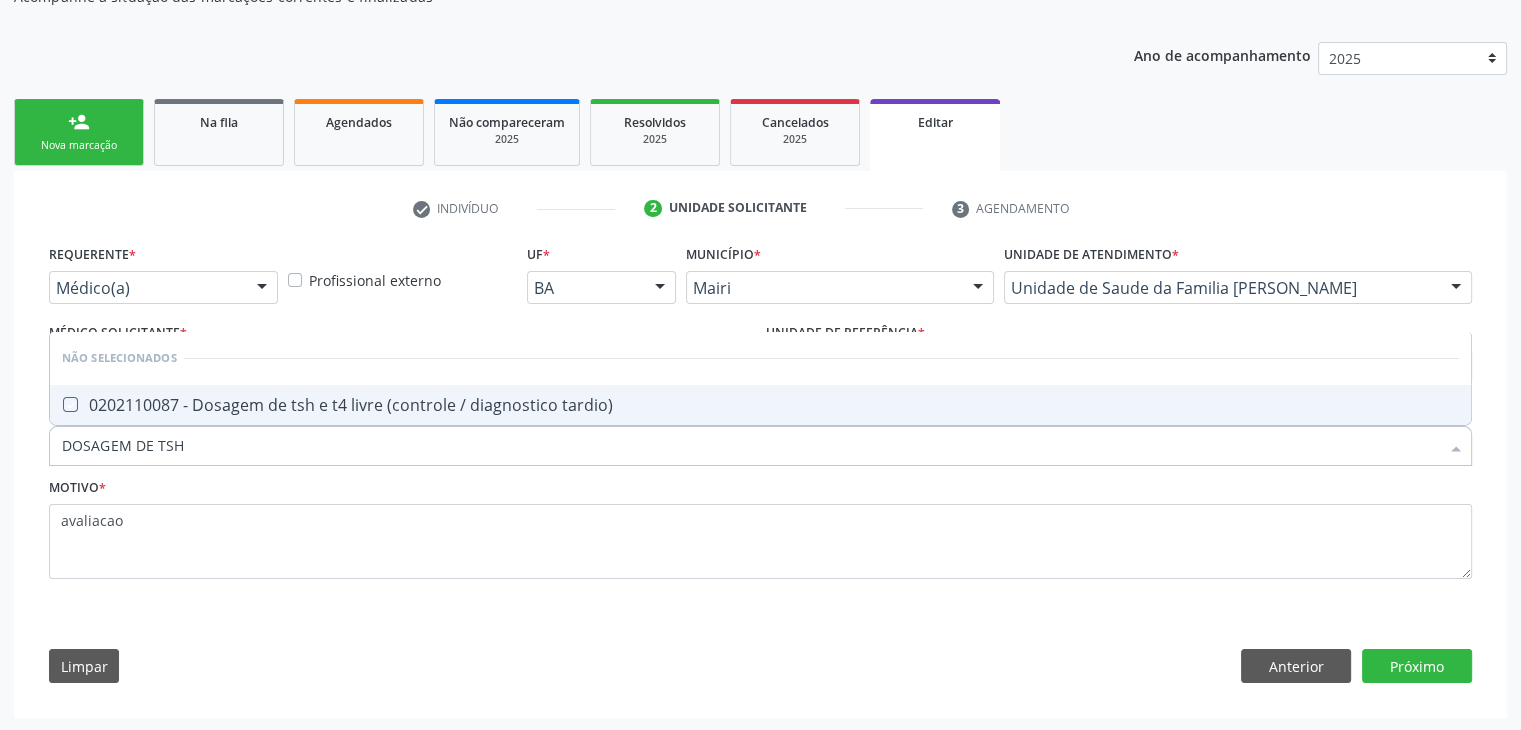 checkbox on "true" 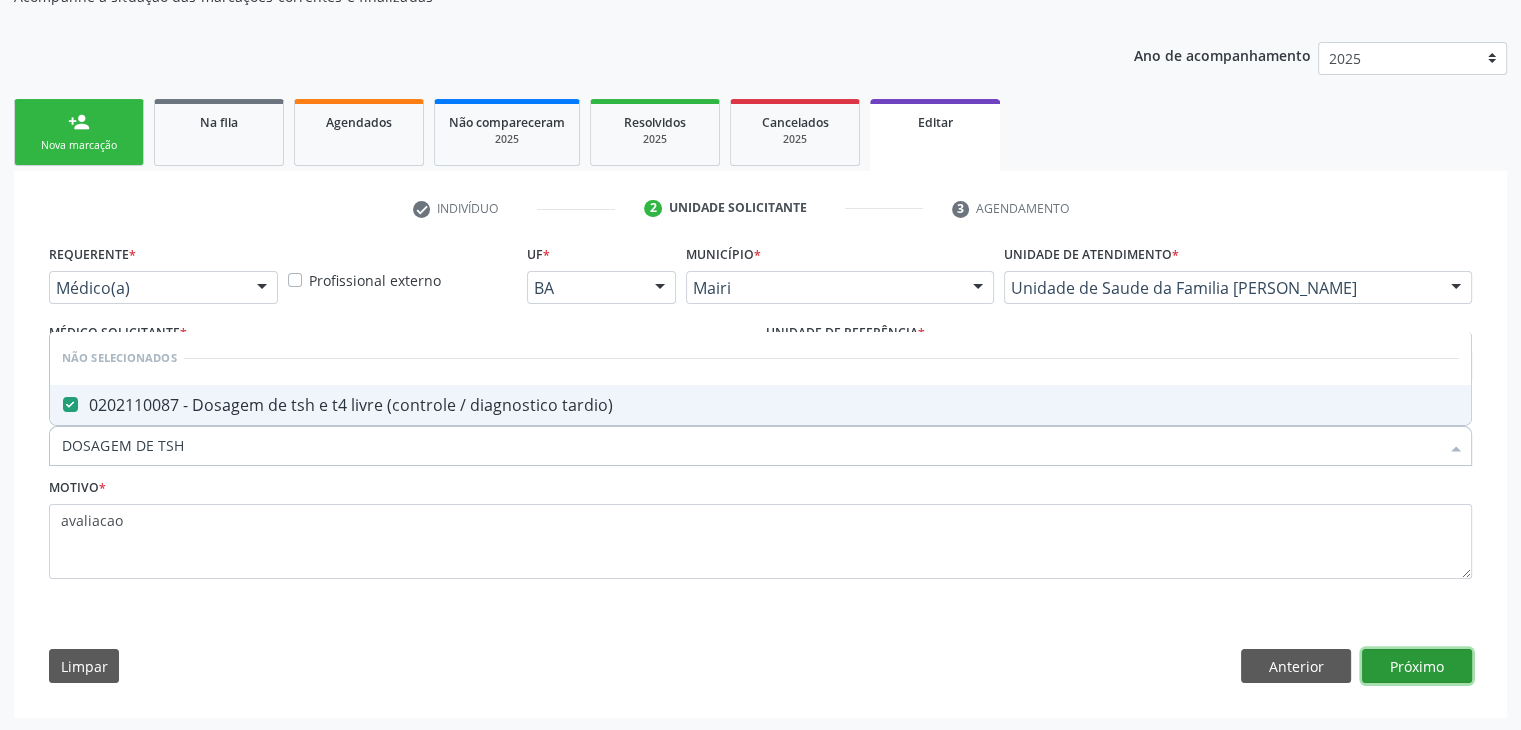 click on "Próximo" at bounding box center [1417, 666] 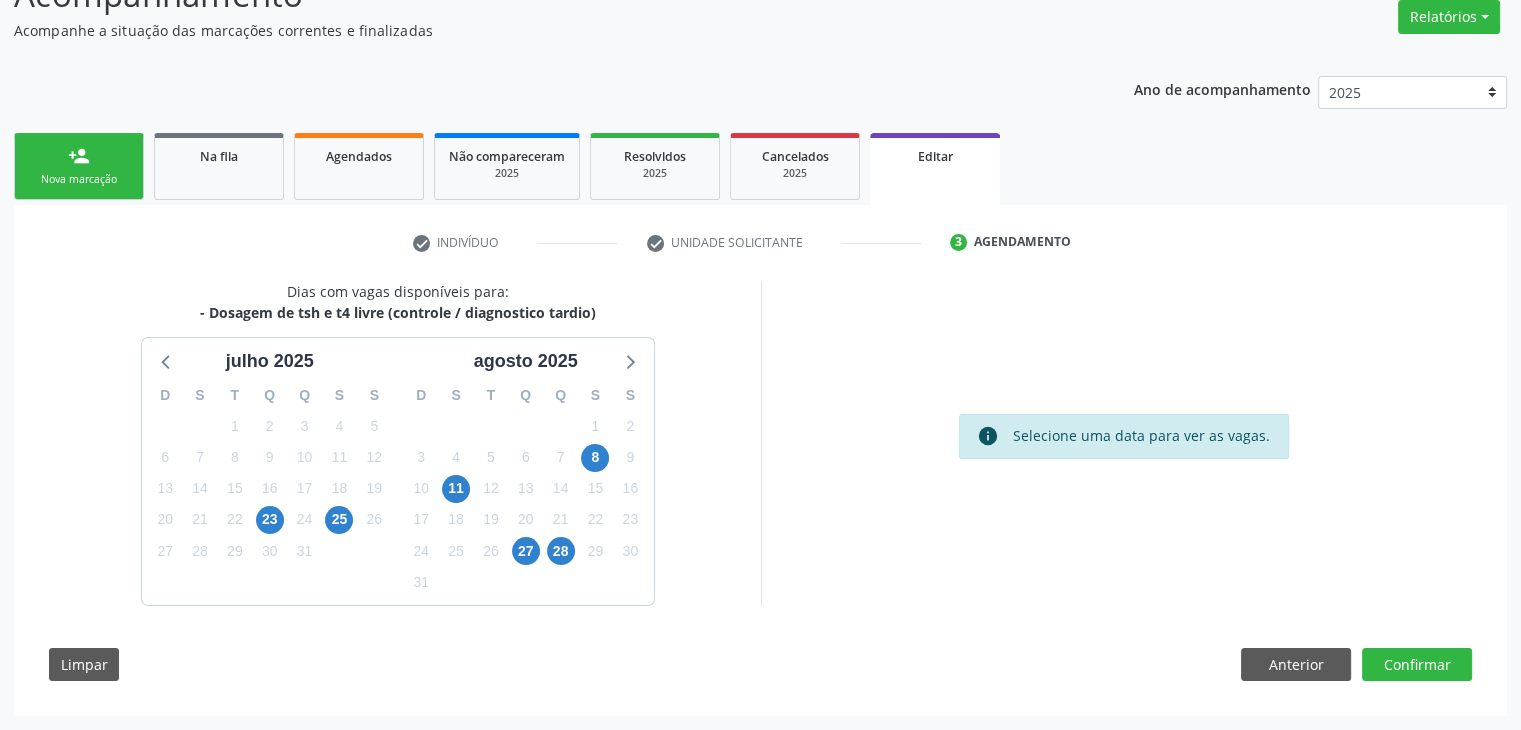 scroll, scrollTop: 165, scrollLeft: 0, axis: vertical 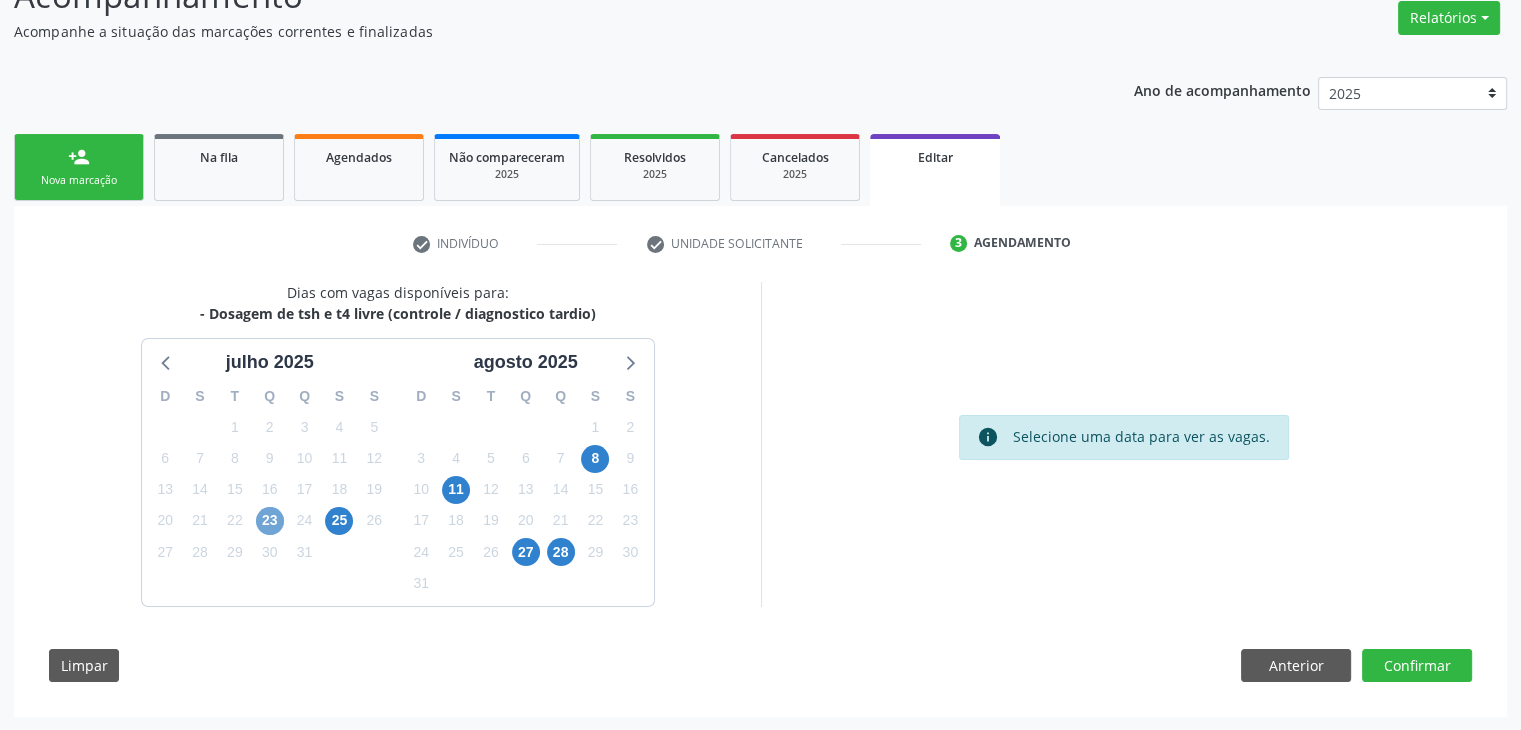 click on "23" at bounding box center (270, 521) 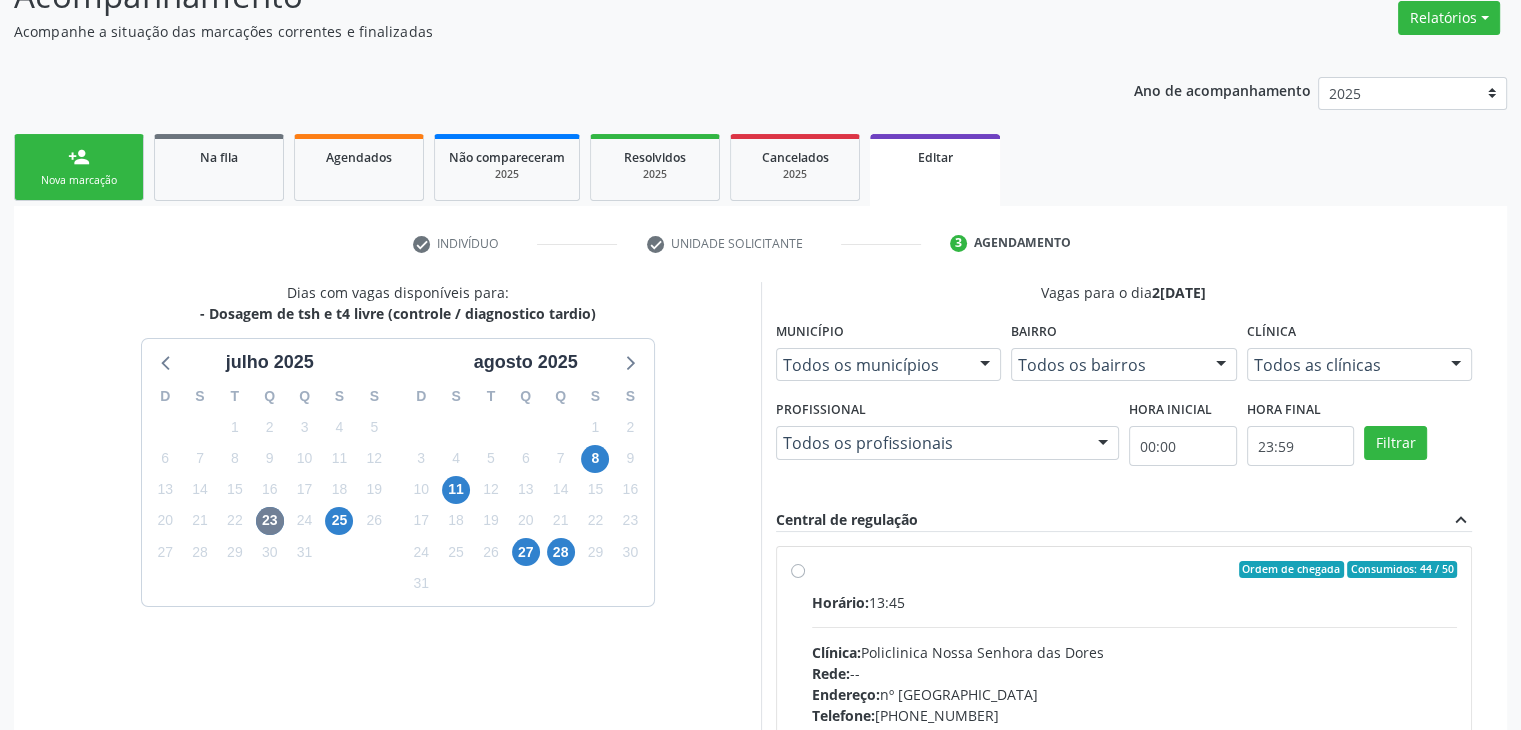 click on "Horário:   13:45
Clínica:  Policlinica [GEOGRAPHIC_DATA]
Rede:
--
Endereço:   [STREET_ADDRESS]
Telefone:   [PHONE_NUMBER]
Profissional:
--
Informações adicionais sobre o atendimento
Idade de atendimento:
Sem restrição
Gênero(s) atendido(s):
Sem restrição
Informações adicionais:
--" at bounding box center [1135, 729] 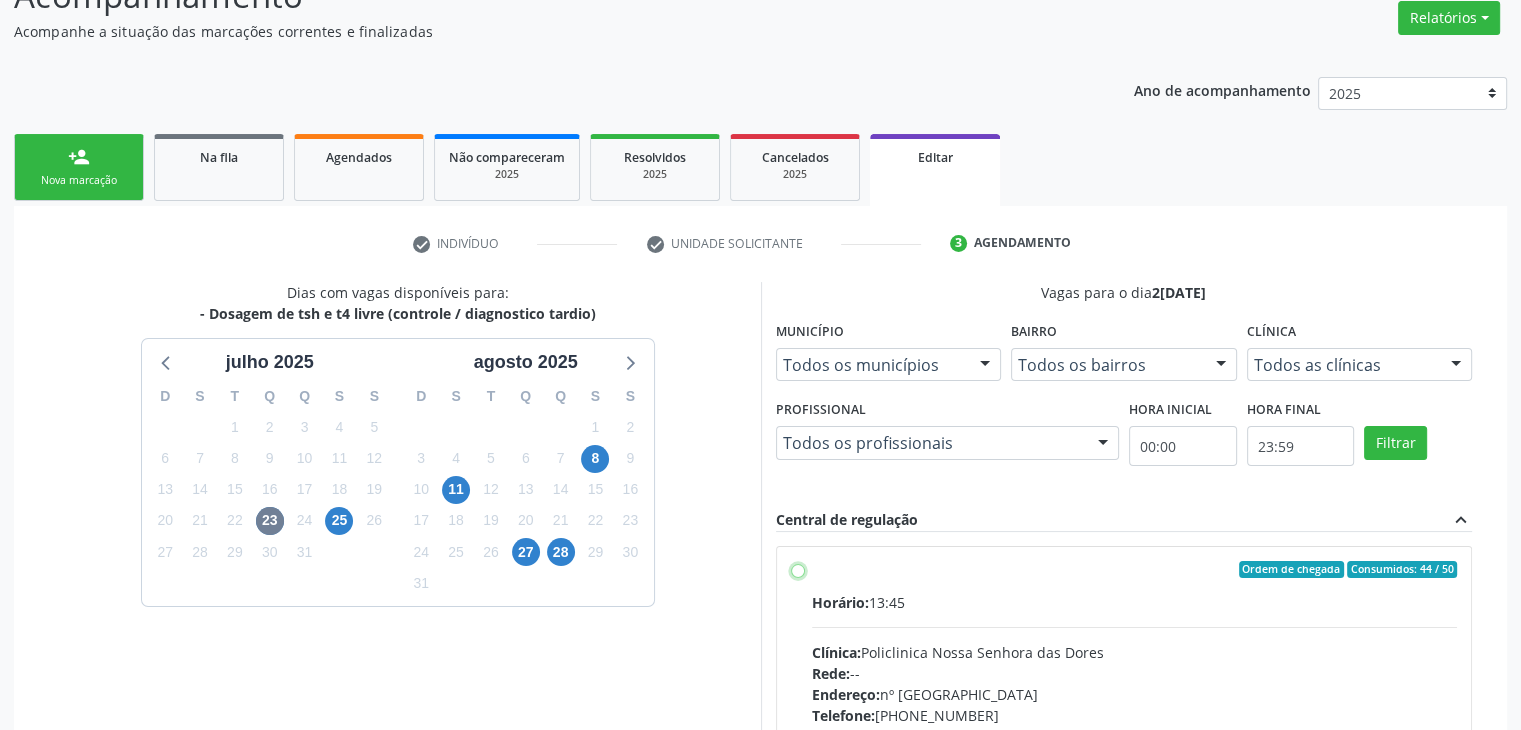 click on "Ordem de chegada
Consumidos: 44 / 50
Horário:   13:45
Clínica:  Policlinica Nossa Senhora das Dores
Rede:
--
Endereço:   nº 94, Centro, Mairi - BA
Telefone:   (74) 36322104
Profissional:
--
Informações adicionais sobre o atendimento
Idade de atendimento:
Sem restrição
Gênero(s) atendido(s):
Sem restrição
Informações adicionais:
--" at bounding box center (798, 570) 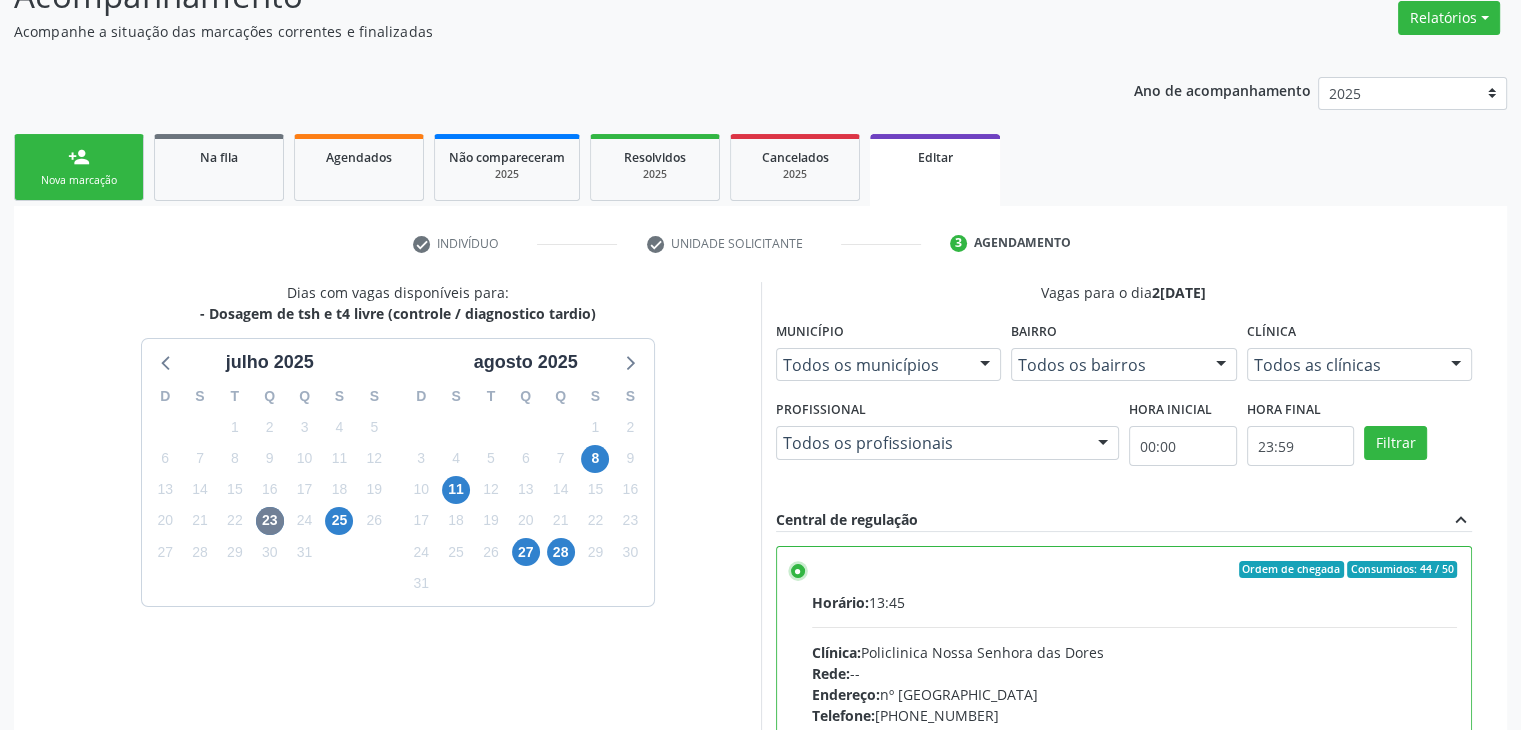 scroll, scrollTop: 490, scrollLeft: 0, axis: vertical 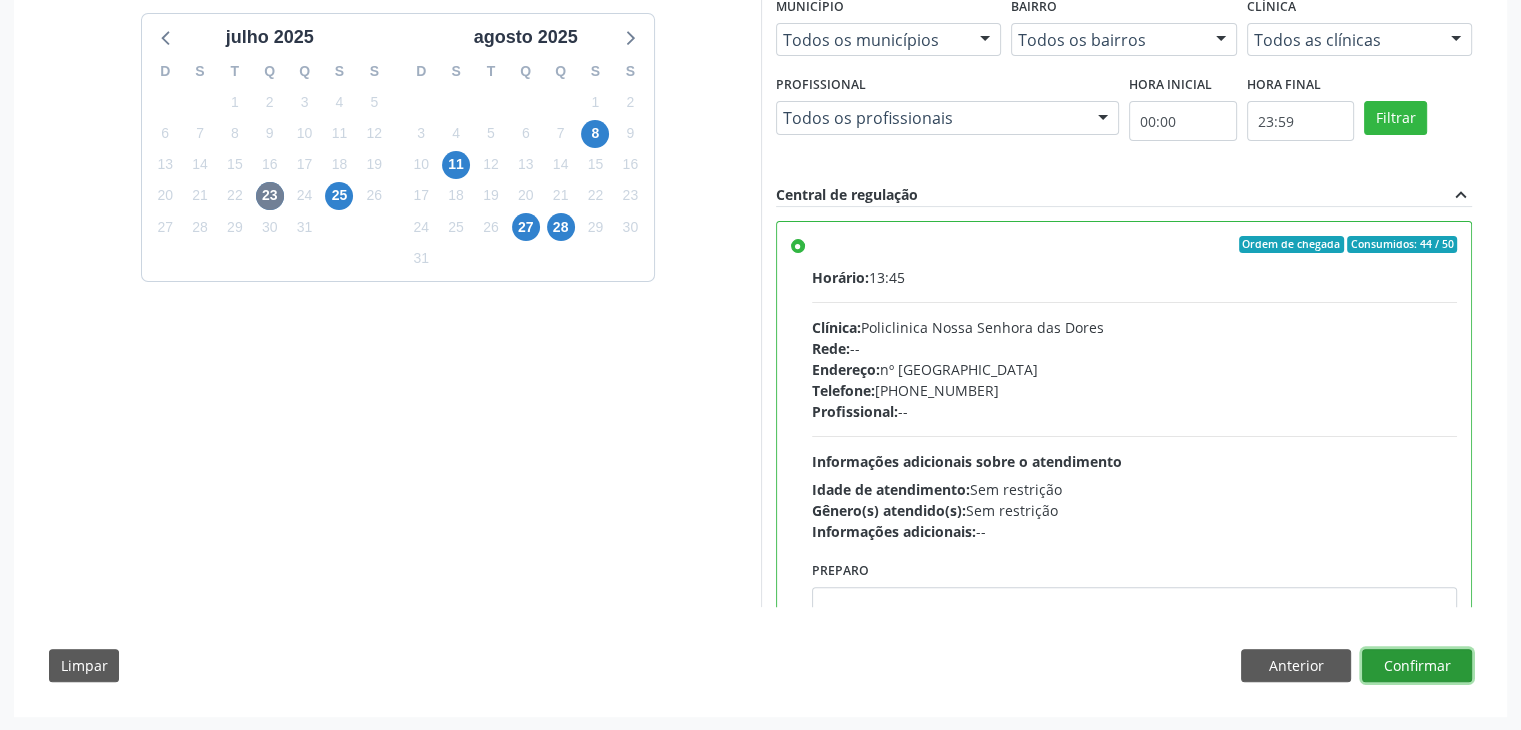click on "Confirmar" at bounding box center [1417, 666] 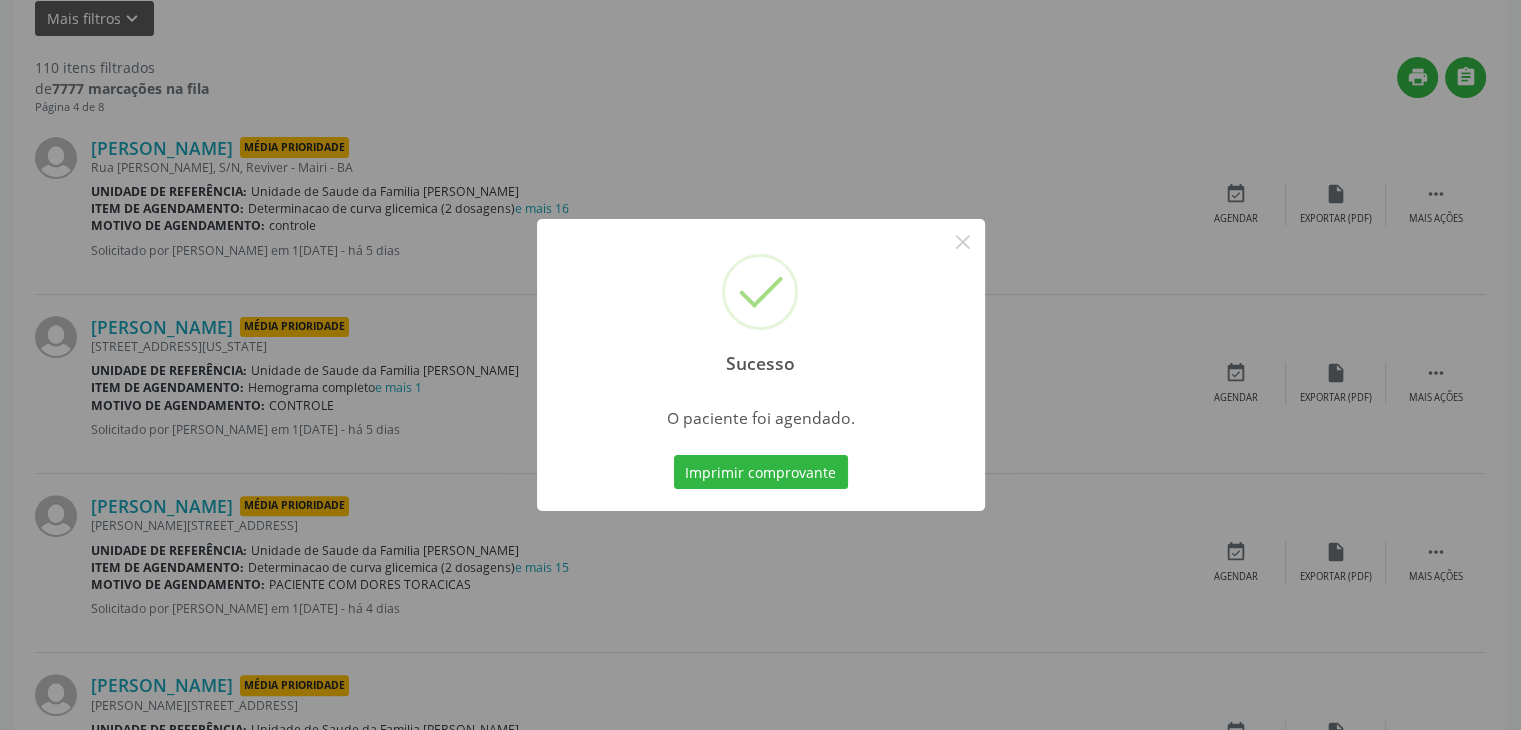 scroll, scrollTop: 0, scrollLeft: 0, axis: both 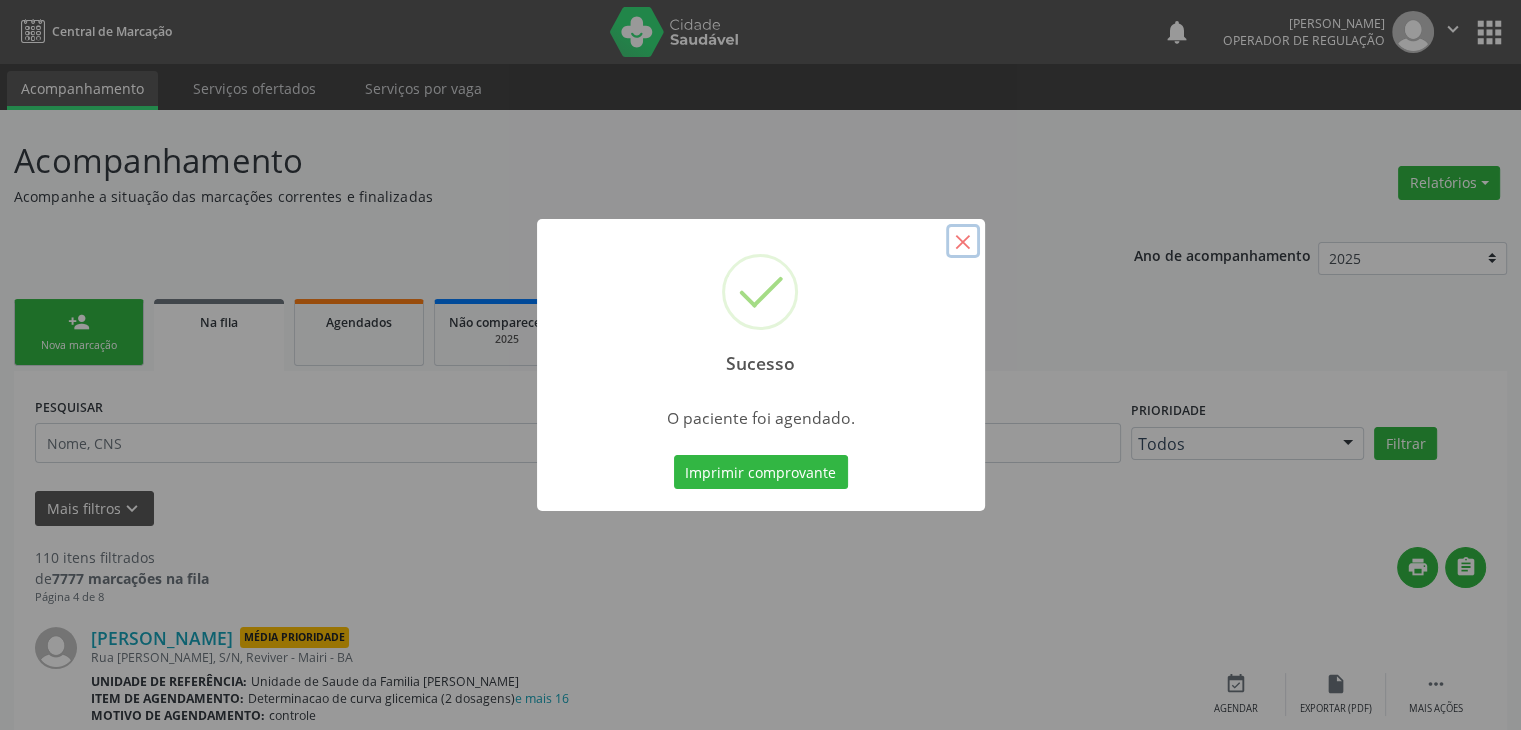 click on "×" at bounding box center (963, 241) 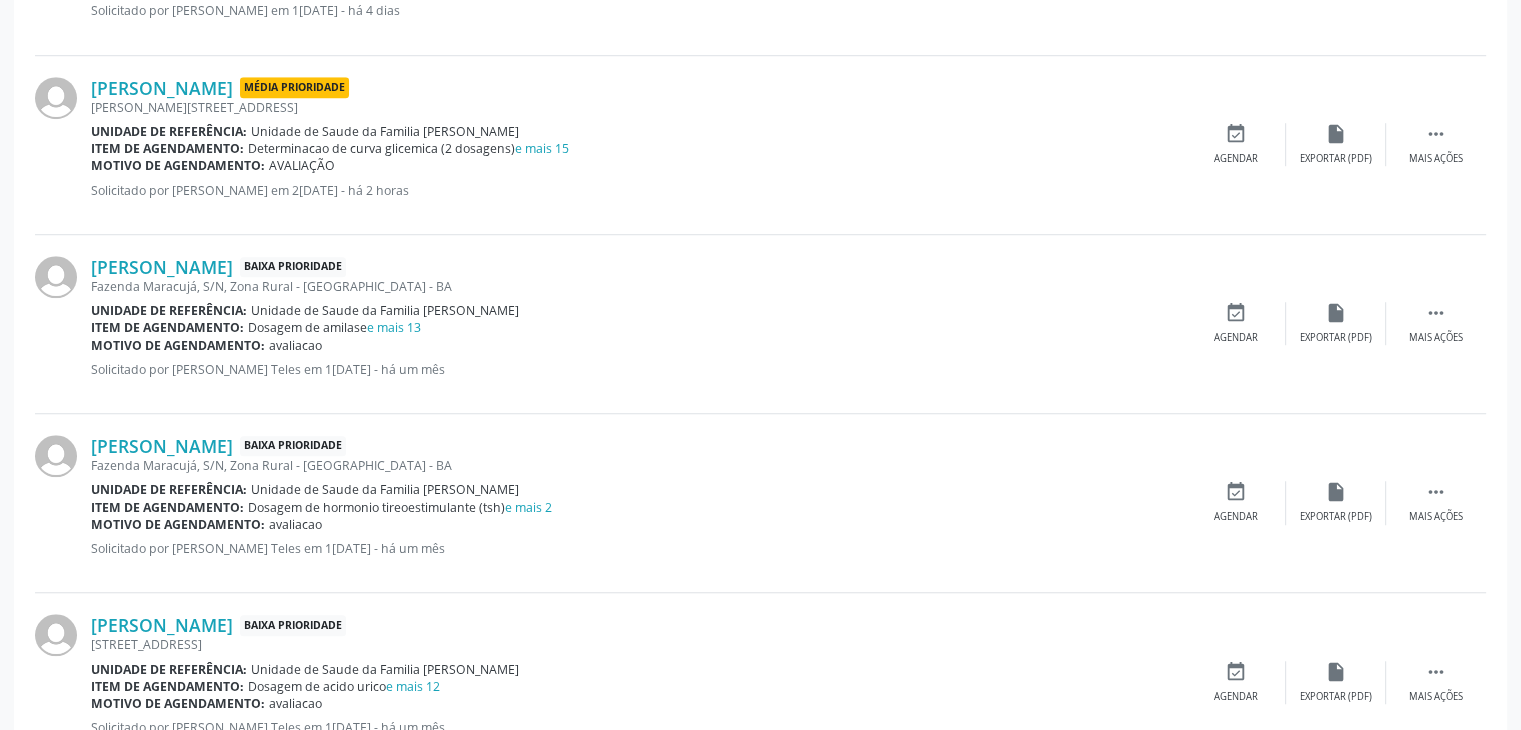 scroll, scrollTop: 1400, scrollLeft: 0, axis: vertical 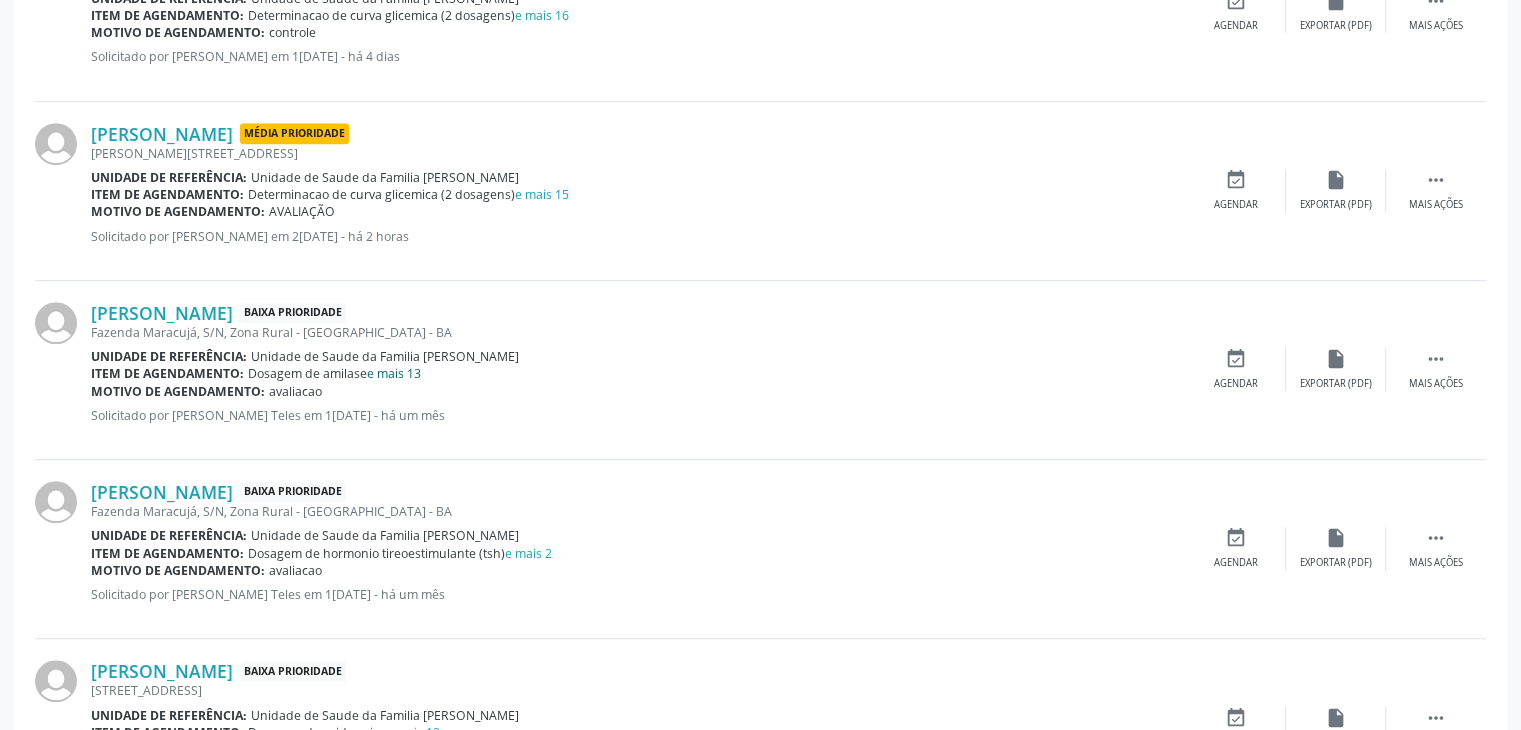 click on "e mais 13" at bounding box center (394, 373) 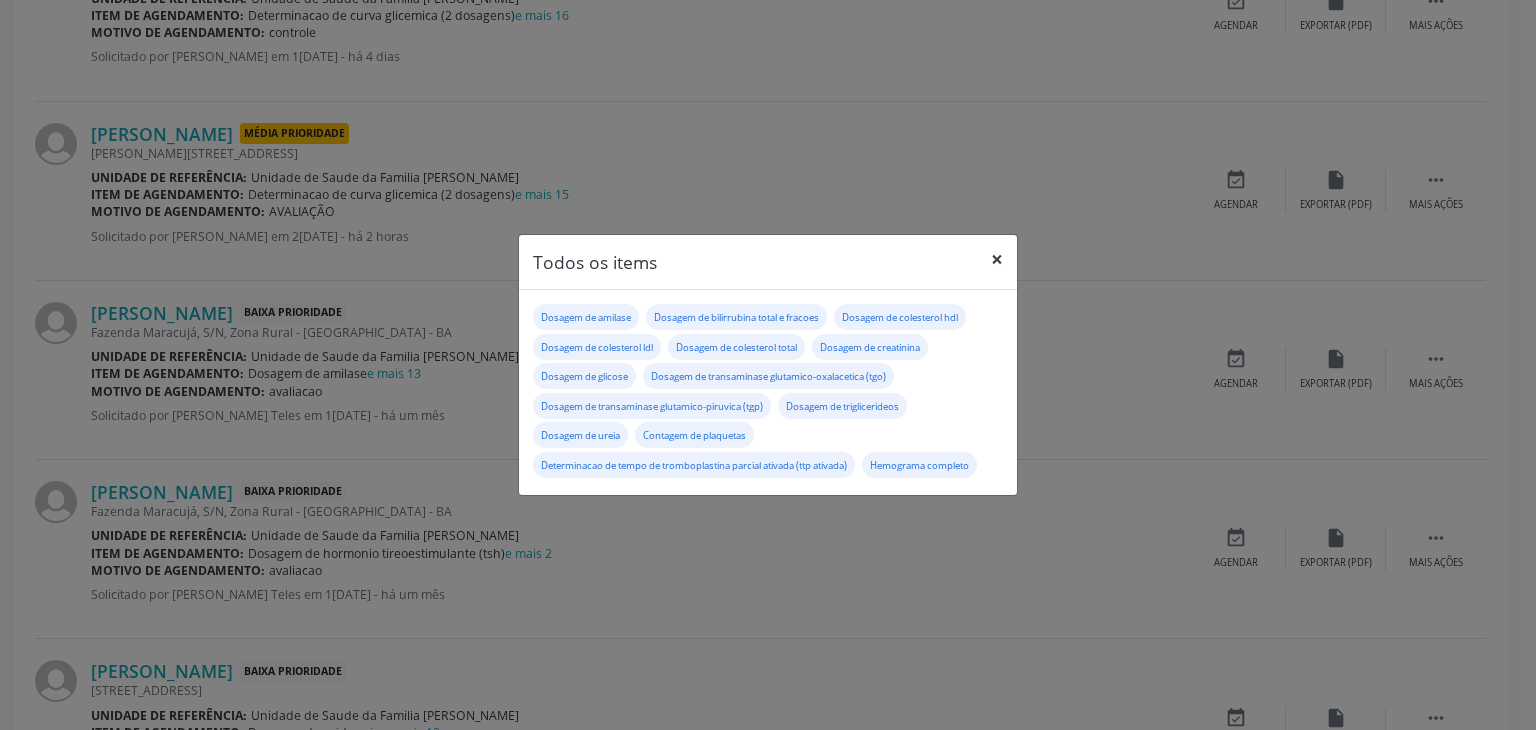 click on "×" at bounding box center [997, 259] 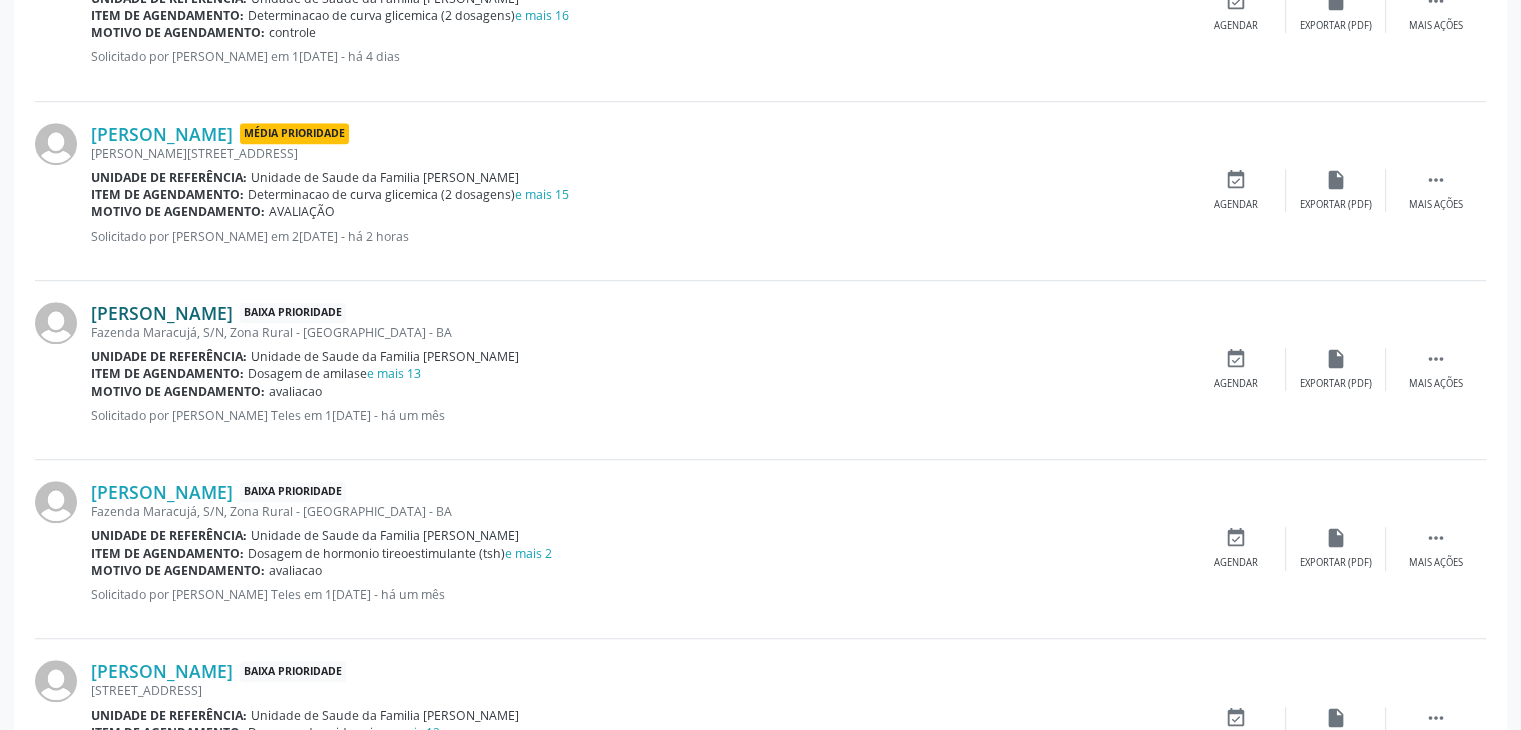 click on "[PERSON_NAME]" at bounding box center (162, 313) 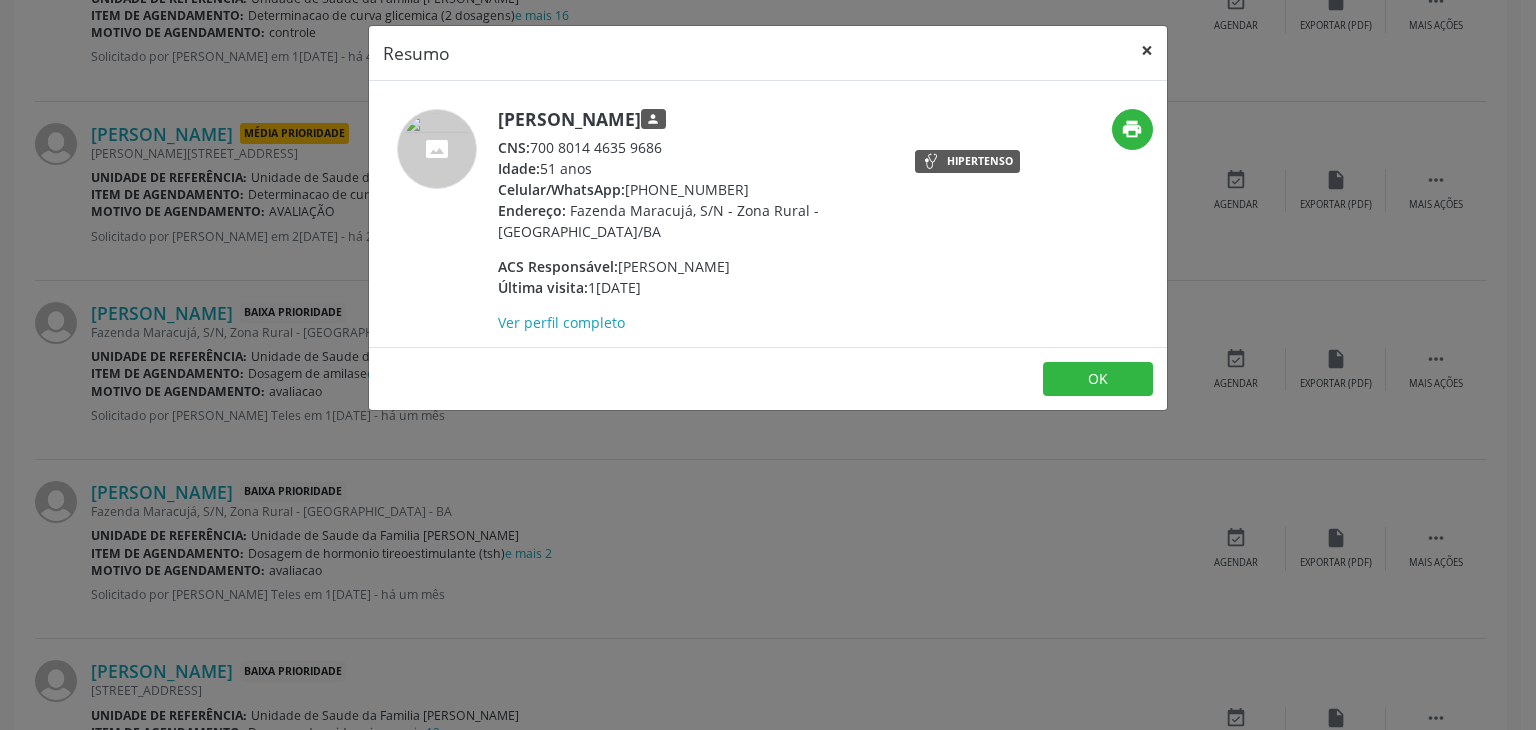 click on "×" at bounding box center [1147, 50] 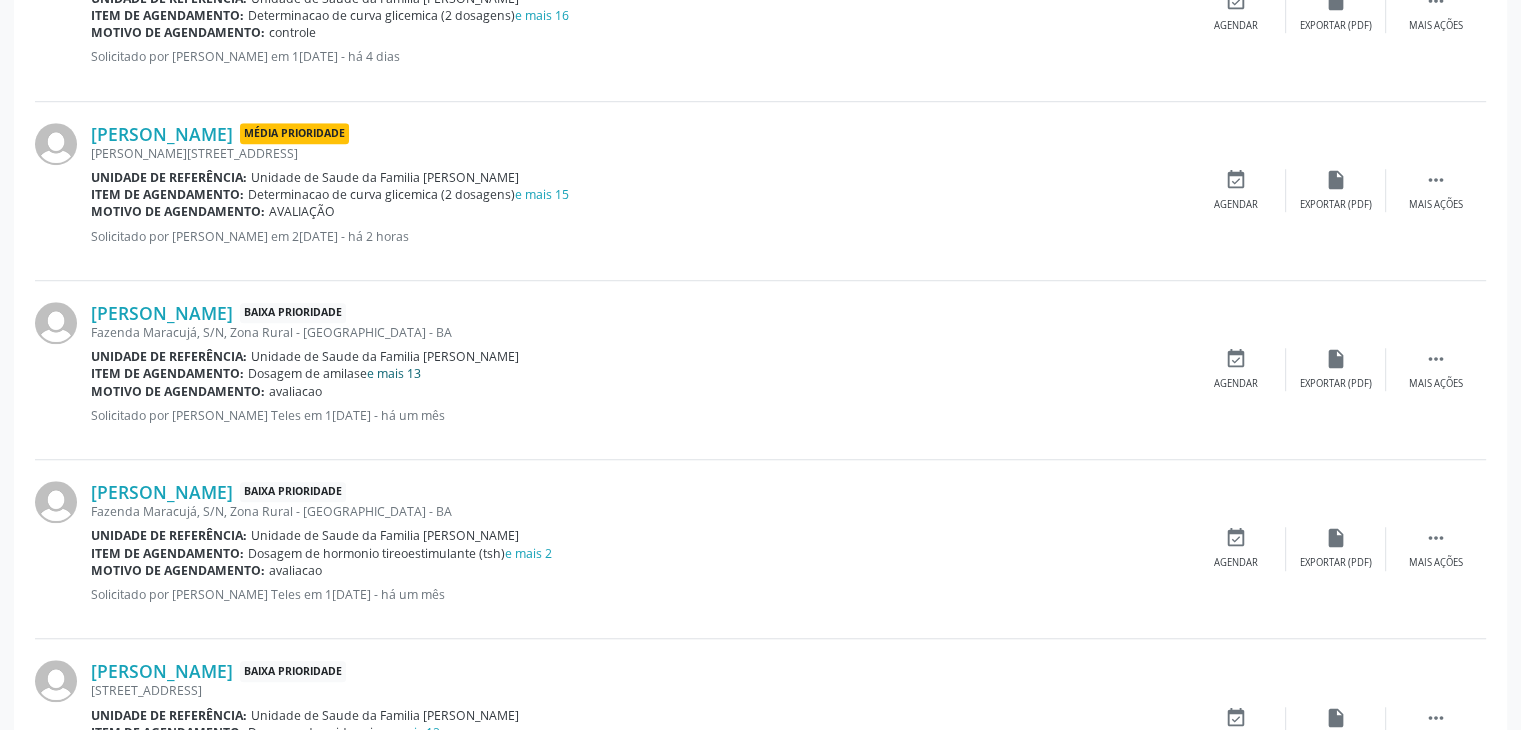 click on "e mais 13" at bounding box center [394, 373] 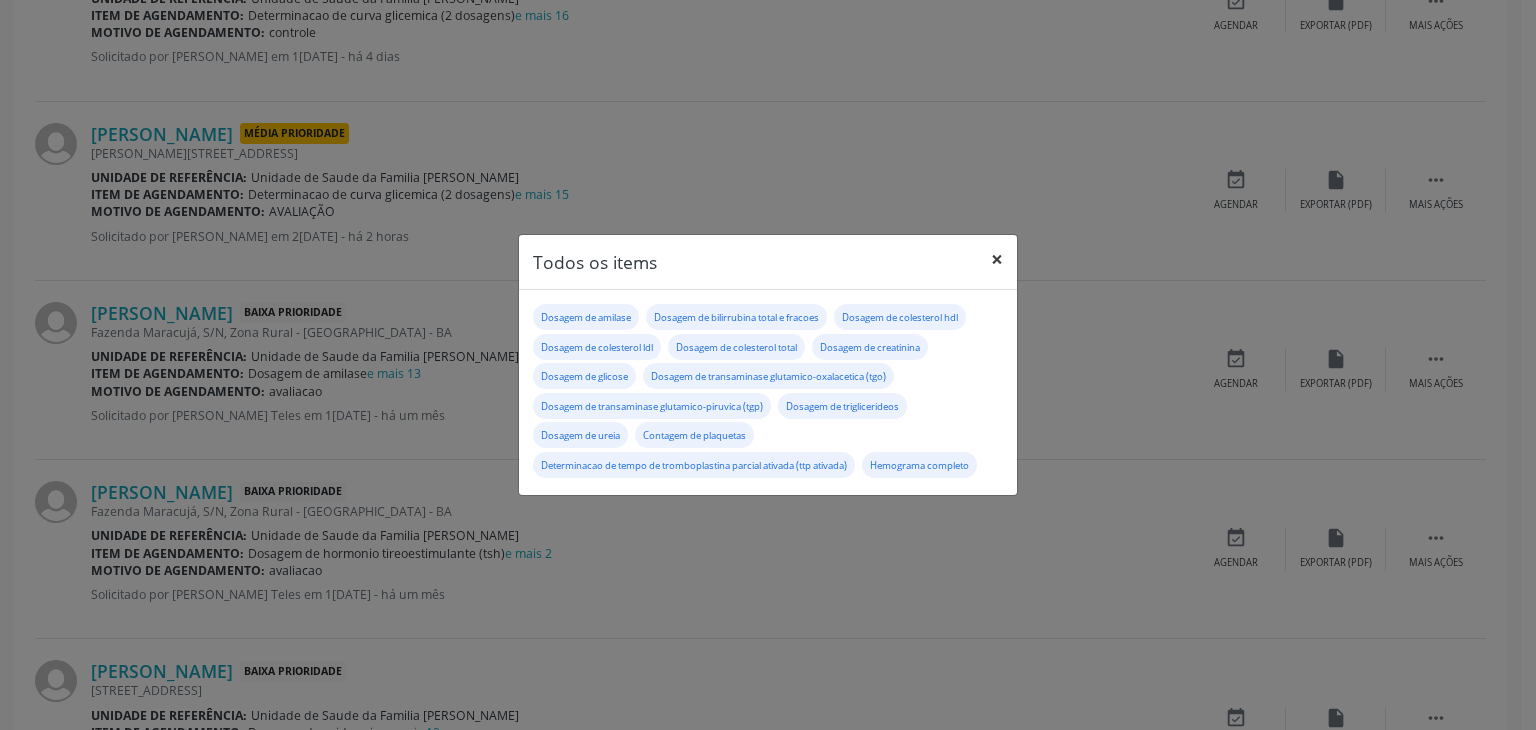 click on "×" at bounding box center [997, 259] 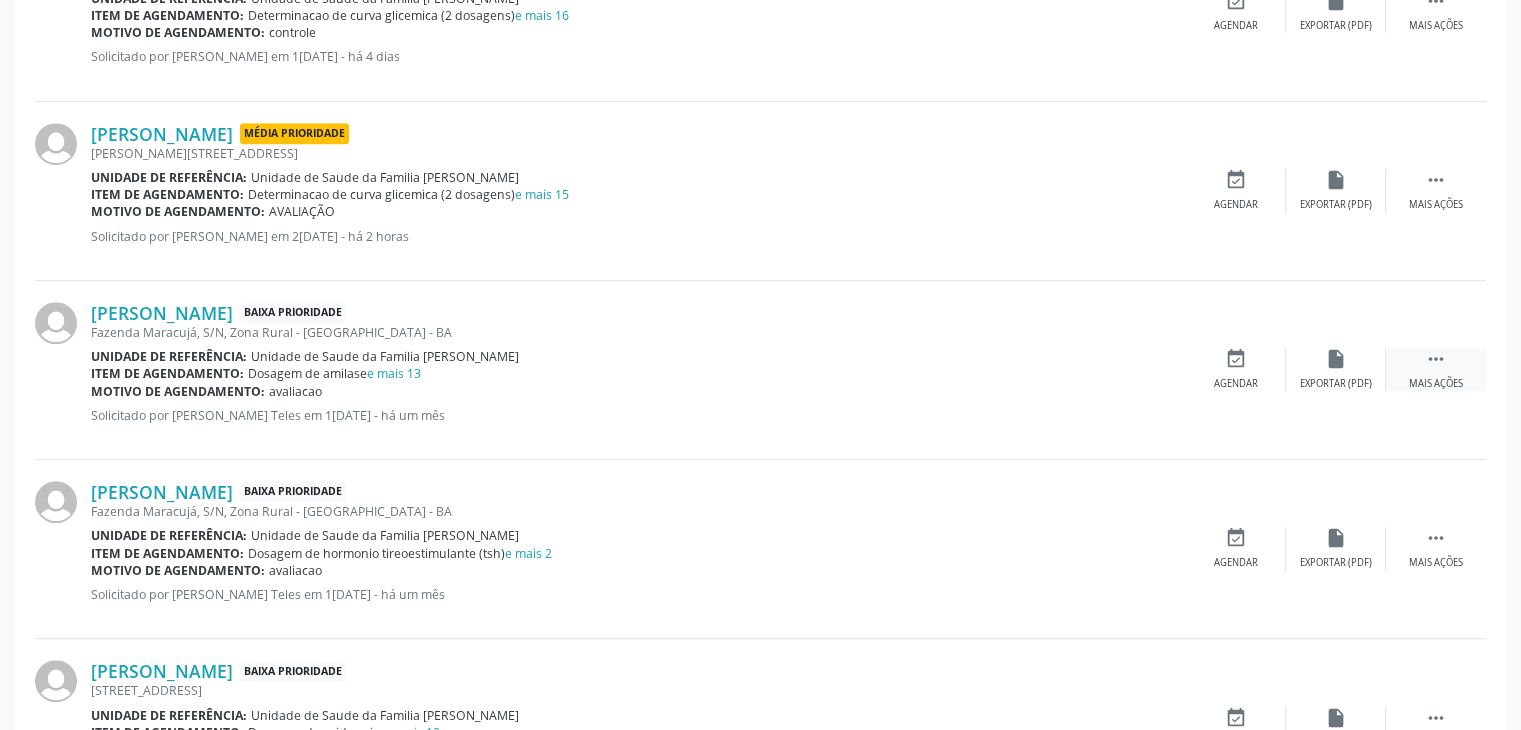 click on "
Mais ações" at bounding box center (1436, 369) 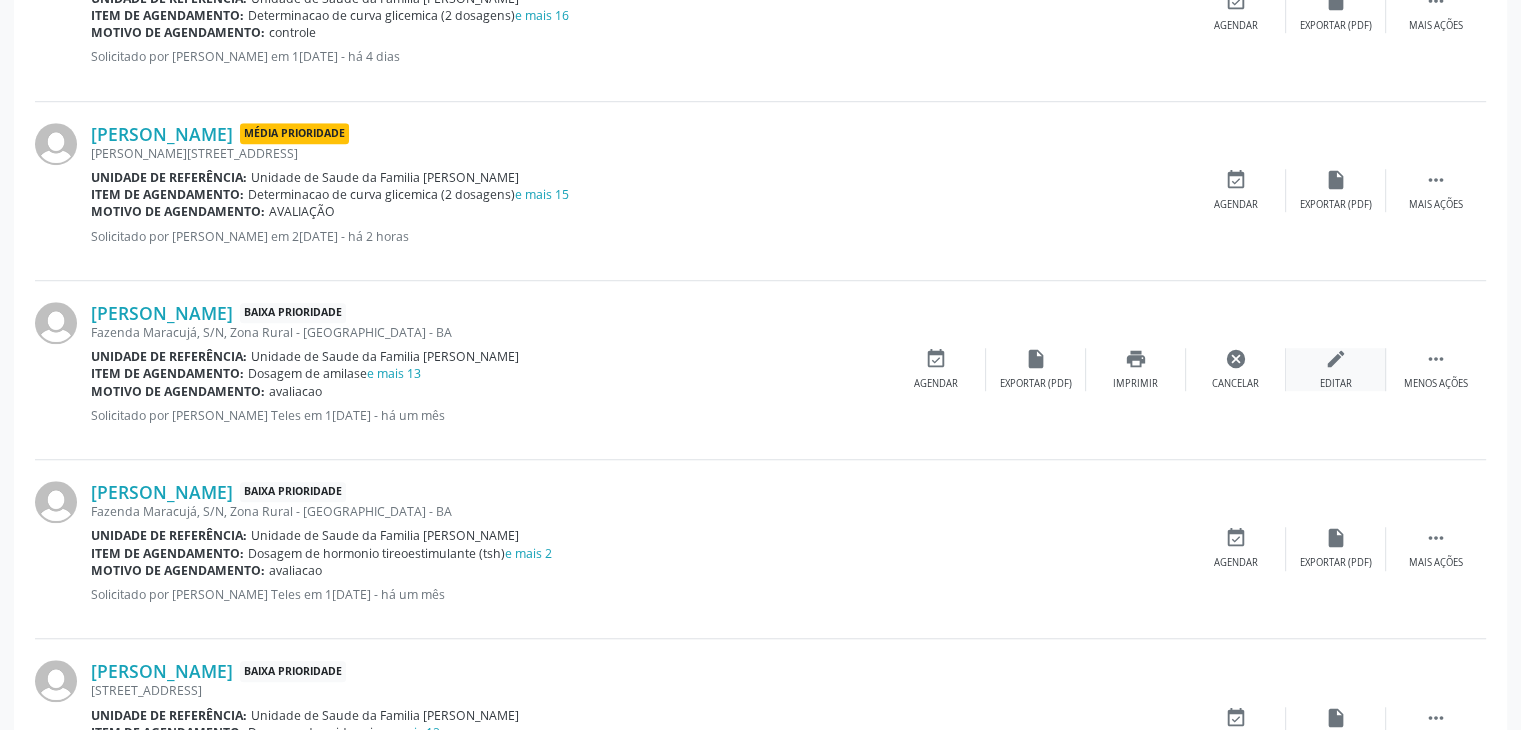 click on "edit
Editar" at bounding box center [1336, 369] 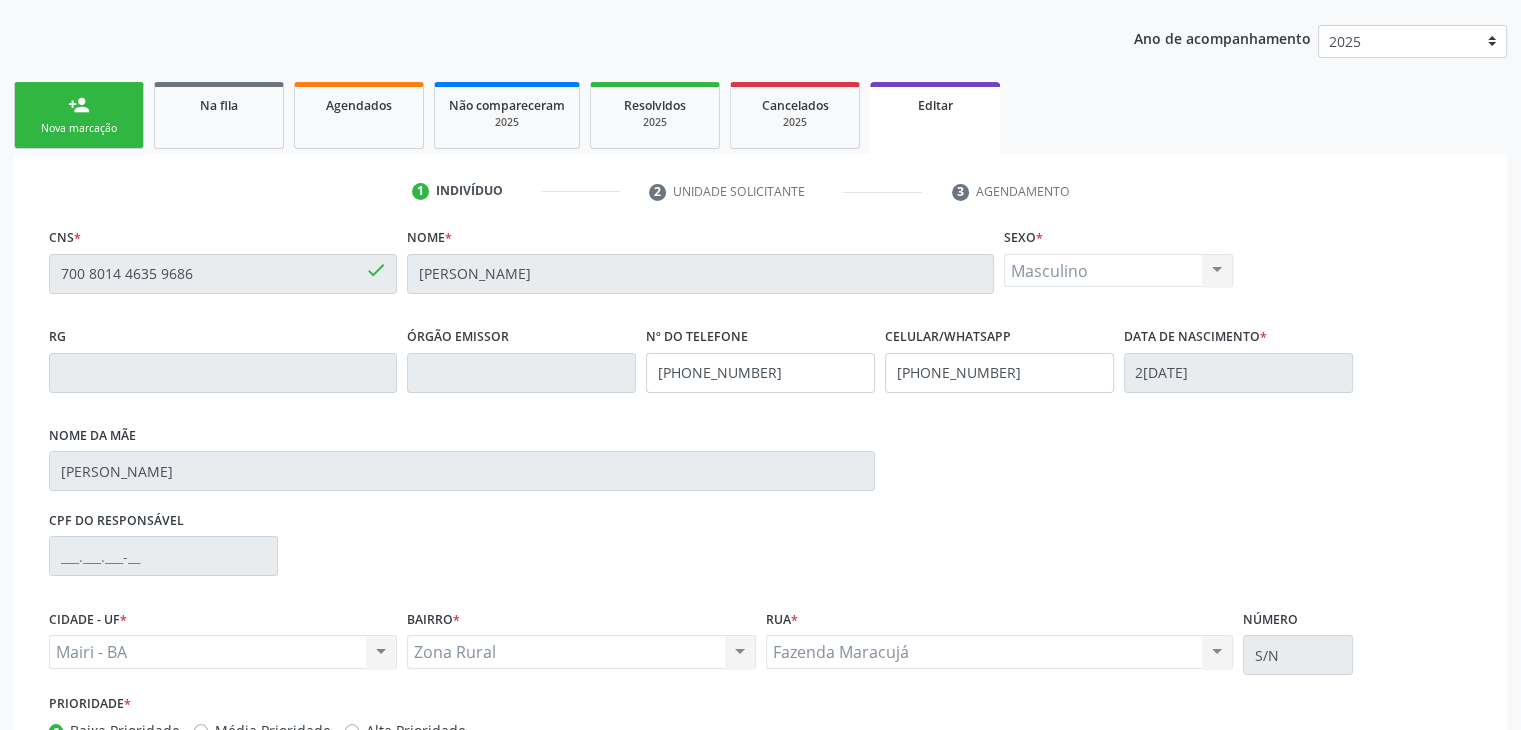 scroll, scrollTop: 365, scrollLeft: 0, axis: vertical 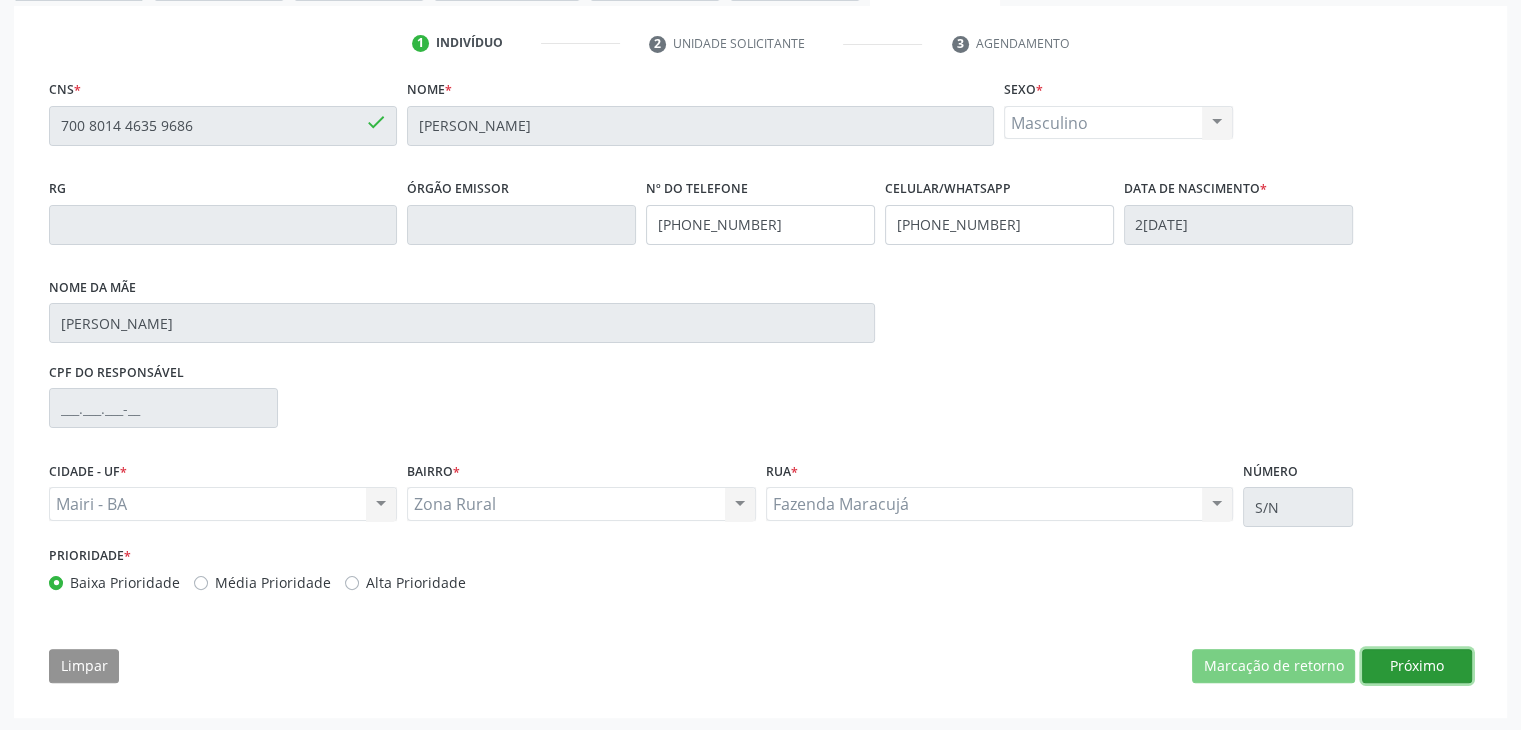 click on "Próximo" at bounding box center [1417, 666] 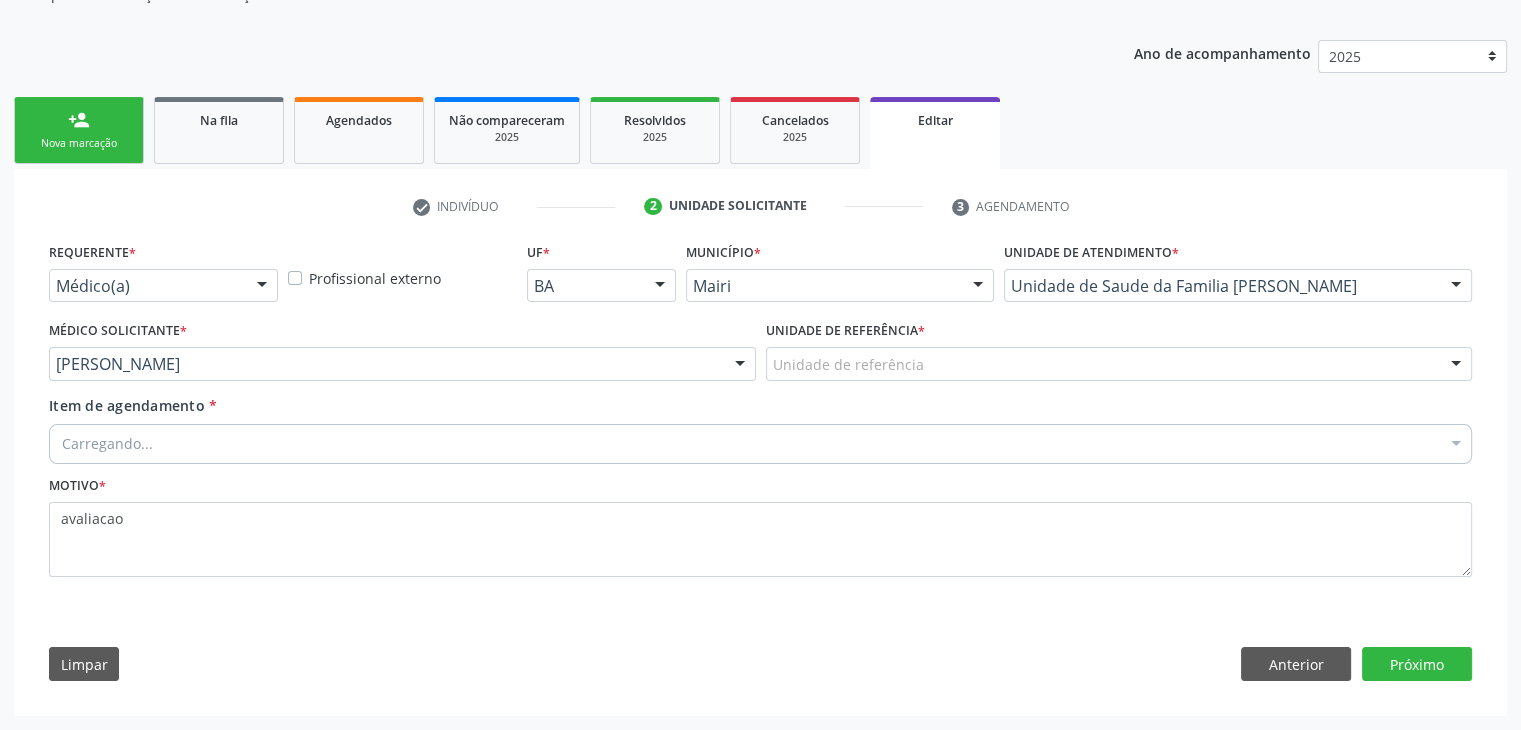 scroll, scrollTop: 200, scrollLeft: 0, axis: vertical 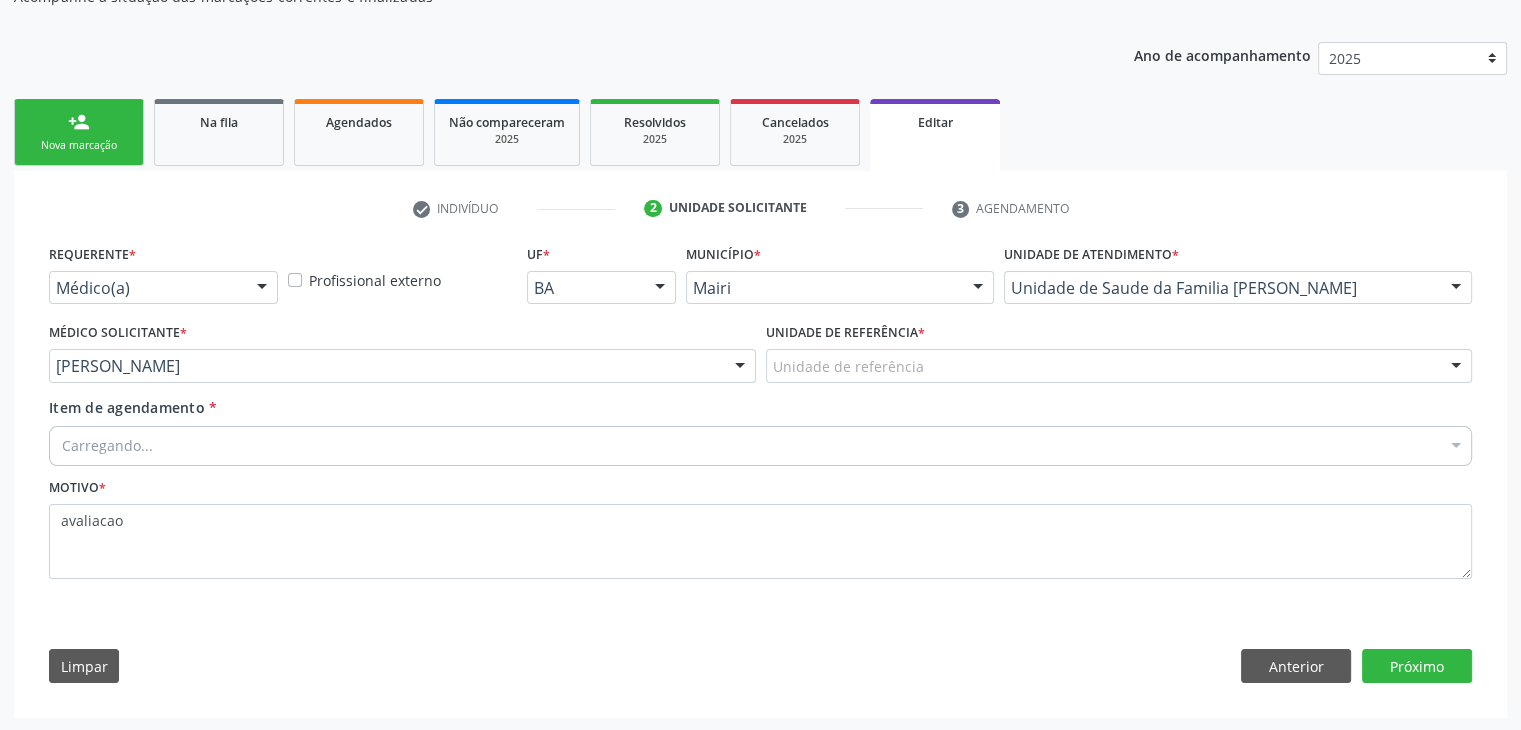 click on "Unidade de referência
*" at bounding box center (845, 333) 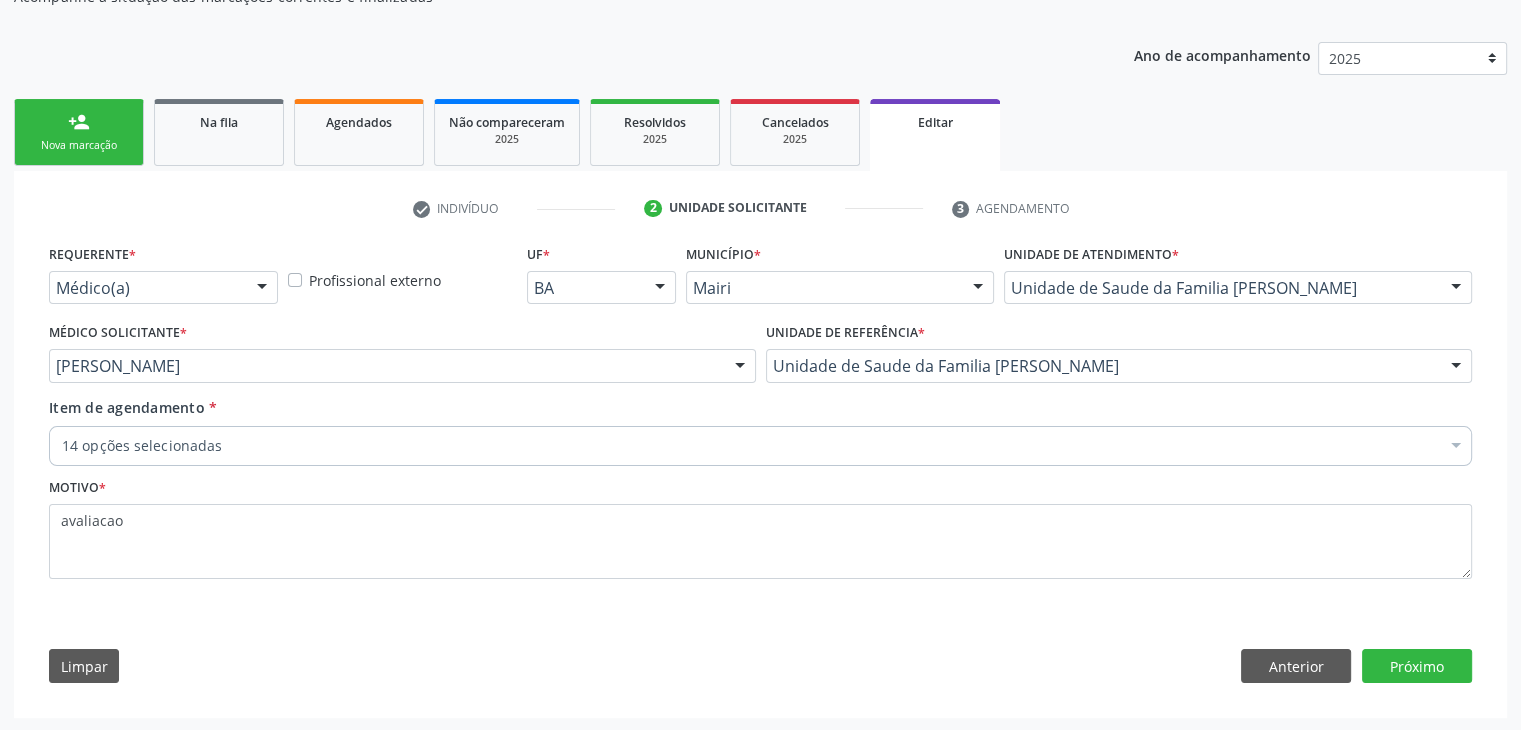 click on "14 opções selecionadas" at bounding box center (760, 446) 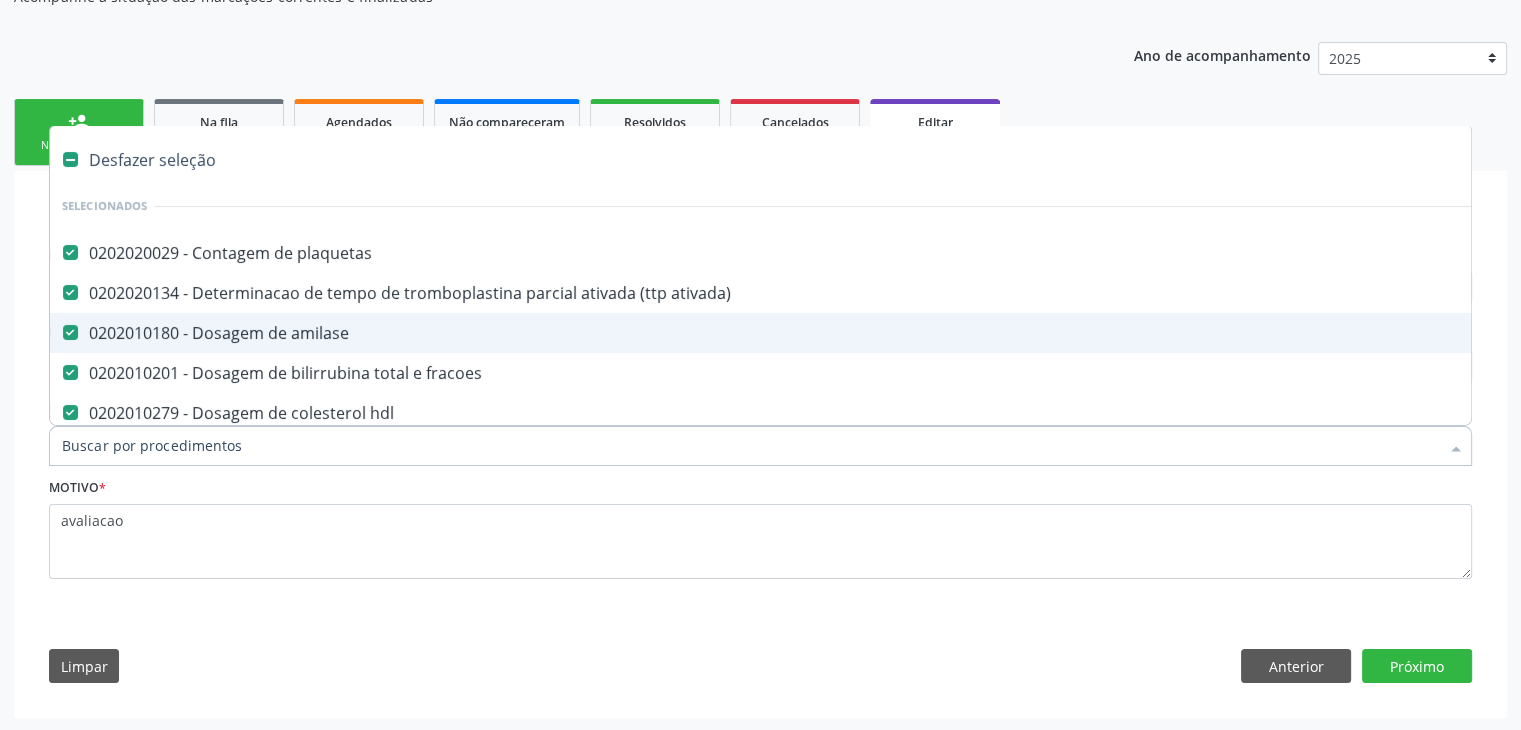 click on "Desfazer seleção" at bounding box center [831, 160] 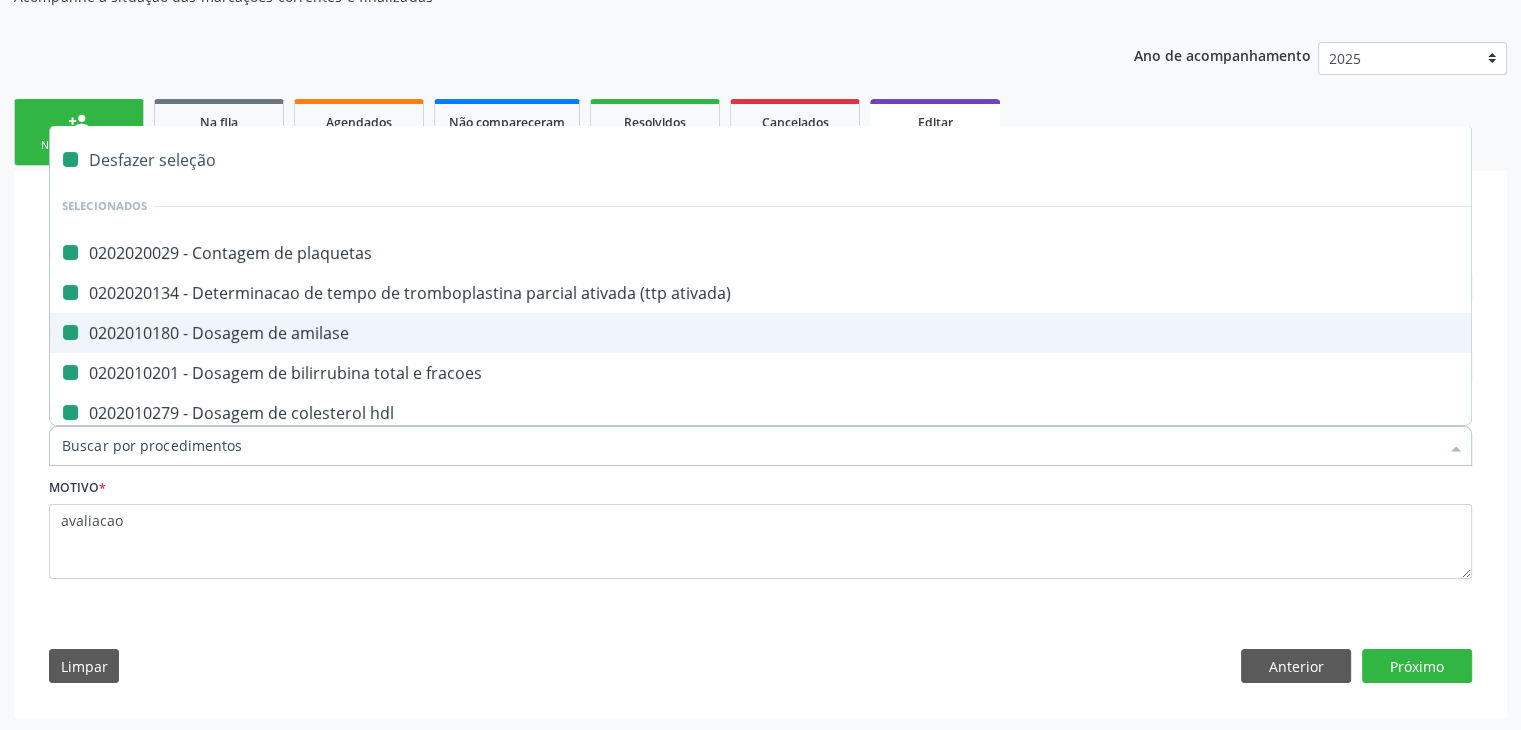 checkbox on "false" 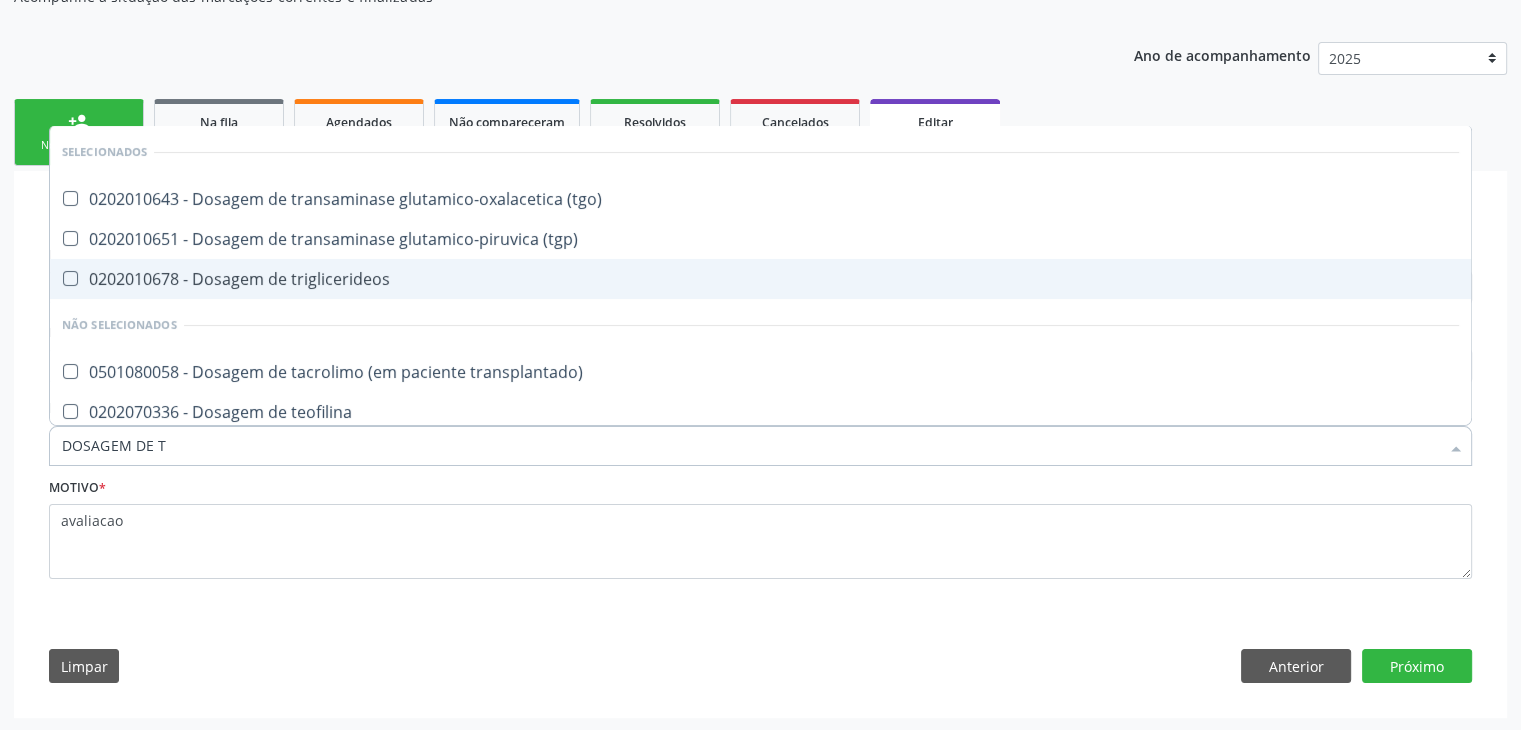 type on "DOSAGEM DE TS" 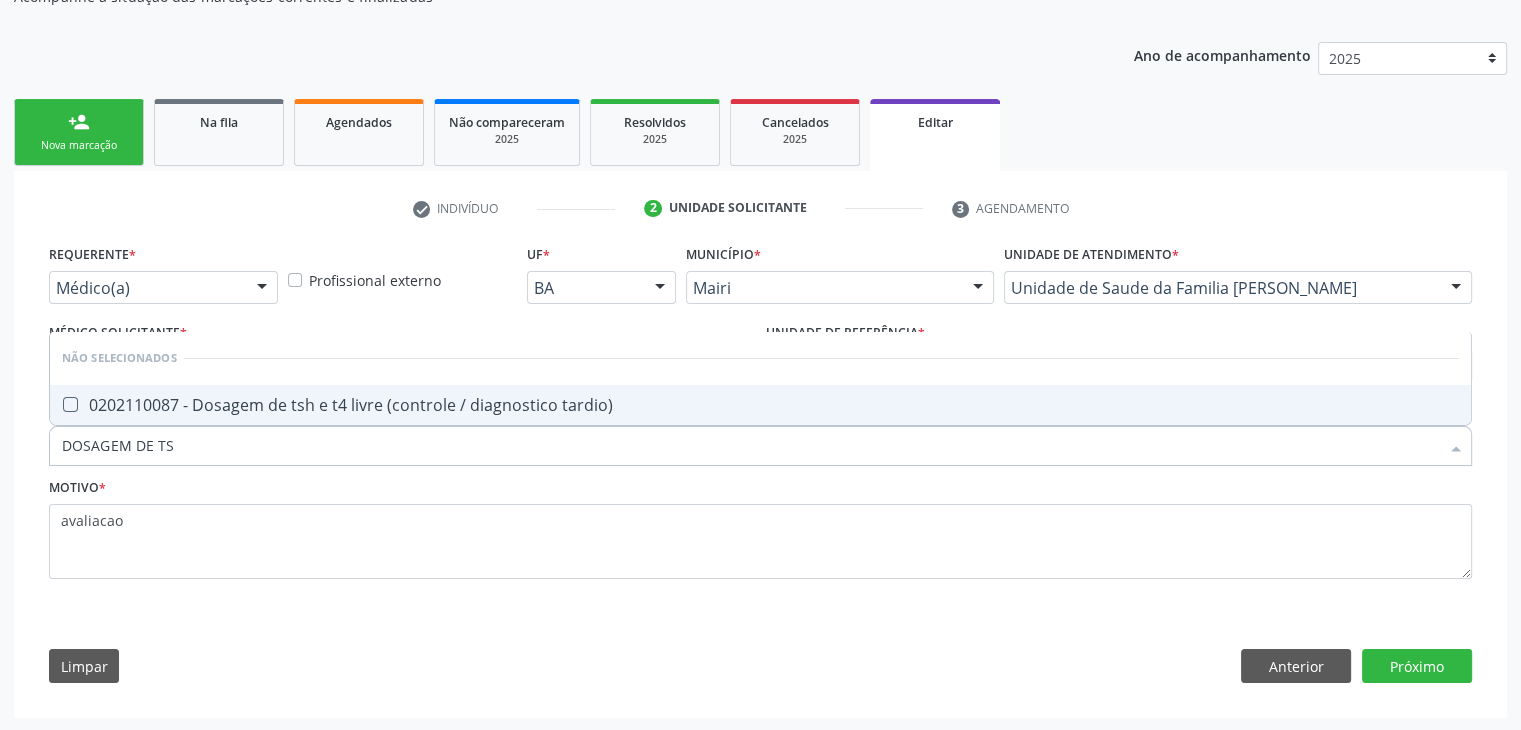 click on "Não selecionados" at bounding box center (760, 358) 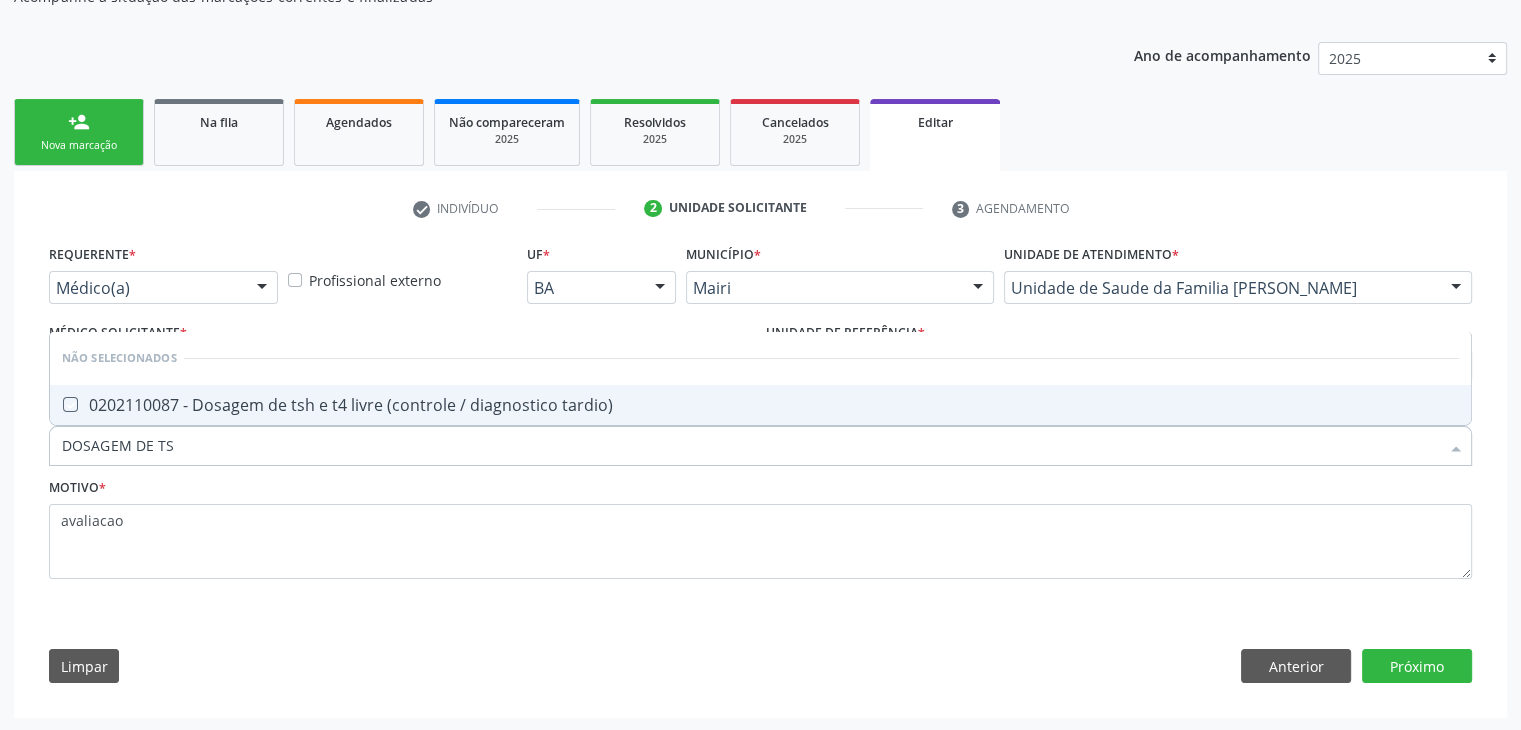 checkbox on "true" 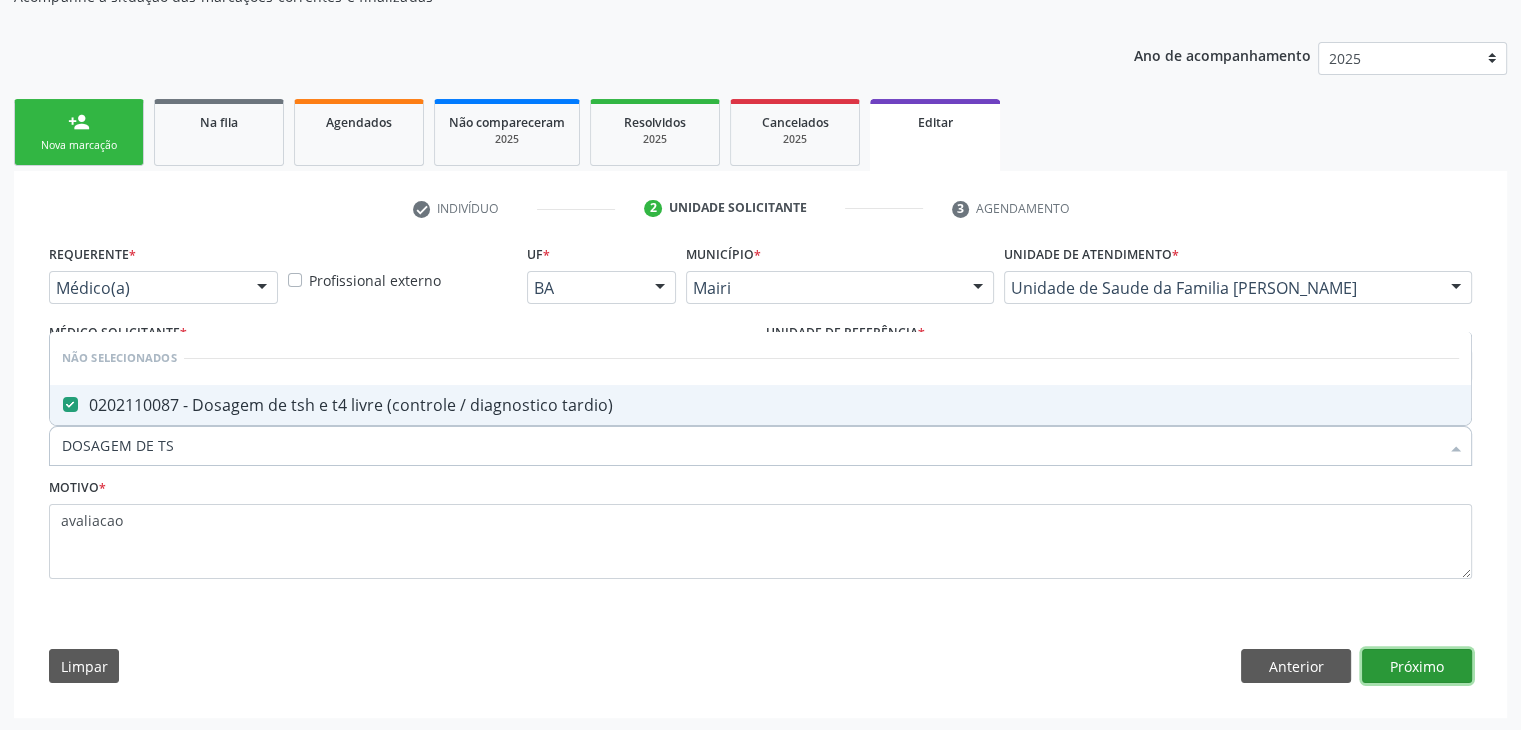 click on "Próximo" at bounding box center [1417, 666] 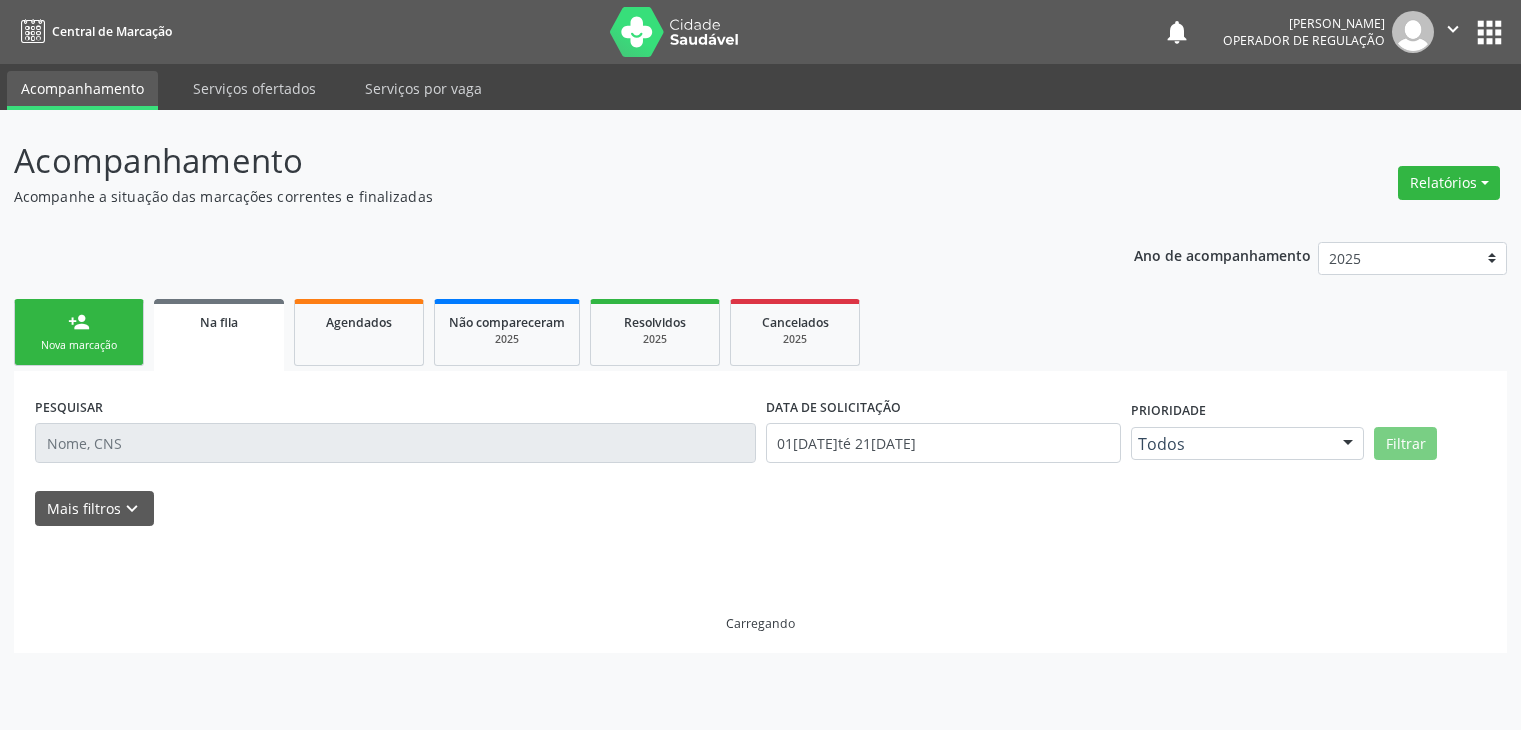 scroll, scrollTop: 0, scrollLeft: 0, axis: both 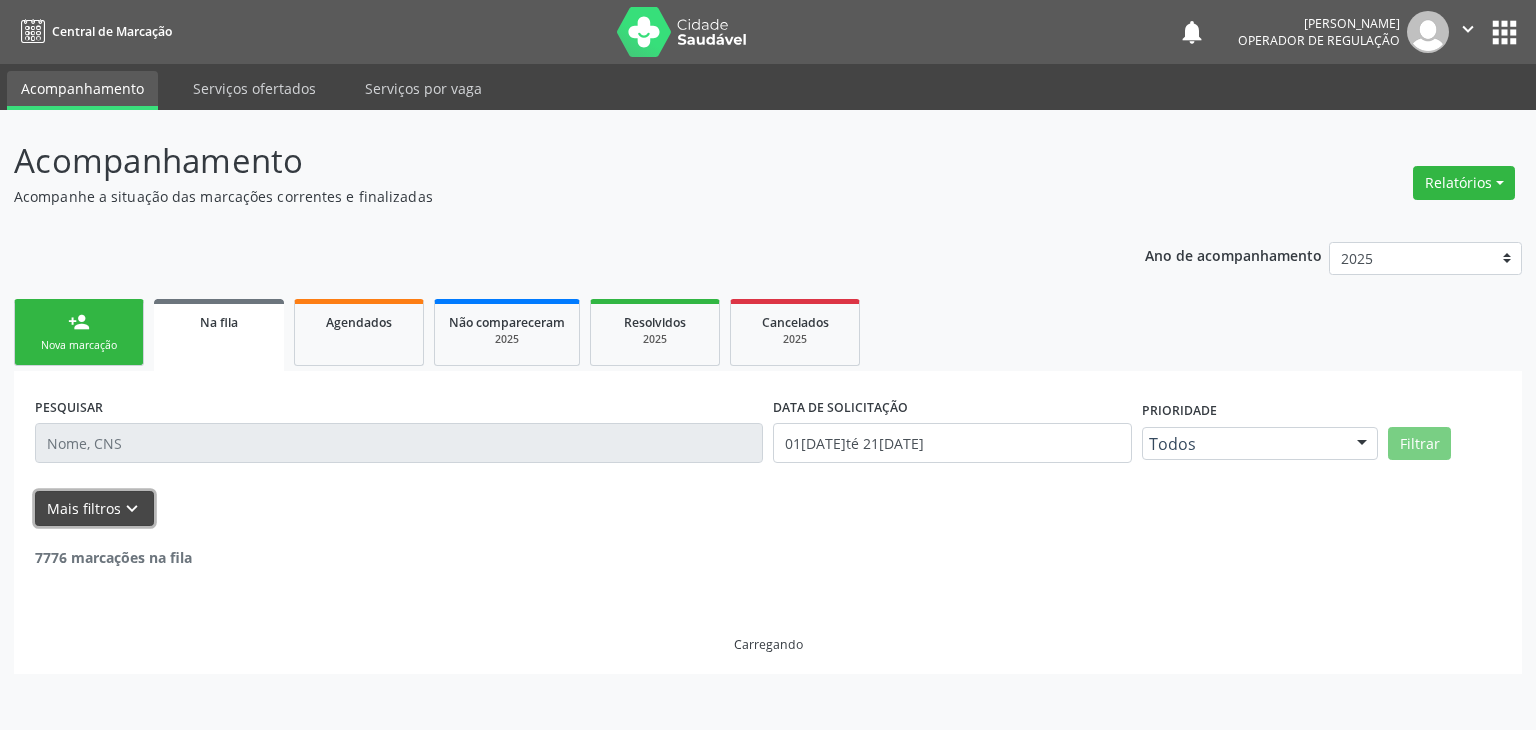 click on "Mais filtros
keyboard_arrow_down" at bounding box center (94, 508) 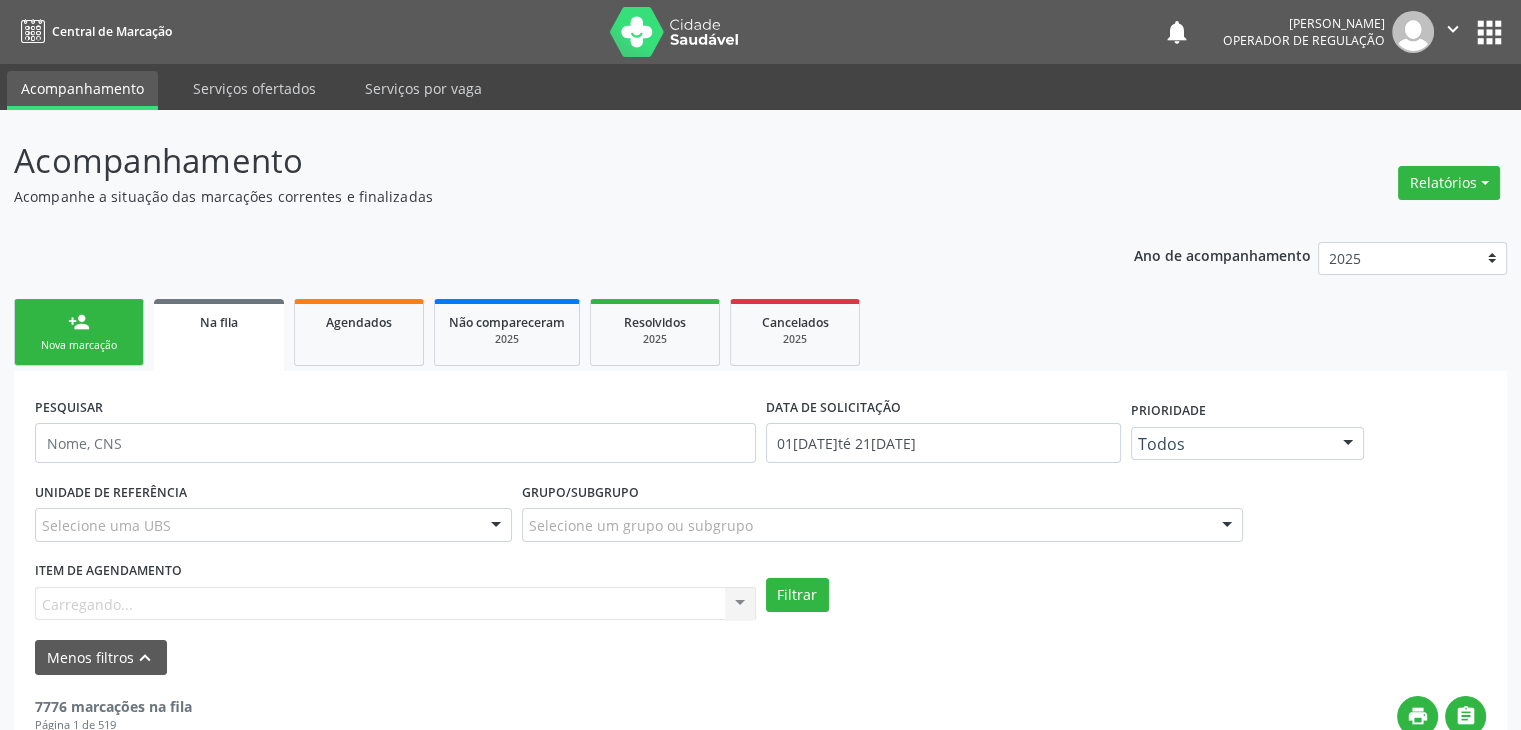 click on "Selecione uma UBS" at bounding box center (273, 525) 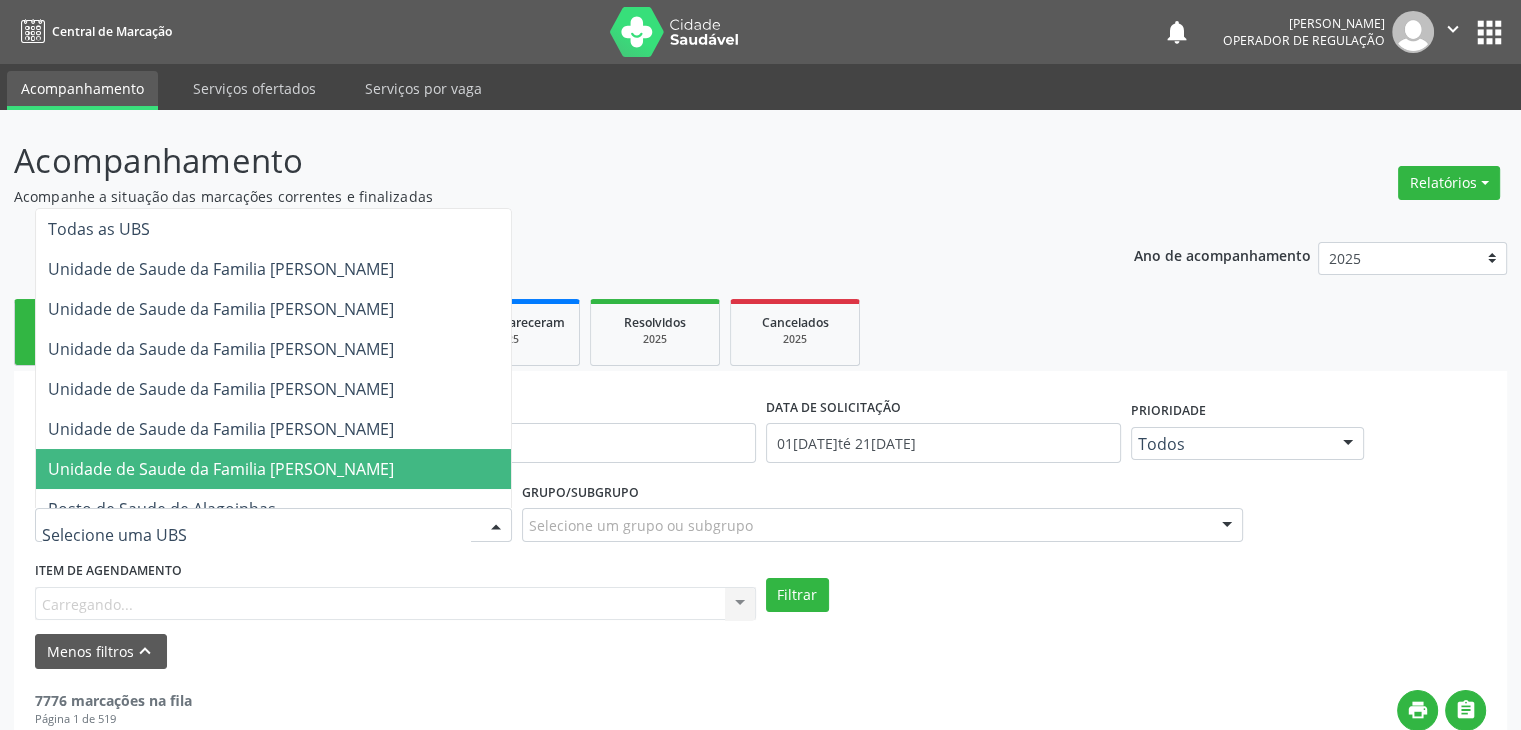 click on "Unidade de Saude da Familia [PERSON_NAME]" at bounding box center [221, 469] 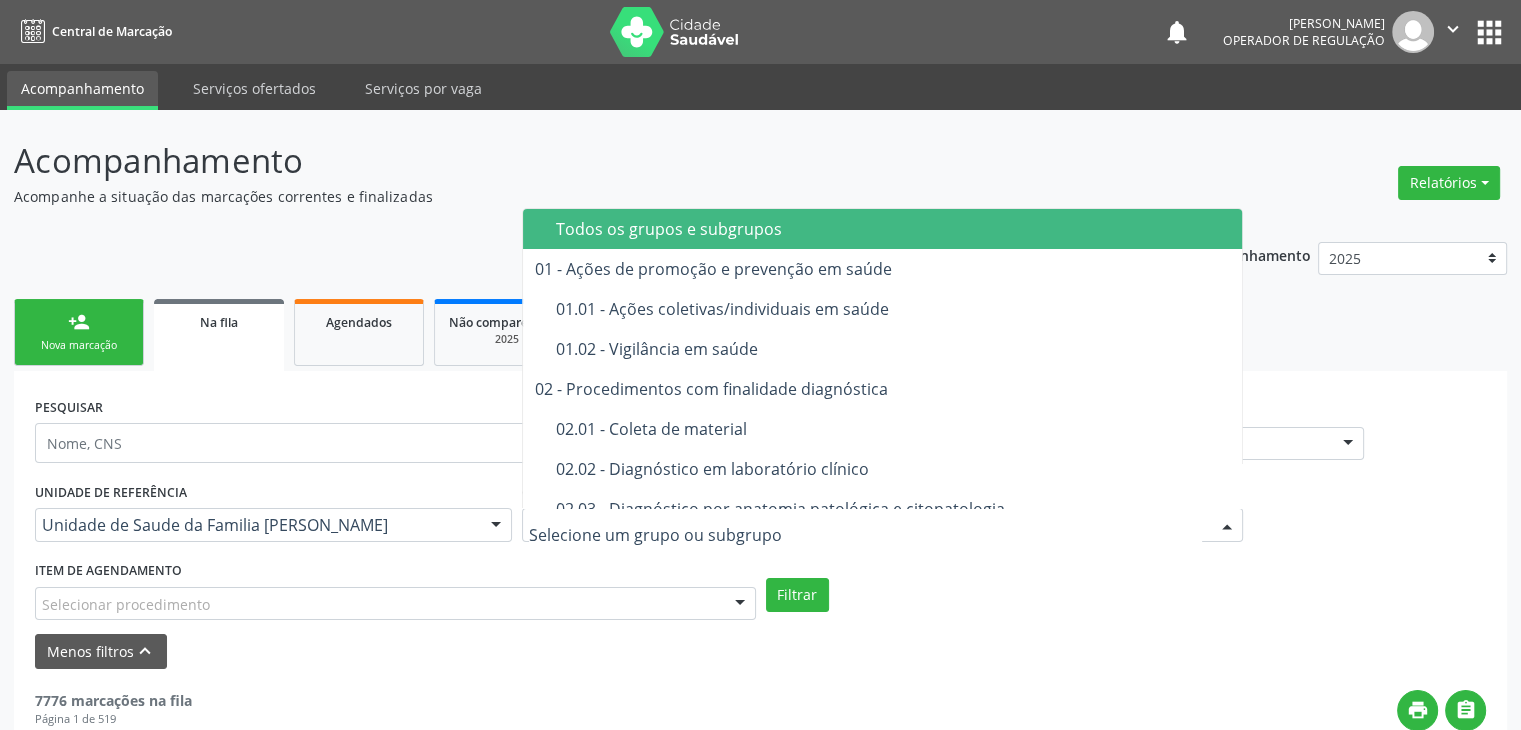 click at bounding box center [882, 525] 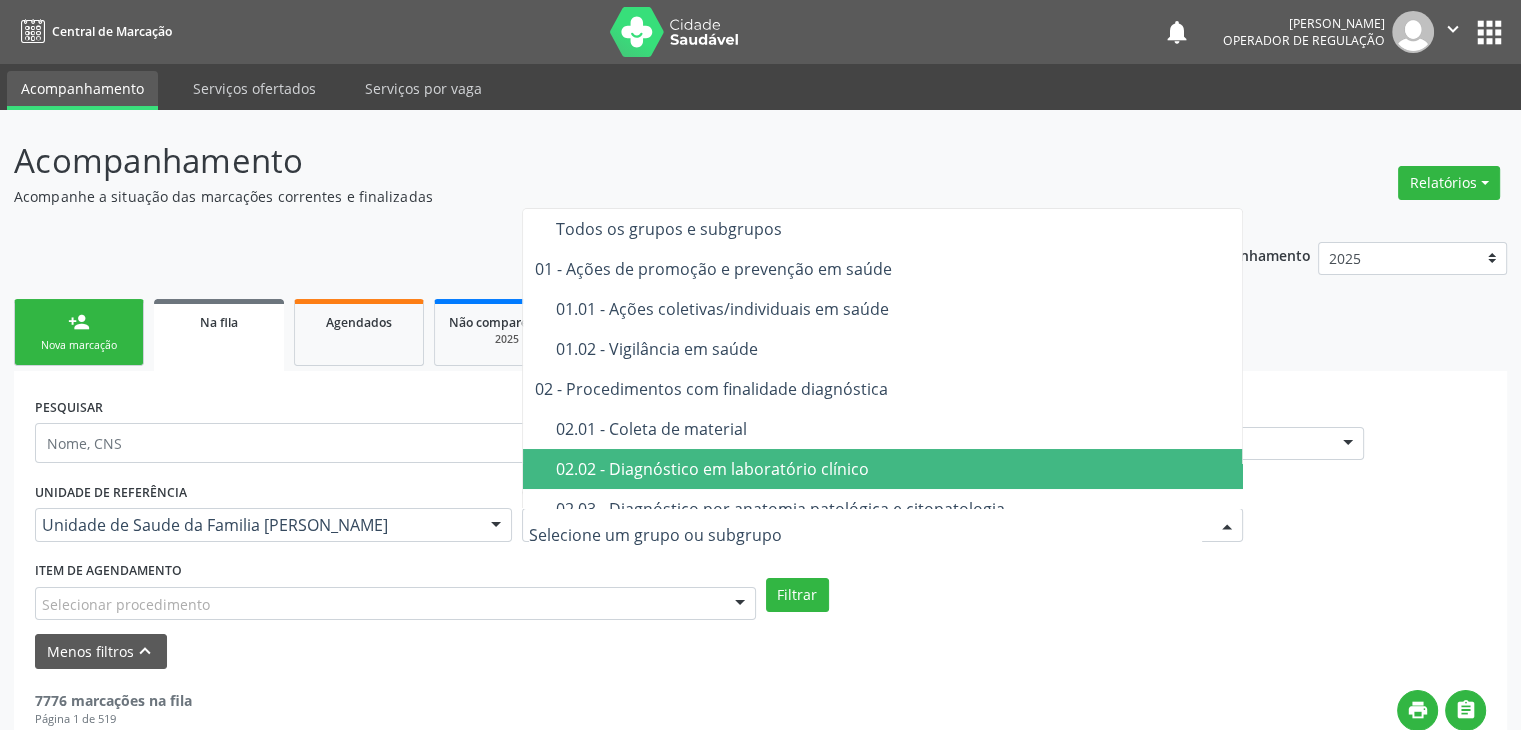 click on "02.02 - Diagnóstico em laboratório clínico" at bounding box center [894, 469] 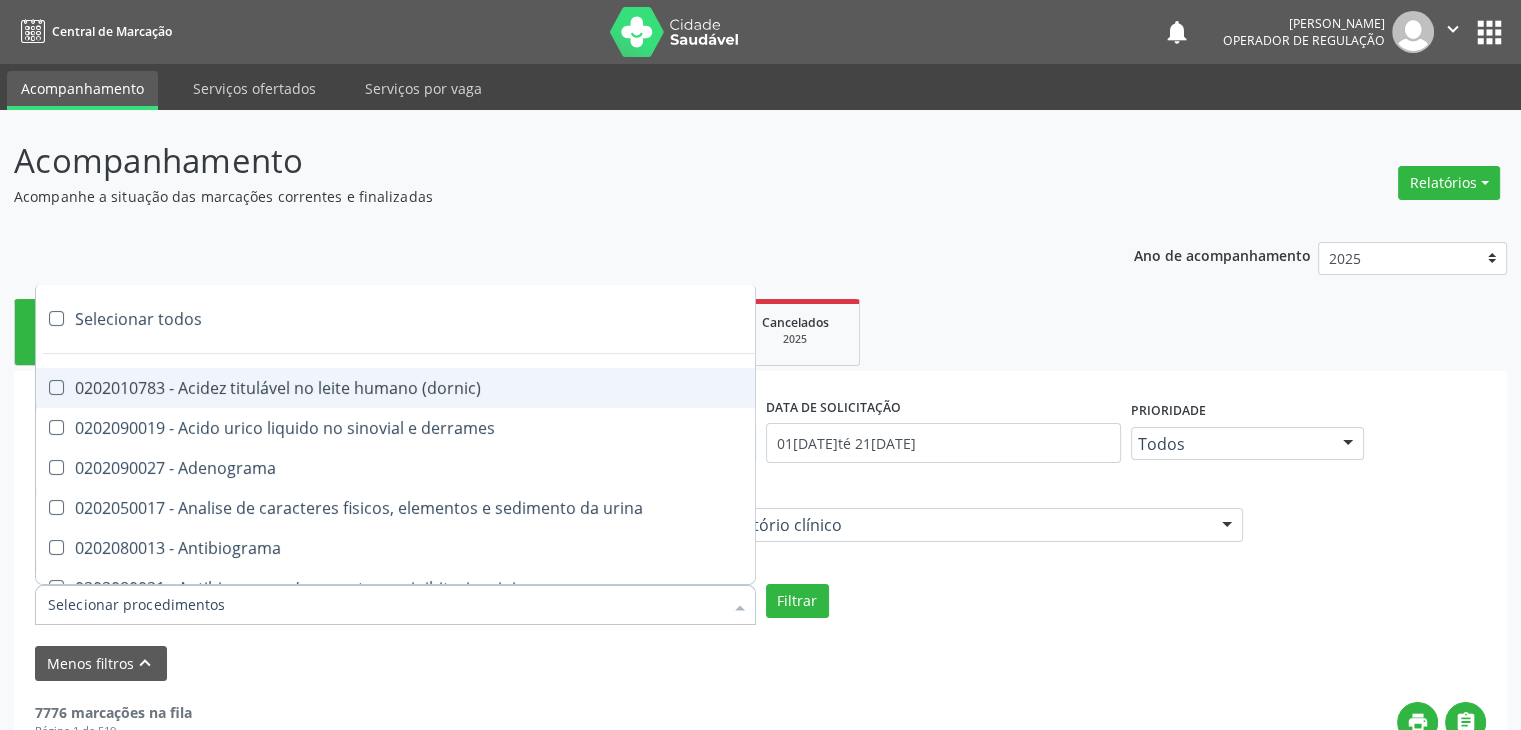 click on "Selecionar todos" at bounding box center [580, 319] 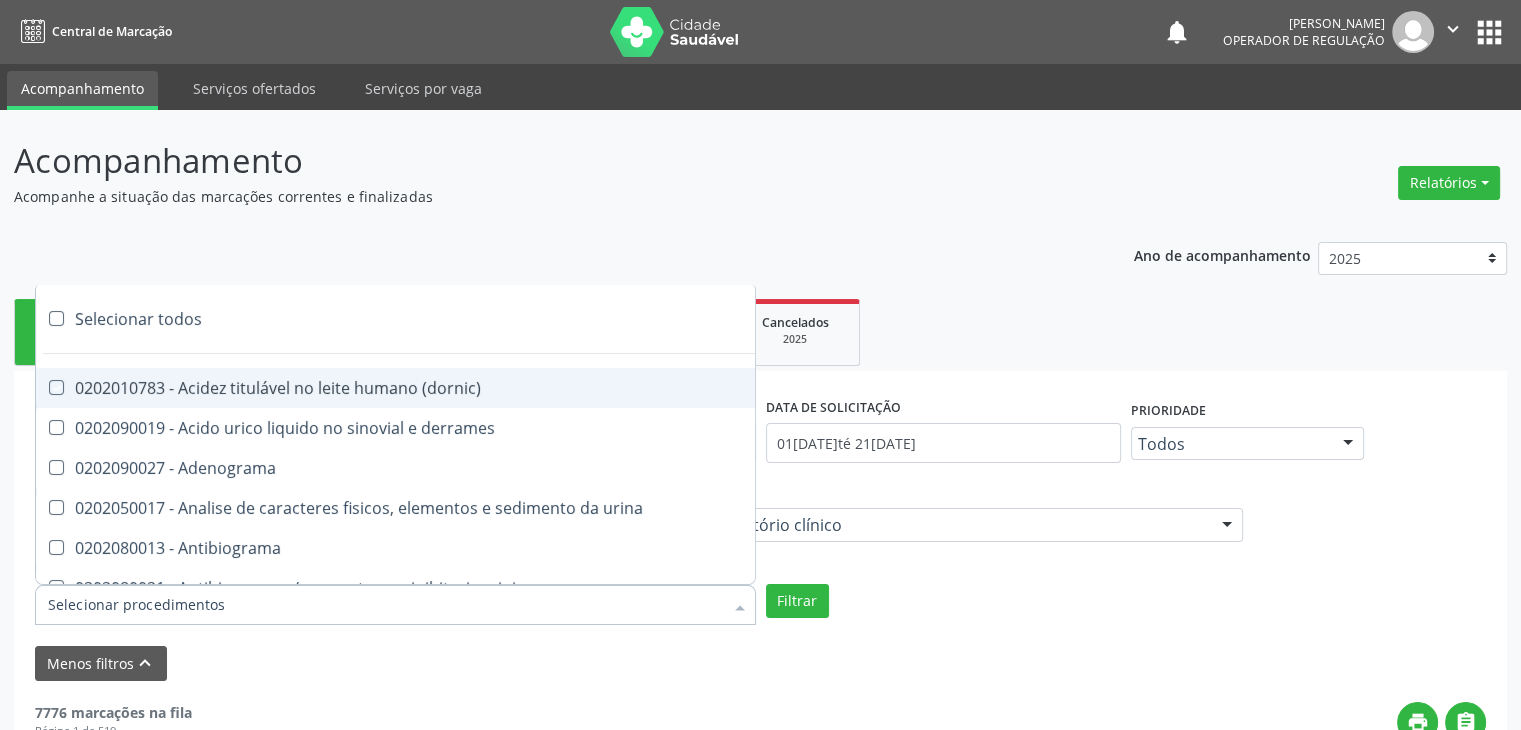 checkbox on "true" 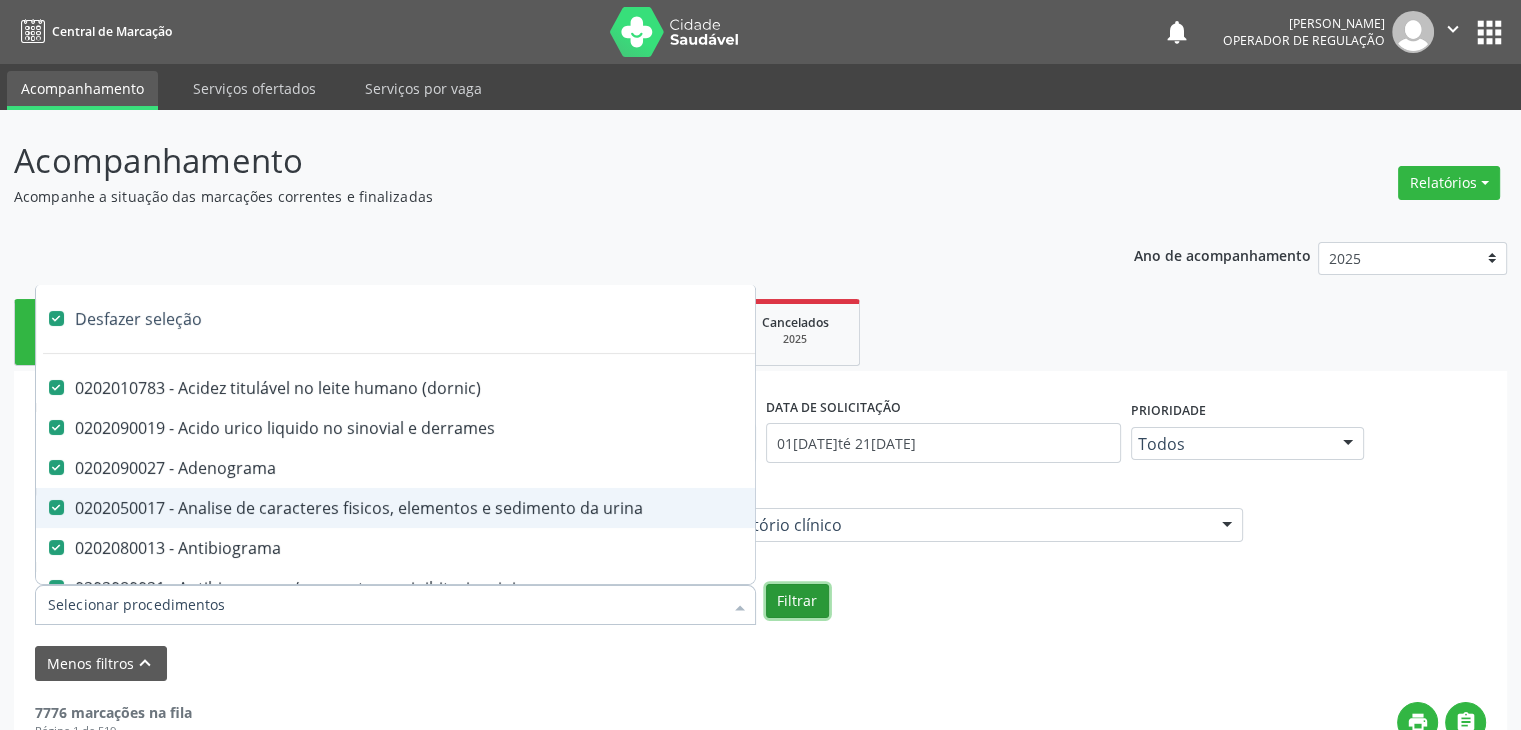click on "Filtrar" at bounding box center [797, 601] 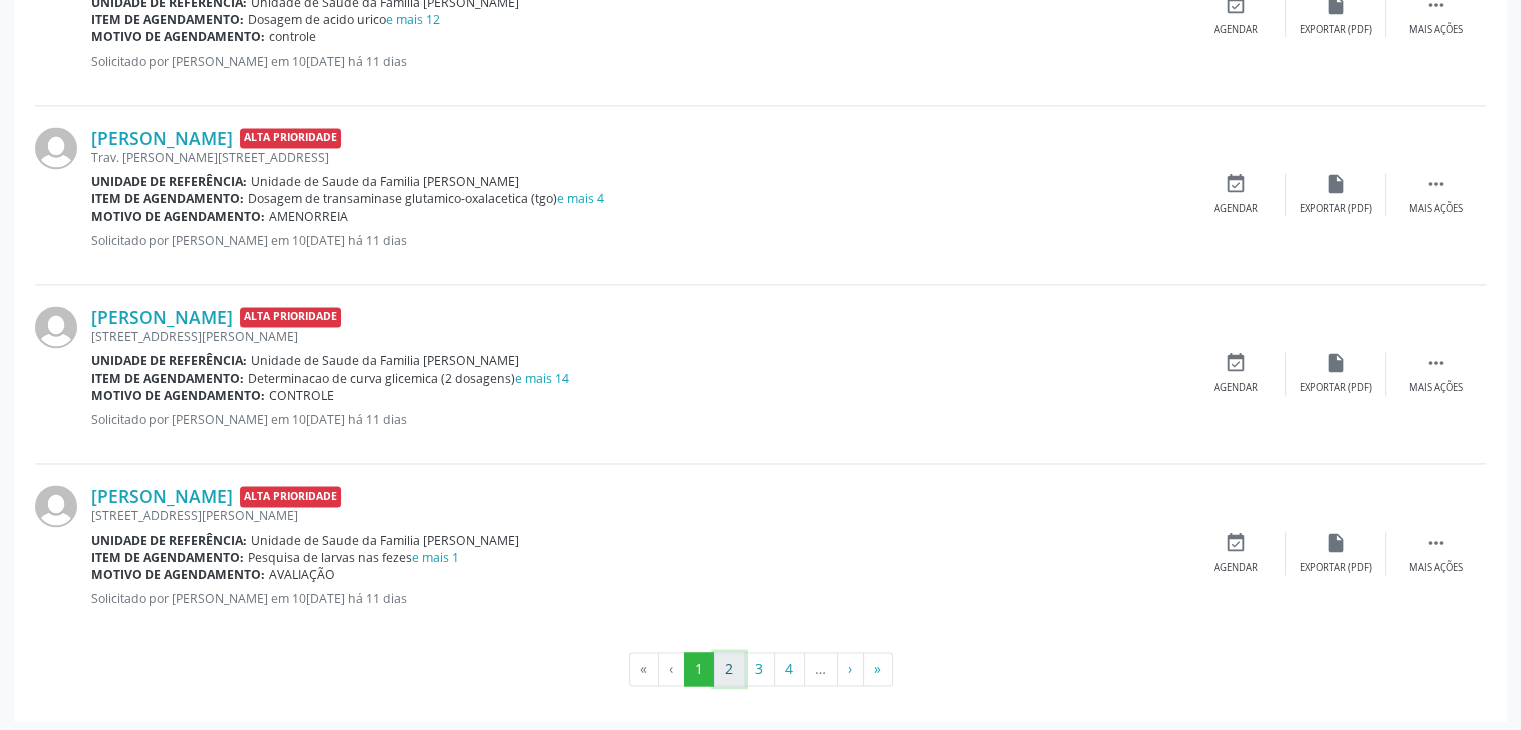click on "2" at bounding box center (729, 669) 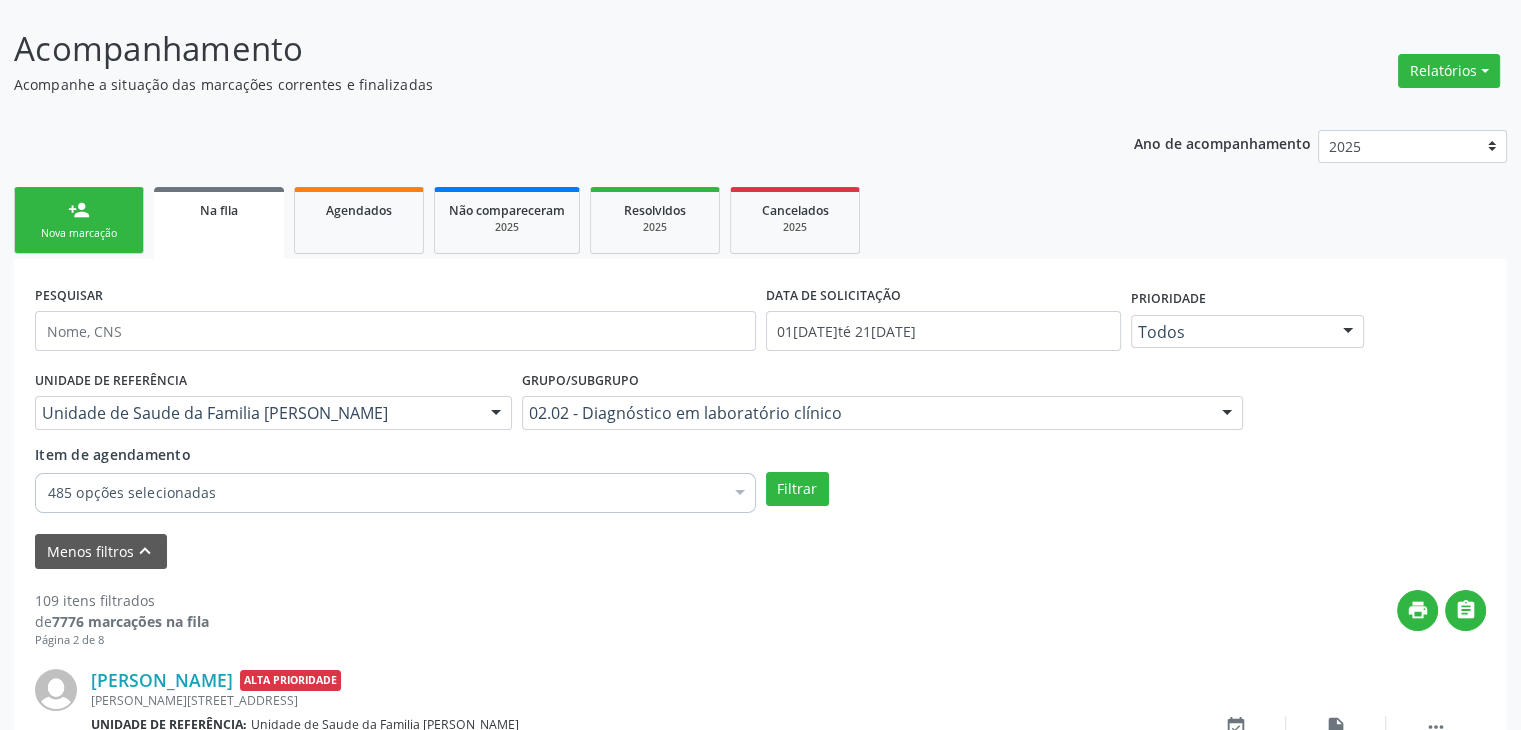 scroll, scrollTop: 2805, scrollLeft: 0, axis: vertical 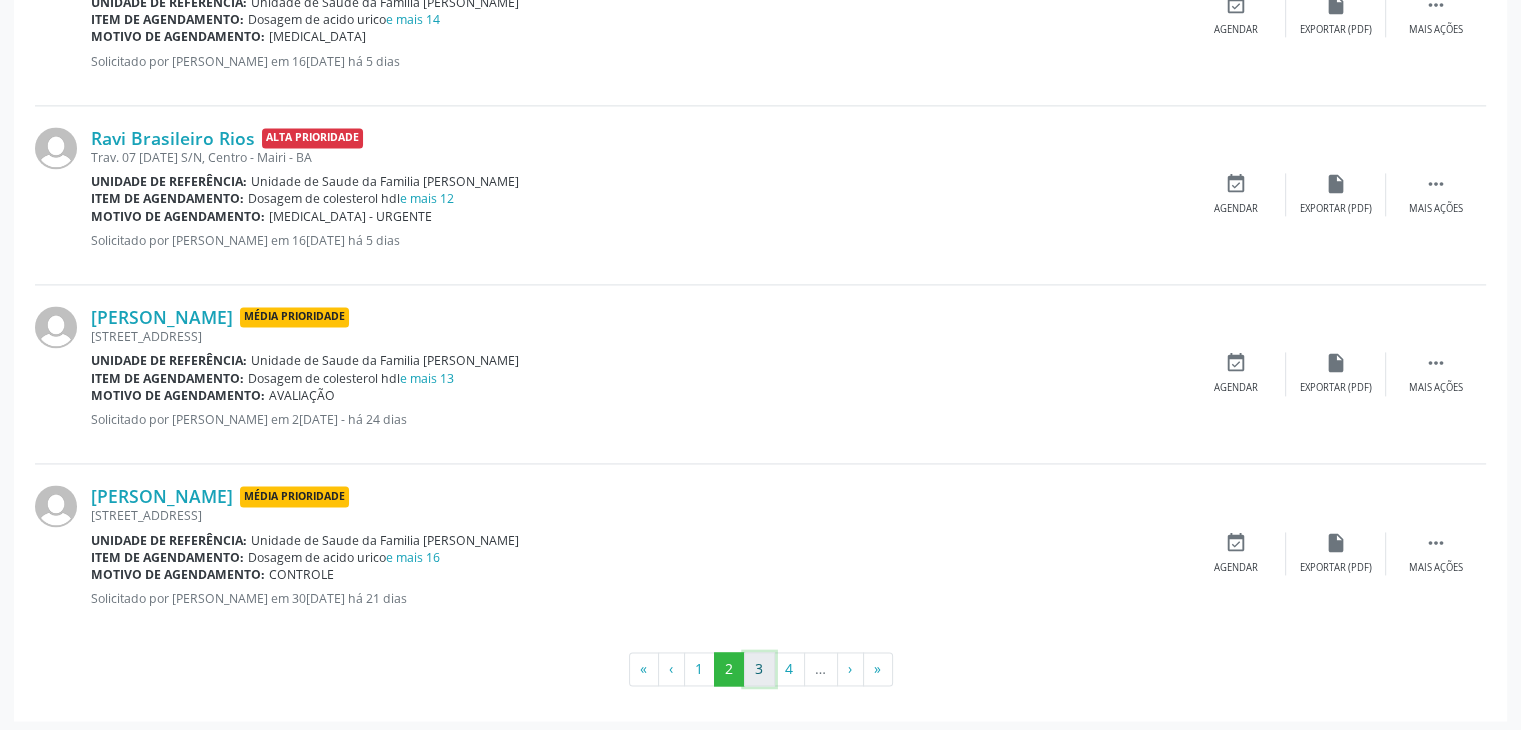 click on "3" at bounding box center [759, 669] 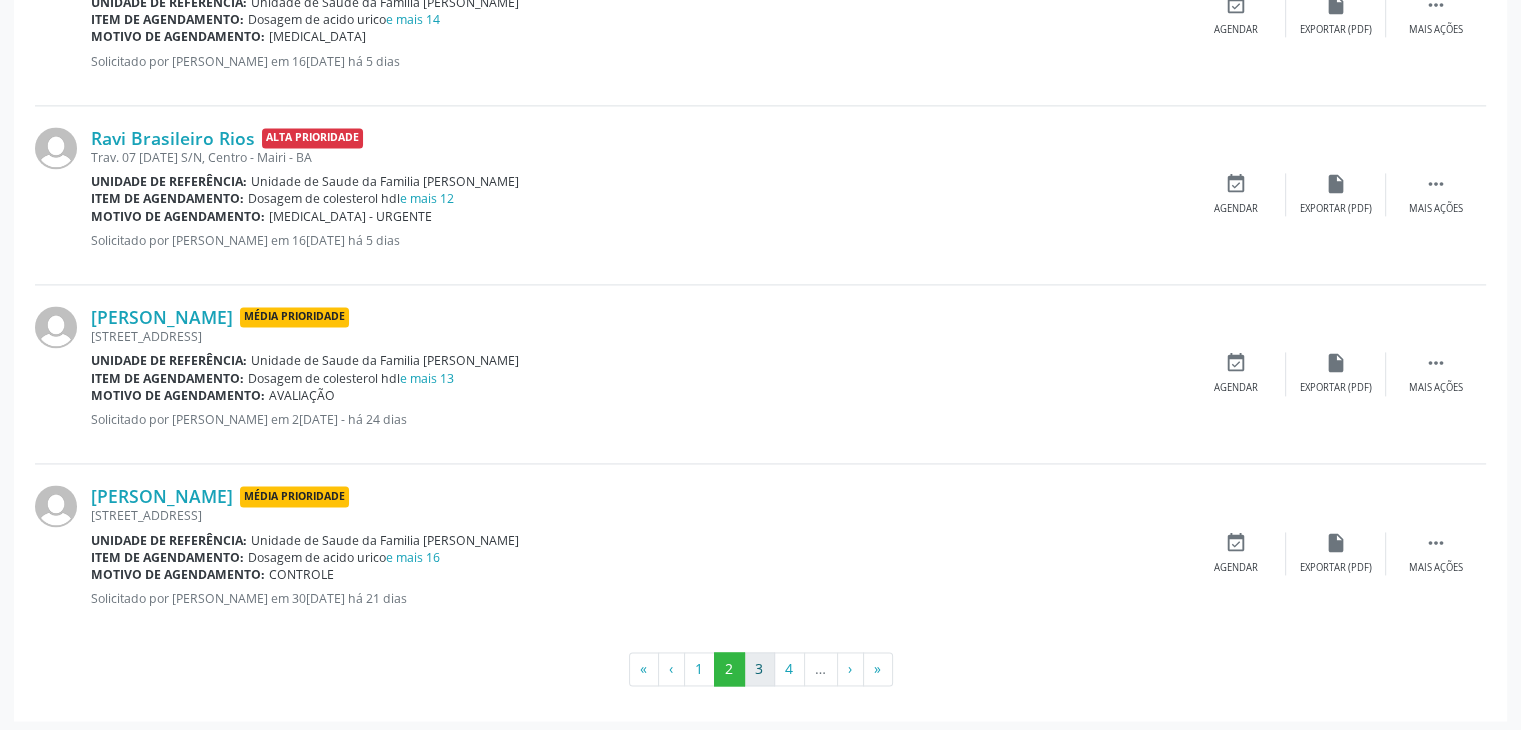 scroll, scrollTop: 112, scrollLeft: 0, axis: vertical 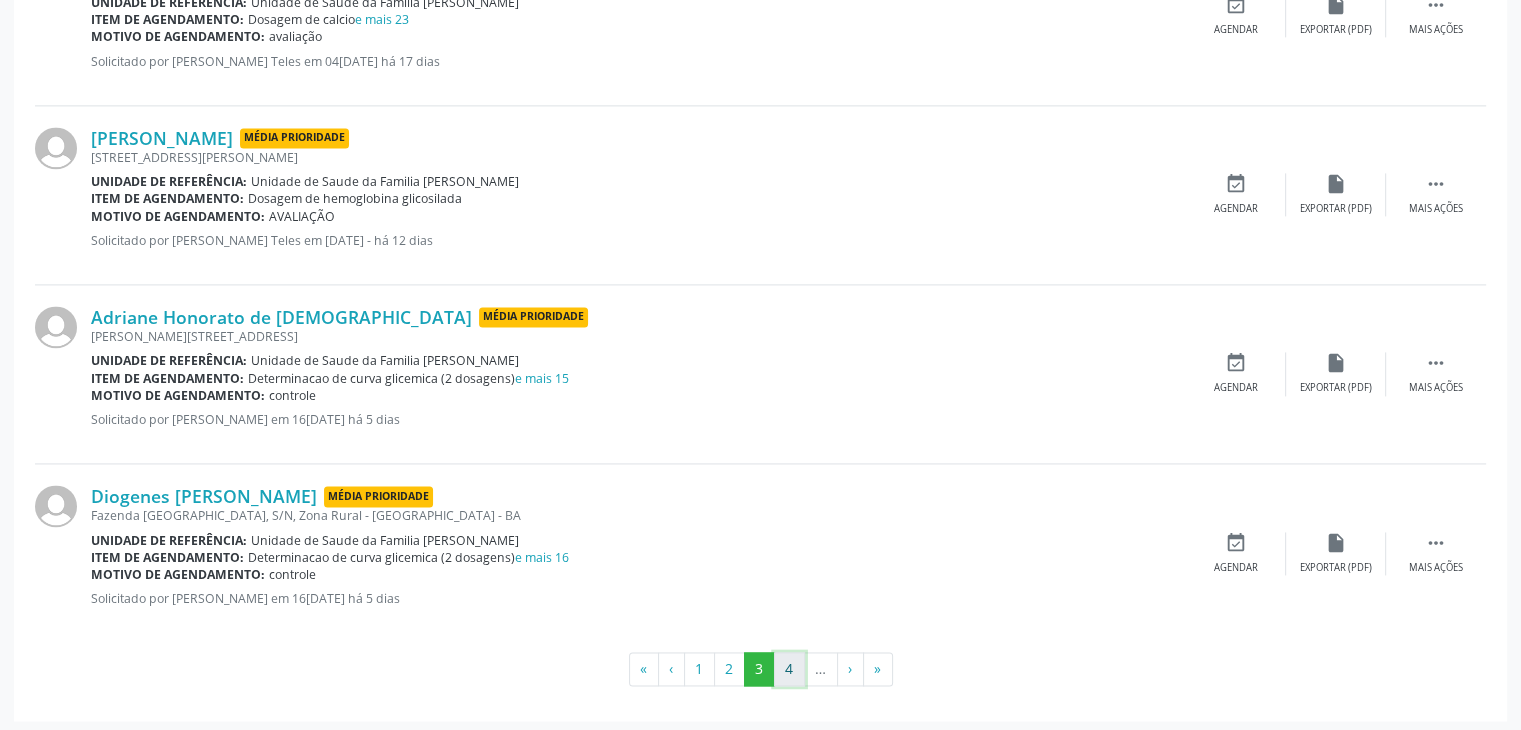 click on "4" at bounding box center (789, 669) 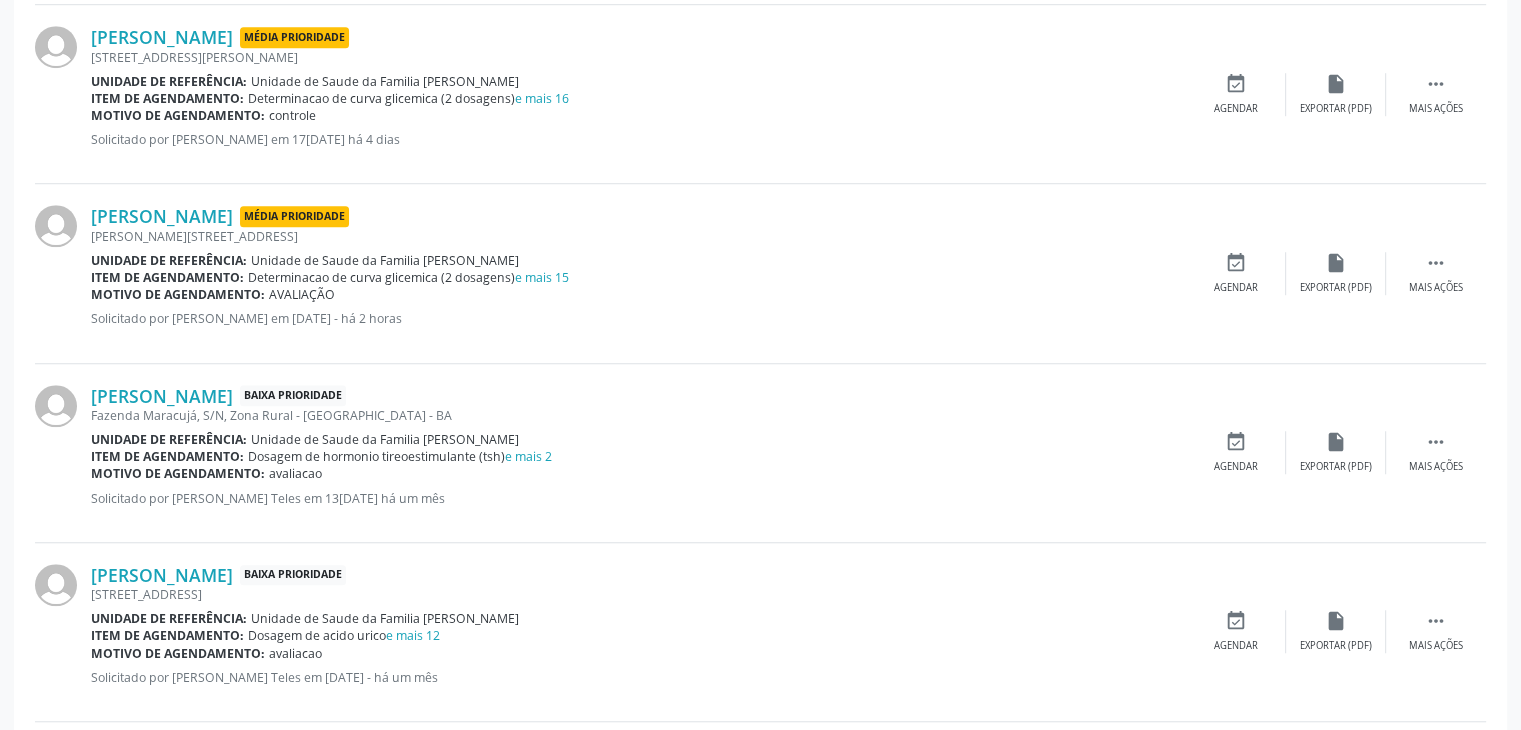 scroll, scrollTop: 1305, scrollLeft: 0, axis: vertical 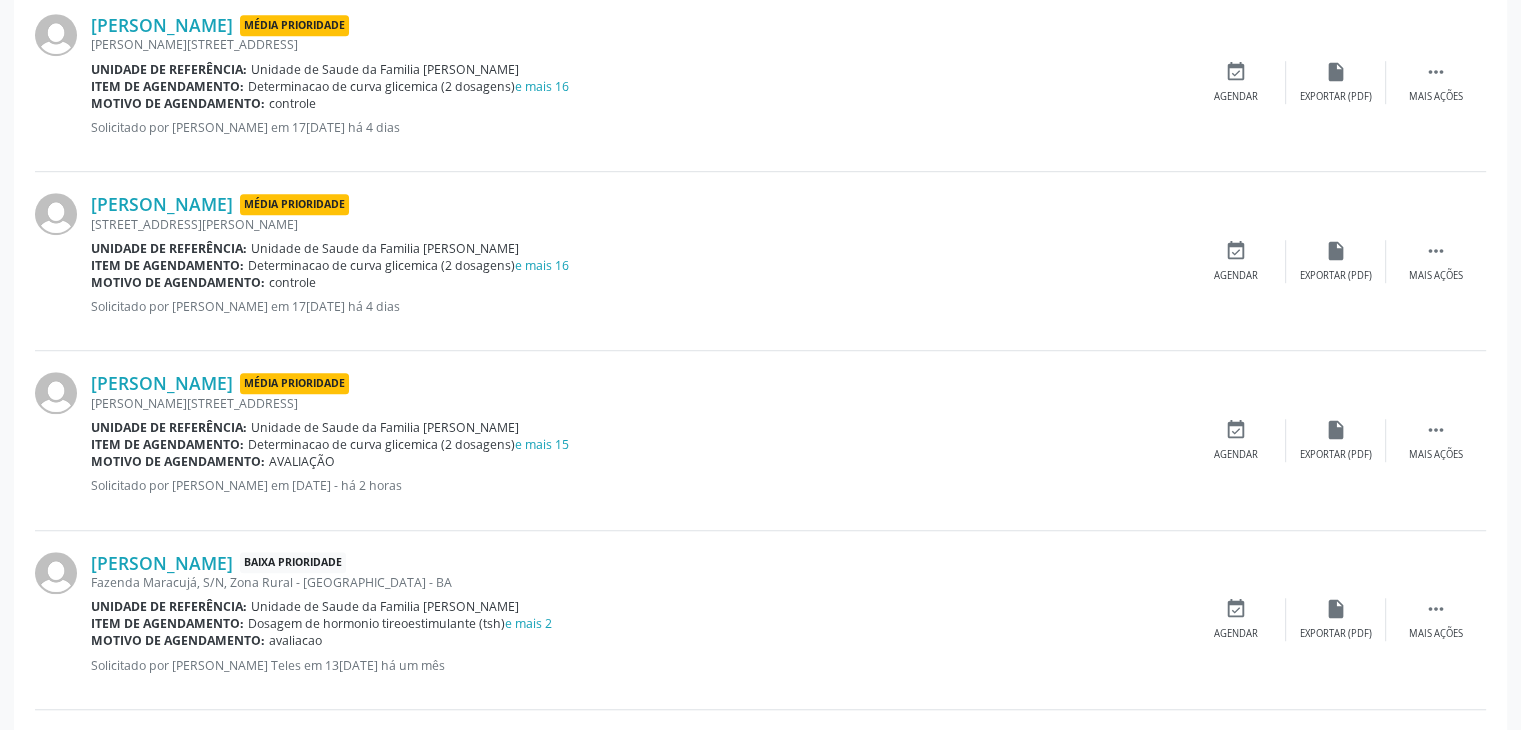 click on "Dorival Almeida Trindade
Baixa Prioridade
Fazenda Maracujá, S/N, Zona Rural - Mairi - BA
Unidade de referência:
Unidade de Saude da Familia Dilton Oliveira Santos
Item de agendamento:
Dosagem de hormonio tireoestimulante (tsh)
e mais 2
Motivo de agendamento:
avaliacao
Solicitado por Maisa de Oliveira Teles em 13/06/2025 - há um mês

Mais ações
insert_drive_file
Exportar (PDF)
event_available
Agendar" at bounding box center (760, 620) 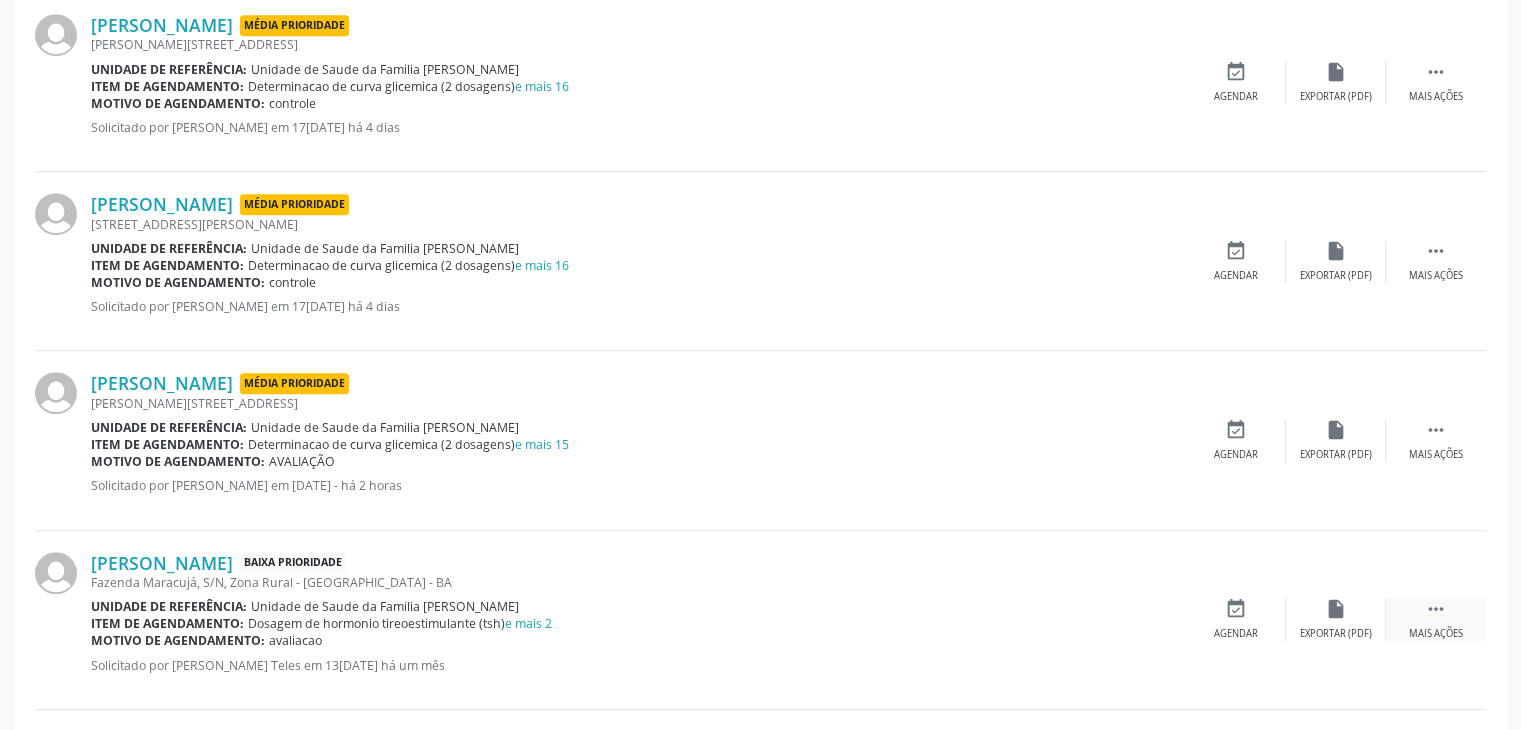click on "" at bounding box center (1436, 609) 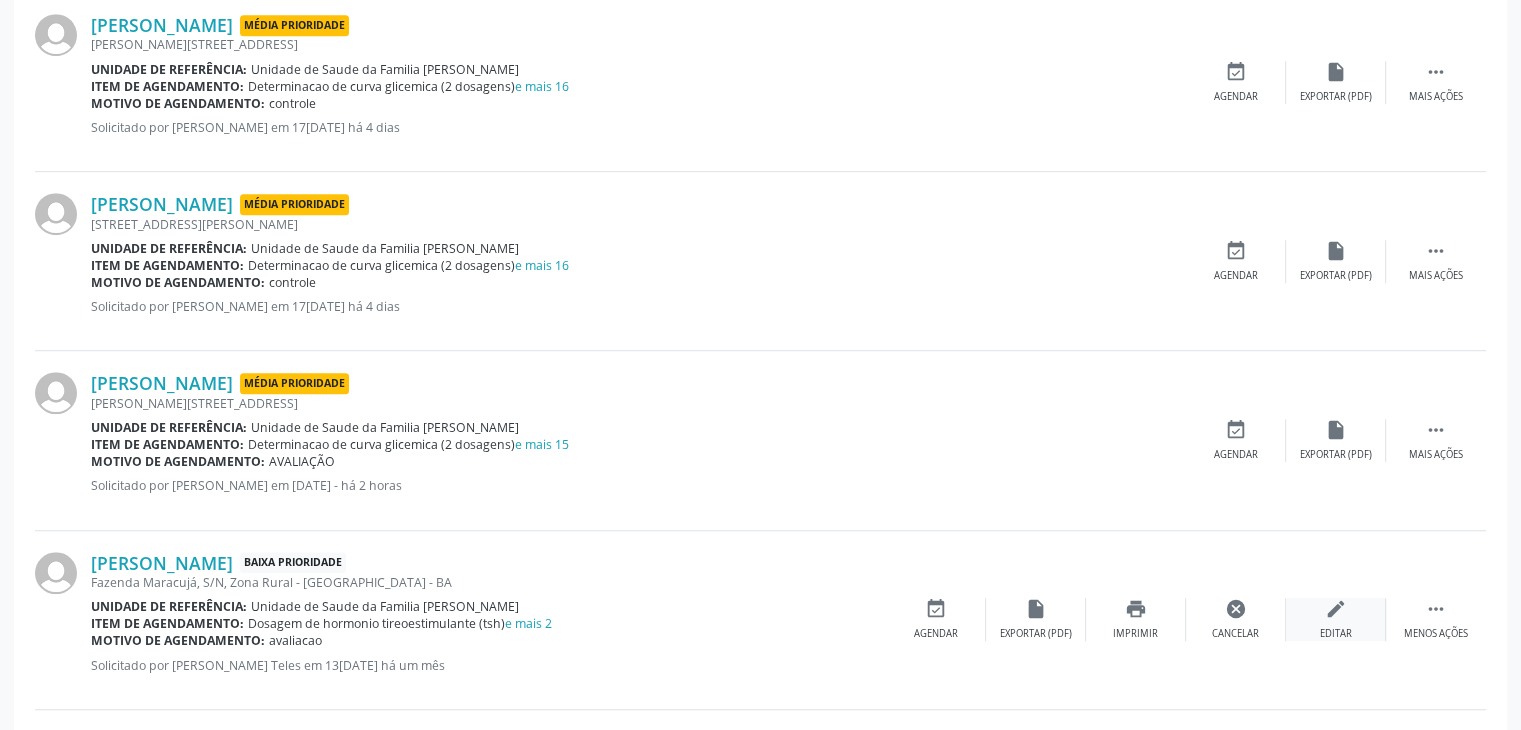 click on "edit
Editar" at bounding box center (1336, 619) 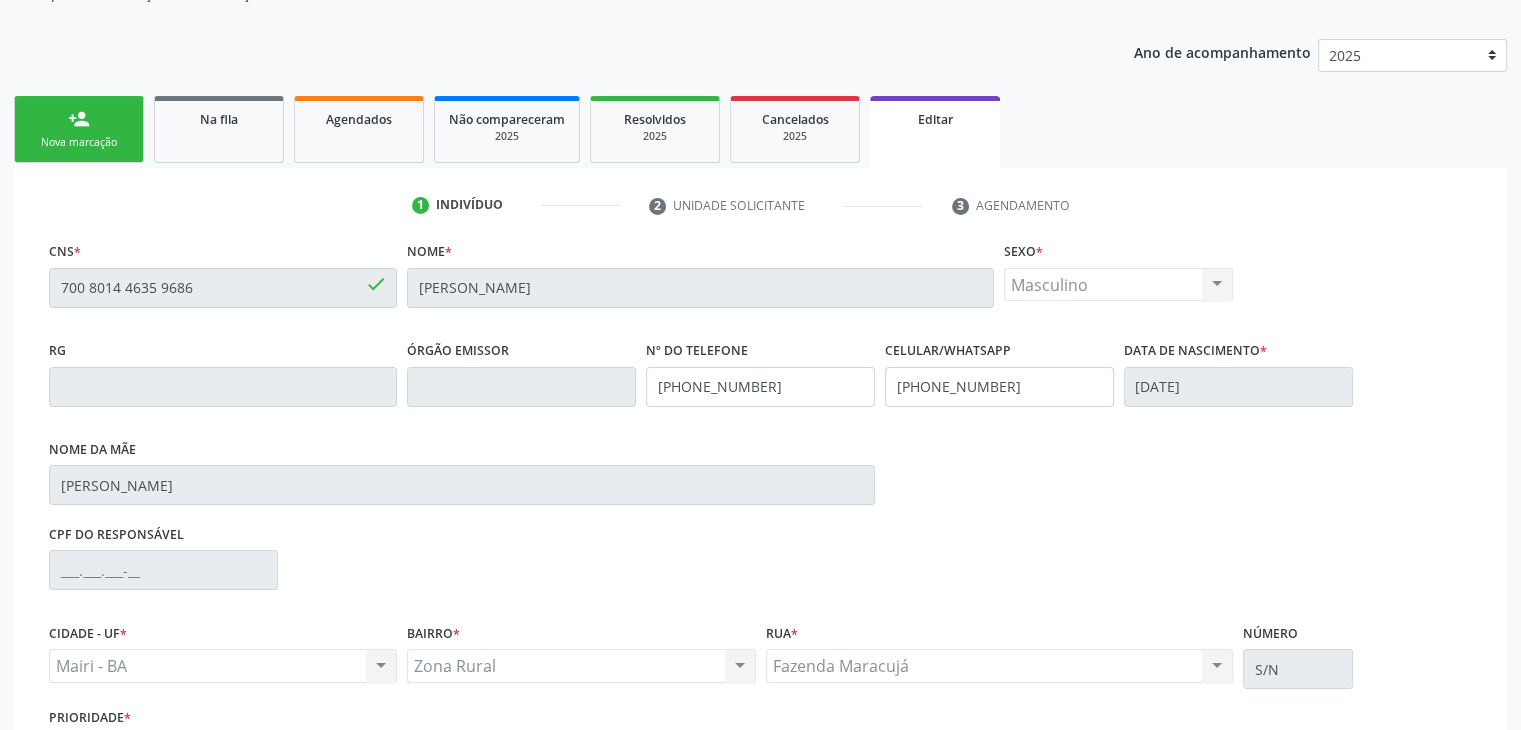 scroll, scrollTop: 365, scrollLeft: 0, axis: vertical 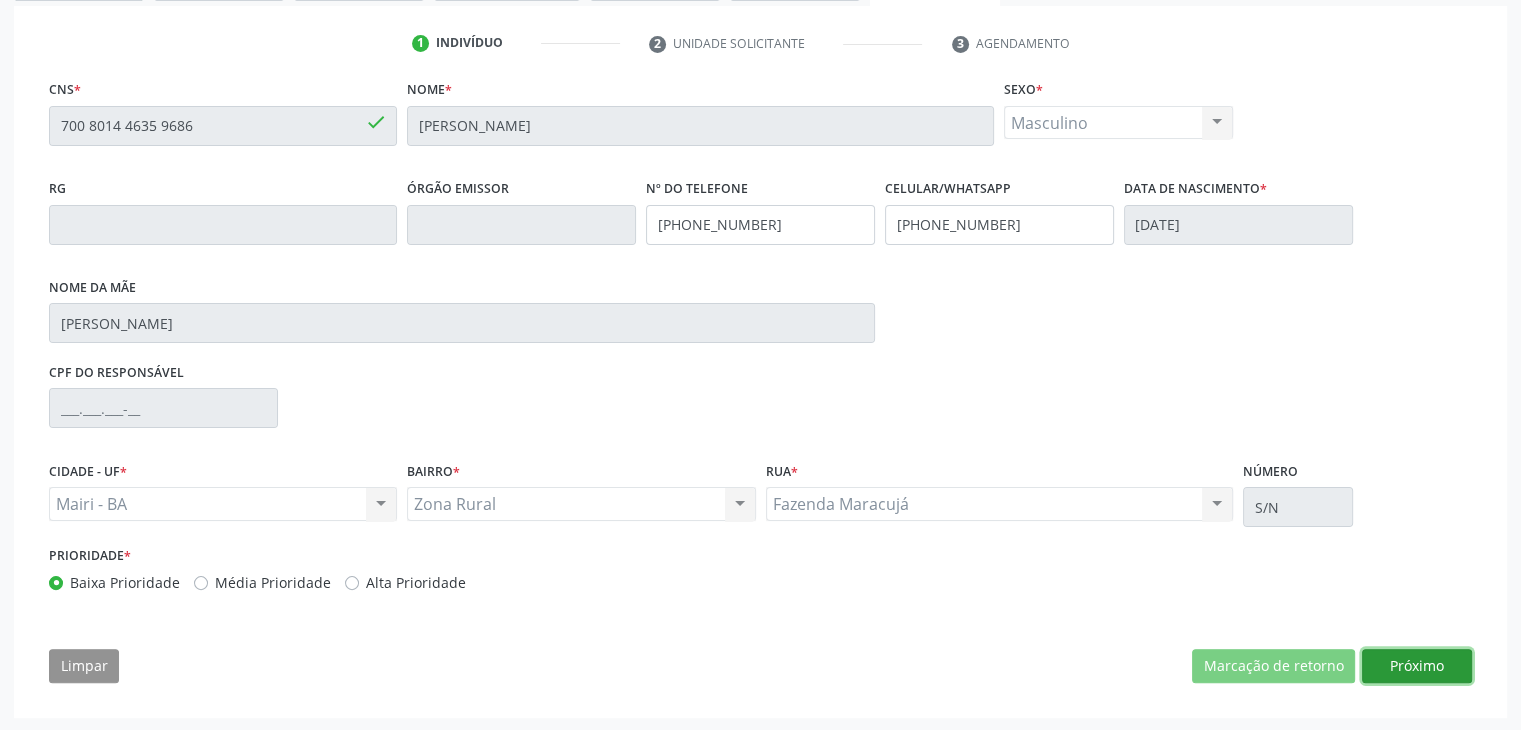 click on "Próximo" at bounding box center (1417, 666) 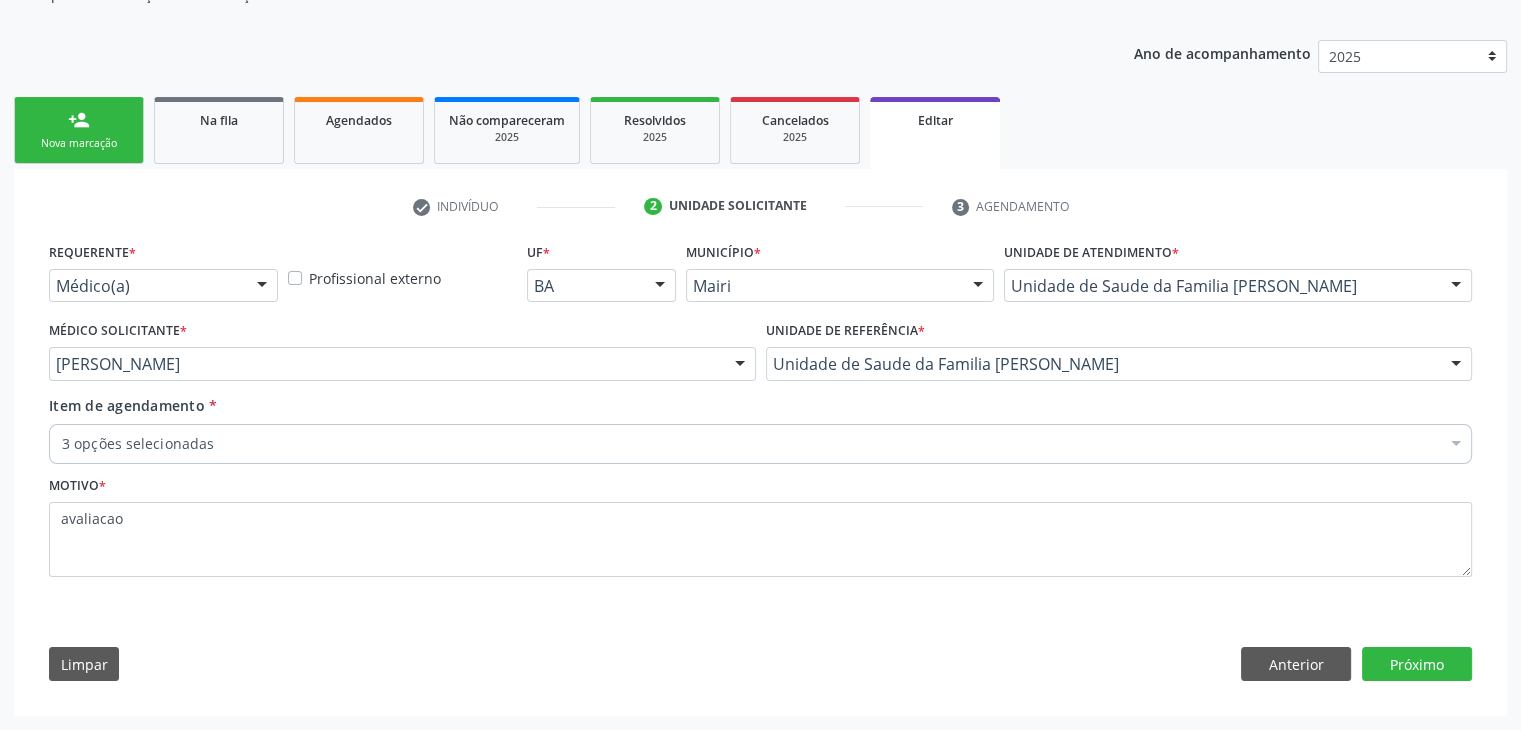 scroll, scrollTop: 200, scrollLeft: 0, axis: vertical 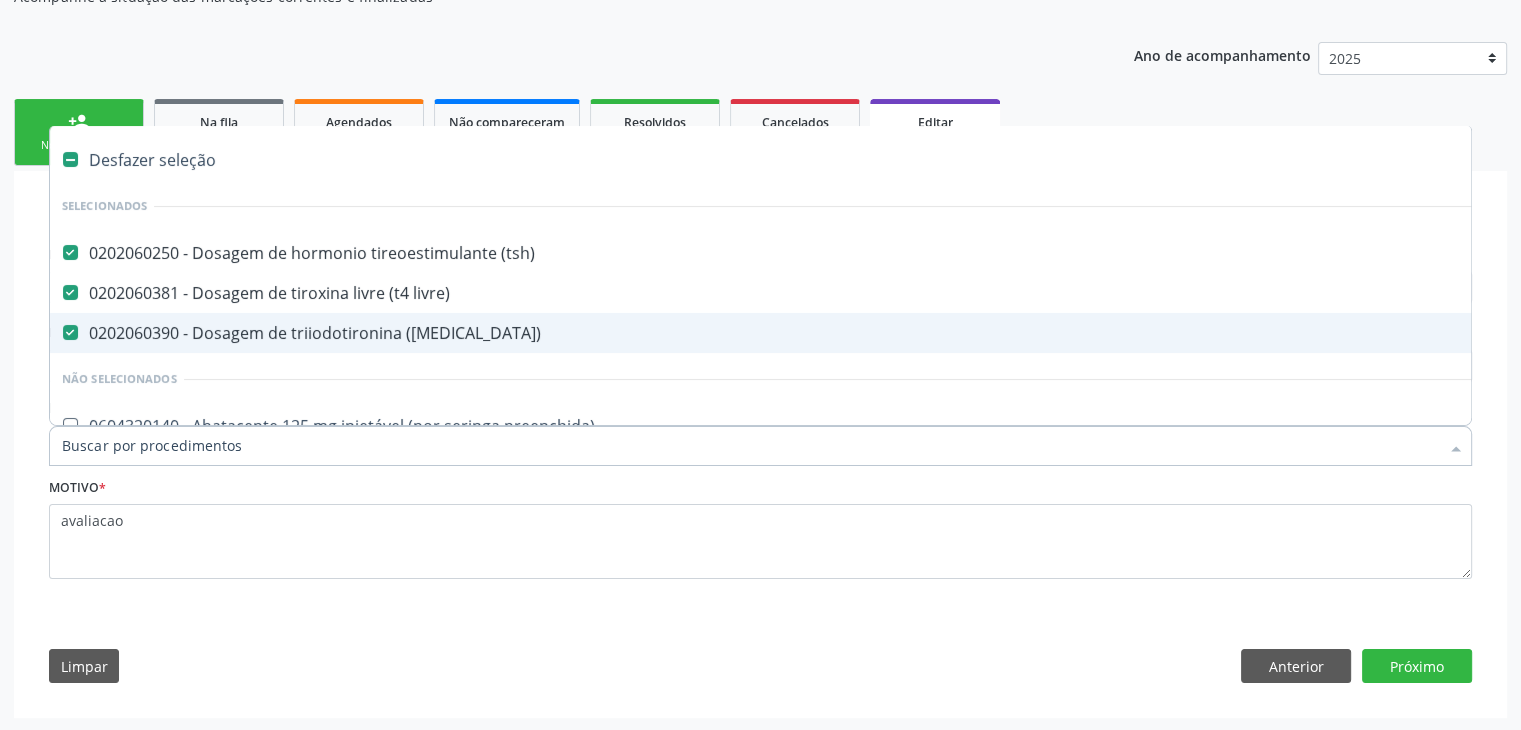 click on "Desfazer seleção" at bounding box center (831, 160) 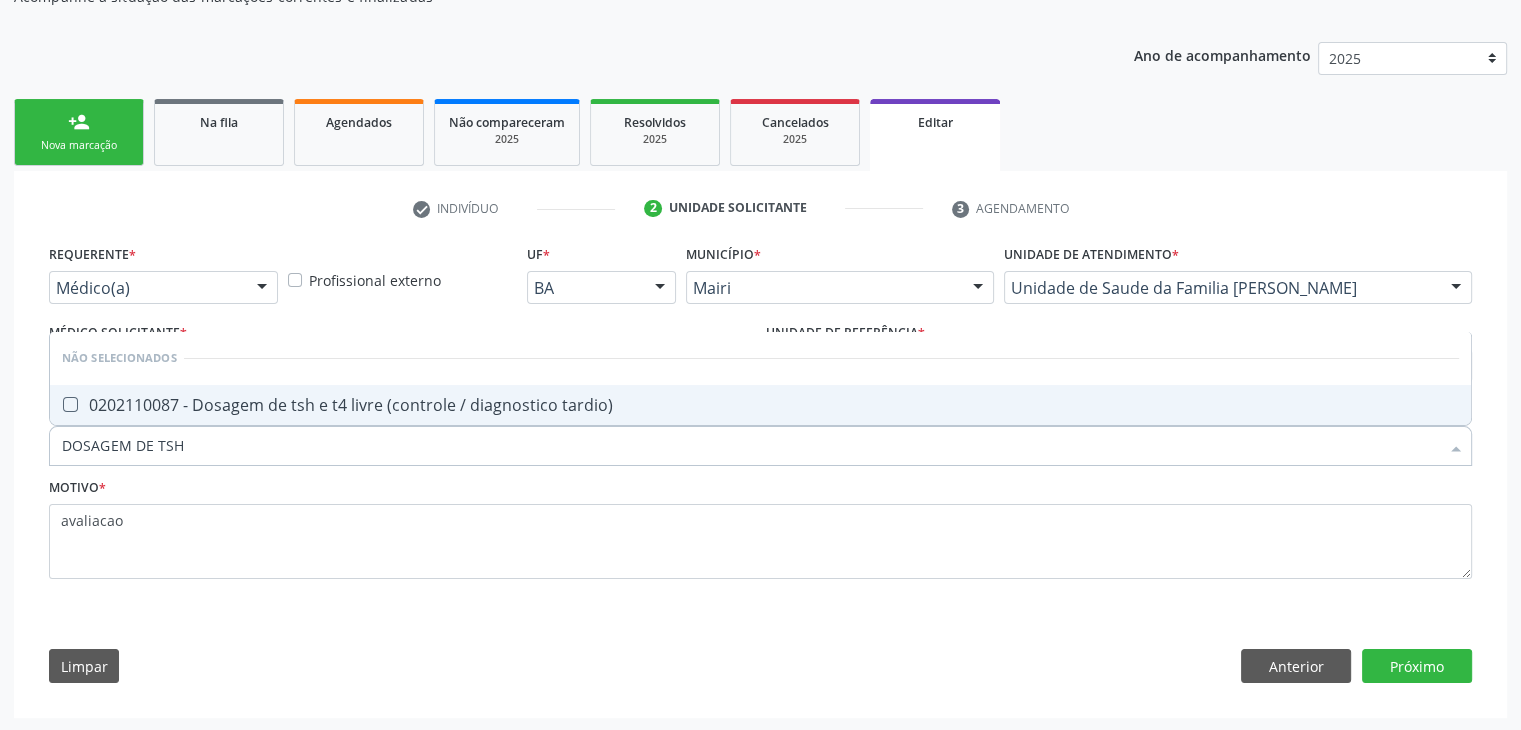 click on "0202110087 - Dosagem de tsh e t4 livre (controle / diagnostico tardio)" at bounding box center [760, 405] 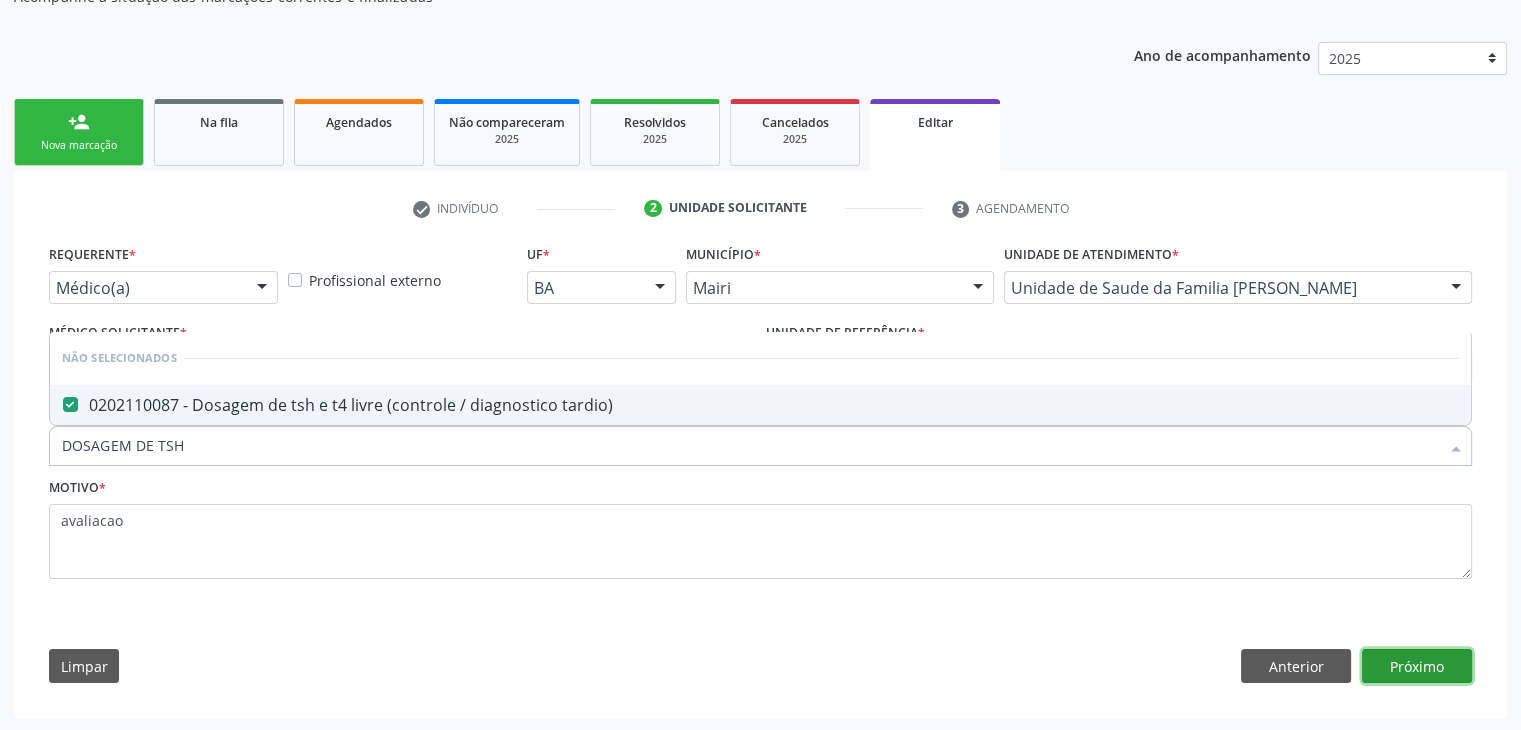 click on "Próximo" at bounding box center [1417, 666] 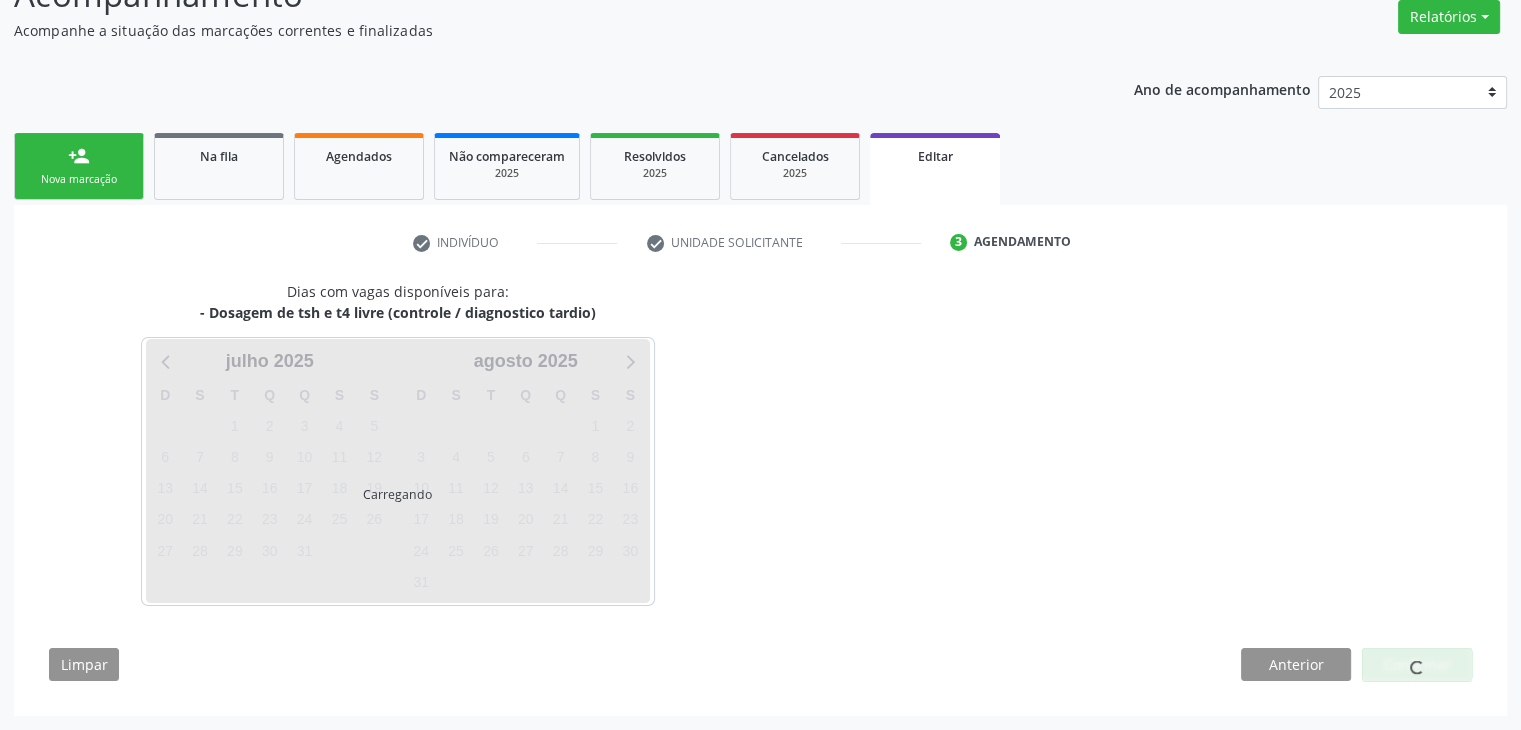 scroll, scrollTop: 165, scrollLeft: 0, axis: vertical 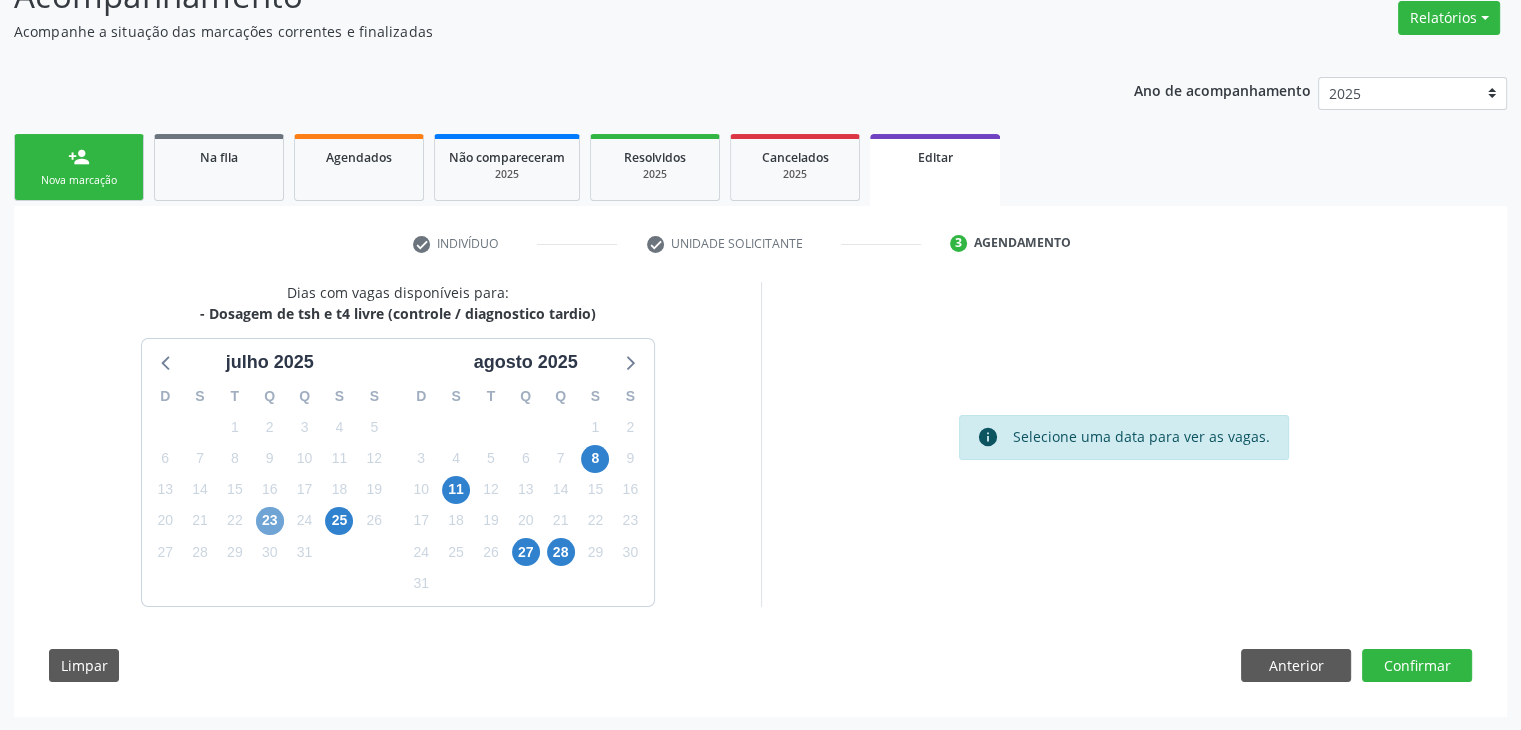 click on "23" at bounding box center (270, 521) 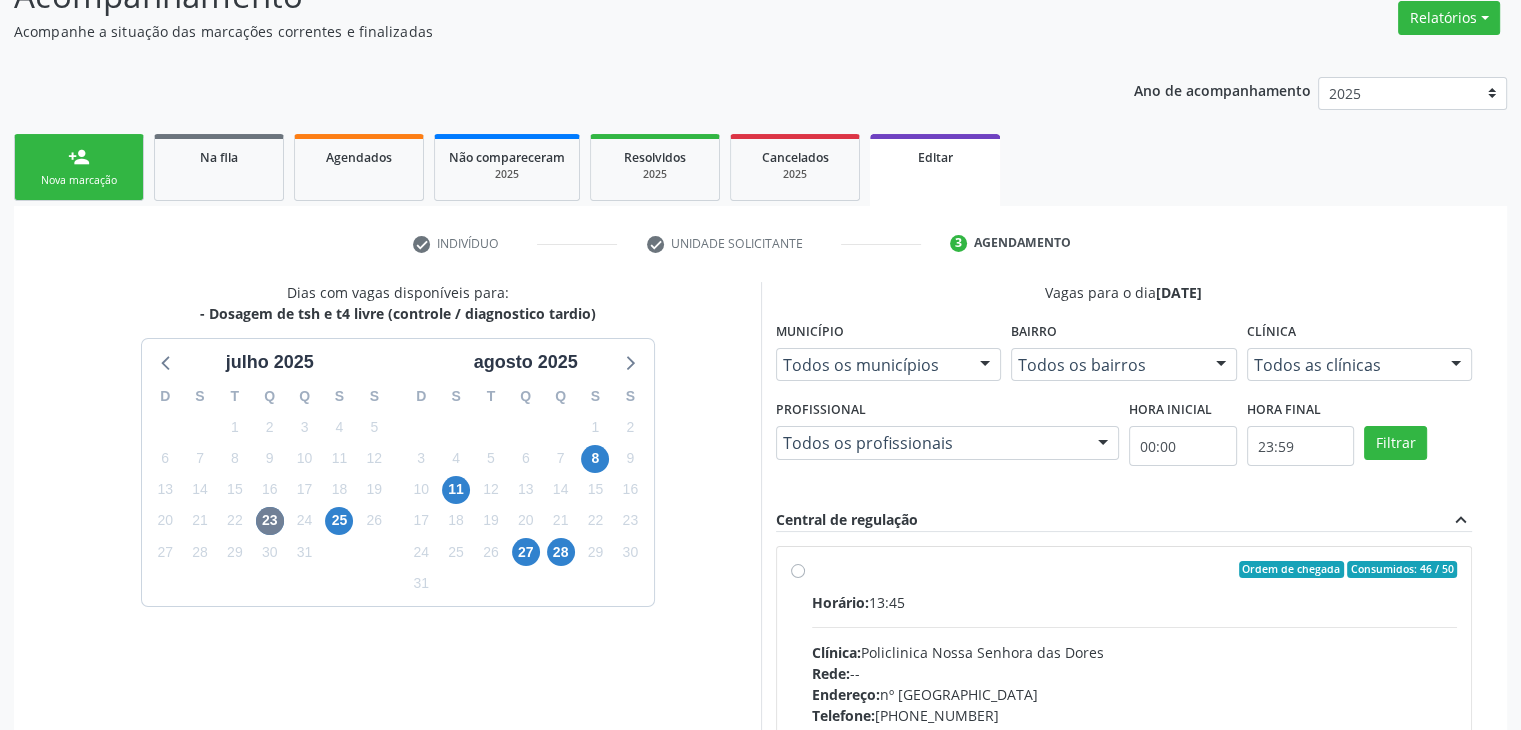 click on "Horário:   13:45
Clínica:  Policlinica [GEOGRAPHIC_DATA]
Rede:
--
Endereço:   [STREET_ADDRESS]
Telefone:   [PHONE_NUMBER]
Profissional:
--
Informações adicionais sobre o atendimento
Idade de atendimento:
Sem restrição
Gênero(s) atendido(s):
Sem restrição
Informações adicionais:
--" at bounding box center (1135, 729) 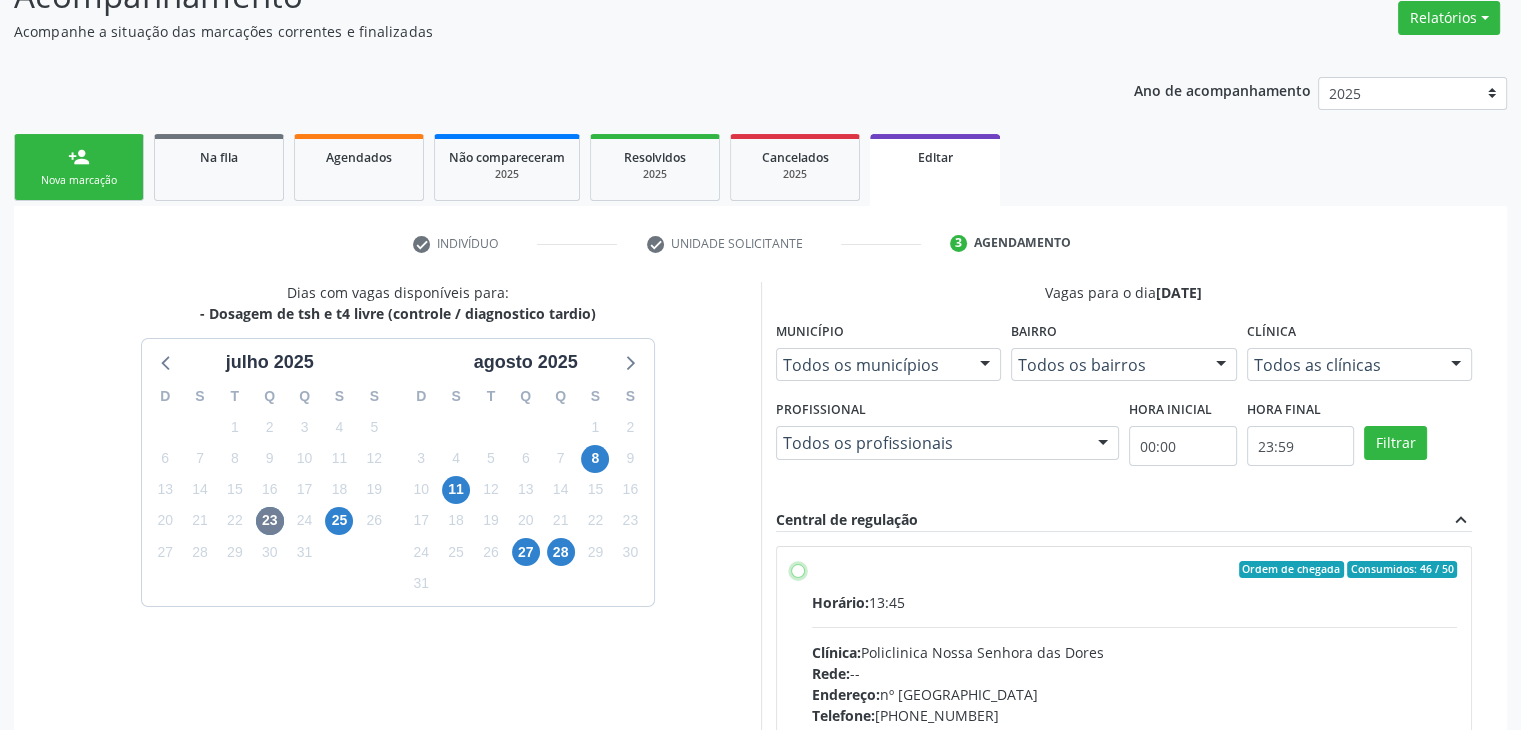 click on "Ordem de chegada
Consumidos: 46 / 50
Horário:   13:45
Clínica:  Policlinica Nossa Senhora das Dores
Rede:
--
Endereço:   nº 94, Centro, Mairi - BA
Telefone:   (74) 36322104
Profissional:
--
Informações adicionais sobre o atendimento
Idade de atendimento:
Sem restrição
Gênero(s) atendido(s):
Sem restrição
Informações adicionais:
--" at bounding box center [798, 570] 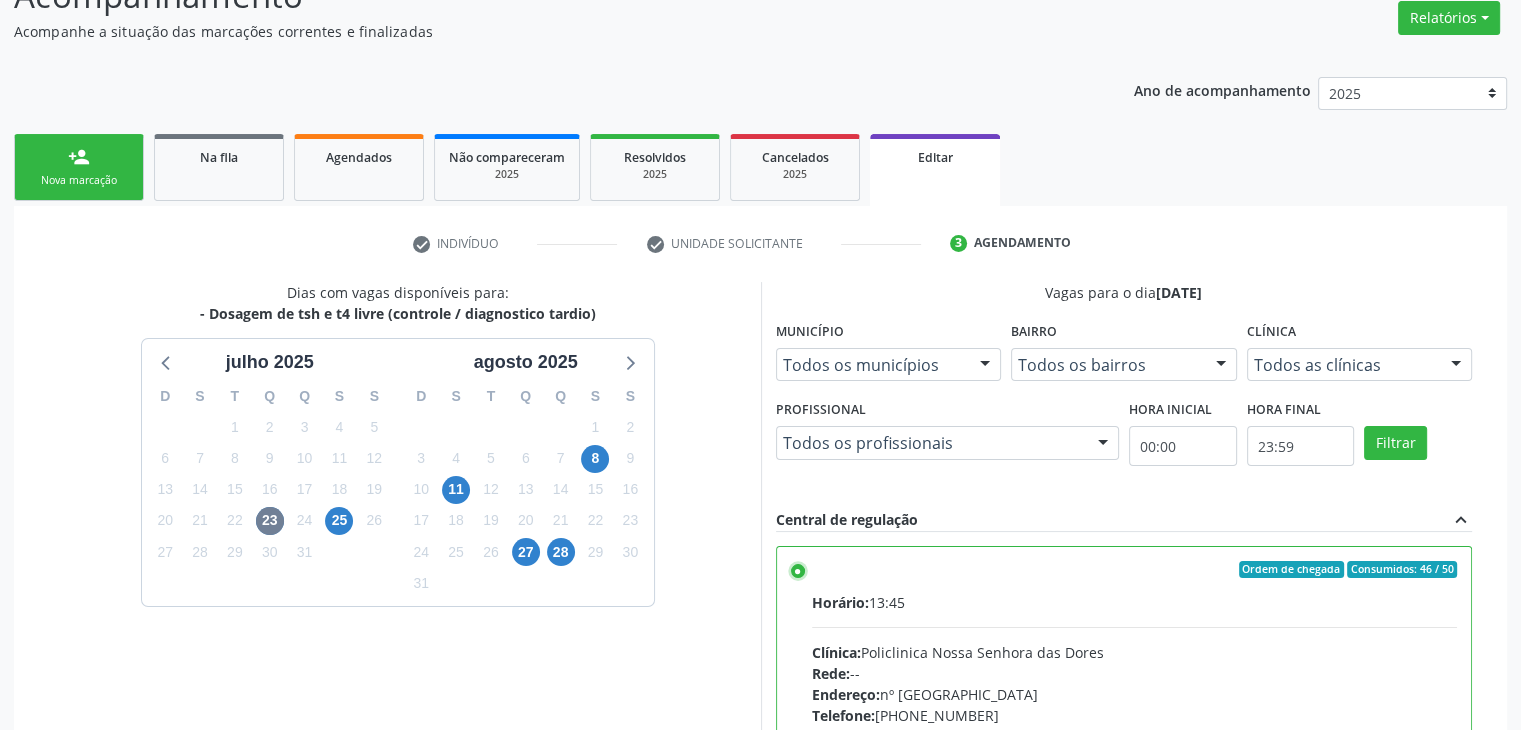 scroll, scrollTop: 490, scrollLeft: 0, axis: vertical 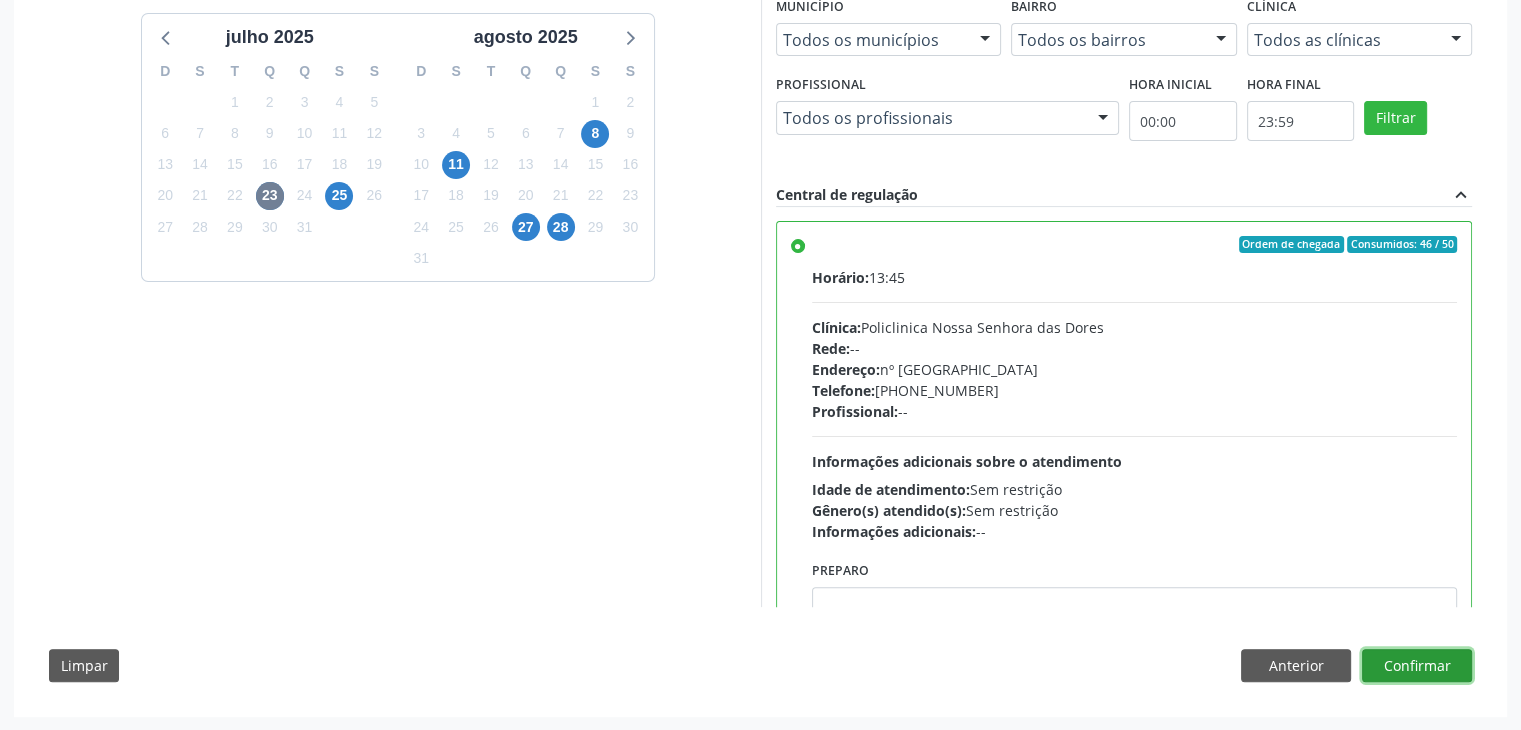 click on "Confirmar" at bounding box center [1417, 666] 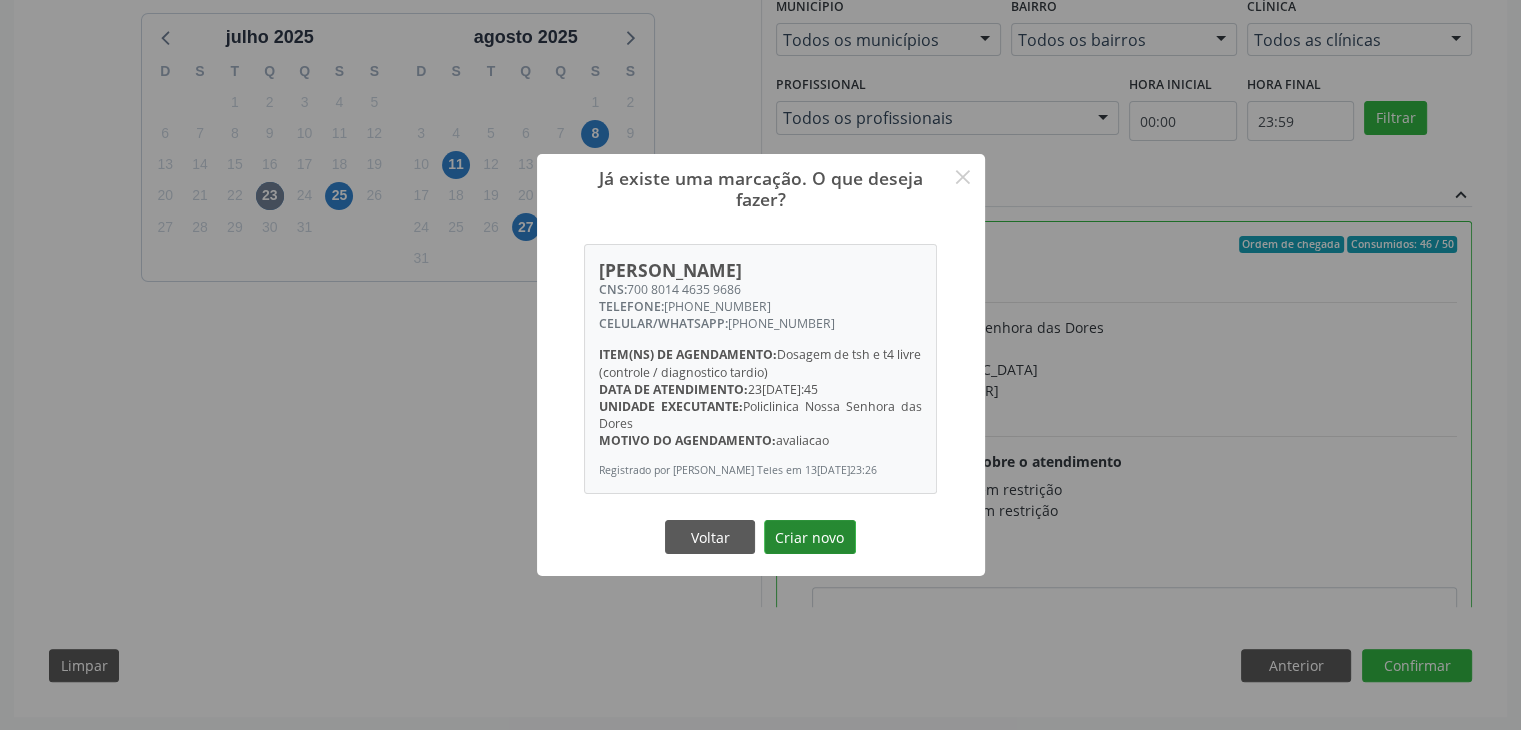 click on "Criar novo" at bounding box center [810, 537] 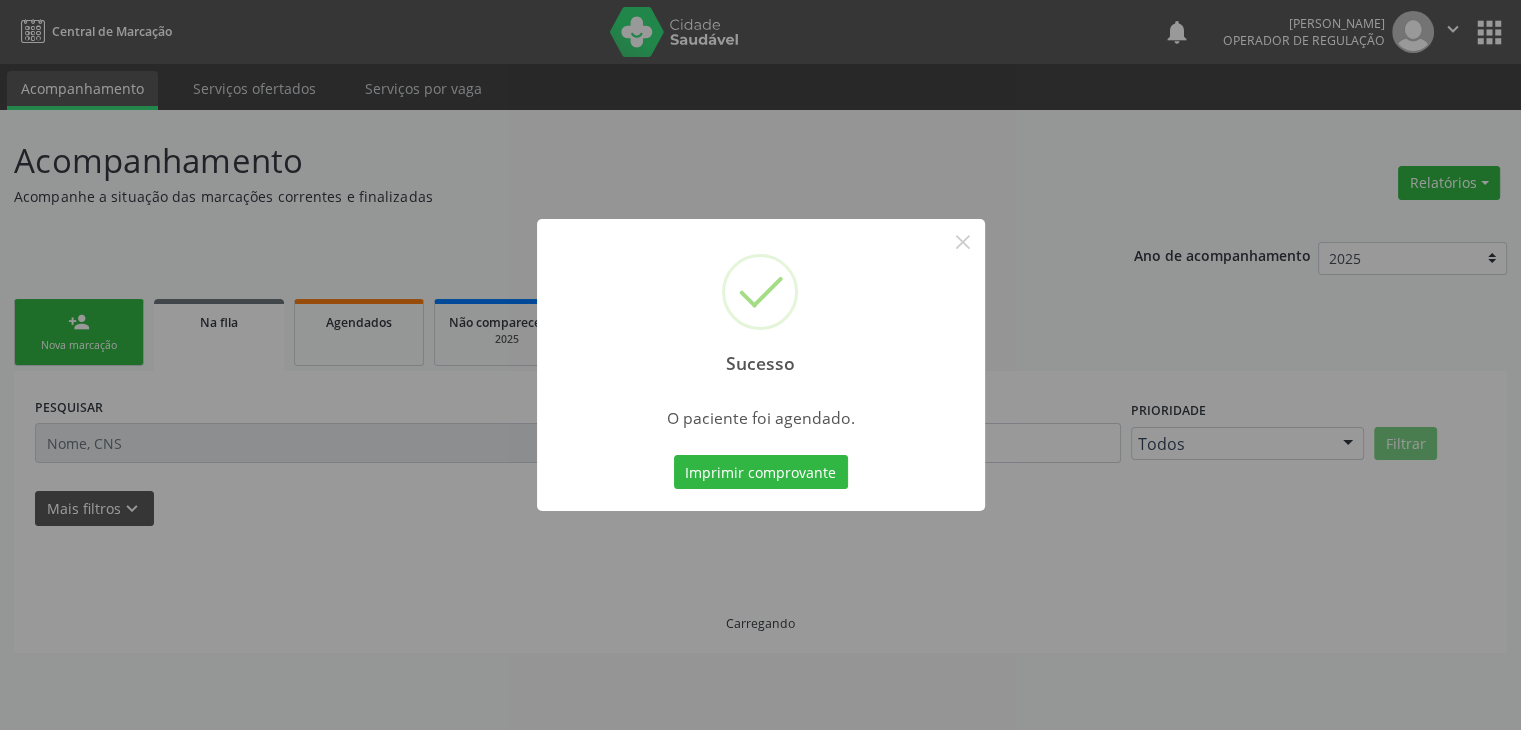 scroll, scrollTop: 0, scrollLeft: 0, axis: both 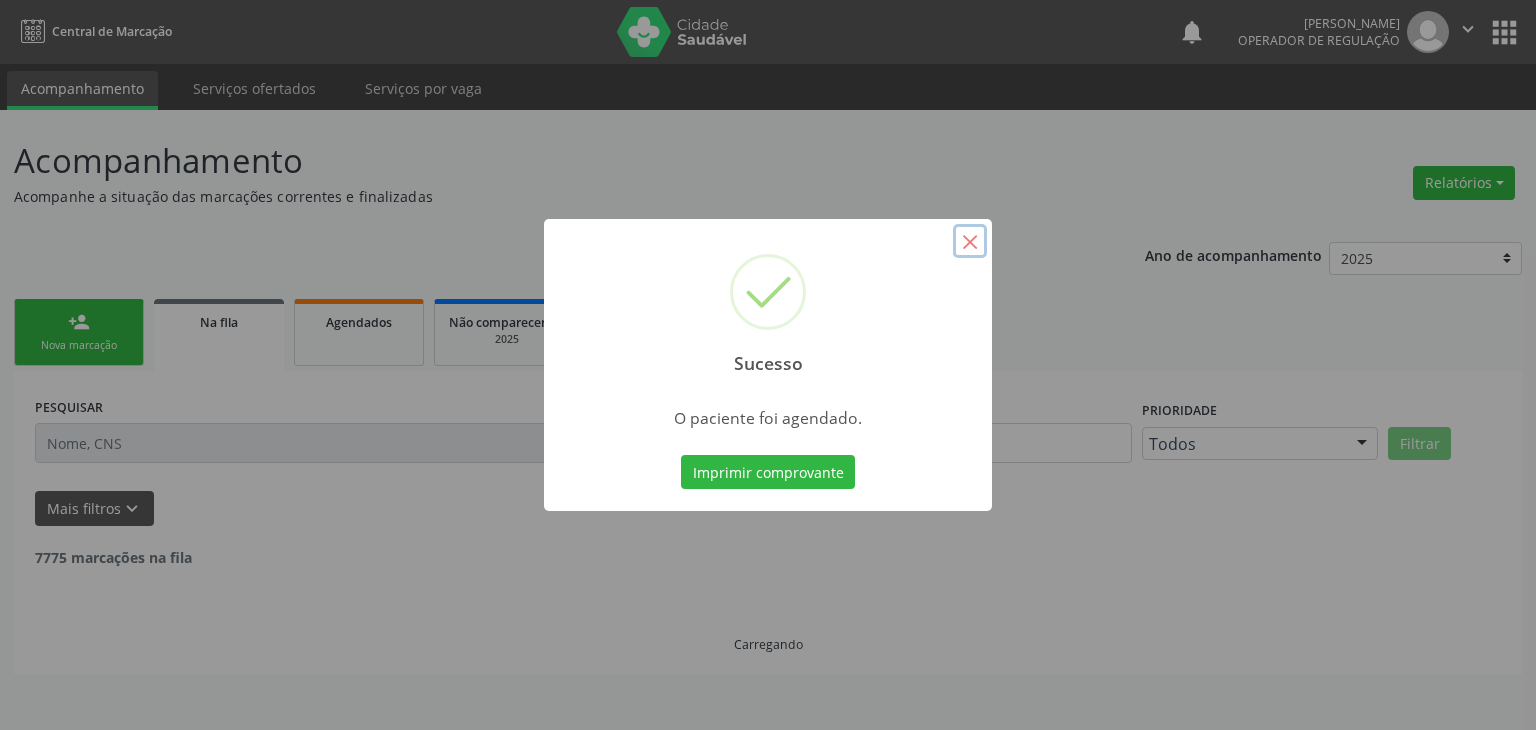 click on "×" at bounding box center [970, 241] 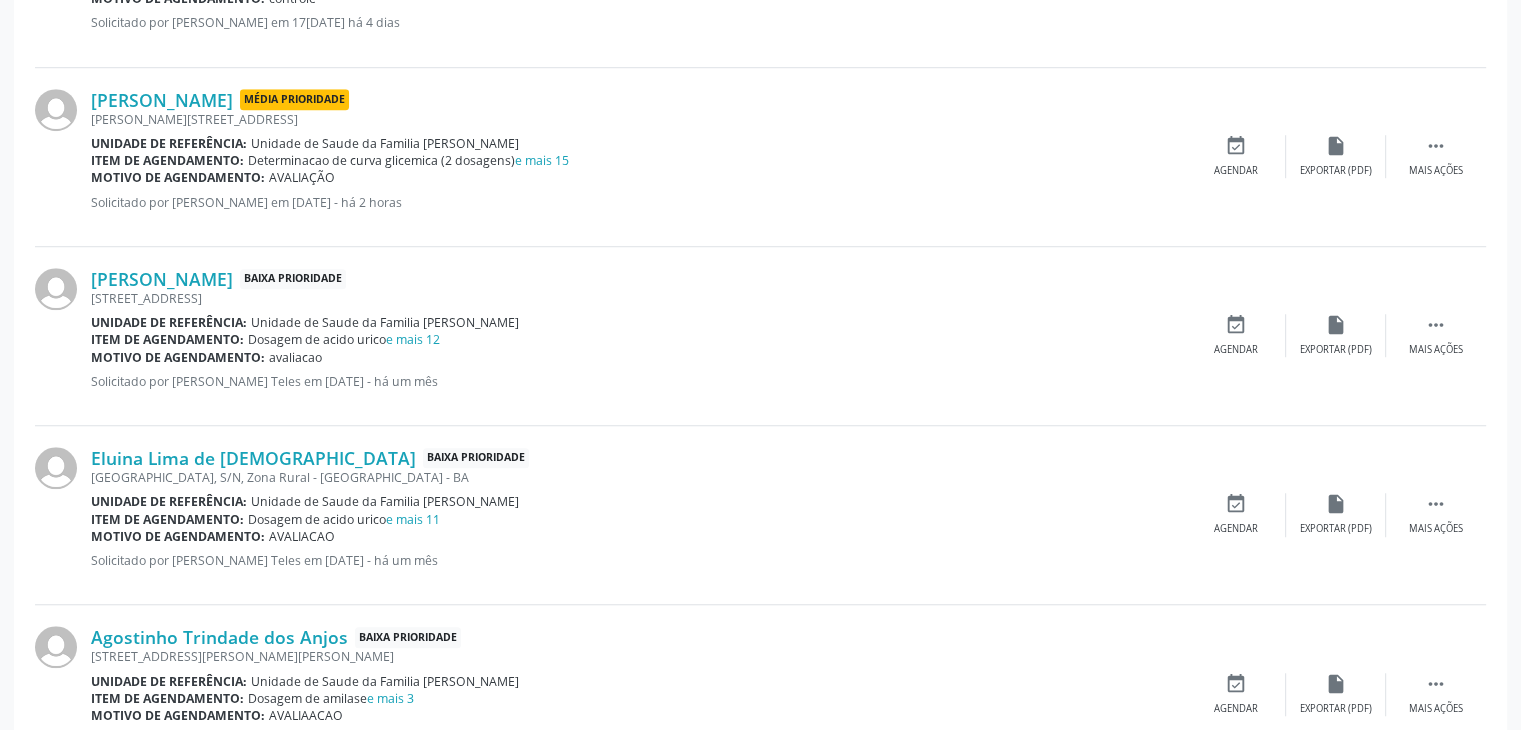 scroll, scrollTop: 1400, scrollLeft: 0, axis: vertical 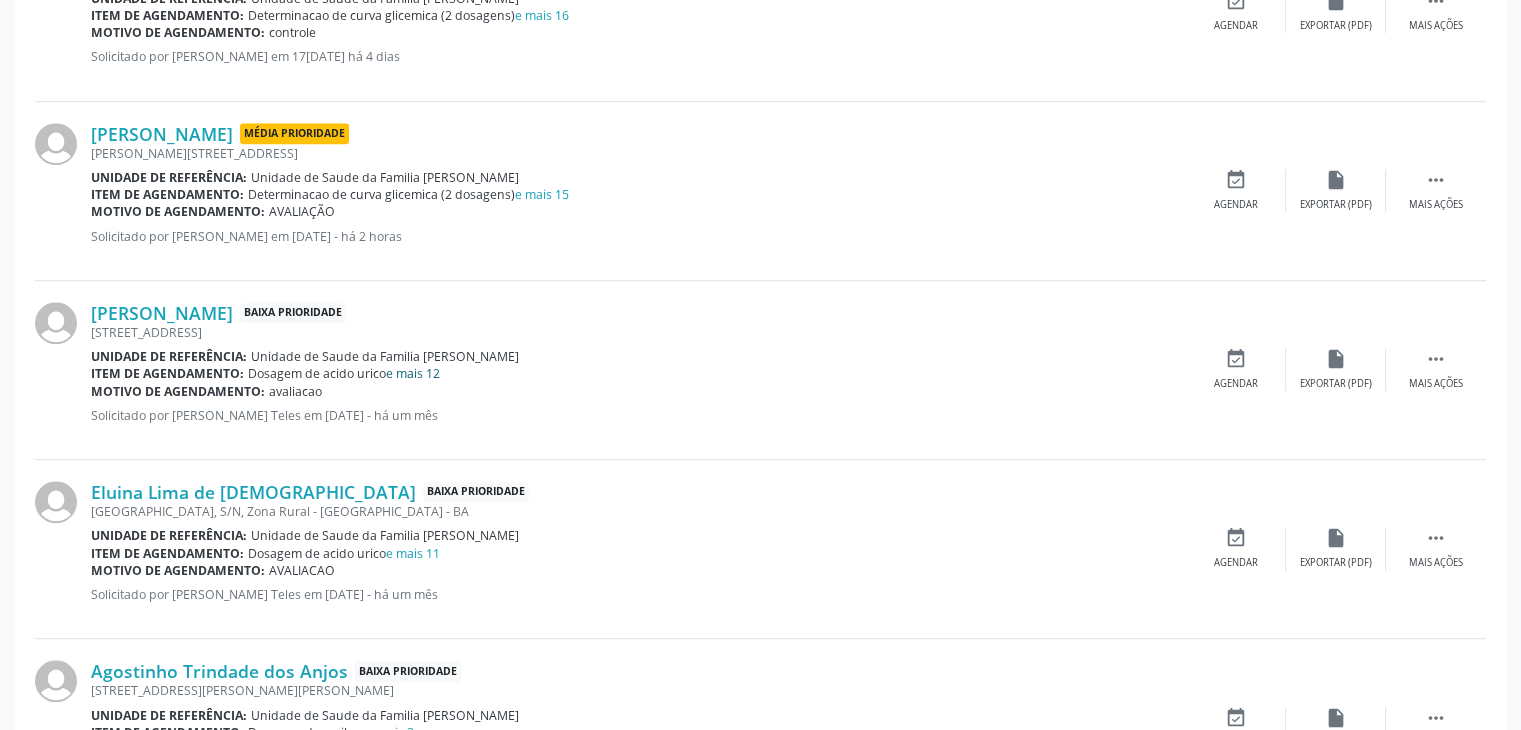 click on "e mais 12" at bounding box center (413, 373) 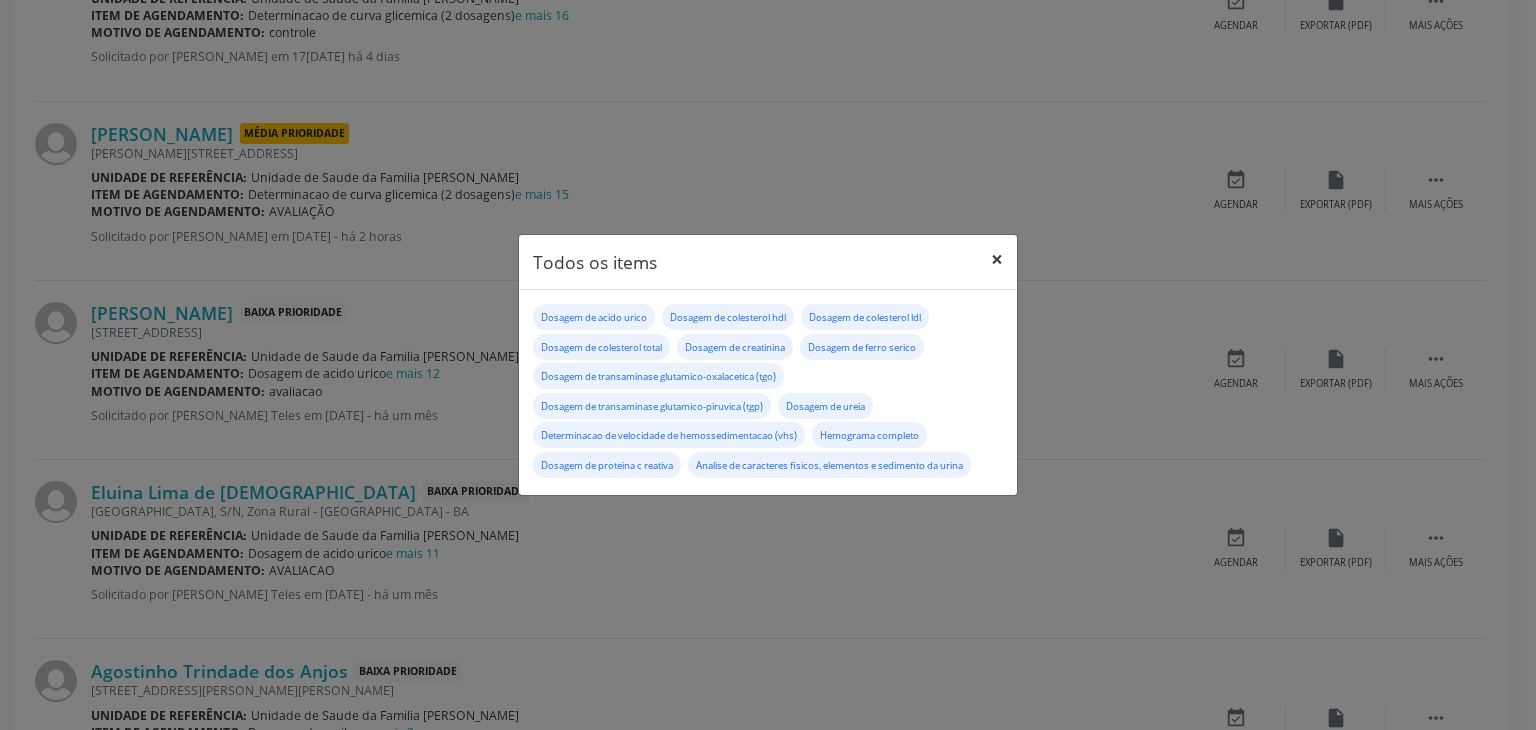click on "×" at bounding box center [997, 259] 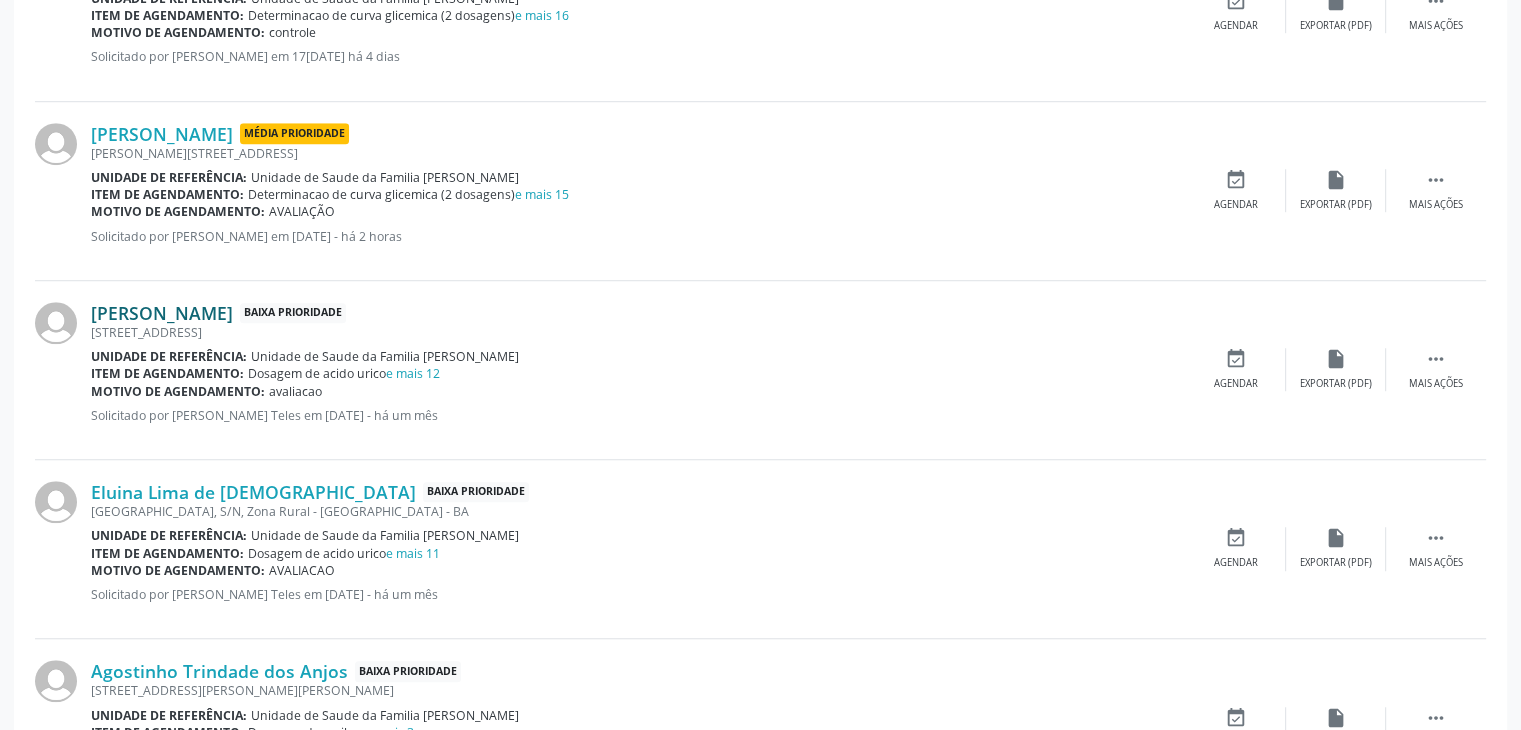 click on "[PERSON_NAME]" at bounding box center [162, 313] 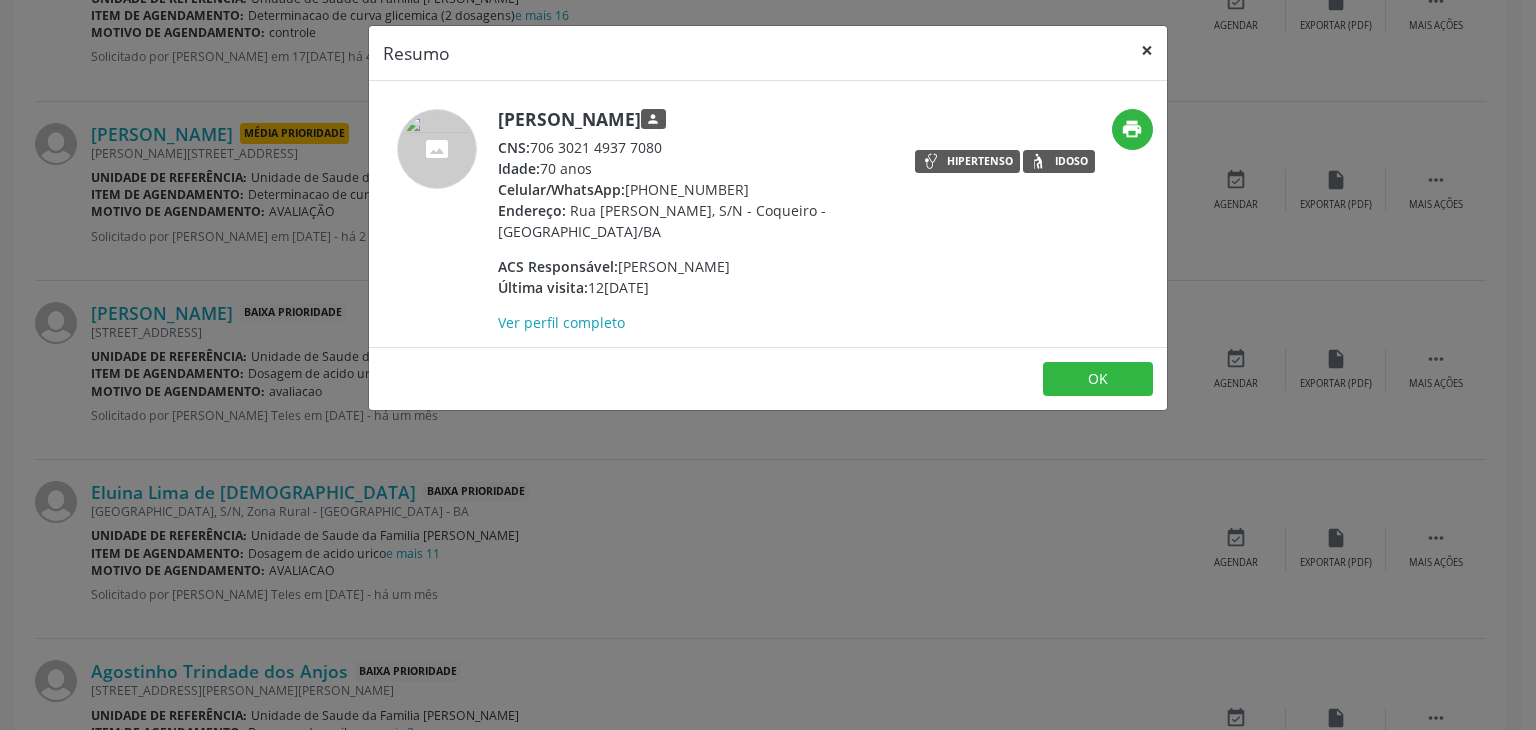 click on "×" at bounding box center (1147, 50) 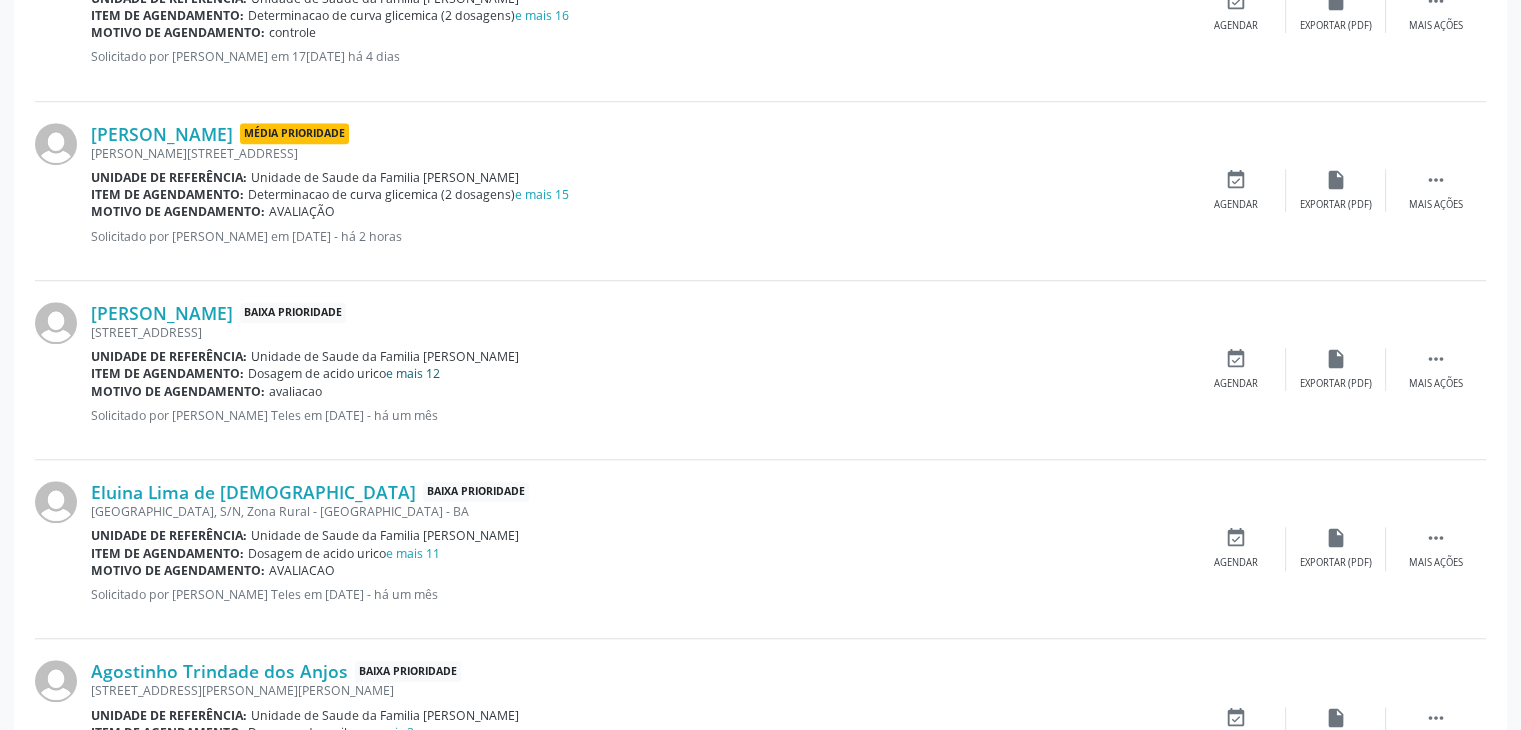 click on "e mais 12" at bounding box center (413, 373) 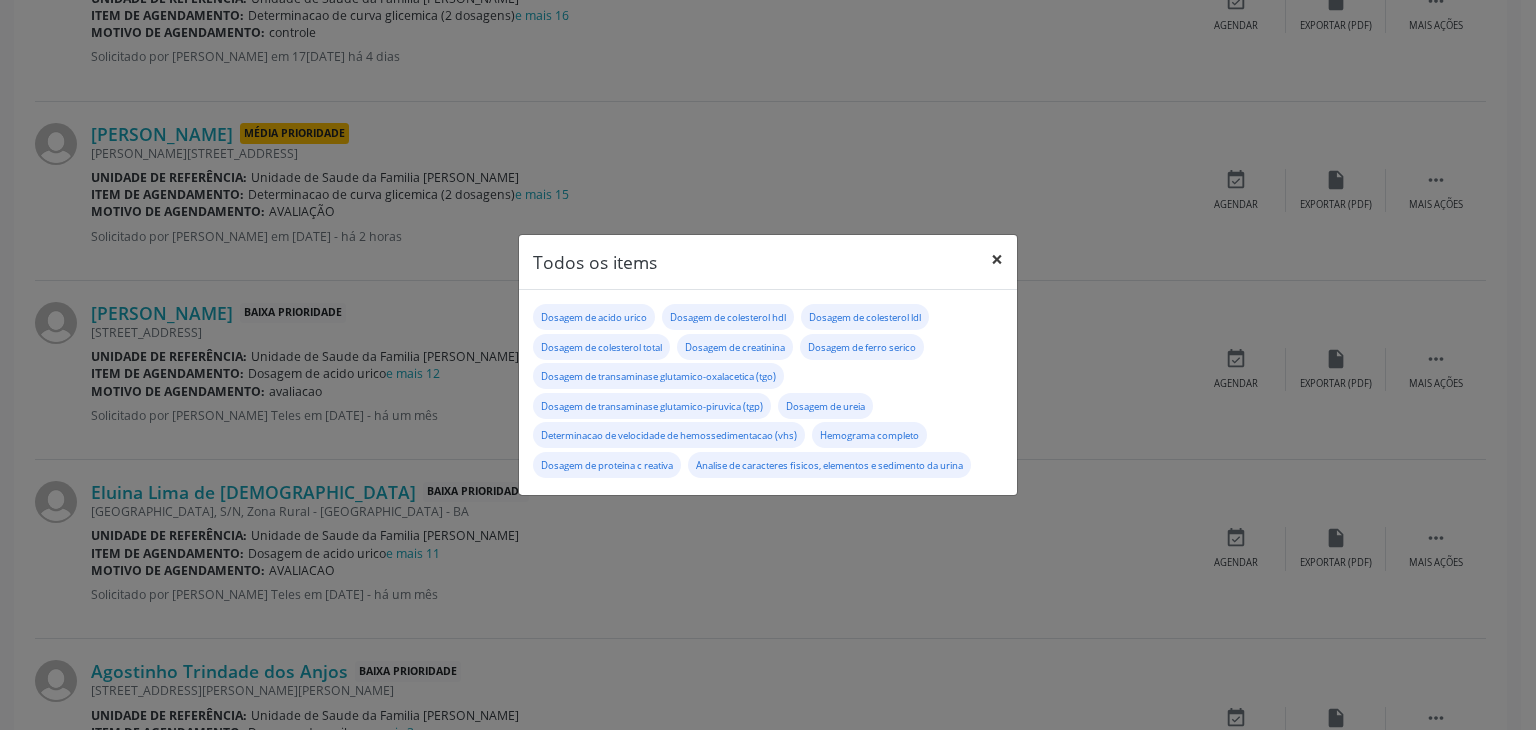 click on "×" at bounding box center (997, 259) 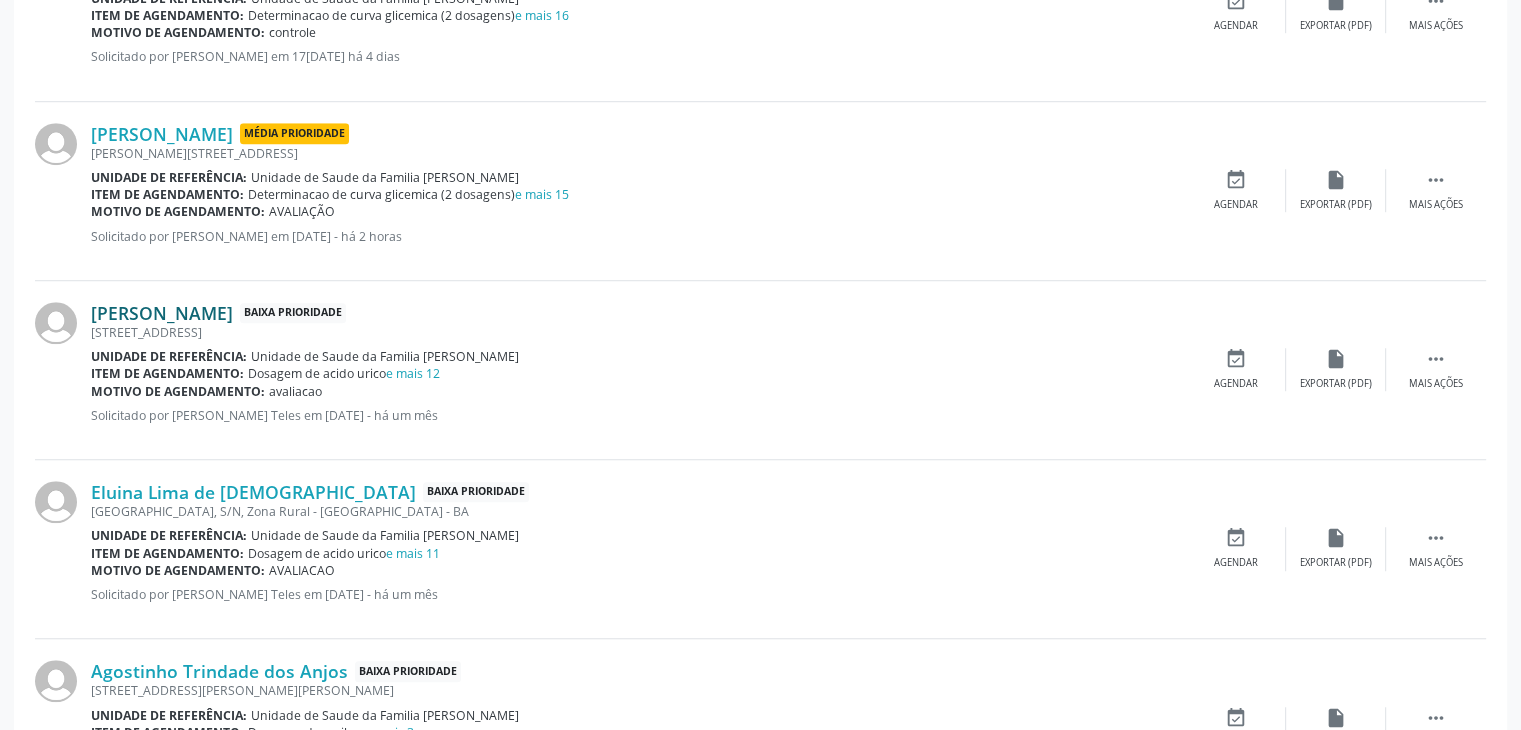 click on "[PERSON_NAME]" at bounding box center (162, 313) 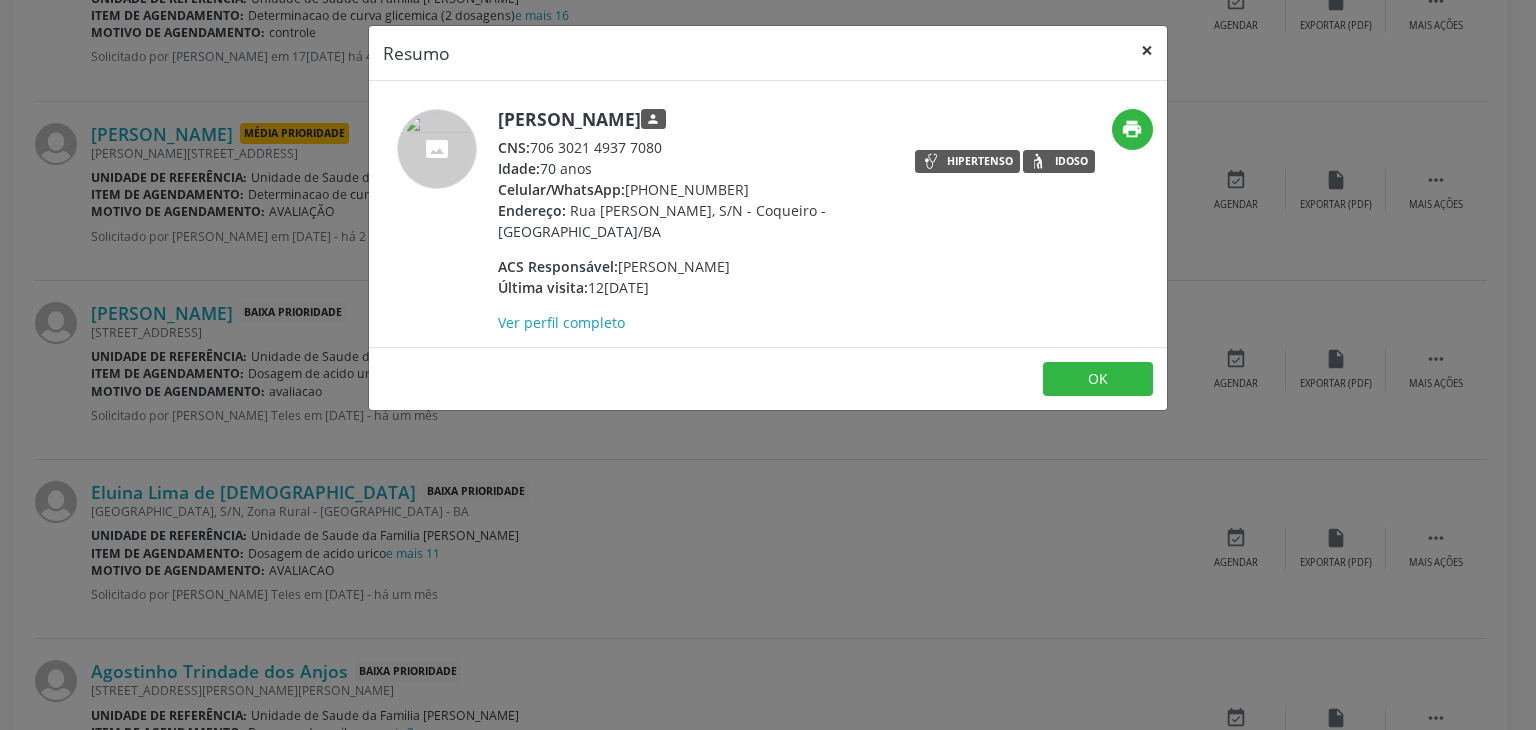 click on "×" at bounding box center [1147, 50] 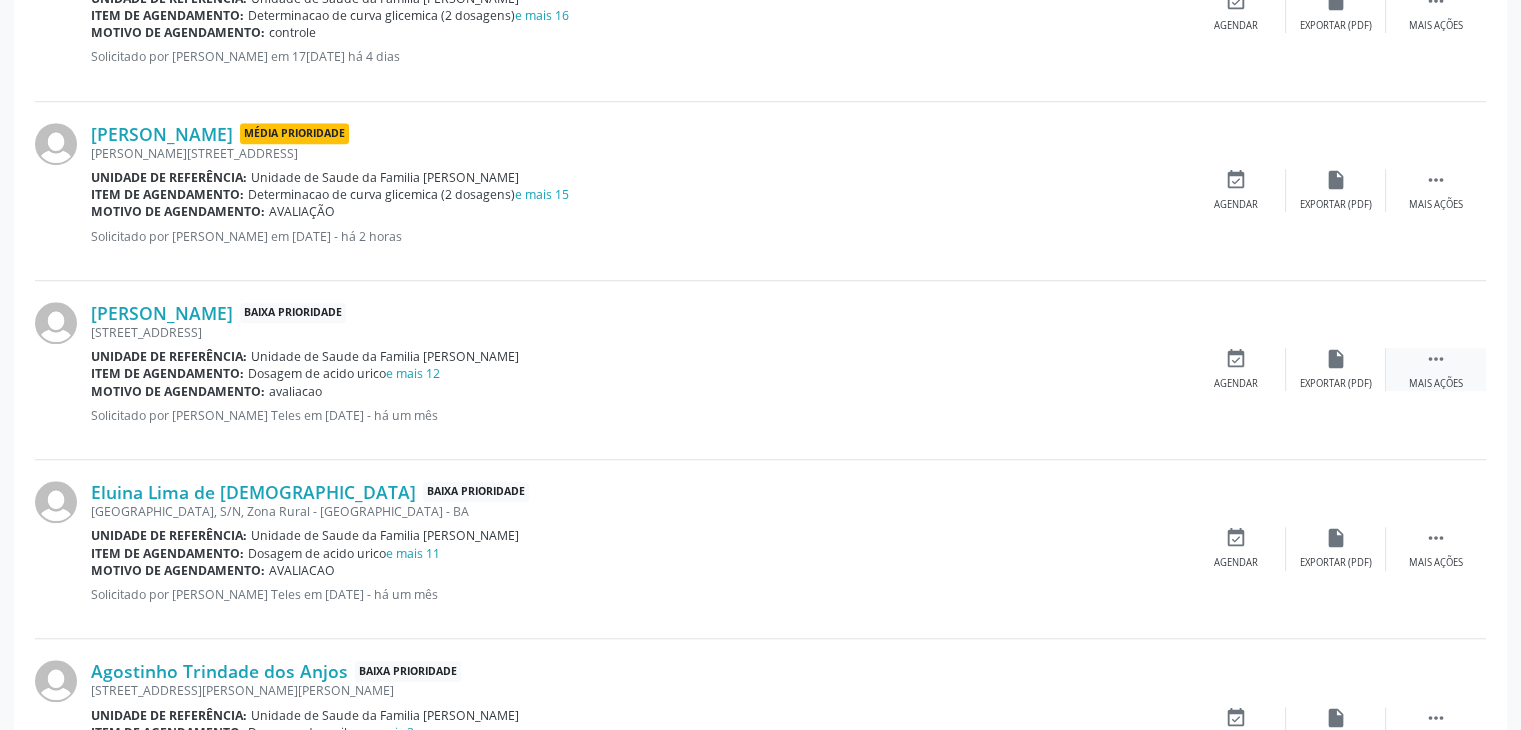click on "Mais ações" at bounding box center (1436, 384) 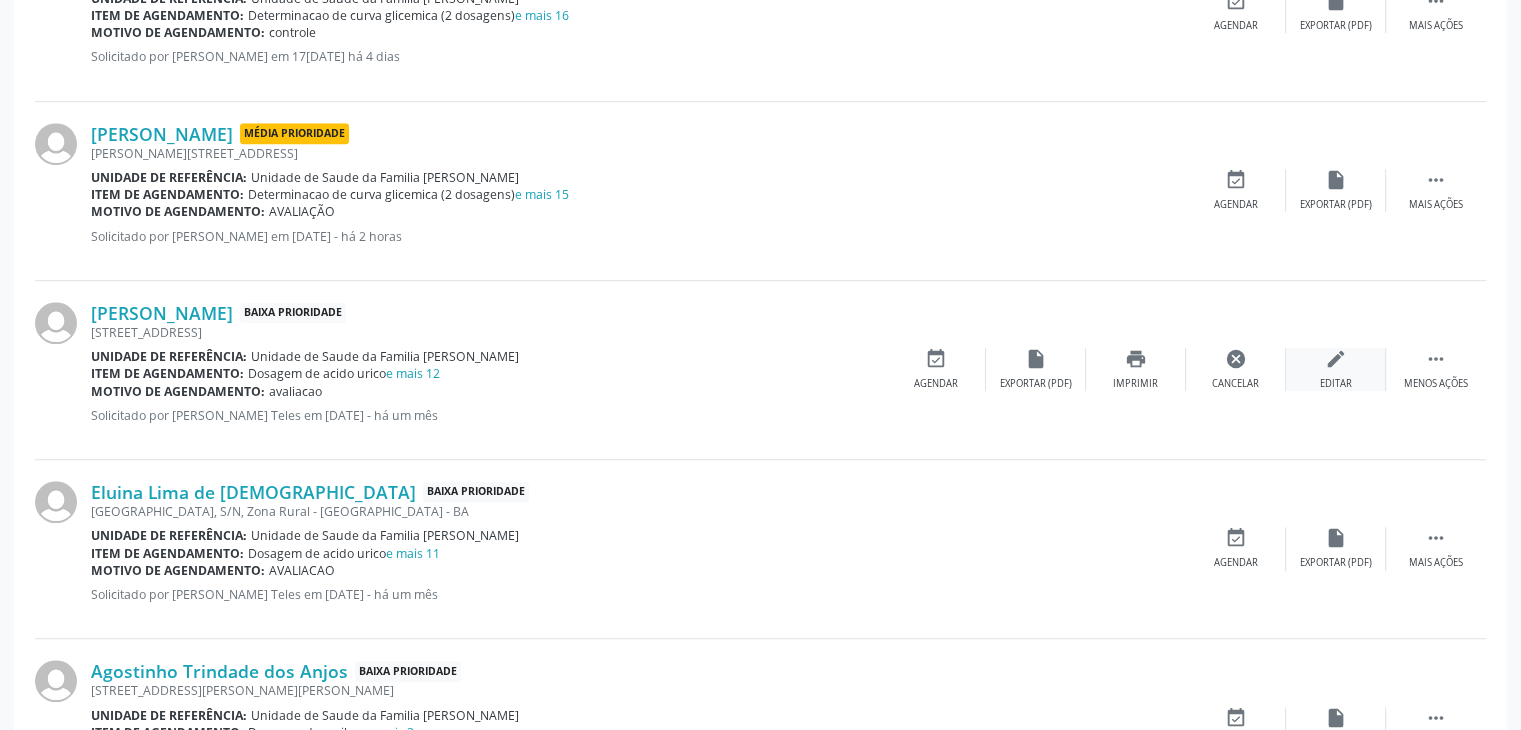 click on "edit
Editar" at bounding box center [1336, 369] 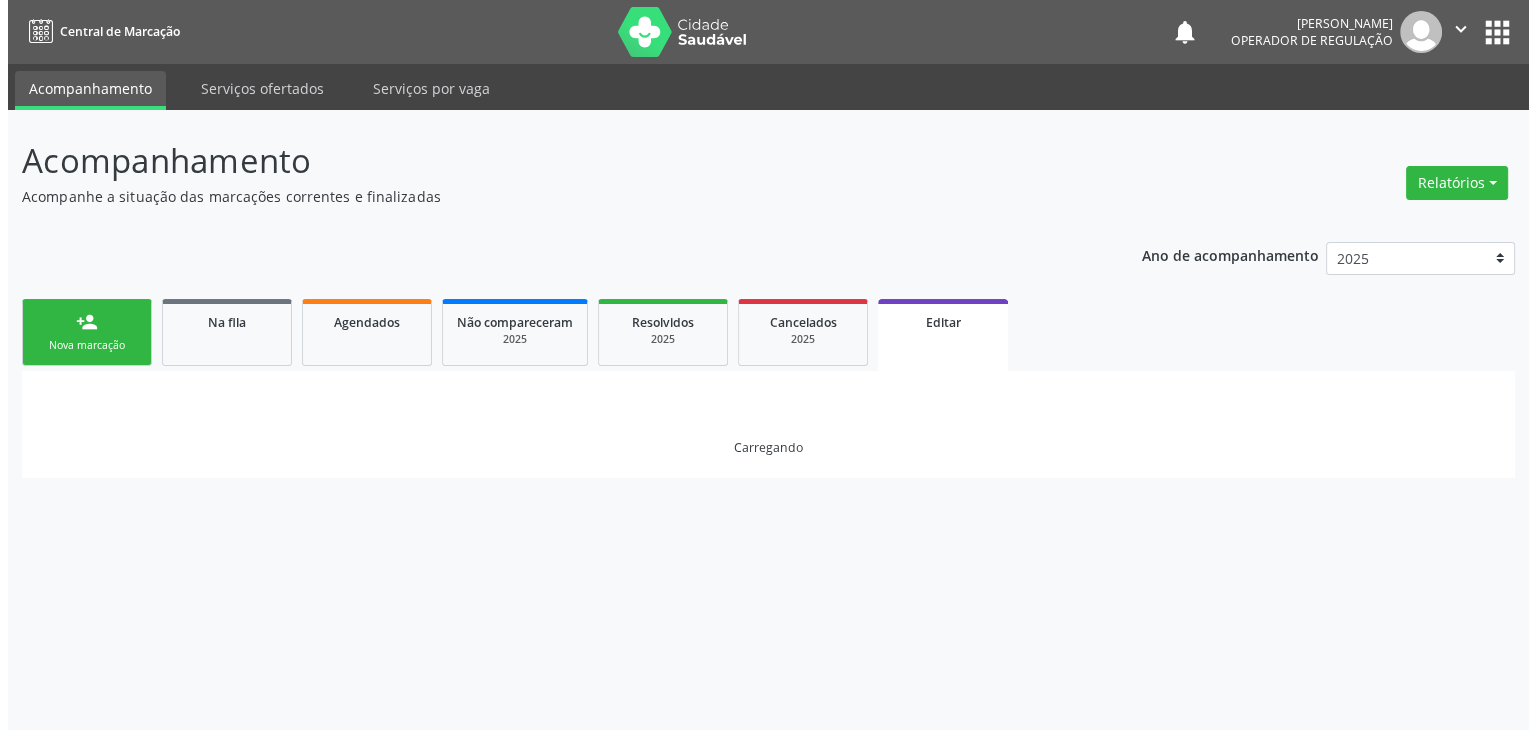 scroll, scrollTop: 0, scrollLeft: 0, axis: both 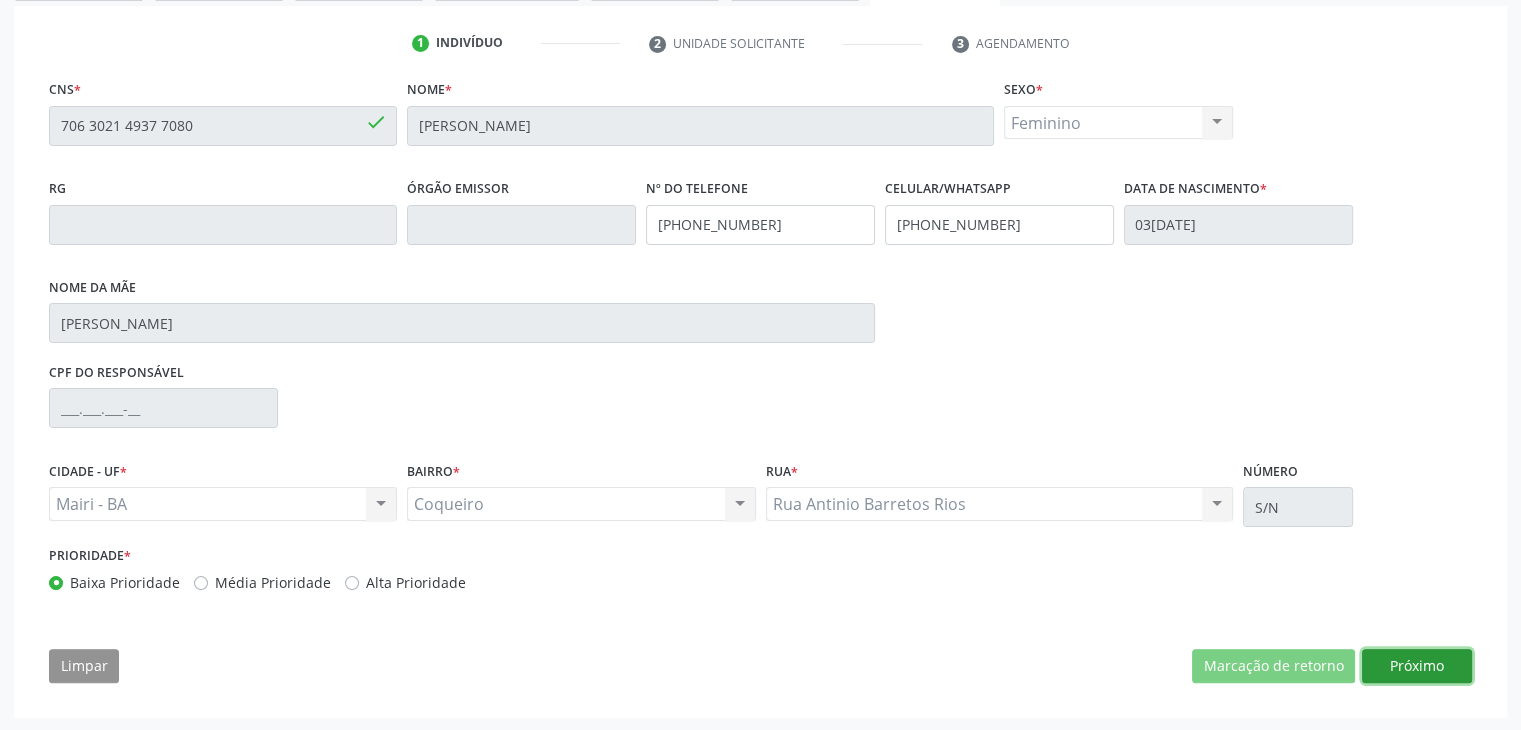 click on "Próximo" at bounding box center (1417, 666) 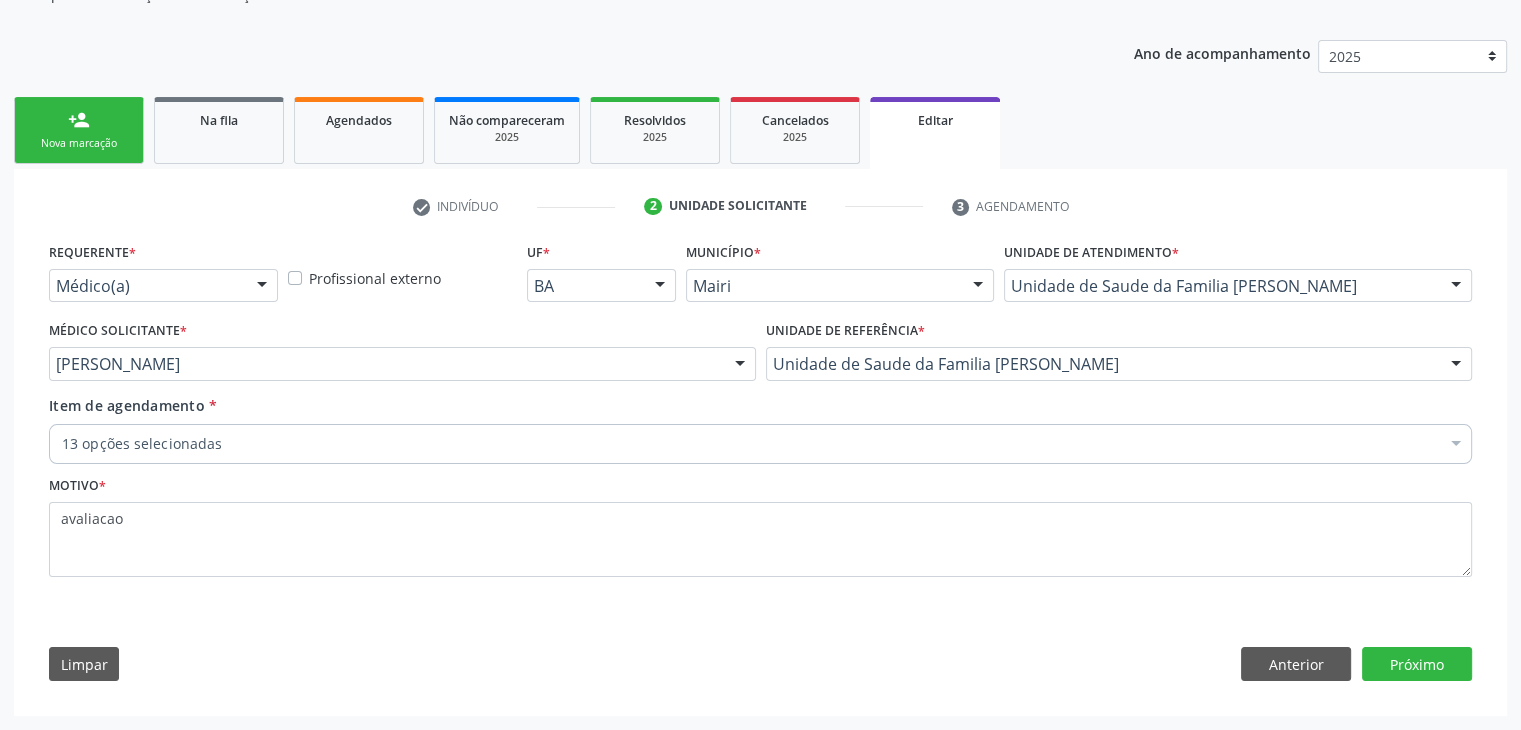 scroll, scrollTop: 200, scrollLeft: 0, axis: vertical 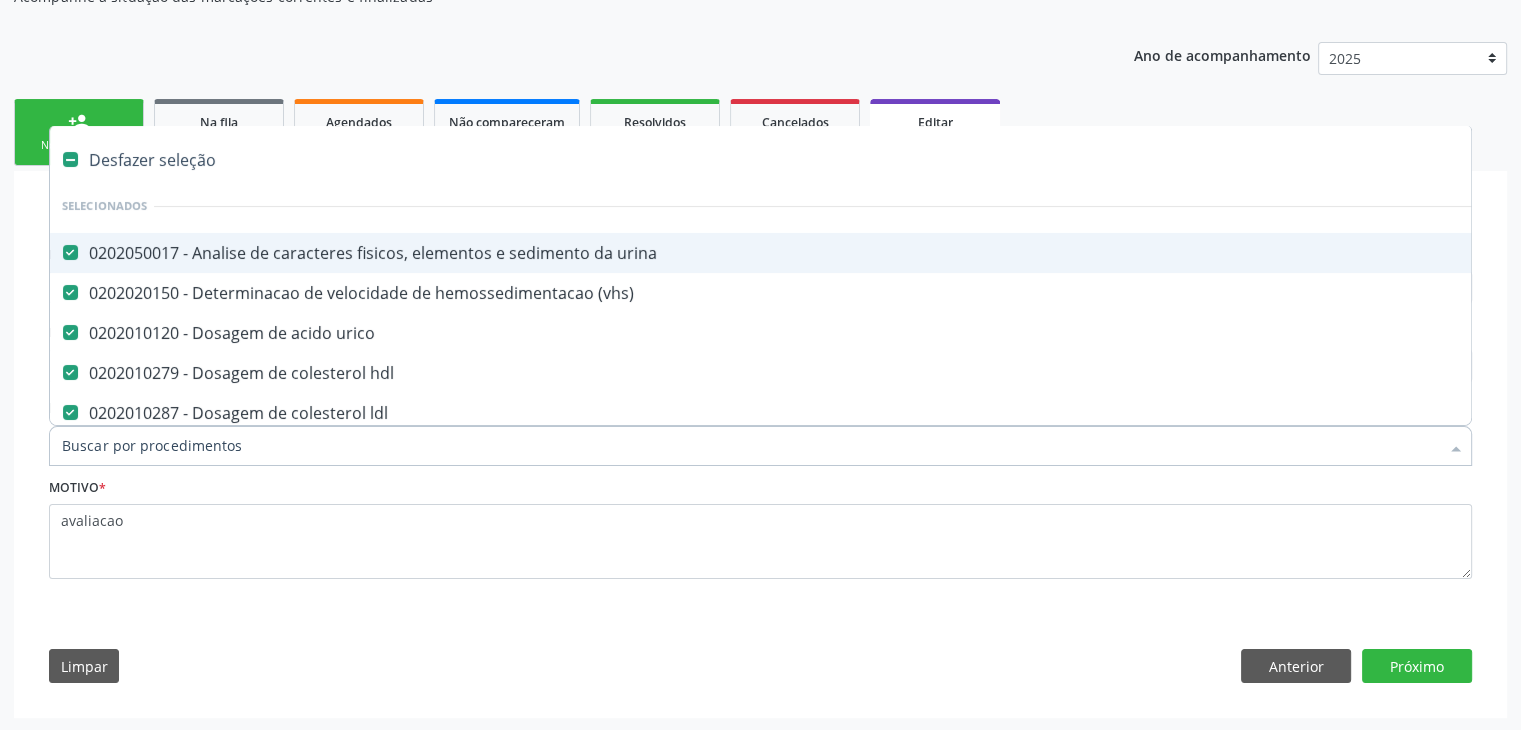 click on "Desfazer seleção" at bounding box center (831, 160) 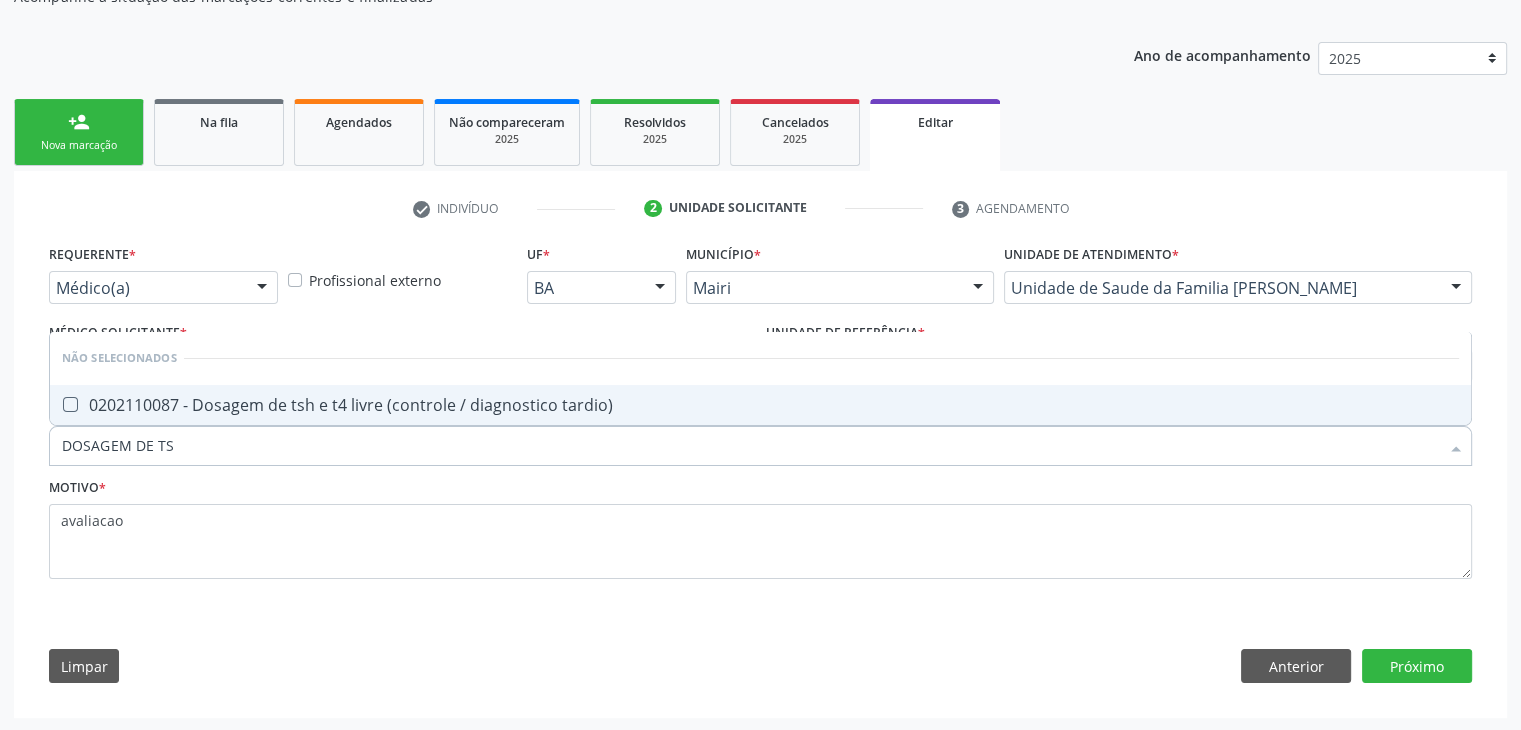 click on "0202110087 - Dosagem de tsh e t4 livre (controle / diagnostico tardio)" at bounding box center [760, 405] 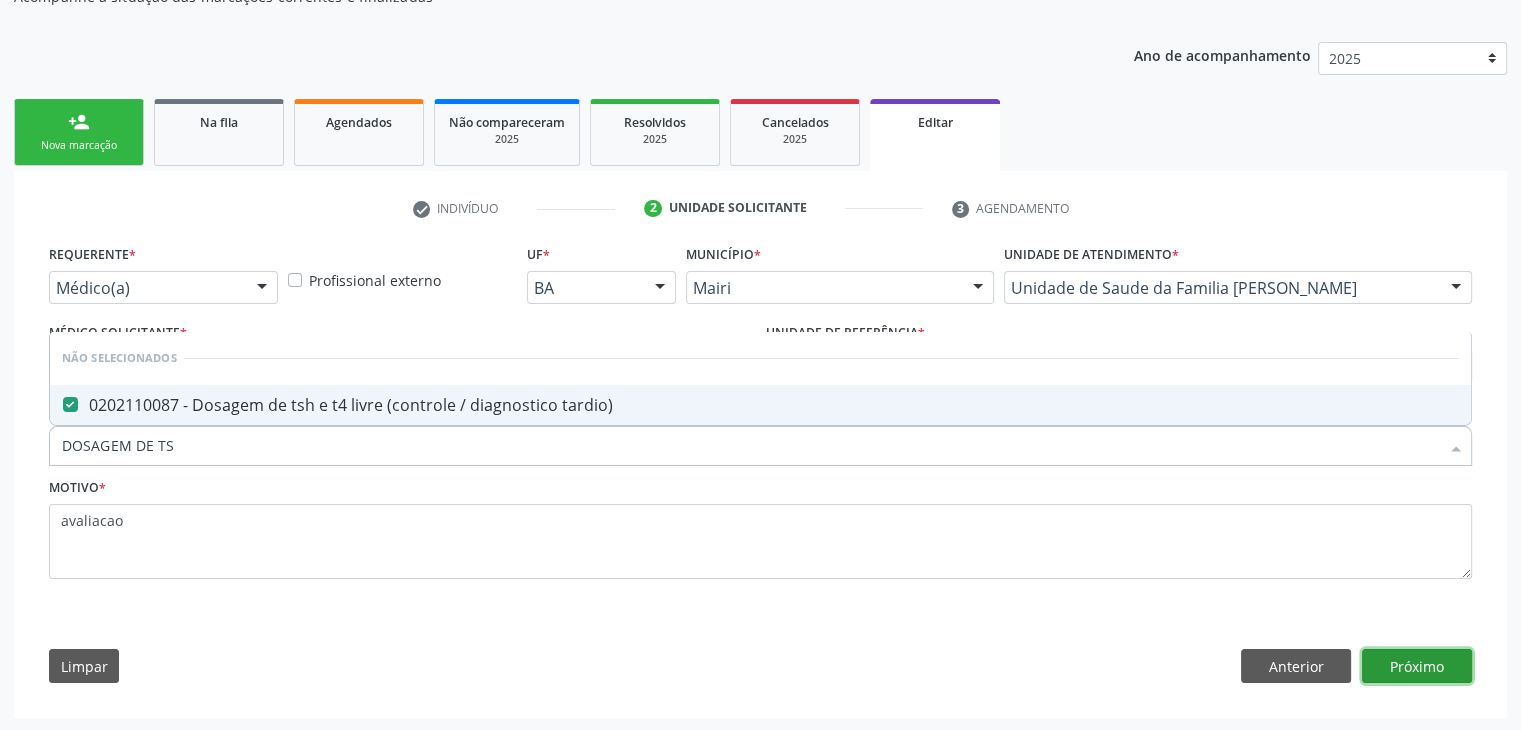 click on "Próximo" at bounding box center [1417, 666] 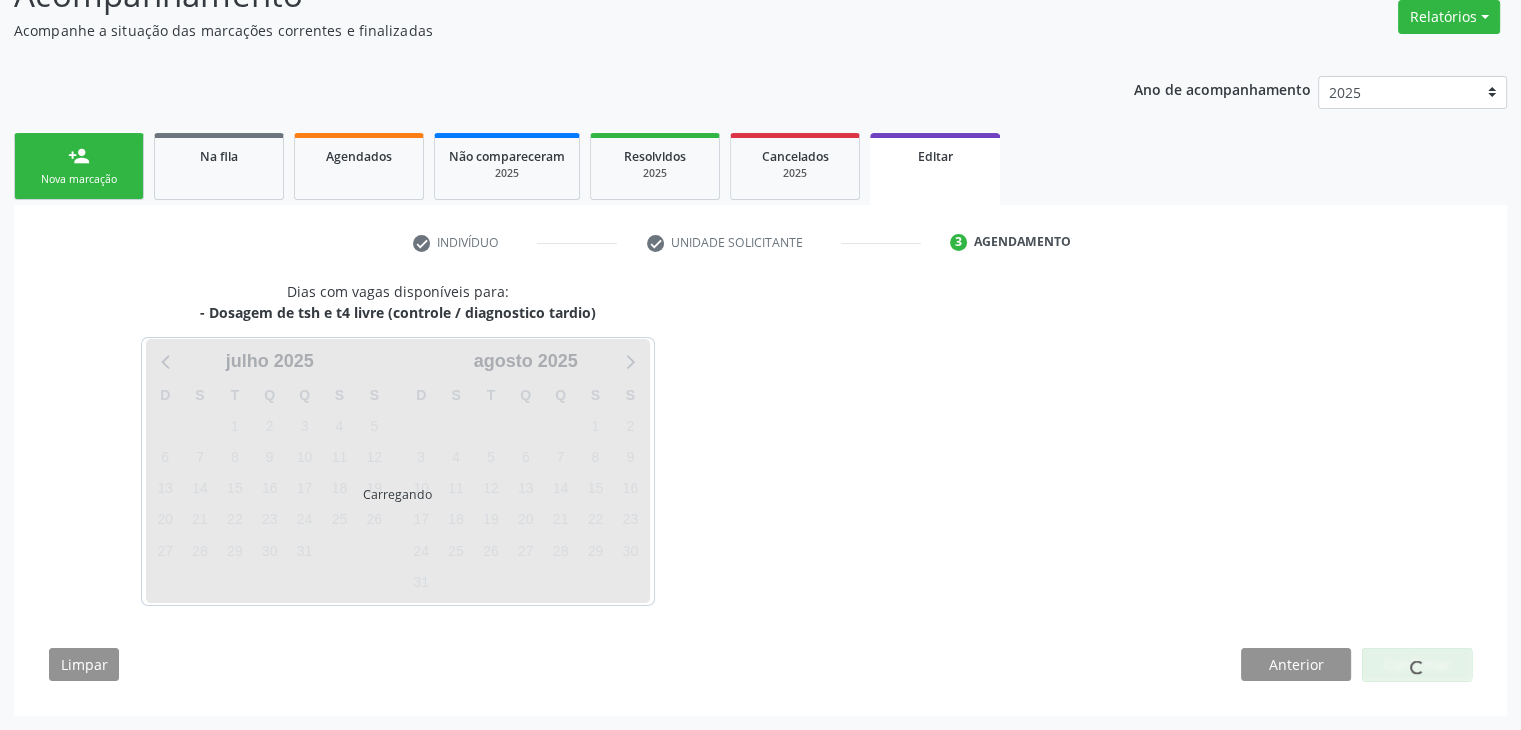 scroll, scrollTop: 165, scrollLeft: 0, axis: vertical 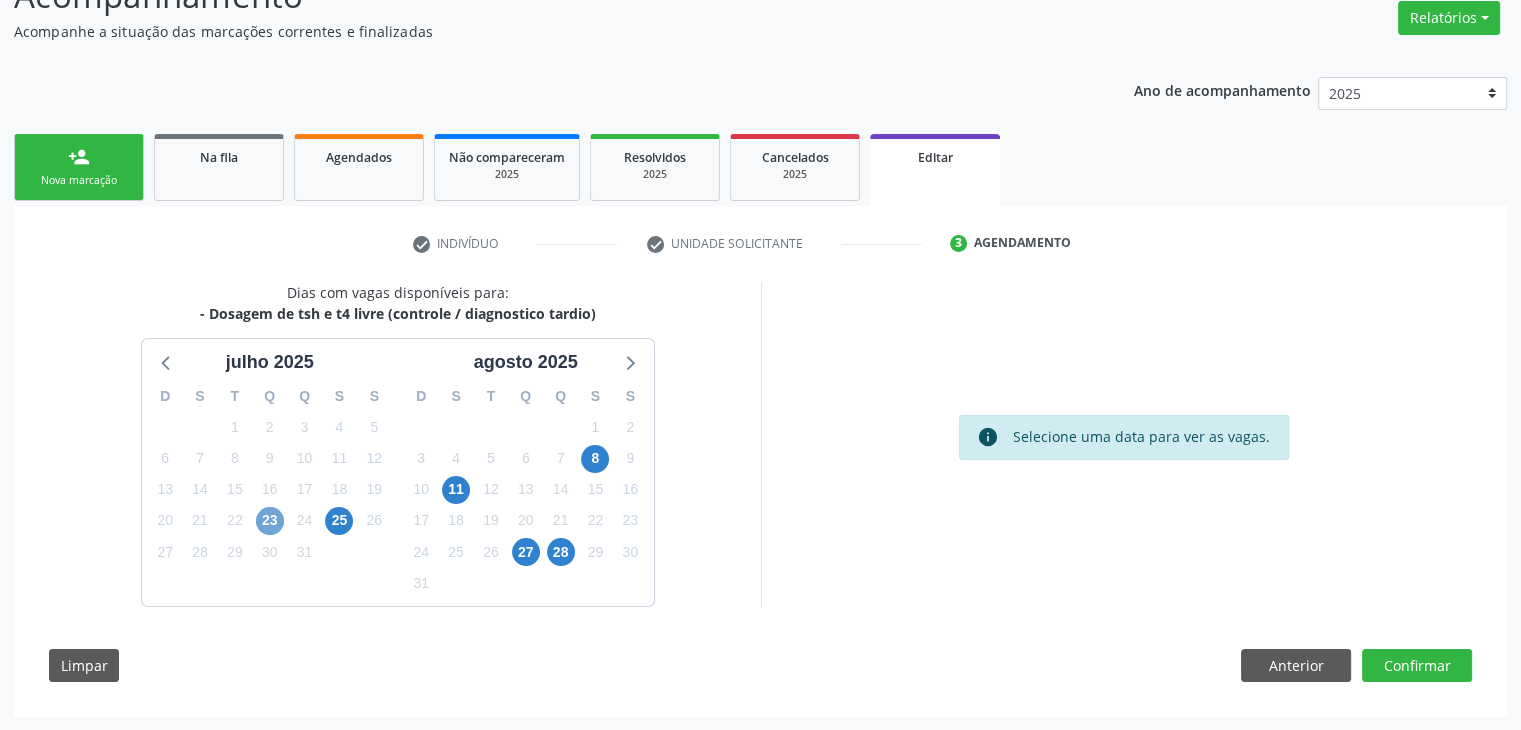 click on "23" at bounding box center [270, 521] 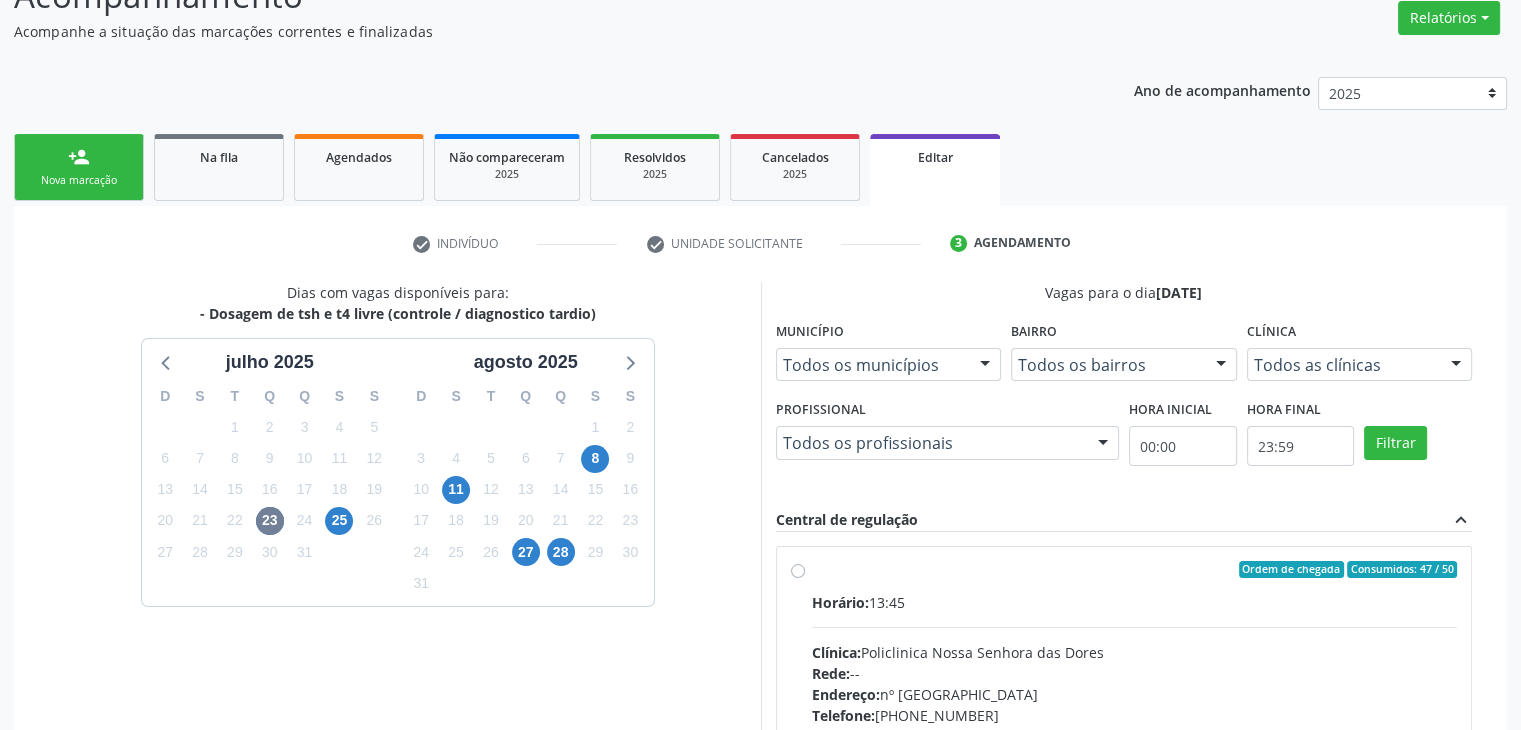 click on "Horário:   13:45" at bounding box center [1135, 602] 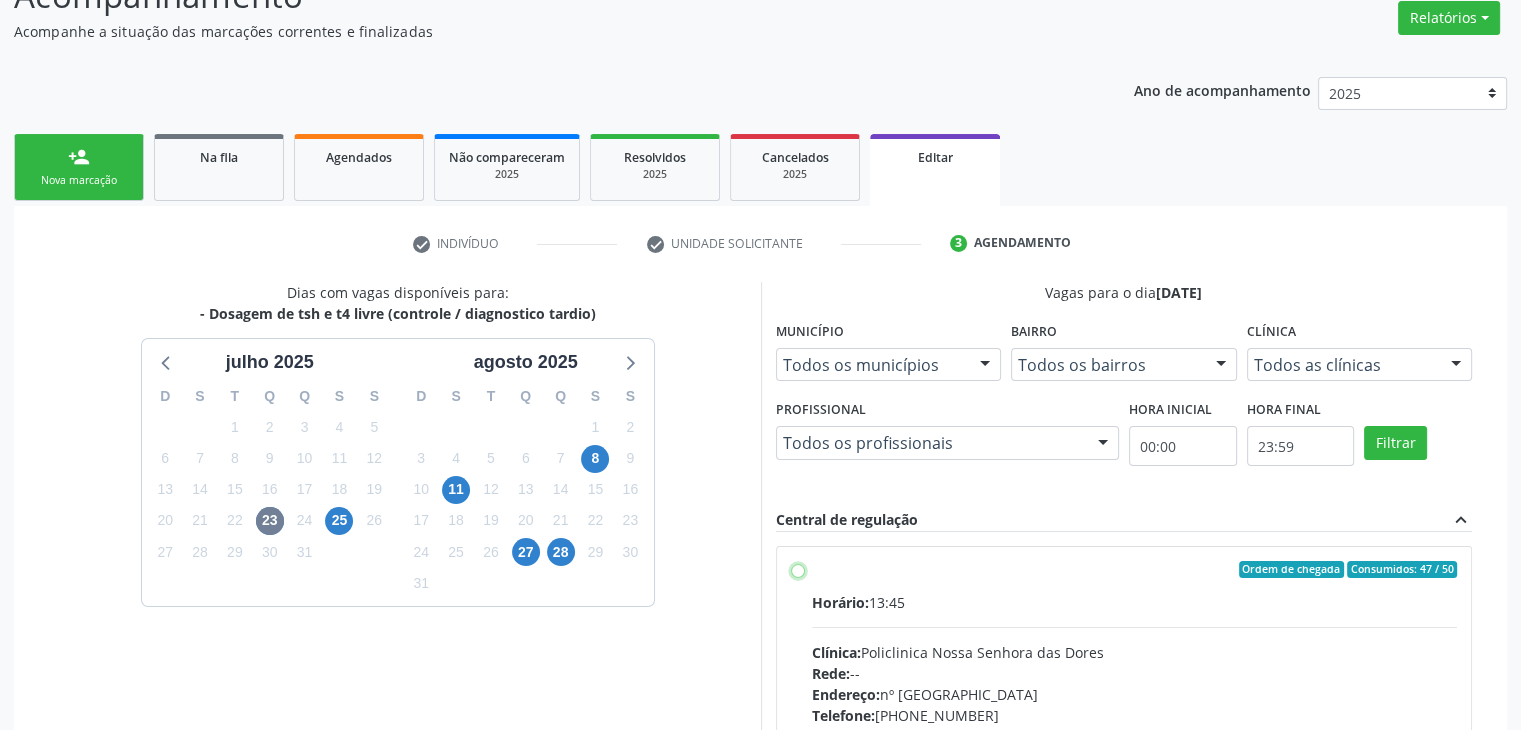 click on "Ordem de chegada
Consumidos: 47 / 50
Horário:   13:45
Clínica:  Policlinica Nossa Senhora das Dores
Rede:
--
Endereço:   nº 94, Centro, Mairi - BA
Telefone:   (74) 36322104
Profissional:
--
Informações adicionais sobre o atendimento
Idade de atendimento:
Sem restrição
Gênero(s) atendido(s):
Sem restrição
Informações adicionais:
--" at bounding box center [798, 570] 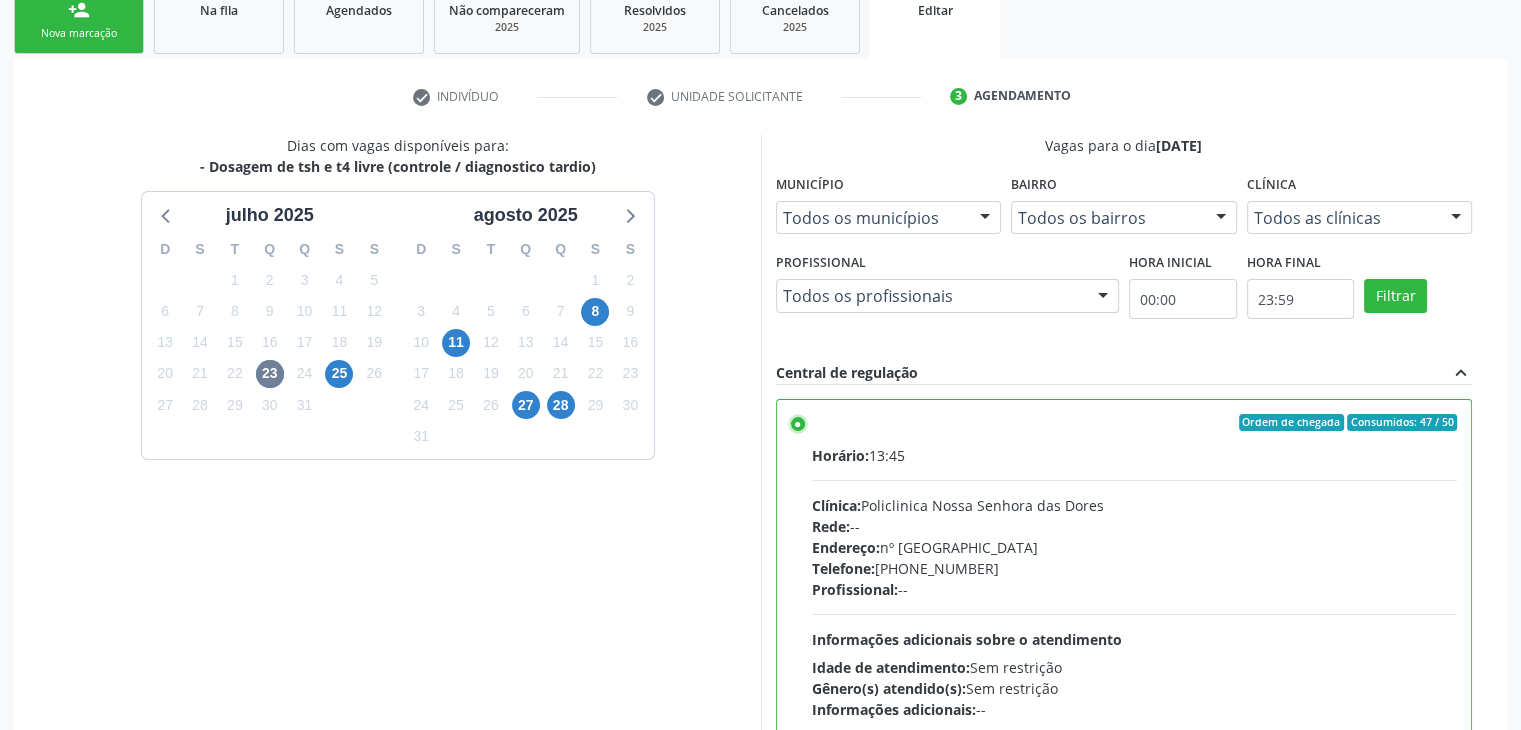 scroll, scrollTop: 490, scrollLeft: 0, axis: vertical 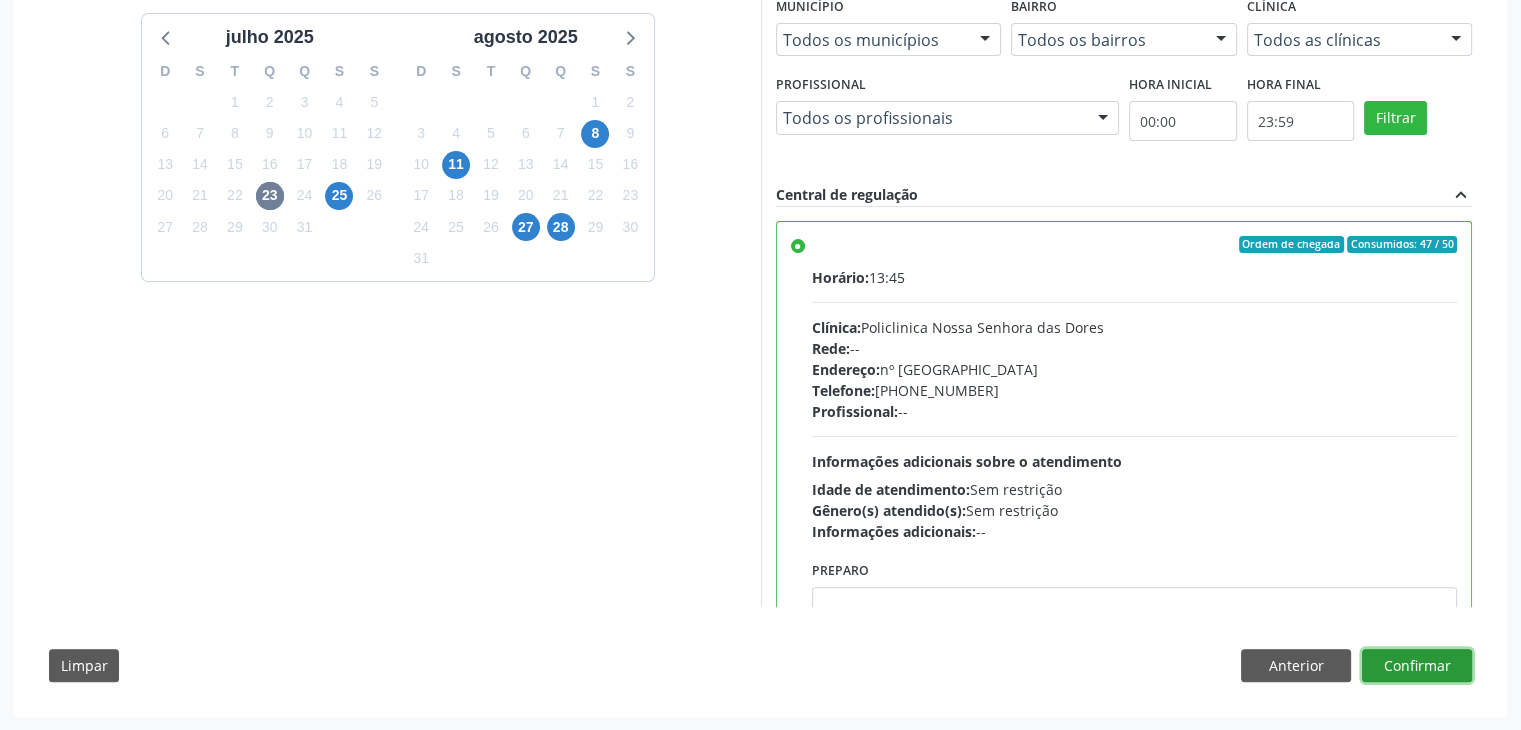 click on "Confirmar" at bounding box center [1417, 666] 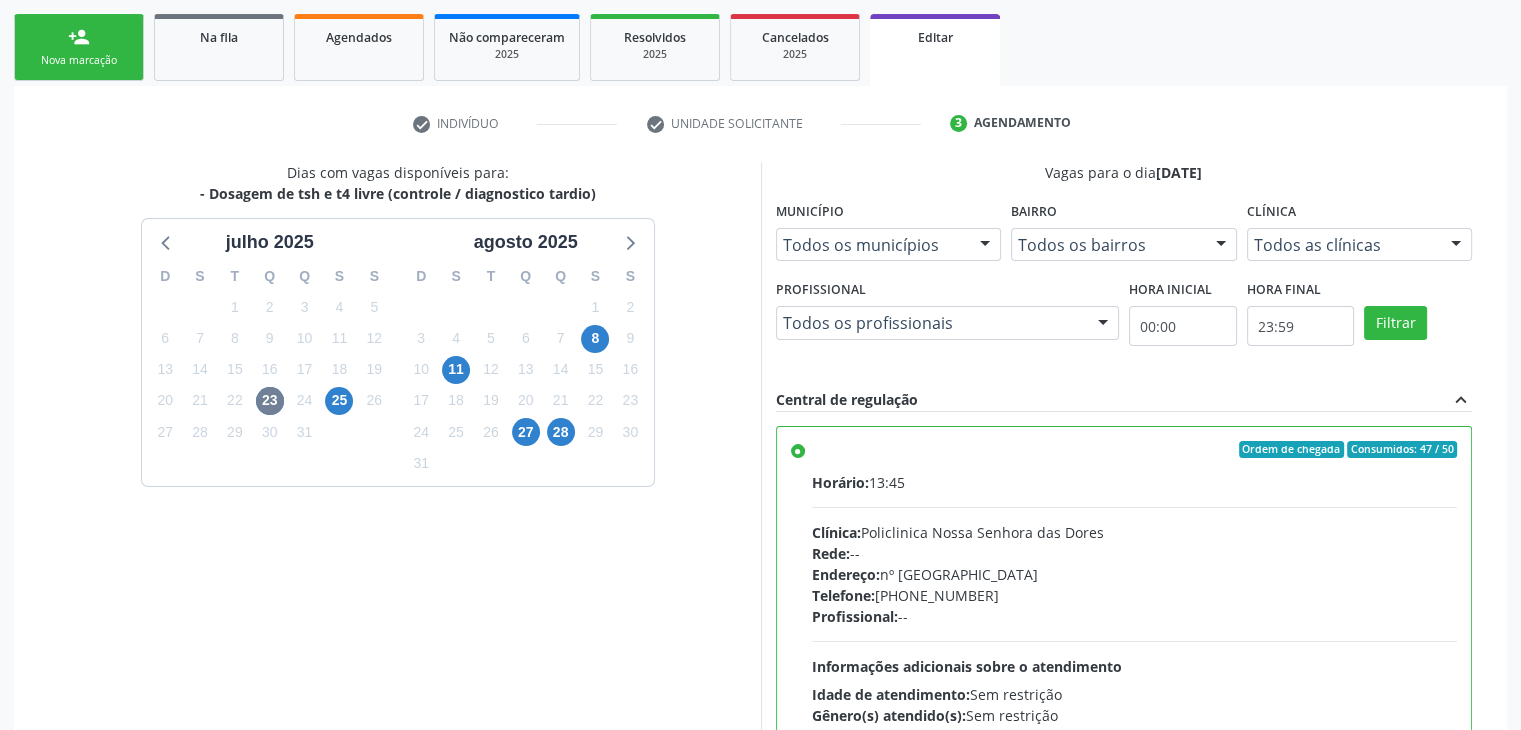 scroll, scrollTop: 490, scrollLeft: 0, axis: vertical 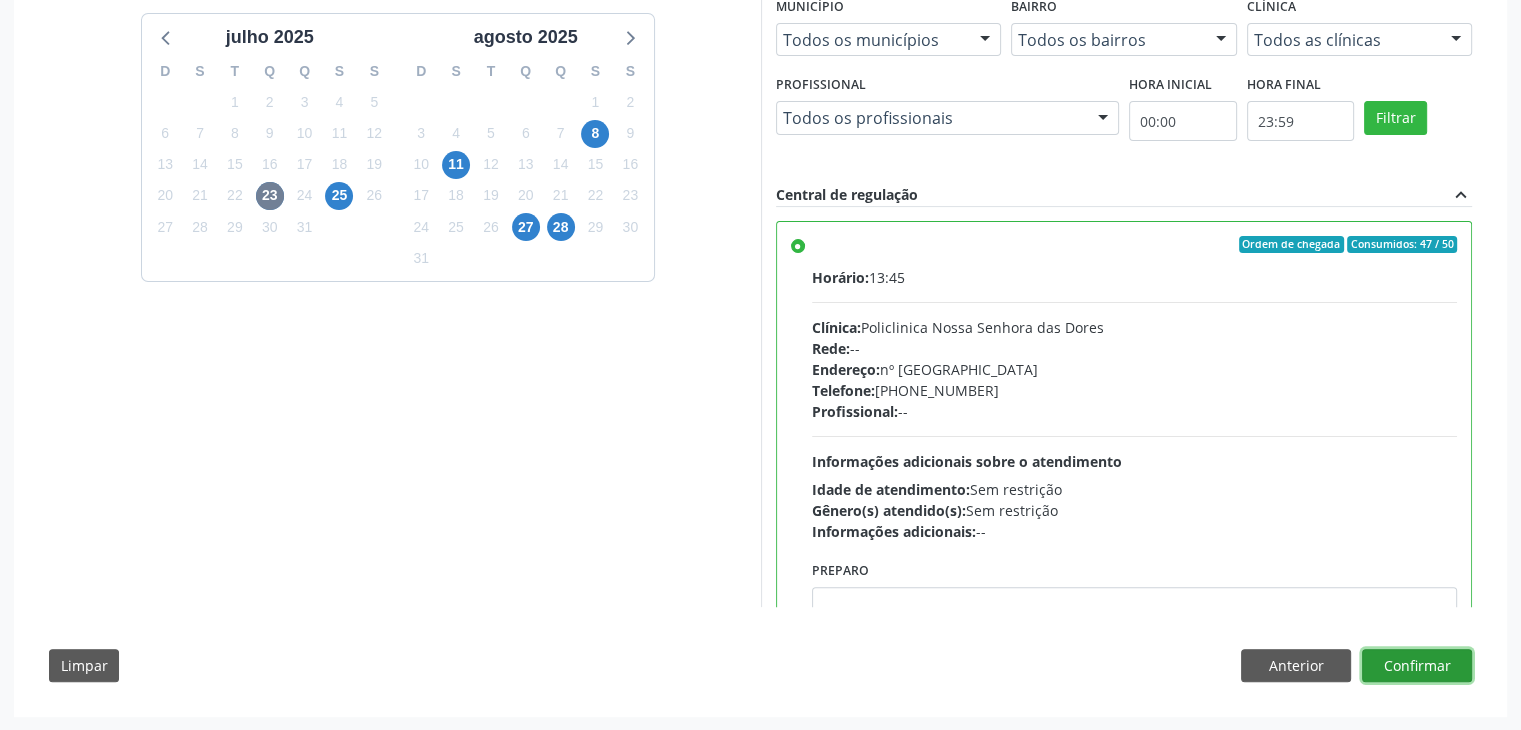 click on "Confirmar" at bounding box center [1417, 666] 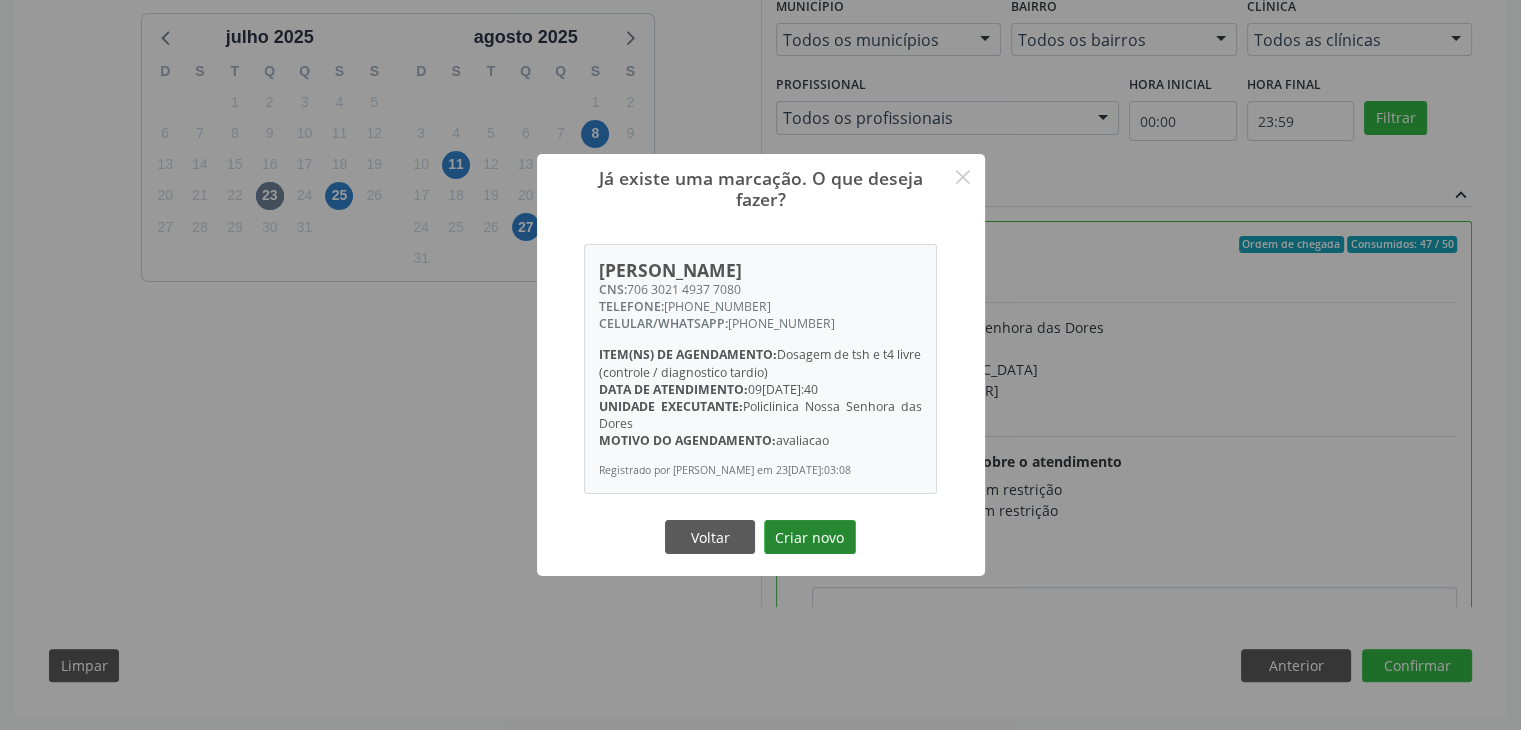 click on "Criar novo" at bounding box center (810, 537) 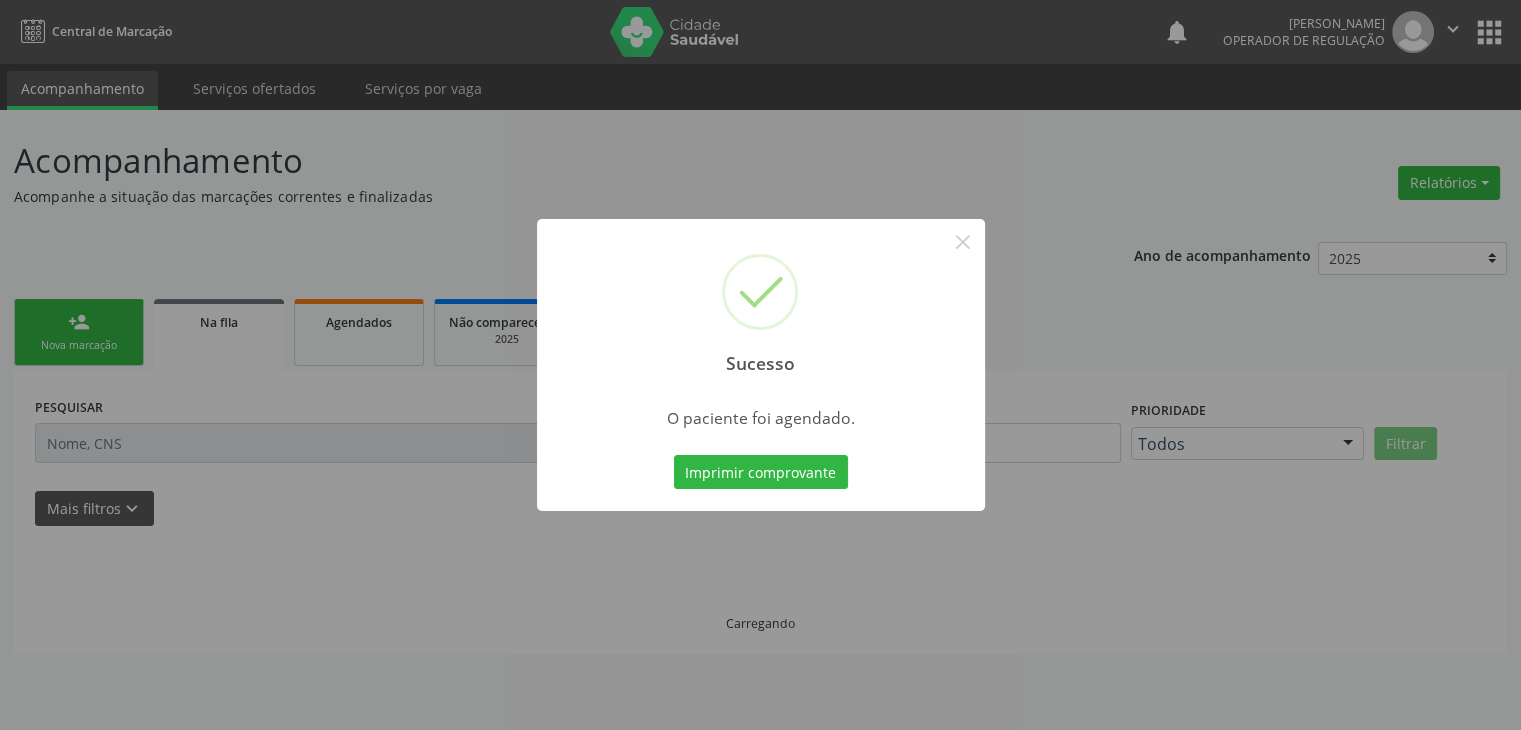 scroll, scrollTop: 0, scrollLeft: 0, axis: both 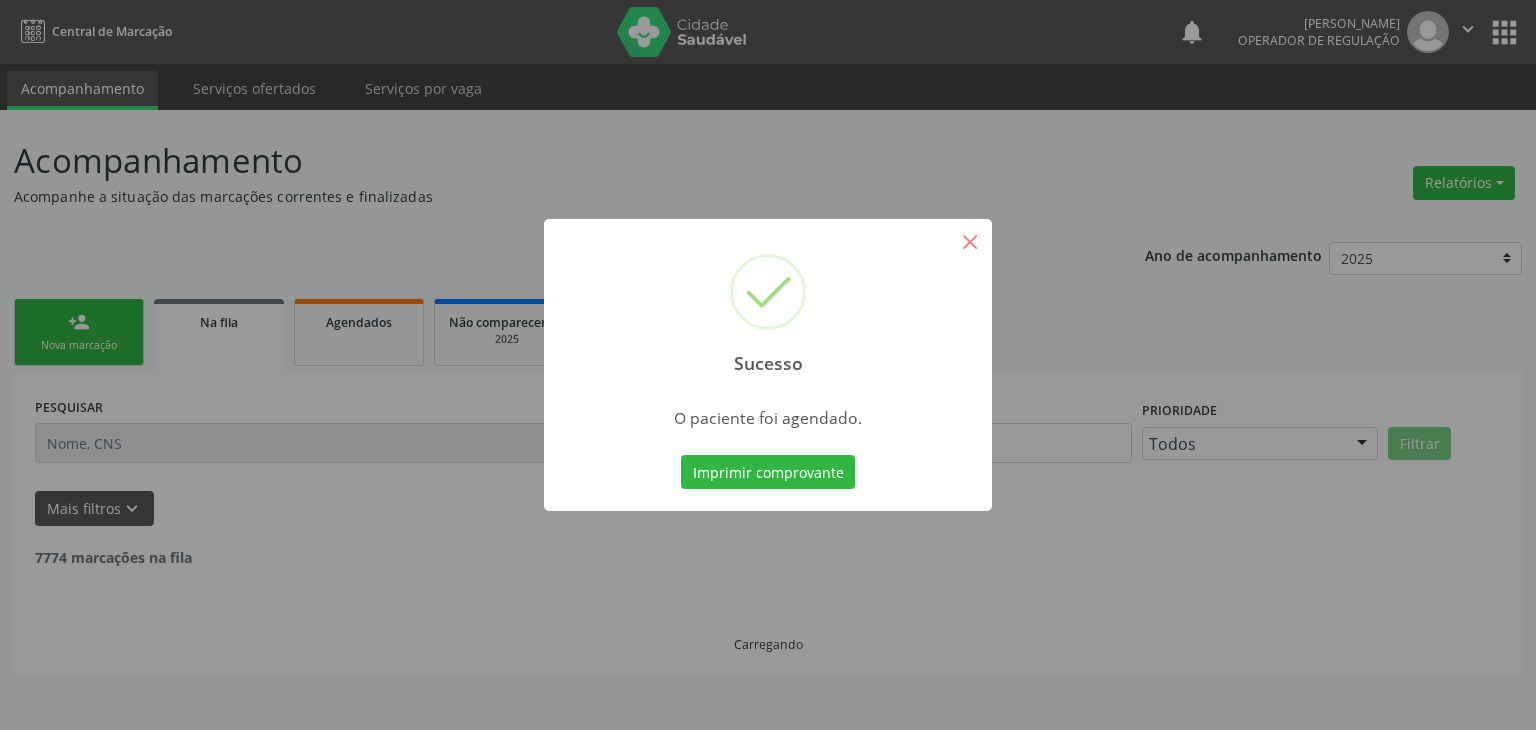 click on "Sucesso × O paciente foi agendado. Imprimir comprovante Cancel" at bounding box center [768, 365] 